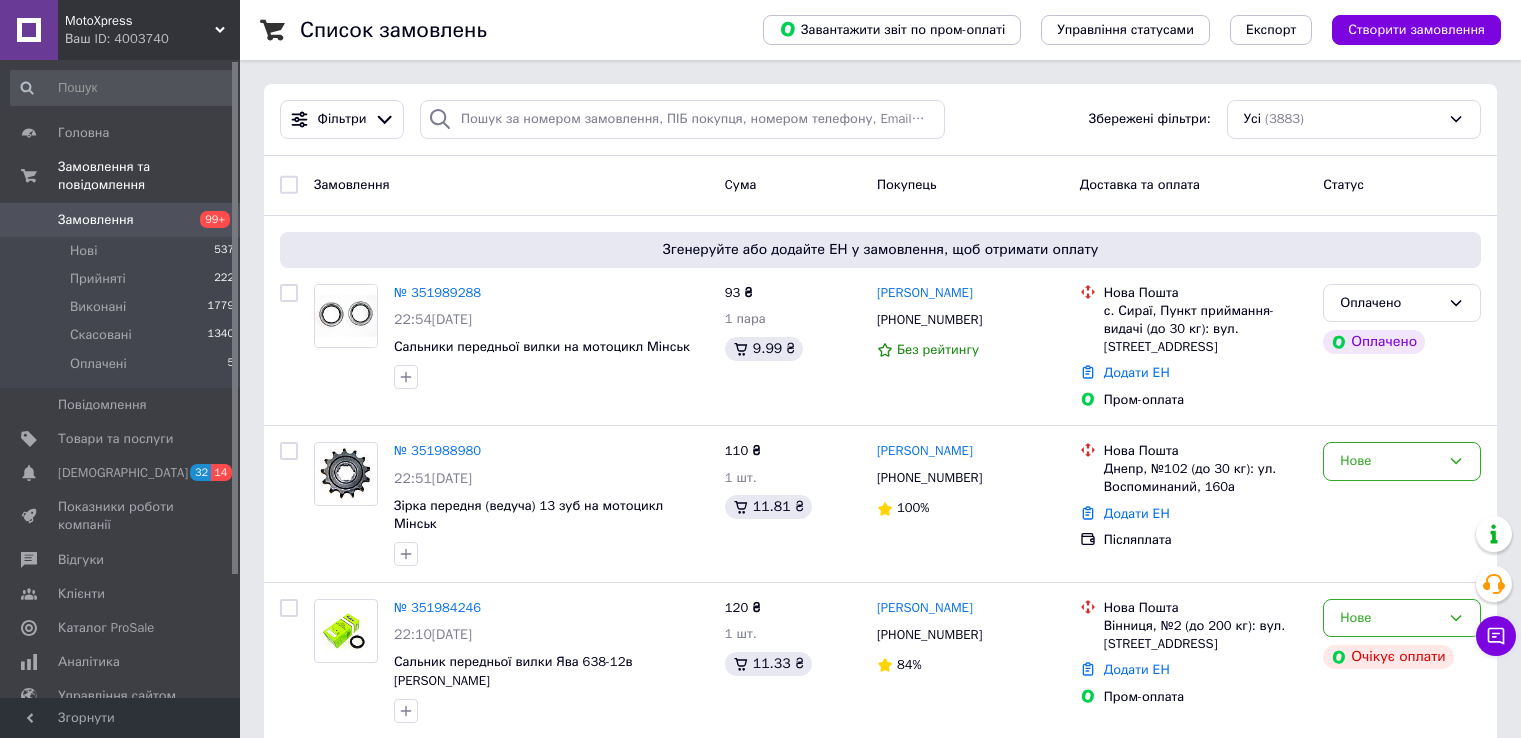 scroll, scrollTop: 0, scrollLeft: 0, axis: both 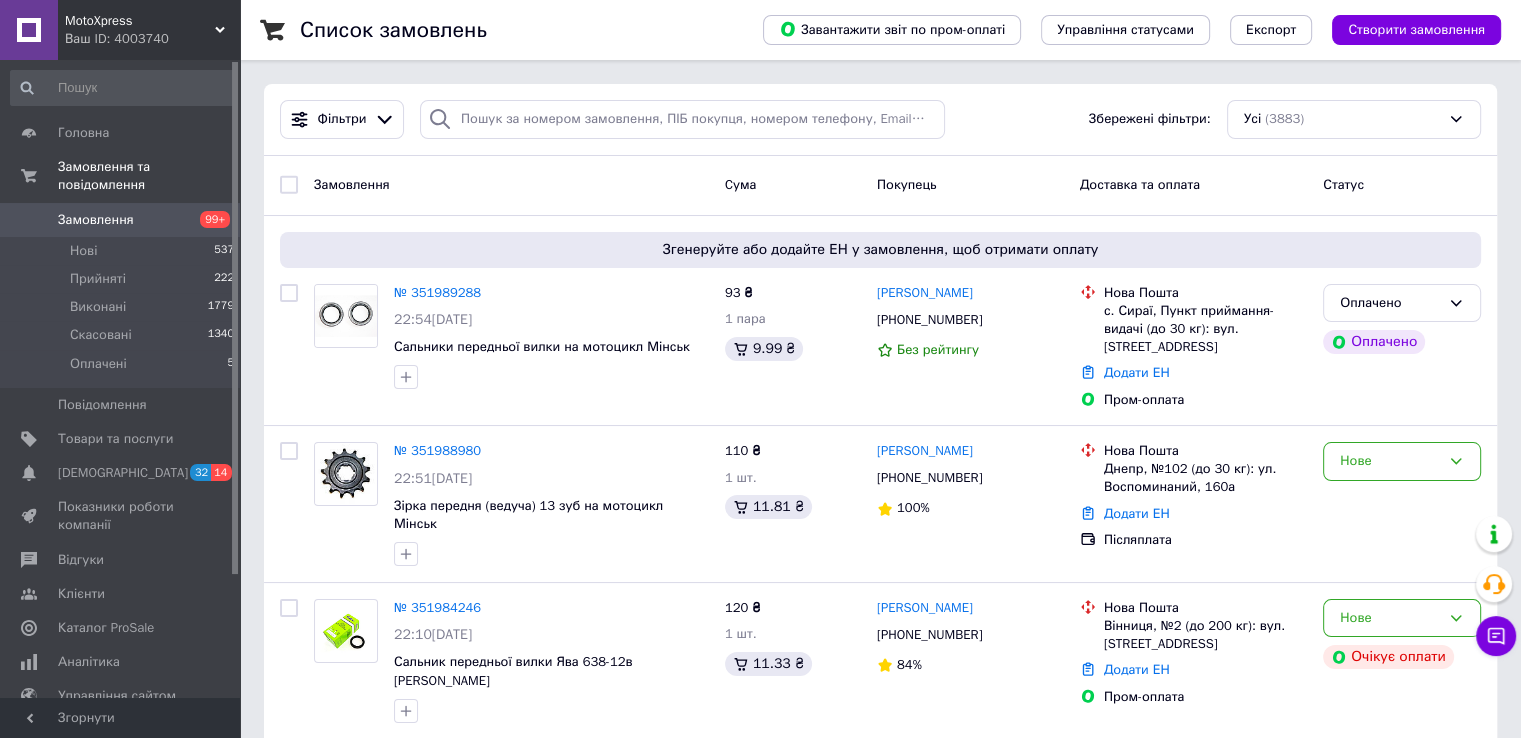 click at bounding box center (123, 88) 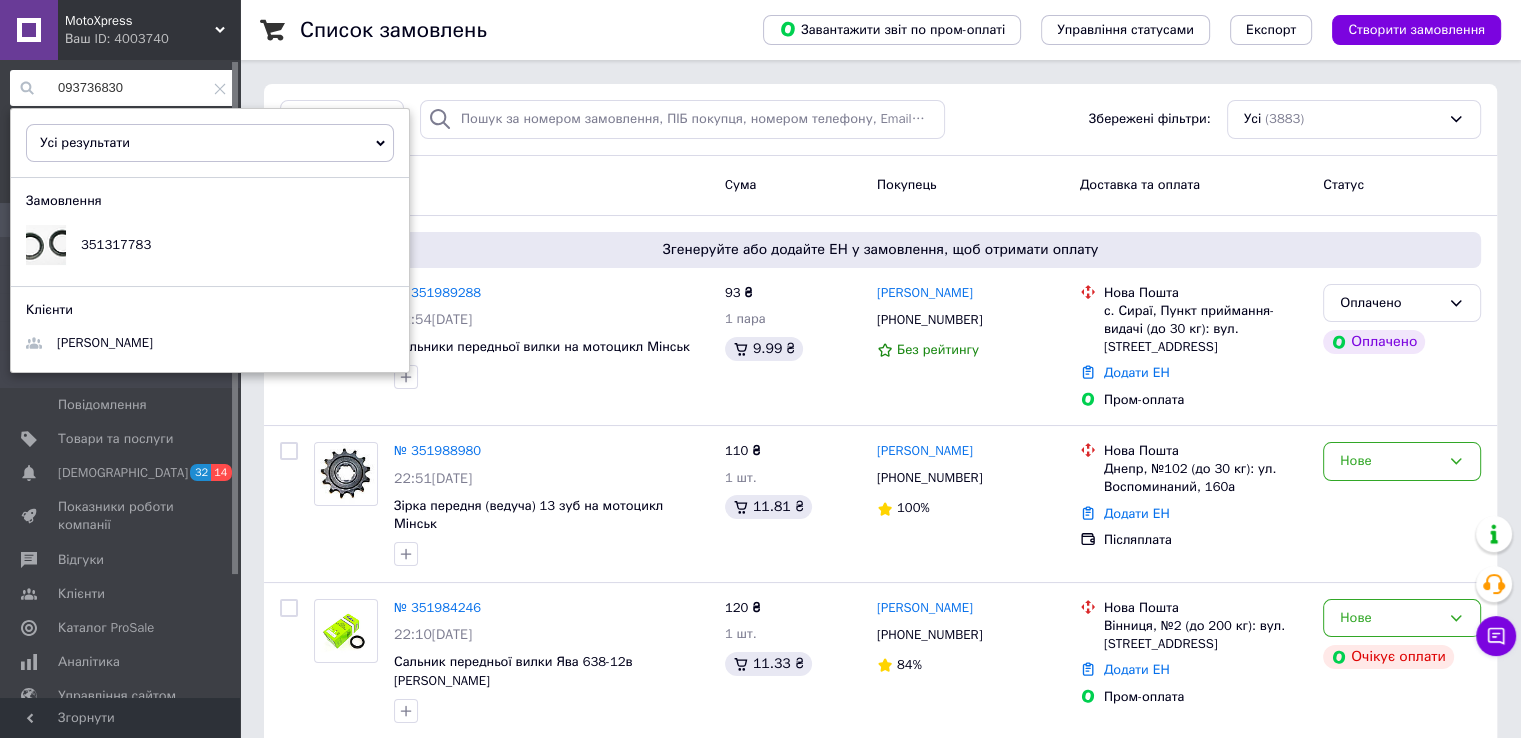 type on "0937368309" 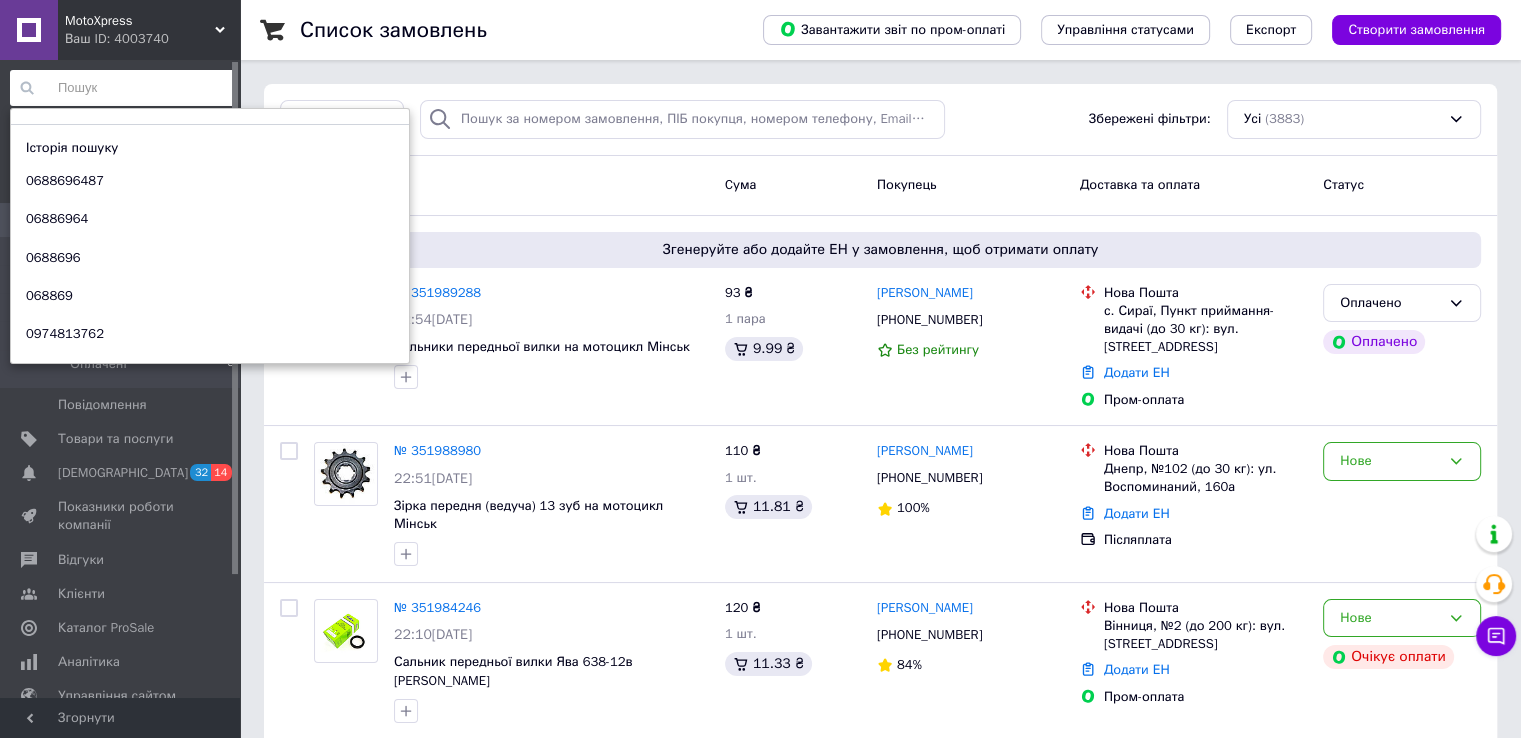 click at bounding box center (123, 88) 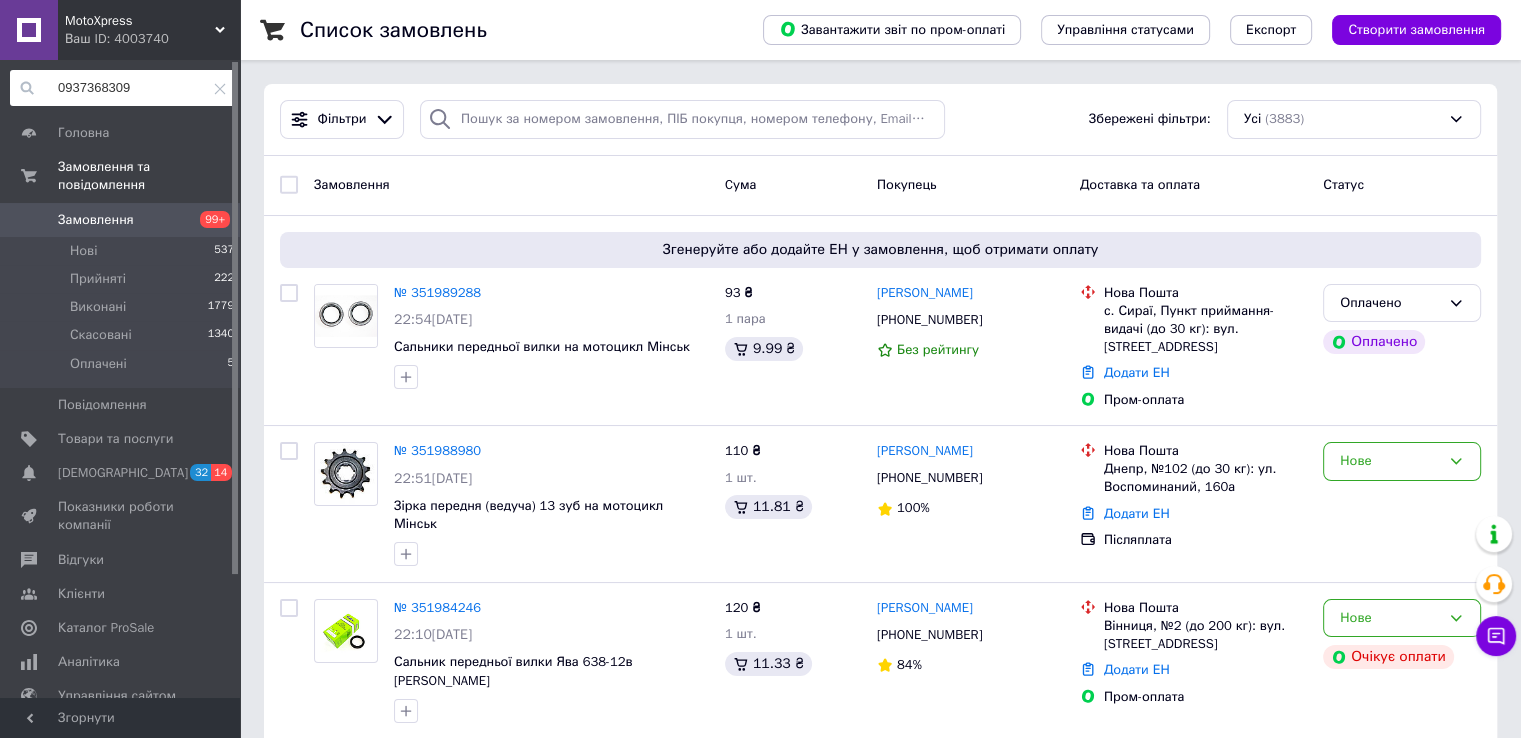 click on "0937368309" at bounding box center [123, 88] 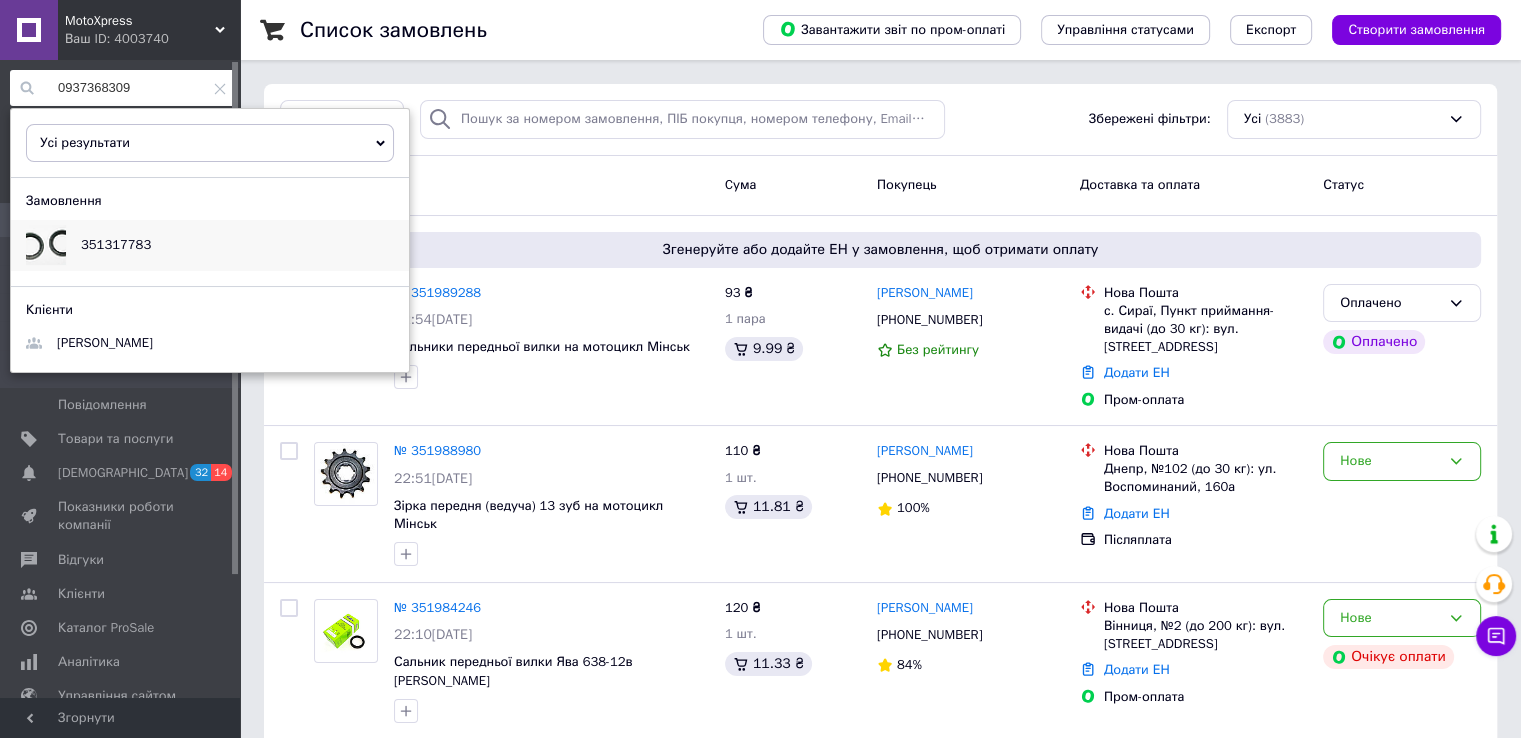 type on "0937368309" 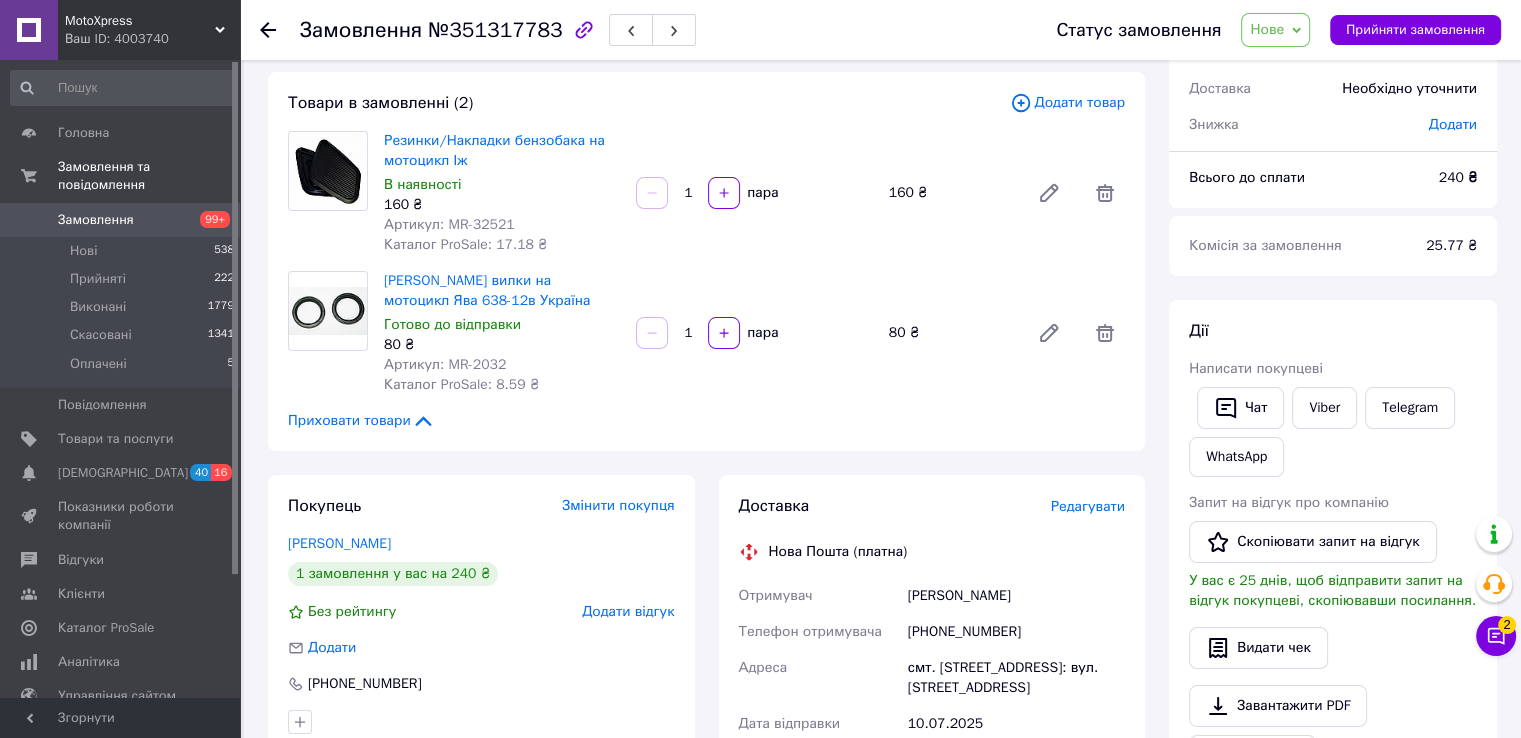 scroll, scrollTop: 0, scrollLeft: 0, axis: both 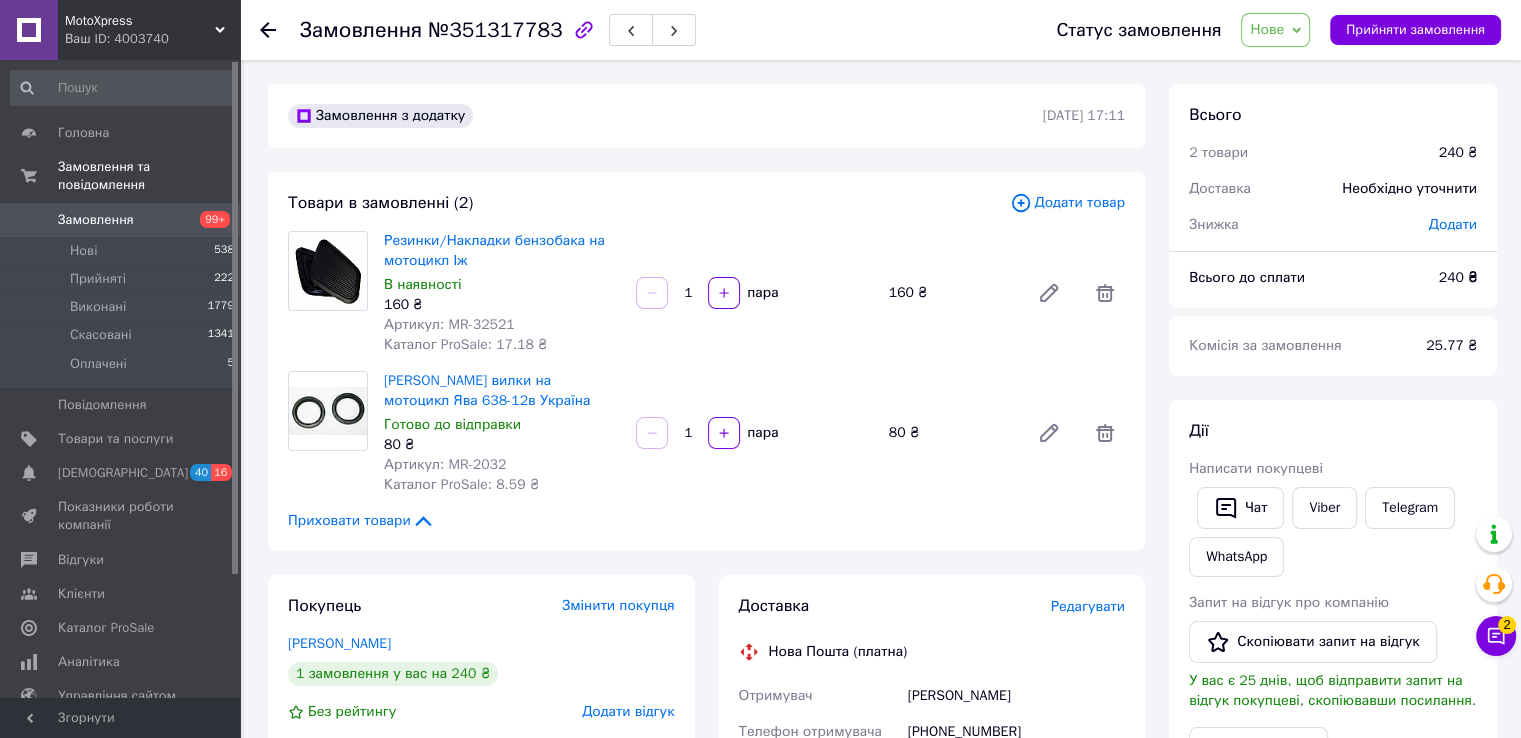 click 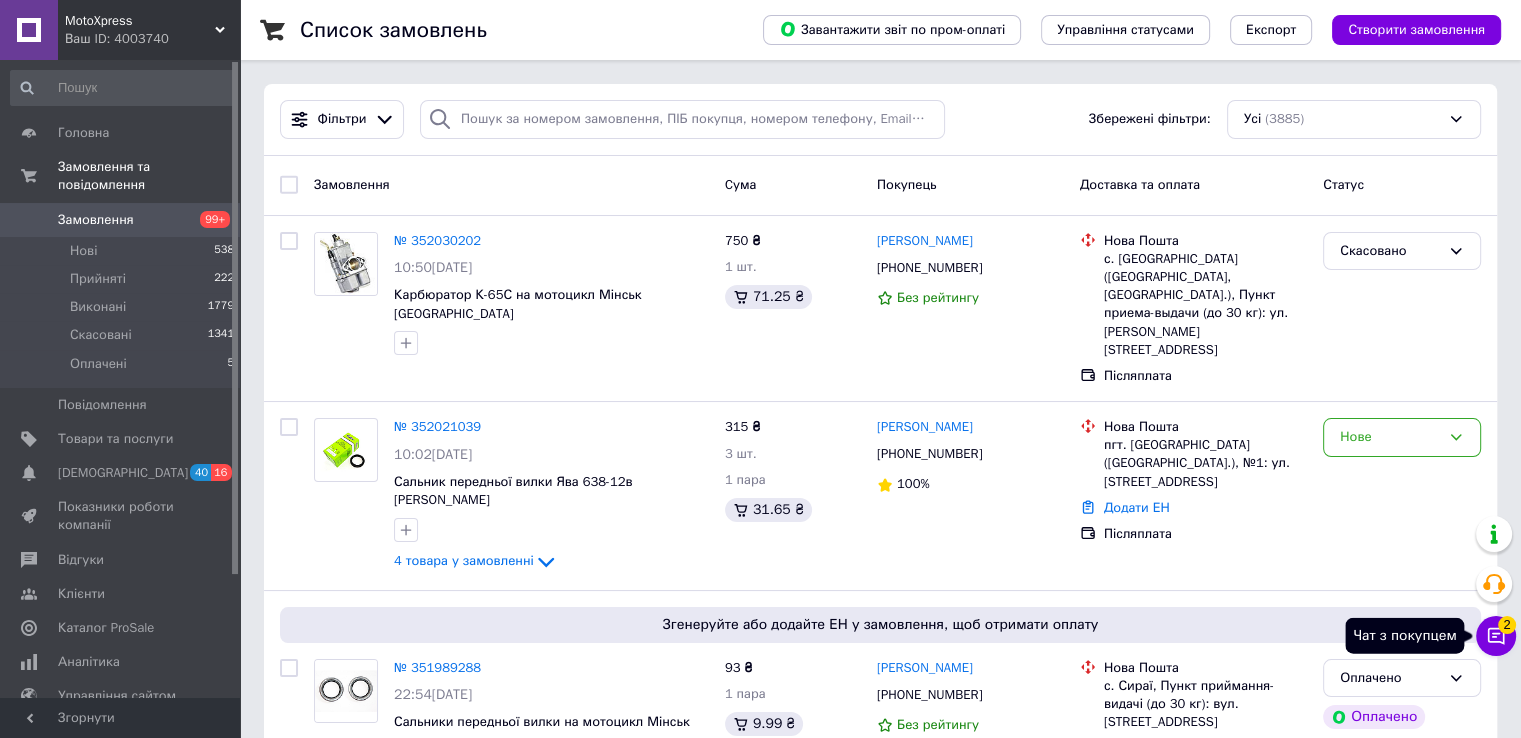 click 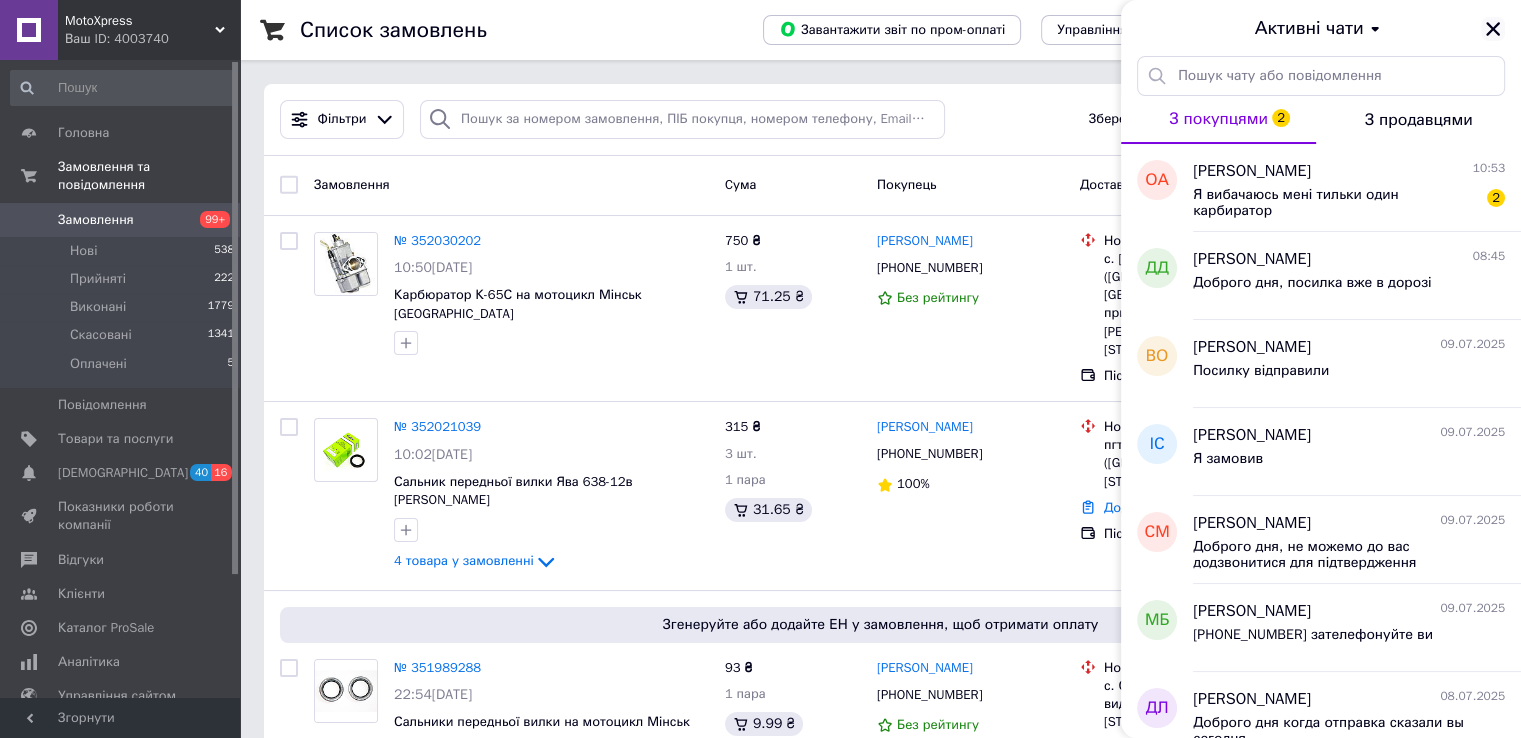 click at bounding box center (1493, 29) 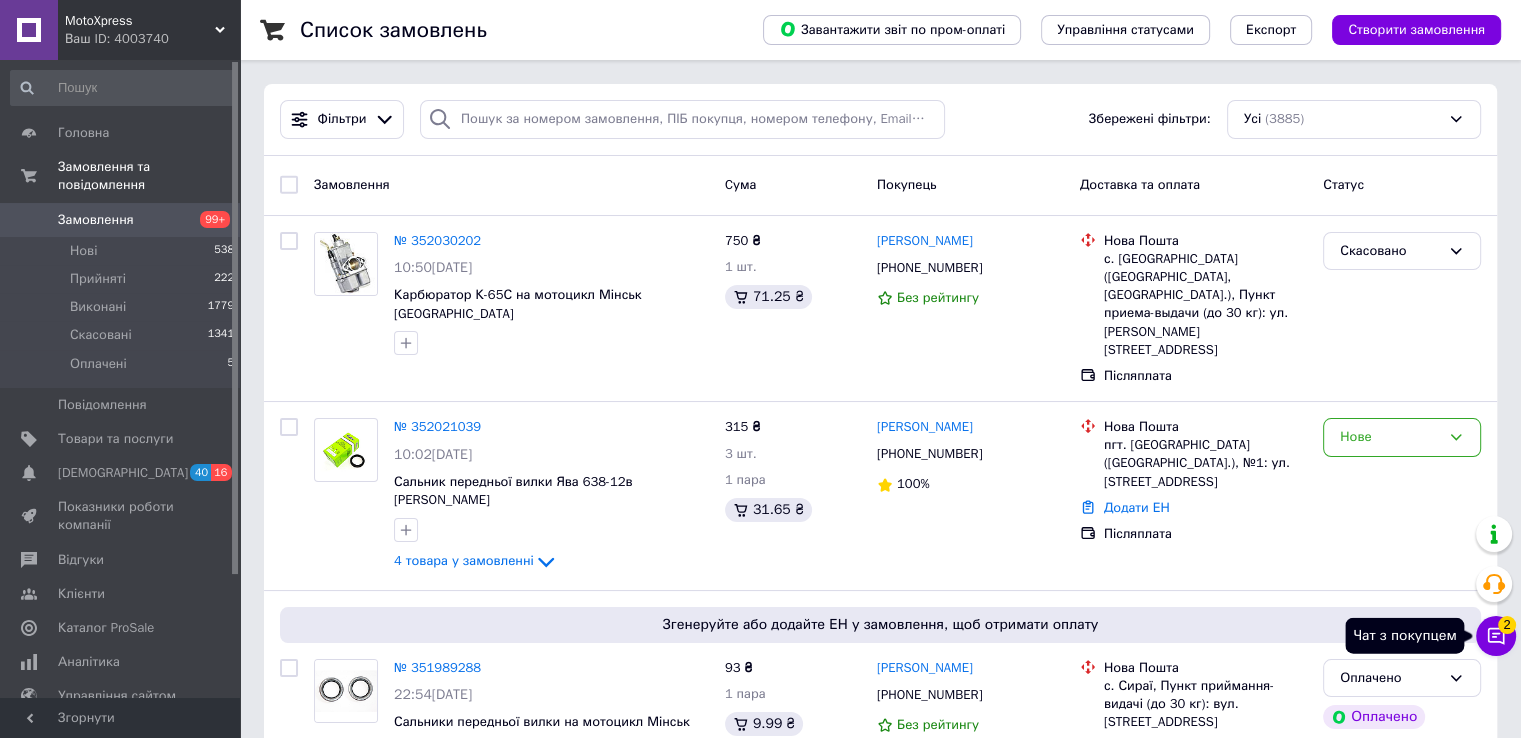 click 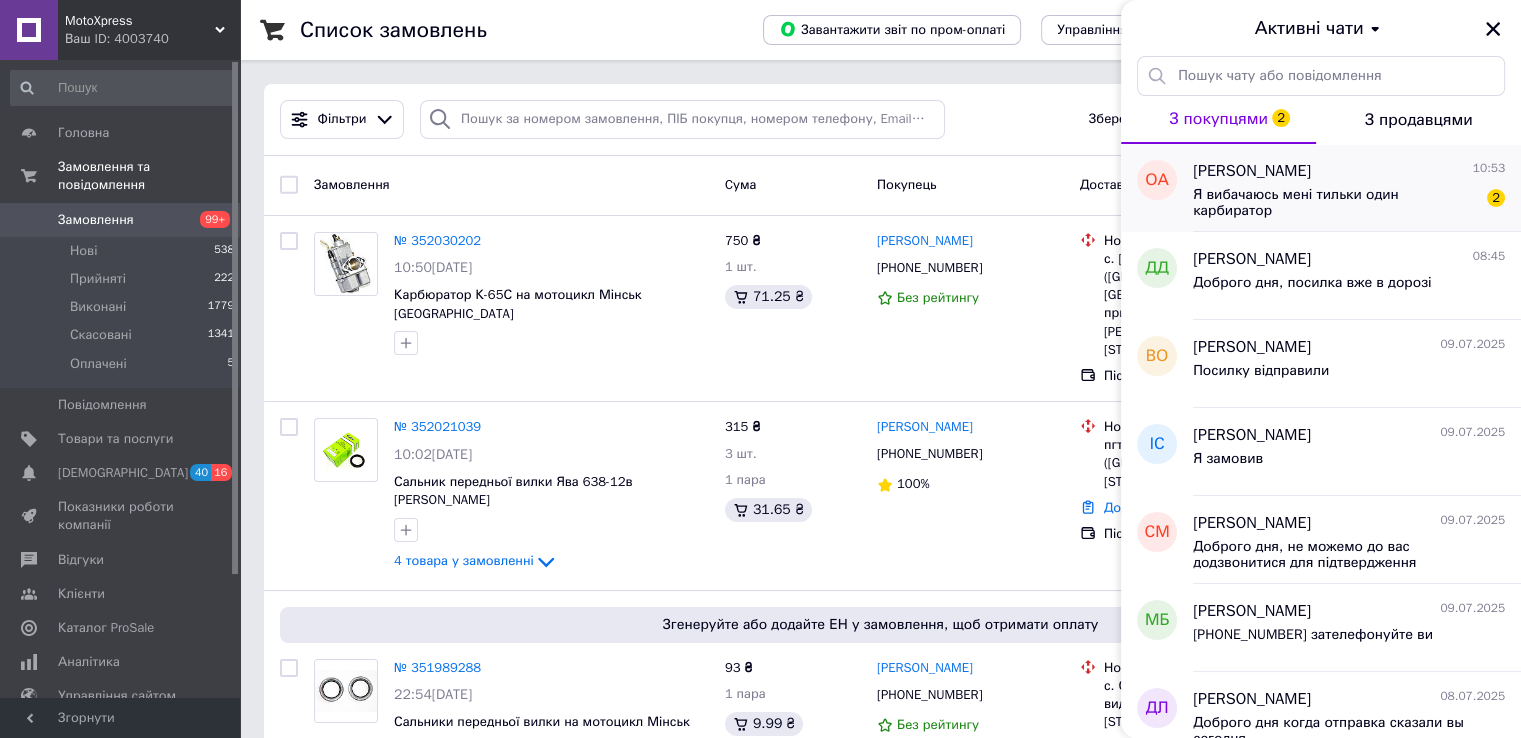 click on "Я вибачаюсь мені тильки один карбиратор" at bounding box center (1335, 203) 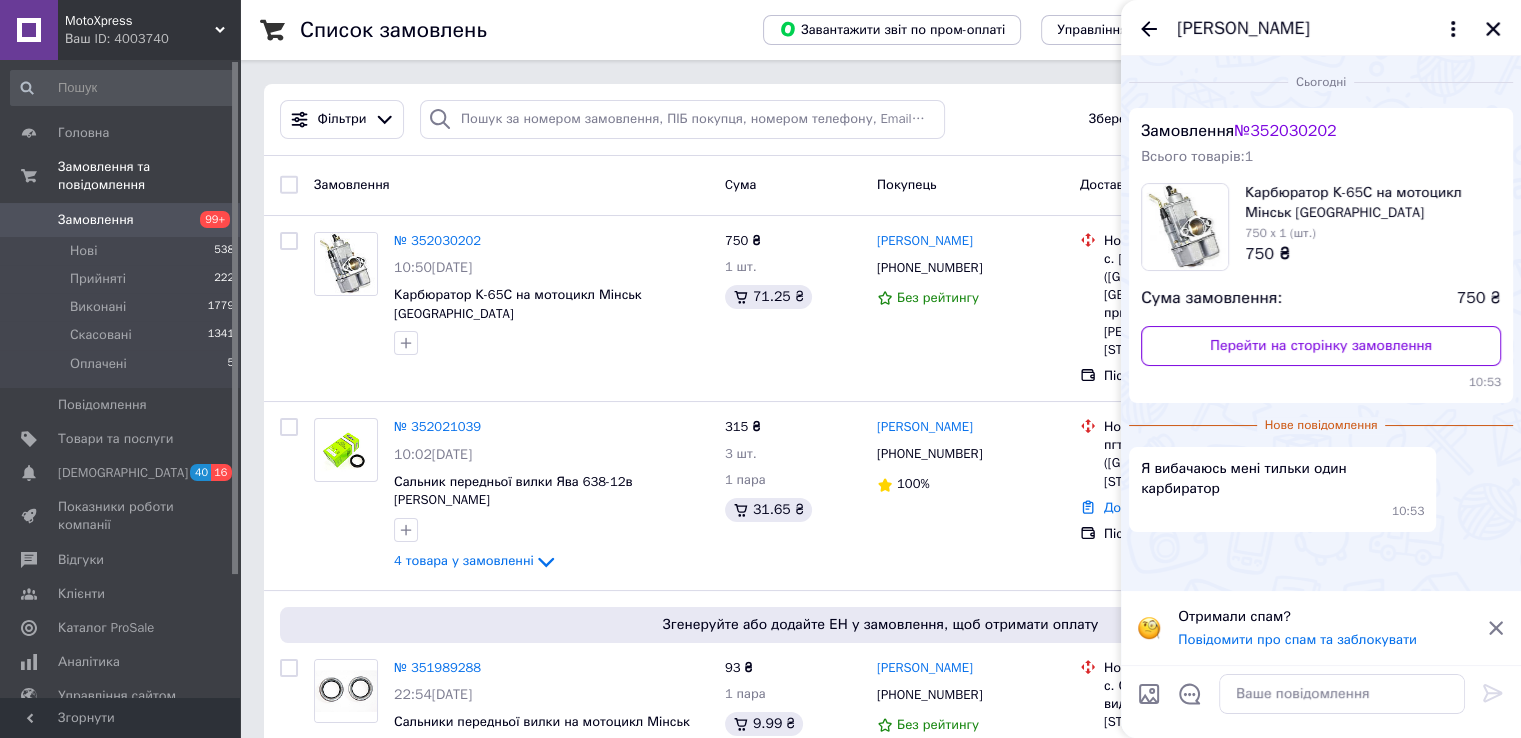 scroll, scrollTop: 100, scrollLeft: 0, axis: vertical 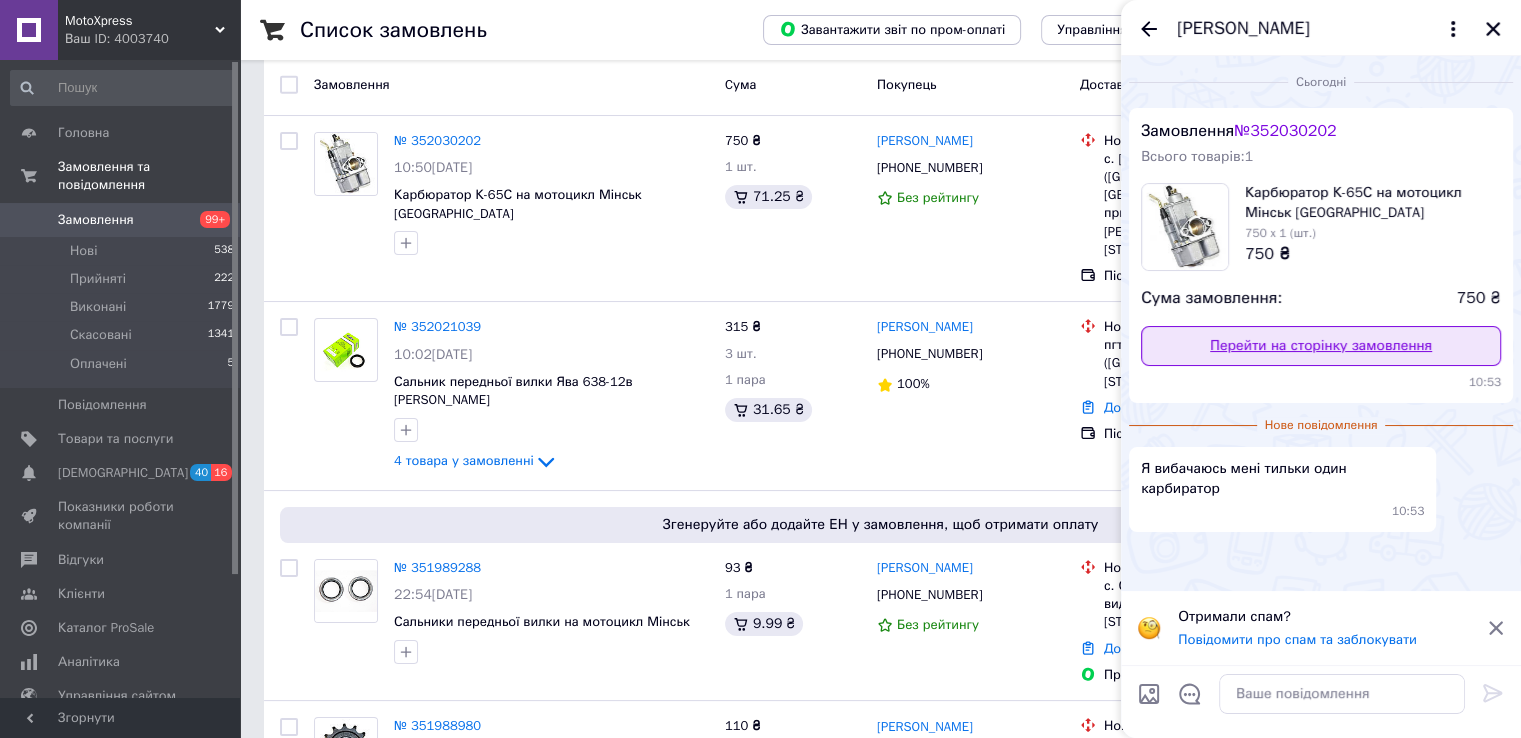 click on "Перейти на сторінку замовлення" at bounding box center [1321, 346] 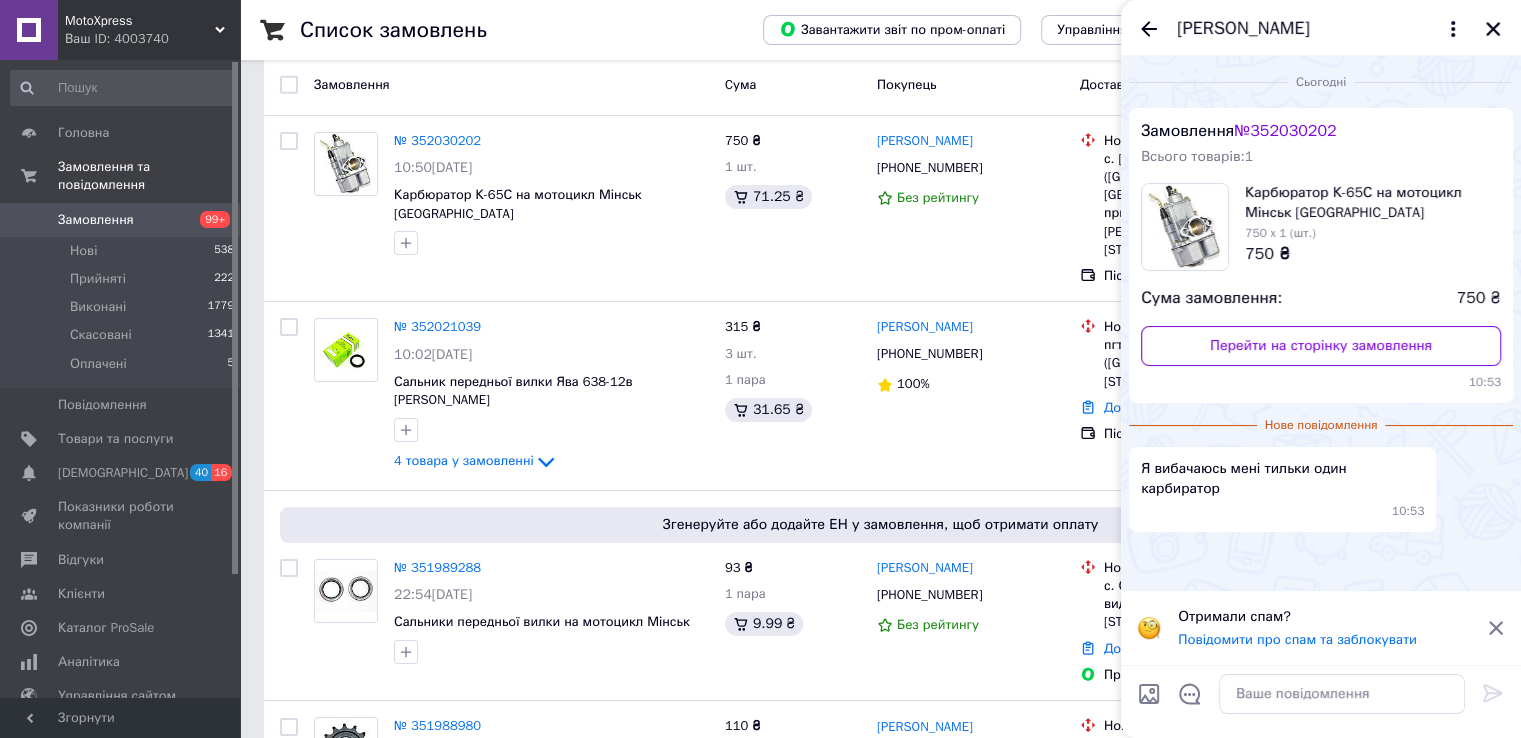 click 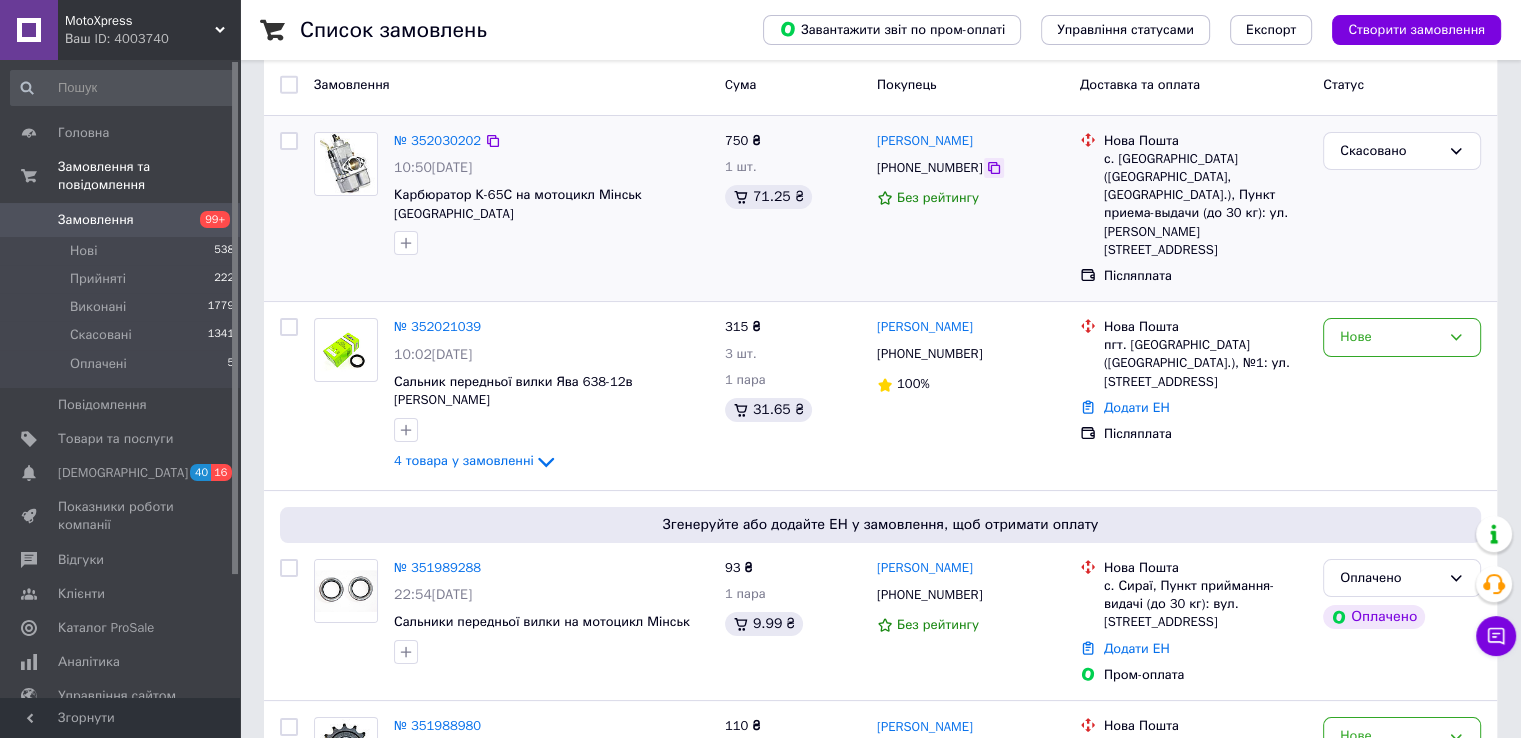 click 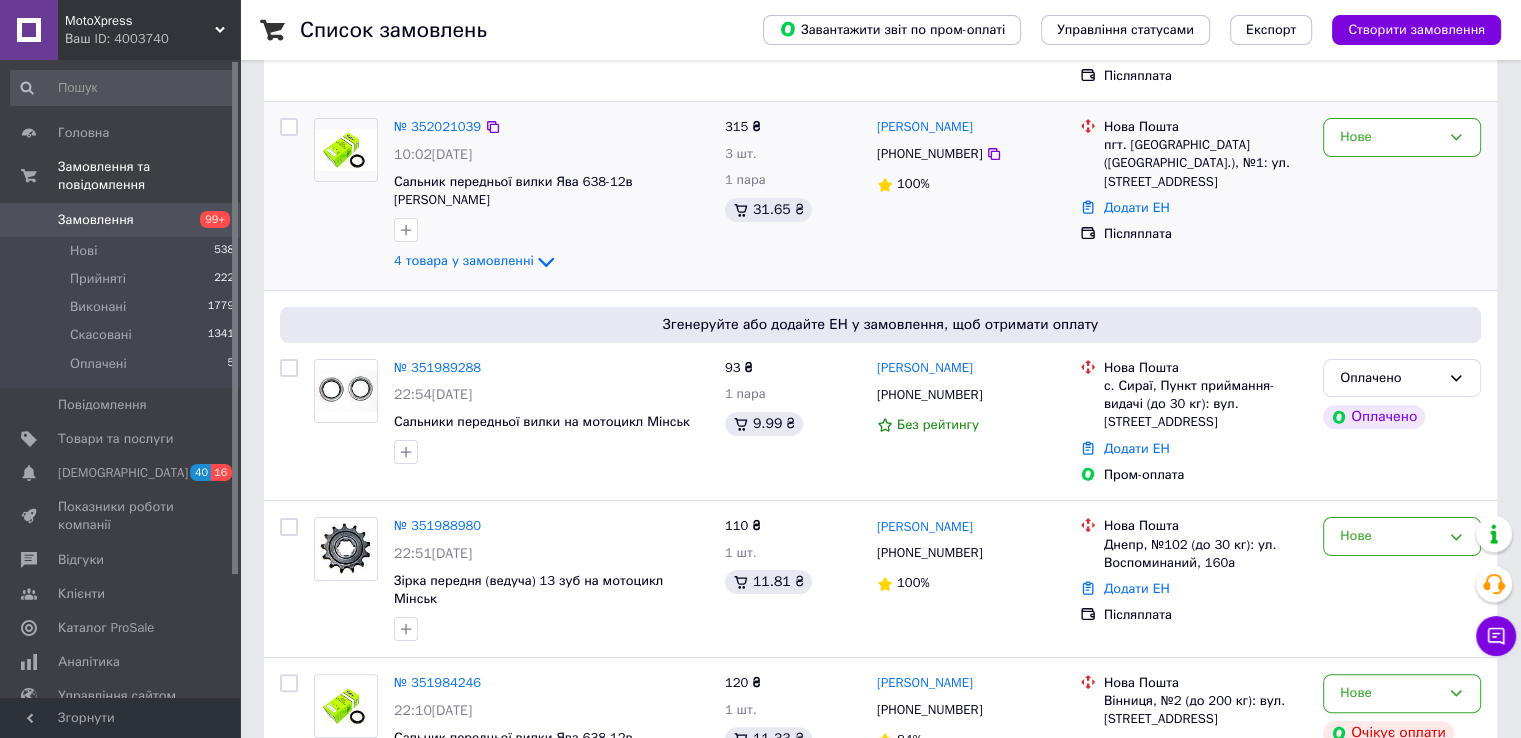 scroll, scrollTop: 0, scrollLeft: 0, axis: both 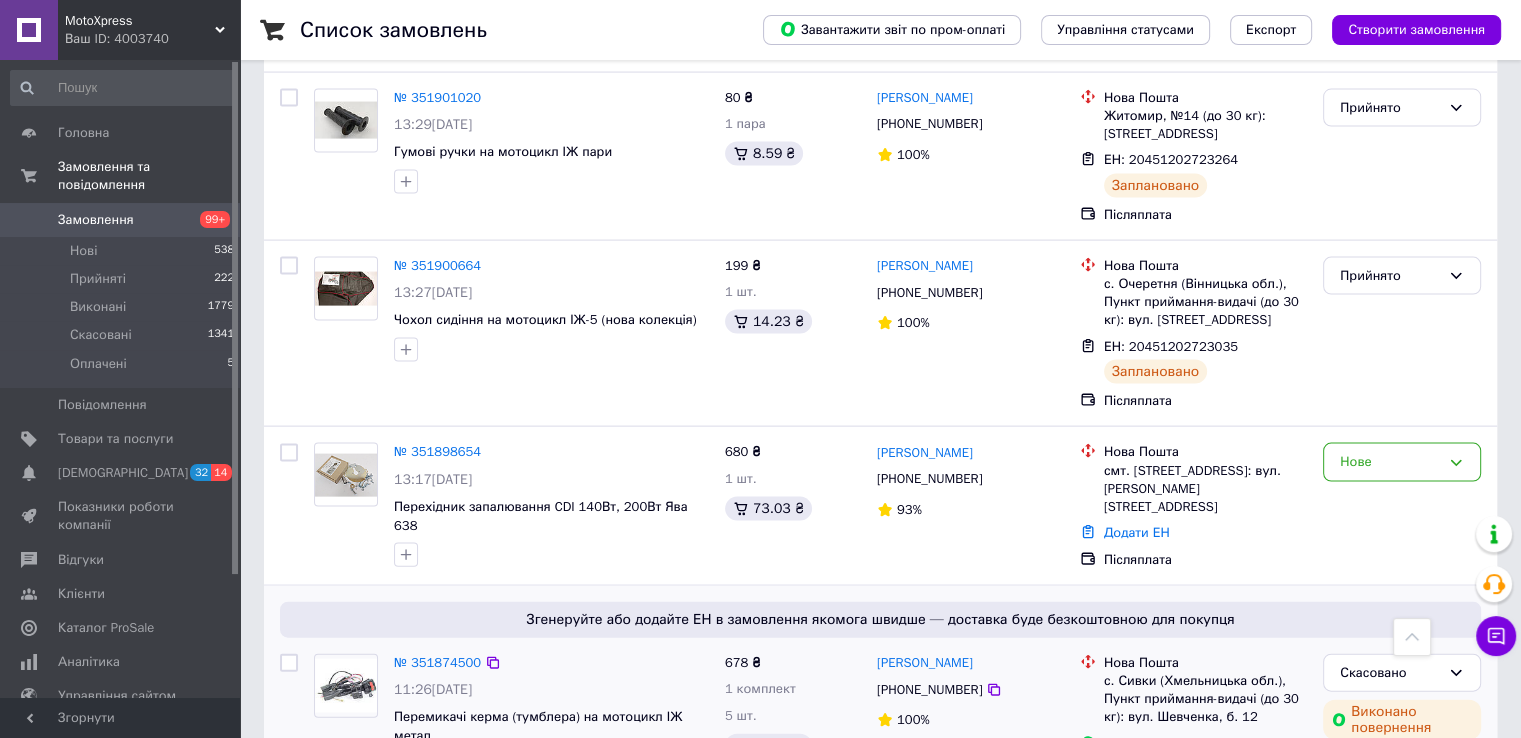 click on "5 товарів у замовленні" at bounding box center (477, 796) 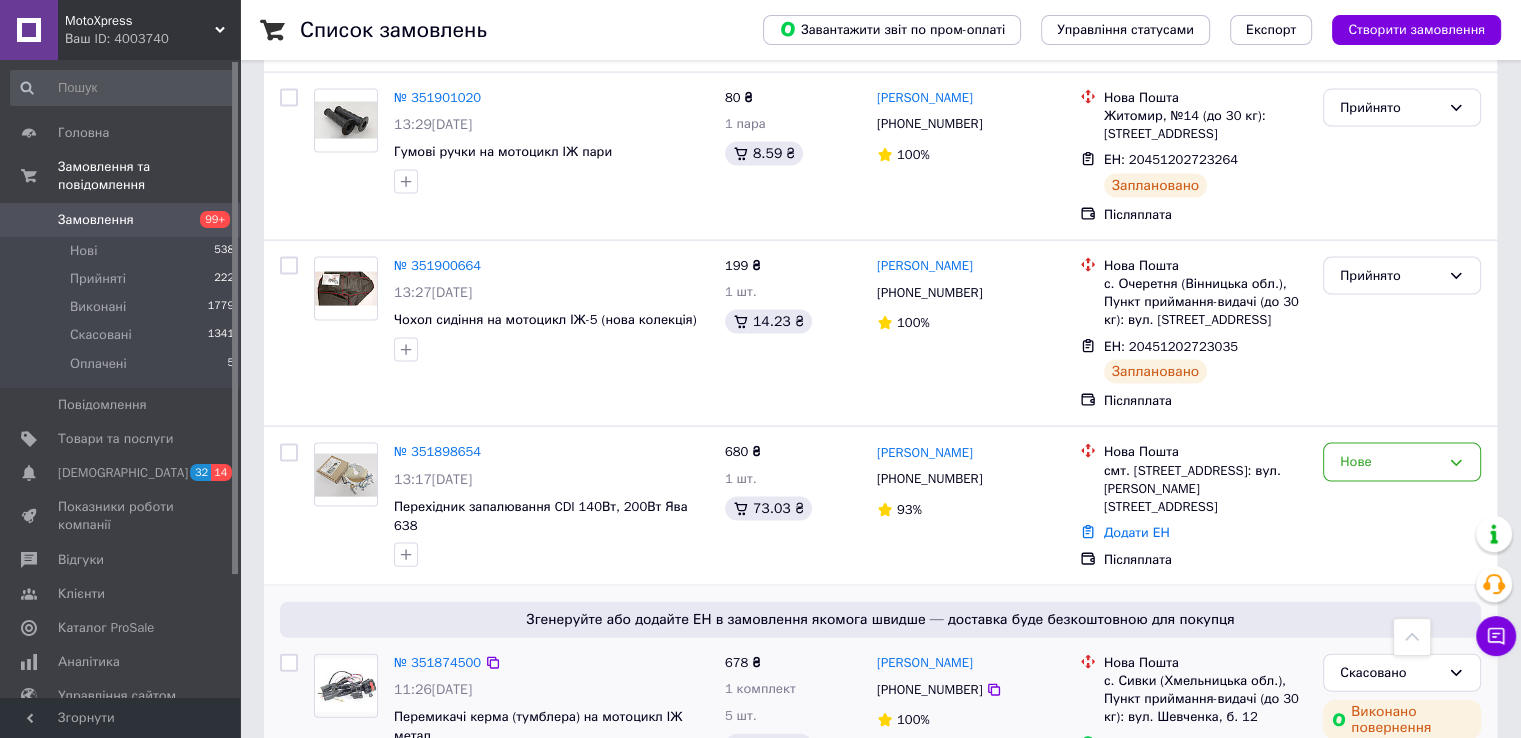 click on "5 товарів у замовленні" at bounding box center [465, 796] 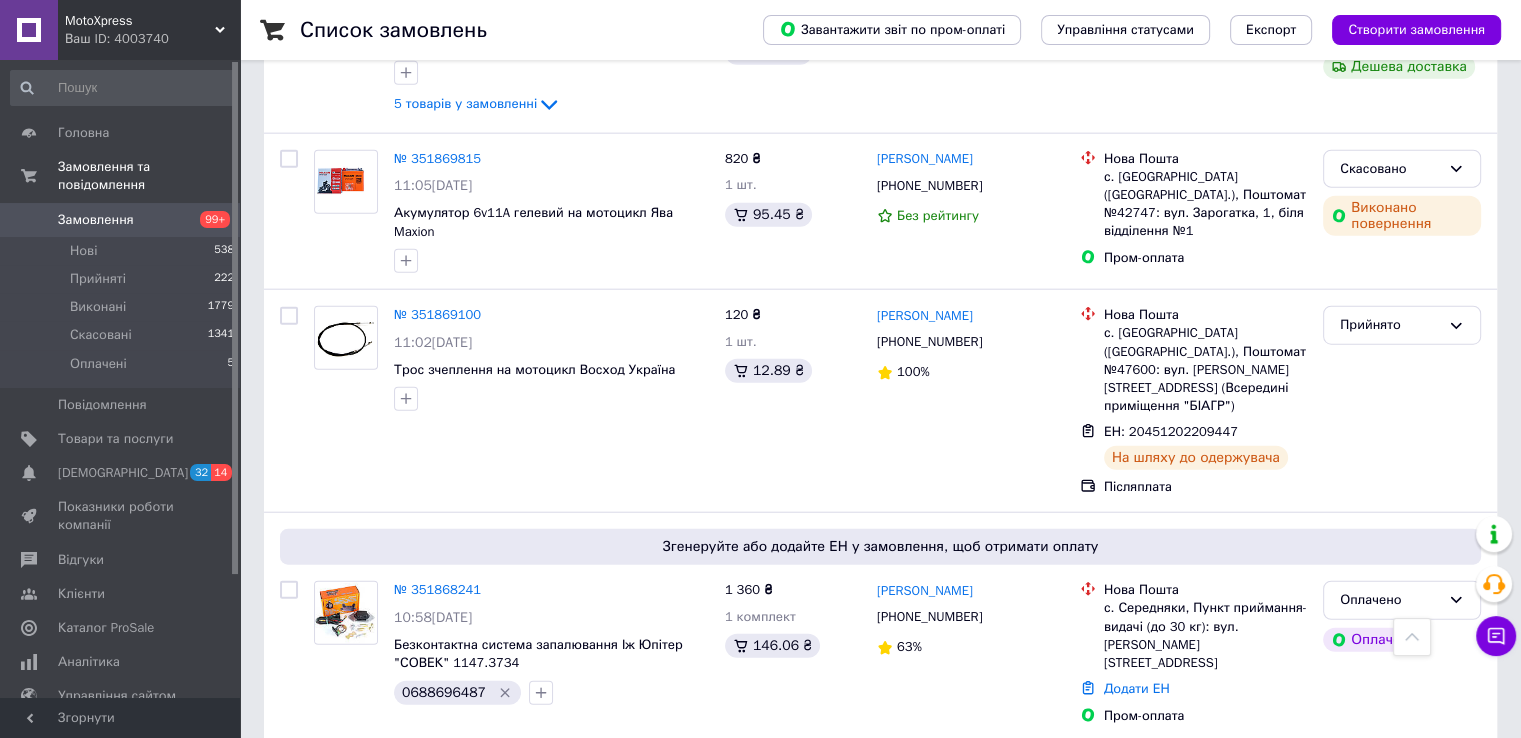 scroll, scrollTop: 4800, scrollLeft: 0, axis: vertical 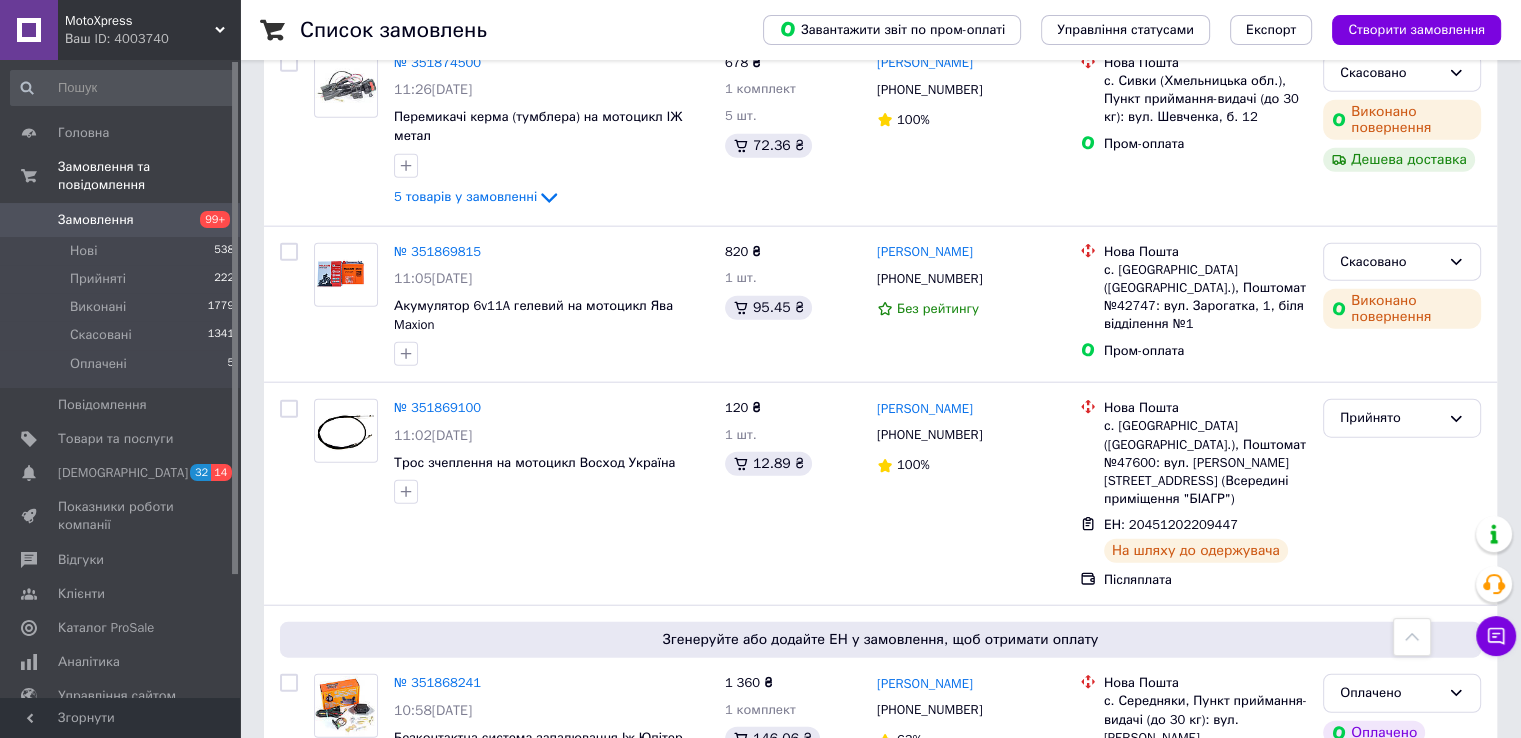 drag, startPoint x: 728, startPoint y: 453, endPoint x: 797, endPoint y: 453, distance: 69 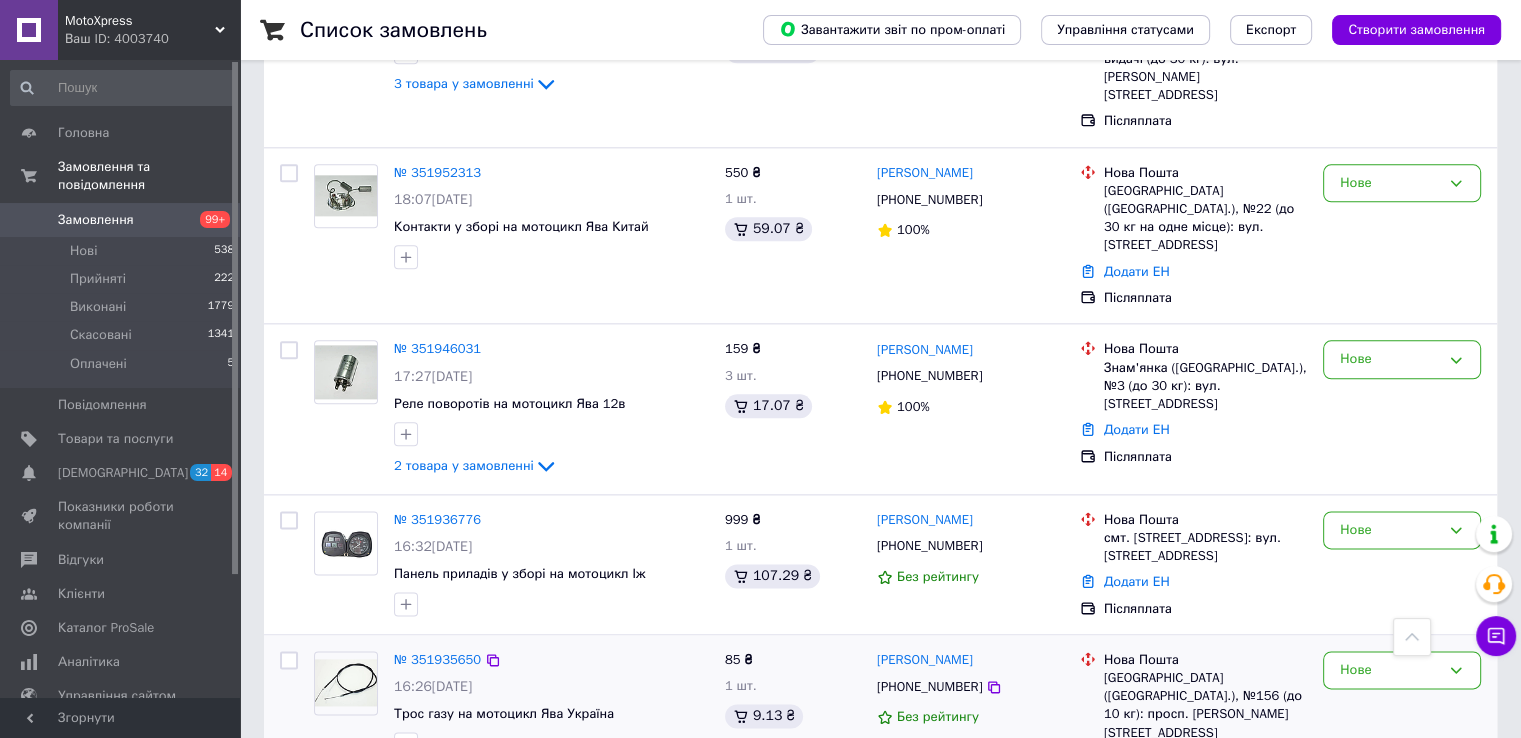 scroll, scrollTop: 2600, scrollLeft: 0, axis: vertical 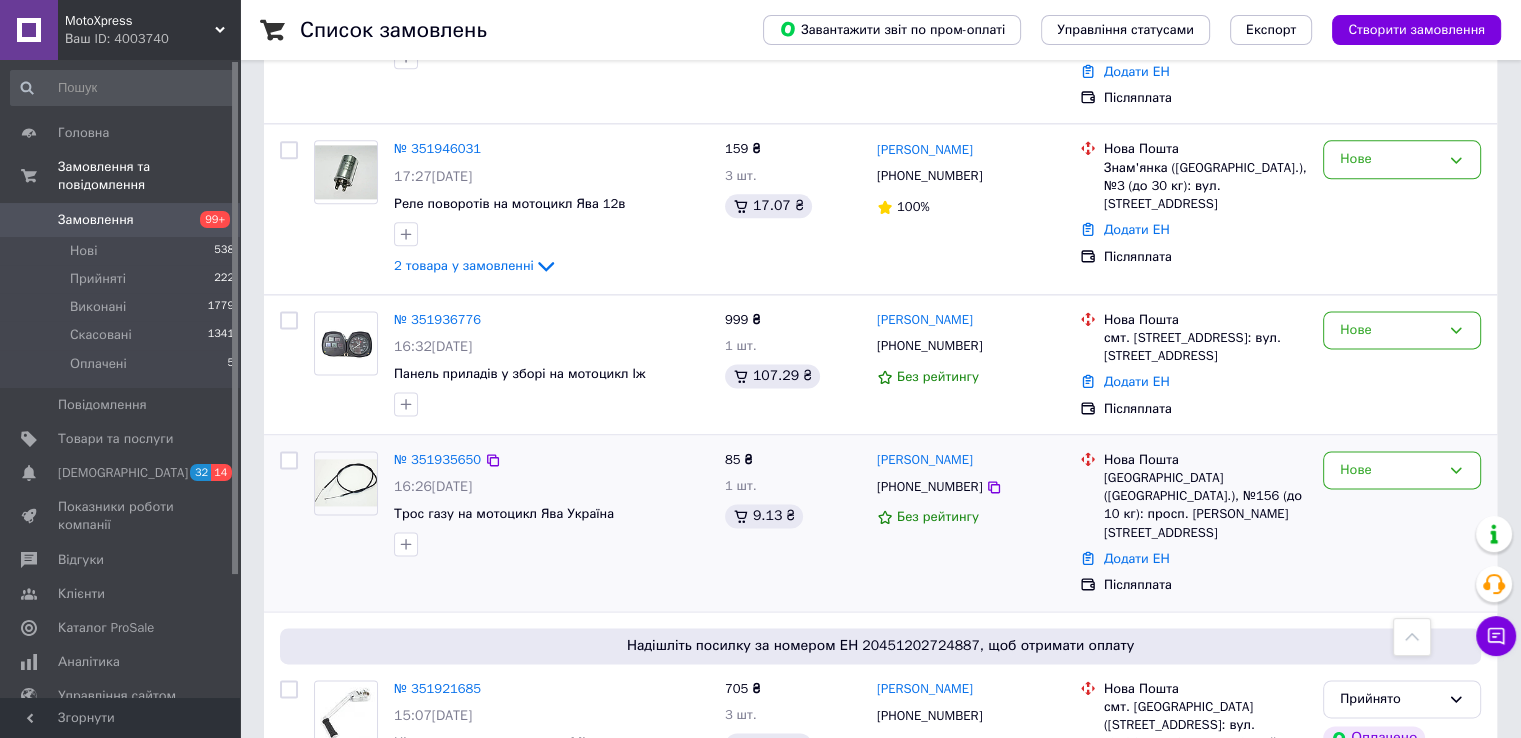 click at bounding box center (346, 503) 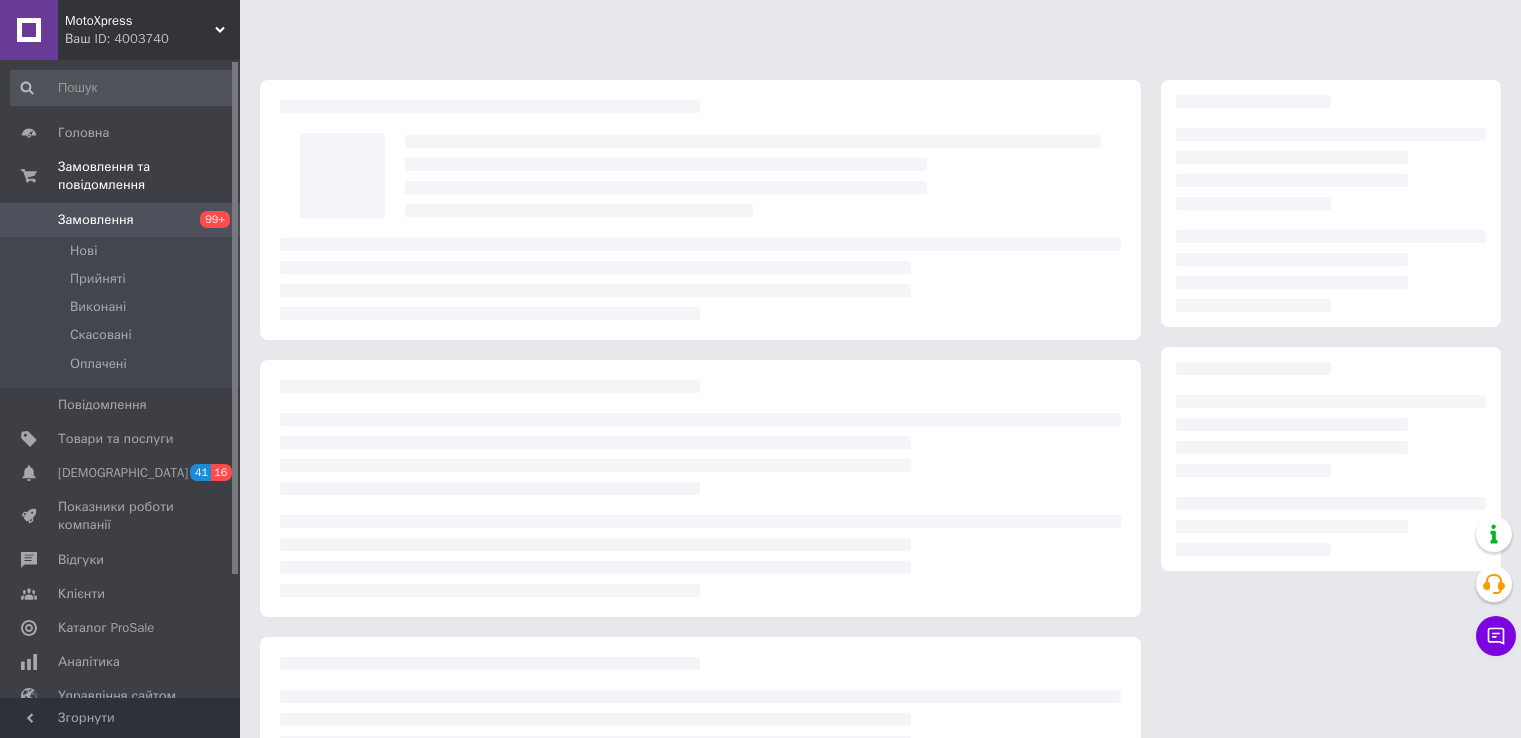 scroll, scrollTop: 0, scrollLeft: 0, axis: both 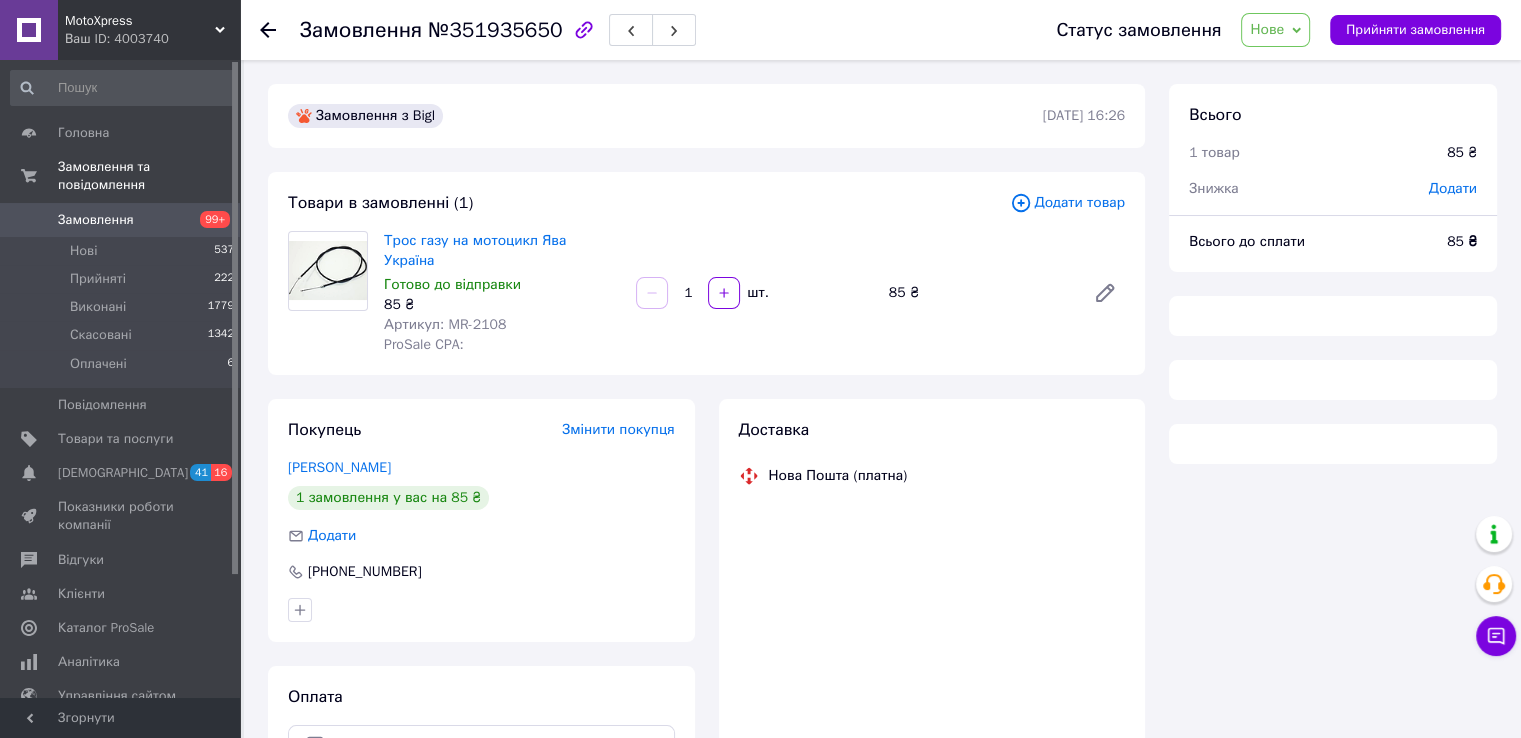 click on "Артикул: MR-2108" at bounding box center (445, 324) 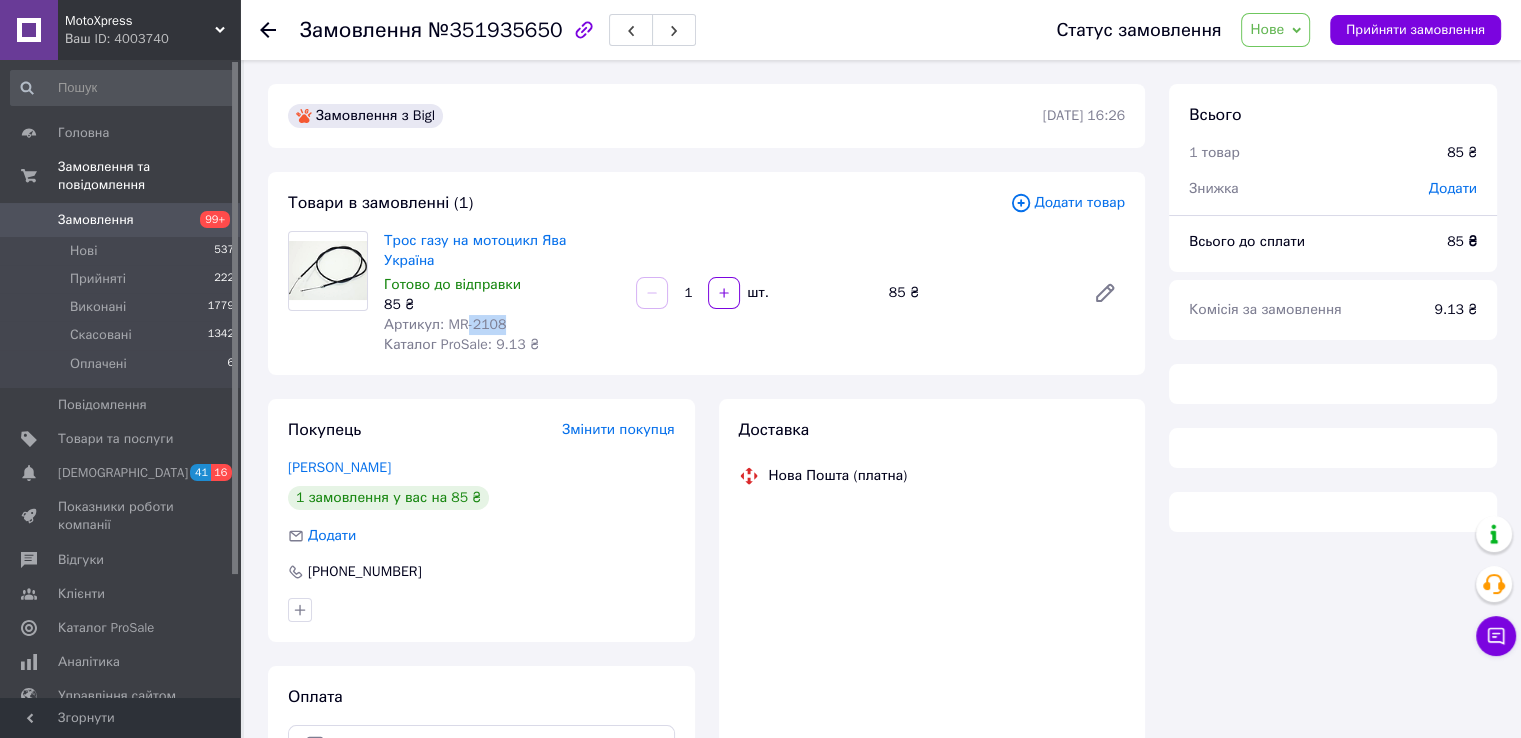 click on "Артикул: MR-2108" at bounding box center (445, 324) 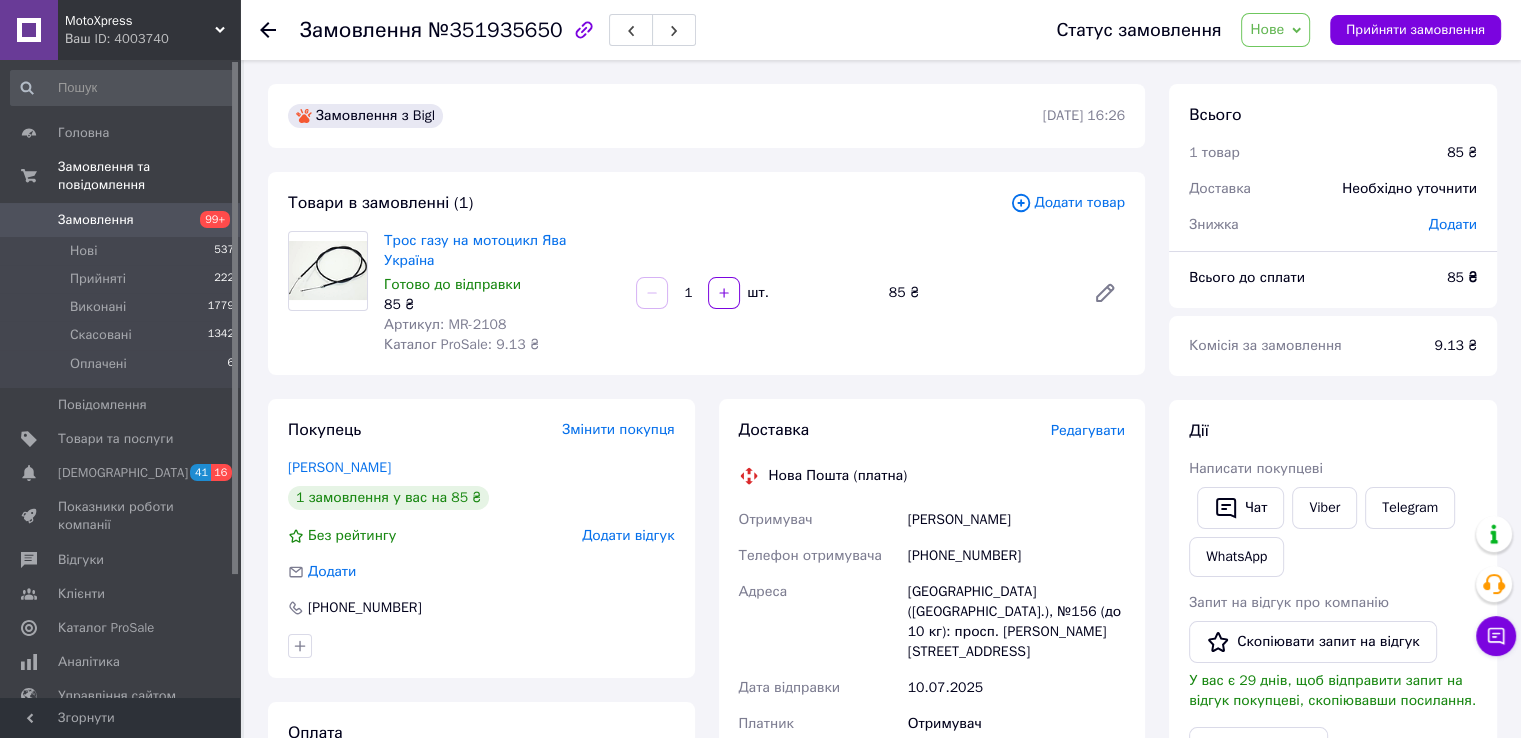 click on "Артикул: MR-2108" at bounding box center [445, 324] 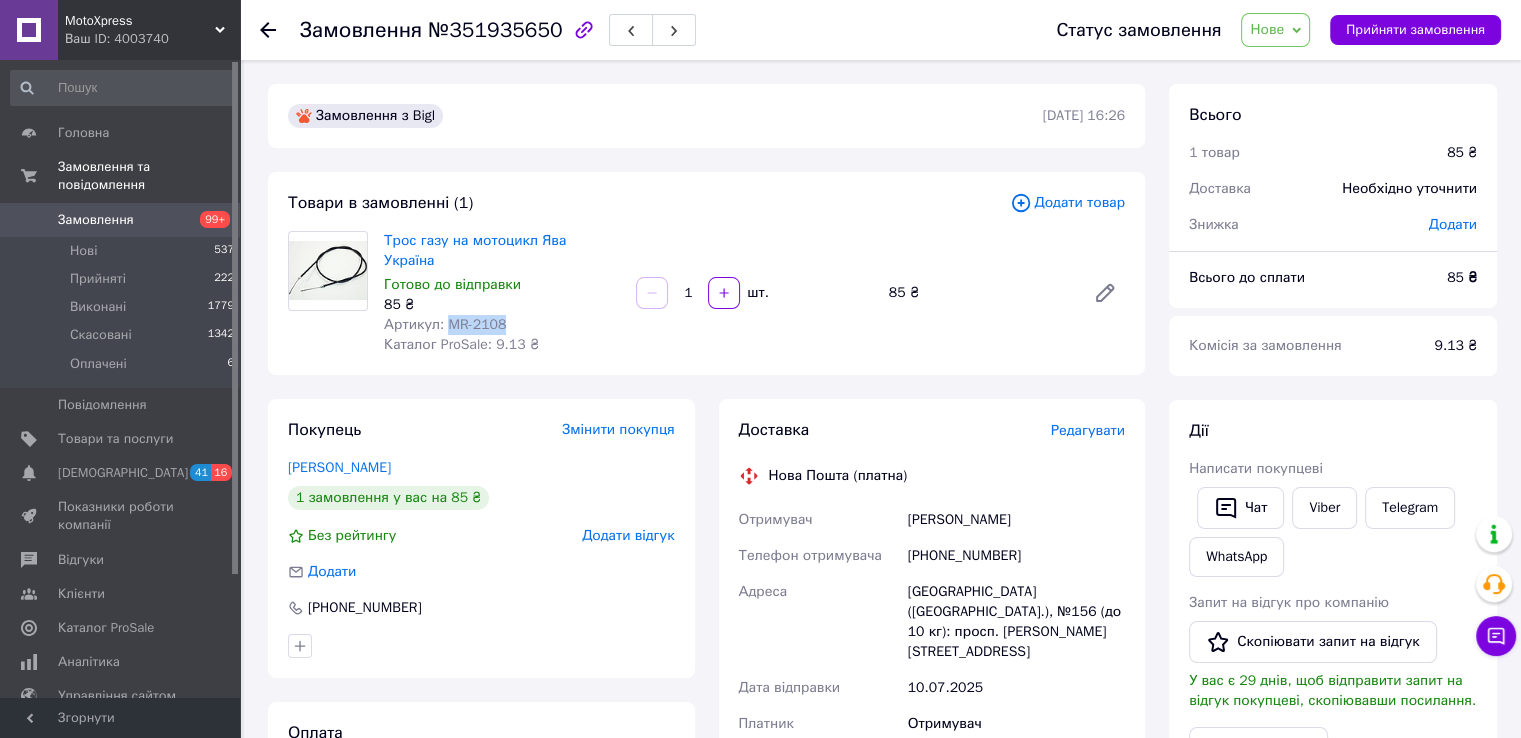 drag, startPoint x: 456, startPoint y: 300, endPoint x: 492, endPoint y: 306, distance: 36.496574 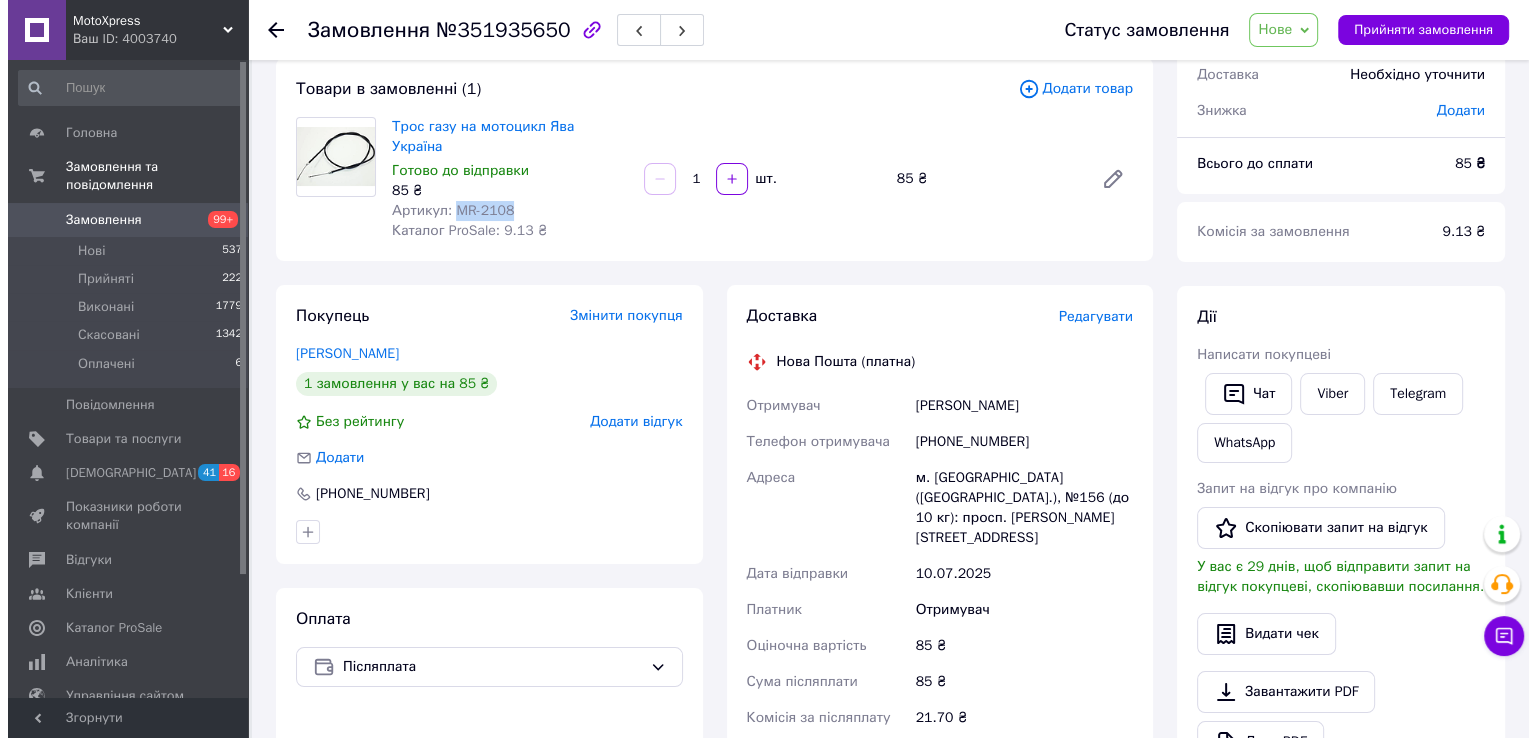 scroll, scrollTop: 200, scrollLeft: 0, axis: vertical 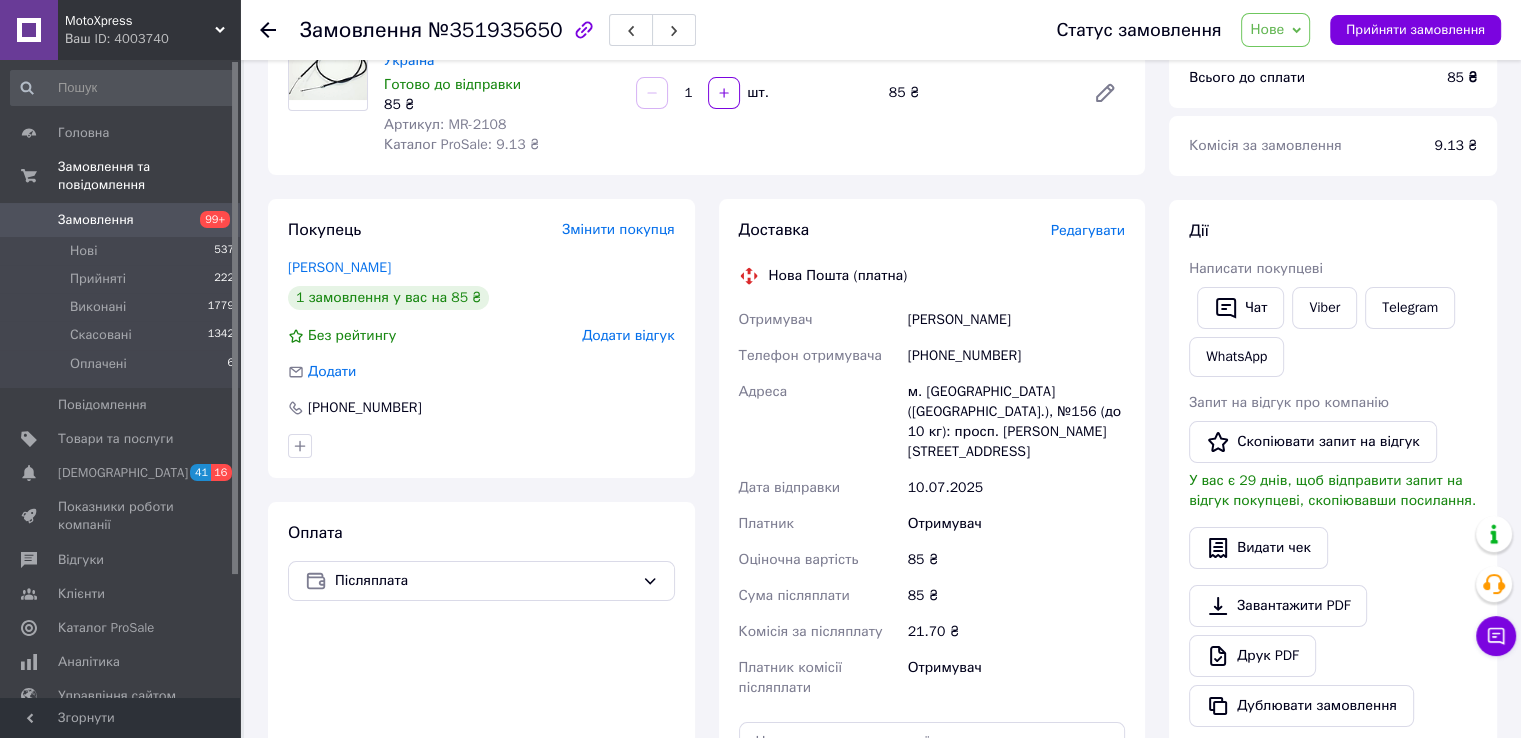 click on "Редагувати" at bounding box center [1088, 230] 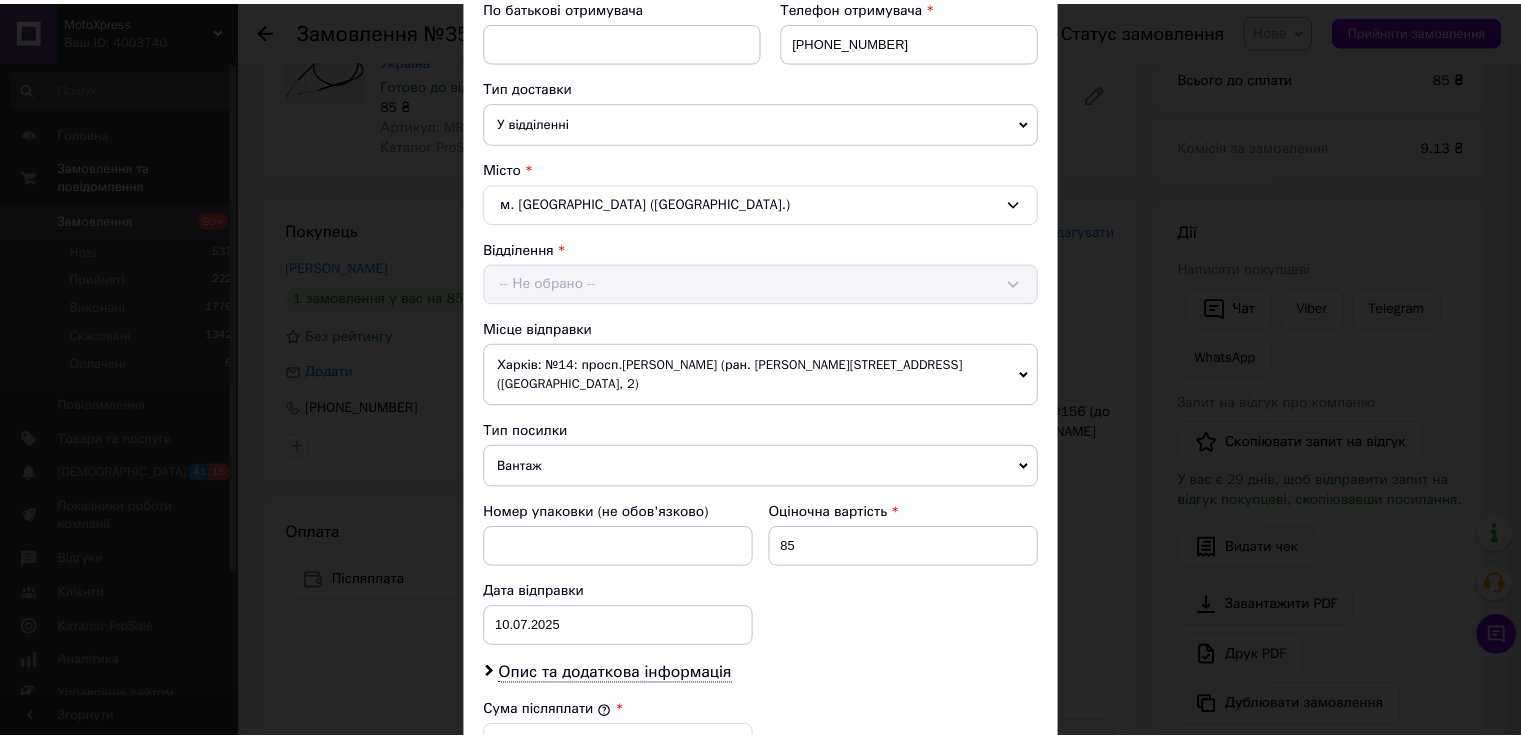 scroll, scrollTop: 700, scrollLeft: 0, axis: vertical 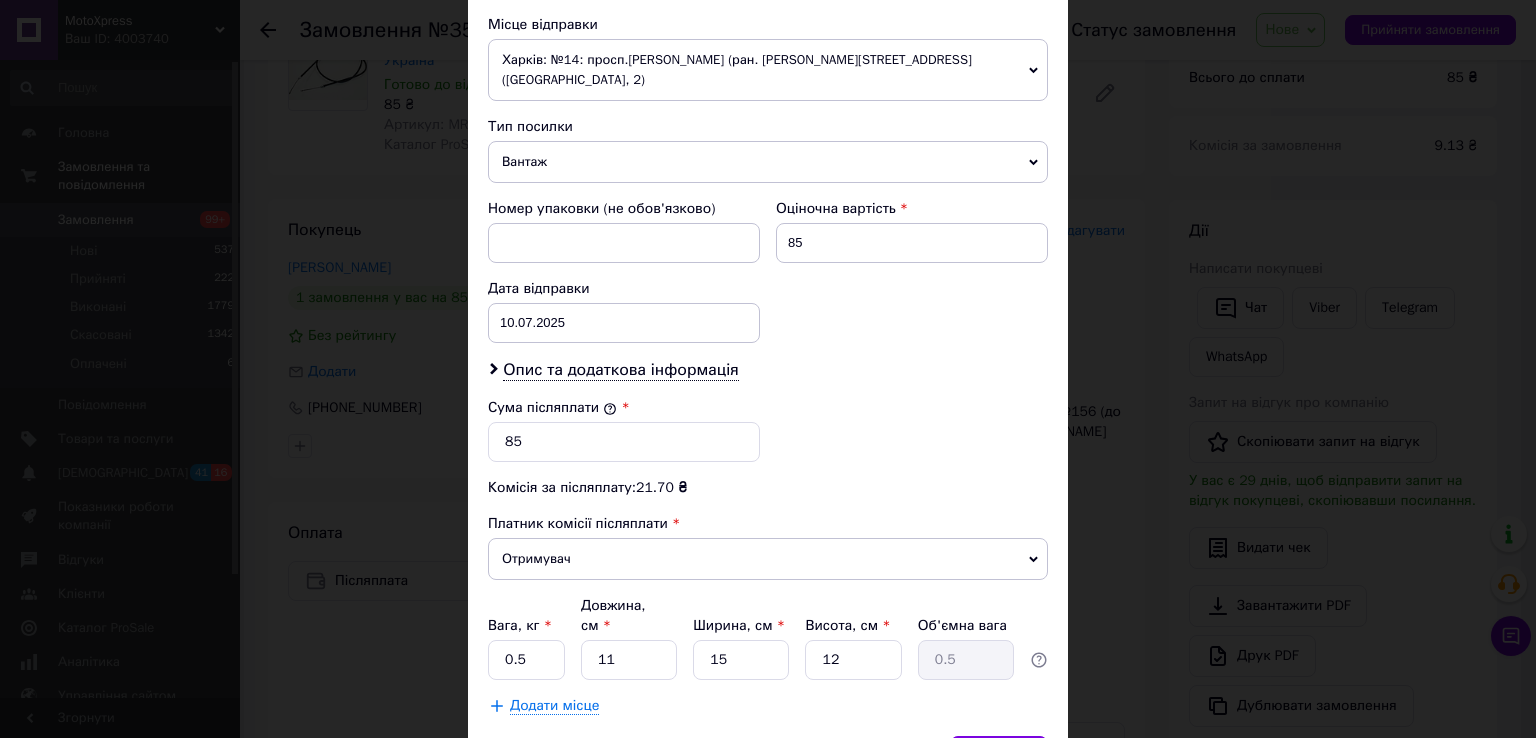 click on "× Редагування доставки Спосіб доставки Нова Пошта (платна) Платник Отримувач Відправник Прізвище отримувача Плаксун Ім'я отримувача [PERSON_NAME] батькові отримувача Телефон отримувача [PHONE_NUMBER] Тип доставки У відділенні Кур'єром В поштоматі Місто м. [GEOGRAPHIC_DATA] ([GEOGRAPHIC_DATA].) Відділення №156 (до 10 кг): просп. [PERSON_NAME][STREET_ADDRESS] Місце відправки Харків: №14: просп.[PERSON_NAME] (ран. [PERSON_NAME]), 199б (ТЦ СанСіті, 2) Немає збігів. Спробуйте змінити умови пошуку Додати ще місце відправки Тип посилки Вантаж Документи Номер упаковки (не обов'язково) Оціночна вартість 85 [DATE] < >" at bounding box center [768, 369] 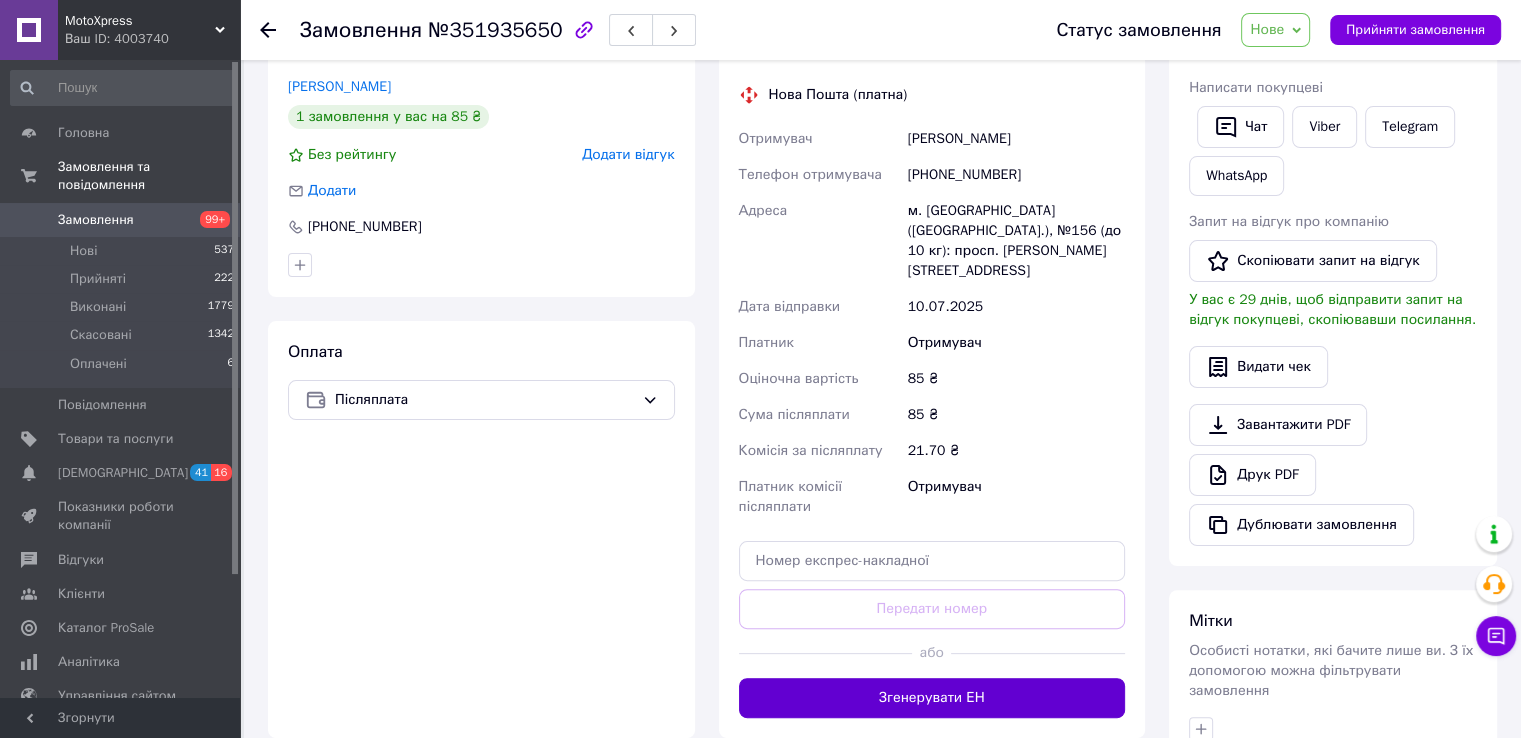 scroll, scrollTop: 500, scrollLeft: 0, axis: vertical 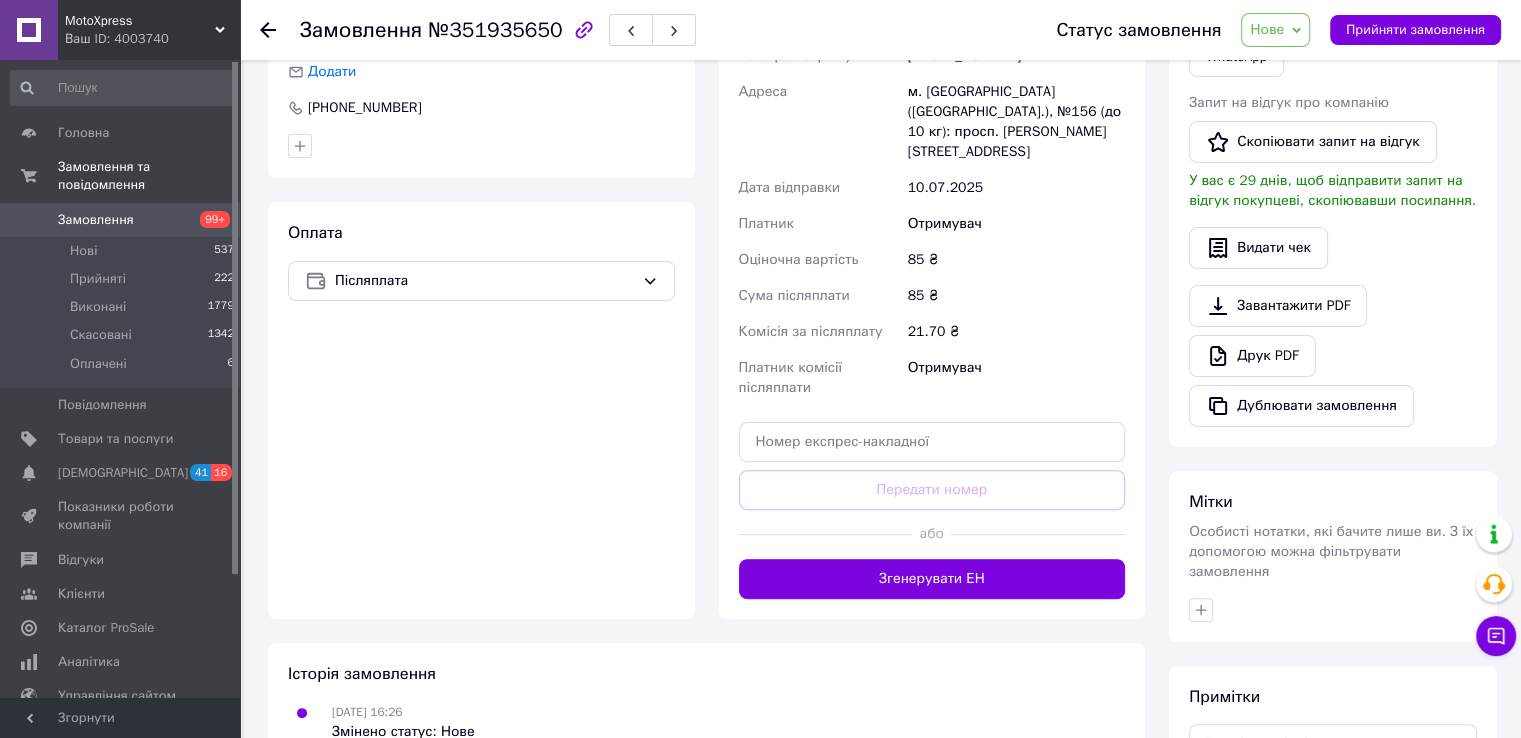 drag, startPoint x: 940, startPoint y: 527, endPoint x: 1035, endPoint y: 403, distance: 156.20819 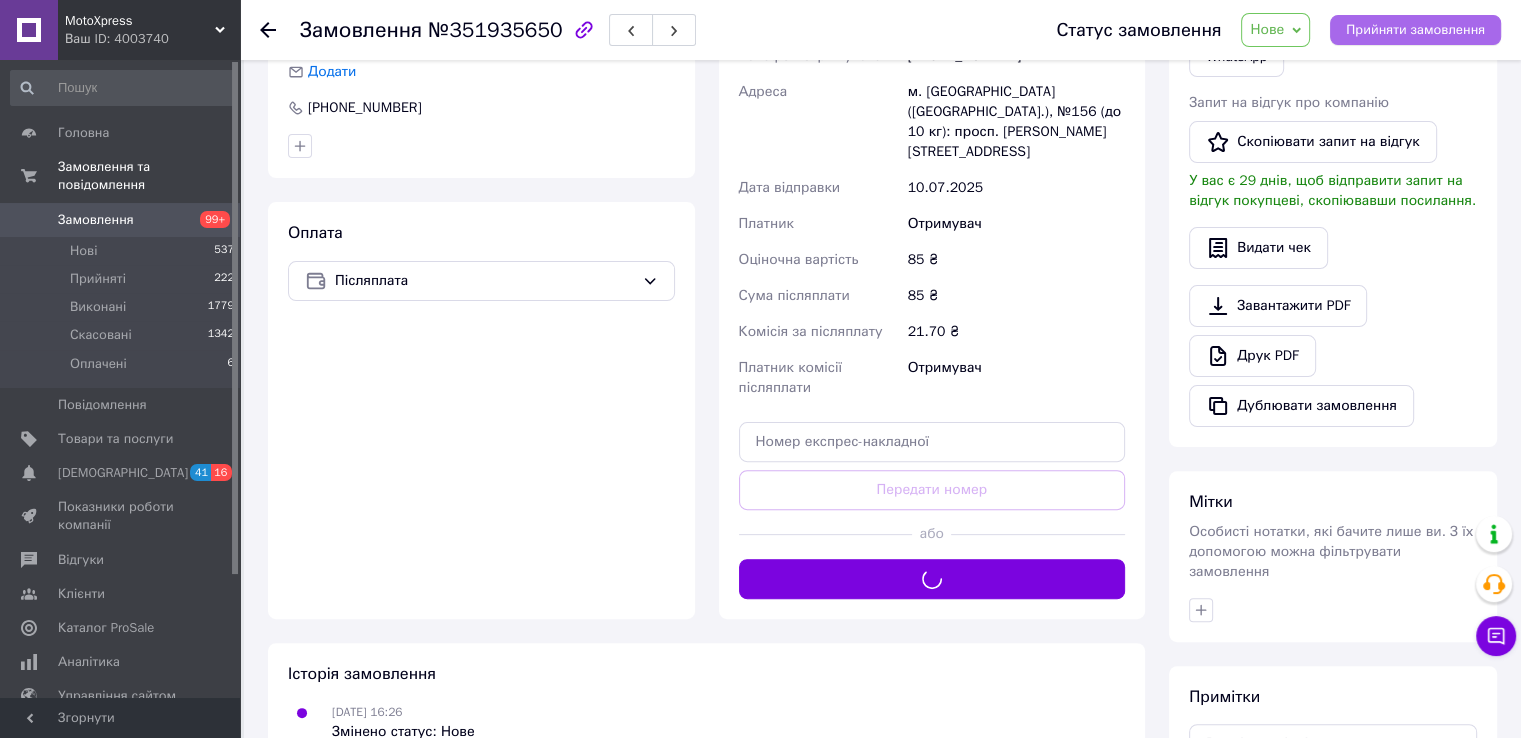 click on "Прийняти замовлення" at bounding box center [1415, 30] 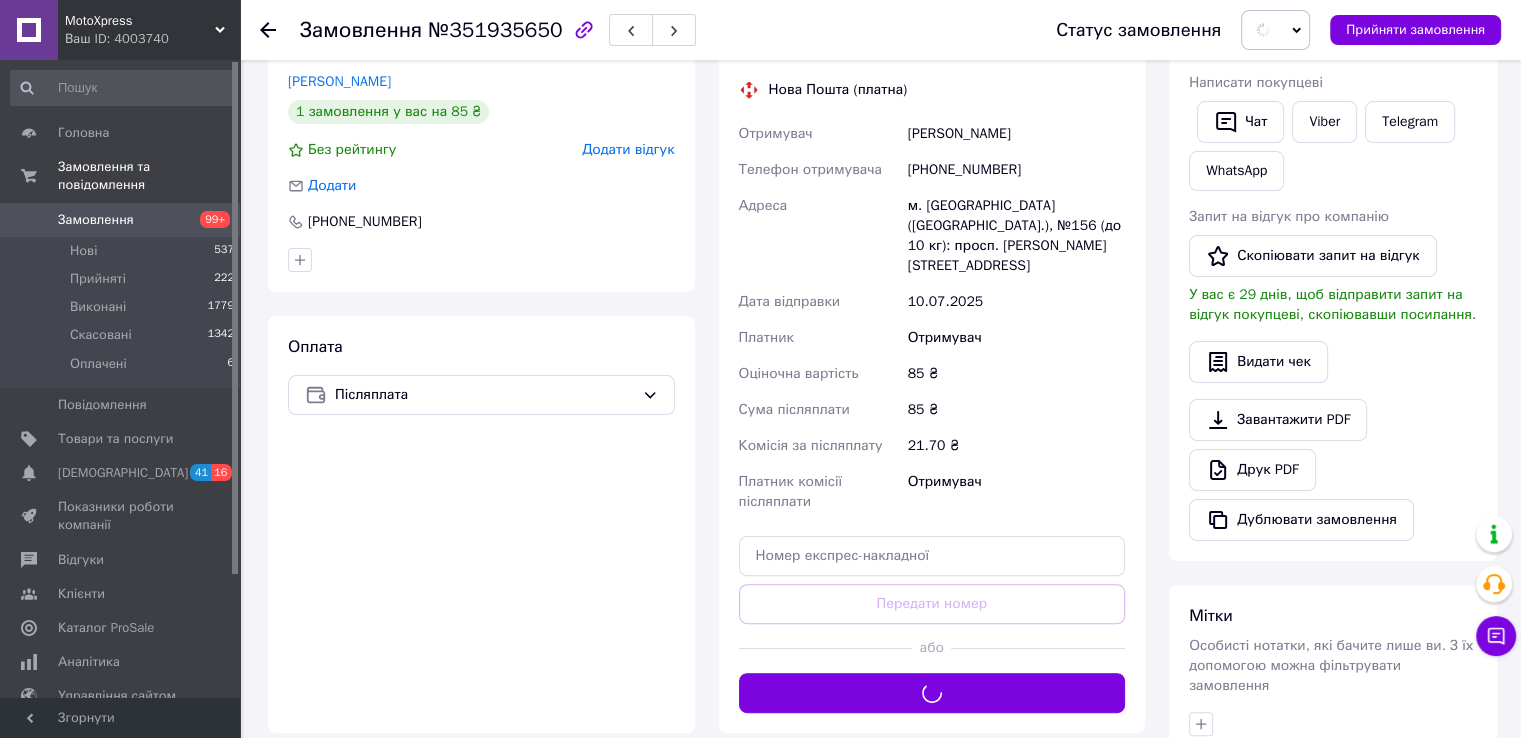 scroll, scrollTop: 0, scrollLeft: 0, axis: both 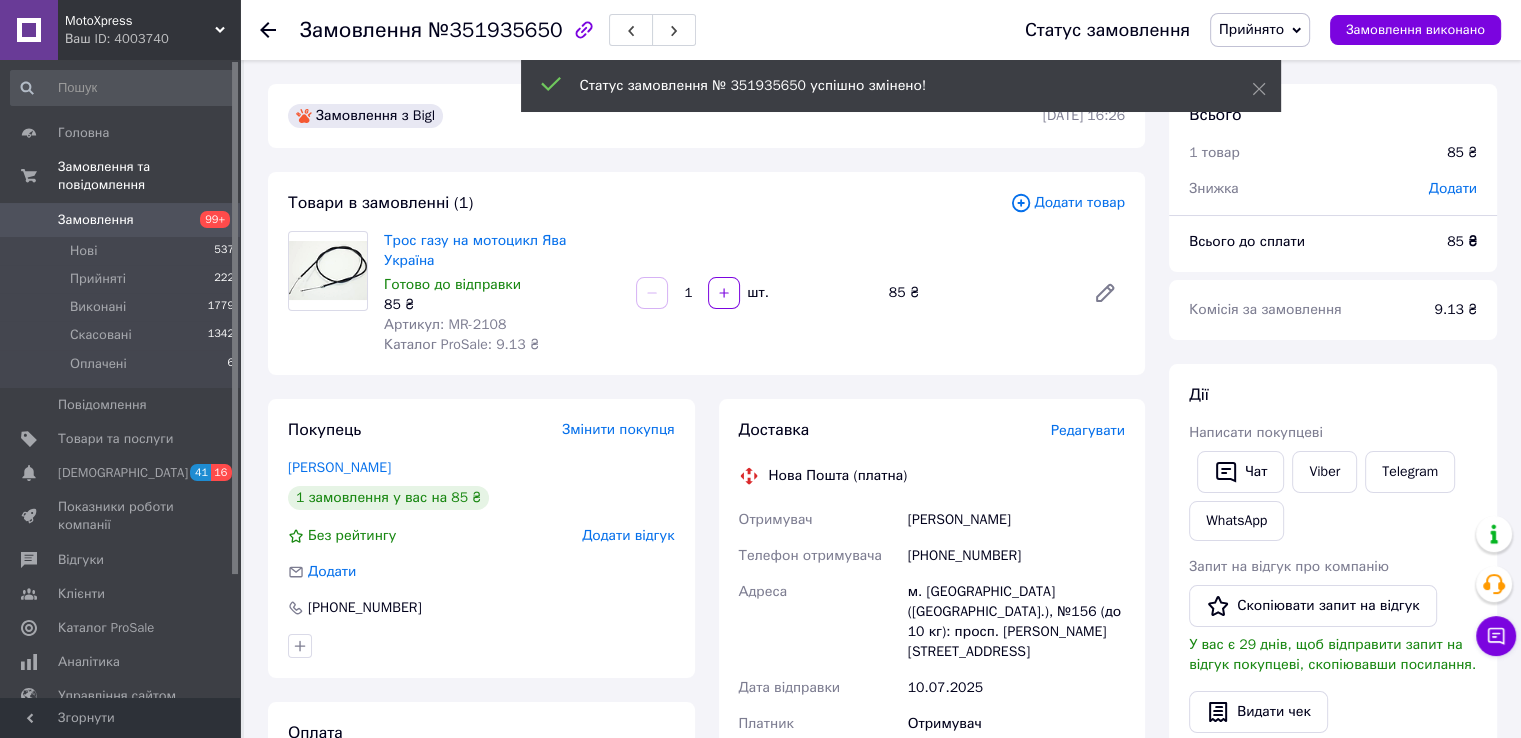 click on "[PERSON_NAME]" at bounding box center [1016, 520] 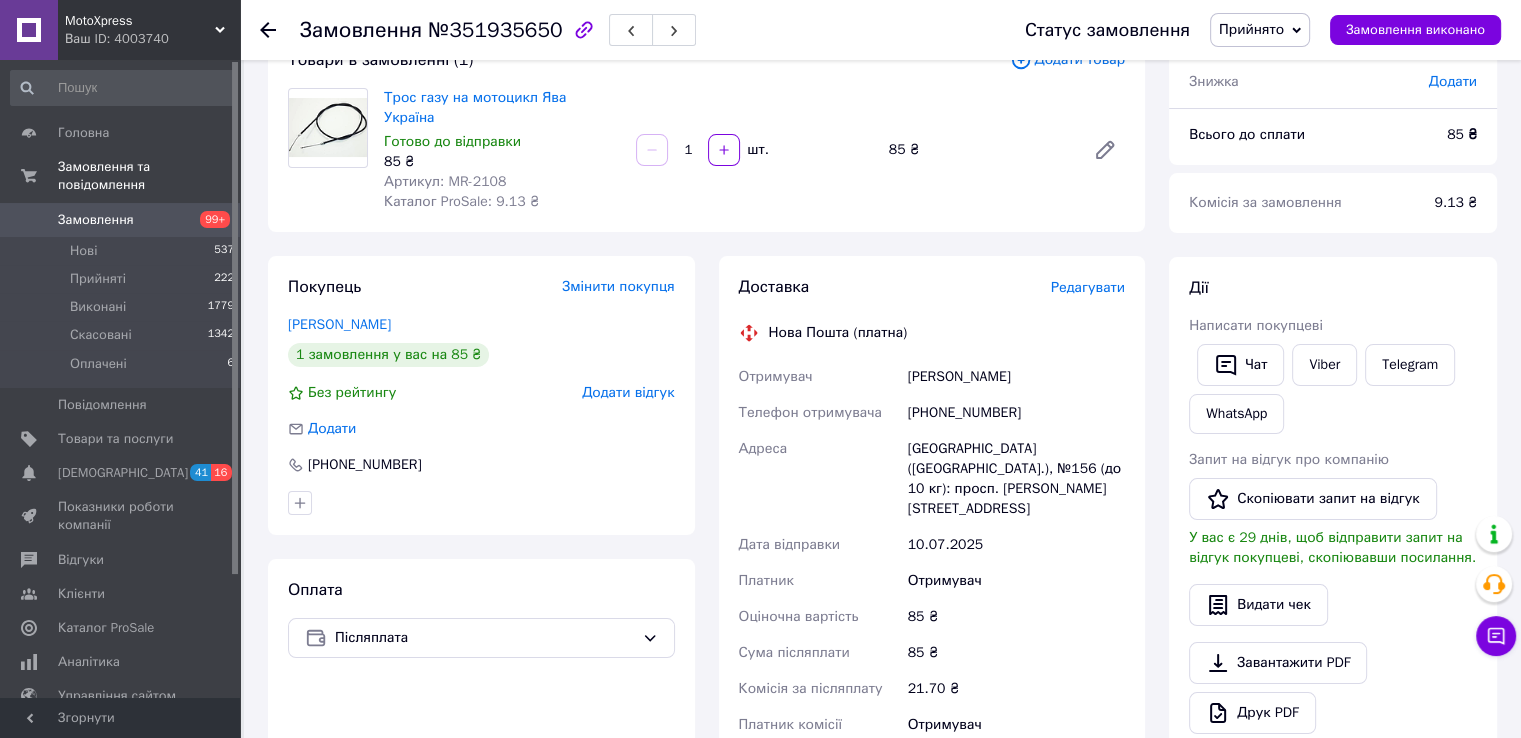 scroll, scrollTop: 0, scrollLeft: 0, axis: both 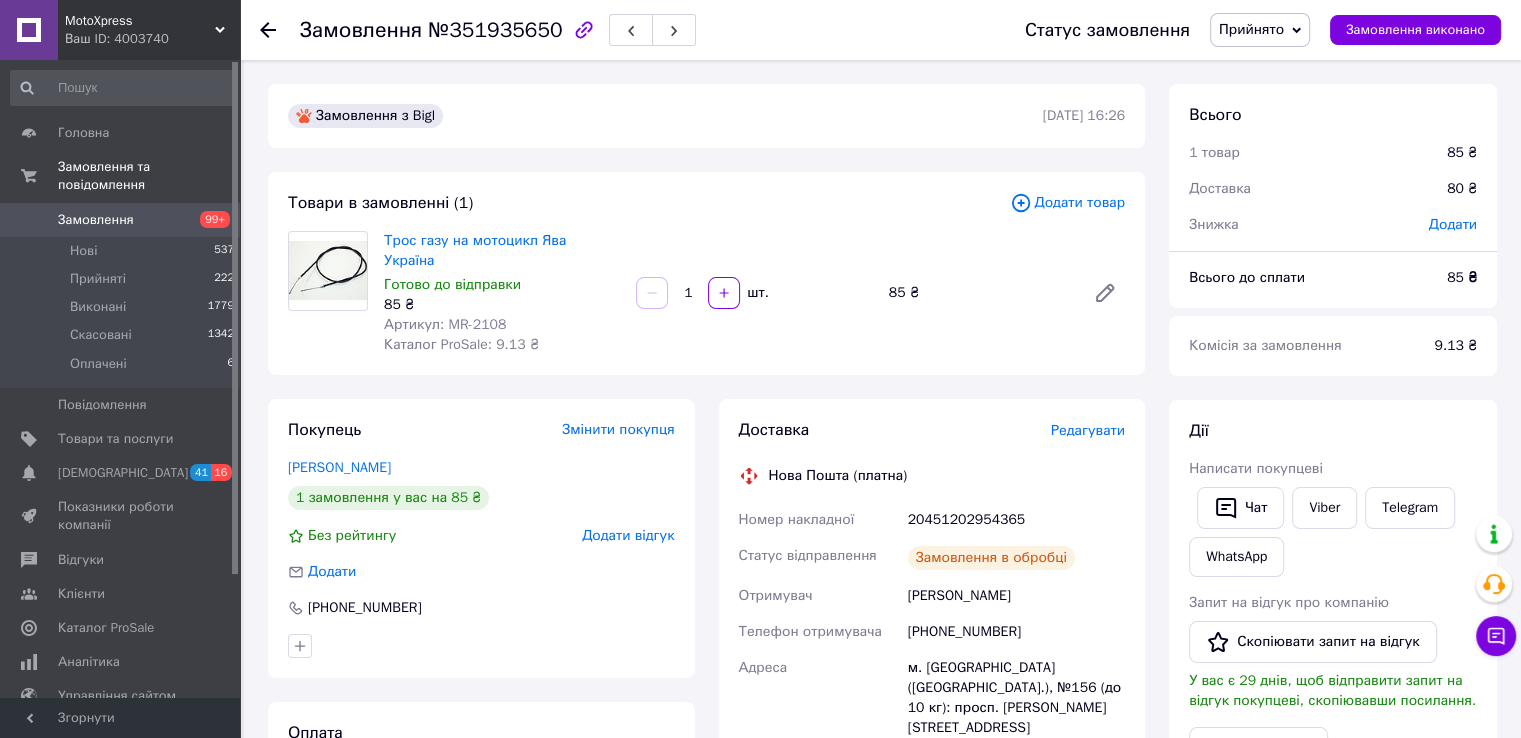 click on "20451202954365" at bounding box center (1016, 520) 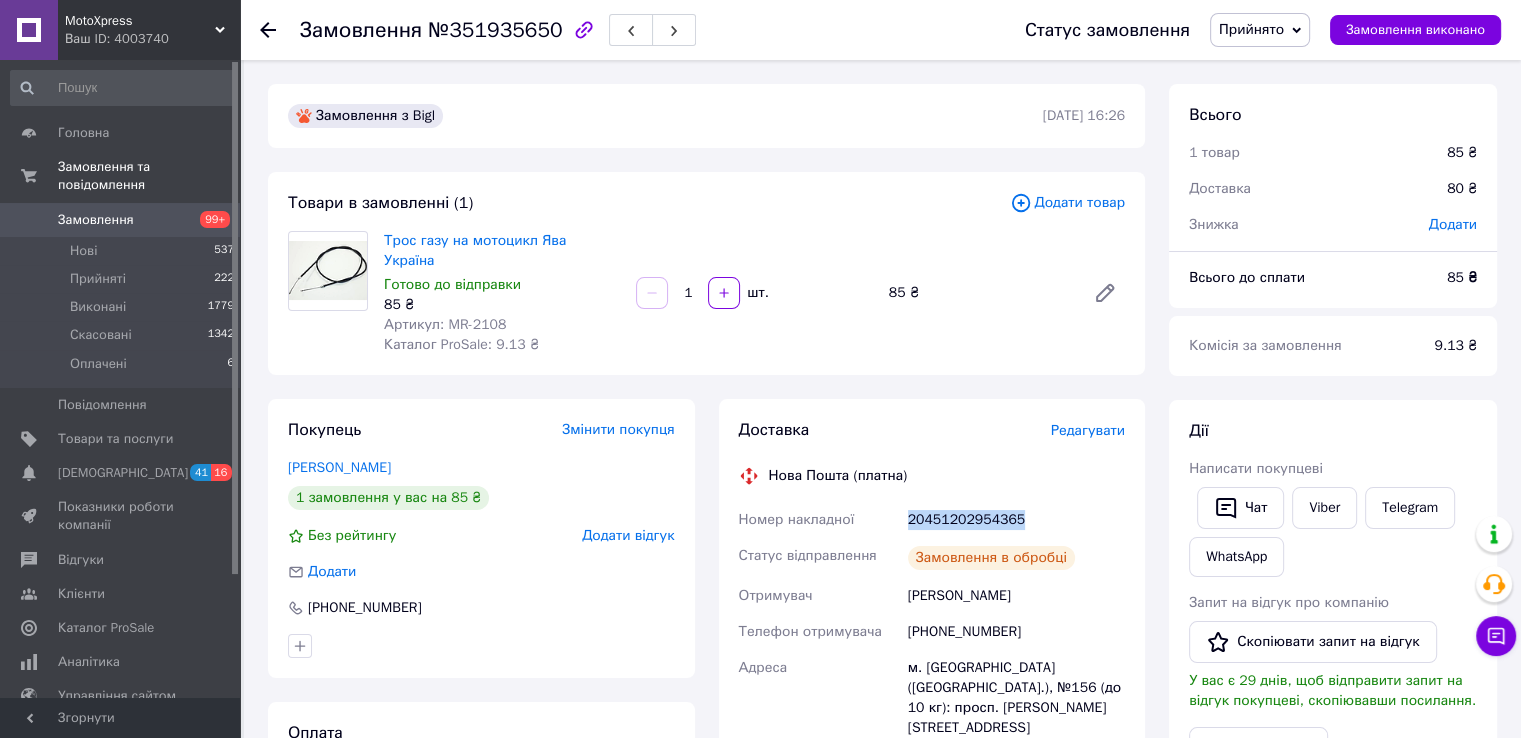 copy on "20451202954365" 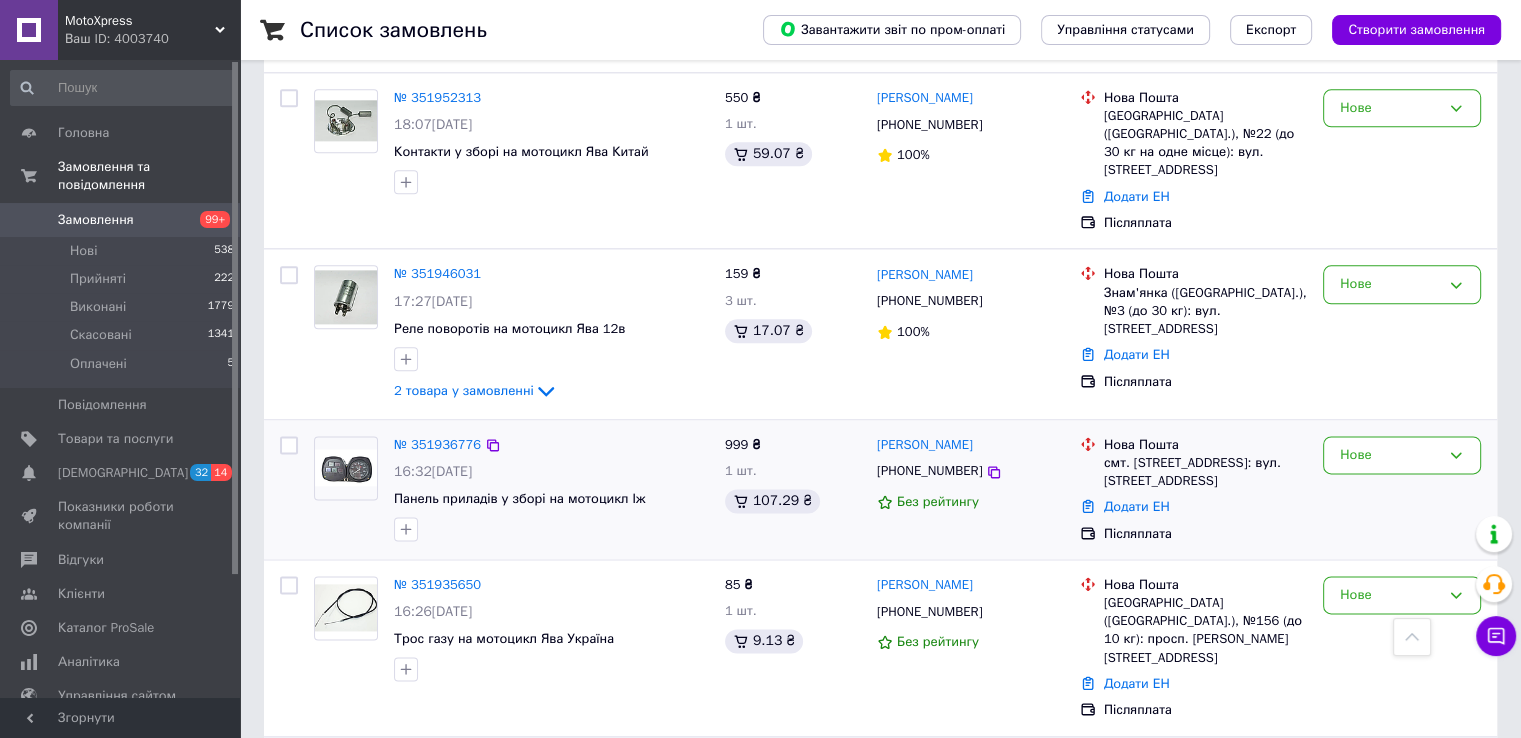 scroll, scrollTop: 2400, scrollLeft: 0, axis: vertical 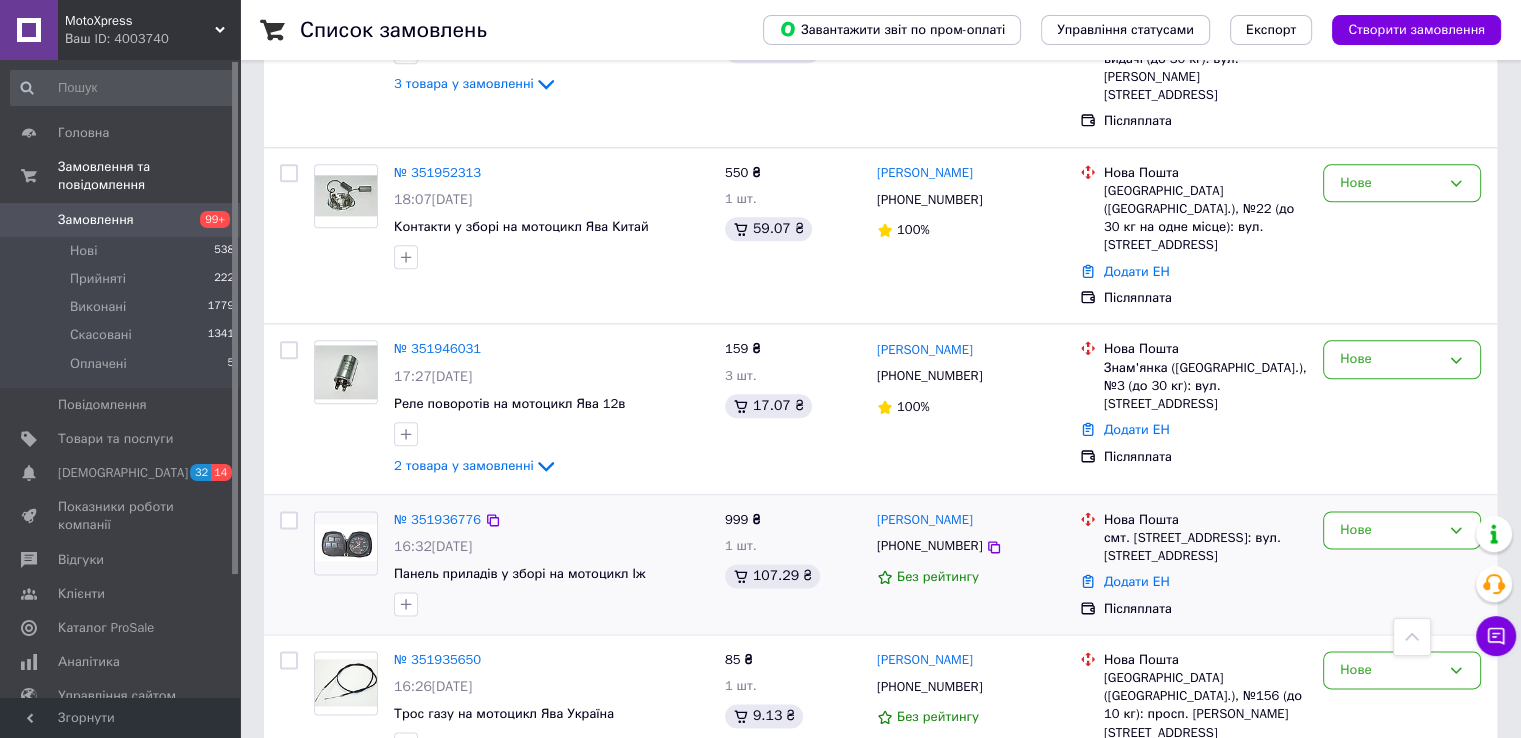 click at bounding box center (346, 542) 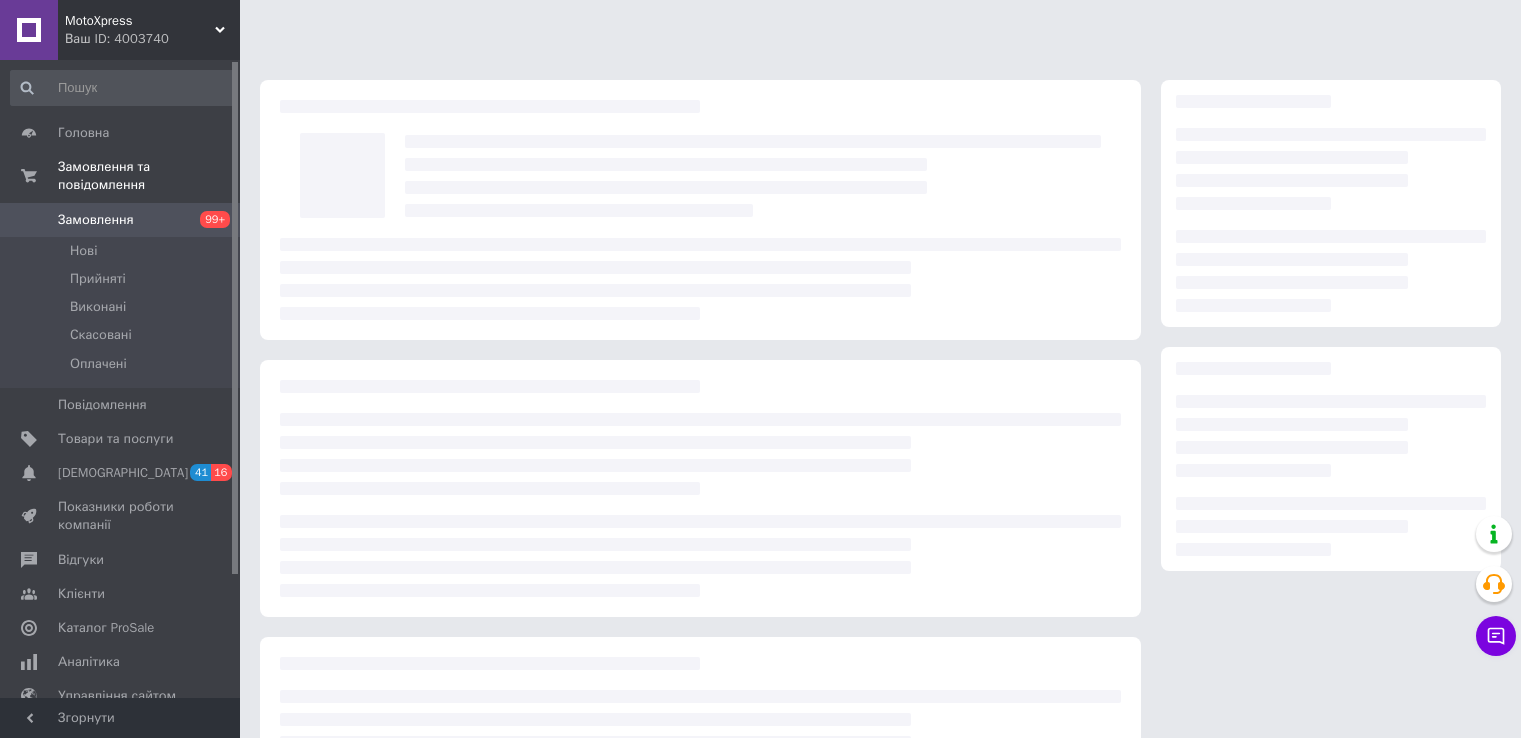 scroll, scrollTop: 0, scrollLeft: 0, axis: both 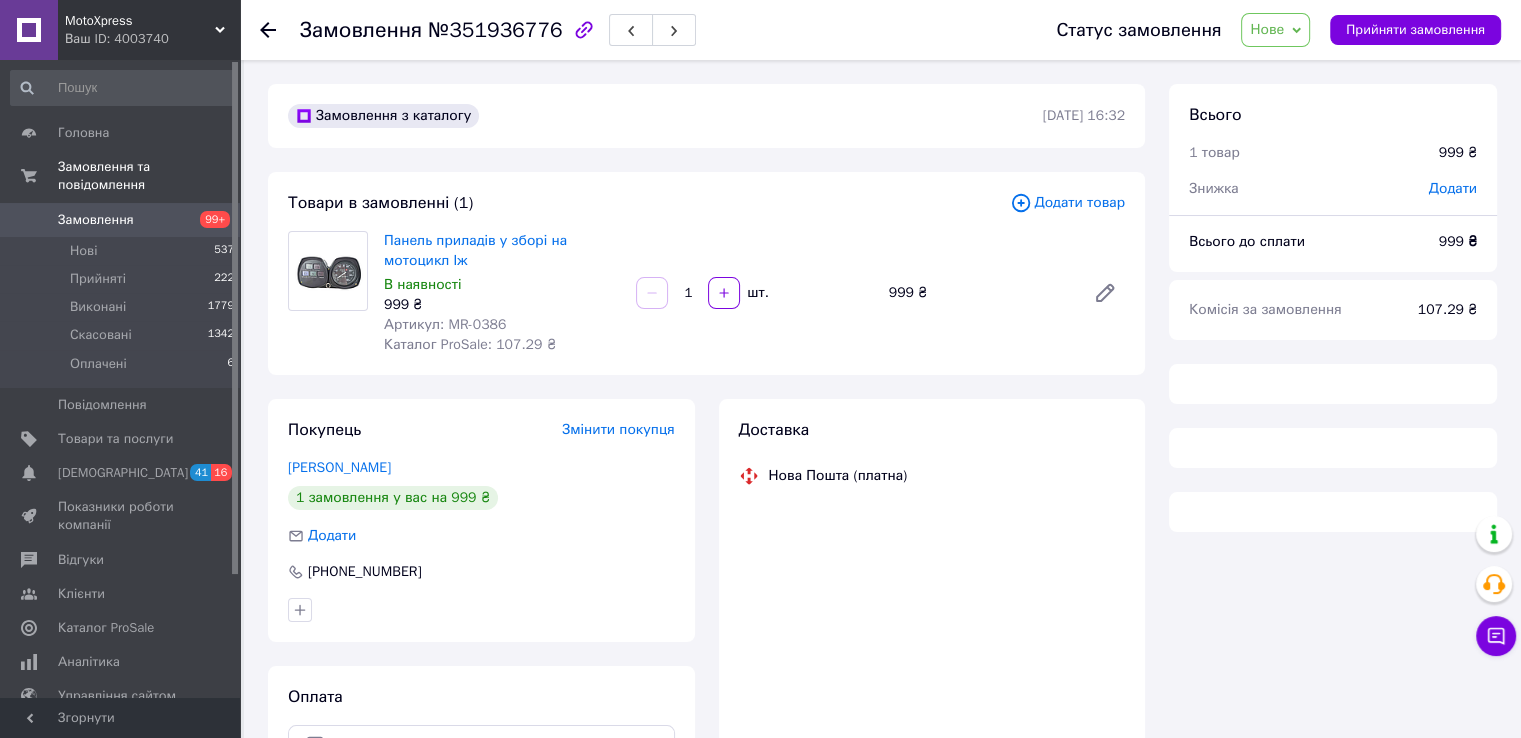 click on "Артикул: MR-0386" at bounding box center [445, 324] 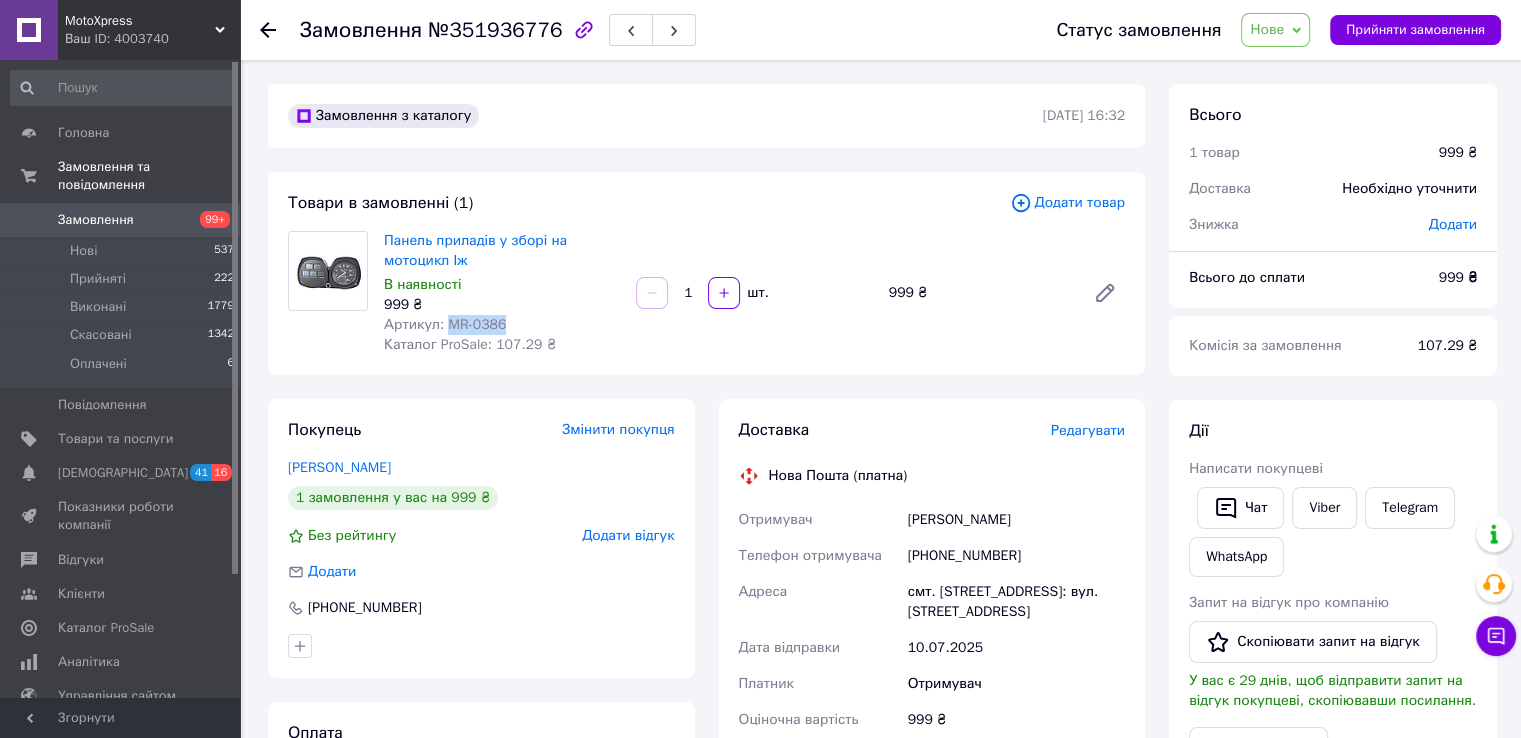 drag, startPoint x: 450, startPoint y: 326, endPoint x: 472, endPoint y: 329, distance: 22.203604 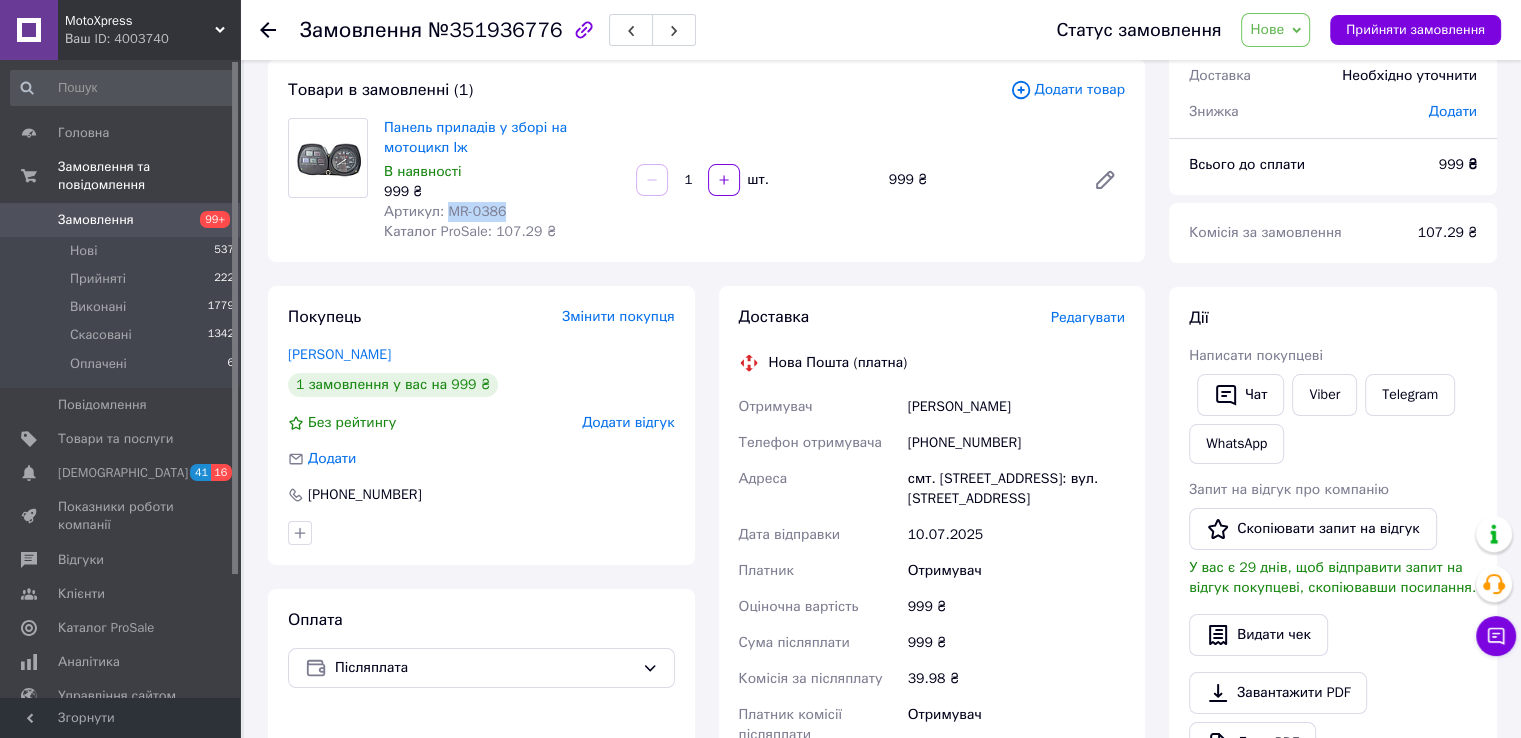 scroll, scrollTop: 200, scrollLeft: 0, axis: vertical 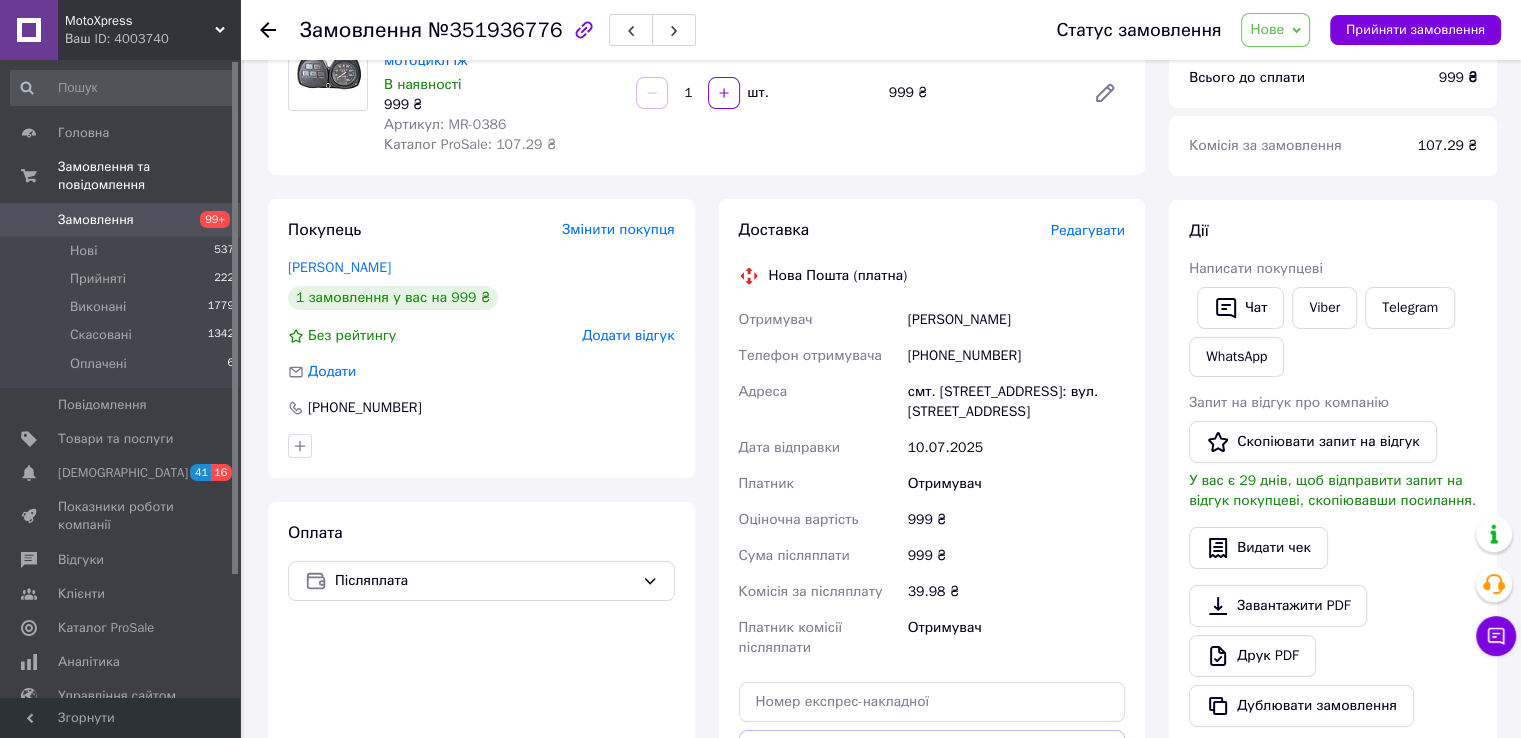 click on "[PHONE_NUMBER]" at bounding box center (1016, 356) 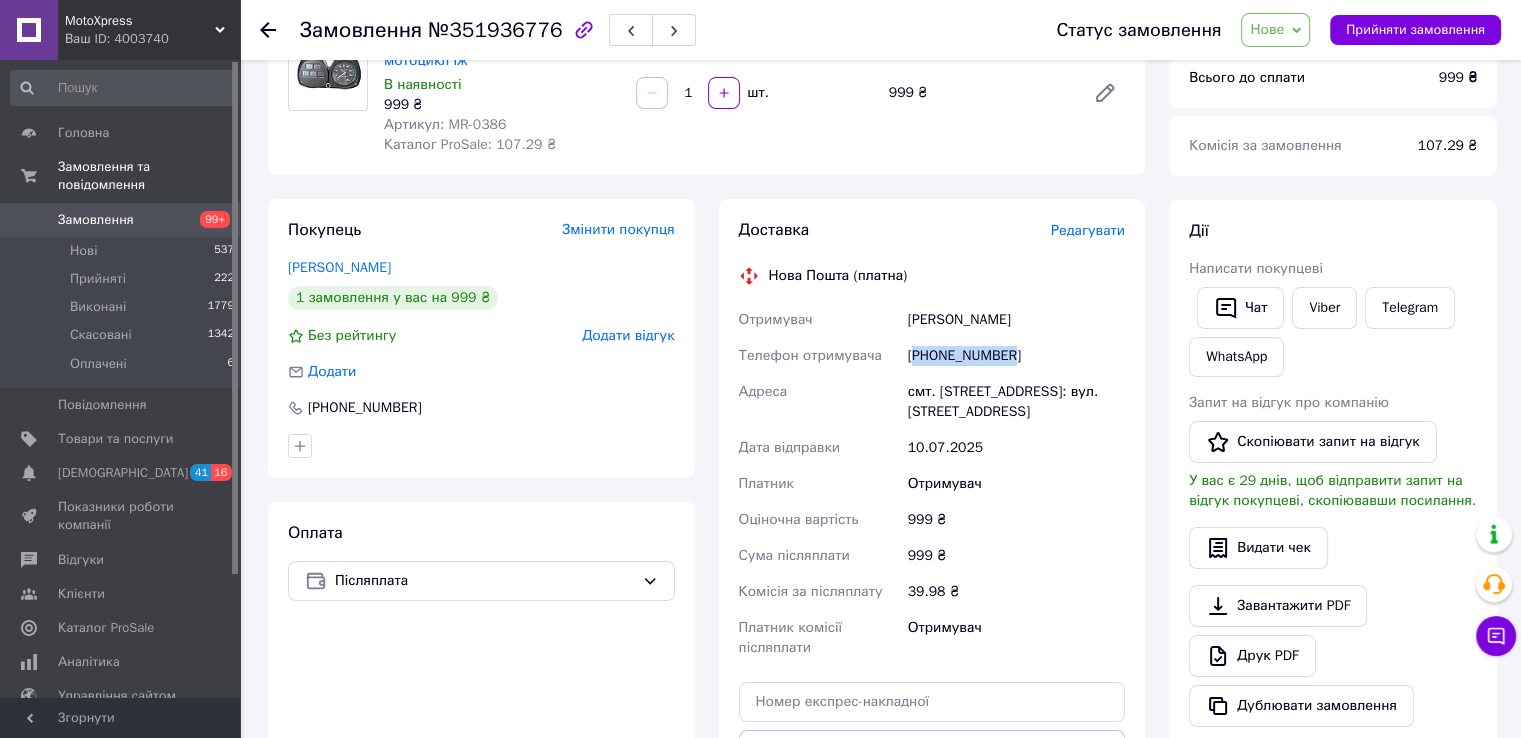 click on "[PHONE_NUMBER]" at bounding box center [1016, 356] 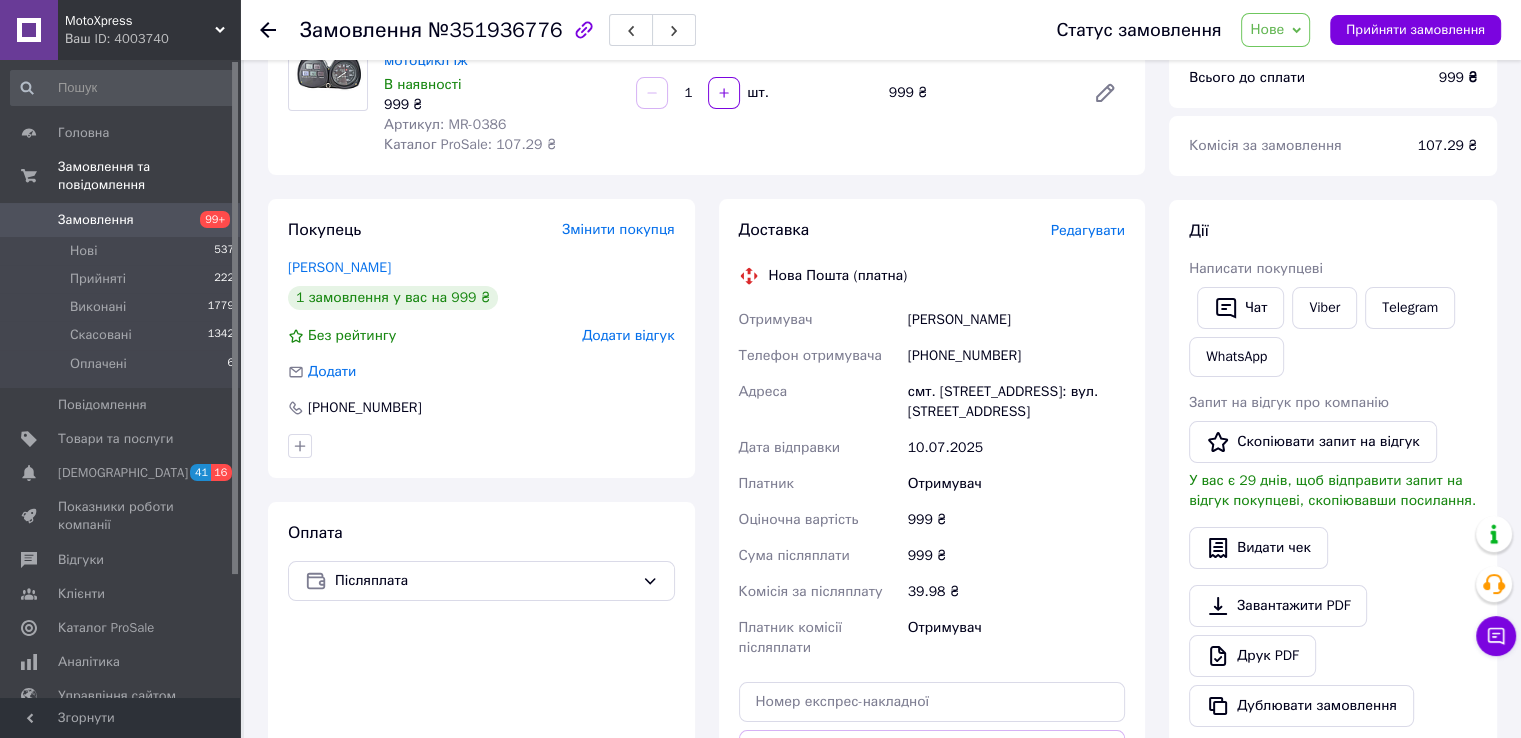 click on "Гоготов Віталій" at bounding box center (1016, 320) 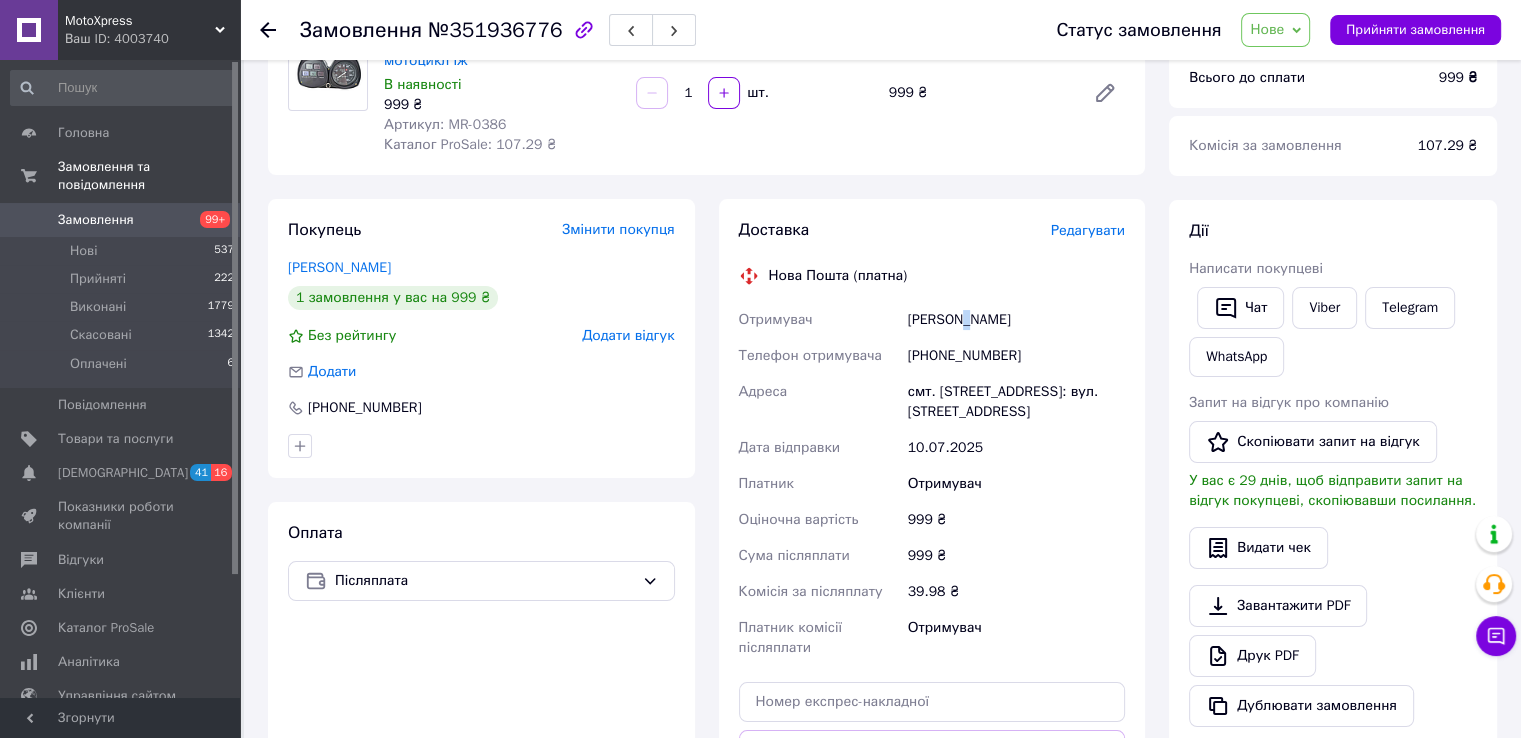 click on "Гоготов Віталій" at bounding box center [1016, 320] 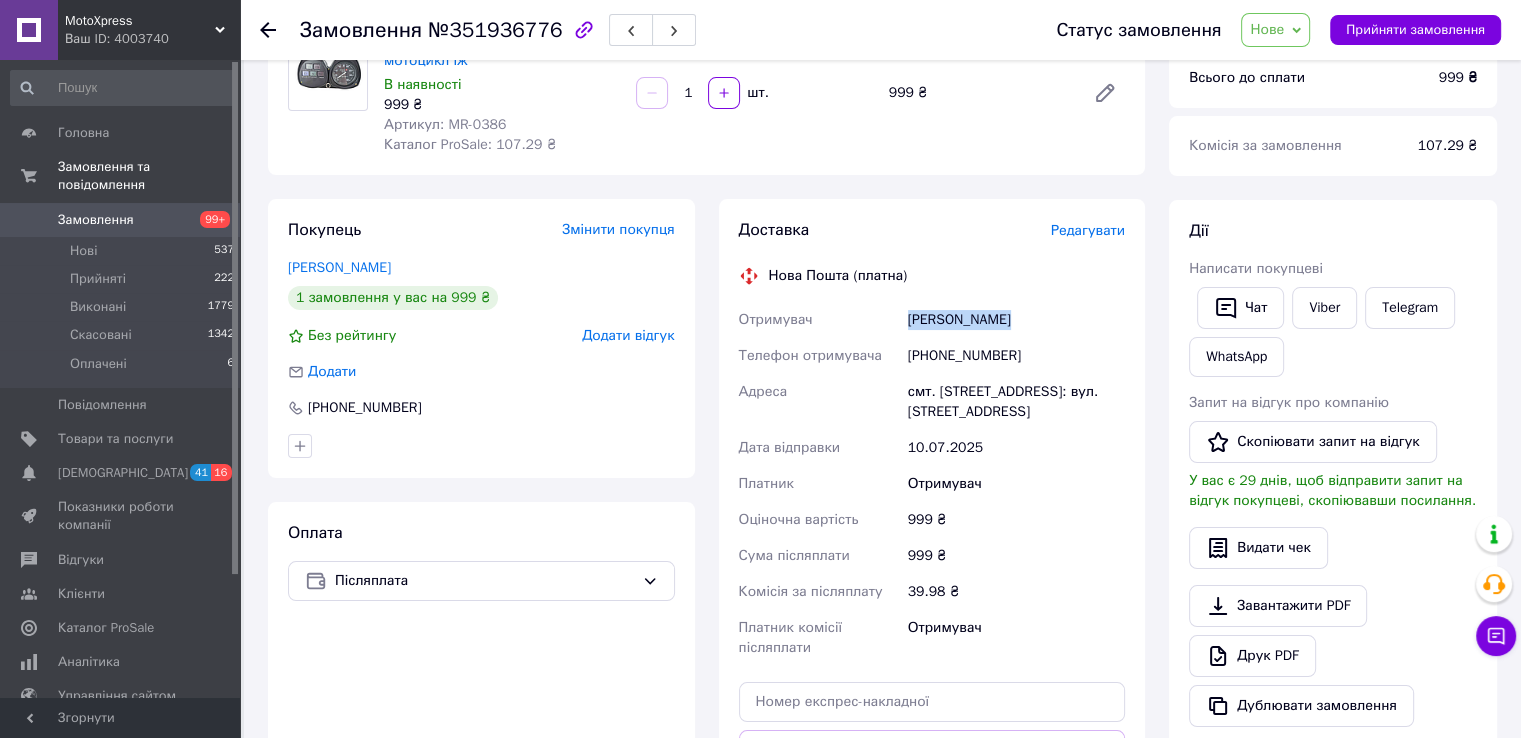 click on "Гоготов Віталій" at bounding box center (1016, 320) 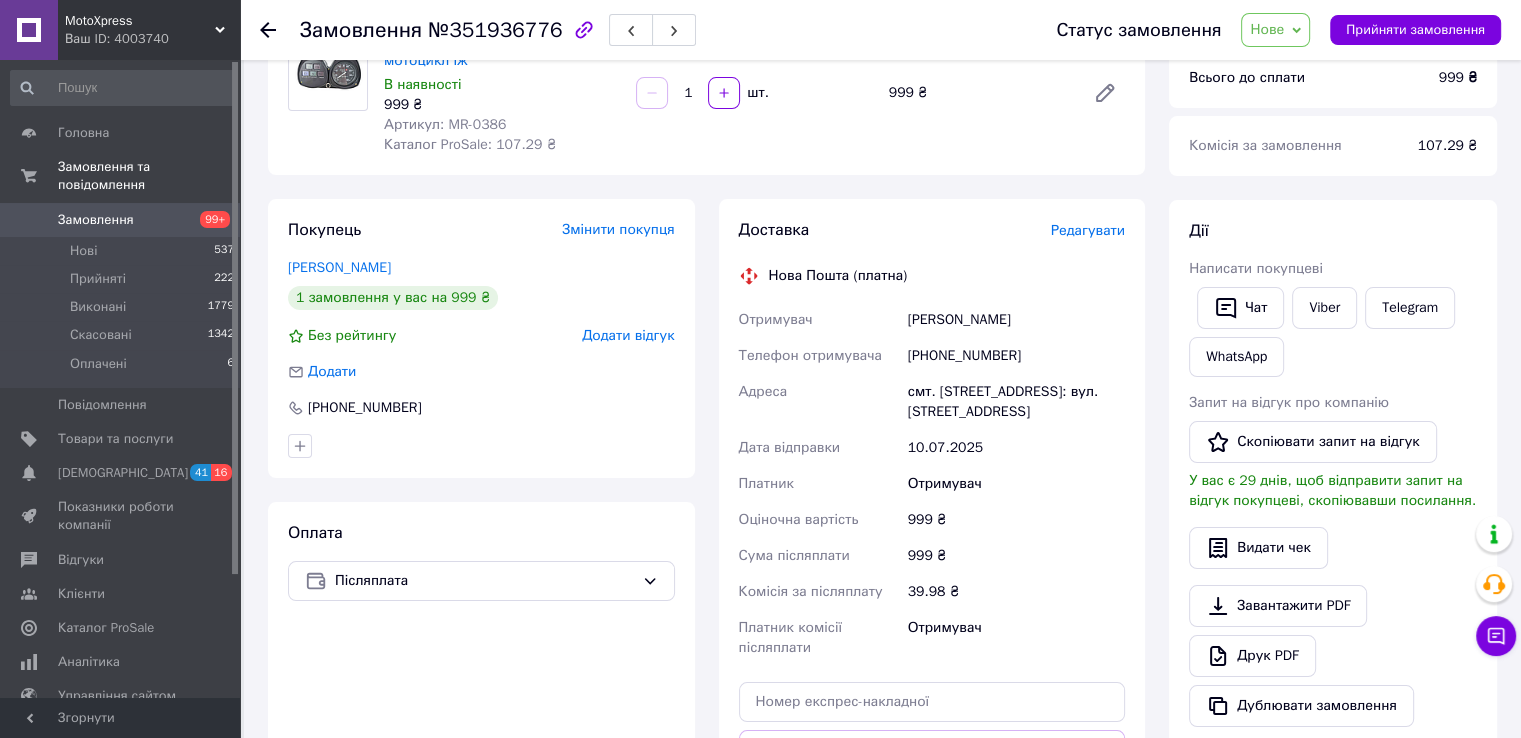 click on "смт. [STREET_ADDRESS]: вул. [STREET_ADDRESS]" at bounding box center (1016, 402) 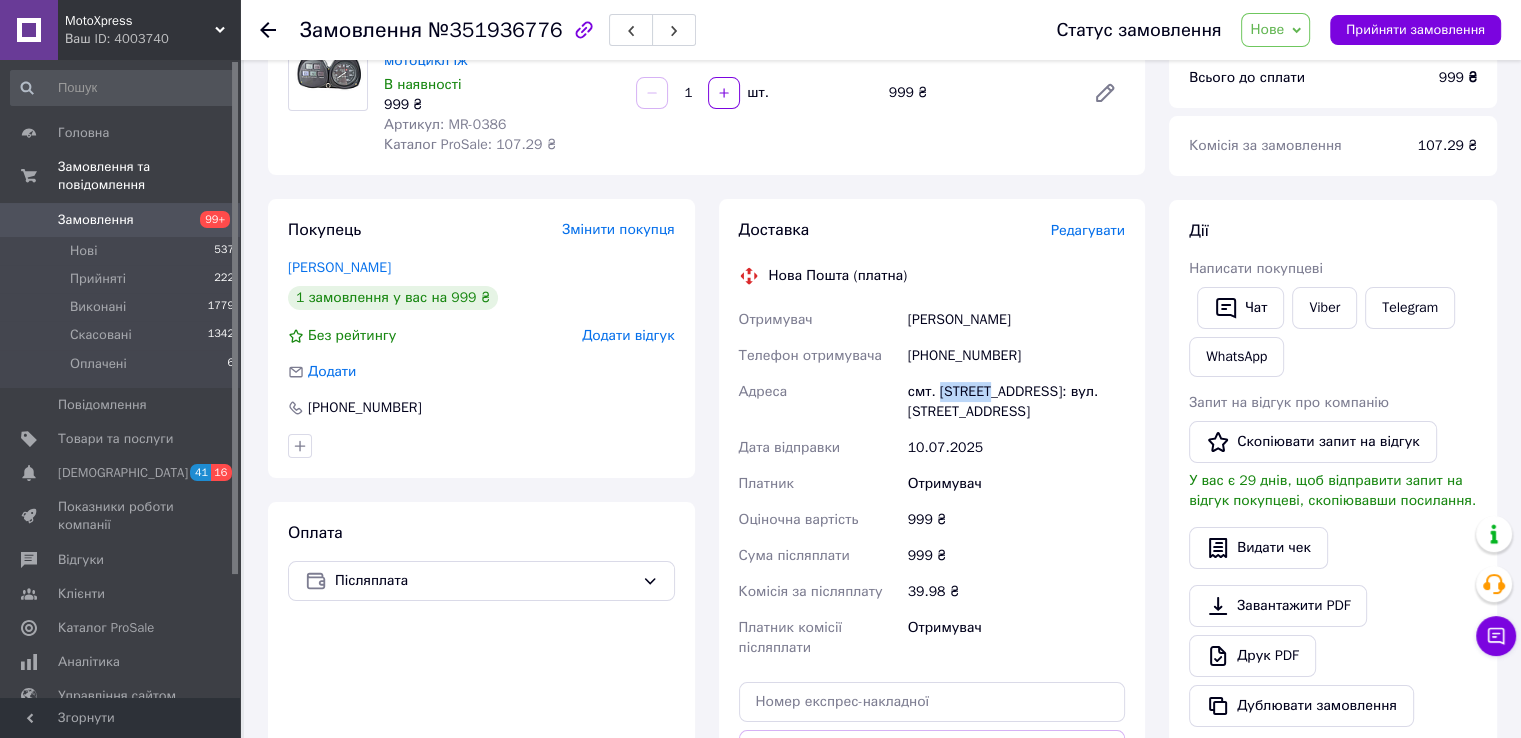 click on "смт. [STREET_ADDRESS]: вул. [STREET_ADDRESS]" at bounding box center (1016, 402) 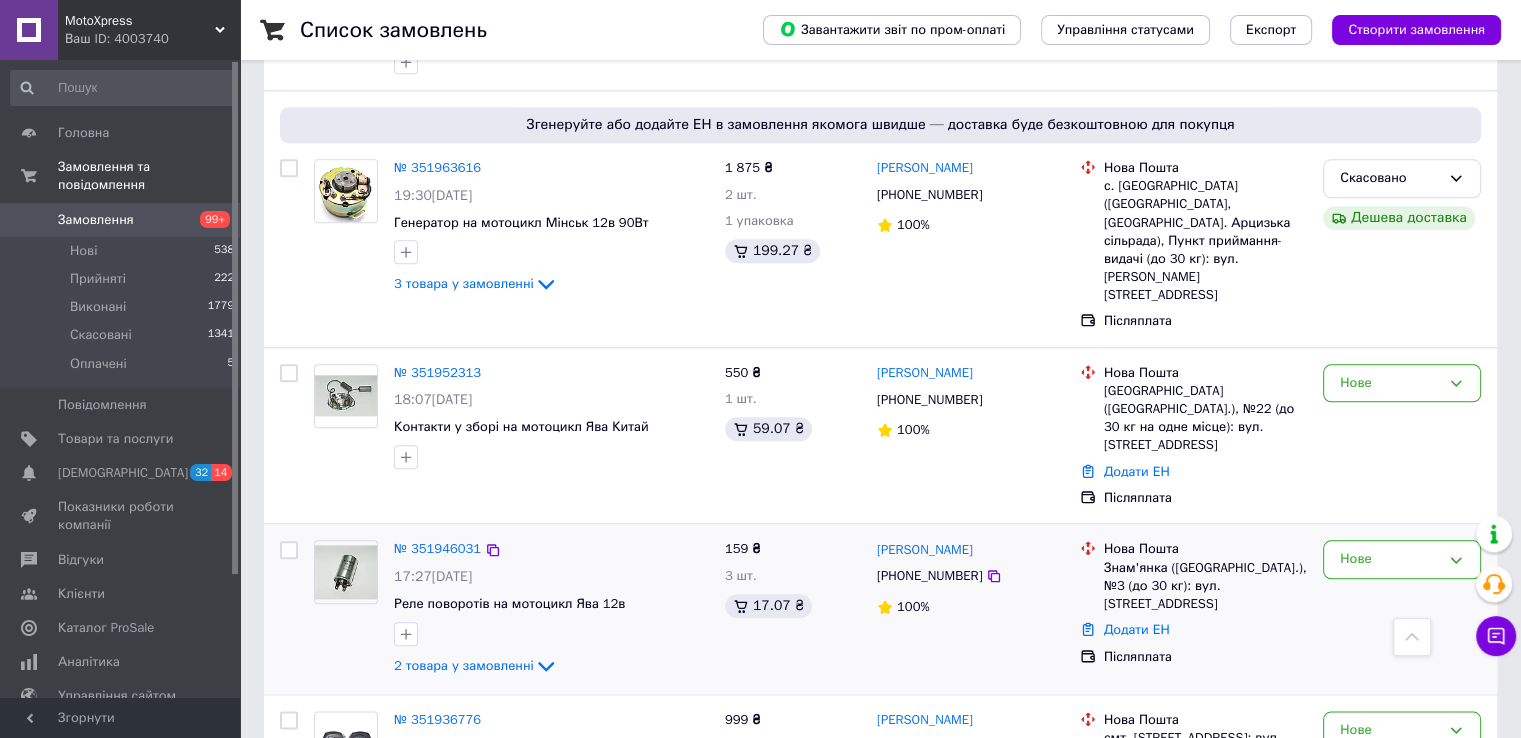 scroll, scrollTop: 2300, scrollLeft: 0, axis: vertical 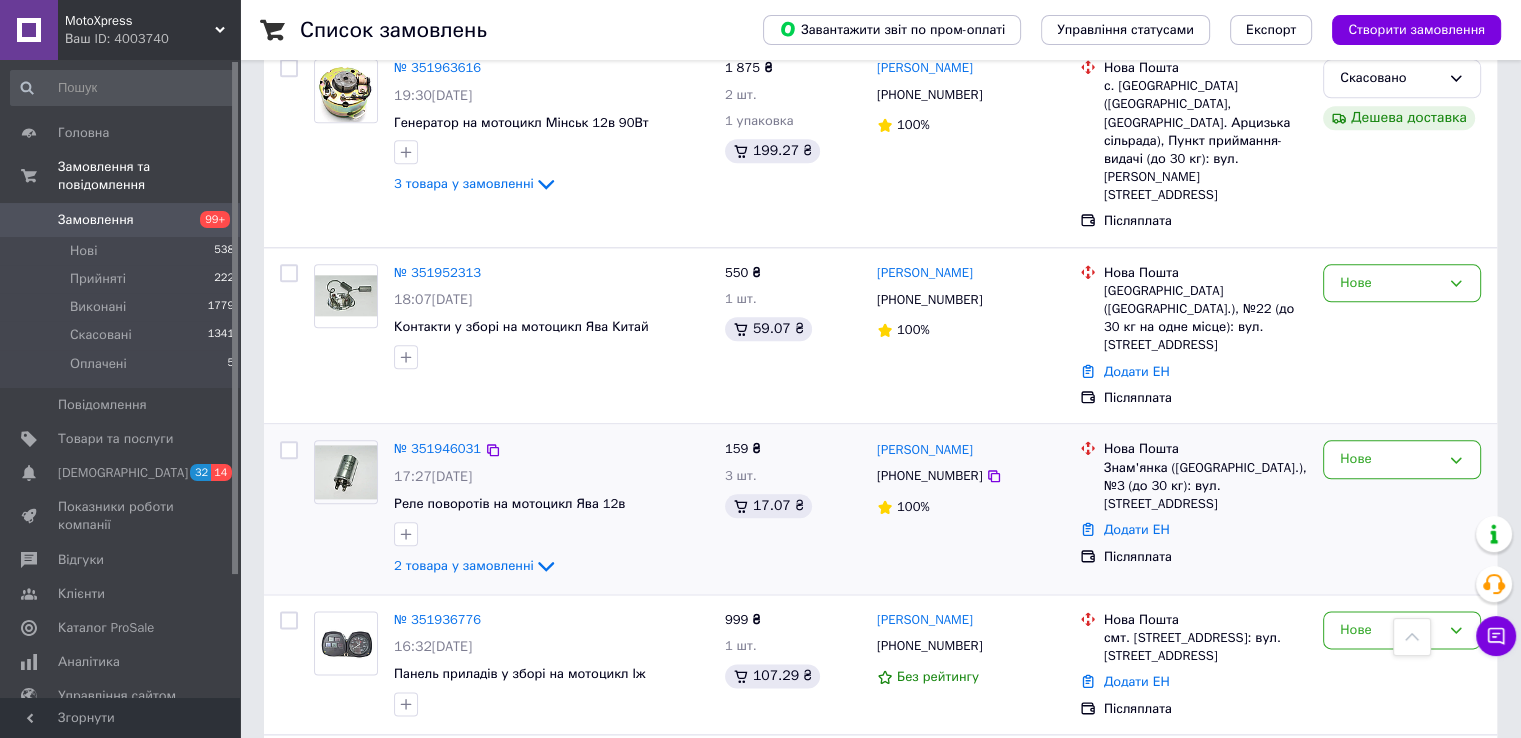 click at bounding box center [346, 472] 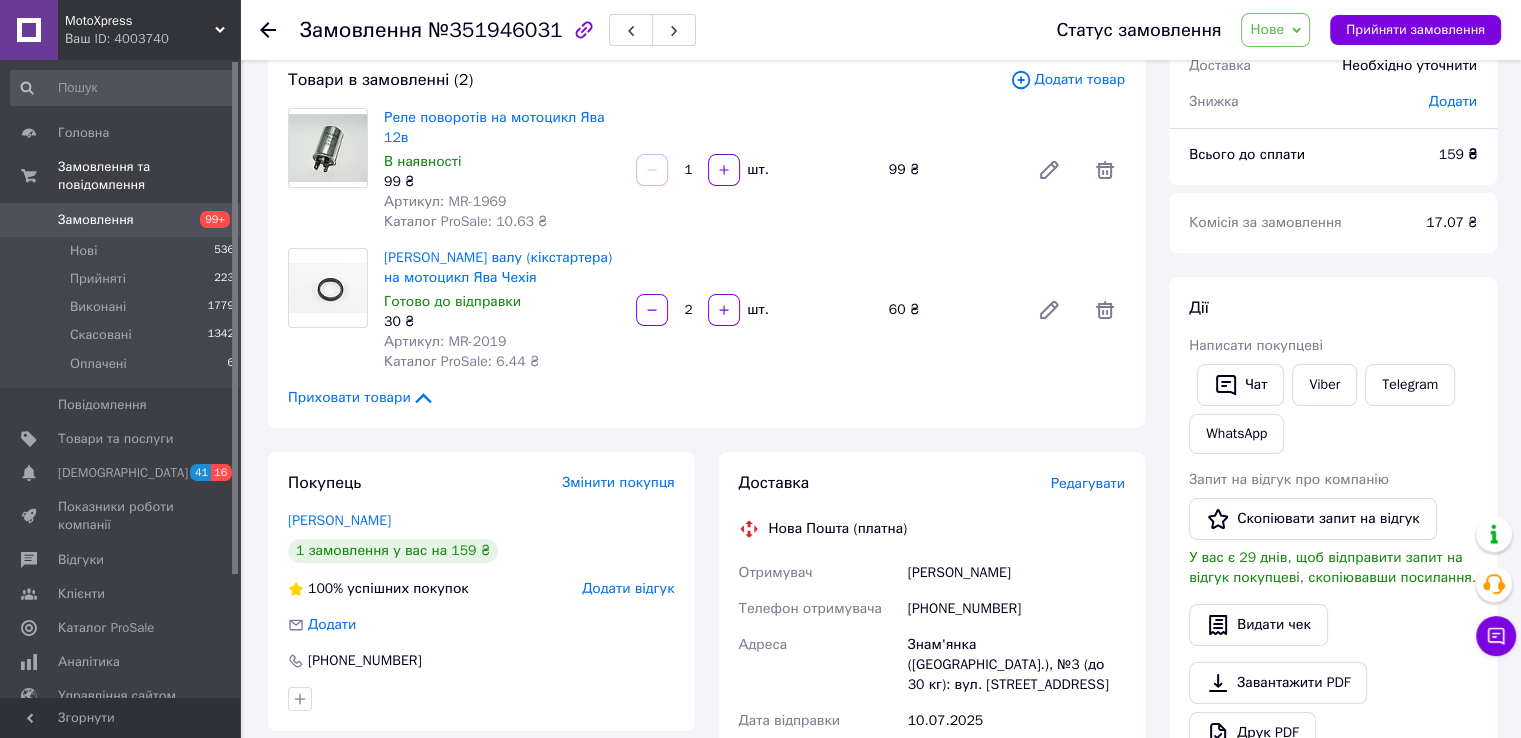 scroll, scrollTop: 0, scrollLeft: 0, axis: both 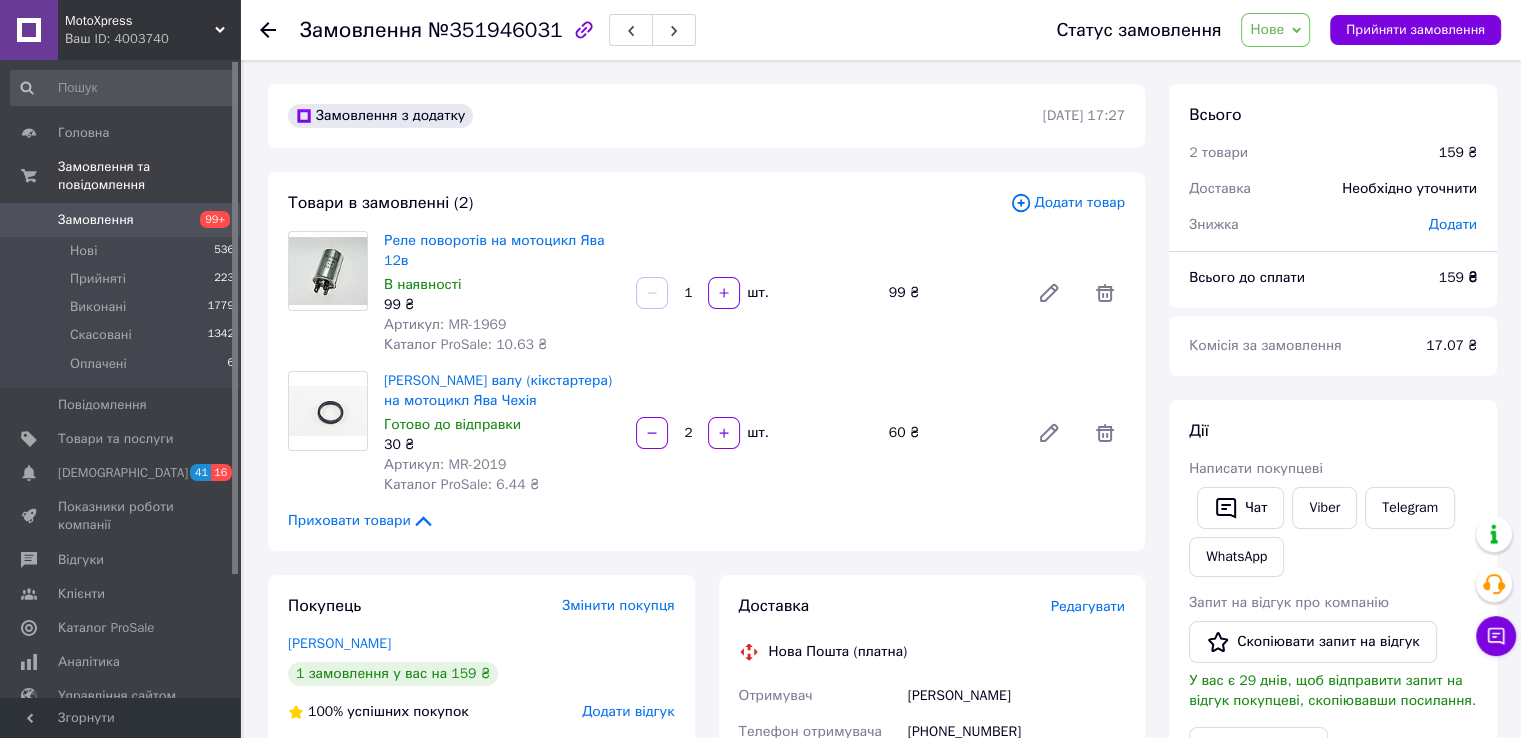 click on "Артикул: MR-1969" at bounding box center [445, 324] 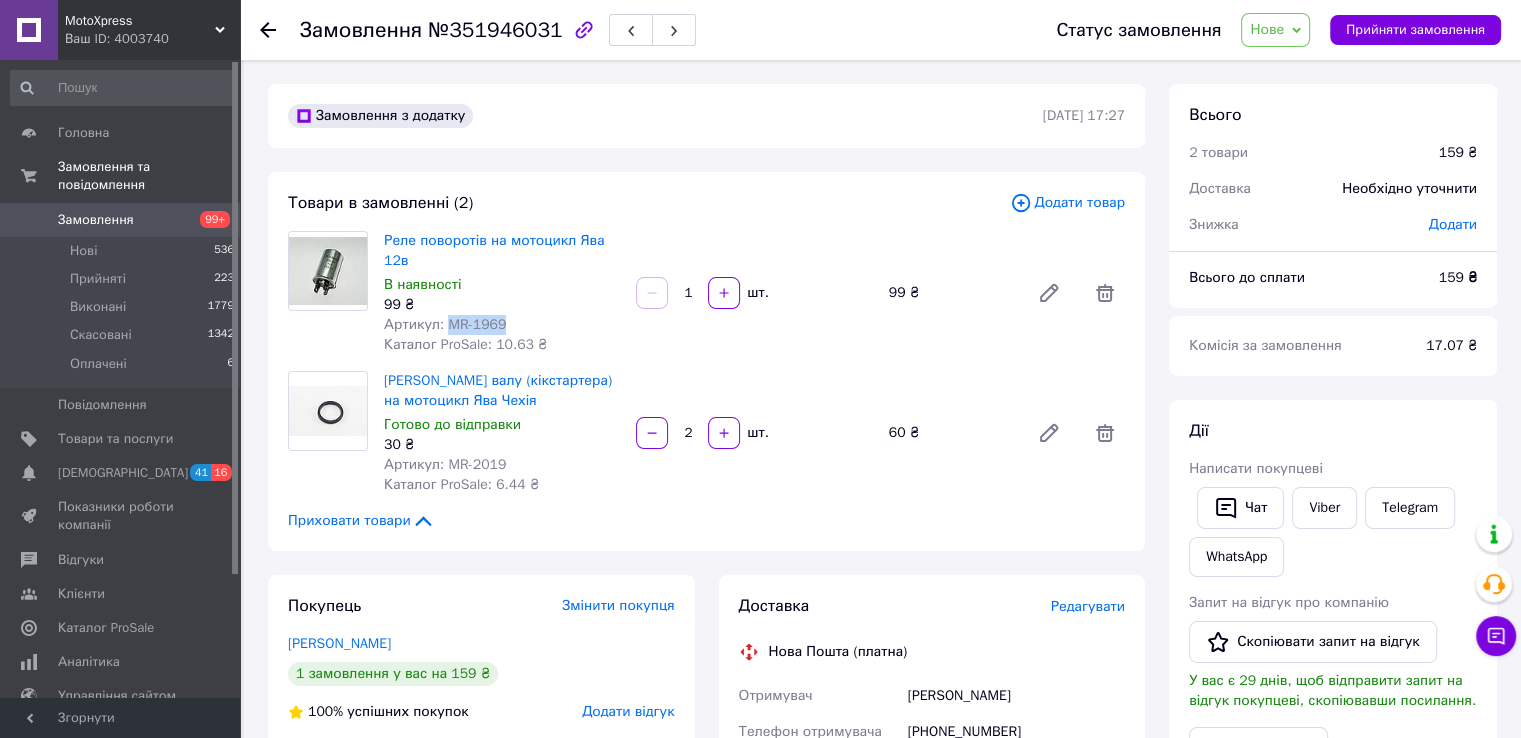 drag, startPoint x: 456, startPoint y: 325, endPoint x: 483, endPoint y: 323, distance: 27.073973 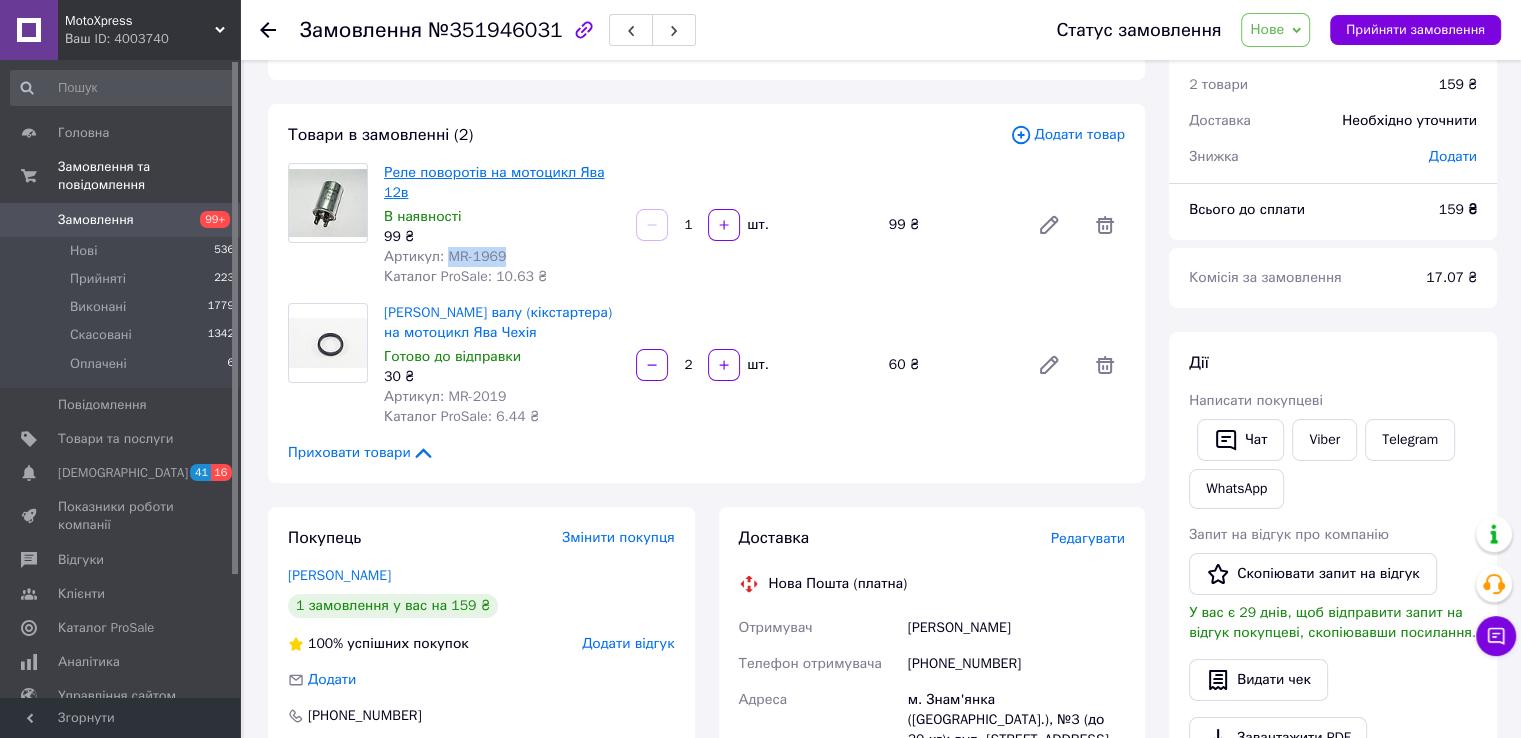 scroll, scrollTop: 200, scrollLeft: 0, axis: vertical 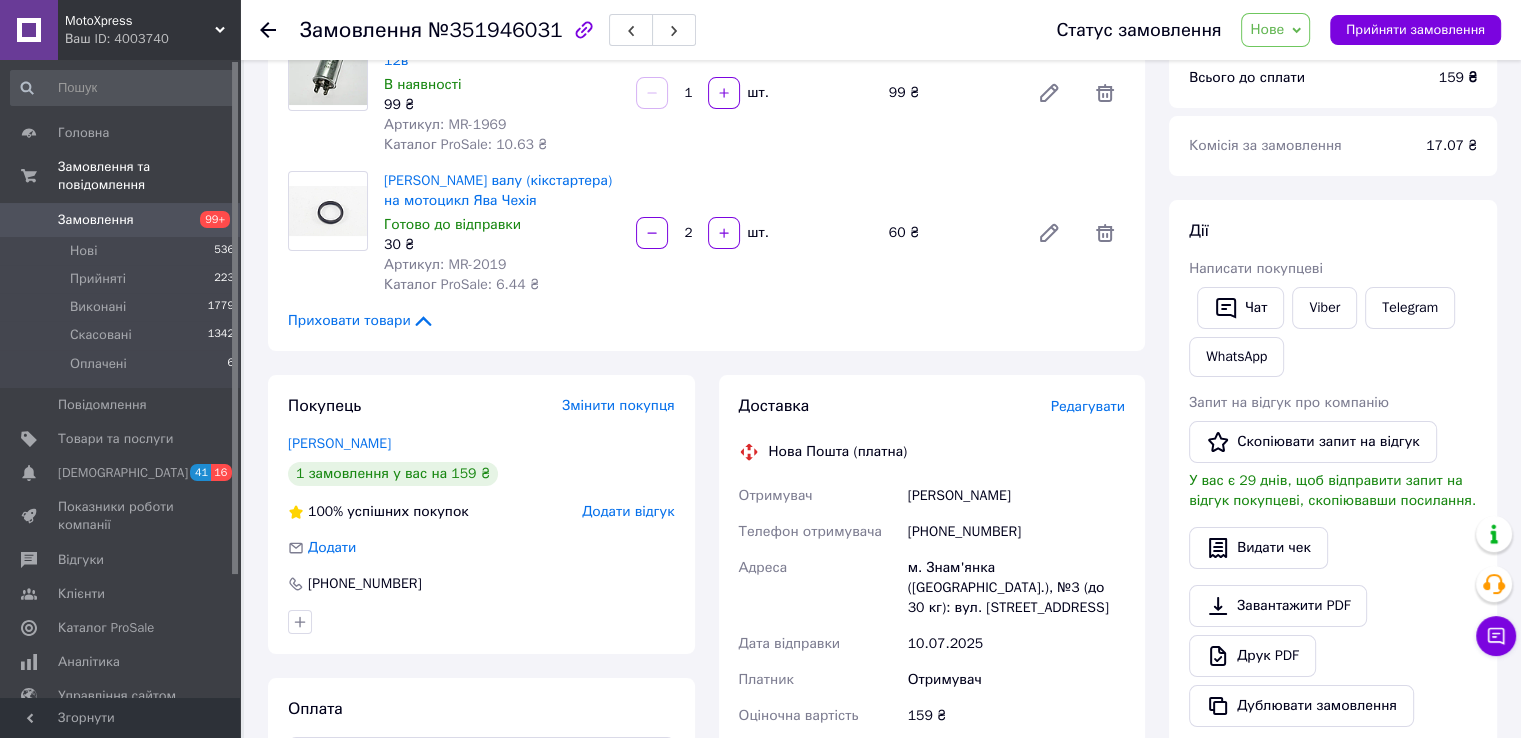 drag, startPoint x: 440, startPoint y: 267, endPoint x: 459, endPoint y: 270, distance: 19.235384 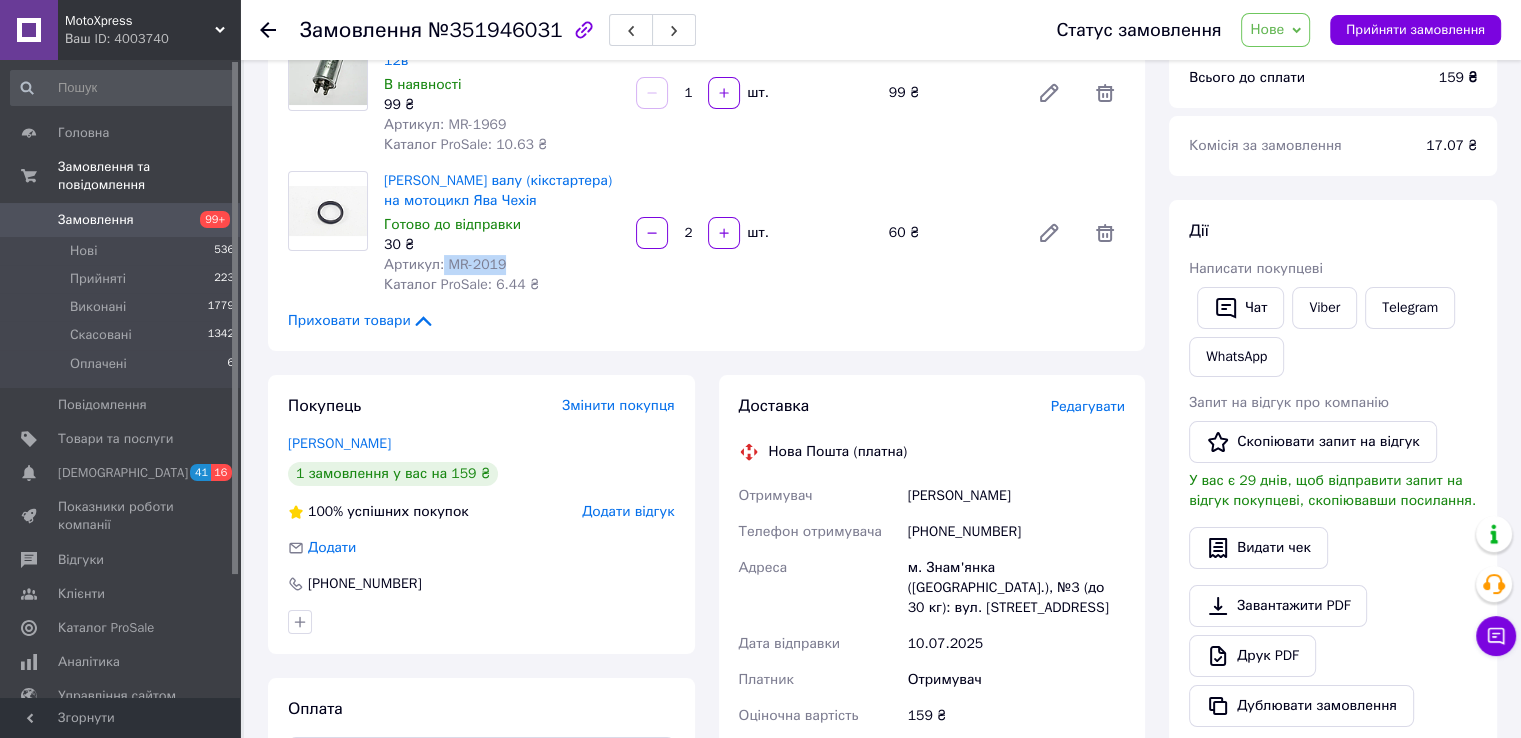 drag, startPoint x: 459, startPoint y: 270, endPoint x: 480, endPoint y: 270, distance: 21 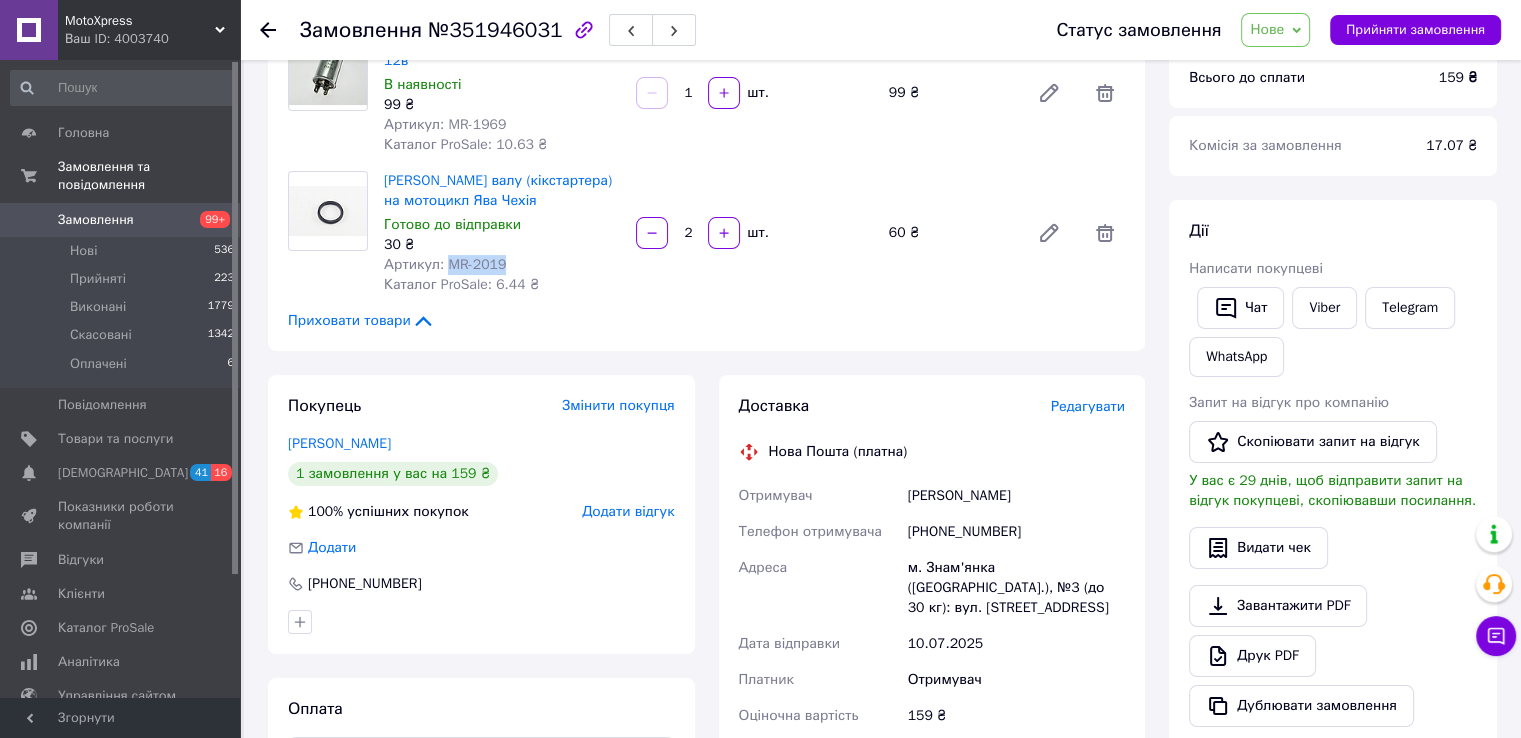 drag, startPoint x: 447, startPoint y: 266, endPoint x: 486, endPoint y: 268, distance: 39.051247 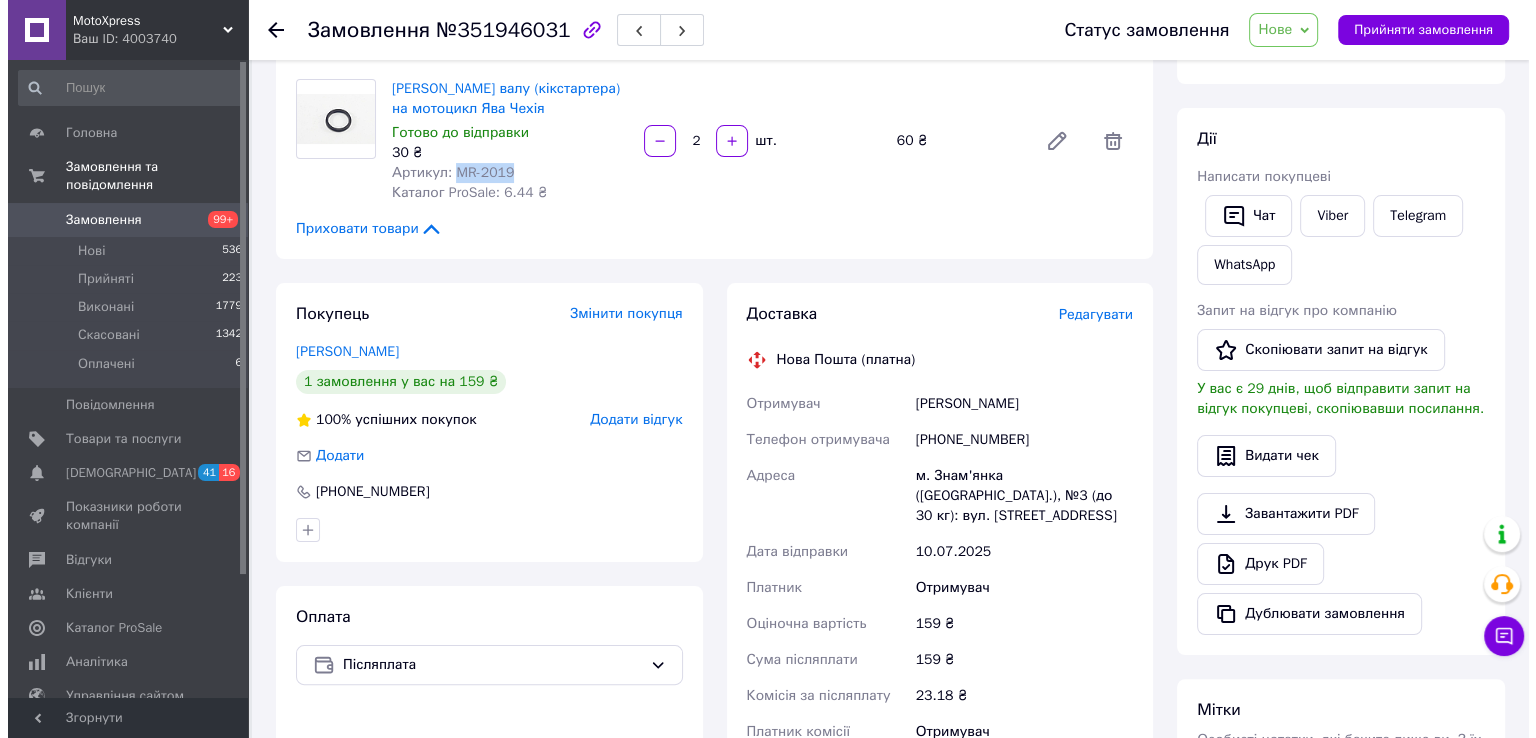 scroll, scrollTop: 300, scrollLeft: 0, axis: vertical 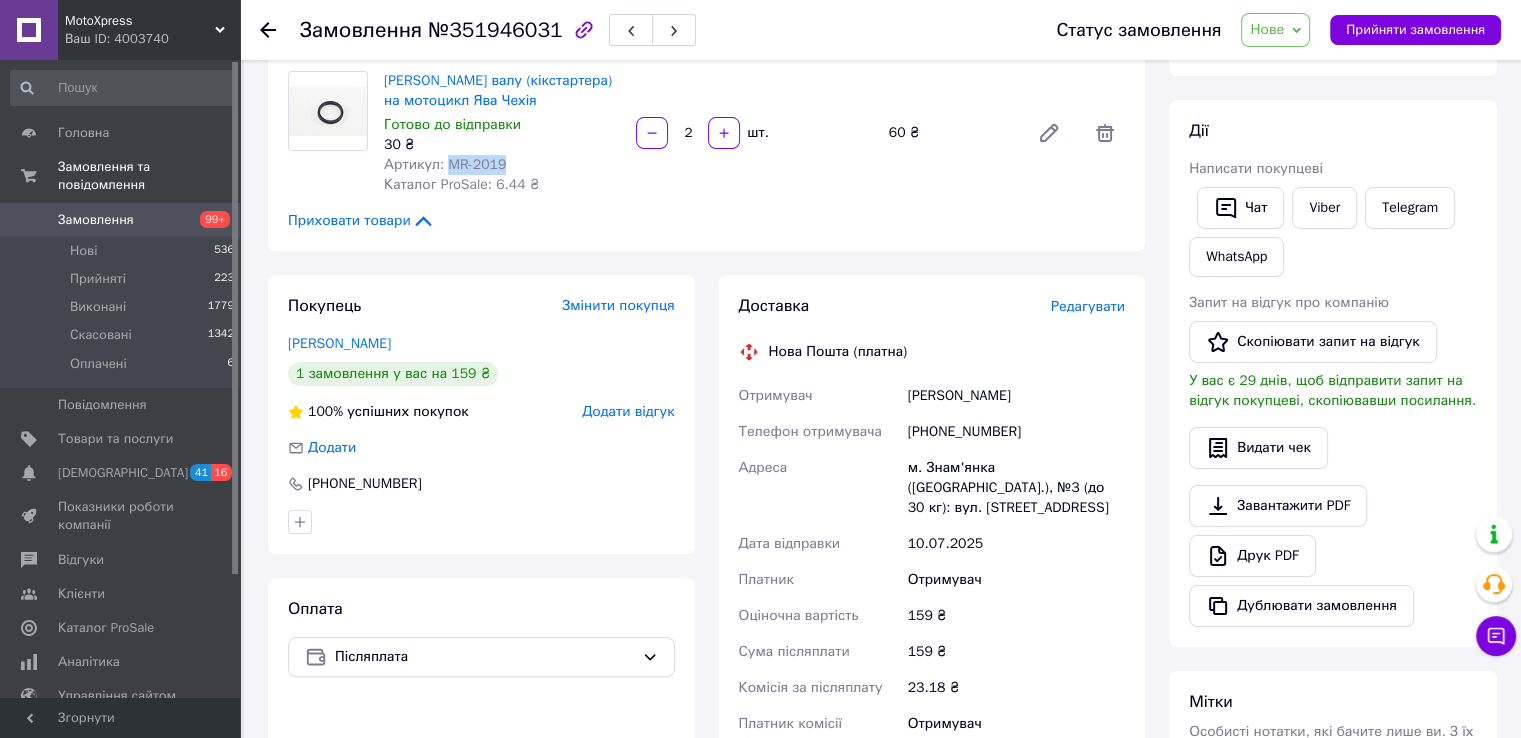 click on "Редагувати" at bounding box center [1088, 306] 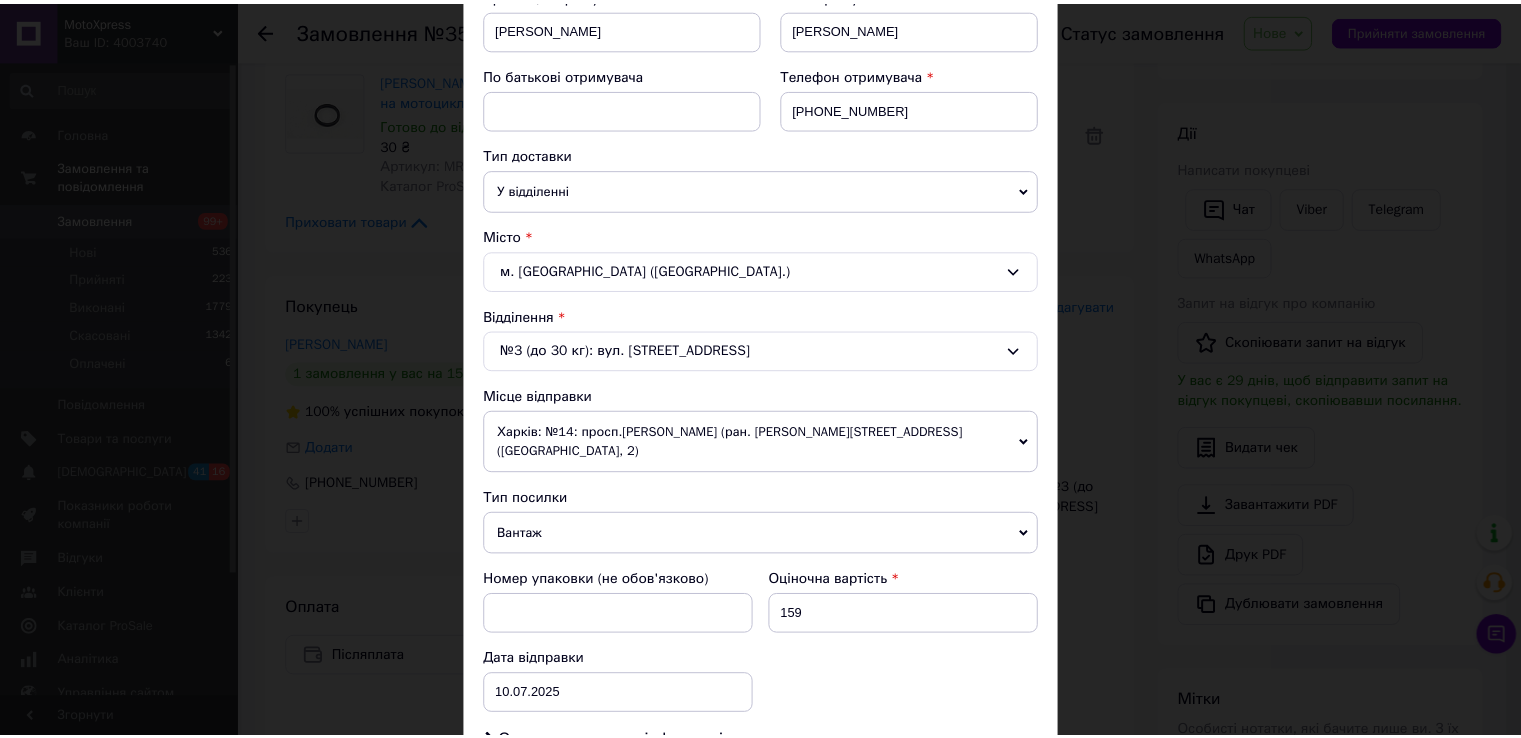 scroll, scrollTop: 782, scrollLeft: 0, axis: vertical 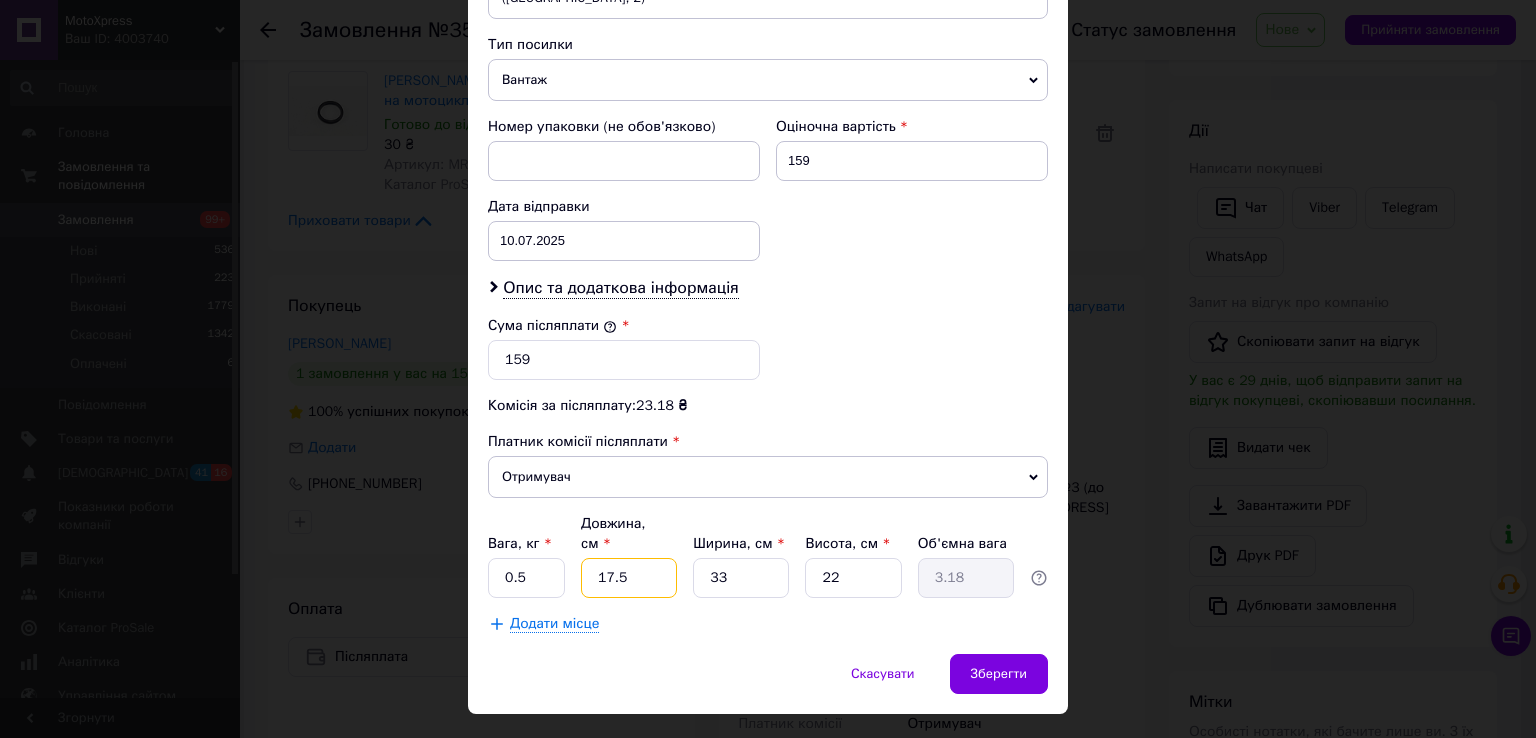 click on "17.5" at bounding box center (629, 578) 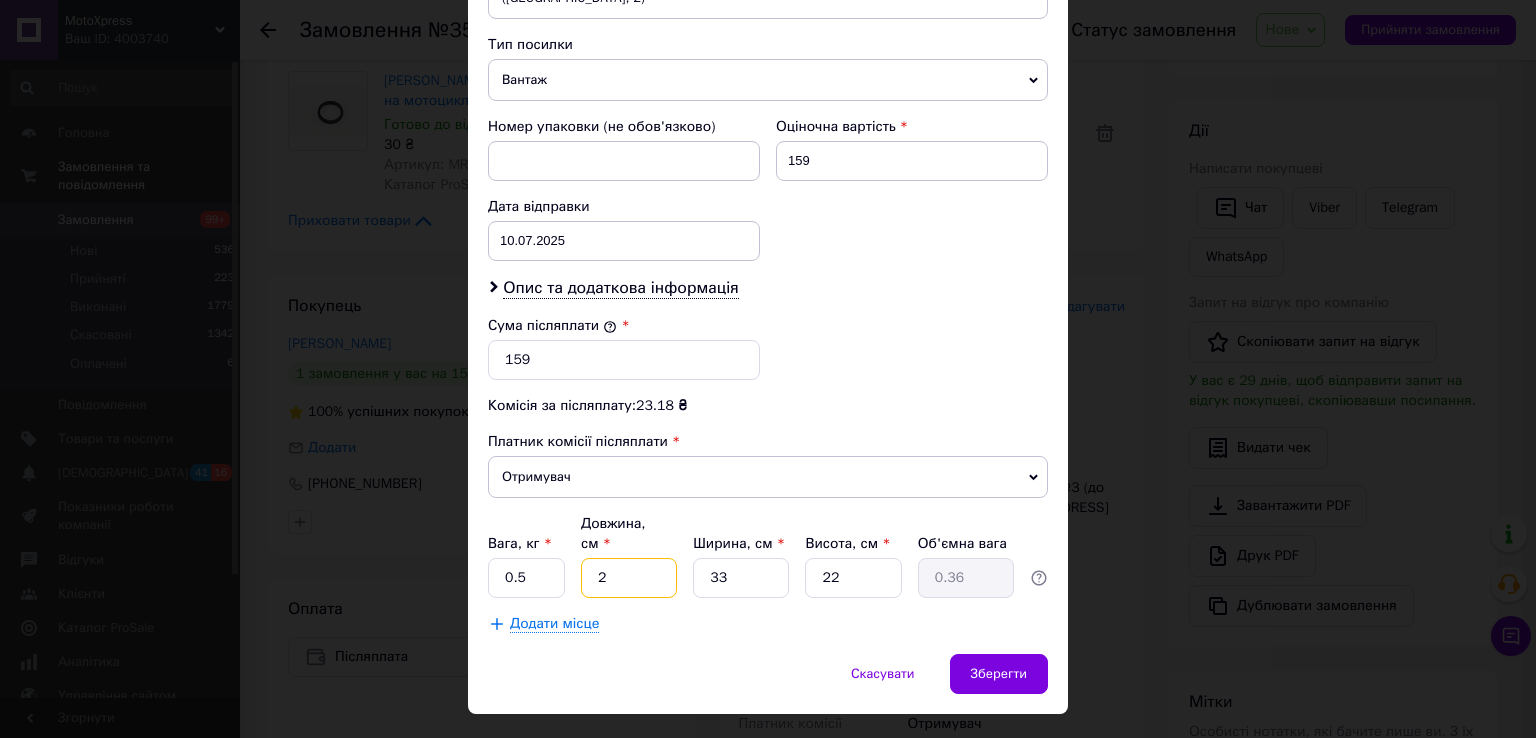 type on "20" 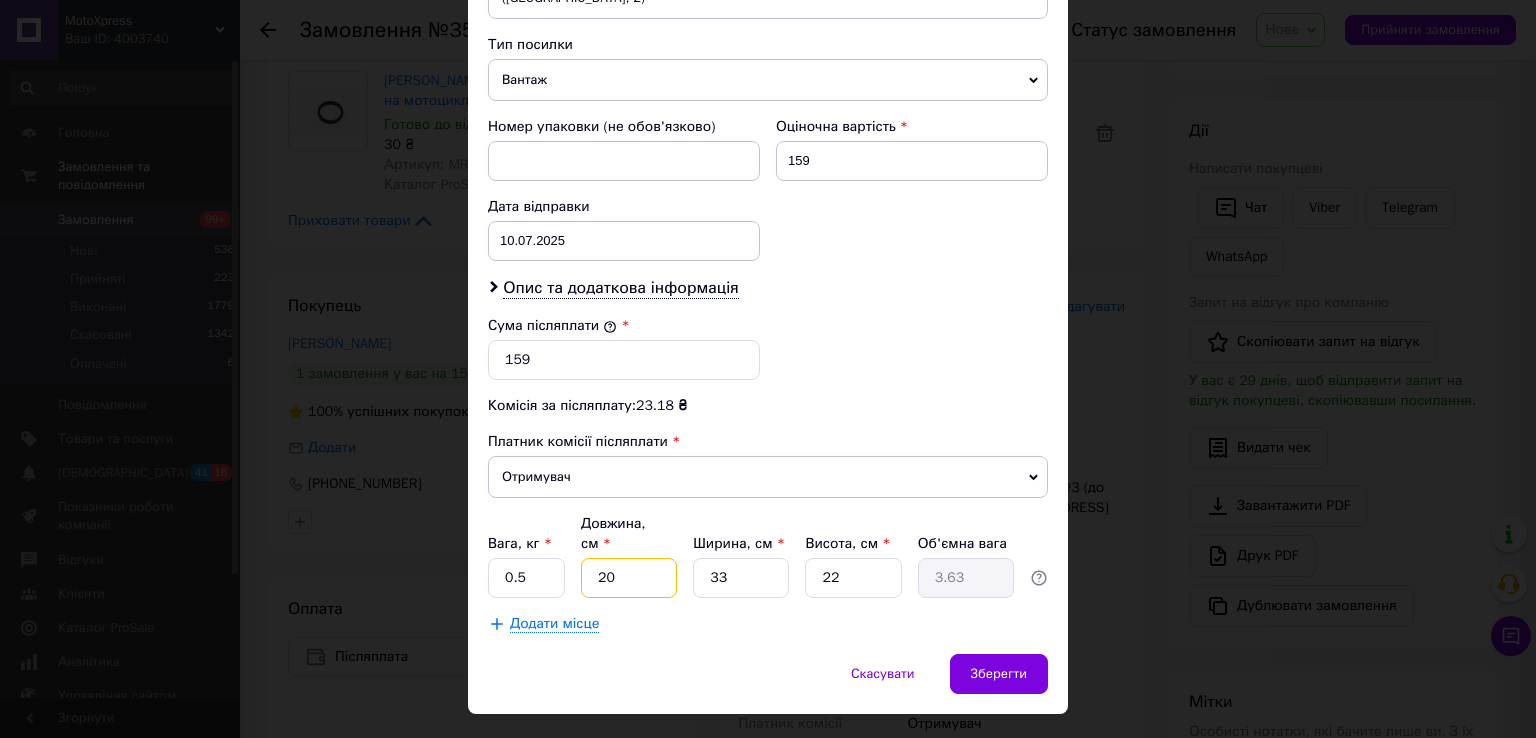 type on "20" 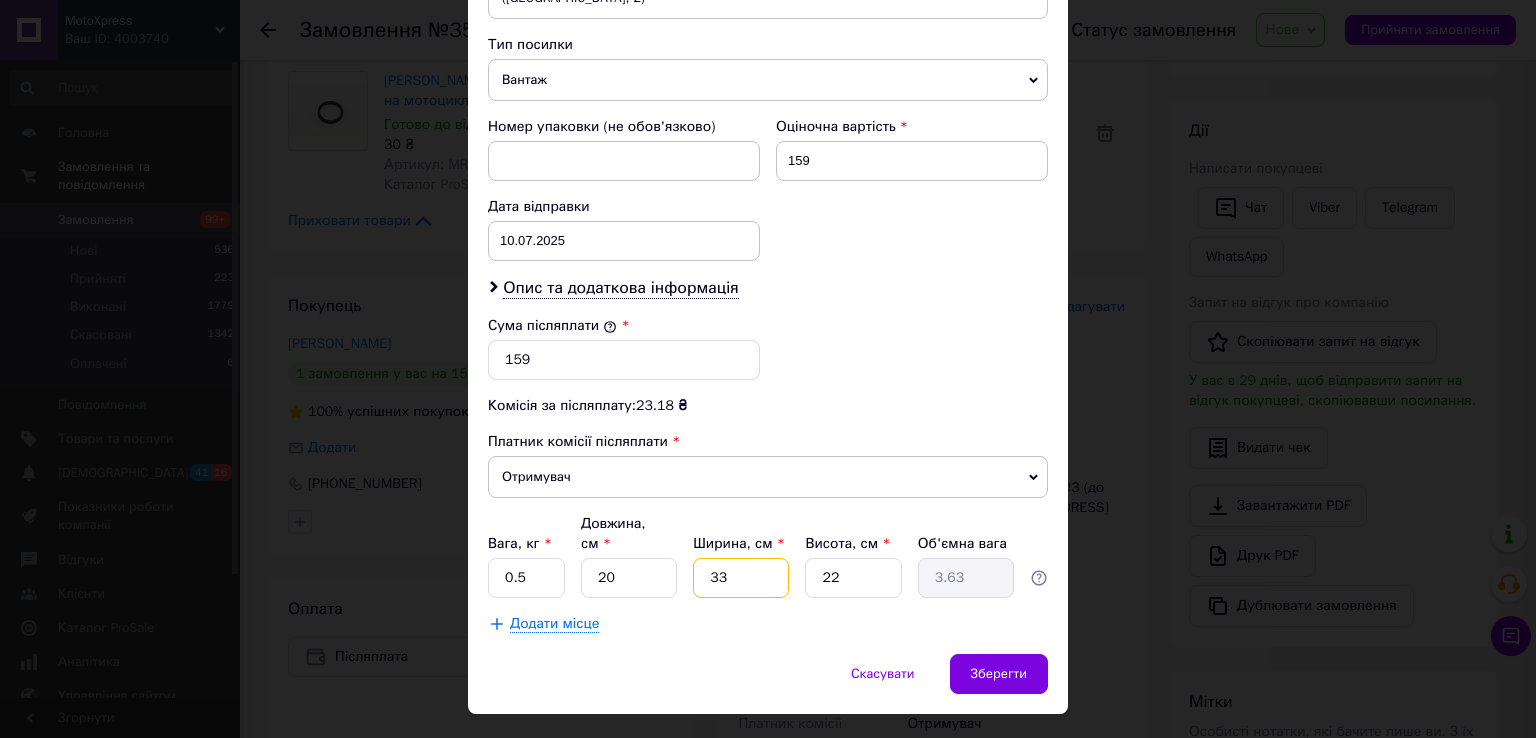 type on "1" 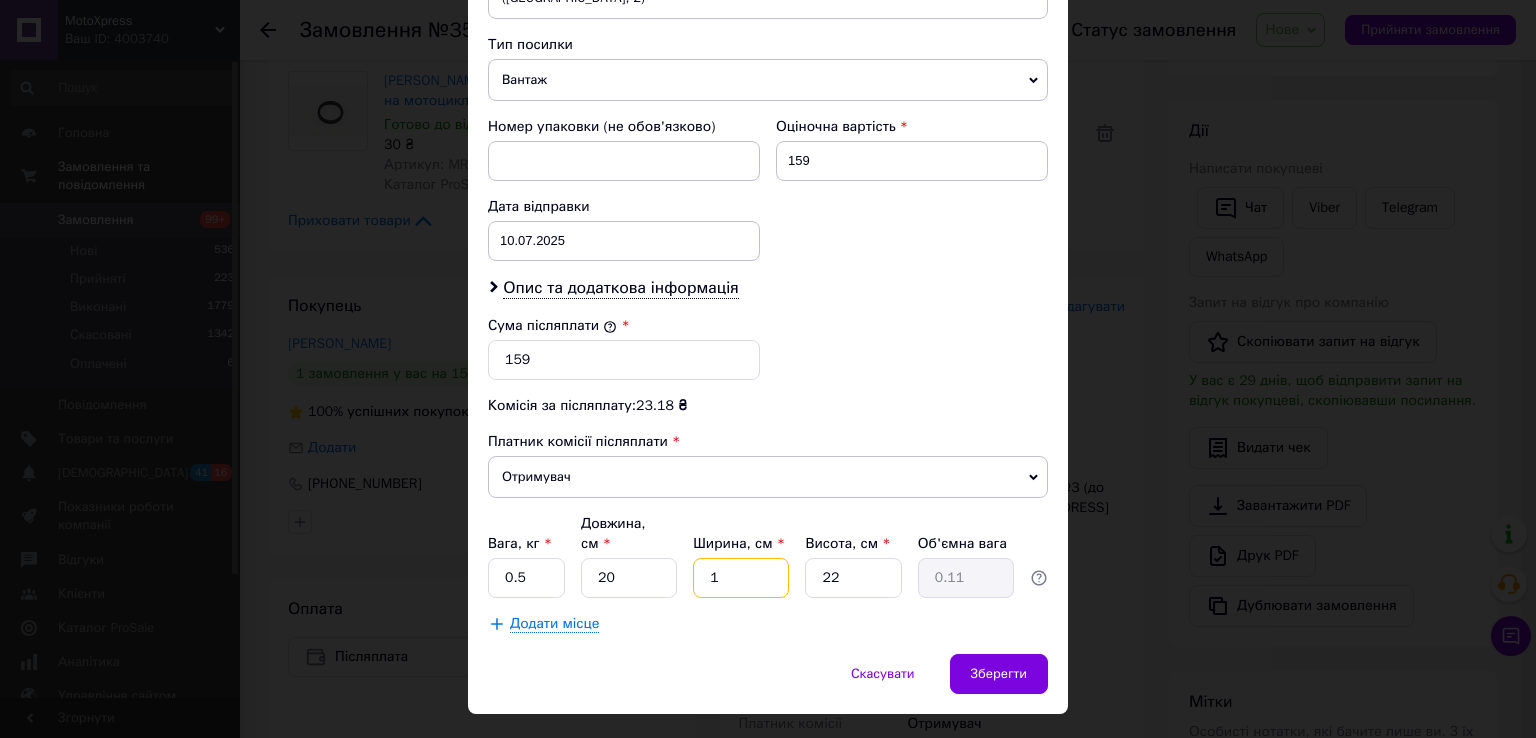 type on "1" 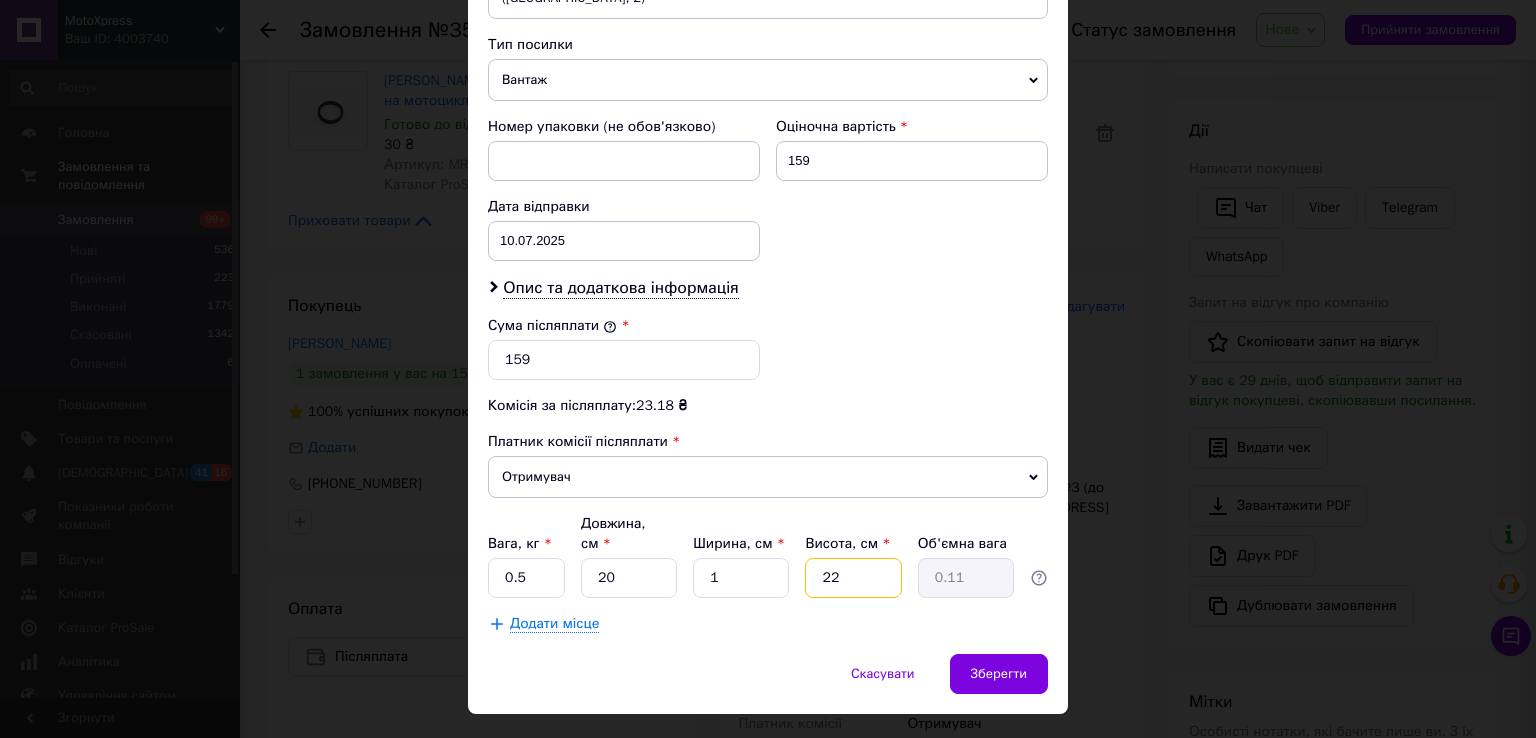type on "0" 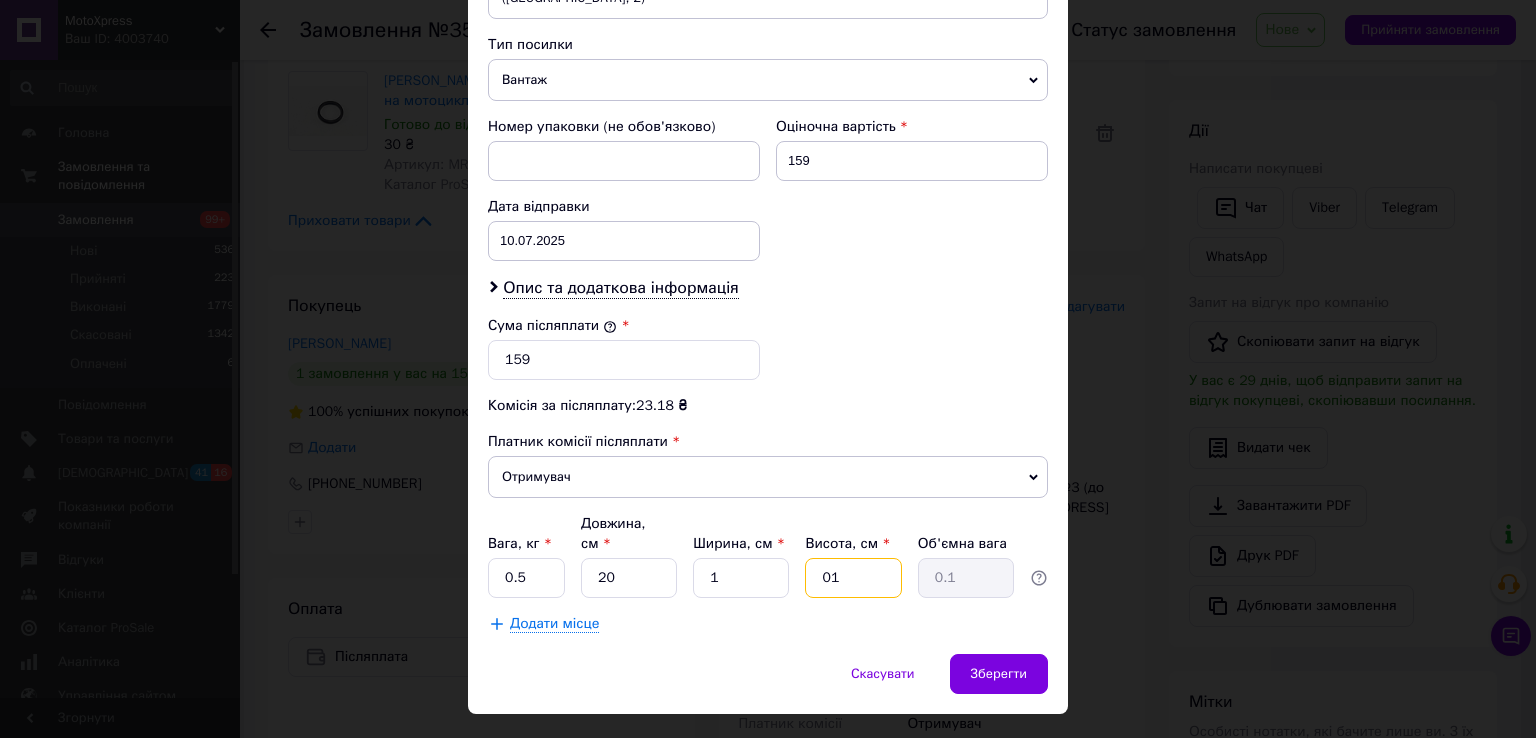 type on "0" 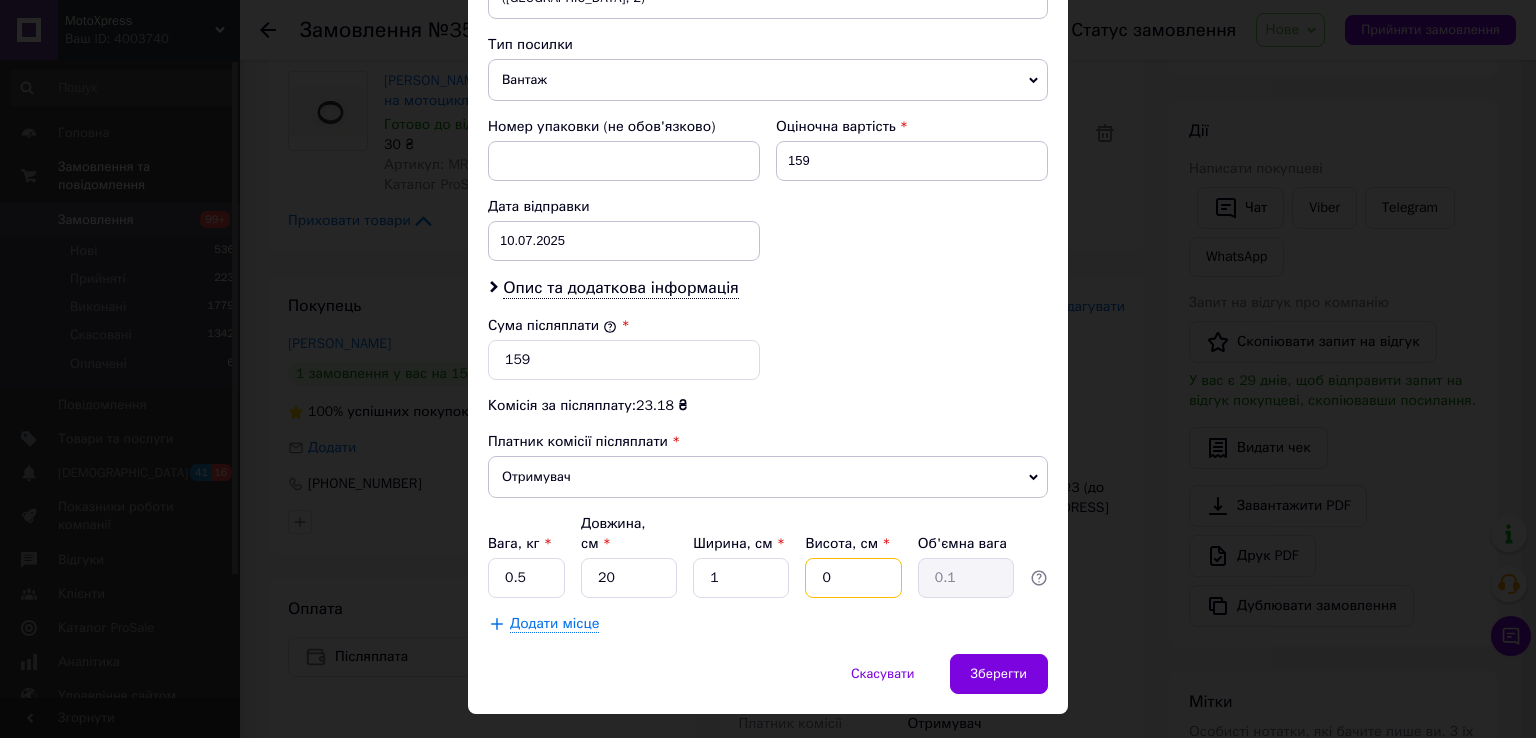 type 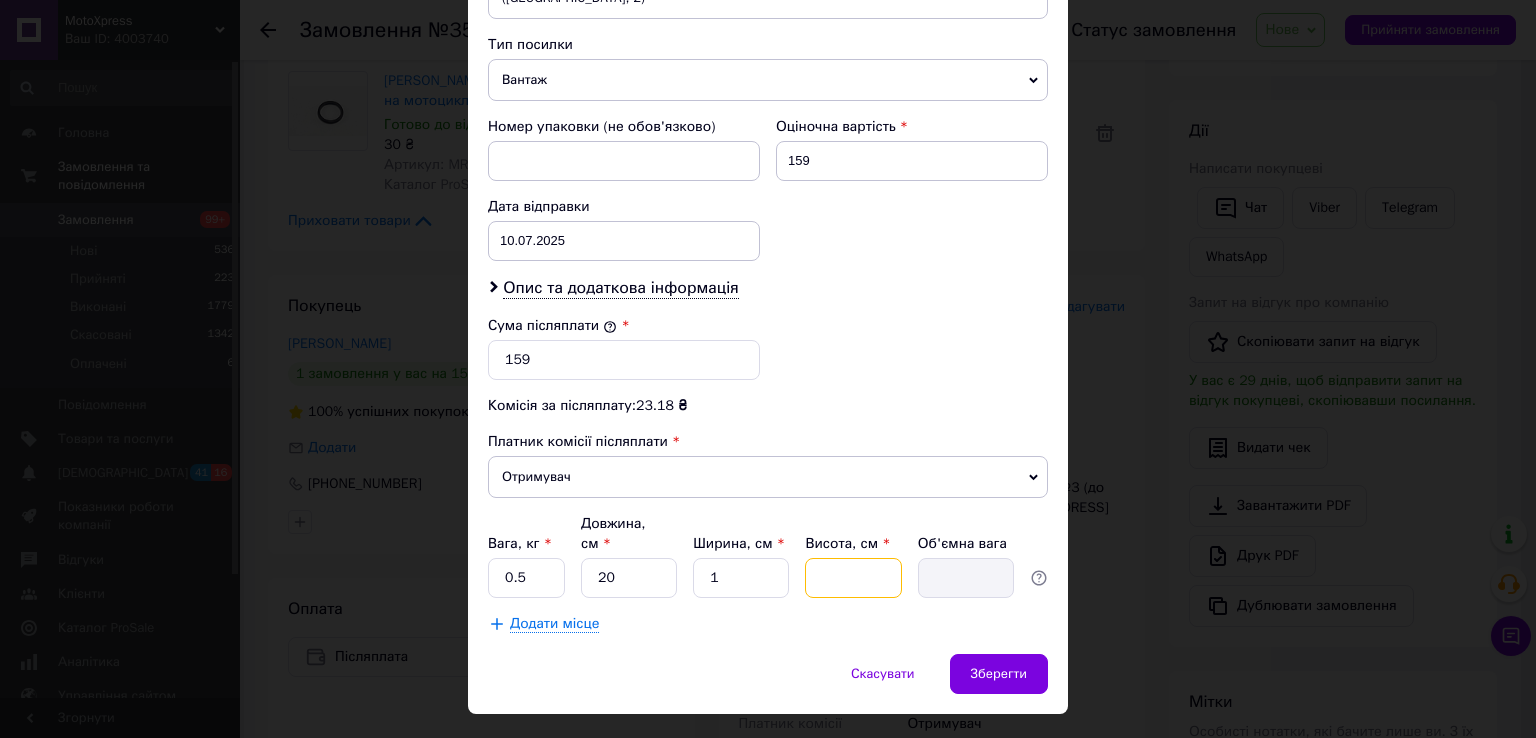 type on "1" 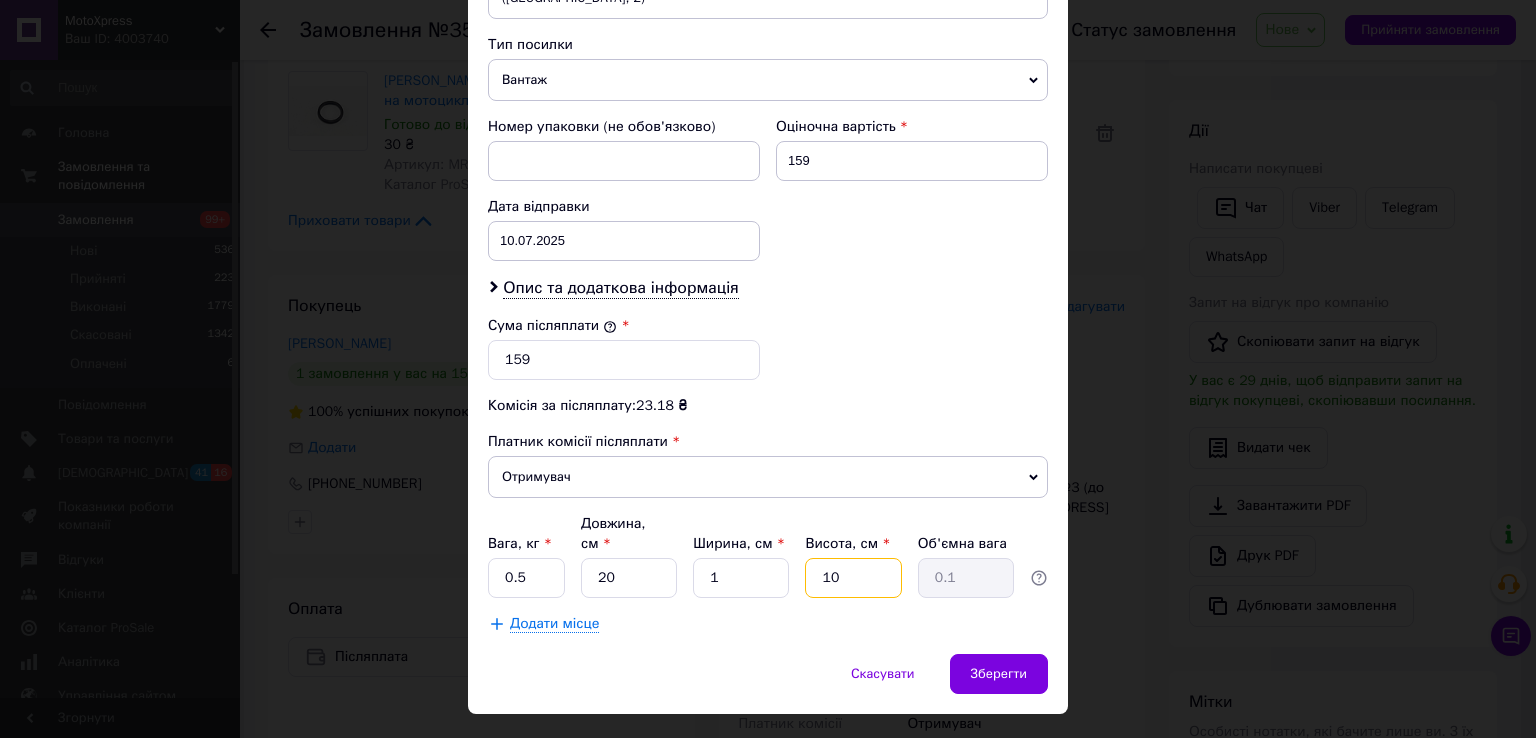 type on "10" 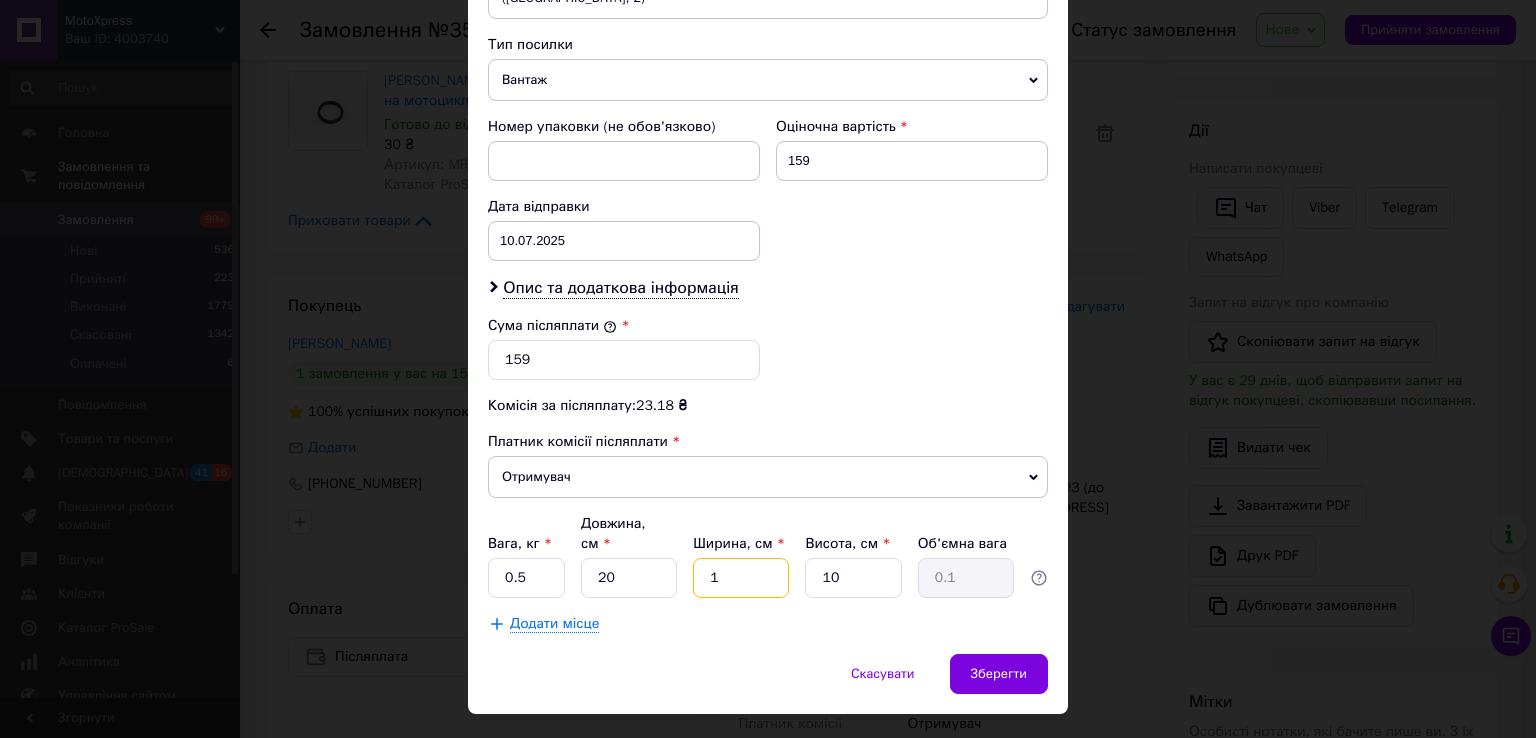click on "1" at bounding box center (741, 578) 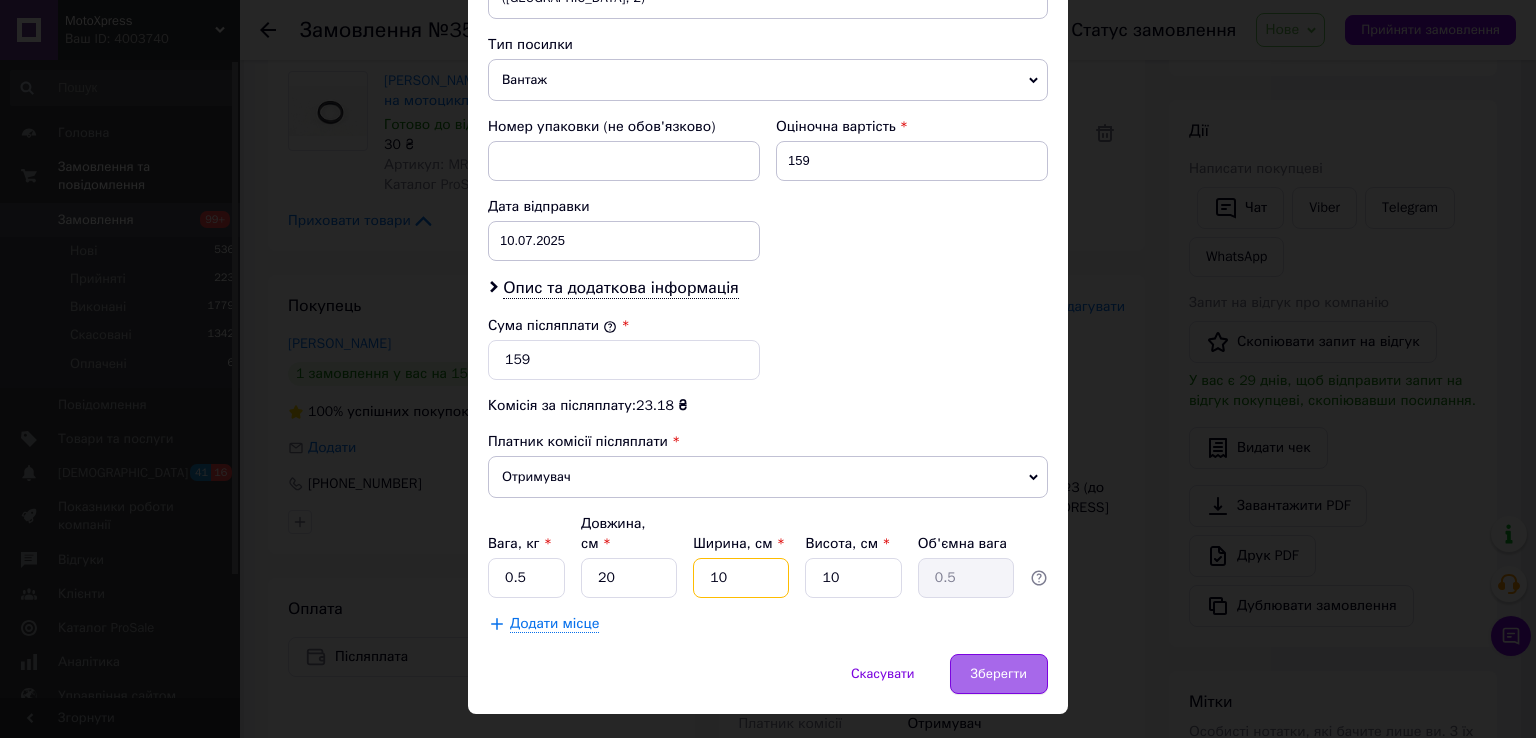 type on "10" 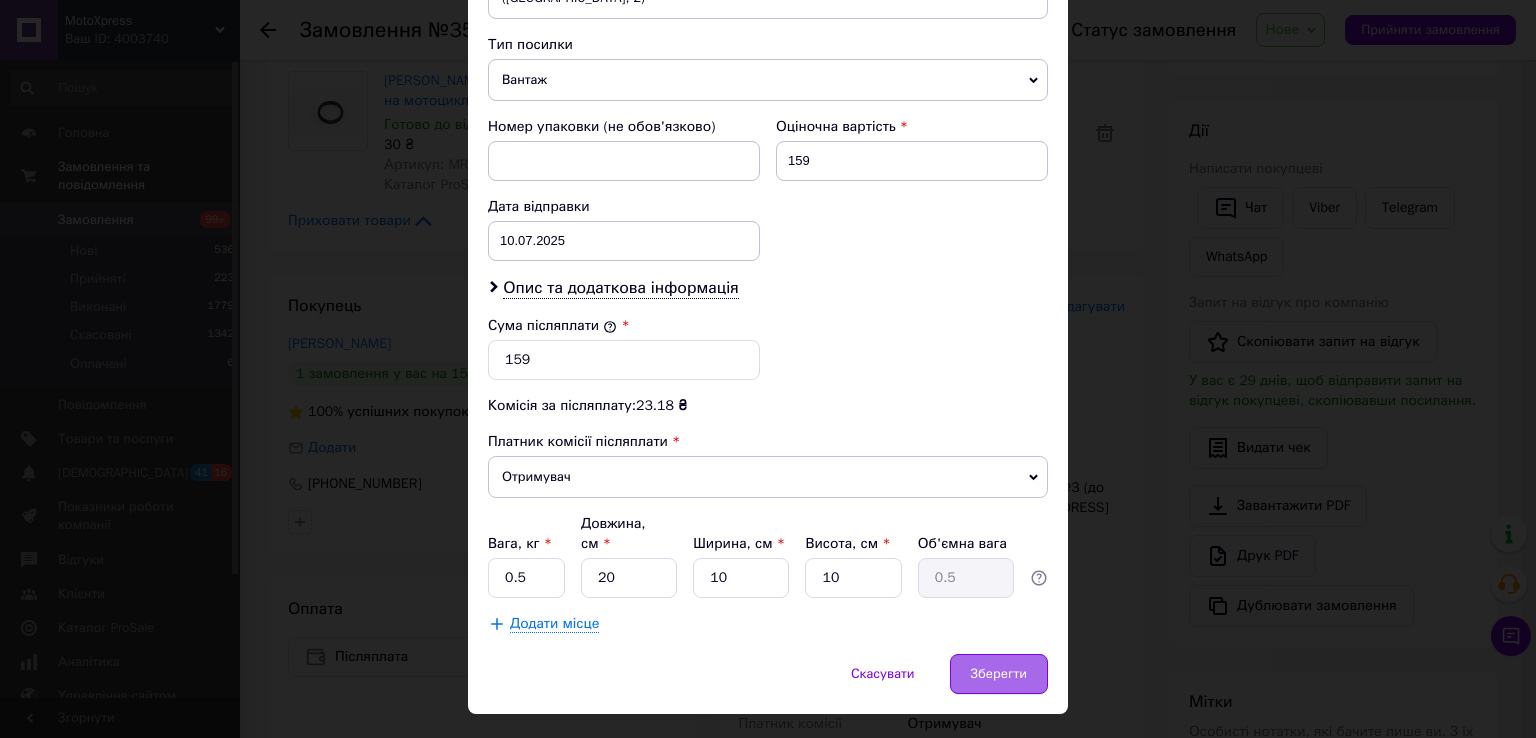 click on "Зберегти" at bounding box center [999, 674] 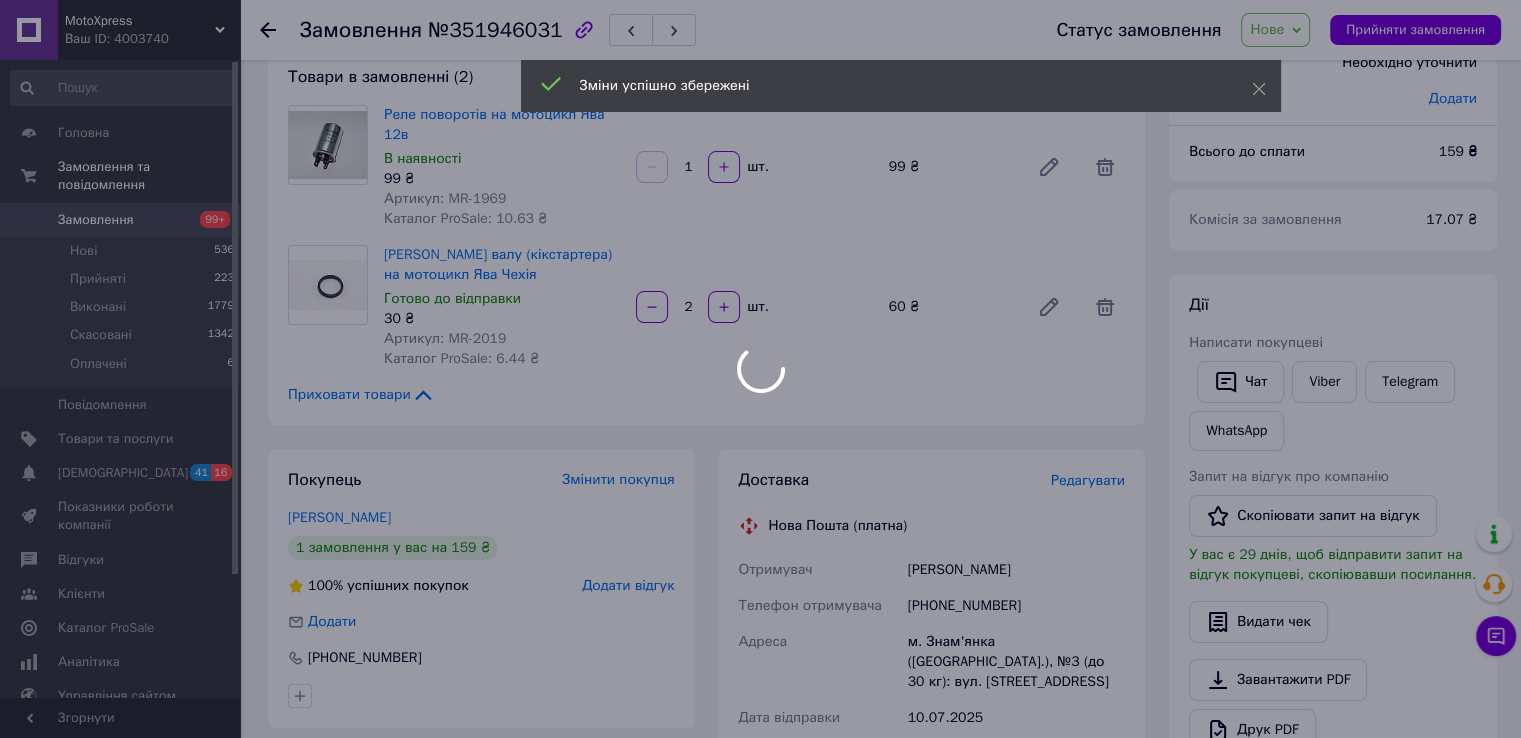 scroll, scrollTop: 0, scrollLeft: 0, axis: both 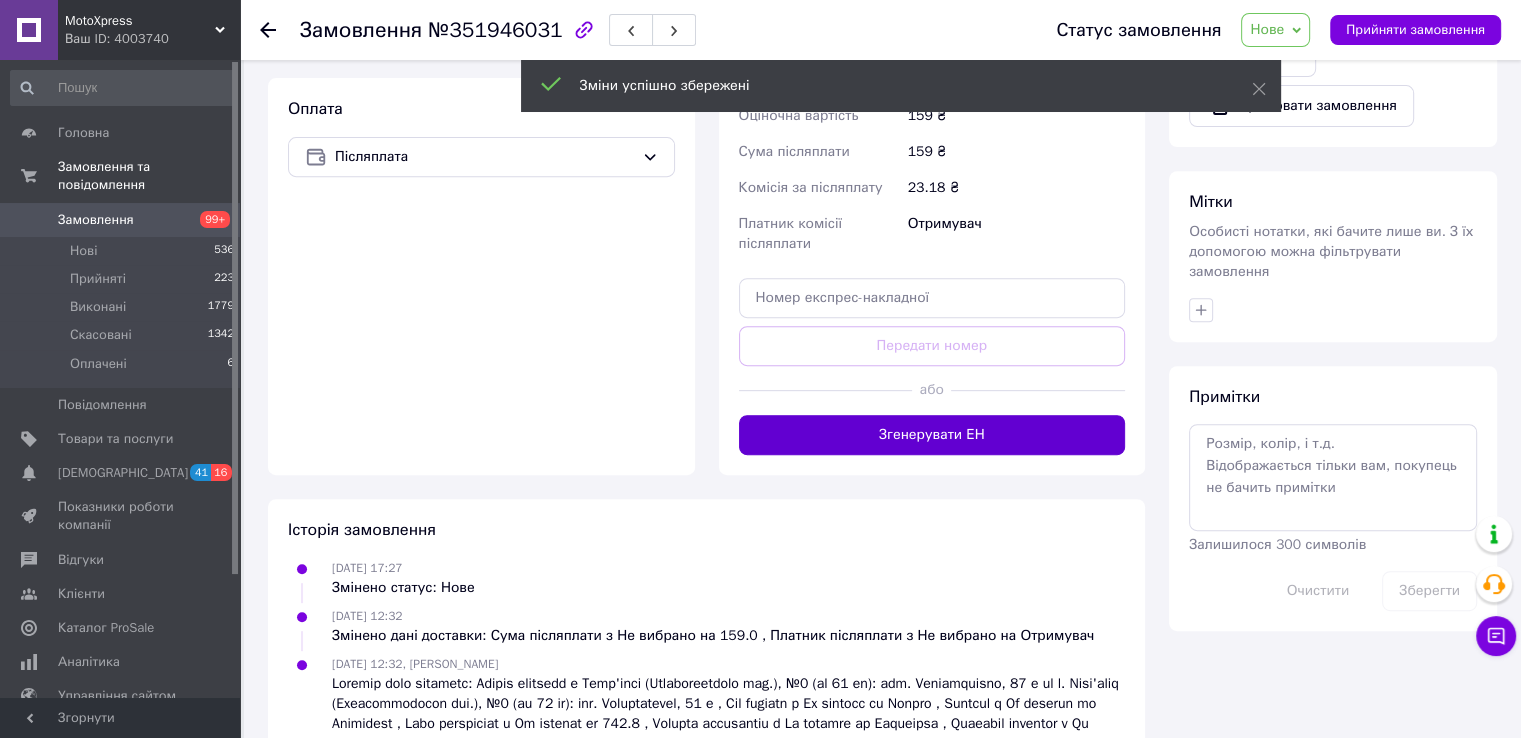 click on "Згенерувати ЕН" at bounding box center [932, 435] 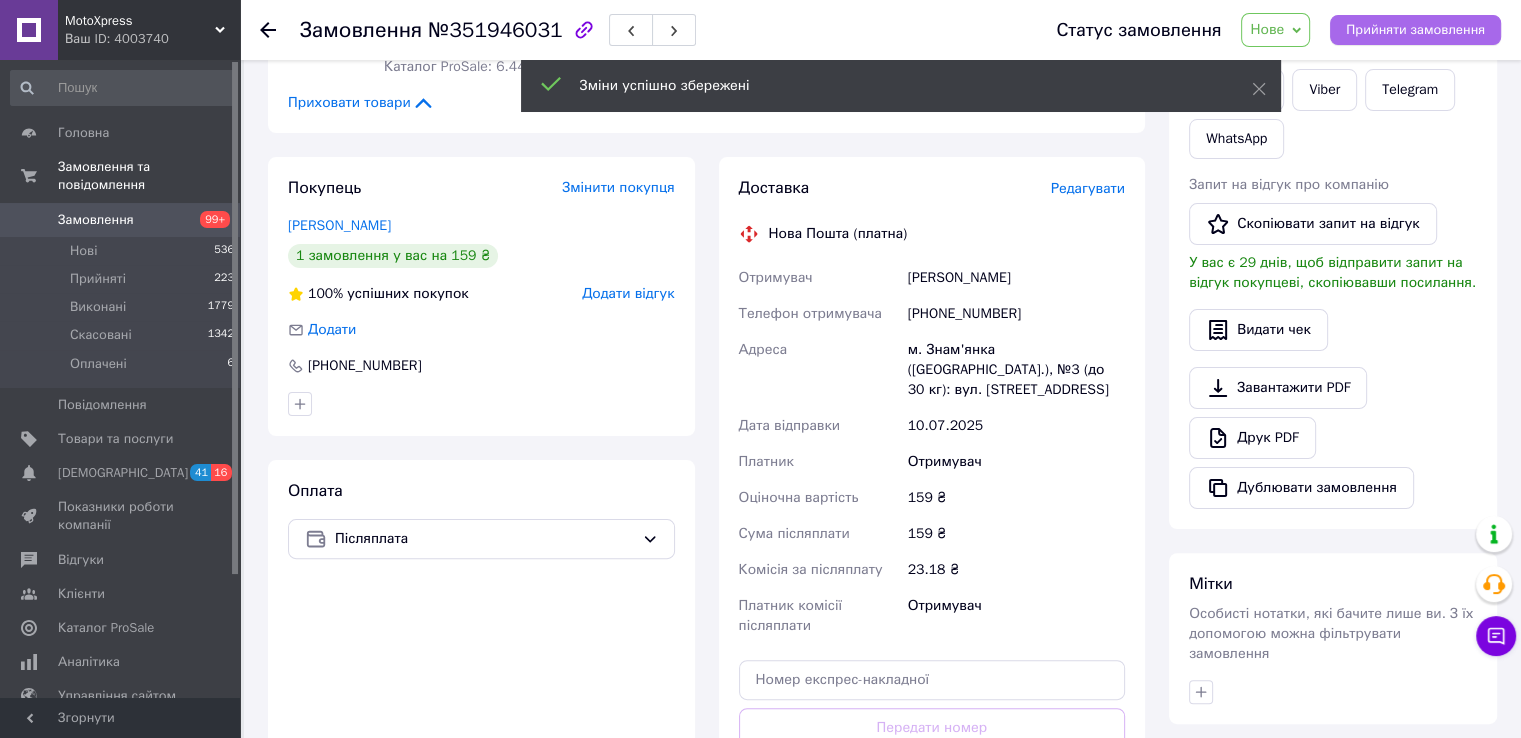 scroll, scrollTop: 400, scrollLeft: 0, axis: vertical 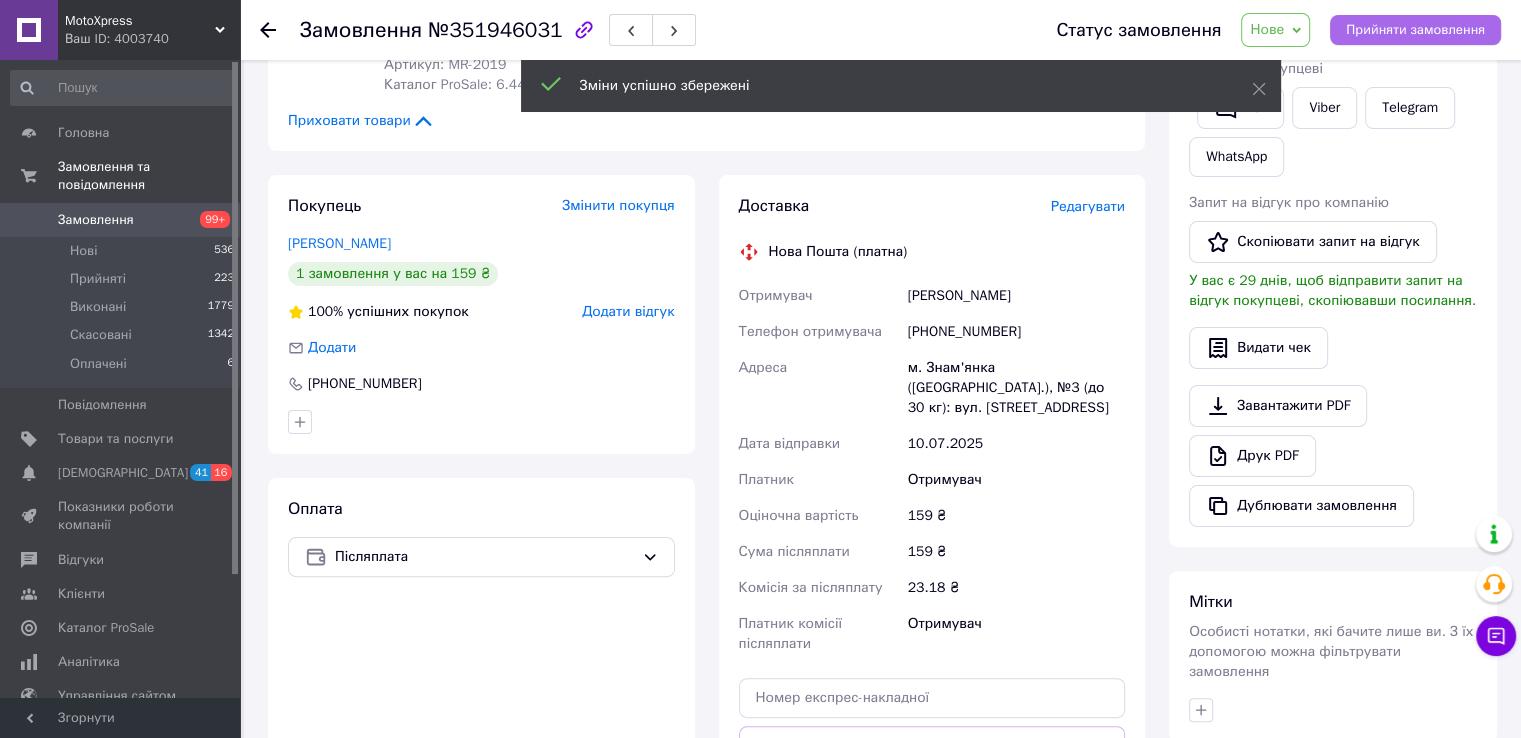 click on "Прийняти замовлення" at bounding box center [1415, 30] 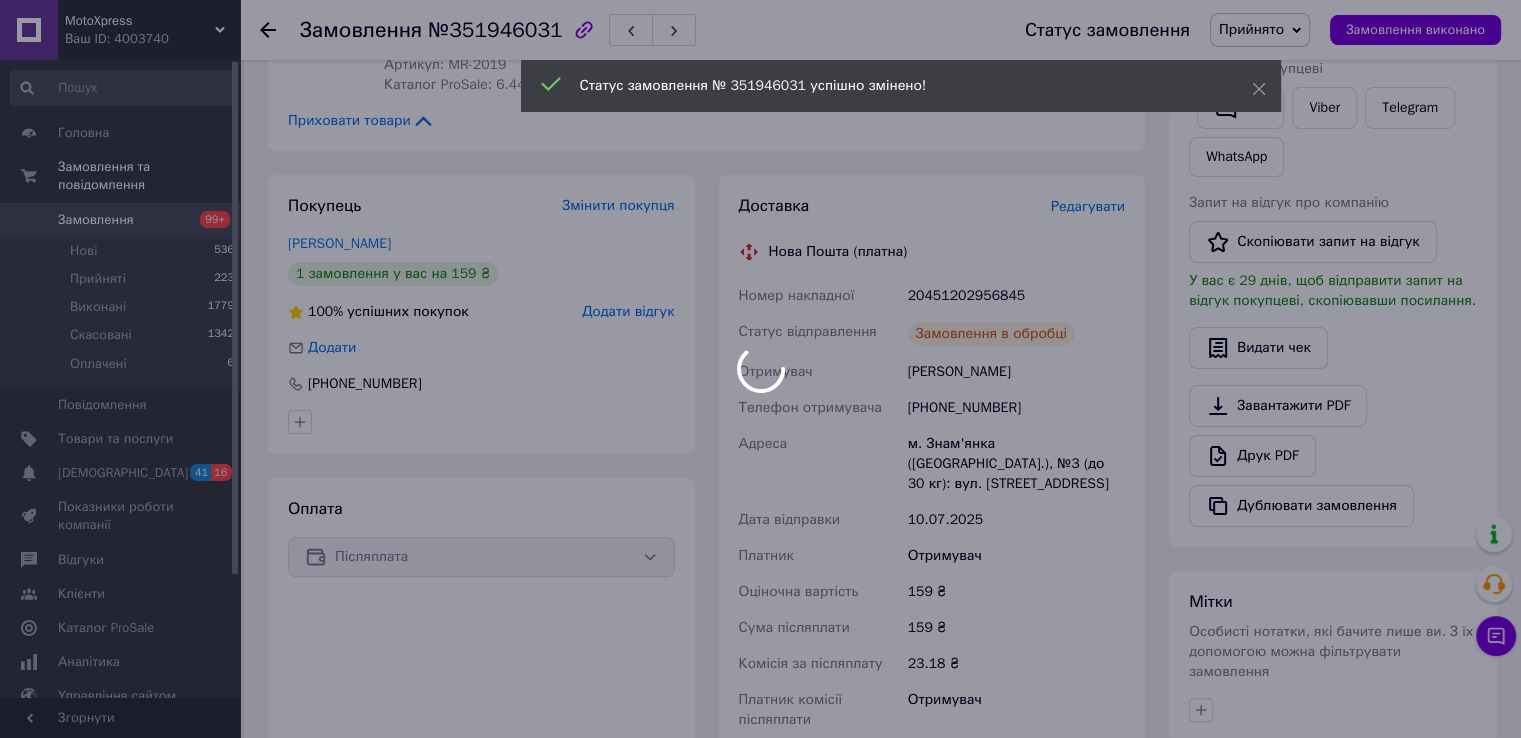 click on "20451202956845" at bounding box center (1016, 296) 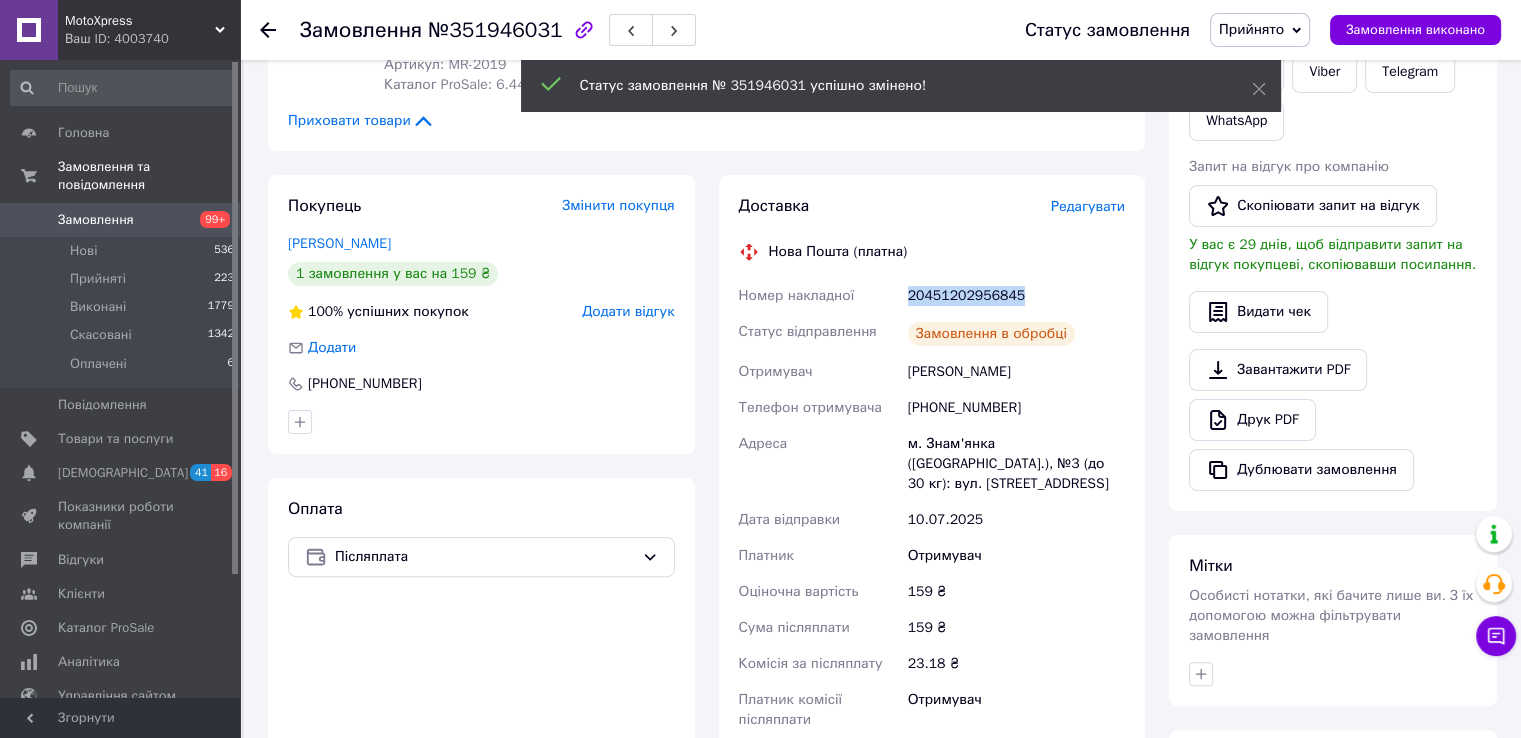 click on "20451202956845" at bounding box center [1016, 296] 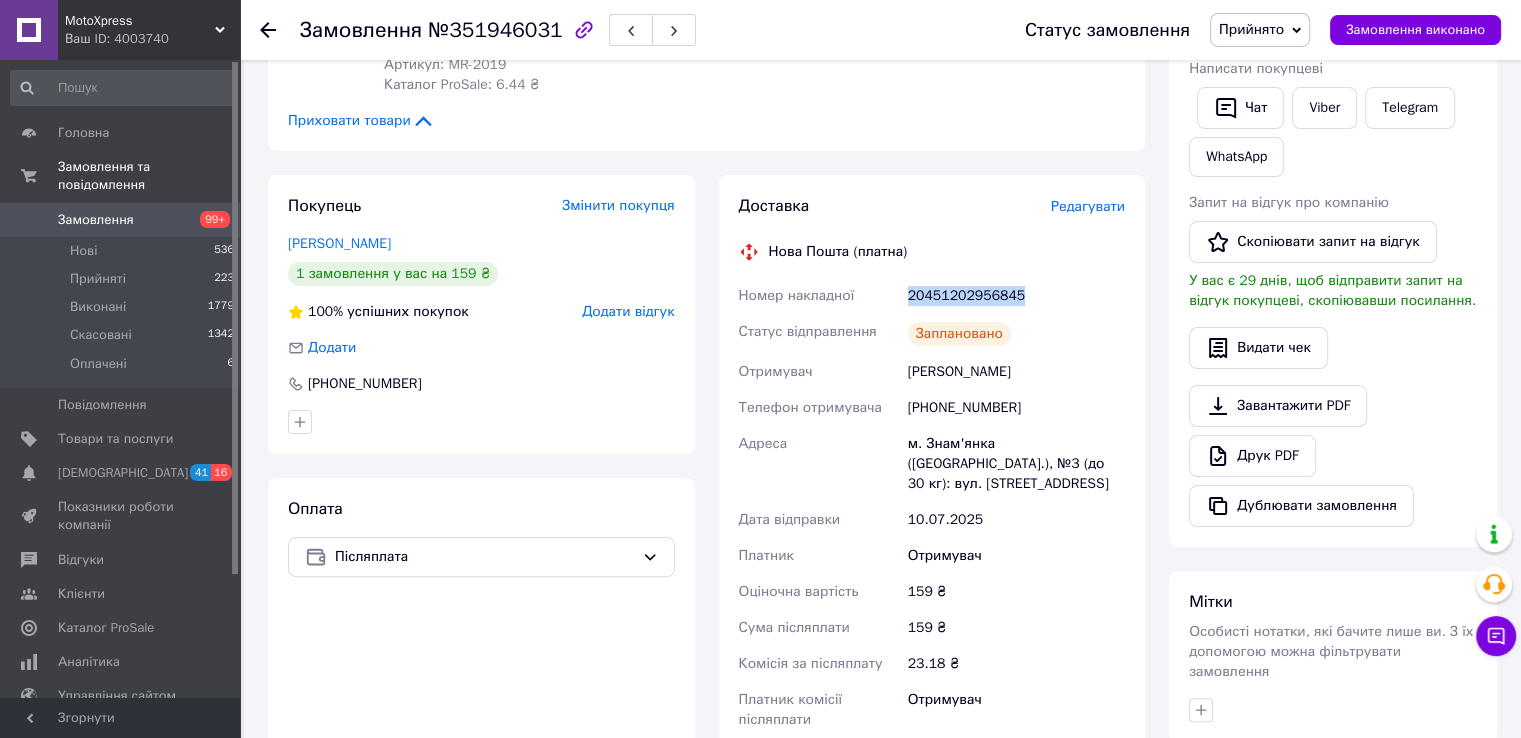 scroll, scrollTop: 0, scrollLeft: 0, axis: both 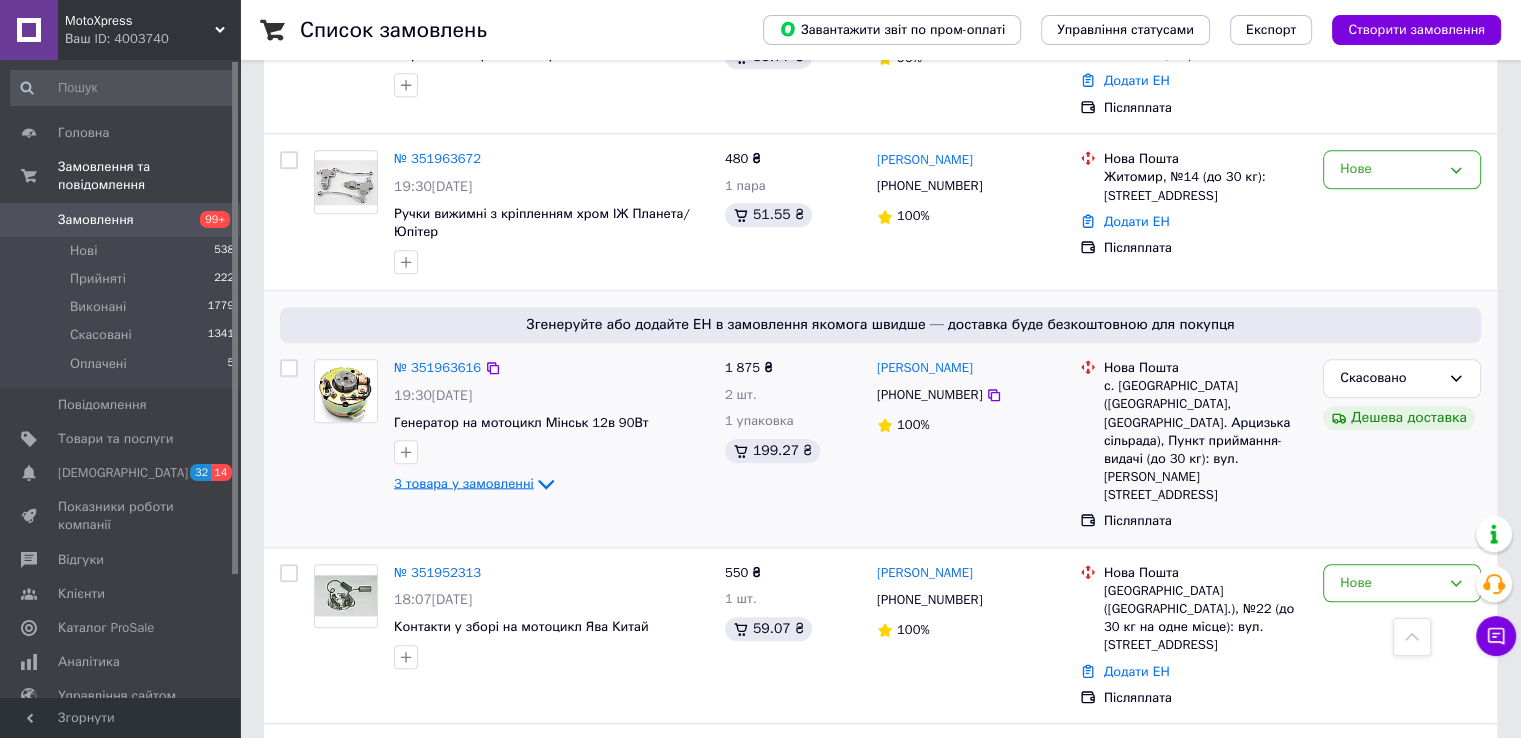 click on "3 товара у замовленні" at bounding box center (464, 483) 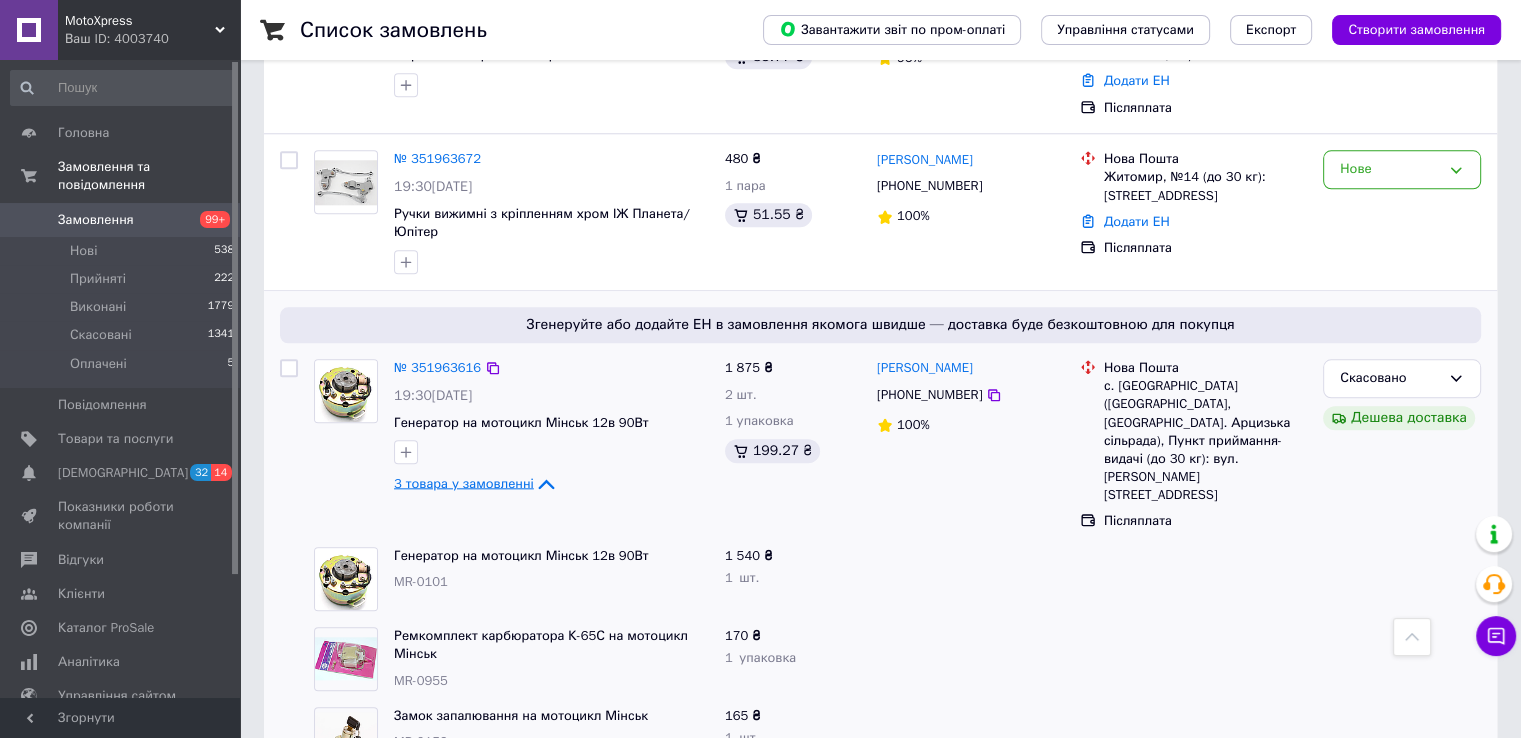 click on "3 товара у замовленні" at bounding box center (464, 483) 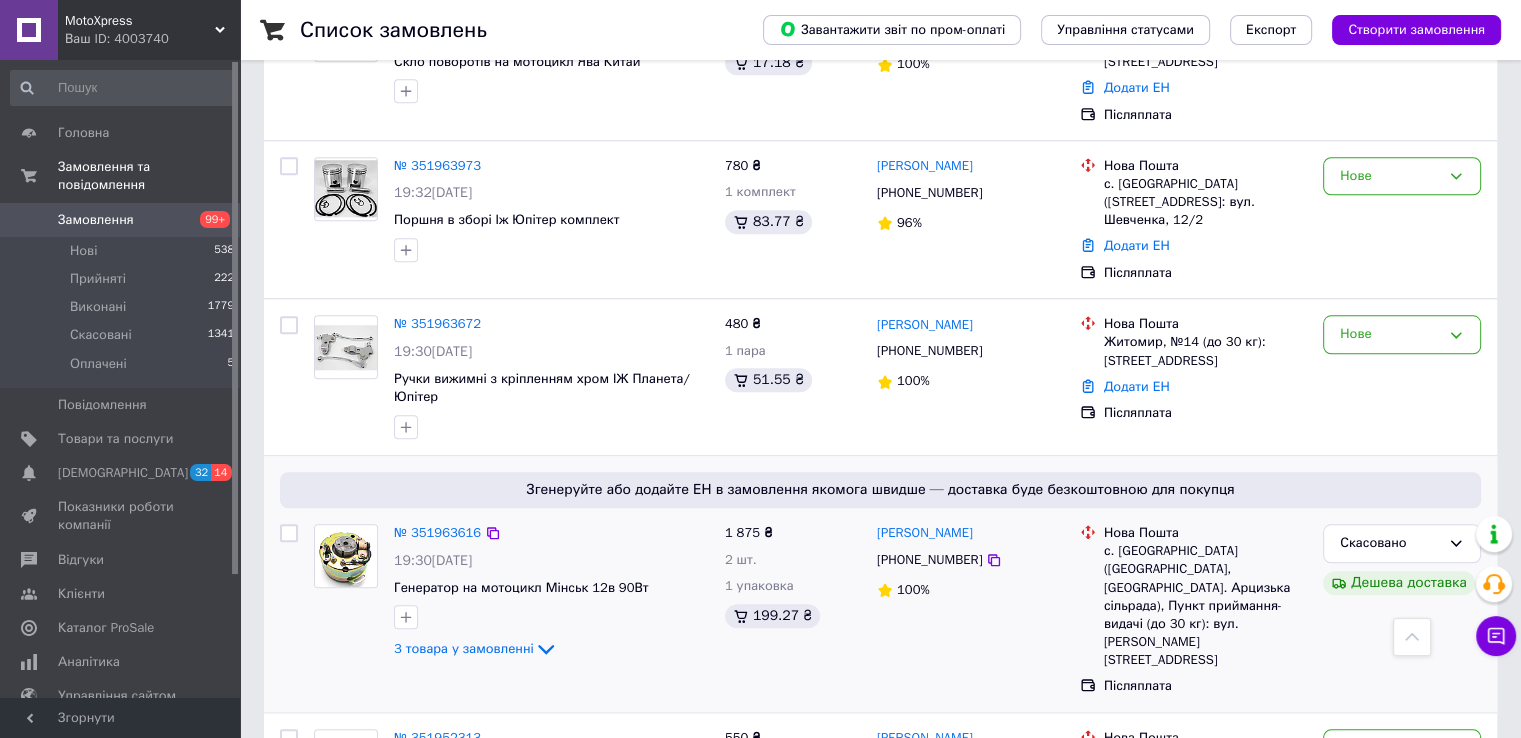 scroll, scrollTop: 1800, scrollLeft: 0, axis: vertical 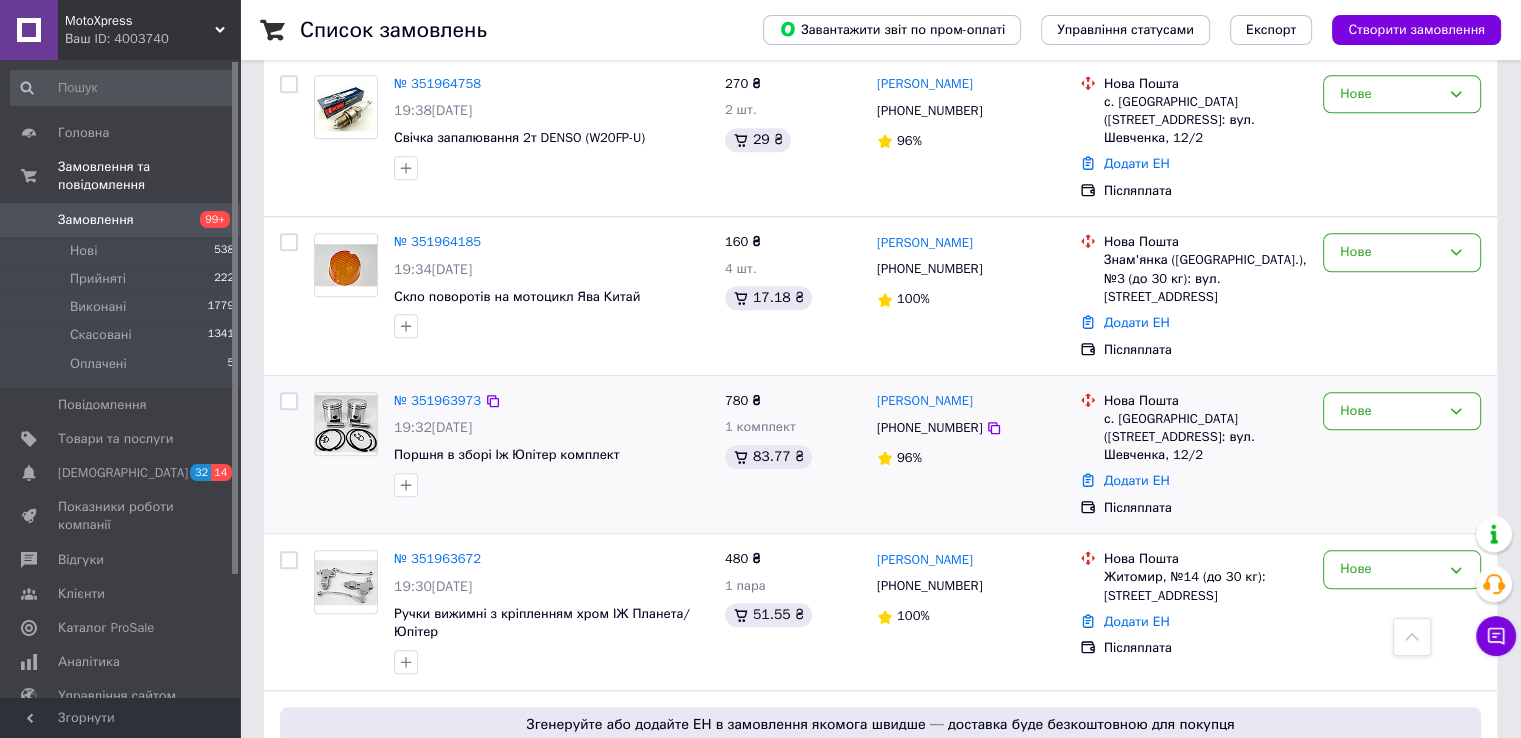 click at bounding box center [346, 423] 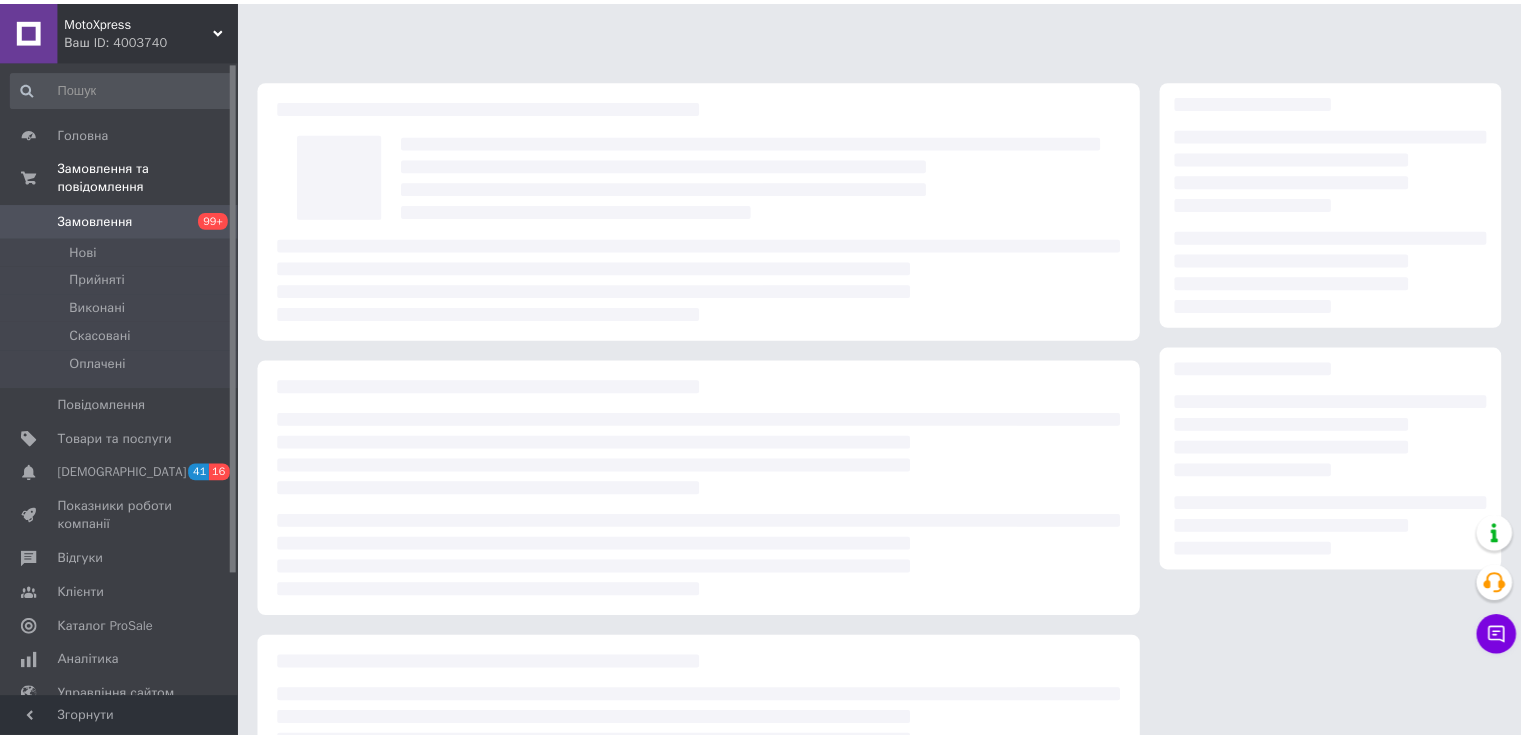 scroll, scrollTop: 0, scrollLeft: 0, axis: both 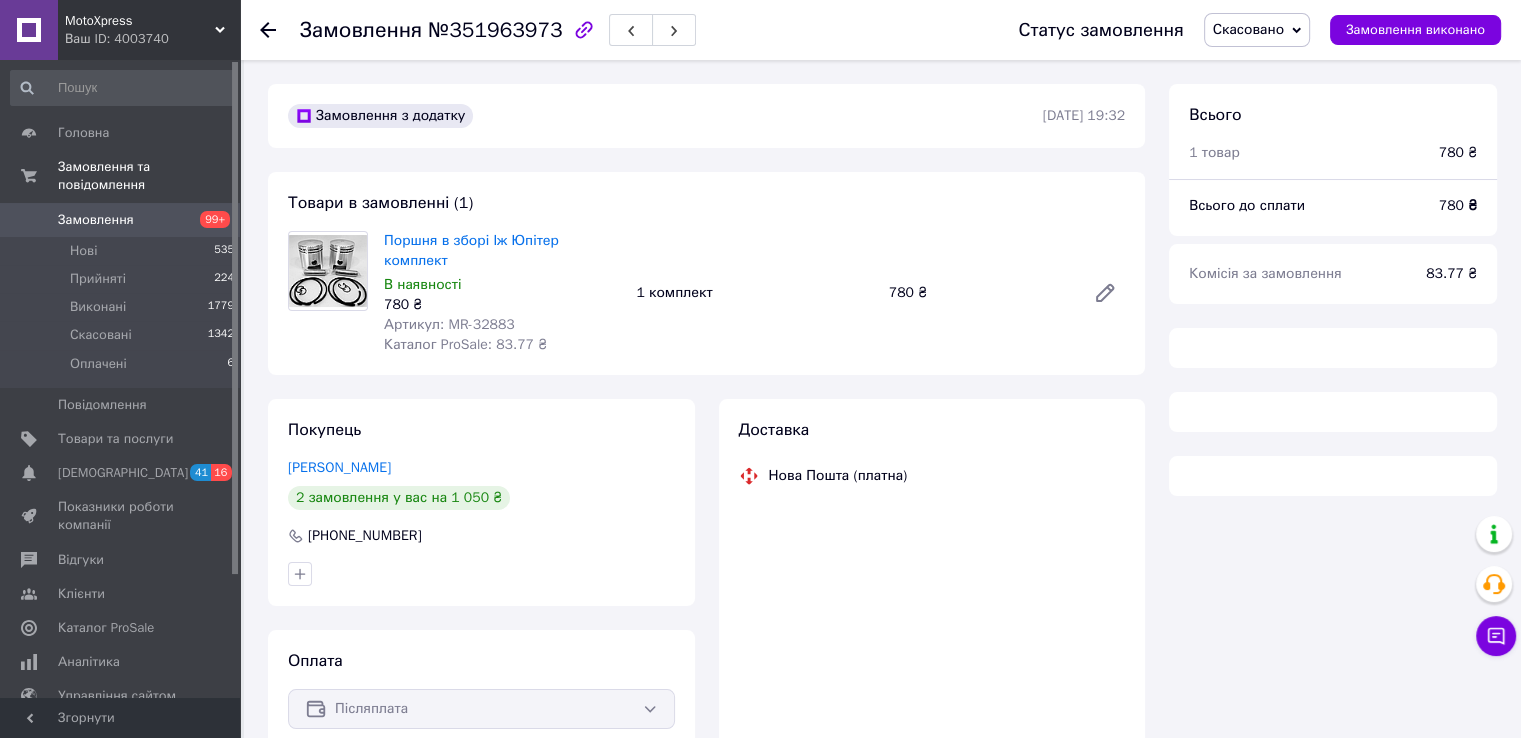 click on "Артикул: MR-32883" at bounding box center [449, 324] 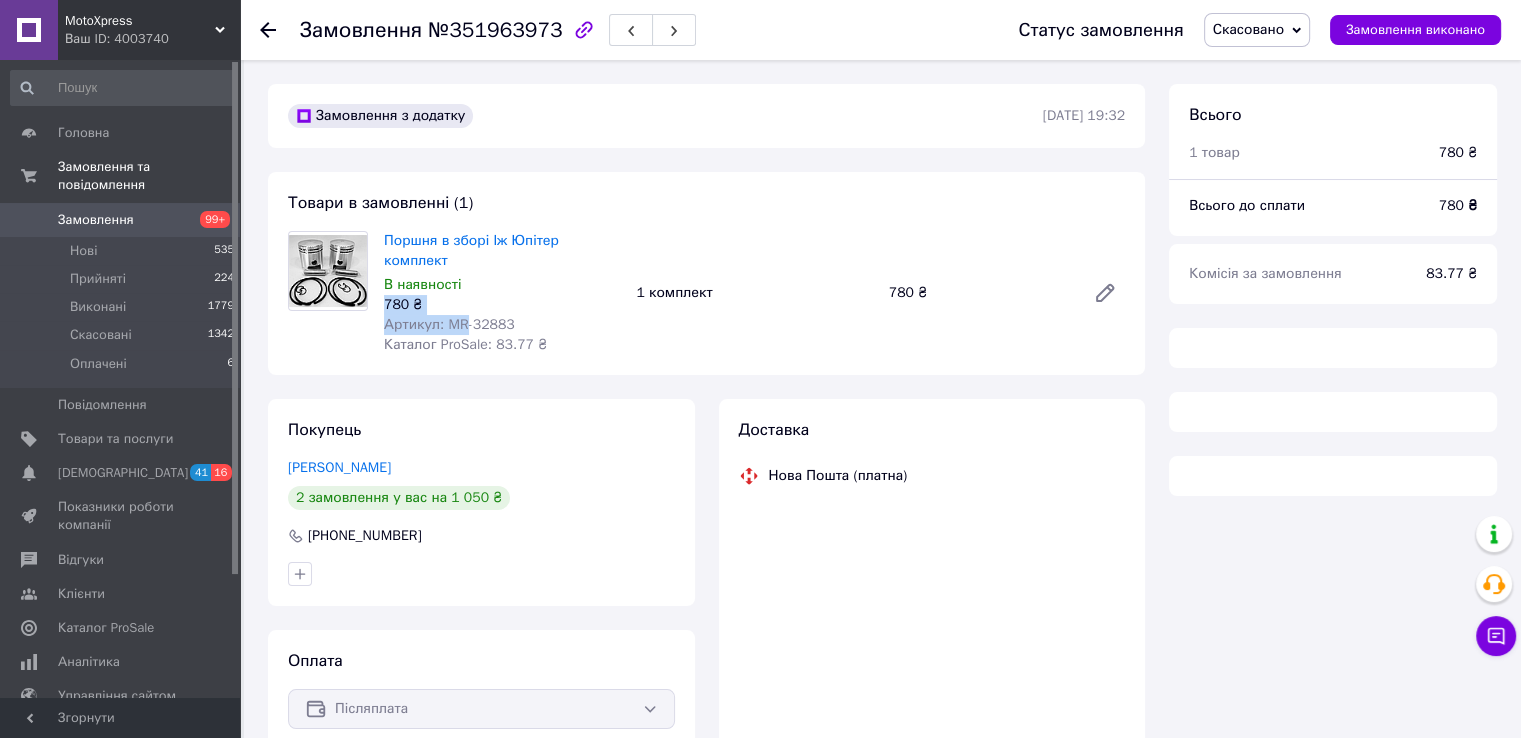 click on "Поршня в зборі Іж Юпітер комплект В наявності 780 ₴ Артикул: MR-32883 Каталог ProSale: 83.77 ₴" at bounding box center (502, 293) 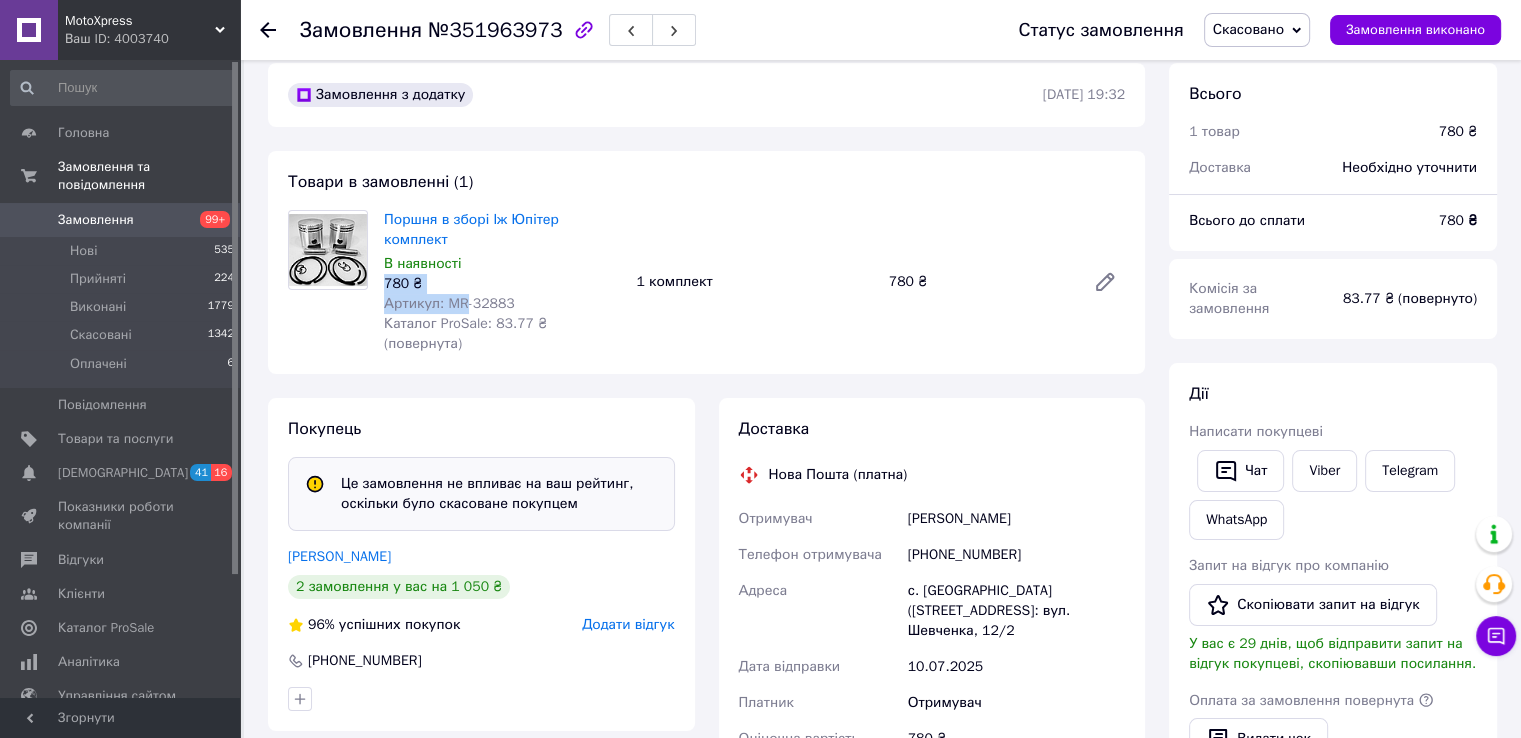 scroll, scrollTop: 100, scrollLeft: 0, axis: vertical 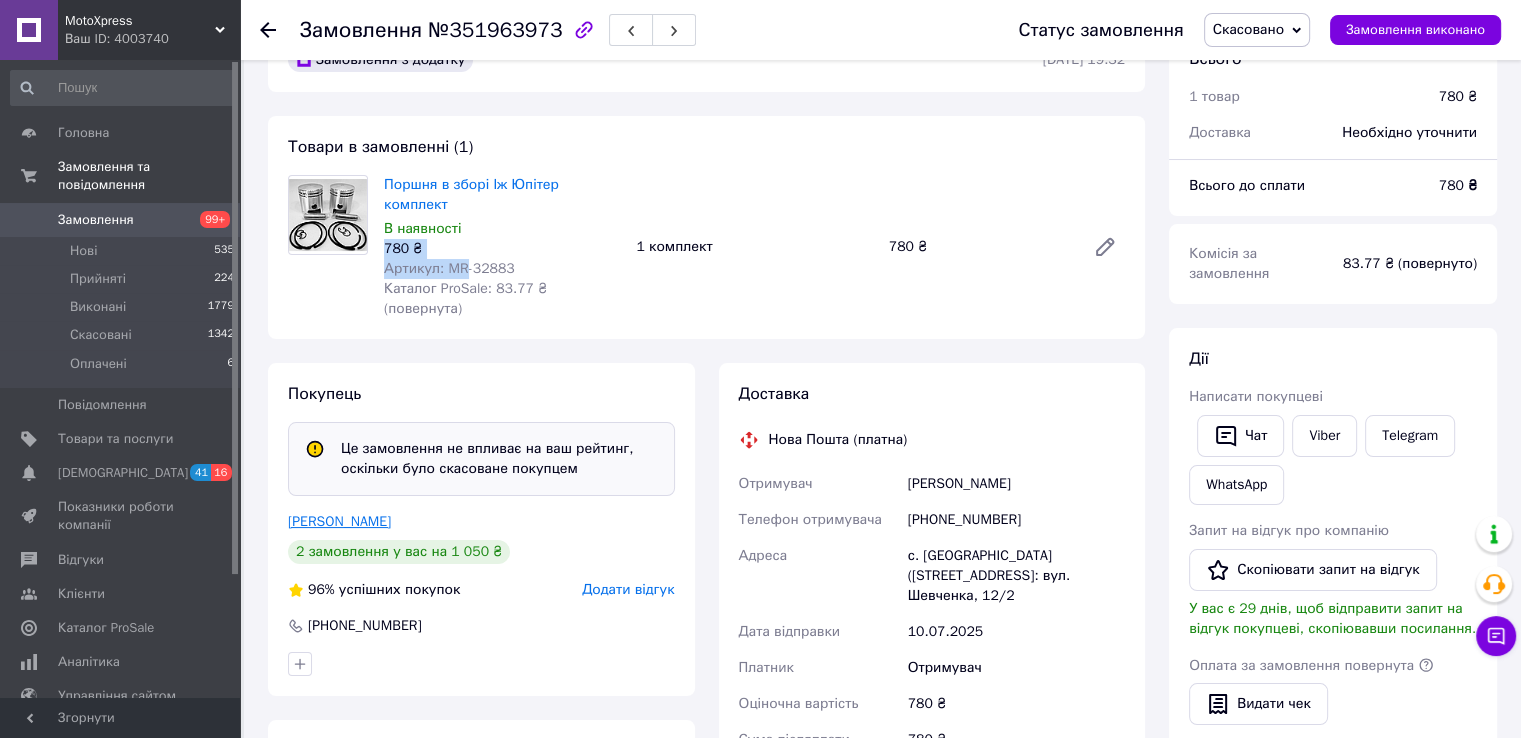 click on "[PERSON_NAME]" at bounding box center [339, 521] 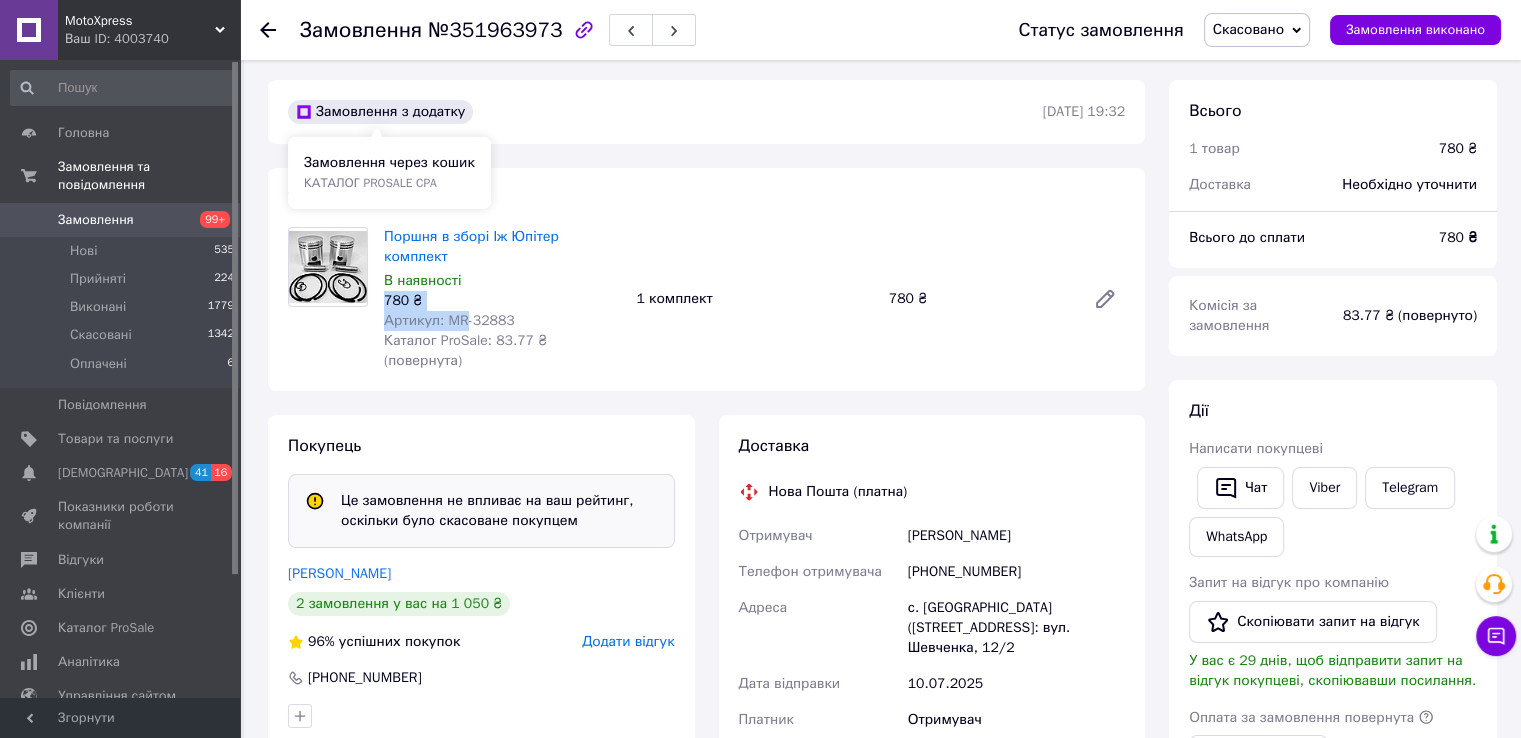scroll, scrollTop: 0, scrollLeft: 0, axis: both 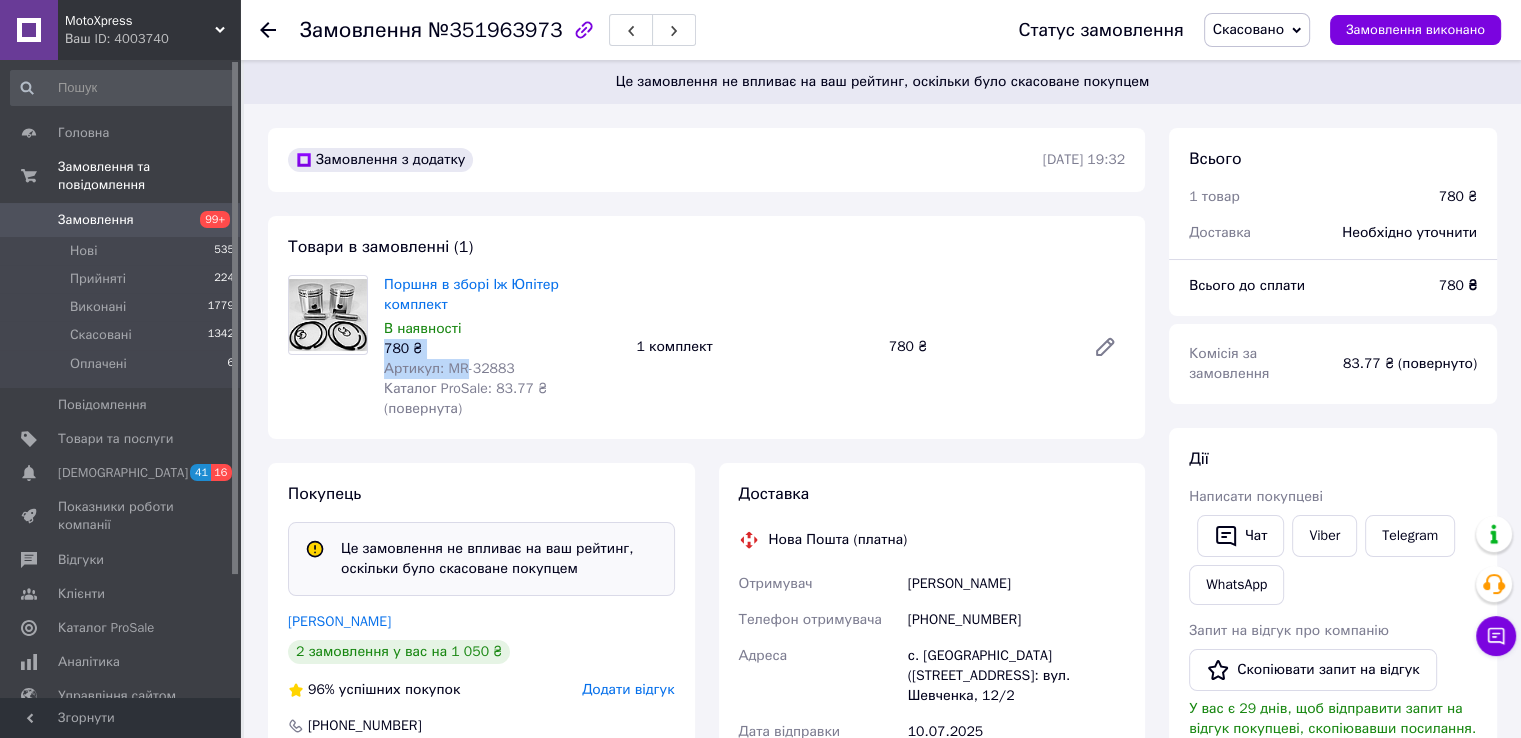 click on "780 ₴" at bounding box center [502, 349] 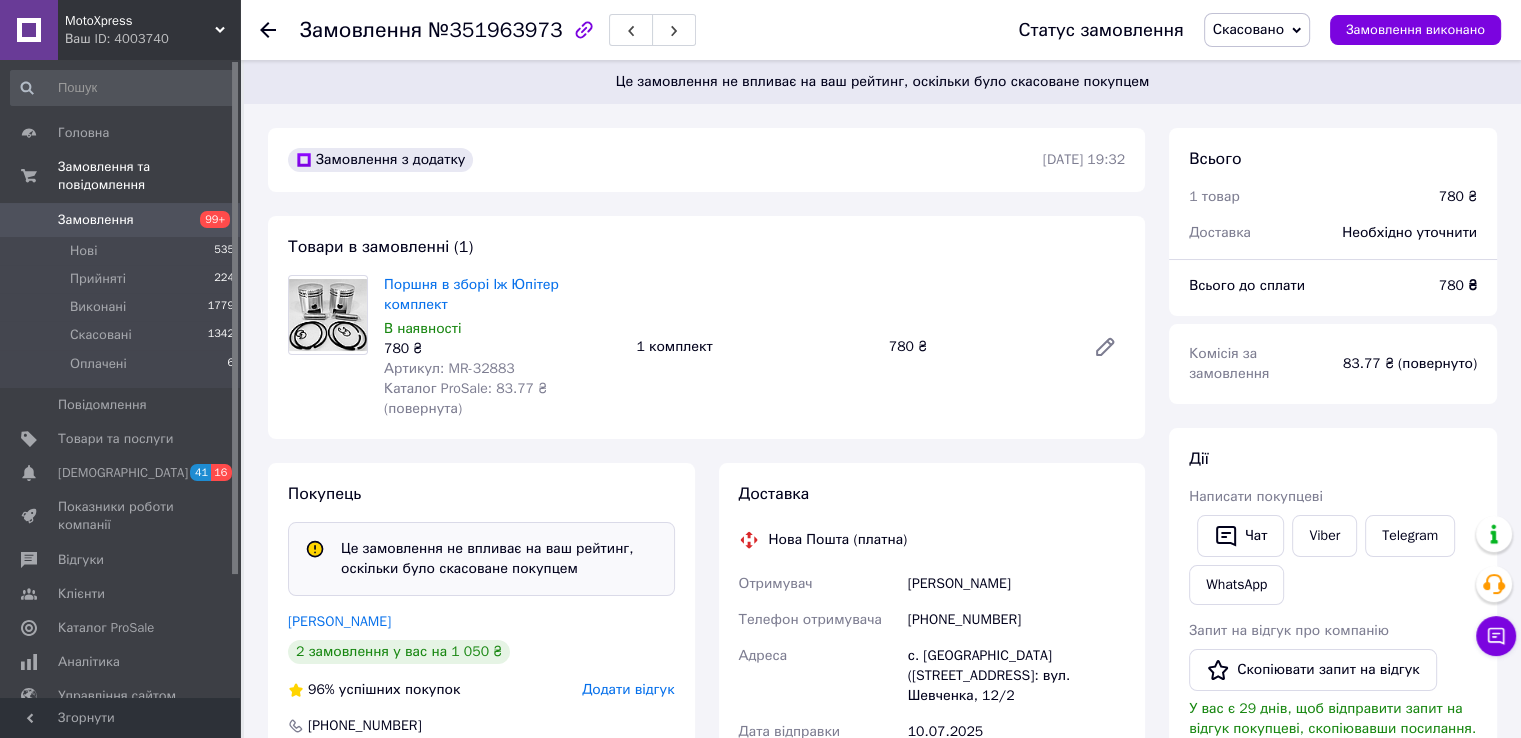 click on "Артикул: MR-32883" at bounding box center (449, 368) 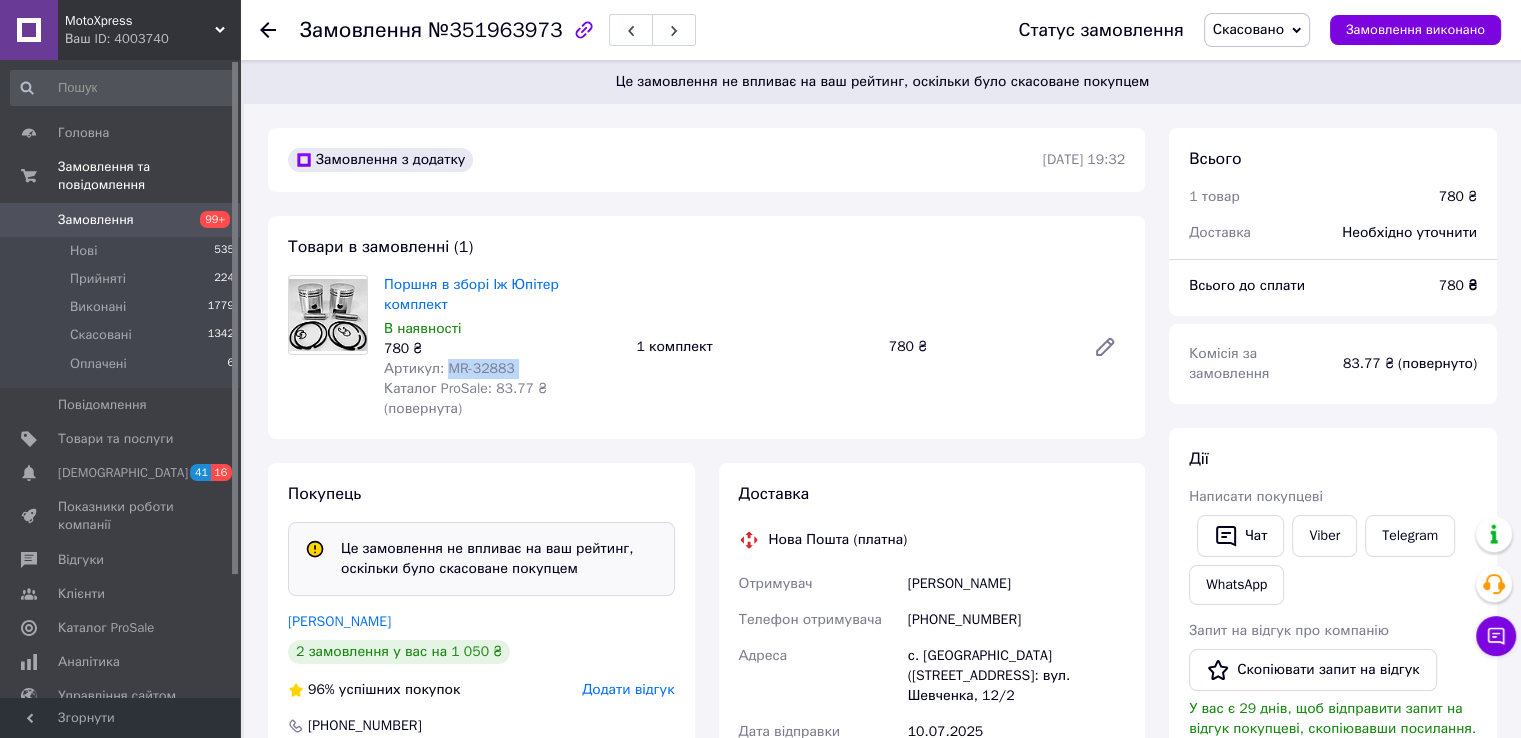 drag, startPoint x: 452, startPoint y: 353, endPoint x: 515, endPoint y: 360, distance: 63.387695 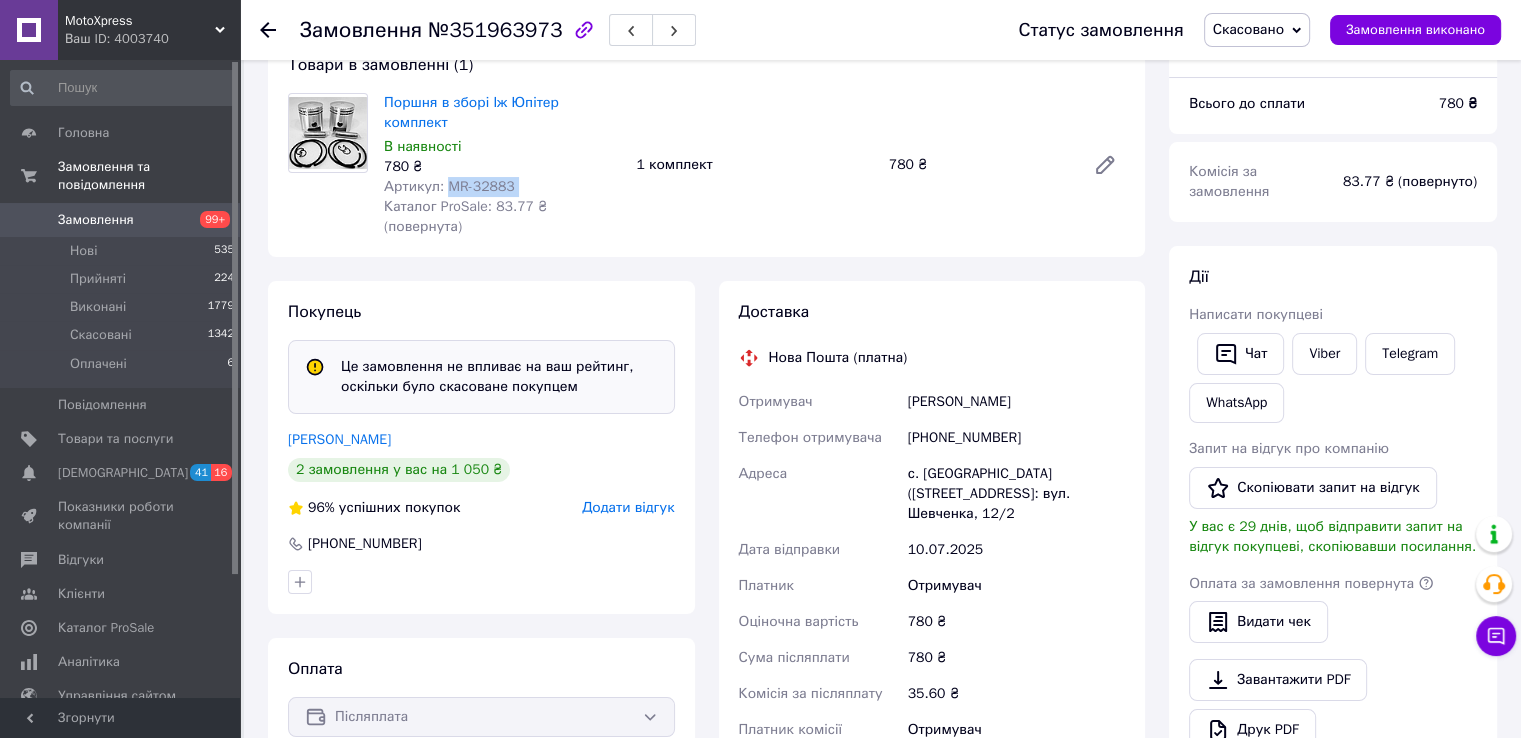 scroll, scrollTop: 200, scrollLeft: 0, axis: vertical 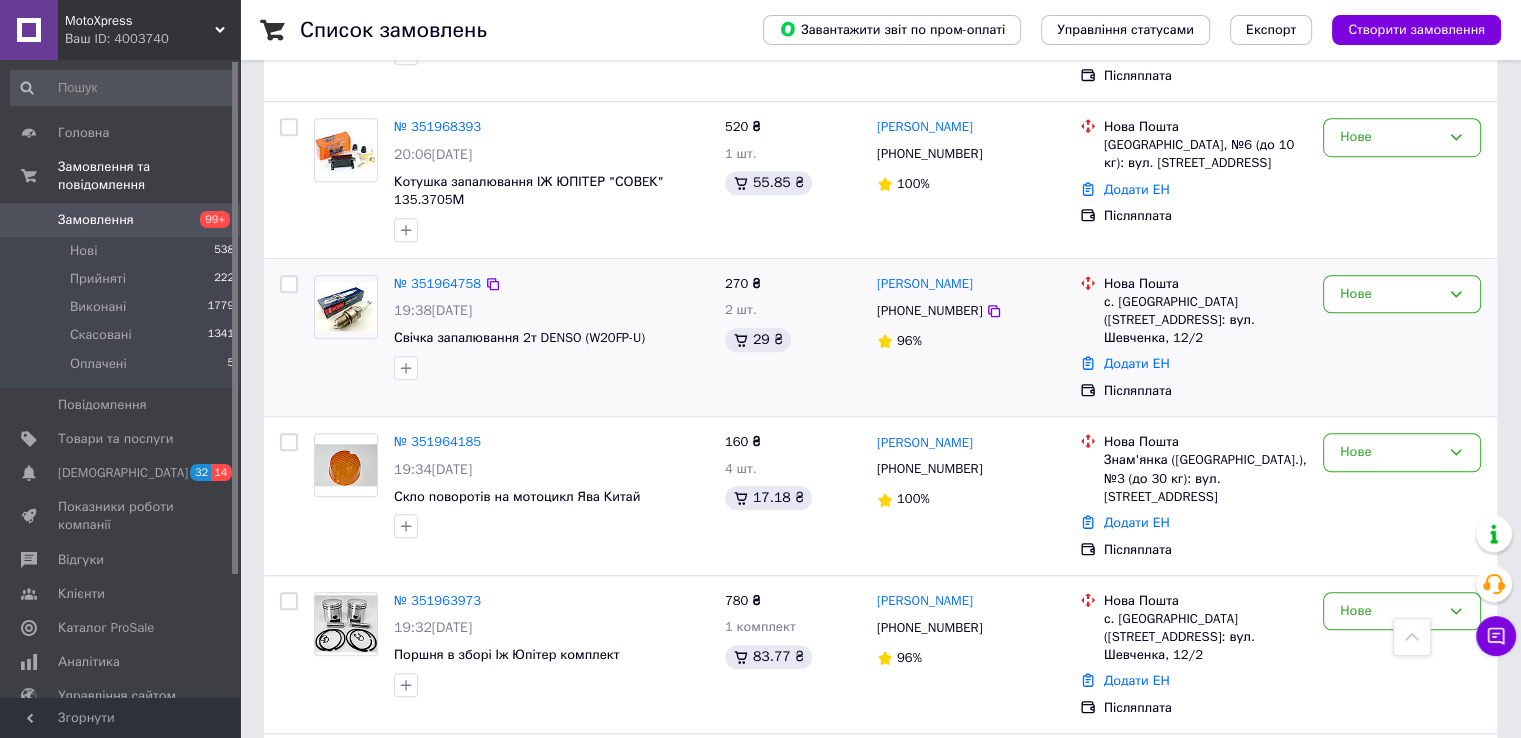click at bounding box center [346, 306] 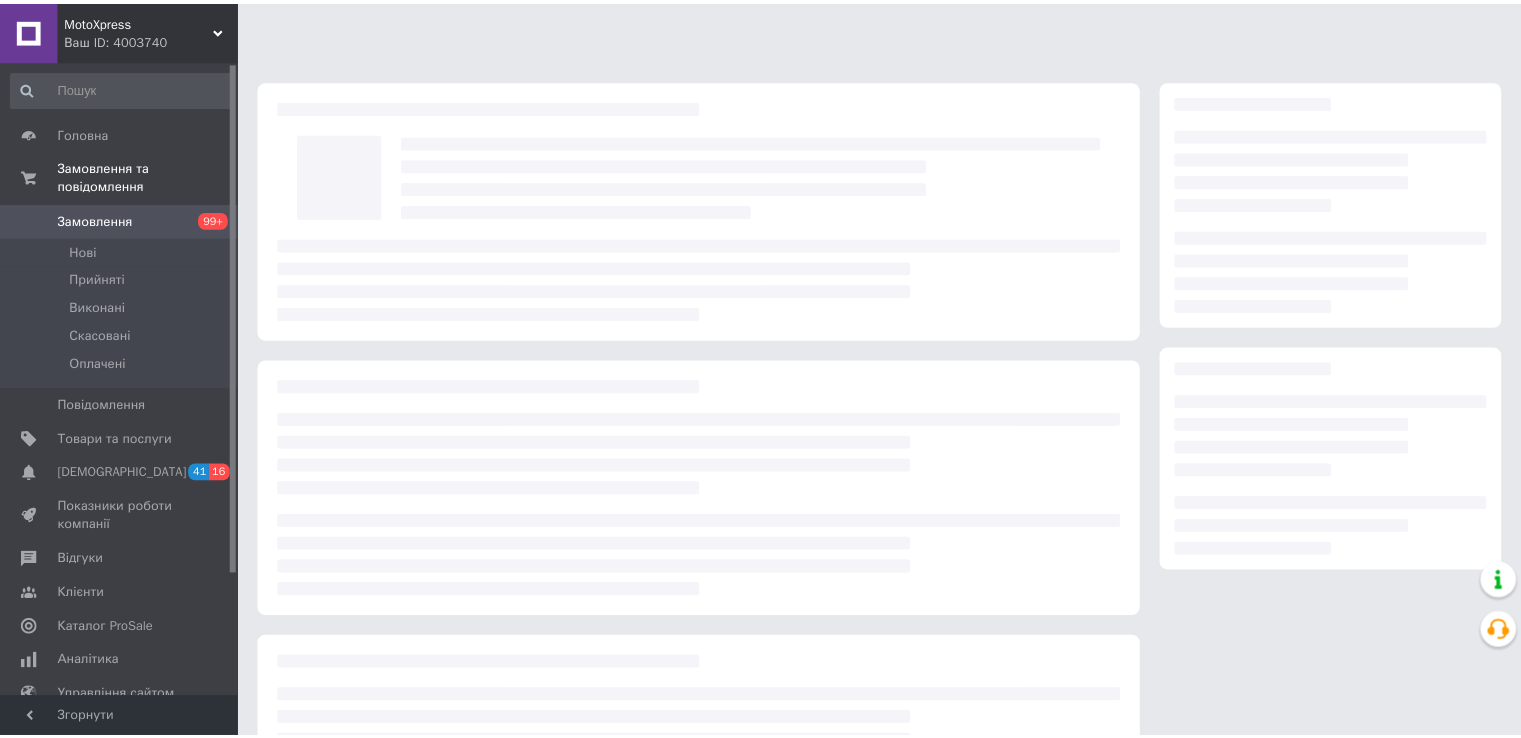 scroll, scrollTop: 0, scrollLeft: 0, axis: both 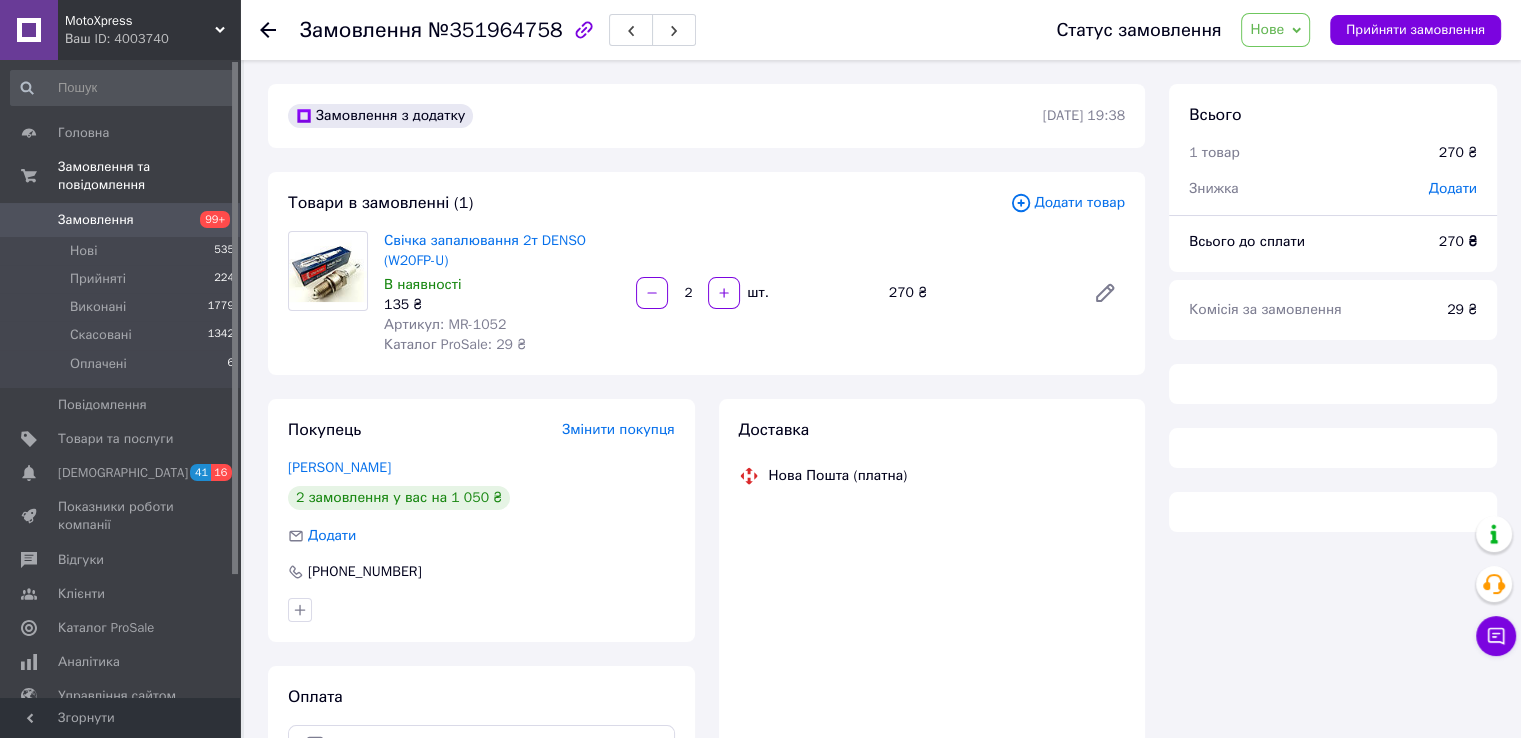 click on "Артикул: MR-1052" at bounding box center [445, 324] 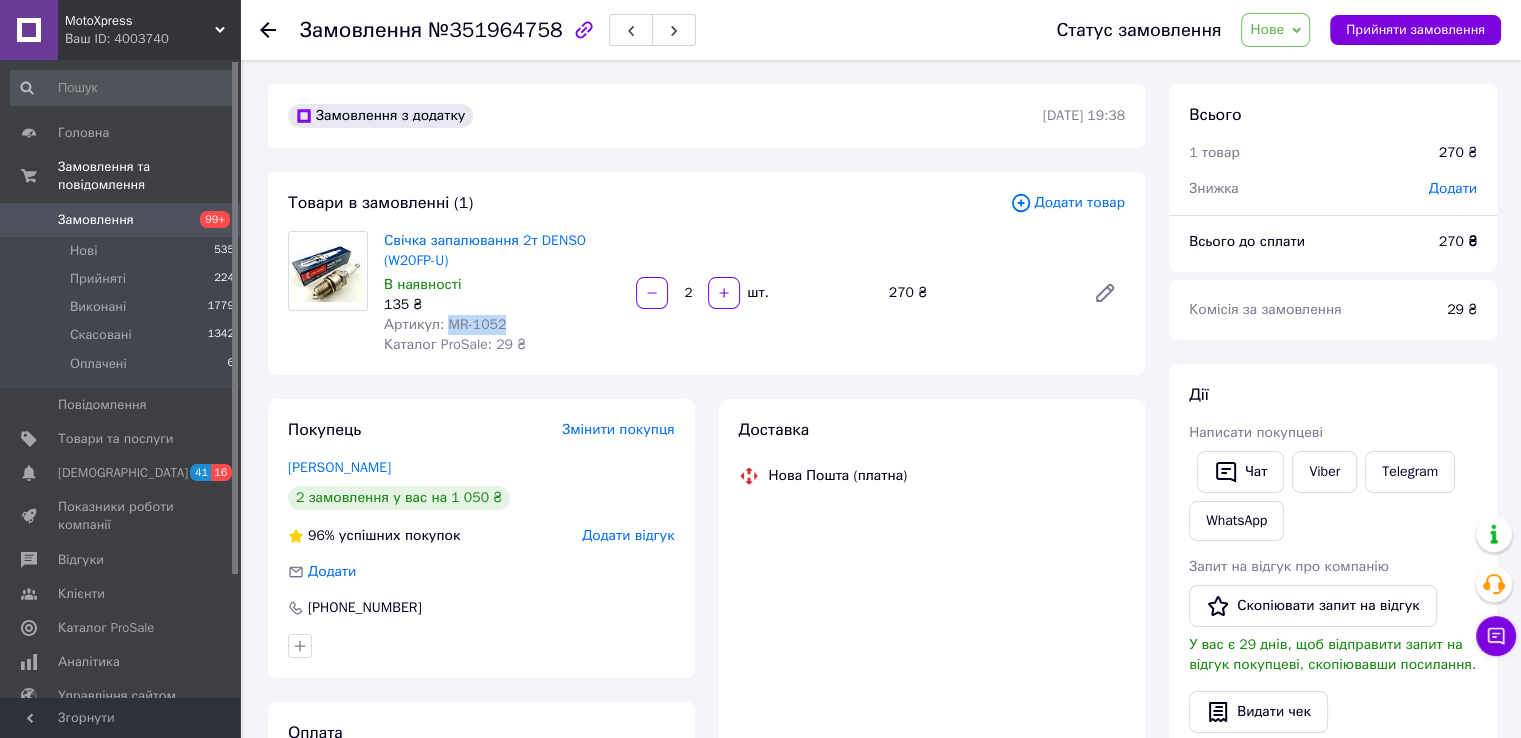 drag, startPoint x: 447, startPoint y: 331, endPoint x: 477, endPoint y: 332, distance: 30.016663 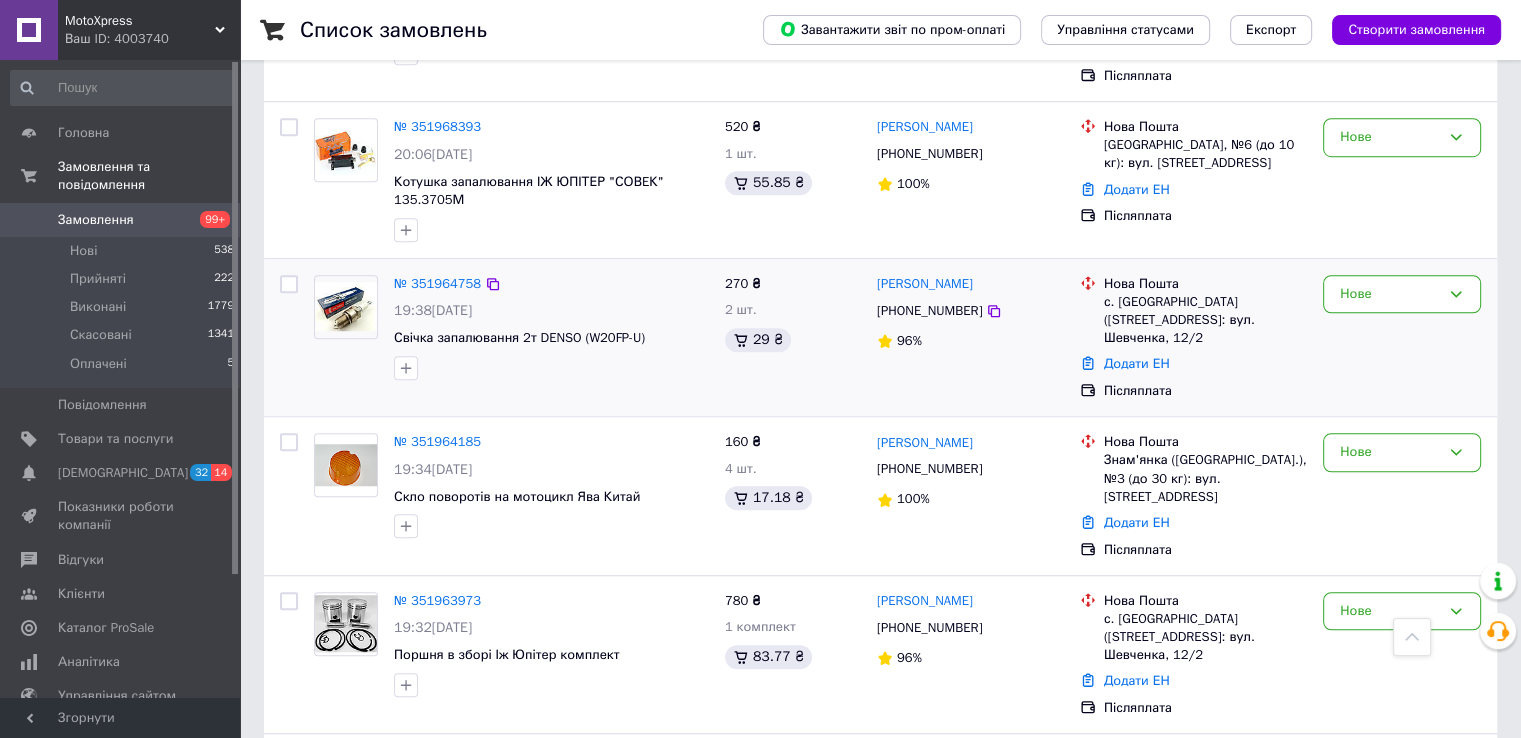 scroll, scrollTop: 1400, scrollLeft: 0, axis: vertical 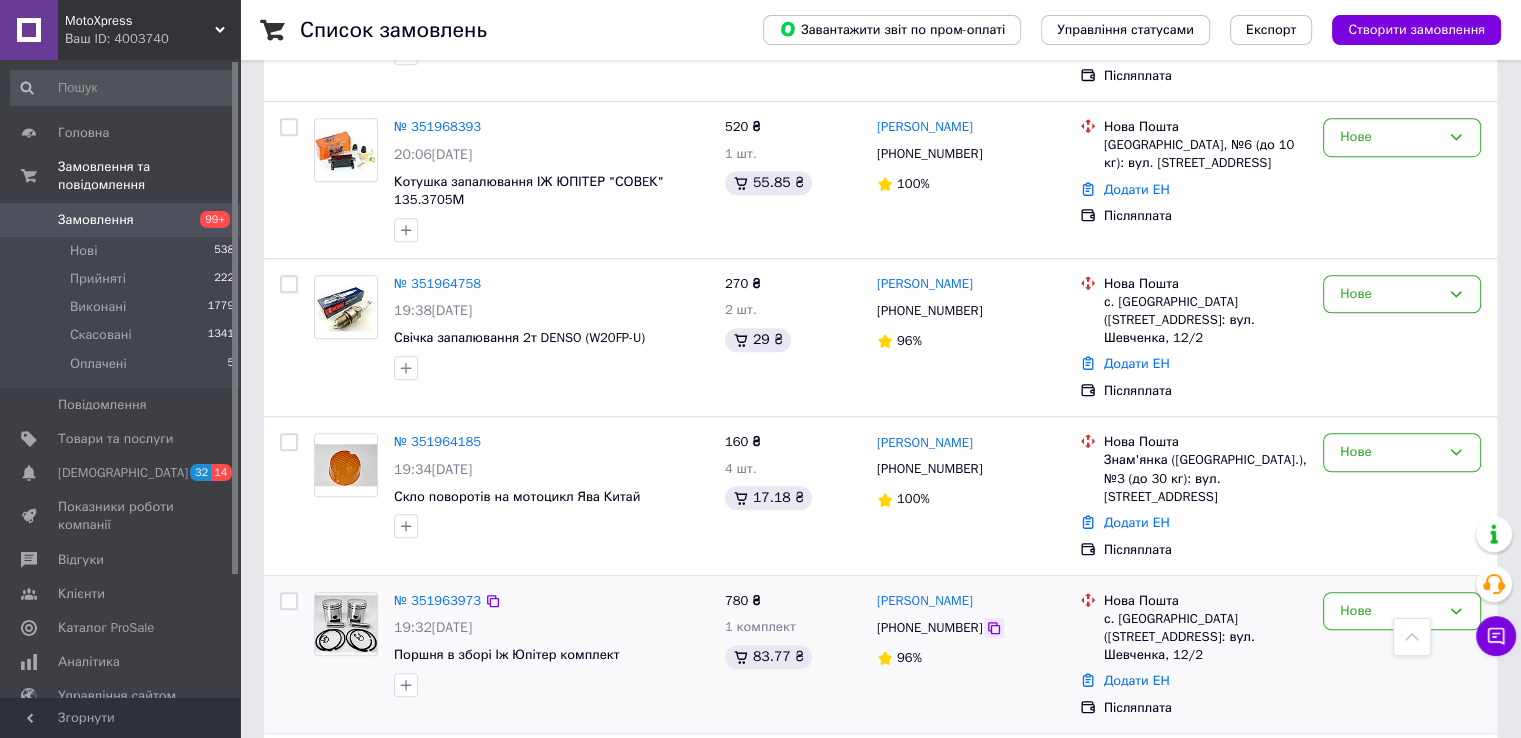 click 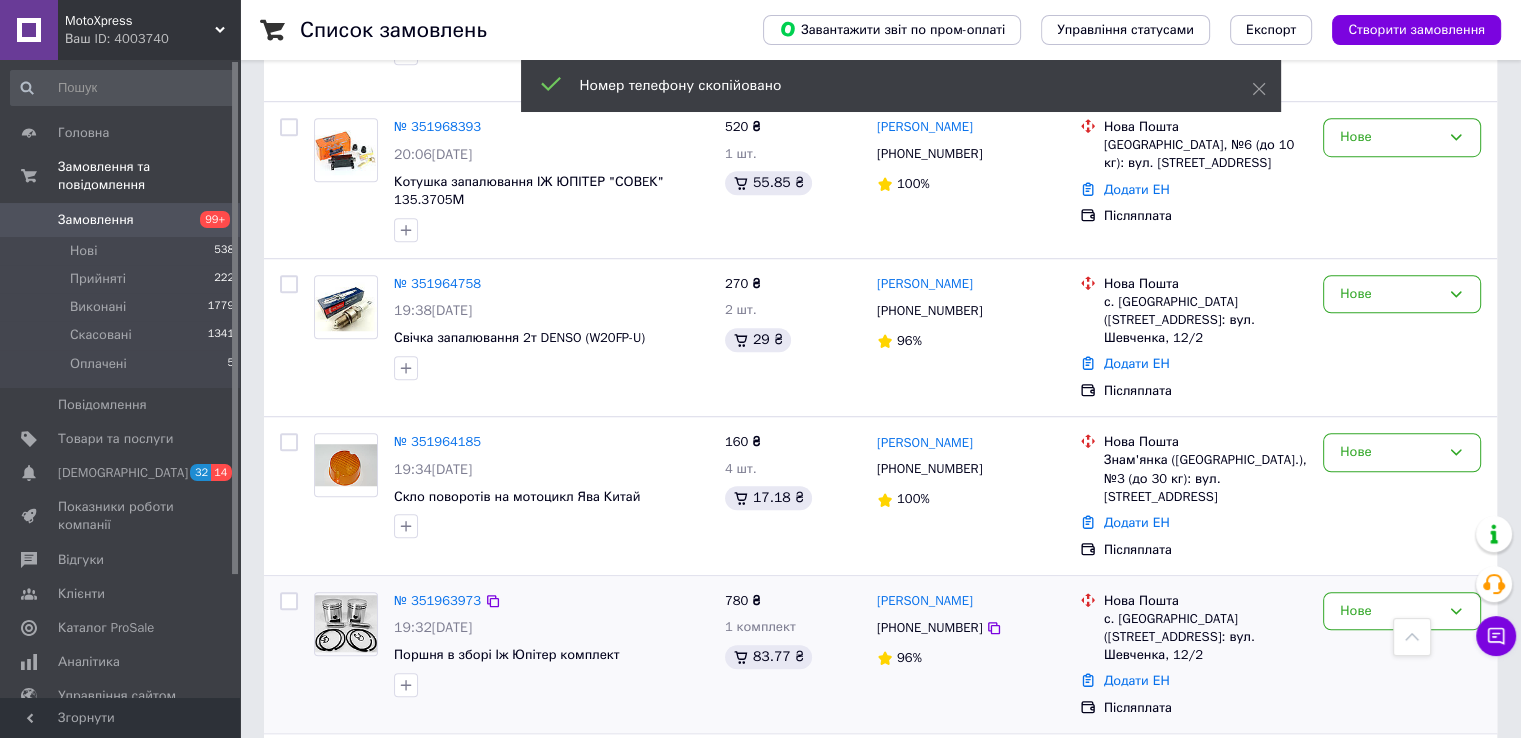 drag, startPoint x: 991, startPoint y: 469, endPoint x: 871, endPoint y: 481, distance: 120.59851 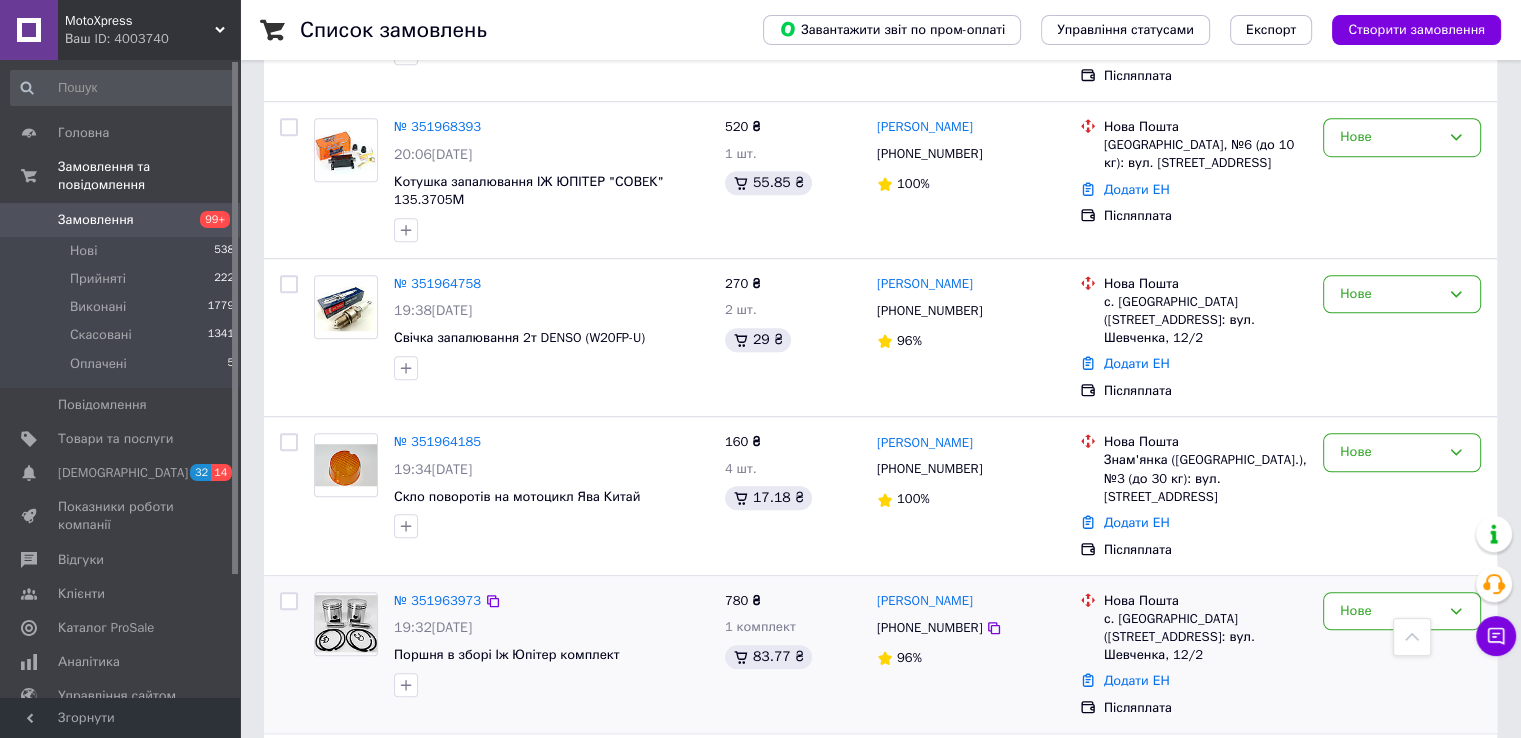 click on "с. Терешки (Полтавська обл.), №1: вул. Шевченка, 12/2" at bounding box center [1205, 637] 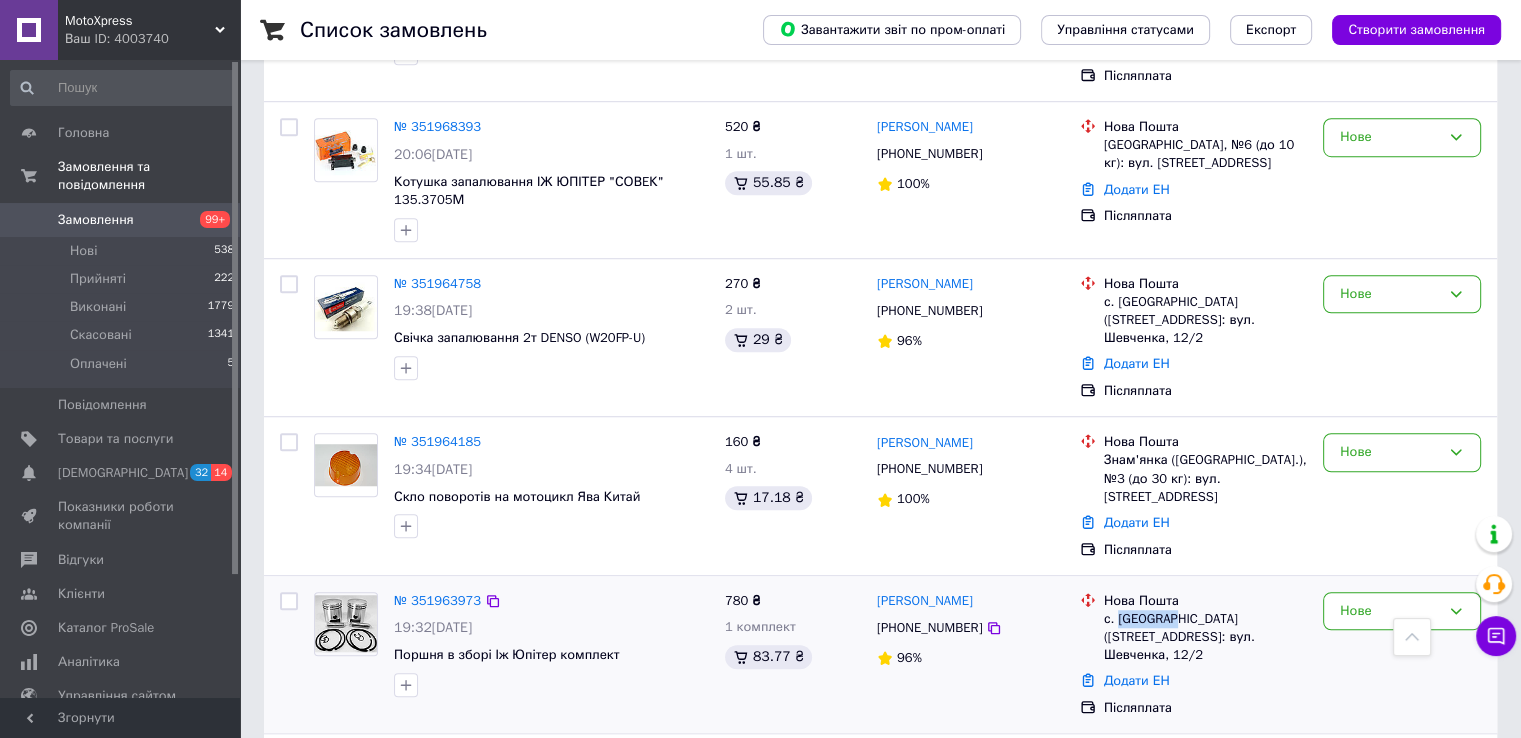 click on "с. Терешки (Полтавська обл.), №1: вул. Шевченка, 12/2" at bounding box center (1205, 637) 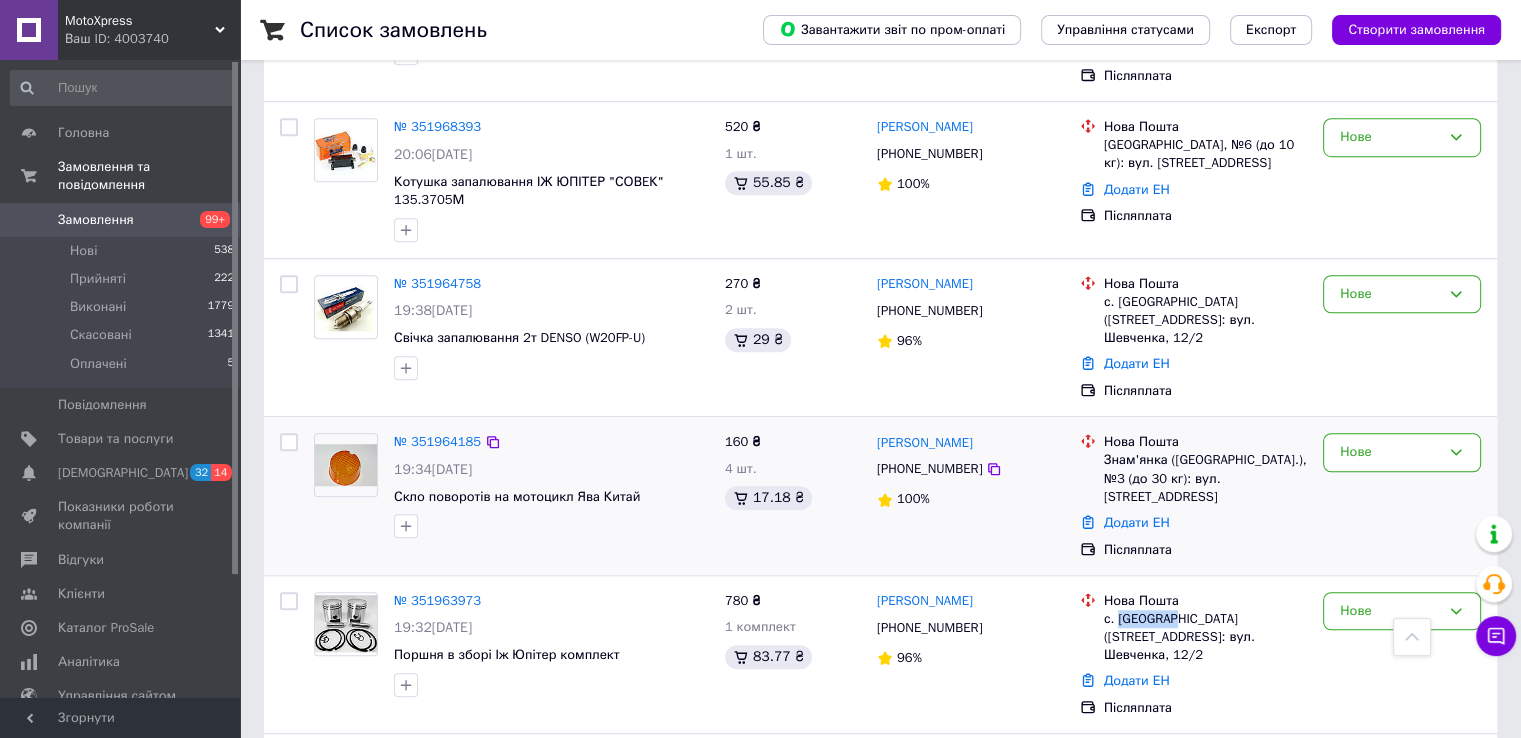 copy on "Терешки" 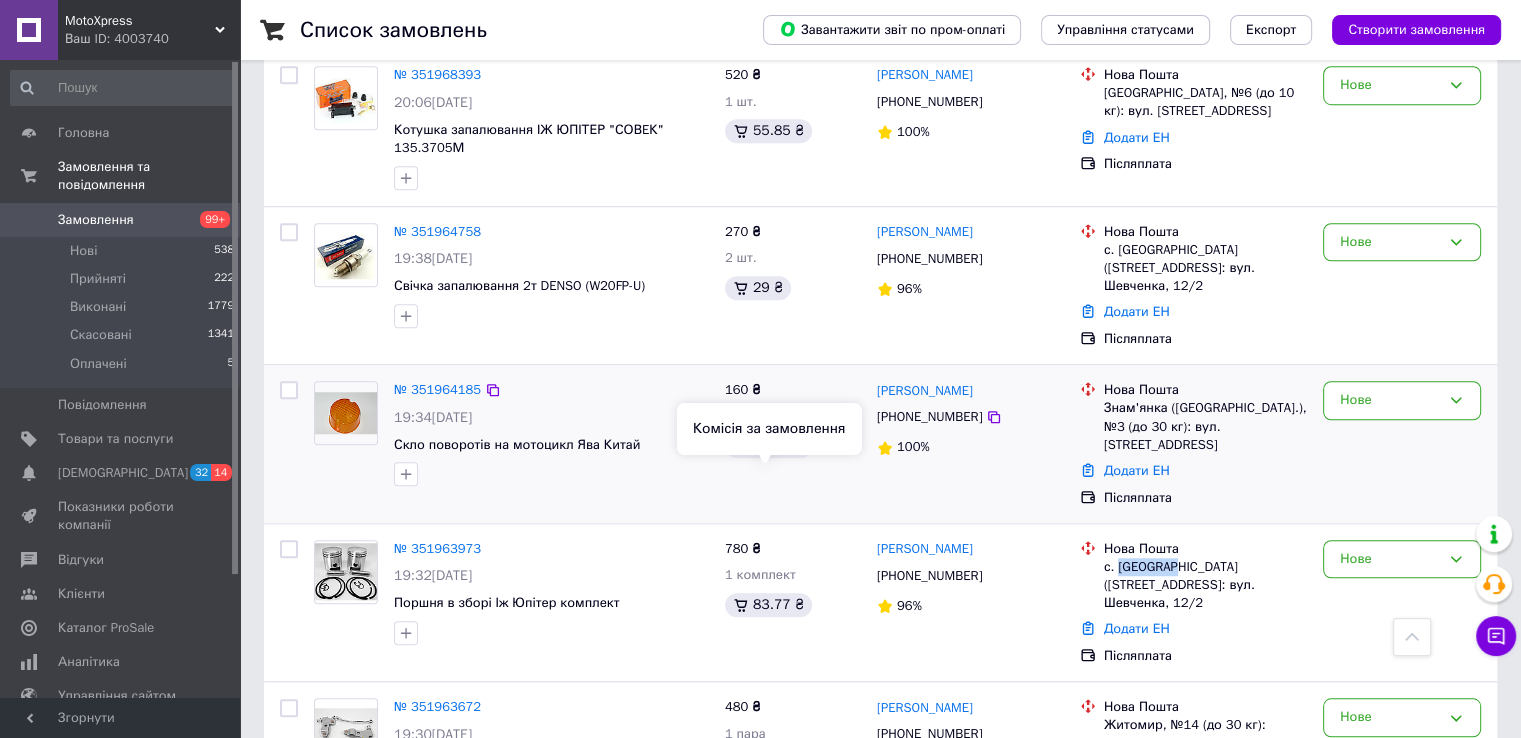 scroll, scrollTop: 1400, scrollLeft: 0, axis: vertical 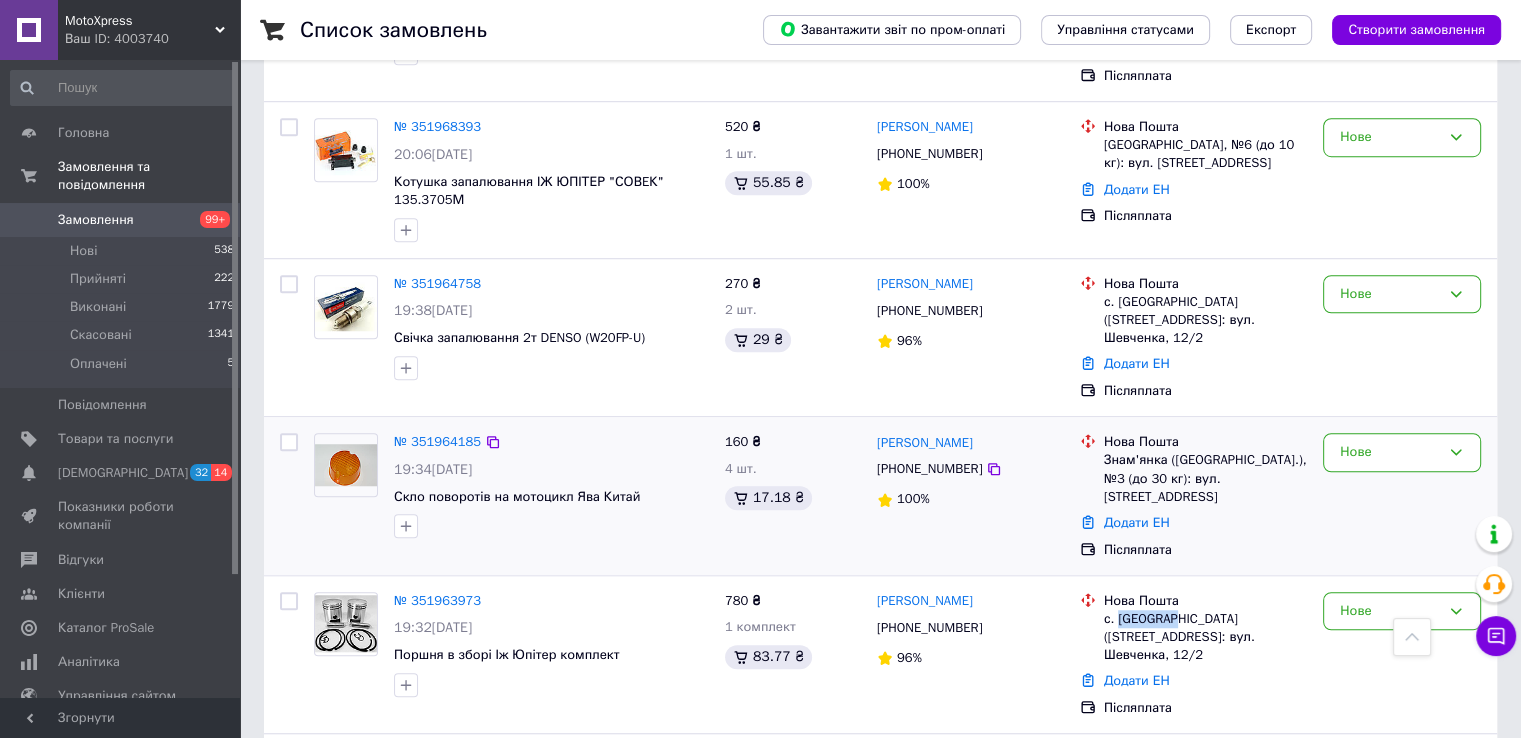 click at bounding box center (346, 465) 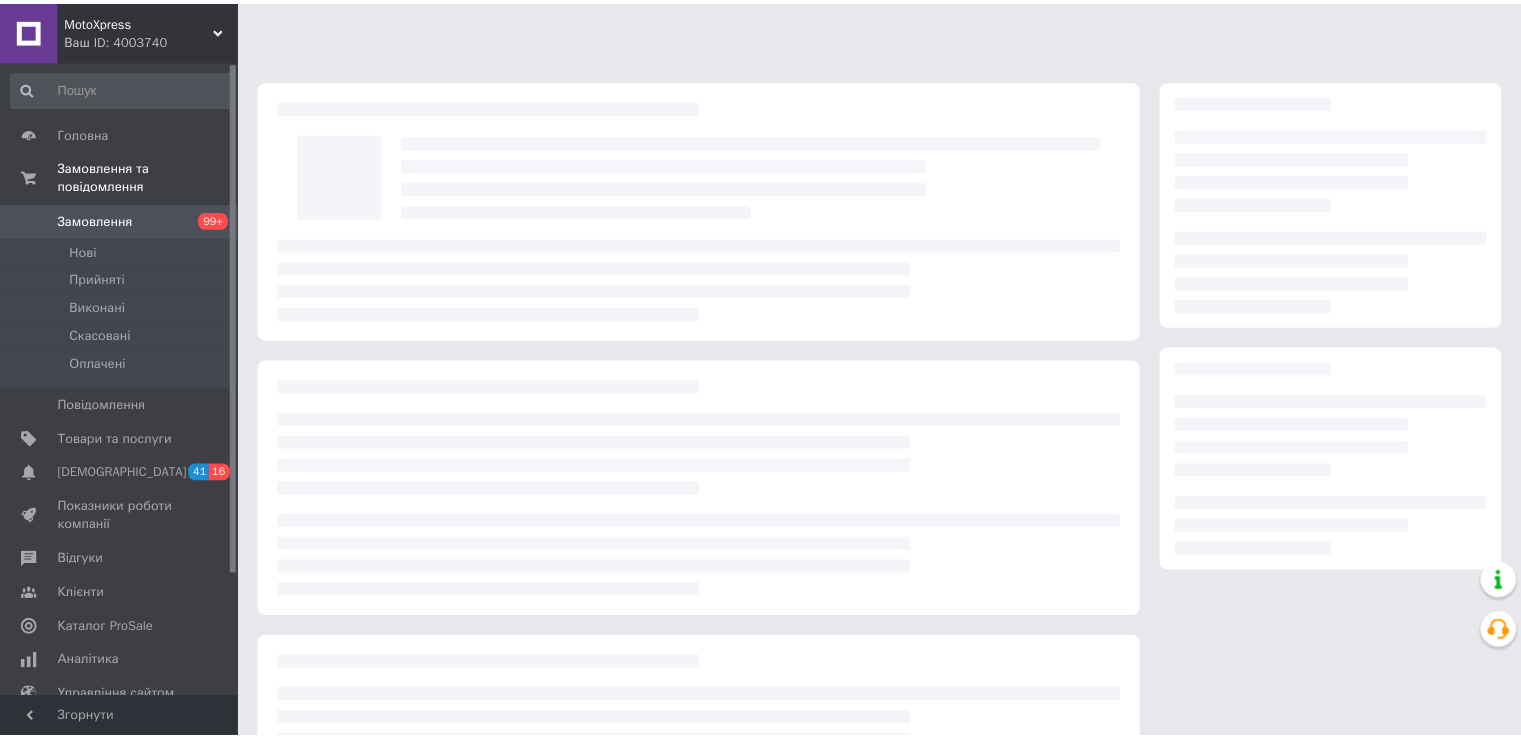 scroll, scrollTop: 0, scrollLeft: 0, axis: both 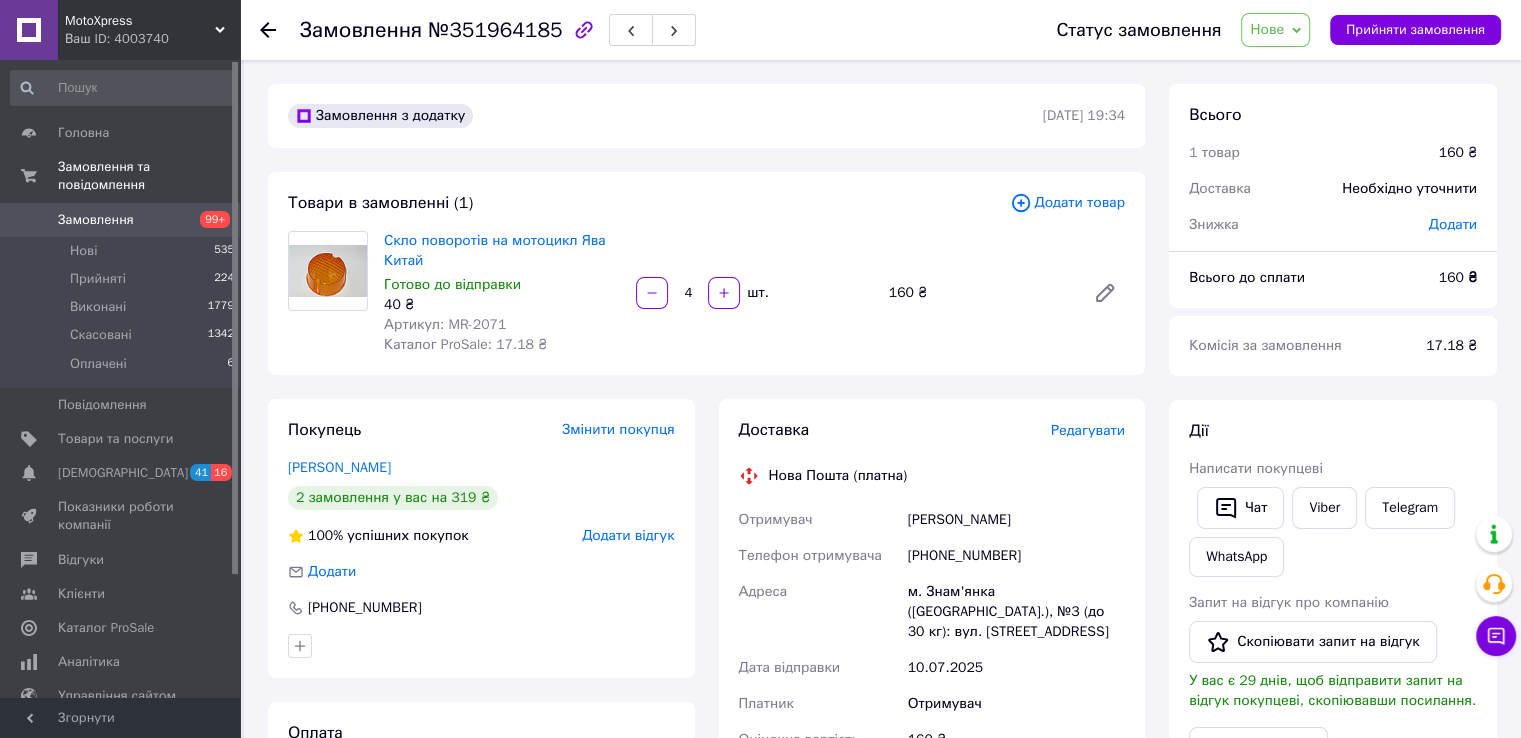 click on "Артикул: MR-2071" at bounding box center [445, 324] 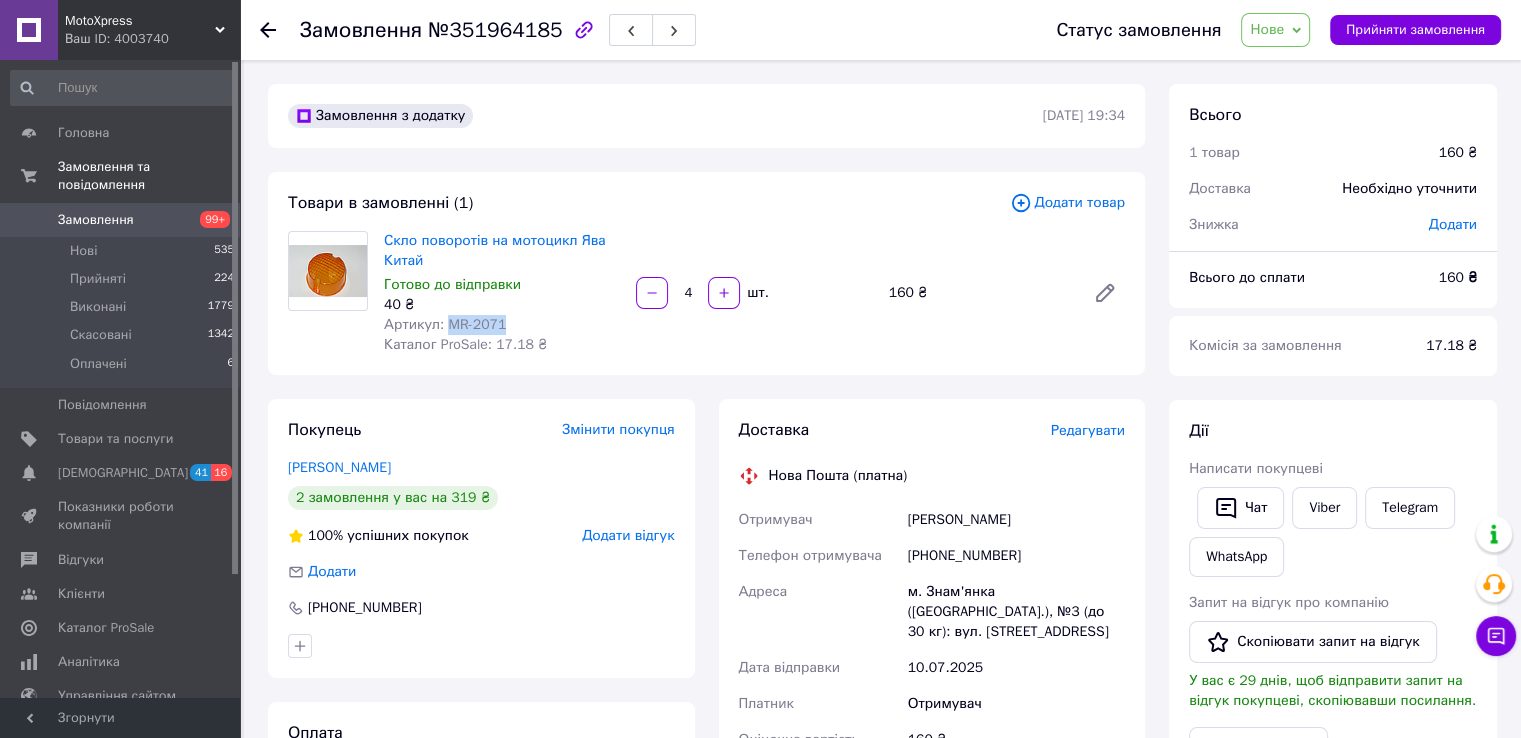 copy on "MR-2071" 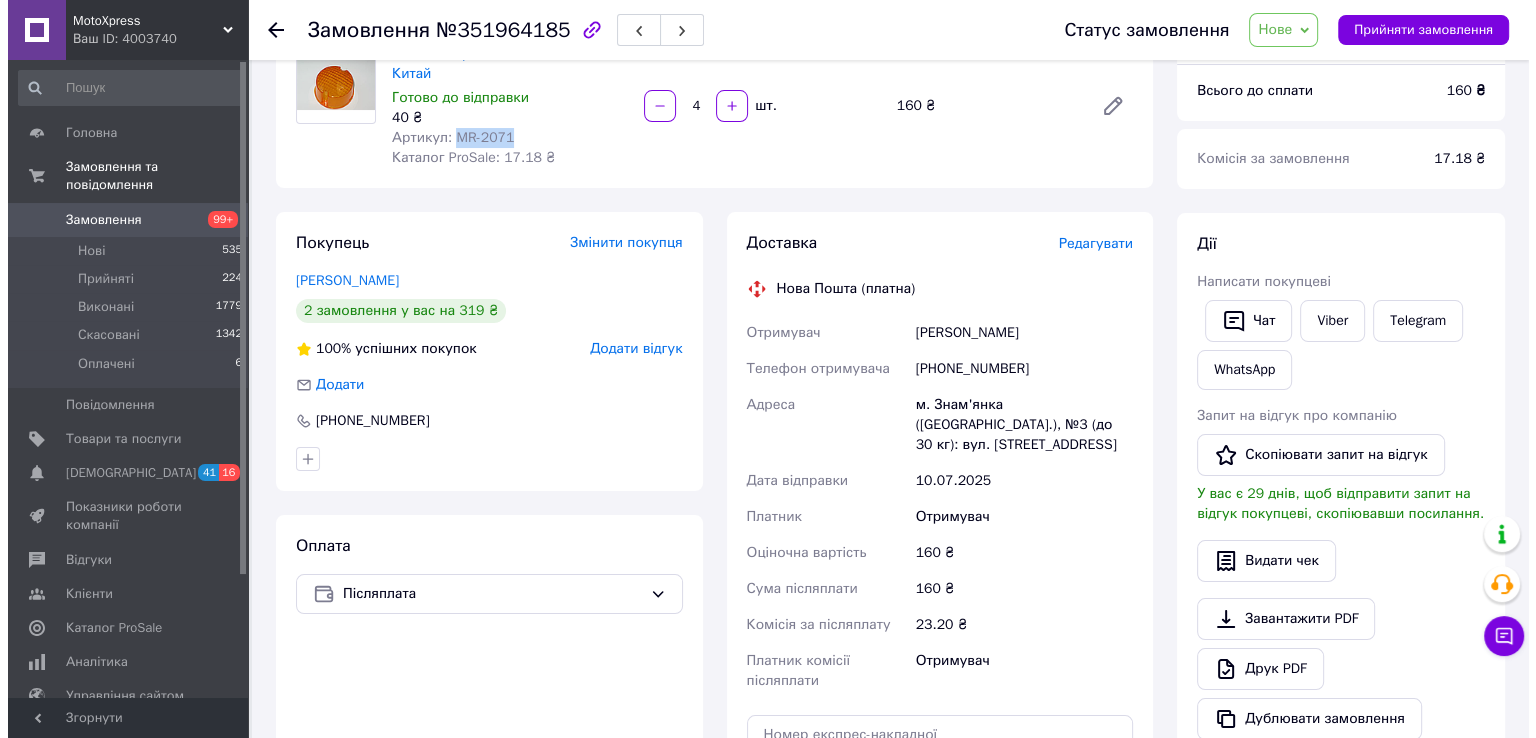 scroll, scrollTop: 200, scrollLeft: 0, axis: vertical 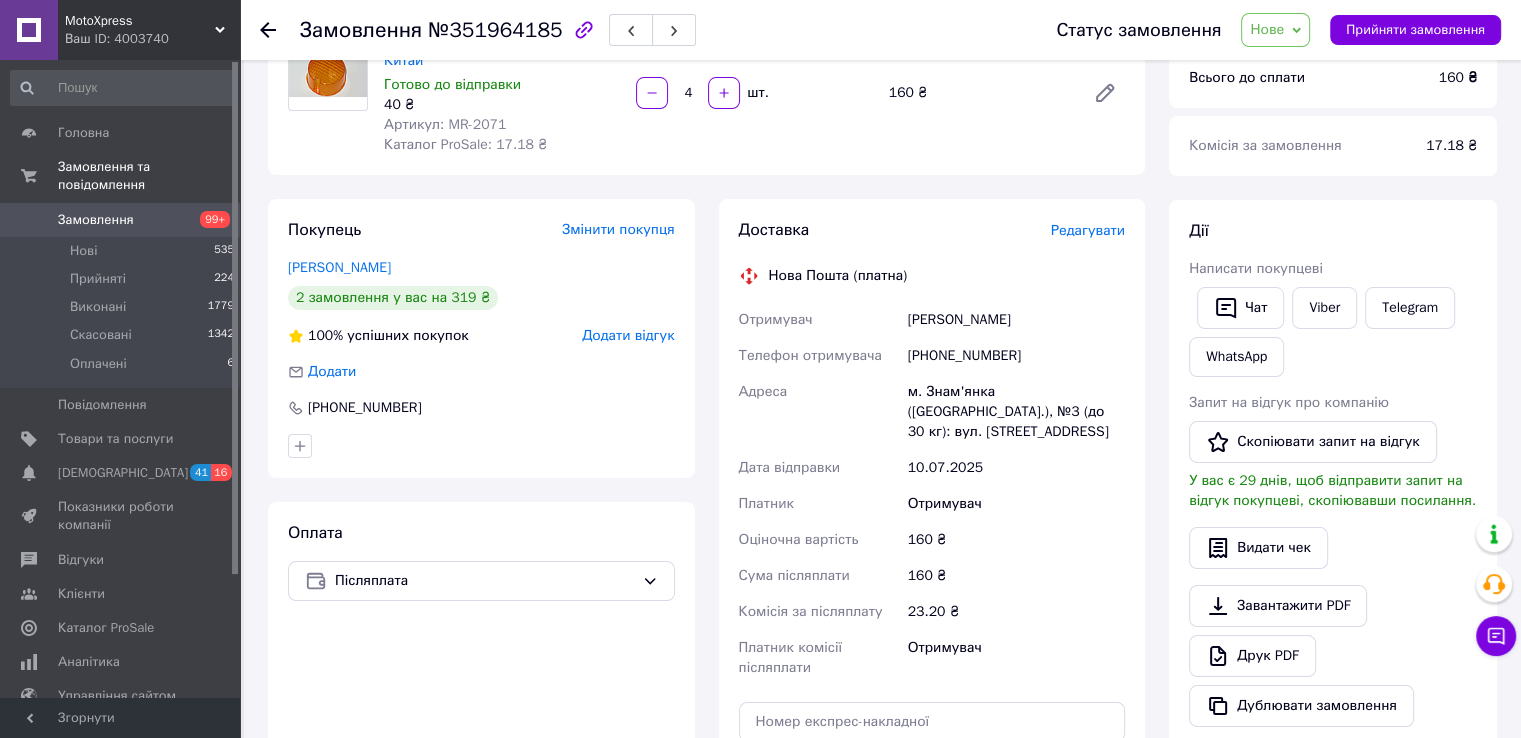 click on "Редагувати" at bounding box center (1088, 230) 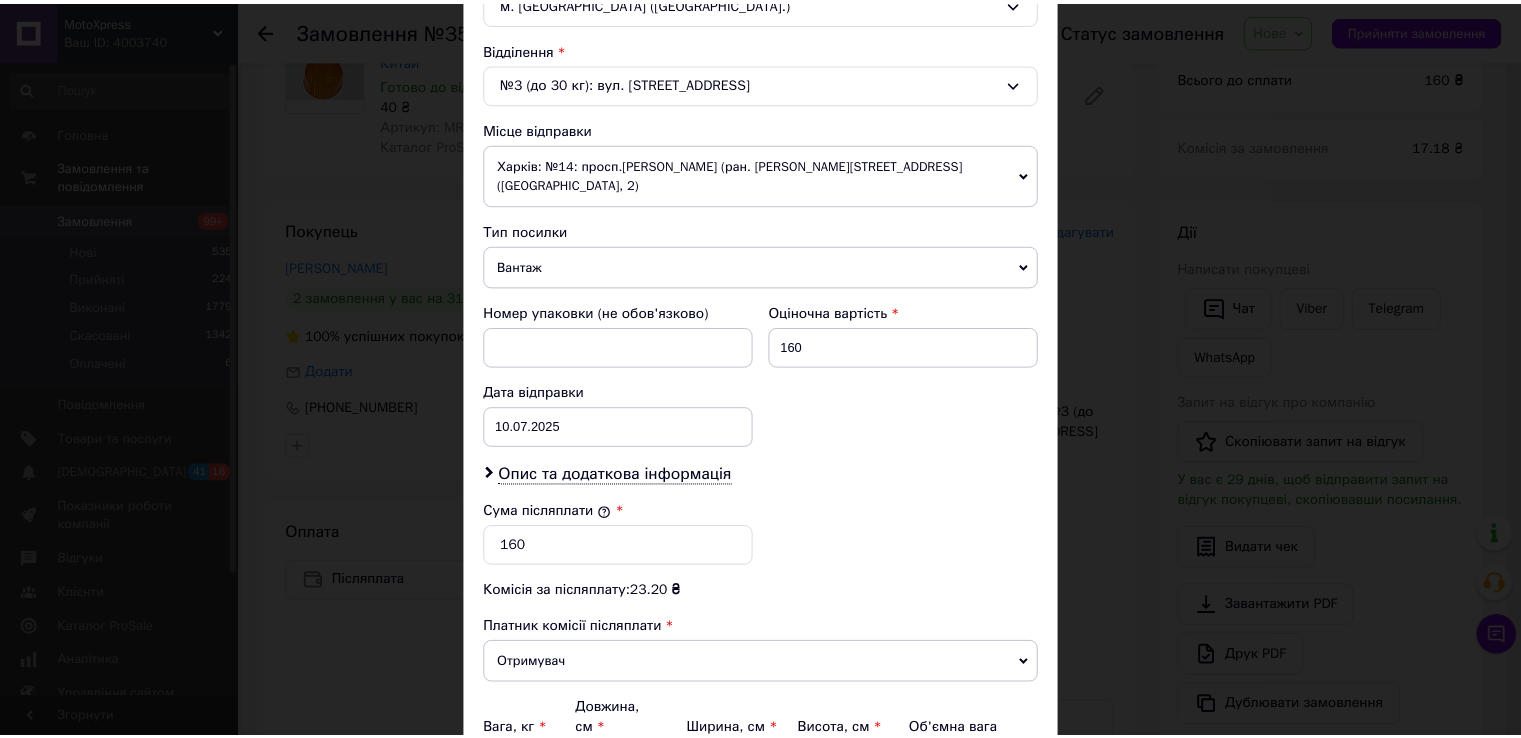 scroll, scrollTop: 700, scrollLeft: 0, axis: vertical 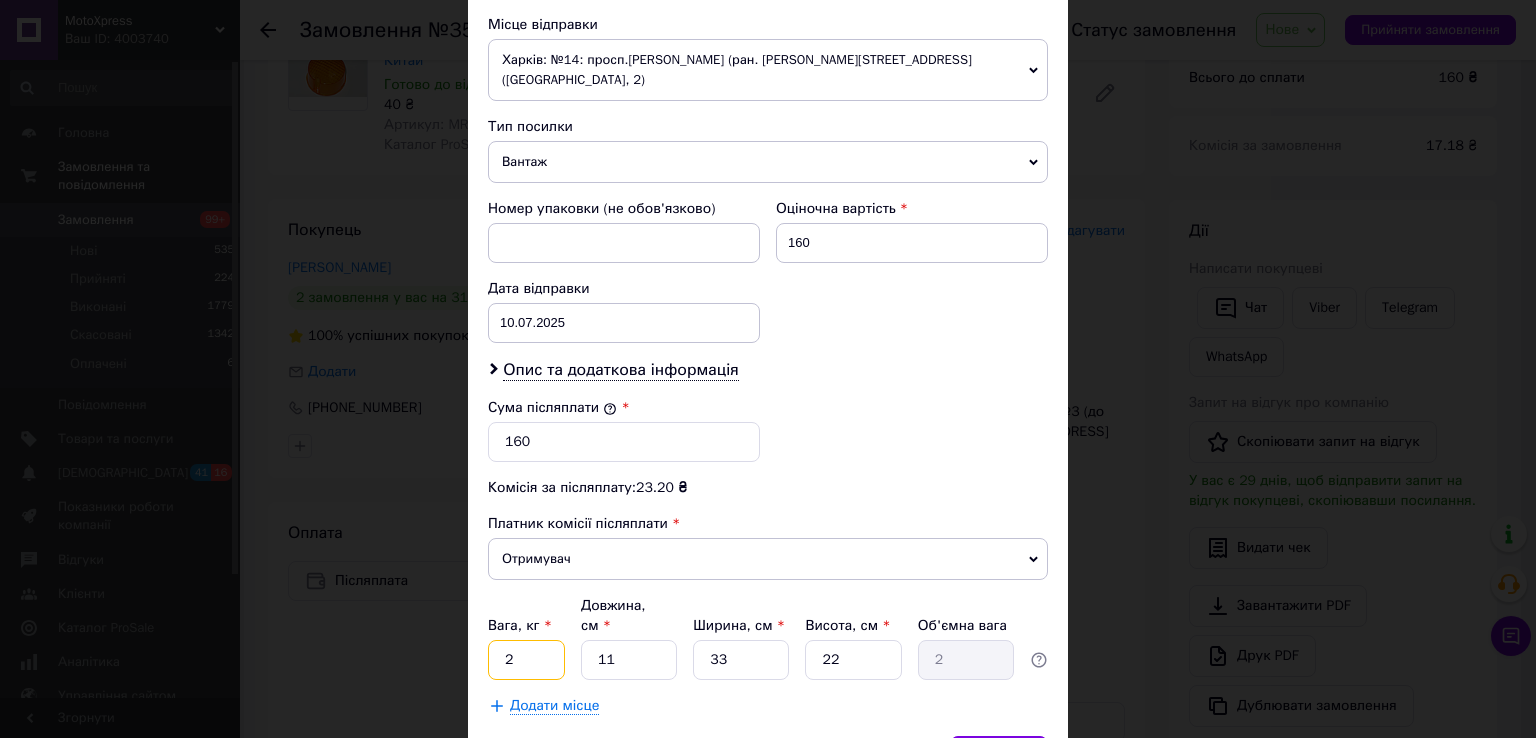 click on "2" at bounding box center (526, 660) 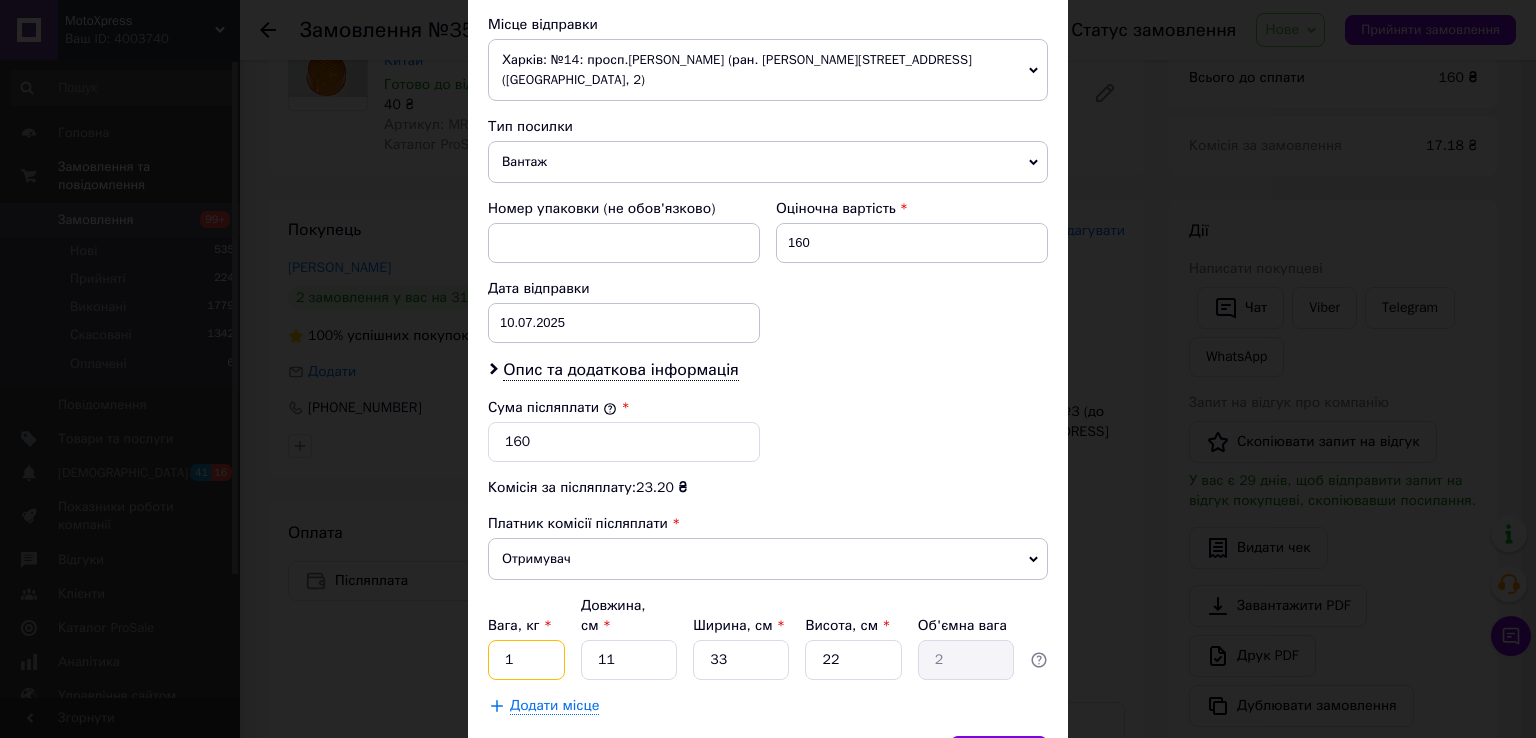 type on "1" 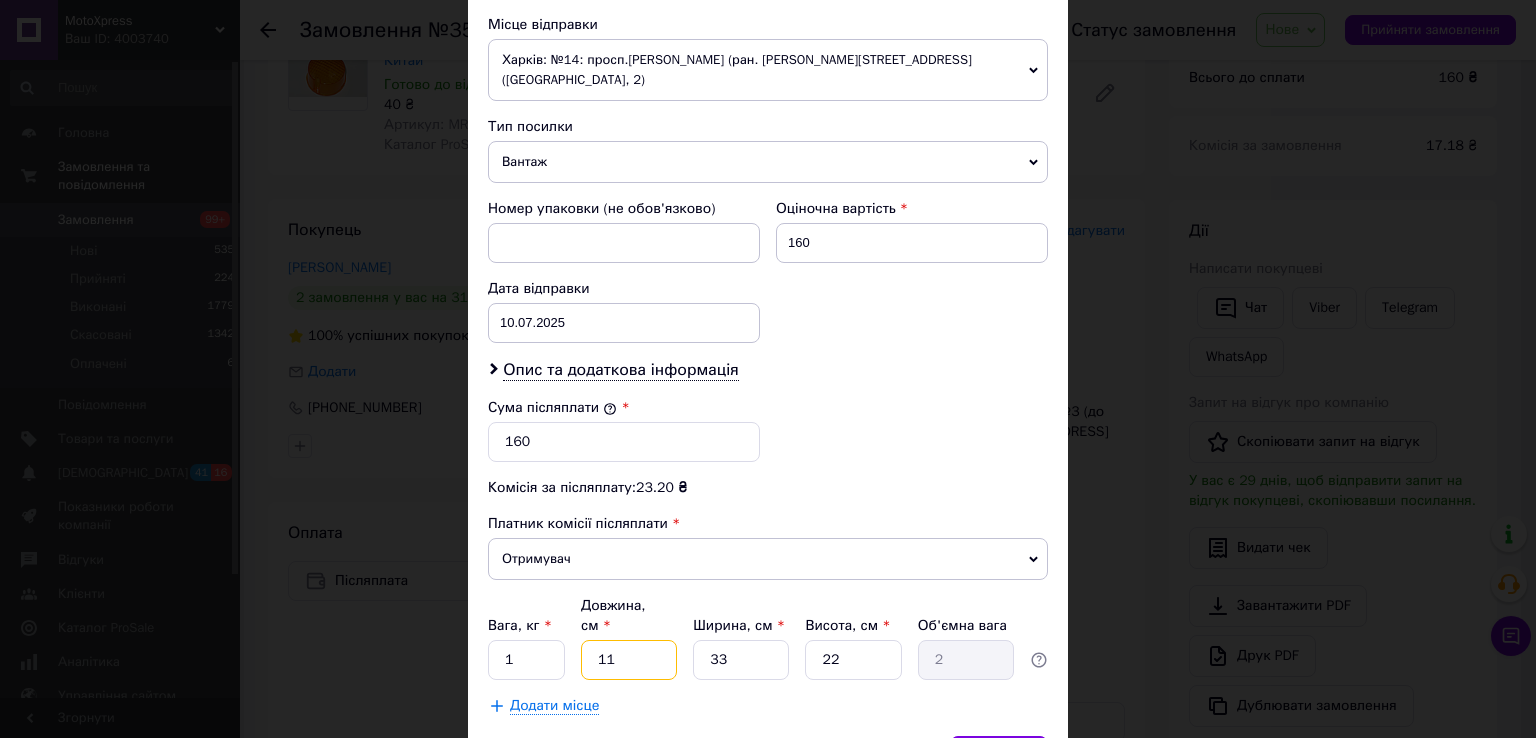 type on "2" 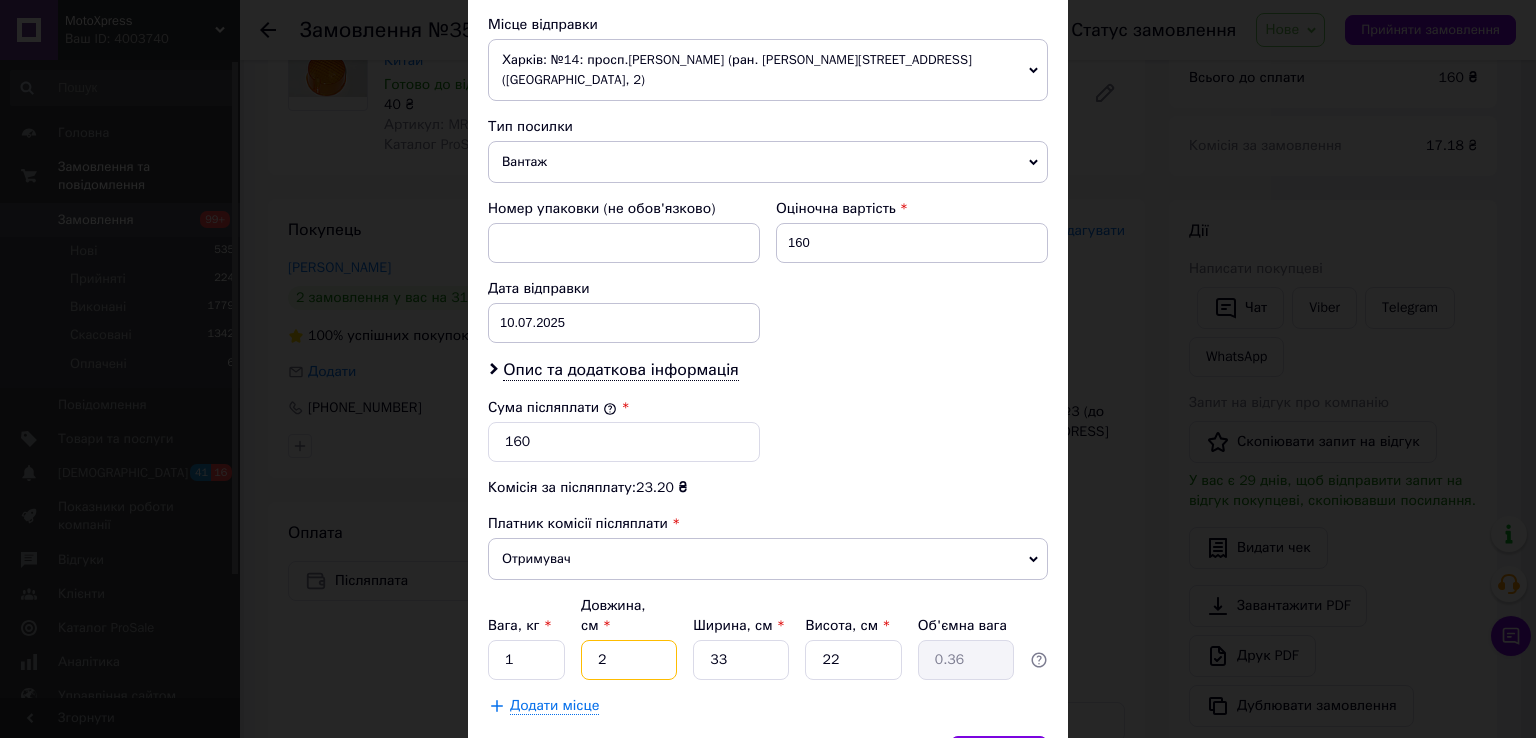type on "23" 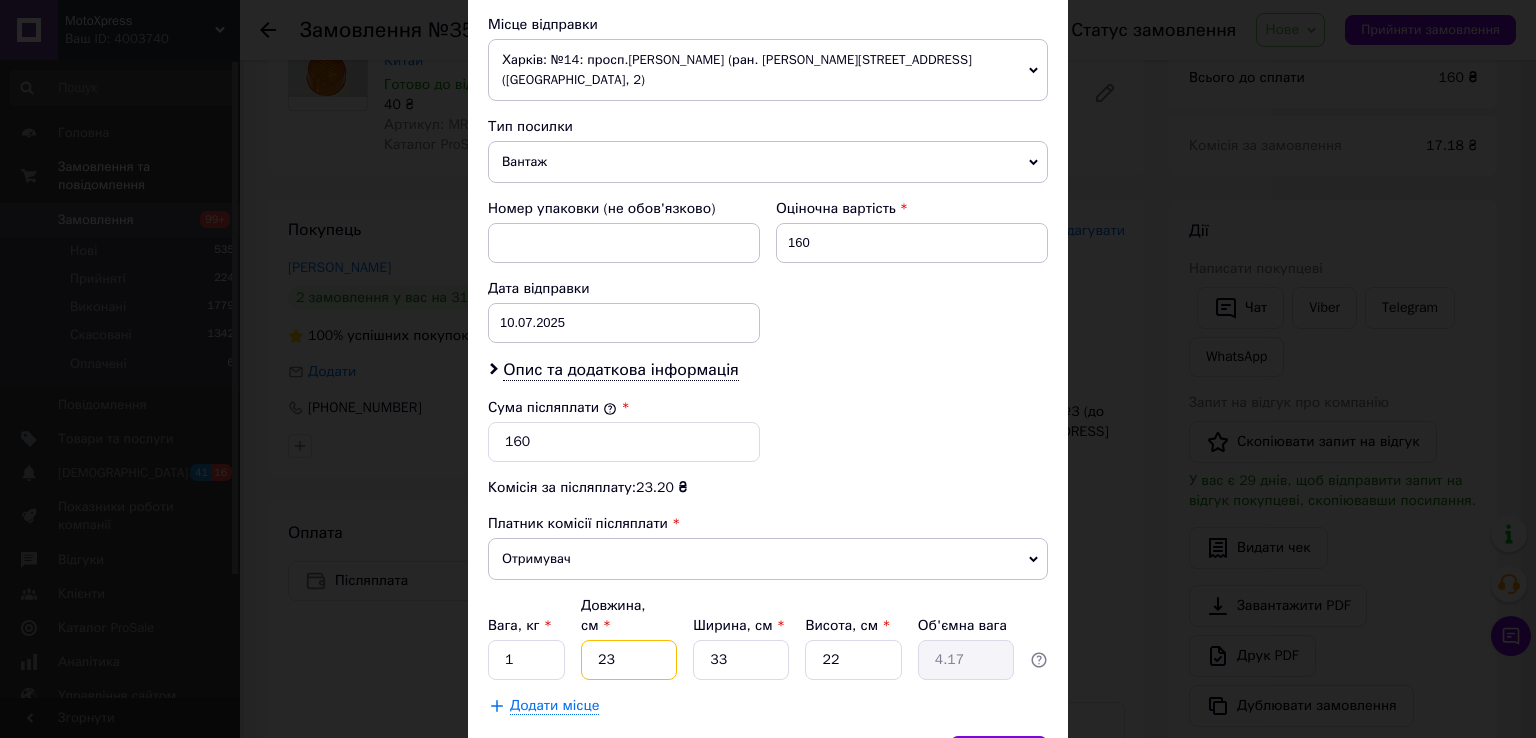 type on "23" 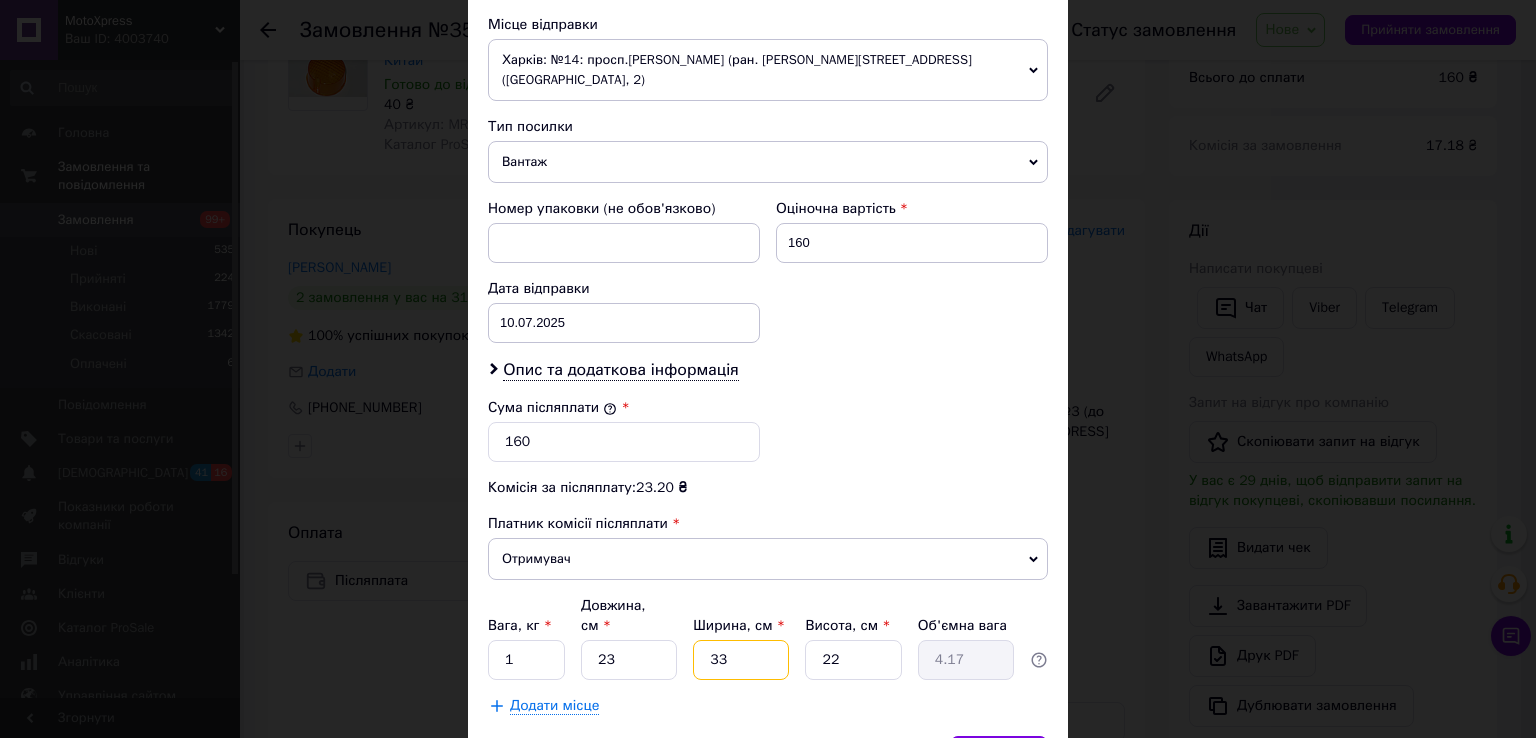 type on "1" 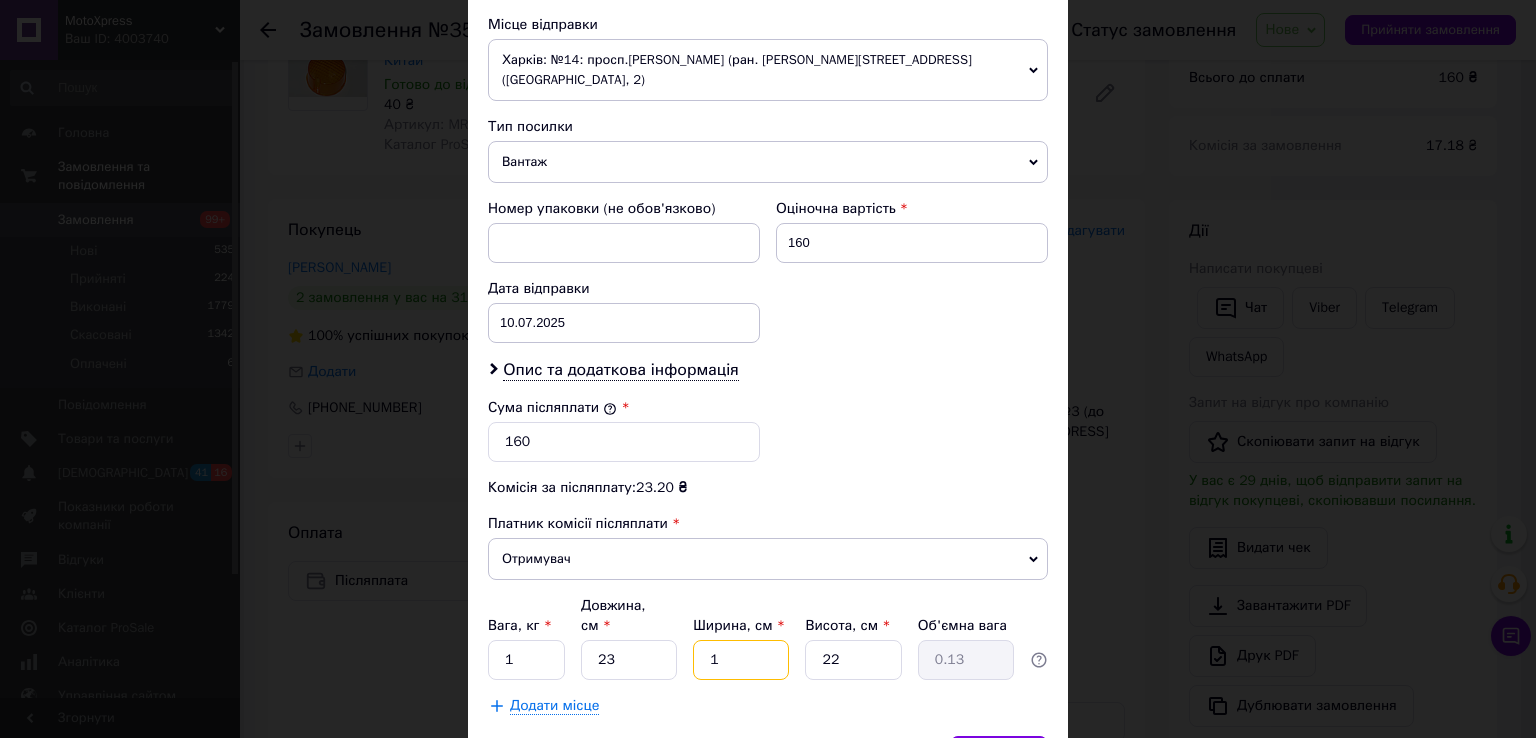 type on "16" 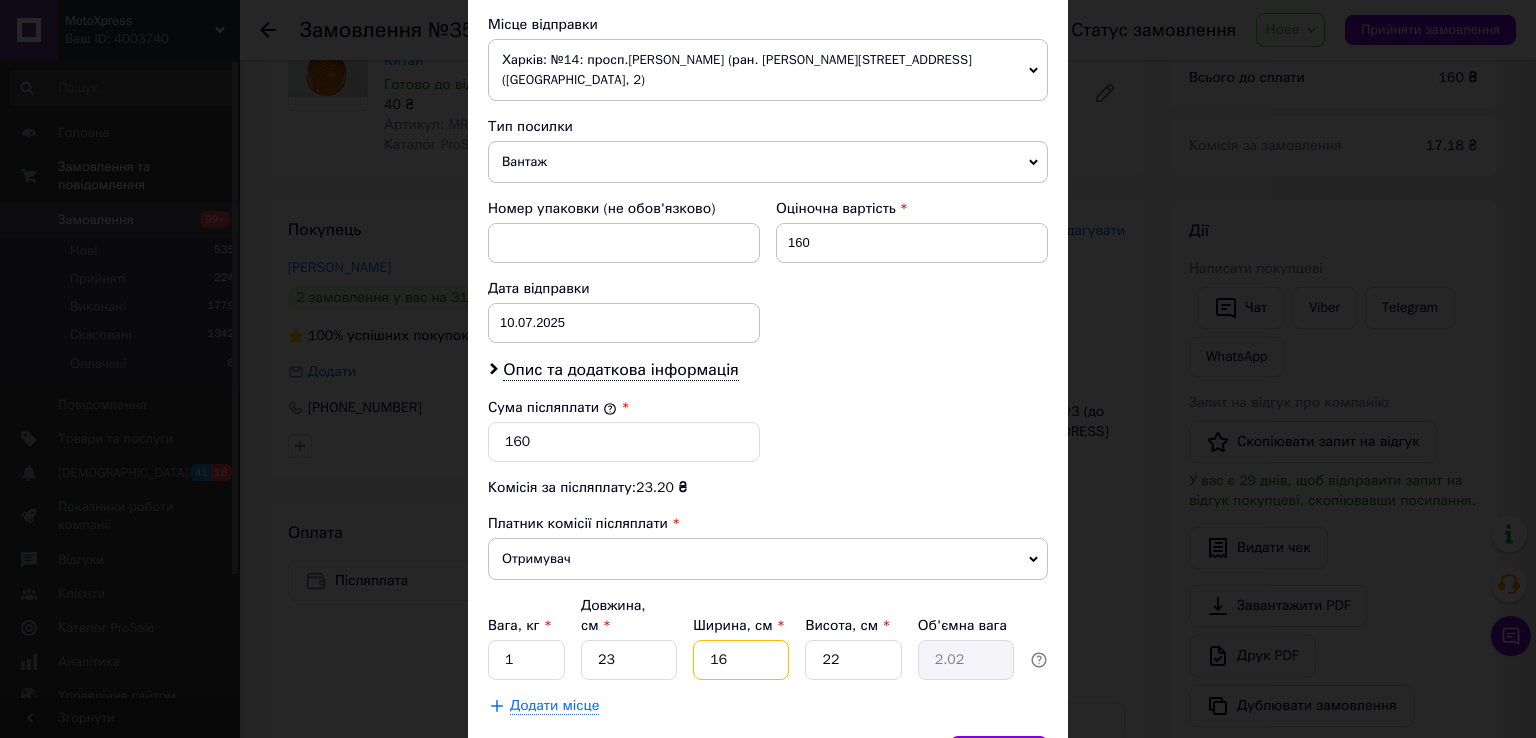 type on "16" 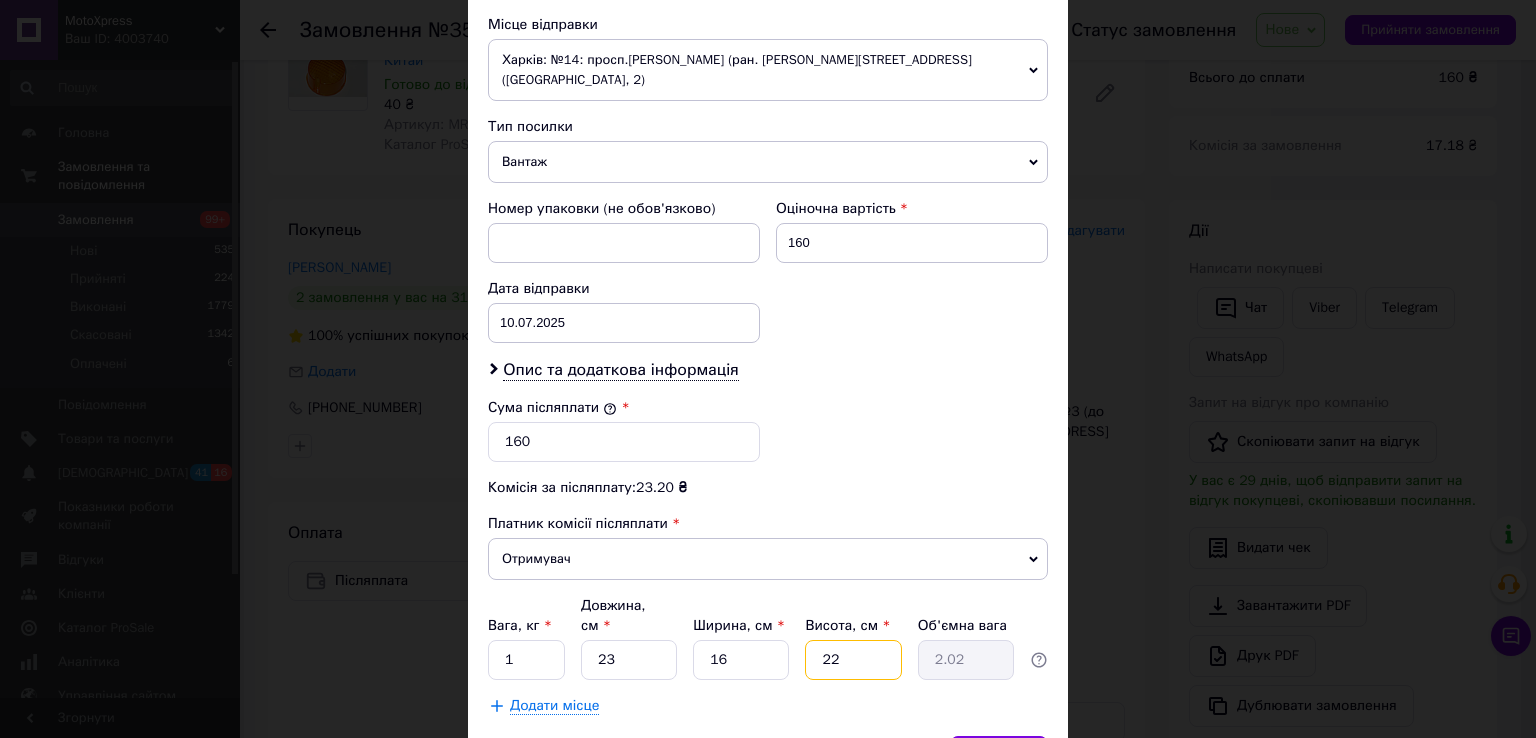 type on "1" 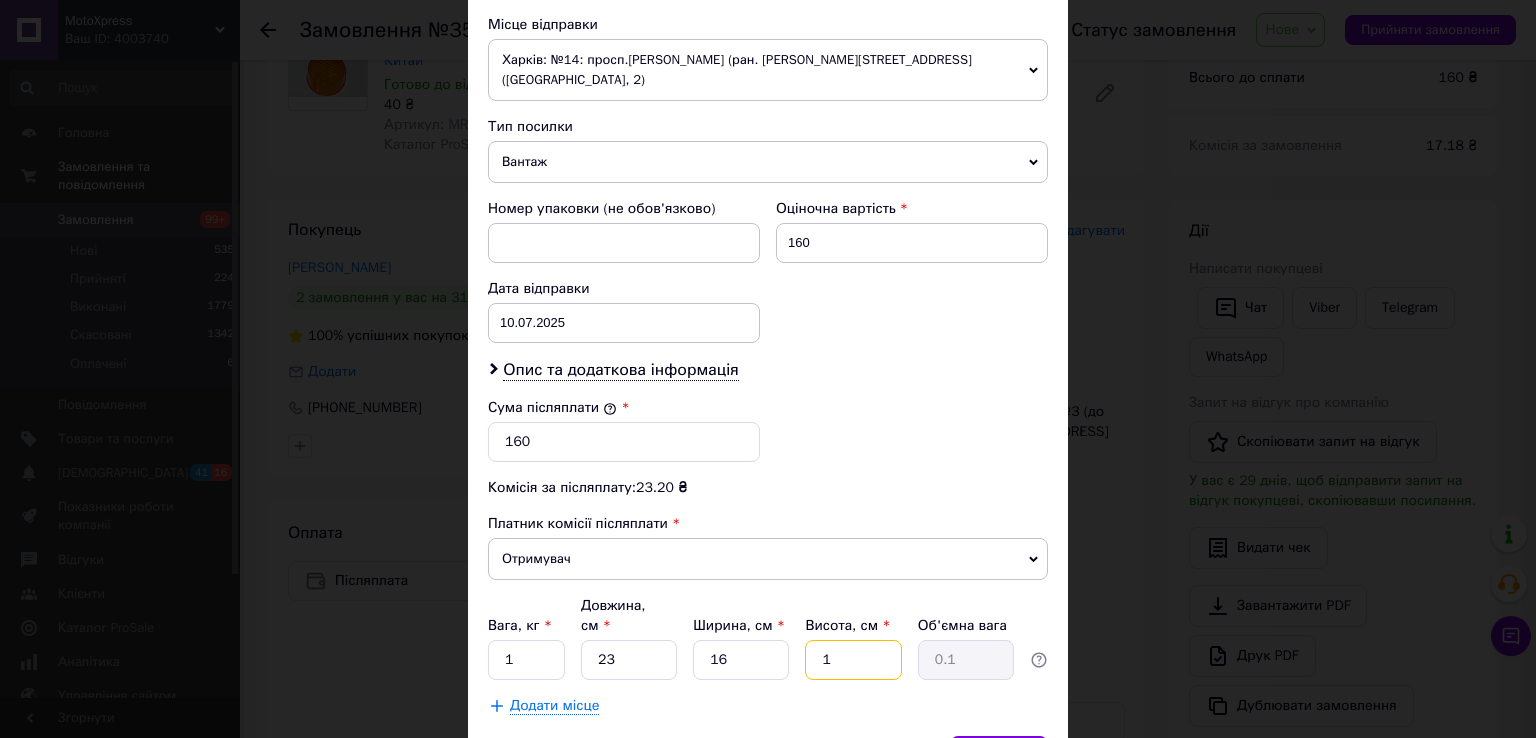 type on "10" 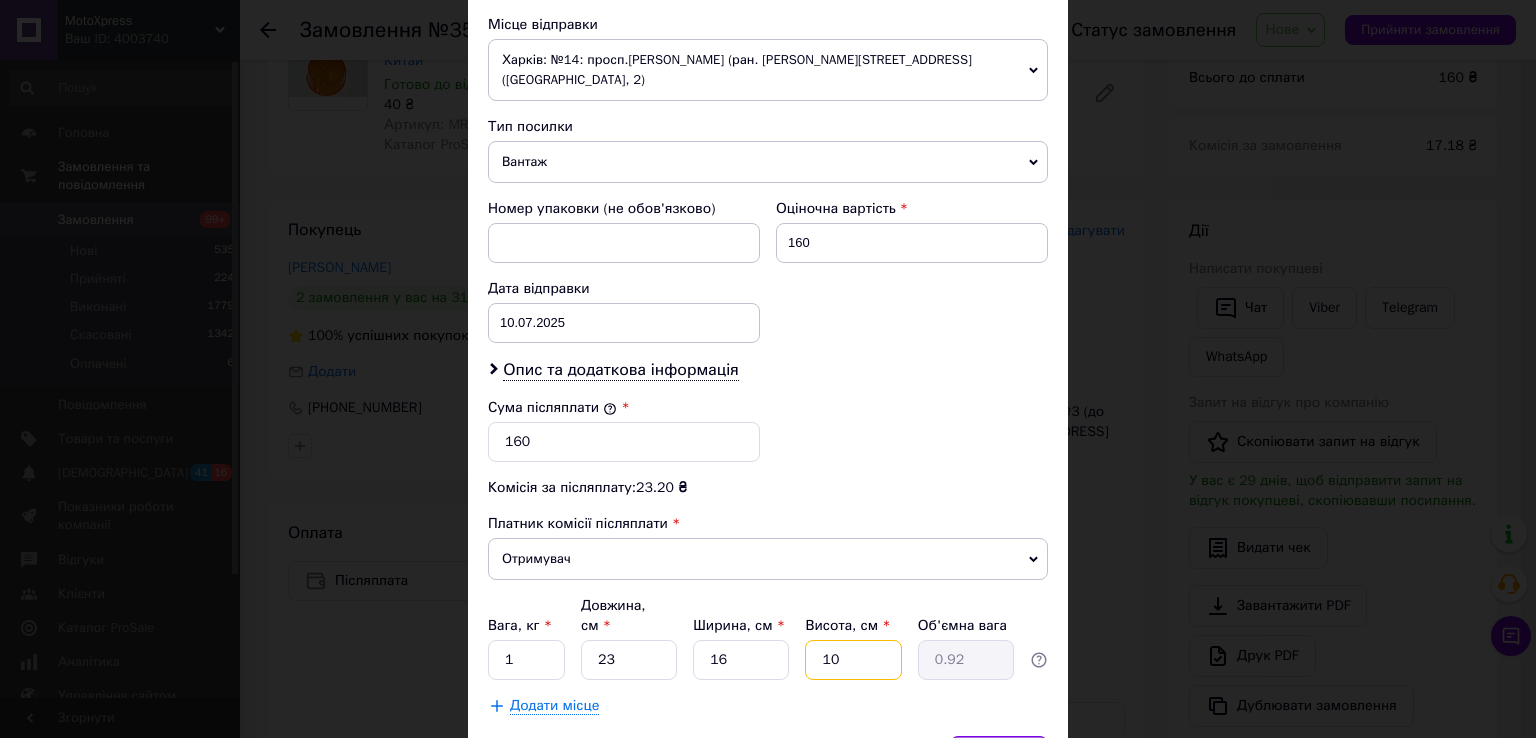 type on "10" 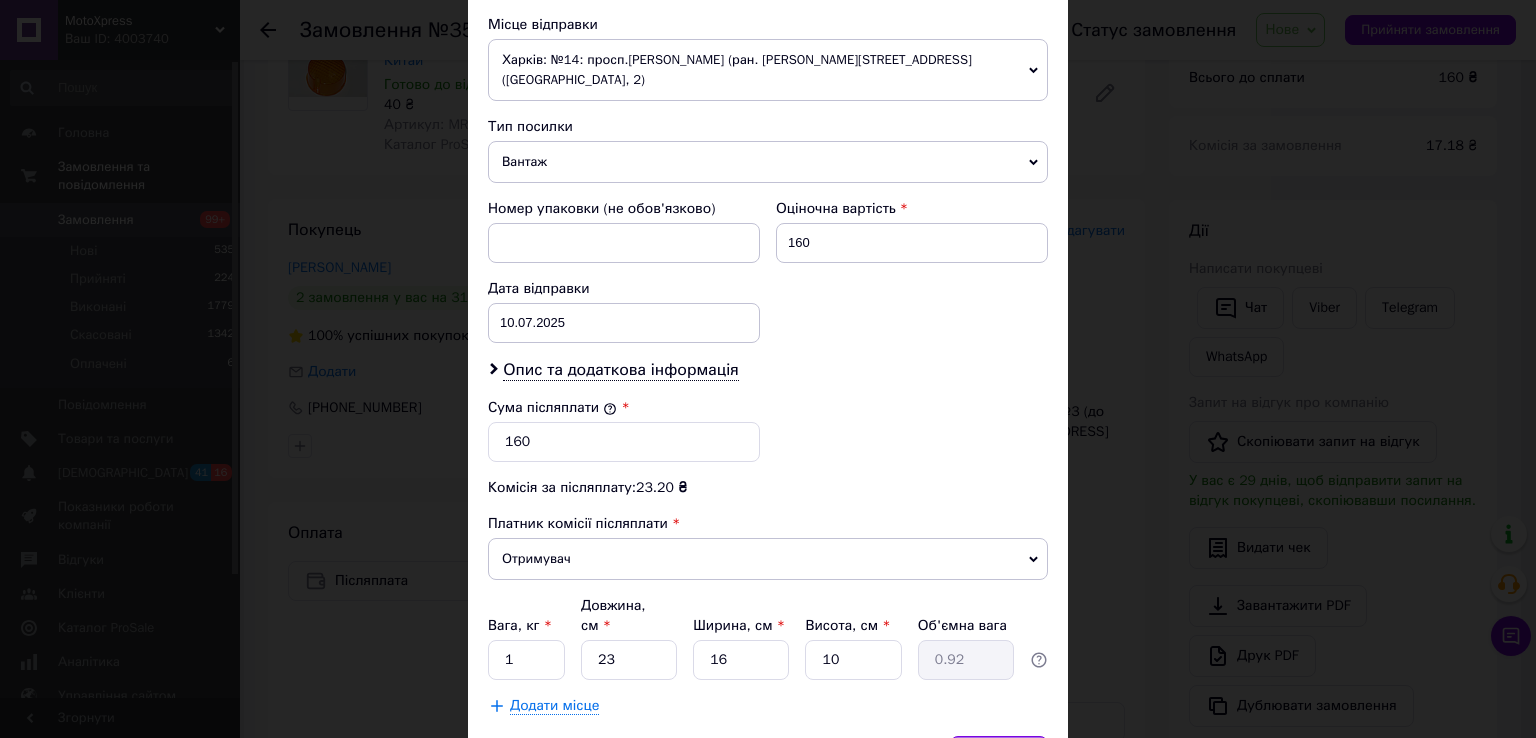 click on "Зберегти" at bounding box center (999, 756) 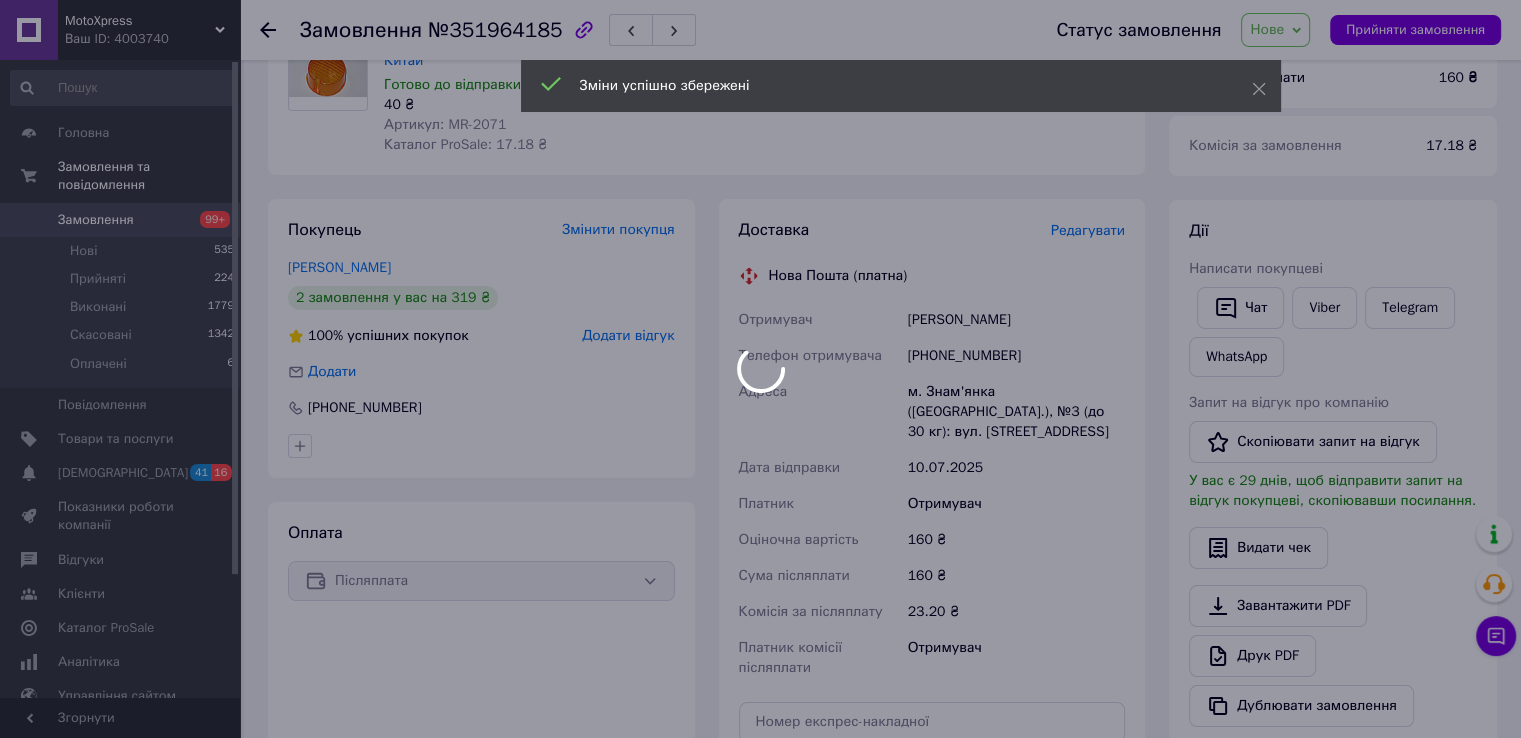 scroll, scrollTop: 600, scrollLeft: 0, axis: vertical 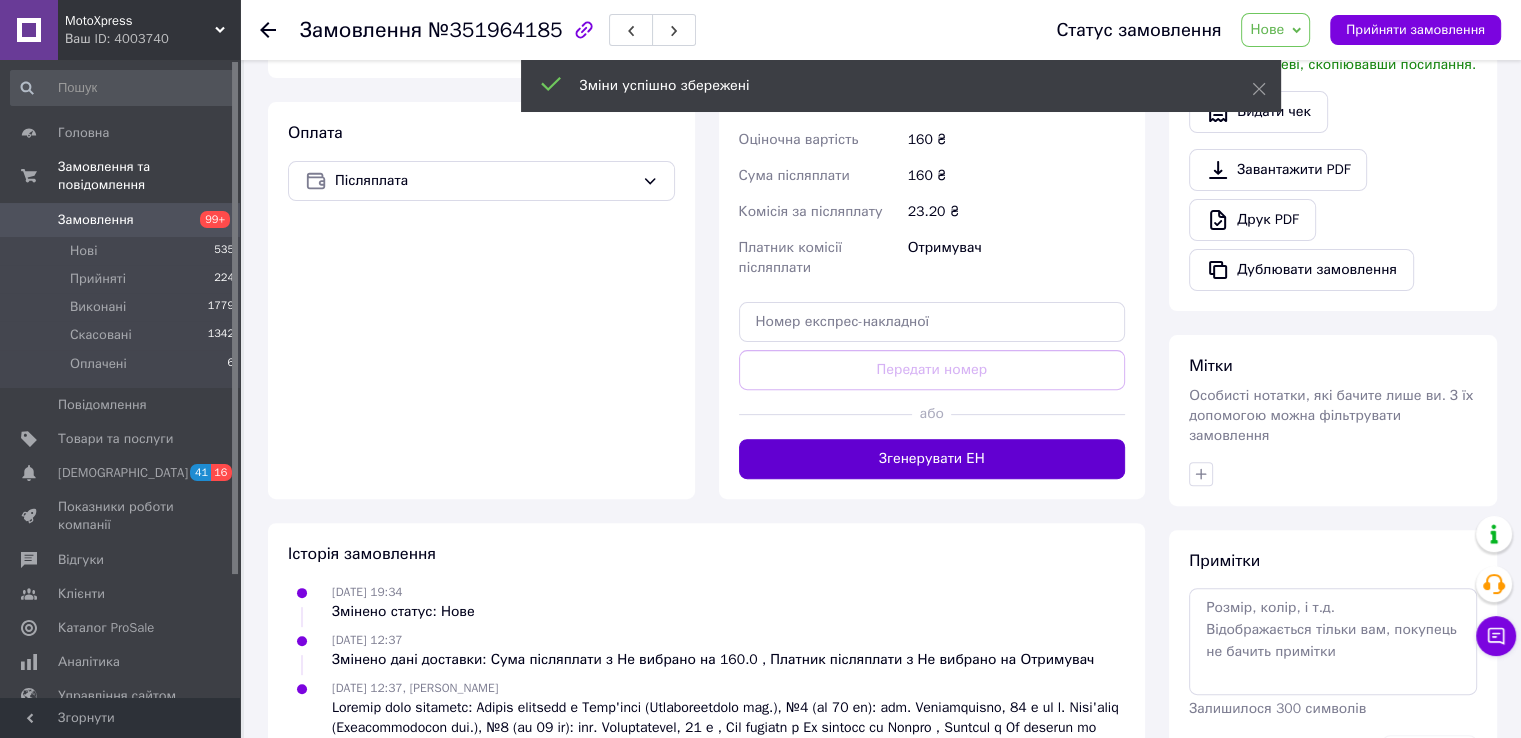 click on "Згенерувати ЕН" at bounding box center [932, 459] 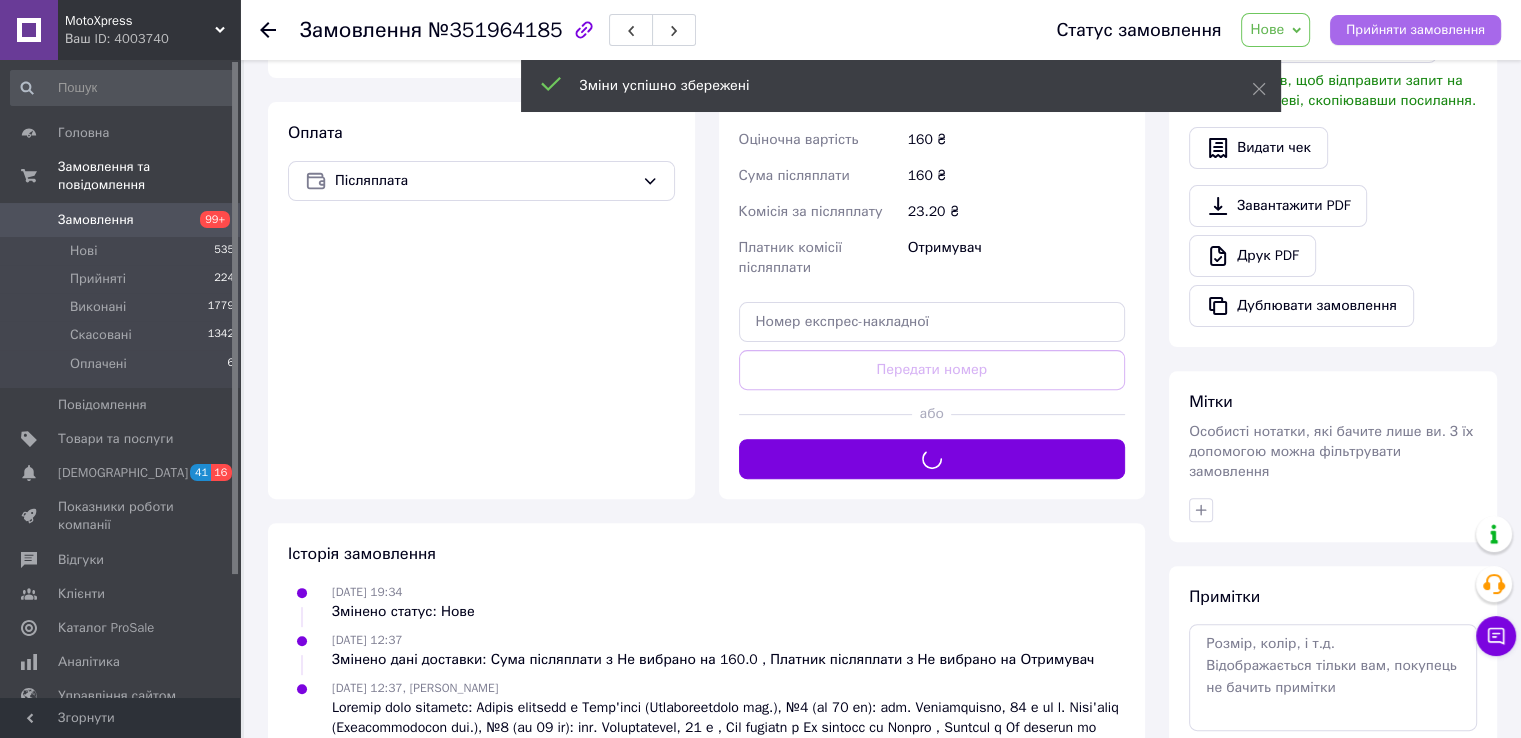 click on "Прийняти замовлення" at bounding box center [1415, 30] 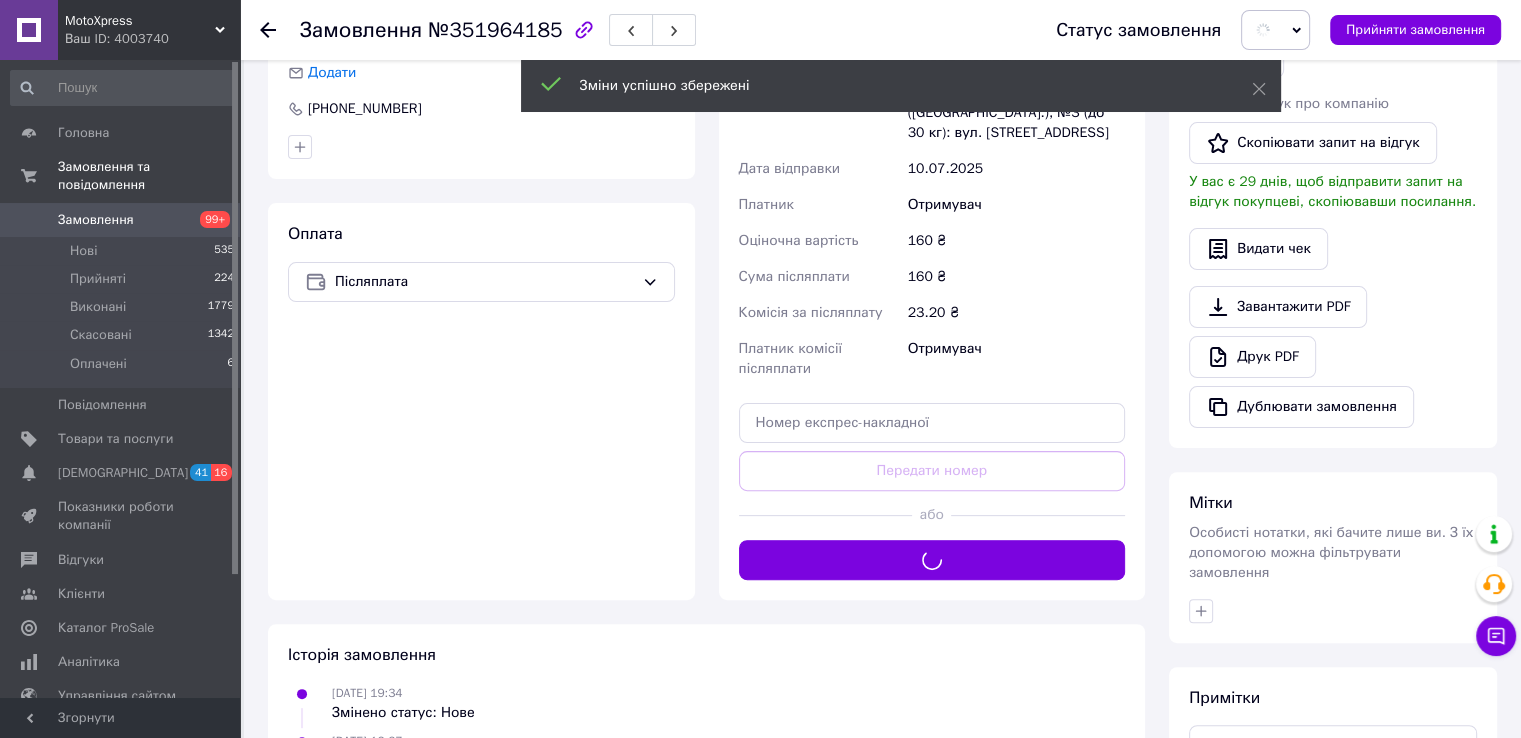 scroll, scrollTop: 300, scrollLeft: 0, axis: vertical 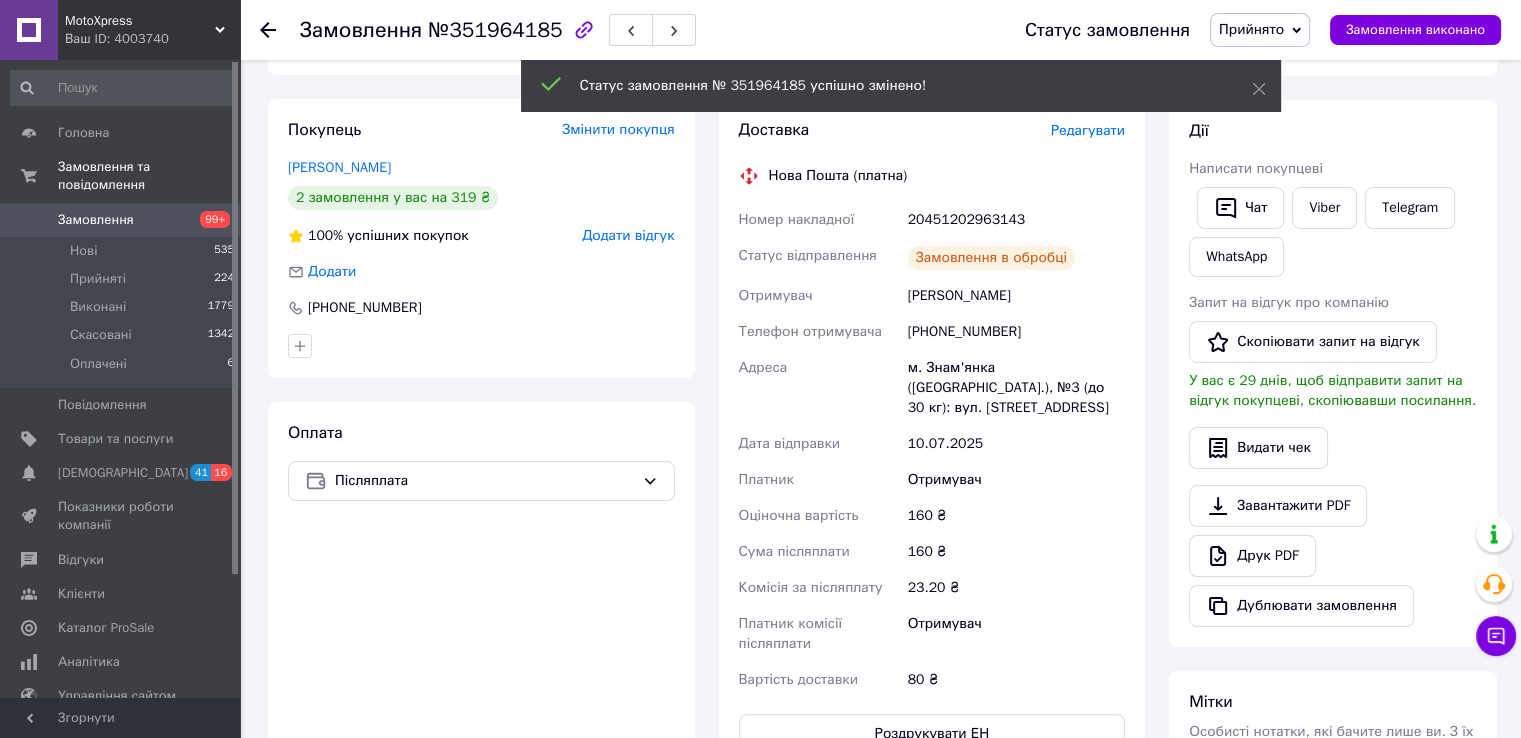 click on "20451202963143" at bounding box center (1016, 220) 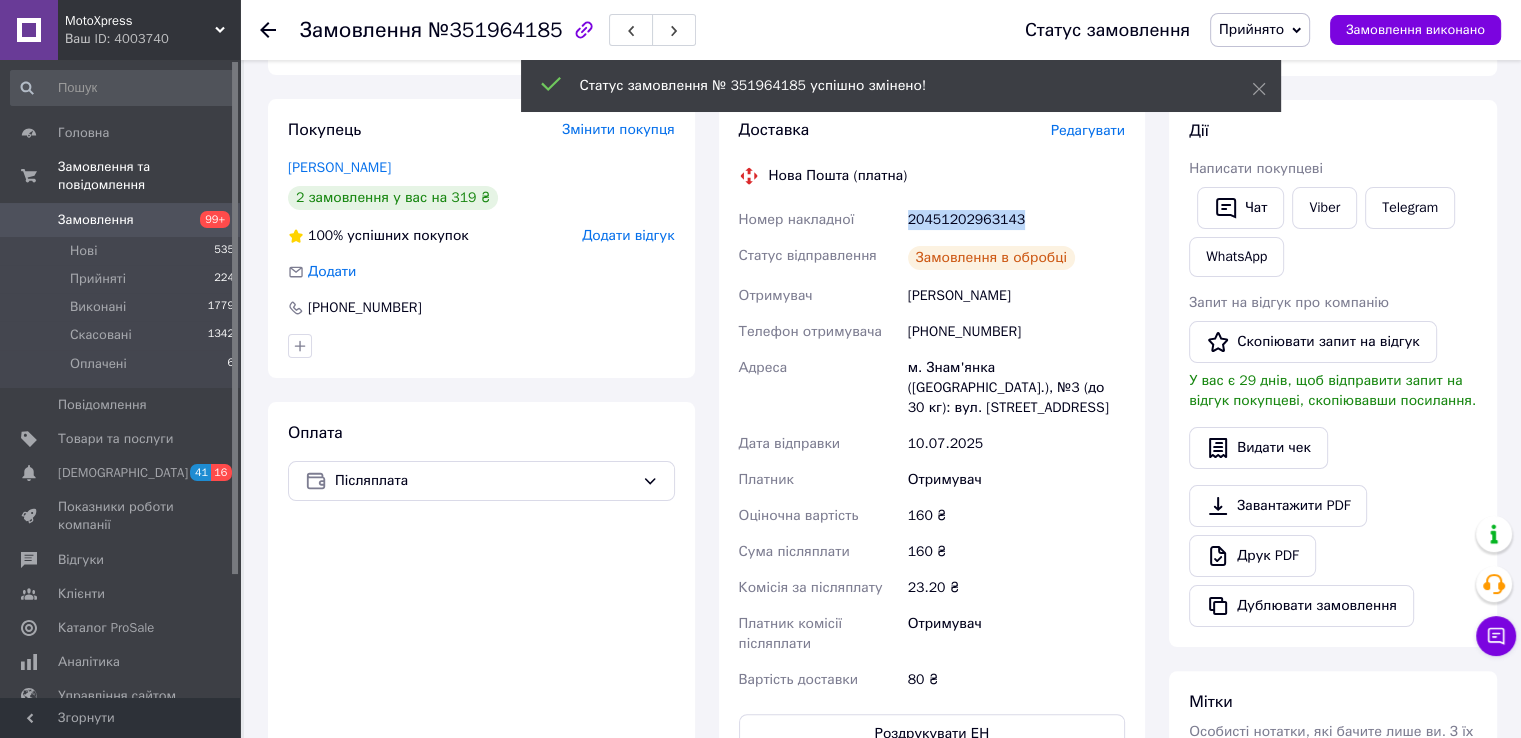 click on "20451202963143" at bounding box center (1016, 220) 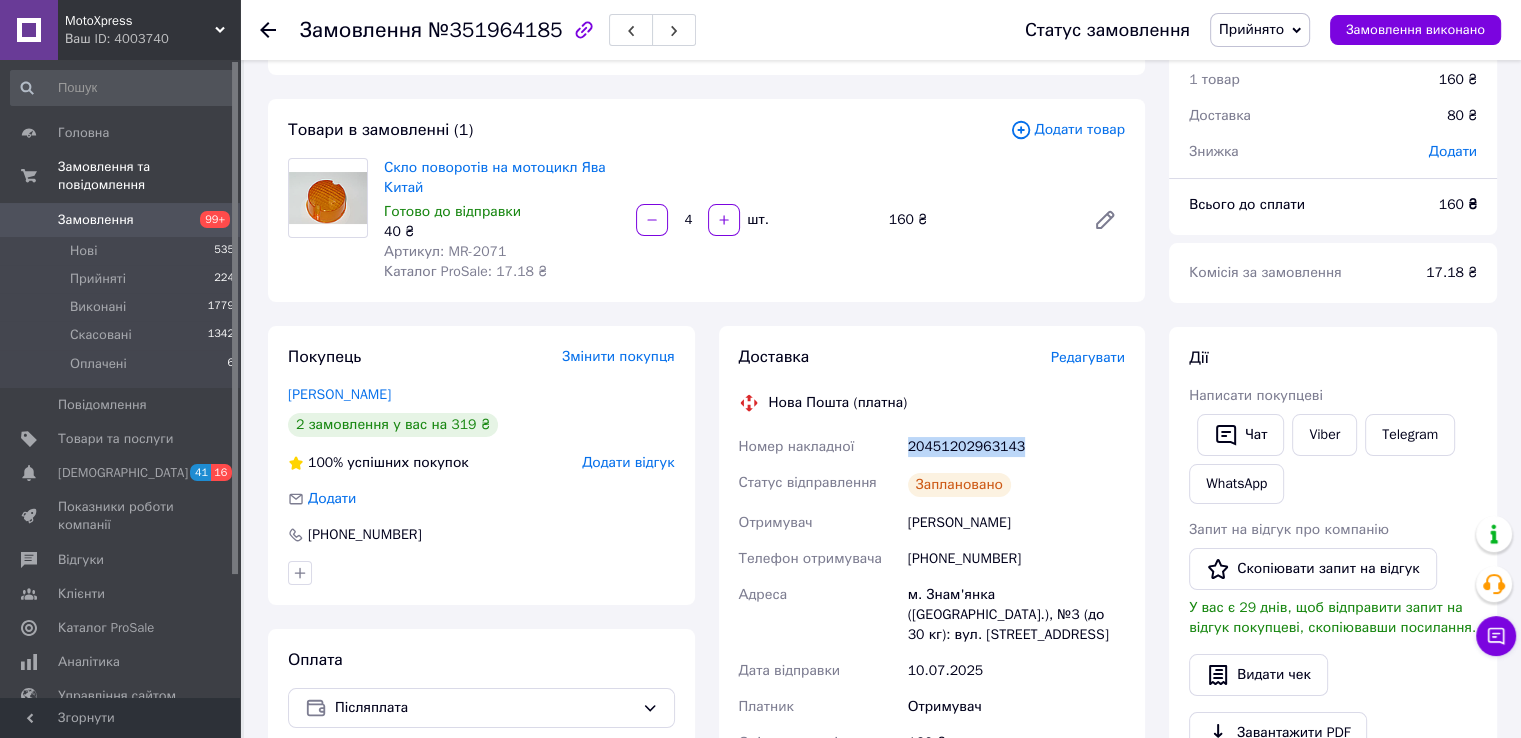 scroll, scrollTop: 0, scrollLeft: 0, axis: both 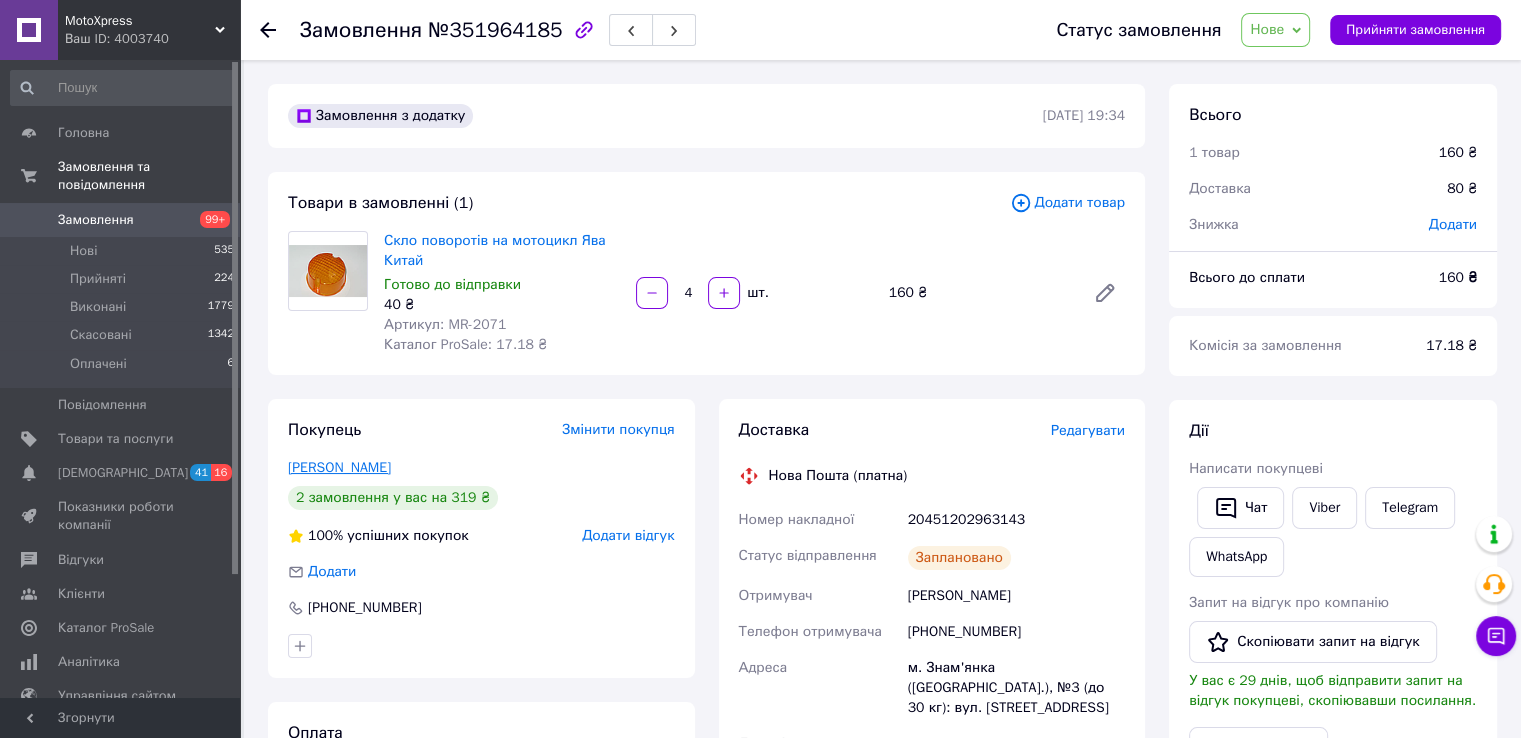 click on "Філімонов Сергій" at bounding box center [339, 467] 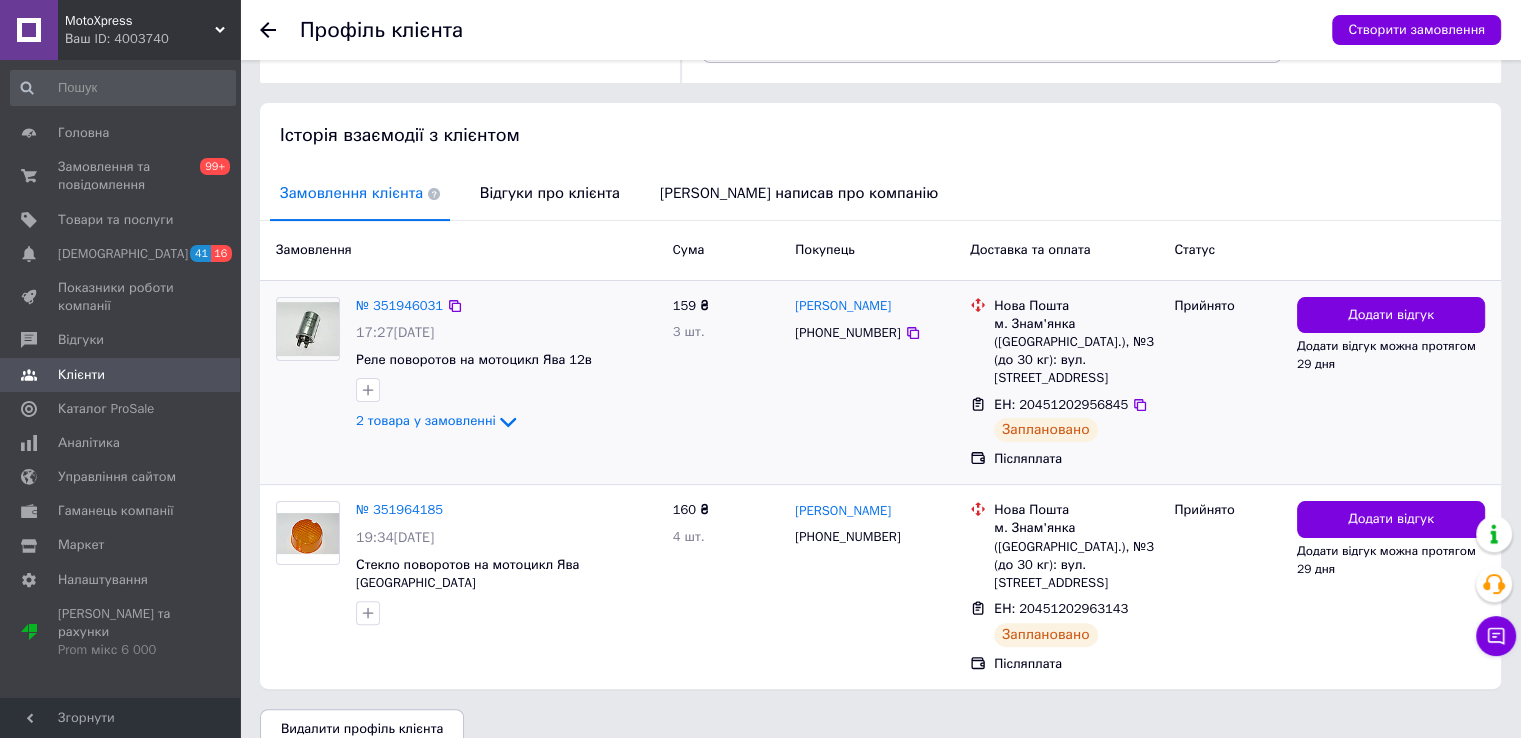 scroll, scrollTop: 382, scrollLeft: 0, axis: vertical 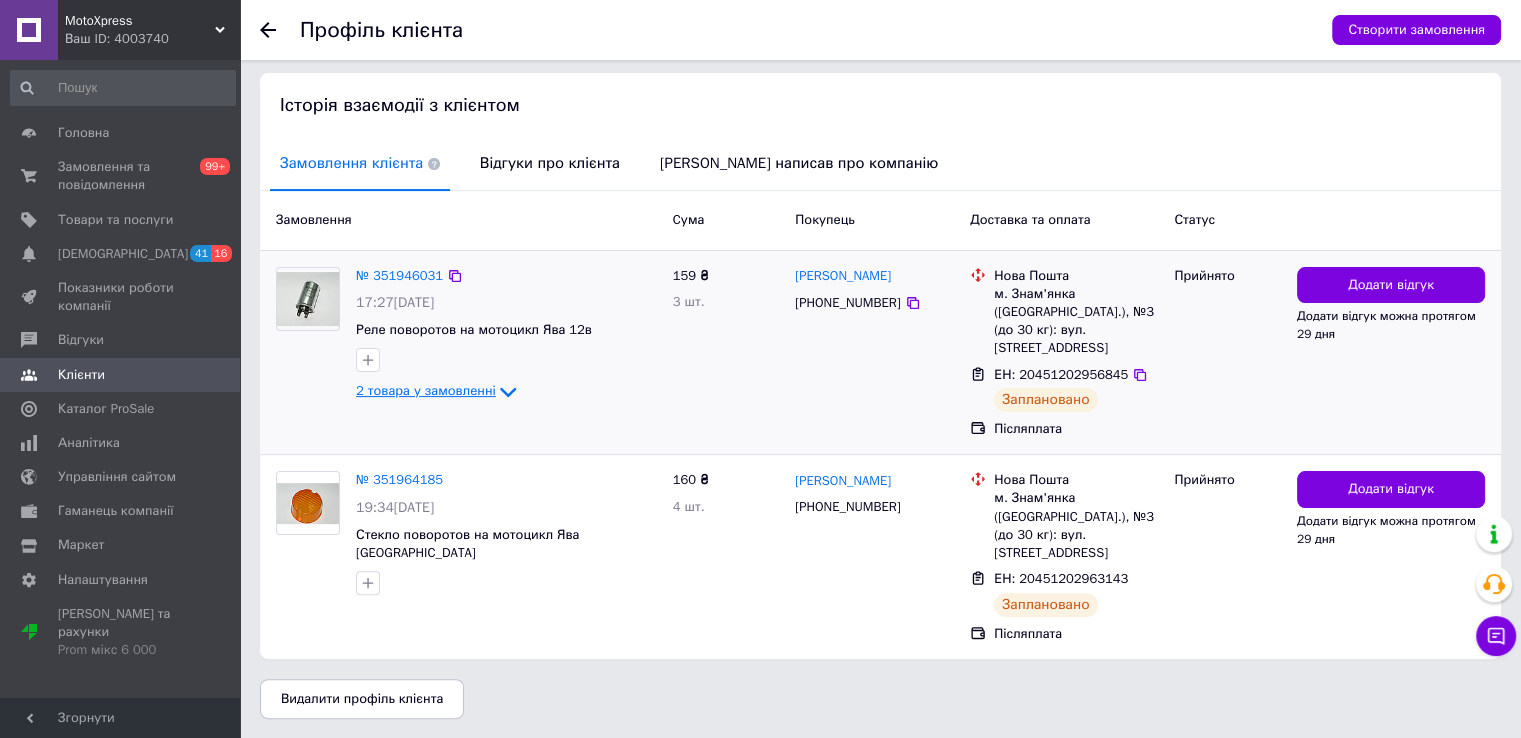 click on "2 товара у замовленні" at bounding box center (426, 390) 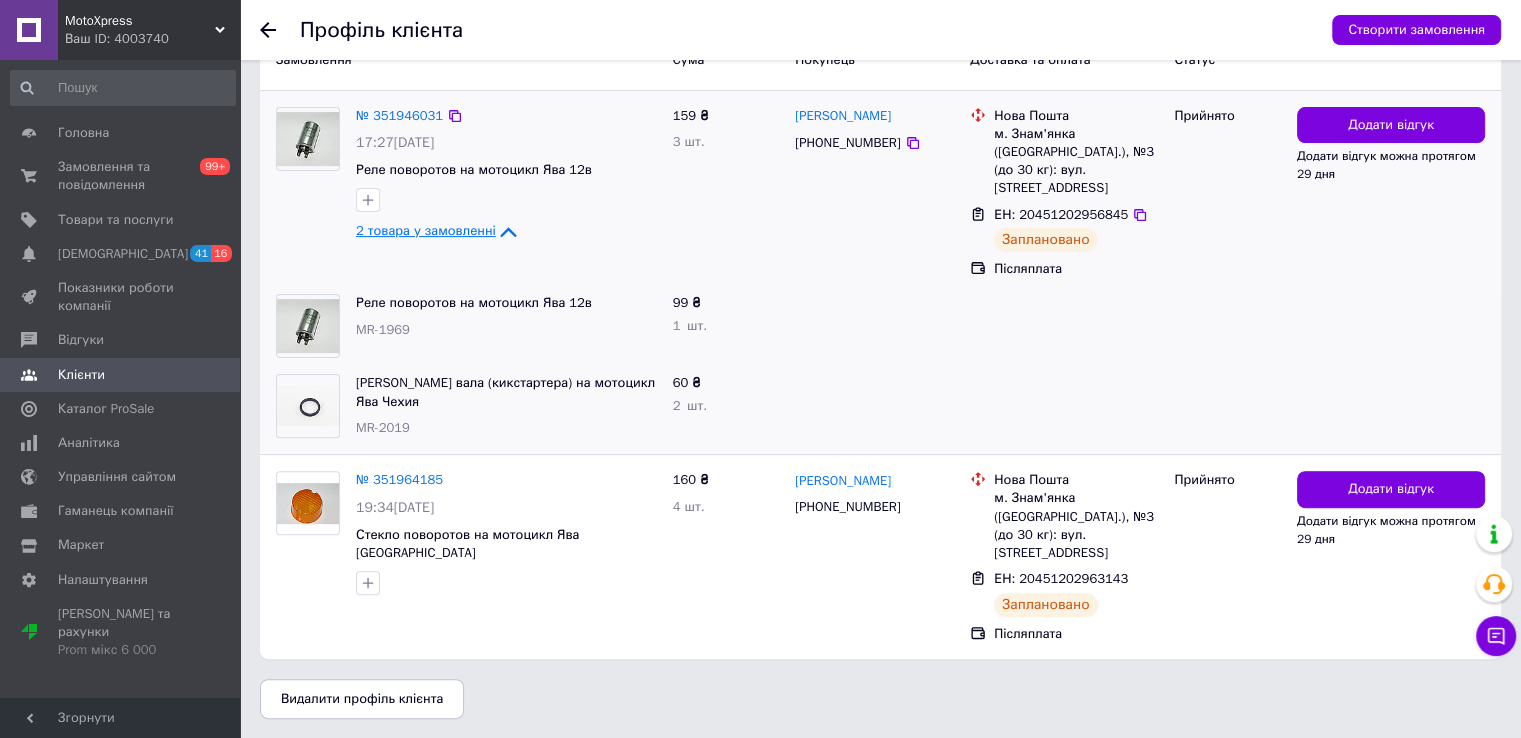 click on "2 товара у замовленні" at bounding box center [426, 230] 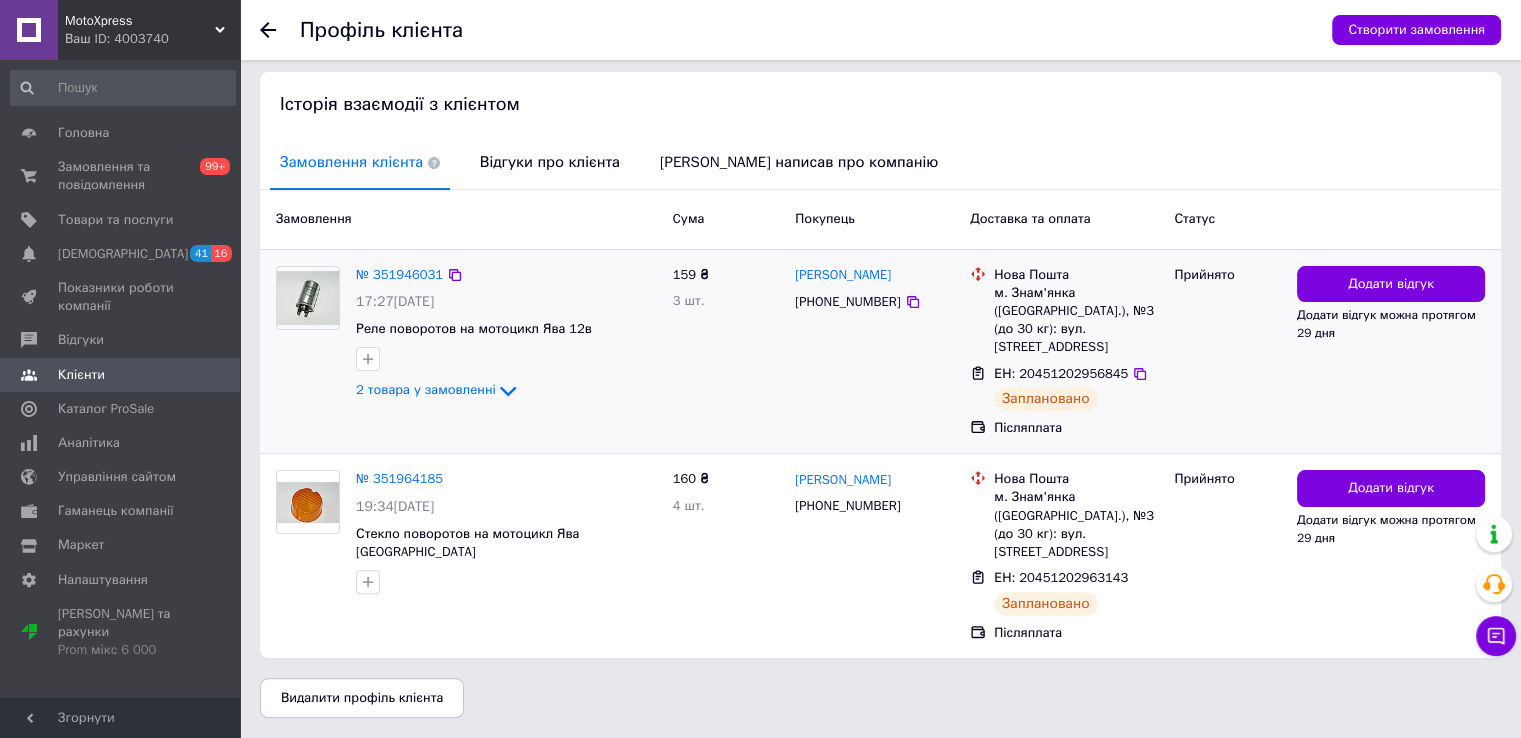 scroll, scrollTop: 382, scrollLeft: 0, axis: vertical 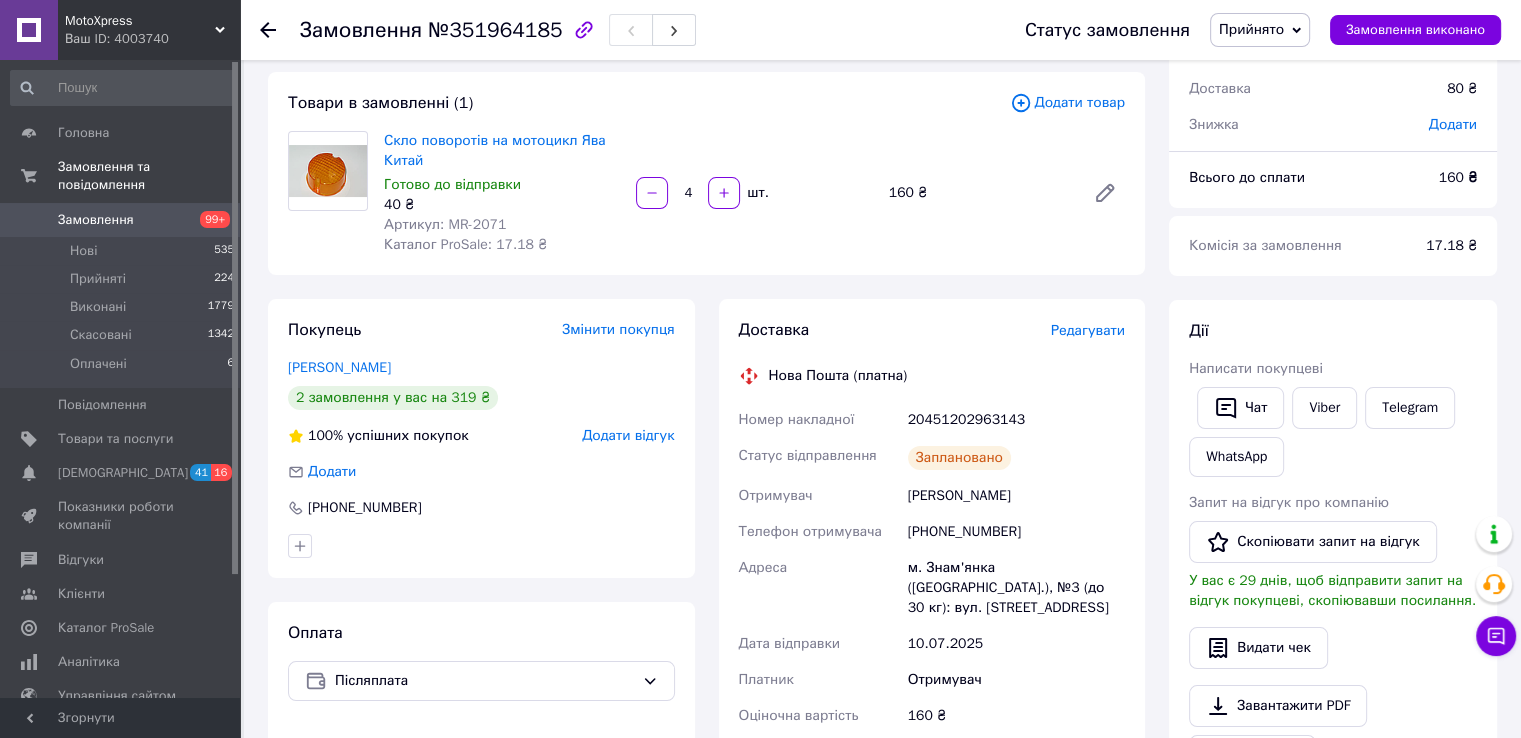 click on "Редагувати" at bounding box center (1088, 330) 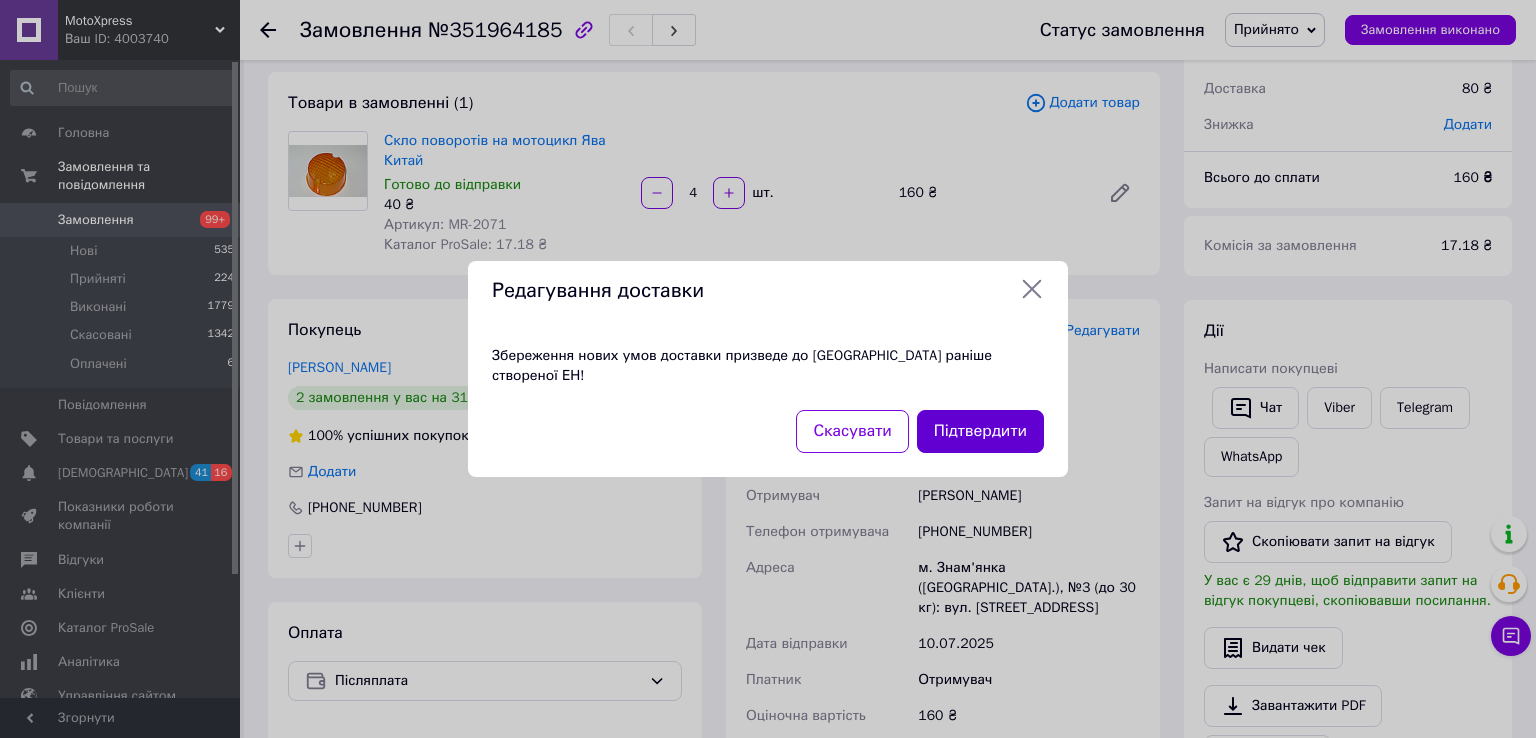 click on "Підтвердити" at bounding box center [980, 431] 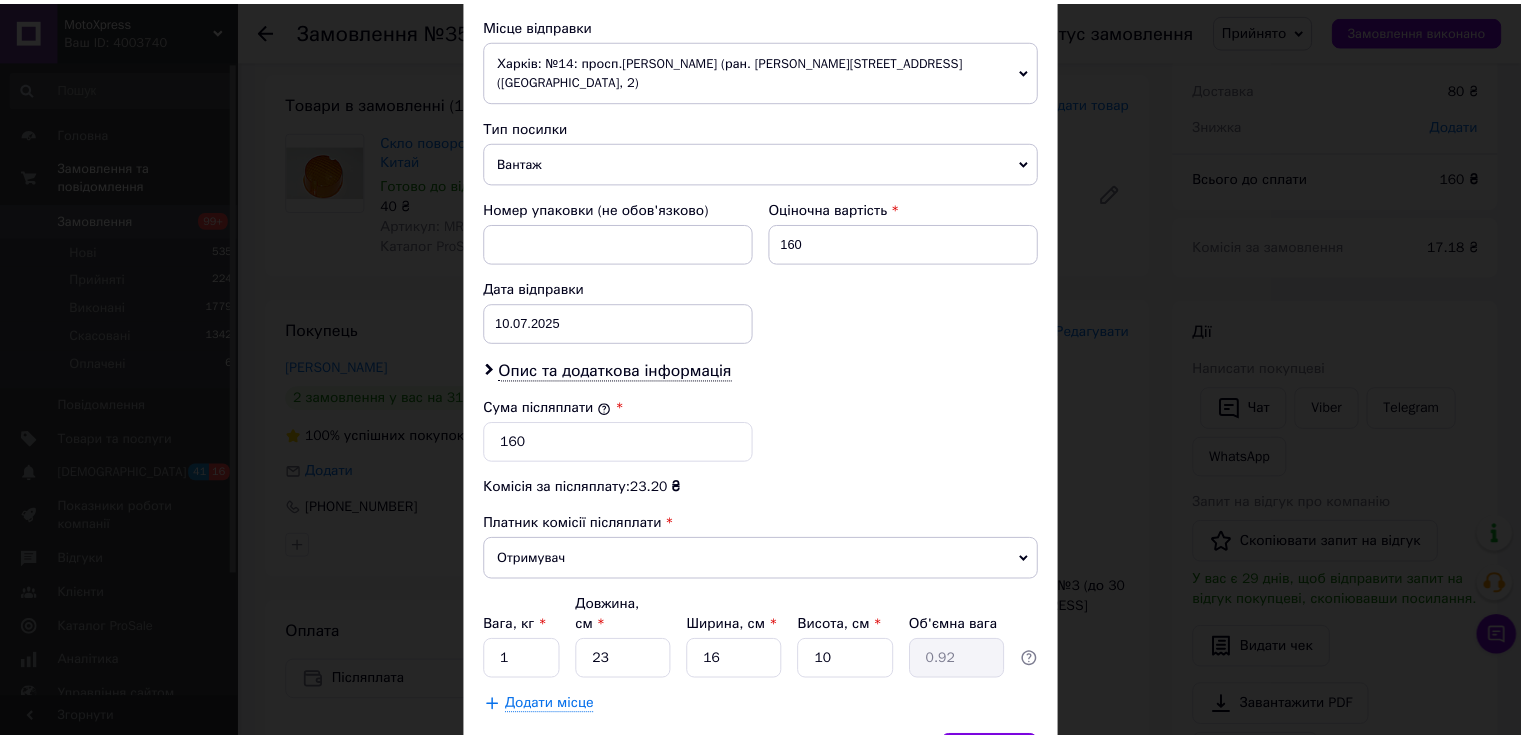 scroll, scrollTop: 782, scrollLeft: 0, axis: vertical 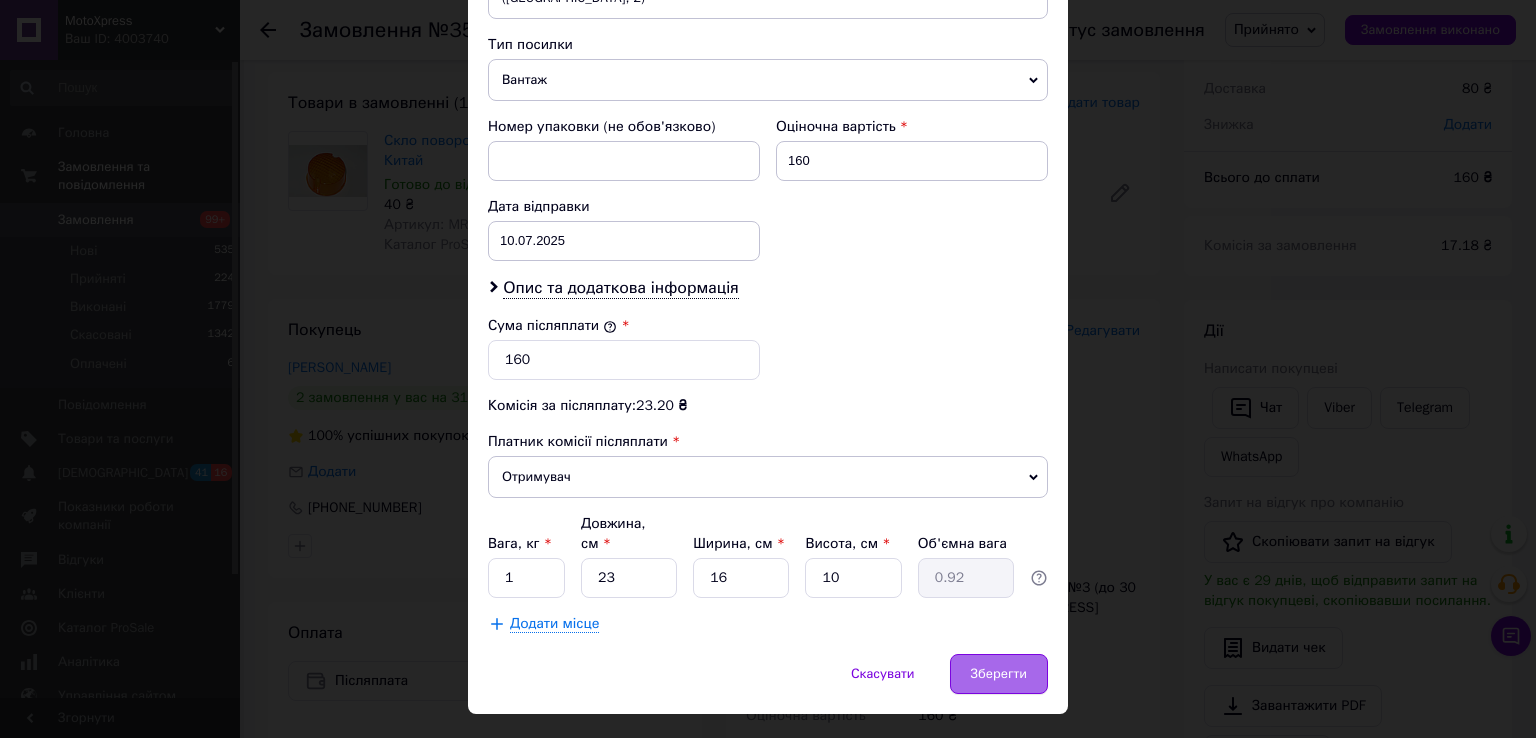 click on "Зберегти" at bounding box center [999, 674] 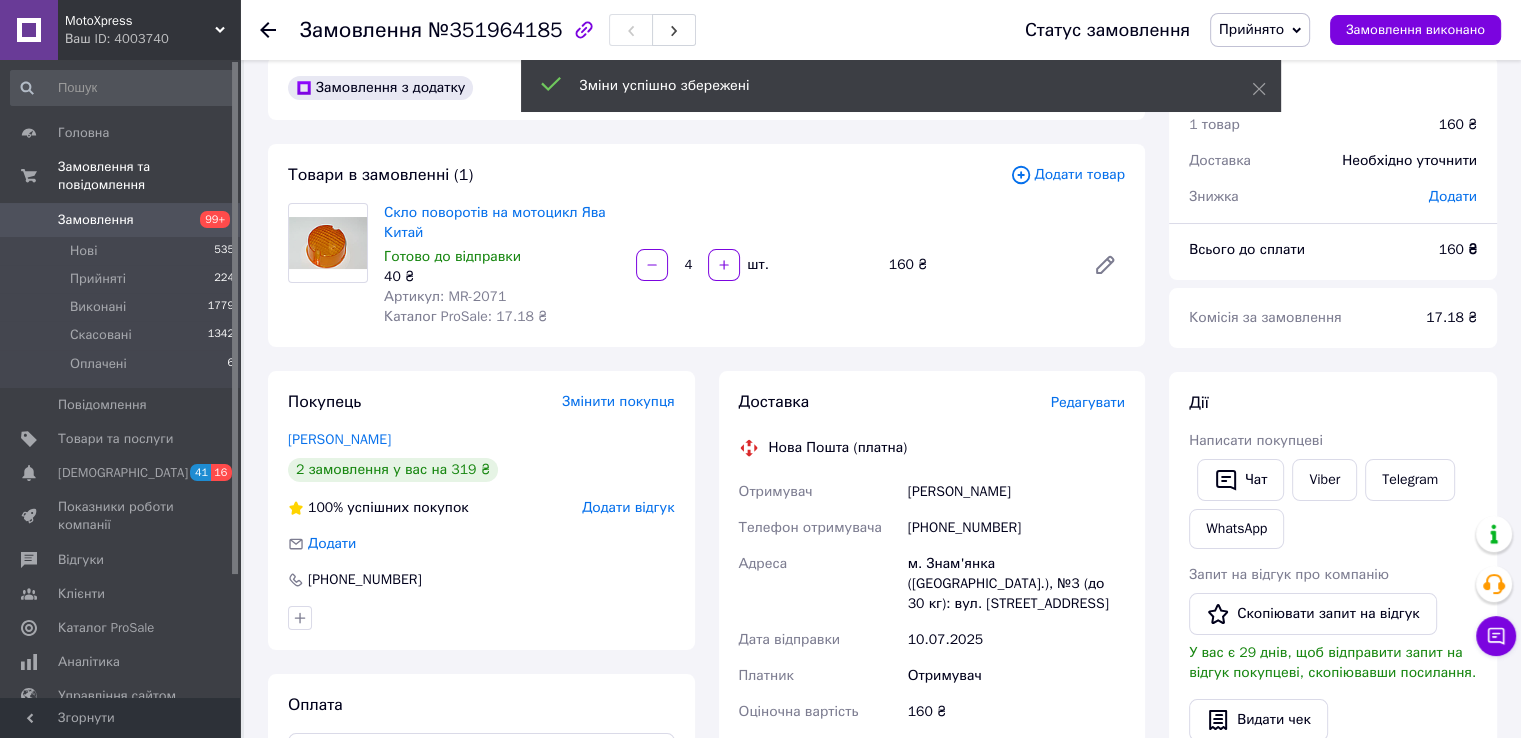 scroll, scrollTop: 0, scrollLeft: 0, axis: both 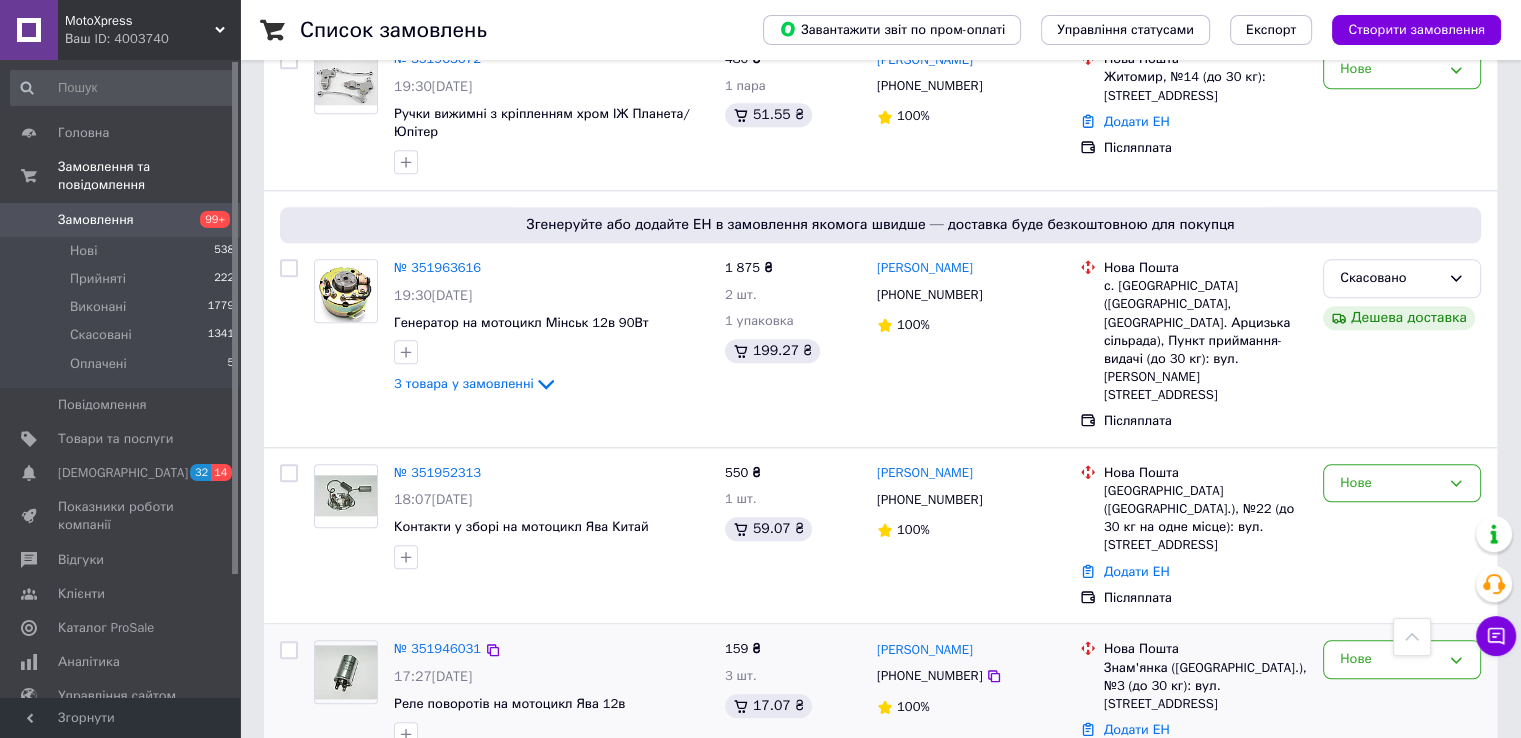 click on "2 товара у замовленні" at bounding box center (464, 764) 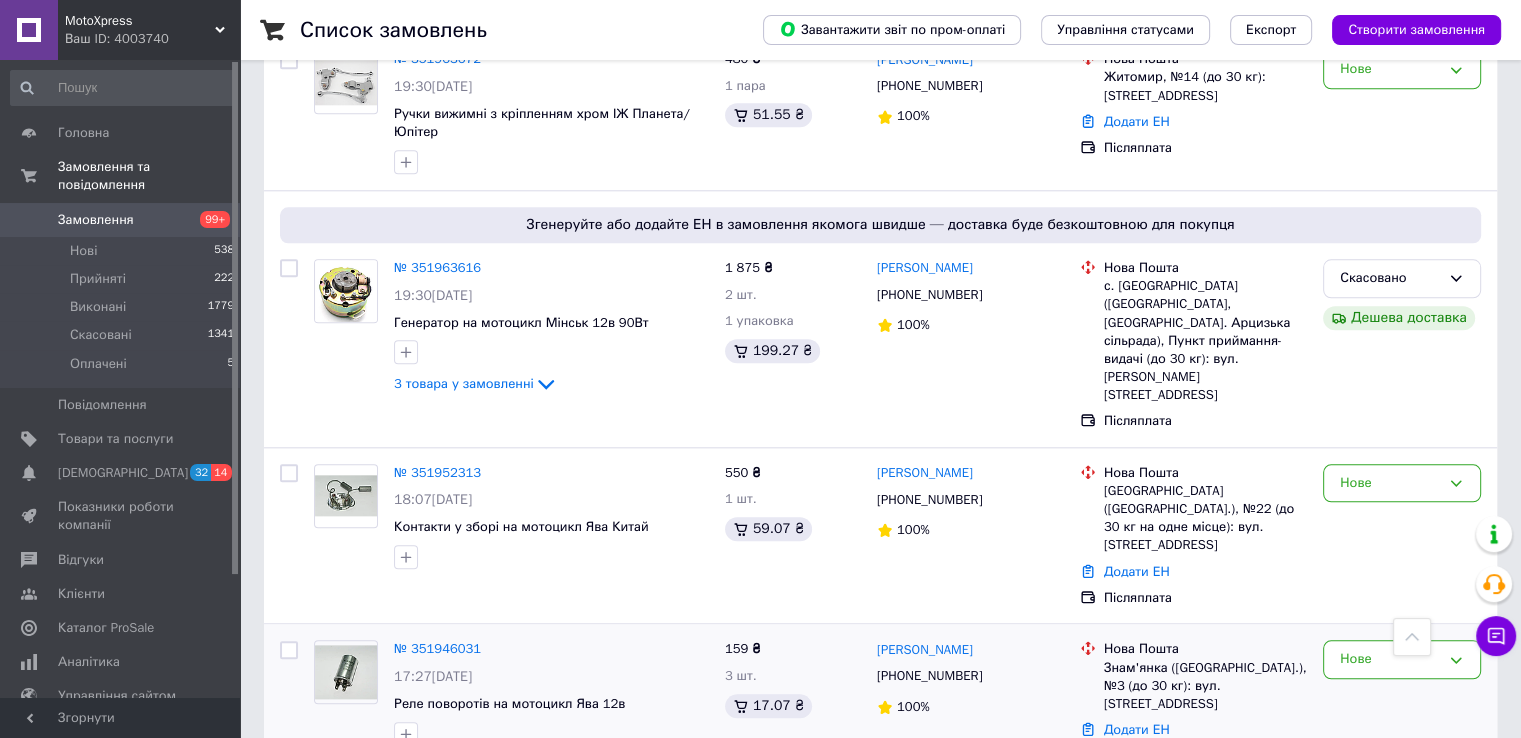scroll, scrollTop: 2200, scrollLeft: 0, axis: vertical 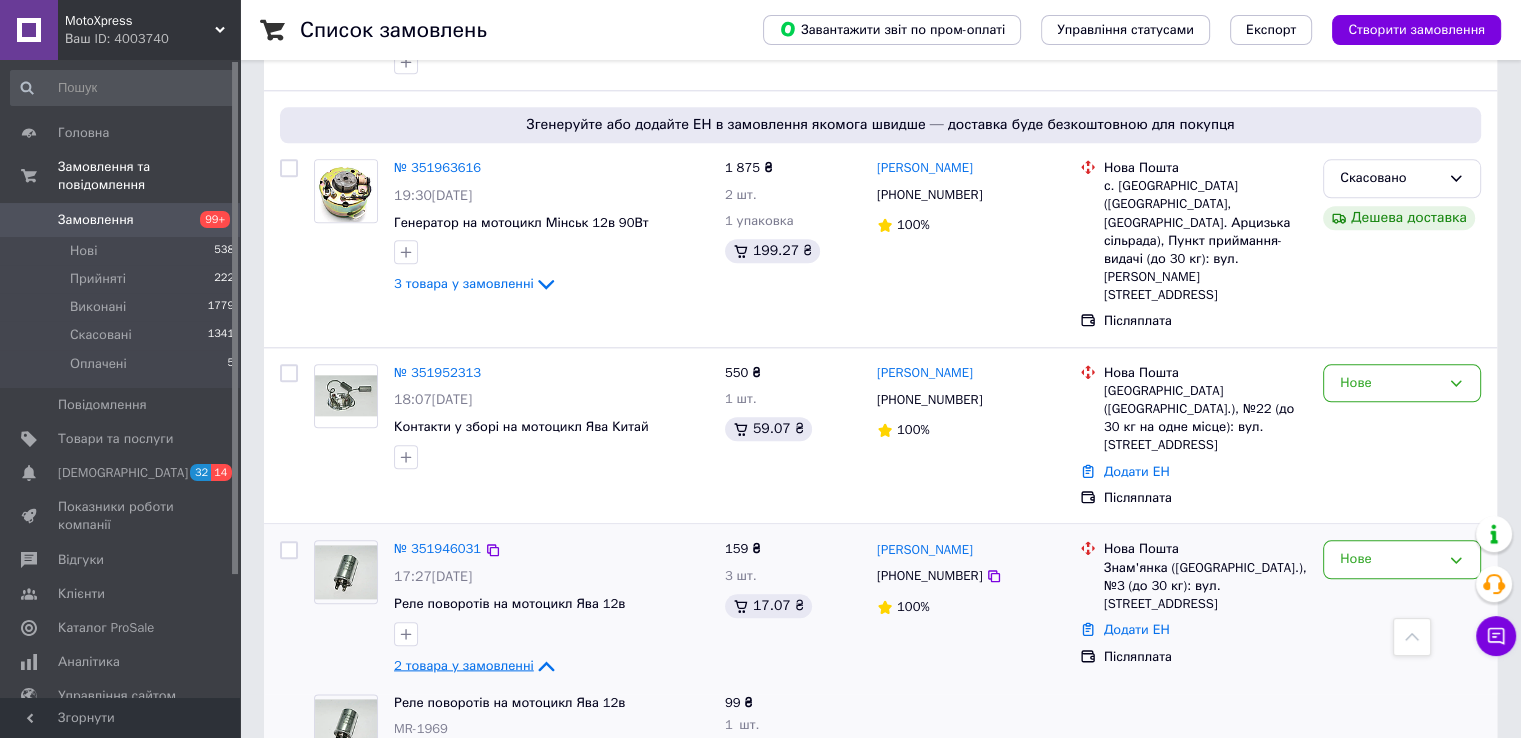 click on "2 товара у замовленні" at bounding box center [464, 664] 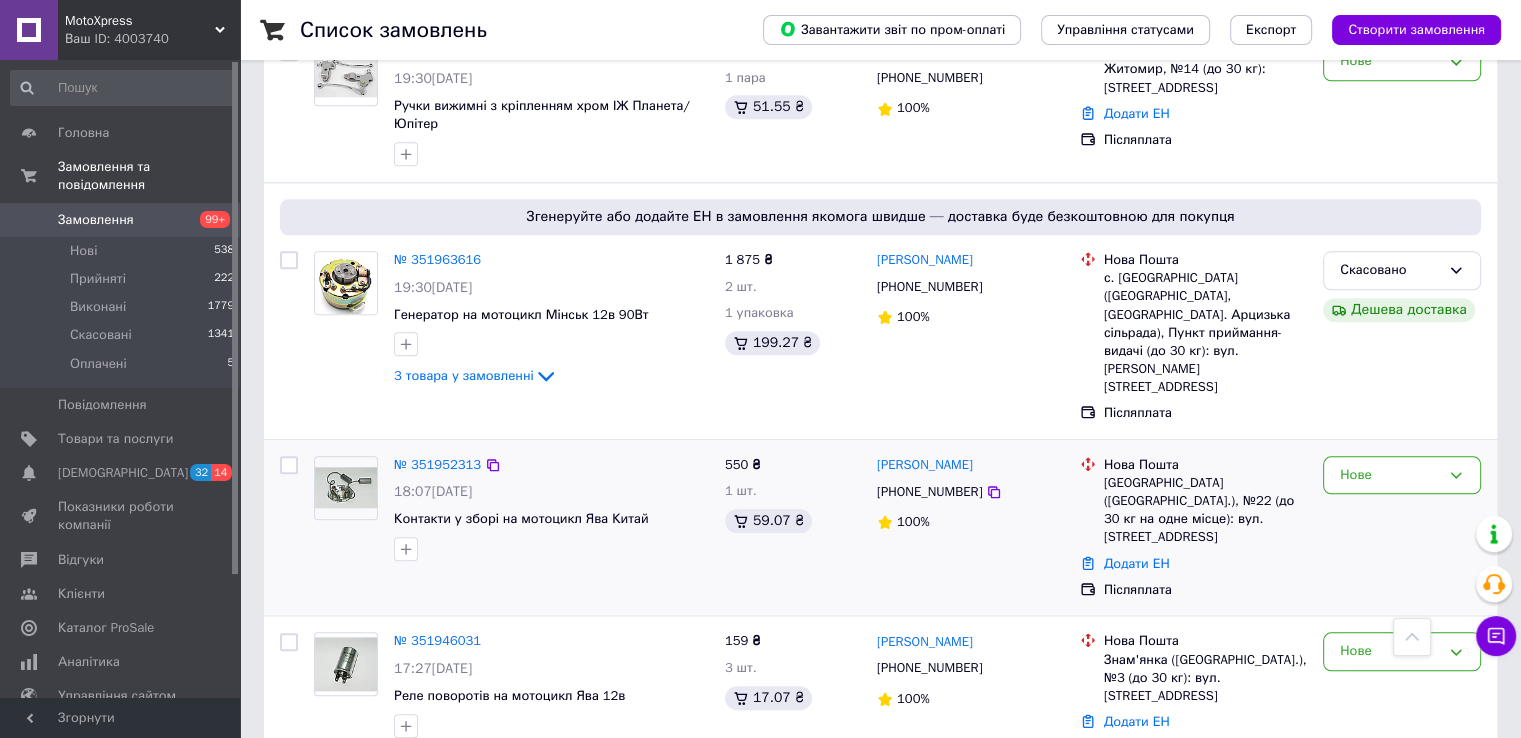 scroll, scrollTop: 2300, scrollLeft: 0, axis: vertical 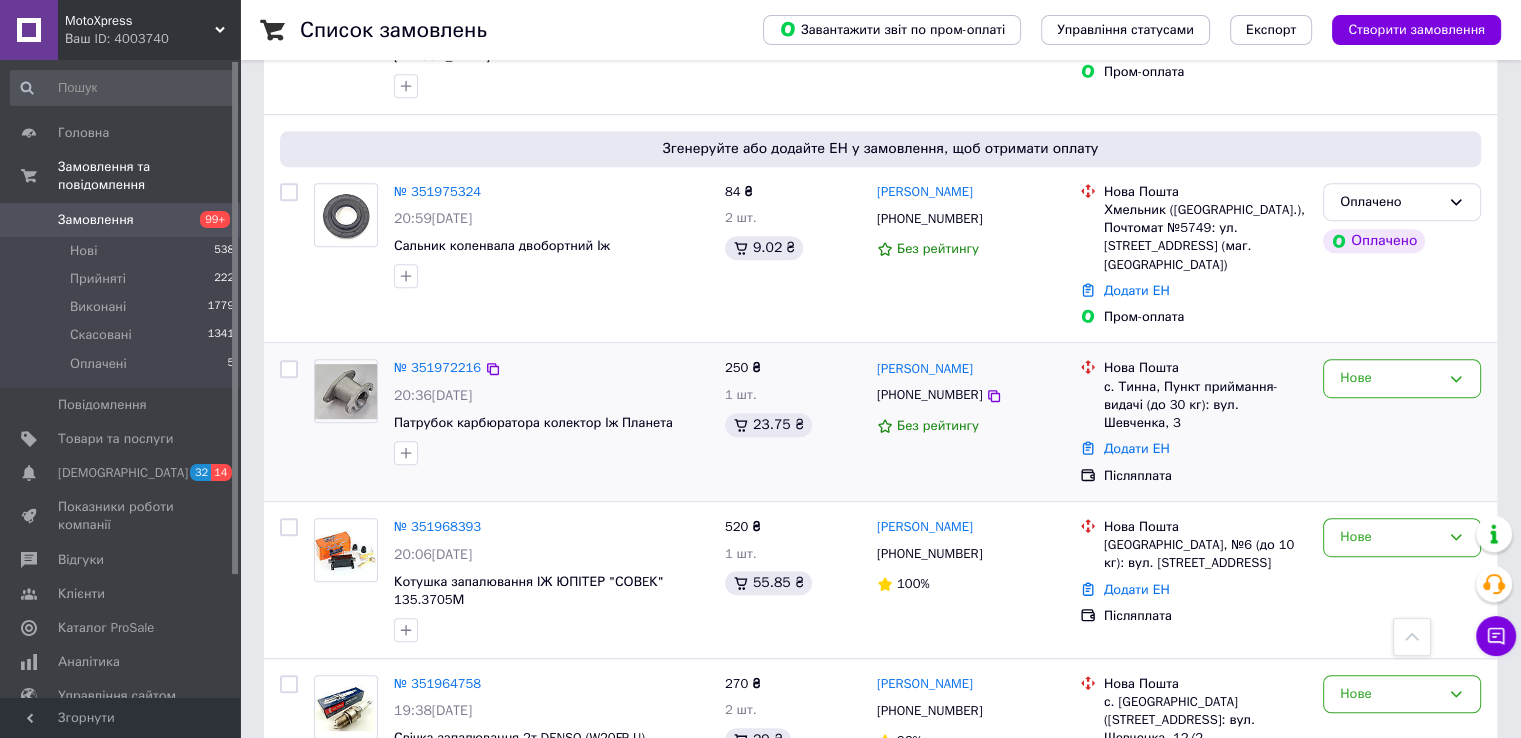 click at bounding box center (346, 391) 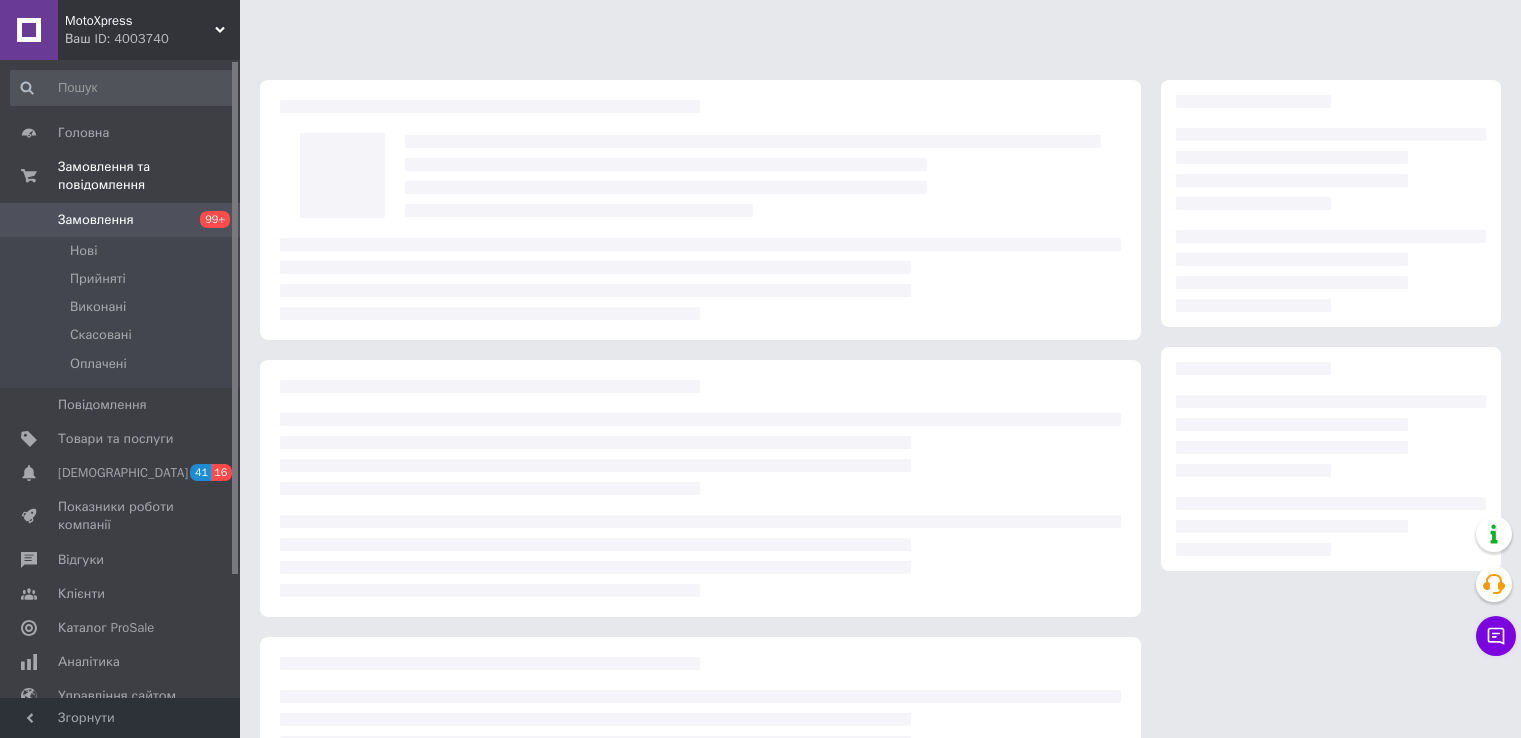 scroll, scrollTop: 0, scrollLeft: 0, axis: both 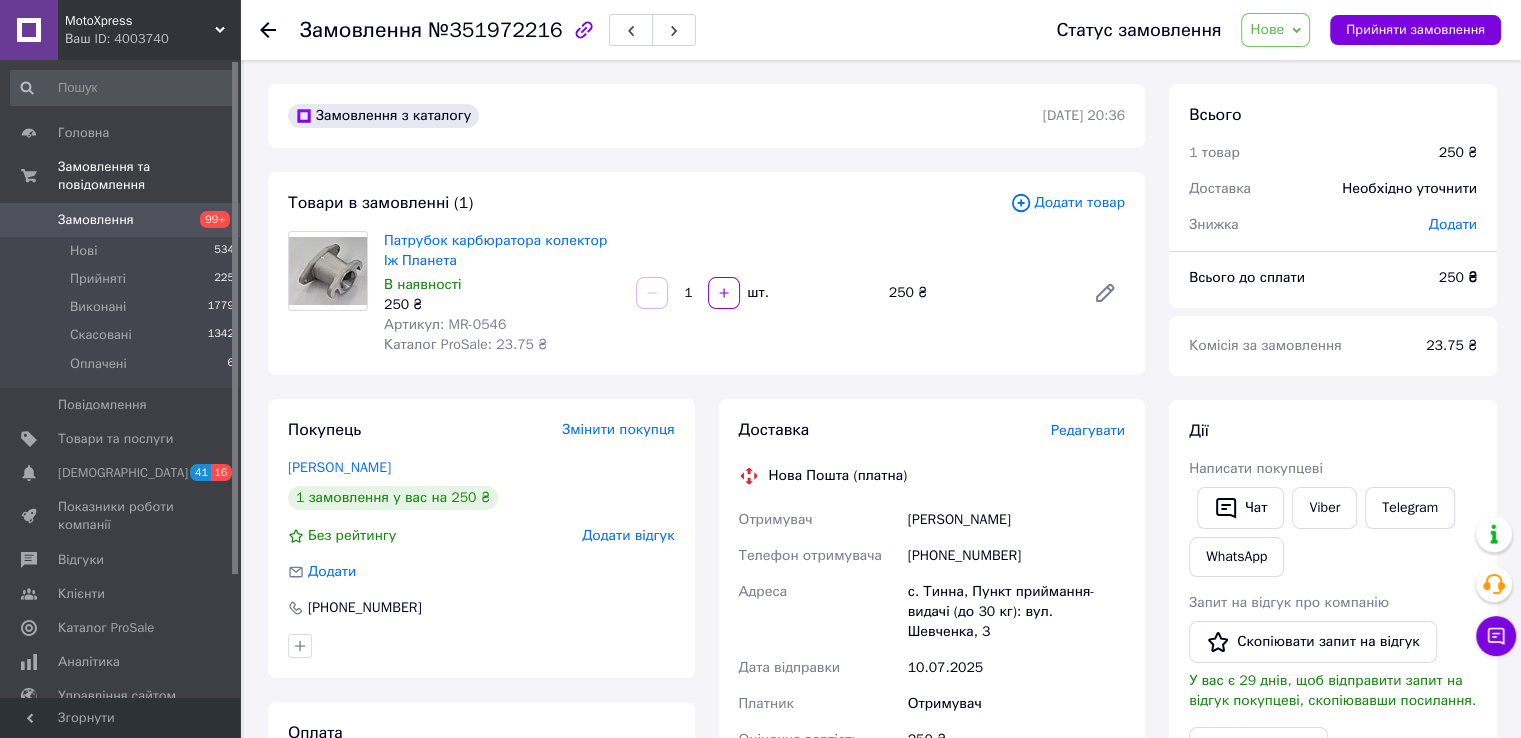 click on "Артикул: MR-0546" at bounding box center (445, 324) 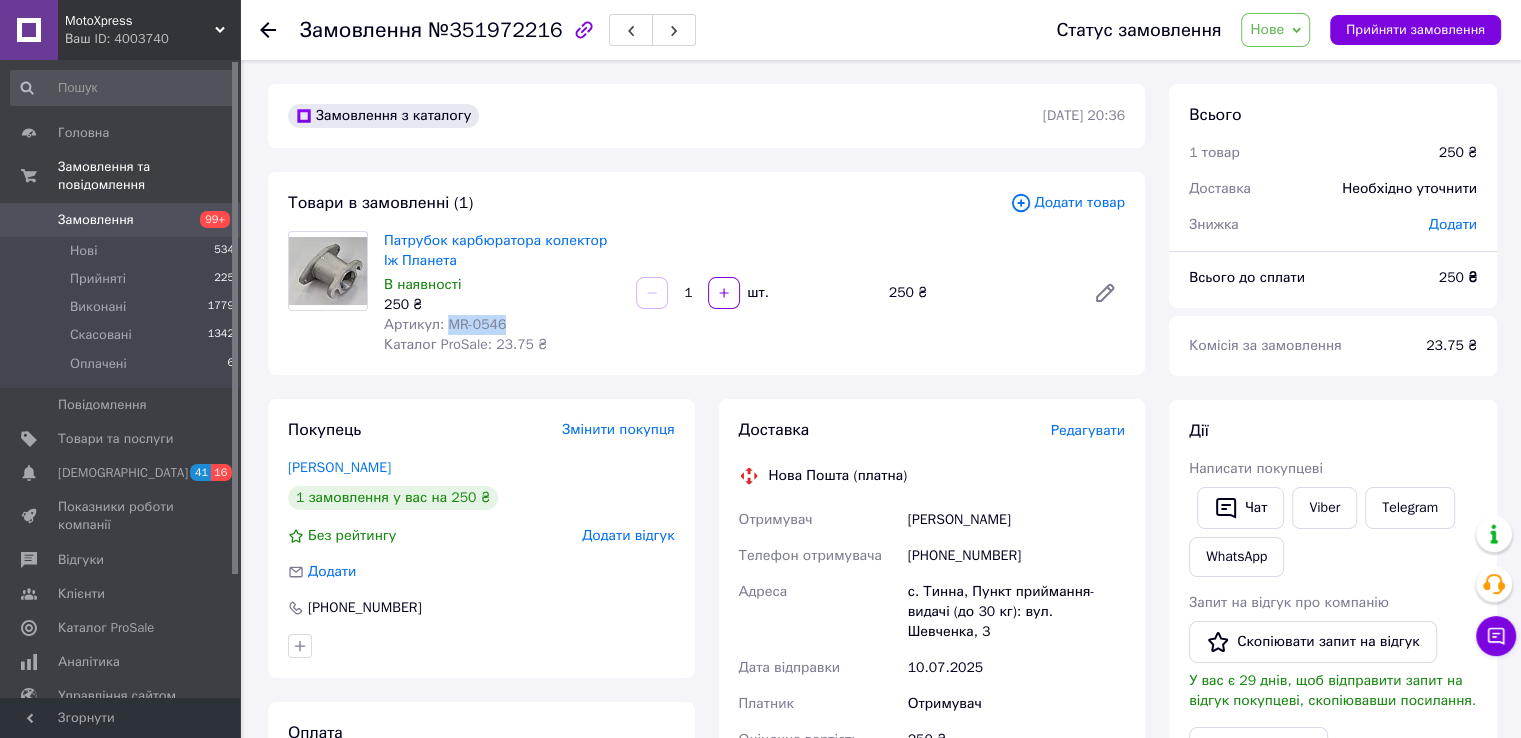 copy on "MR-0546" 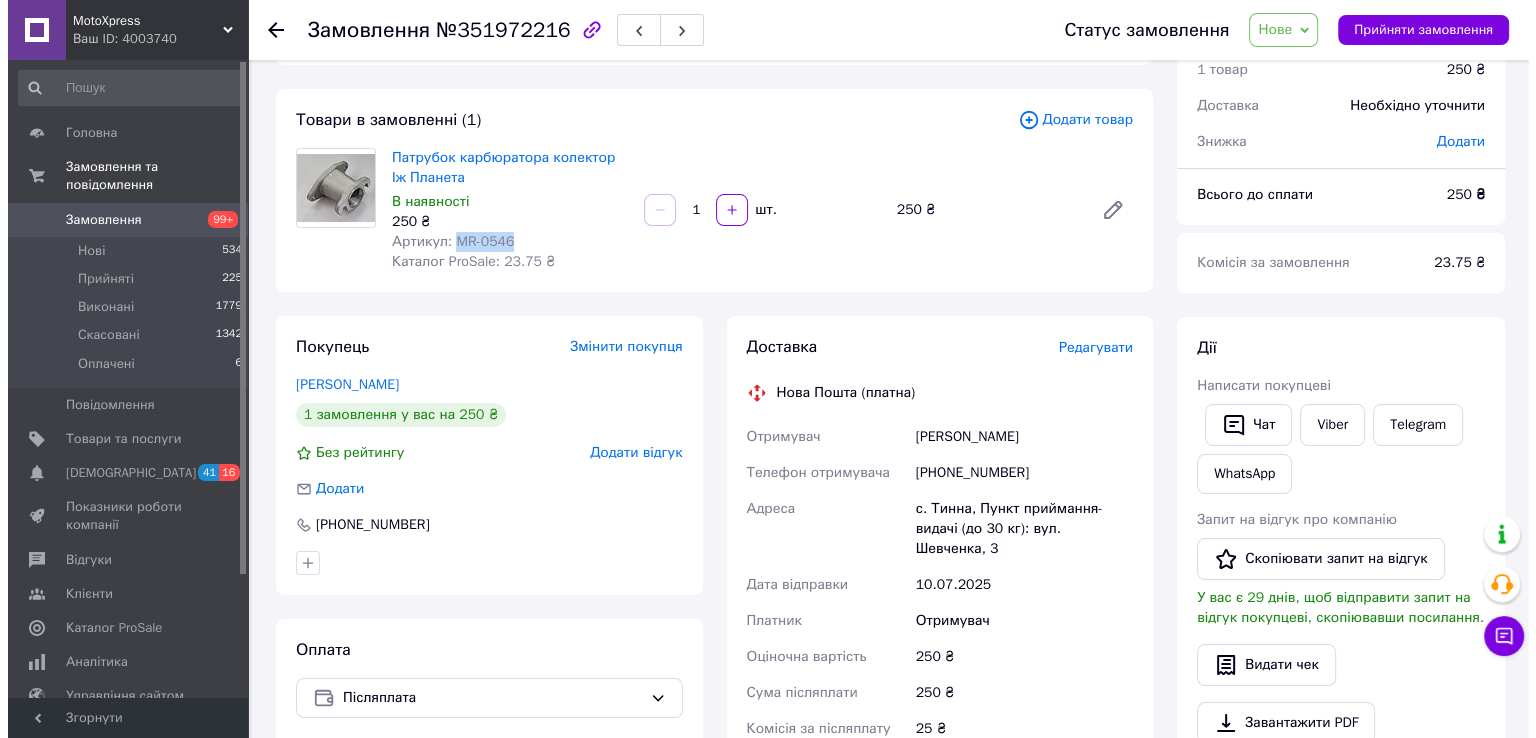 scroll, scrollTop: 200, scrollLeft: 0, axis: vertical 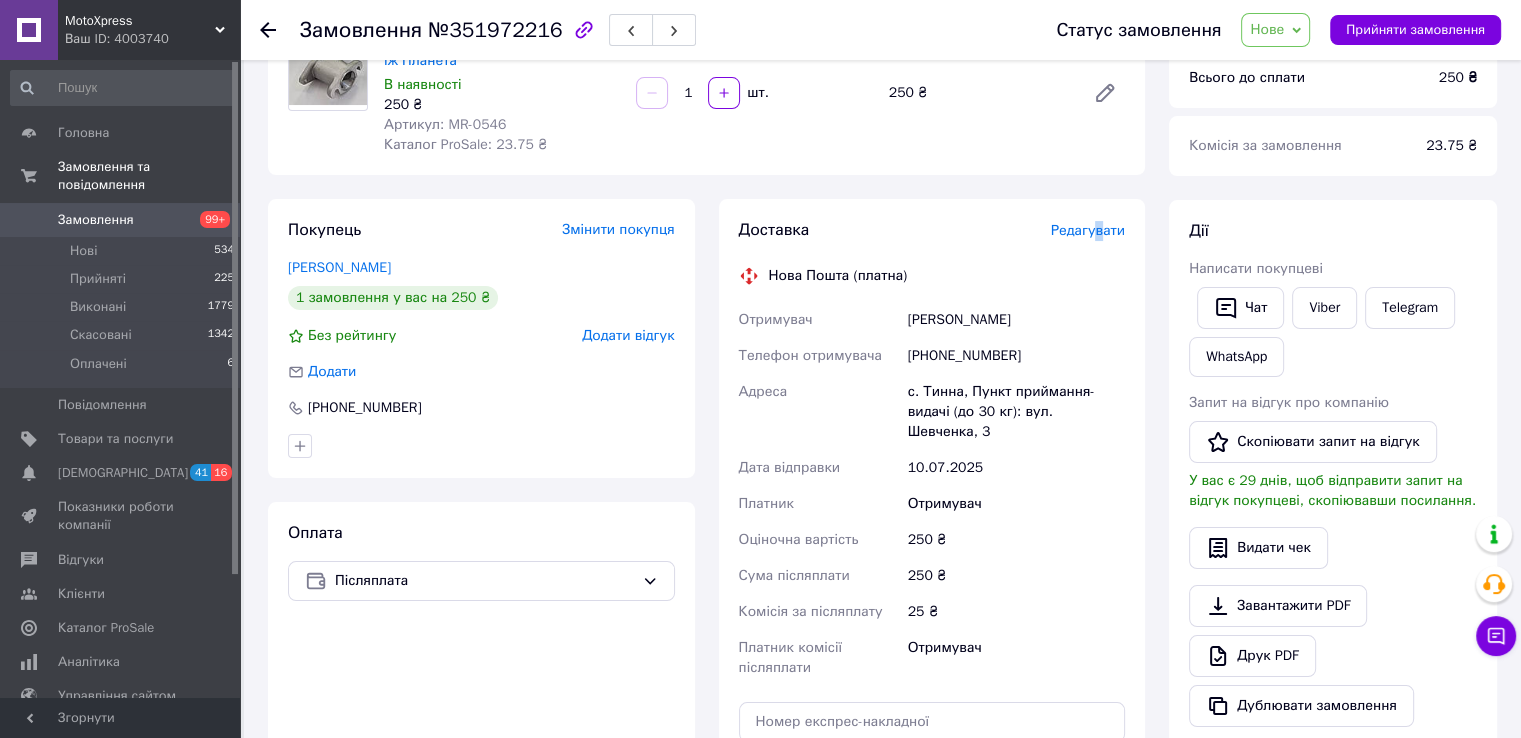 click on "Редагувати" at bounding box center [1088, 230] 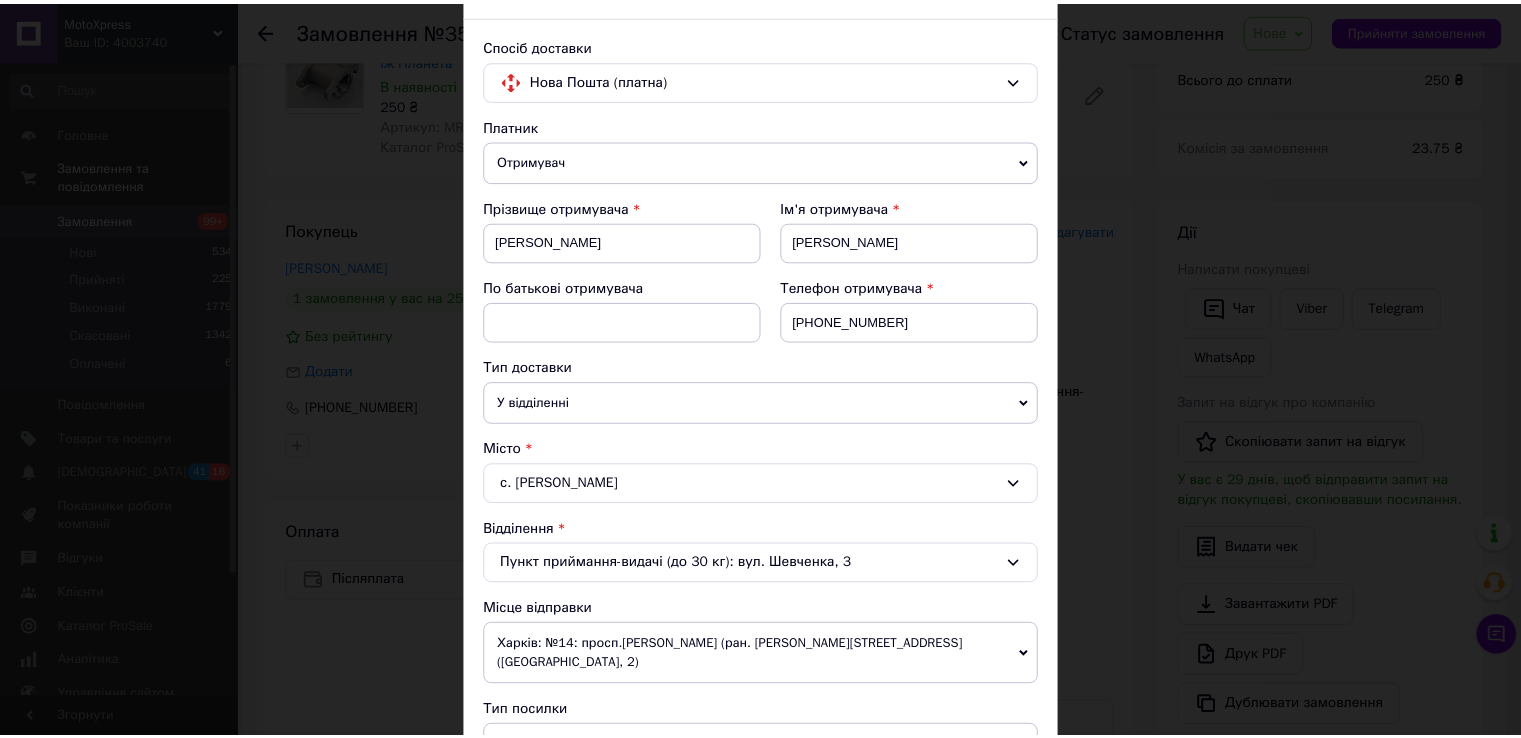 scroll, scrollTop: 700, scrollLeft: 0, axis: vertical 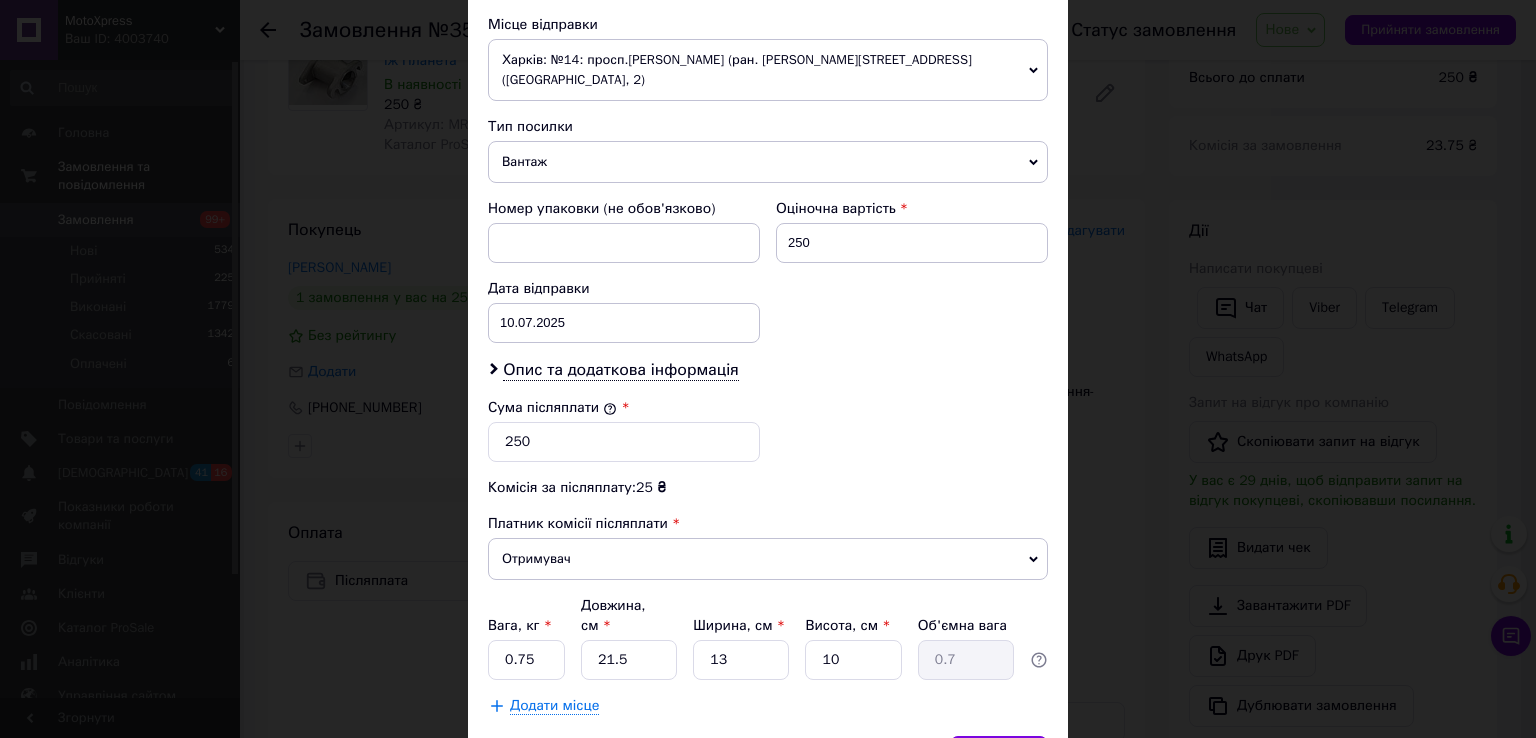 click on "× Редагування доставки Спосіб доставки Нова Пошта (платна) Платник Отримувач Відправник Прізвище отримувача [PERSON_NAME] Ім'я отримувача [PERSON_NAME] батькові отримувача Телефон отримувача [PHONE_NUMBER] Тип доставки У відділенні Кур'єром В поштоматі Місто с. [PERSON_NAME] Відділення Пункт приймання-видачі (до 30 кг): вул. Шевченка, 3 Місце відправки Харків: №14: просп.[PERSON_NAME] (ран. [PERSON_NAME]), 199б (ТЦ СанСіті, 2) Немає збігів. Спробуйте змінити умови пошуку Додати ще місце відправки Тип посилки Вантаж Документи Номер упаковки (не обов'язково) Оціночна вартість 250 [DATE] < 2025 >" at bounding box center (768, 369) 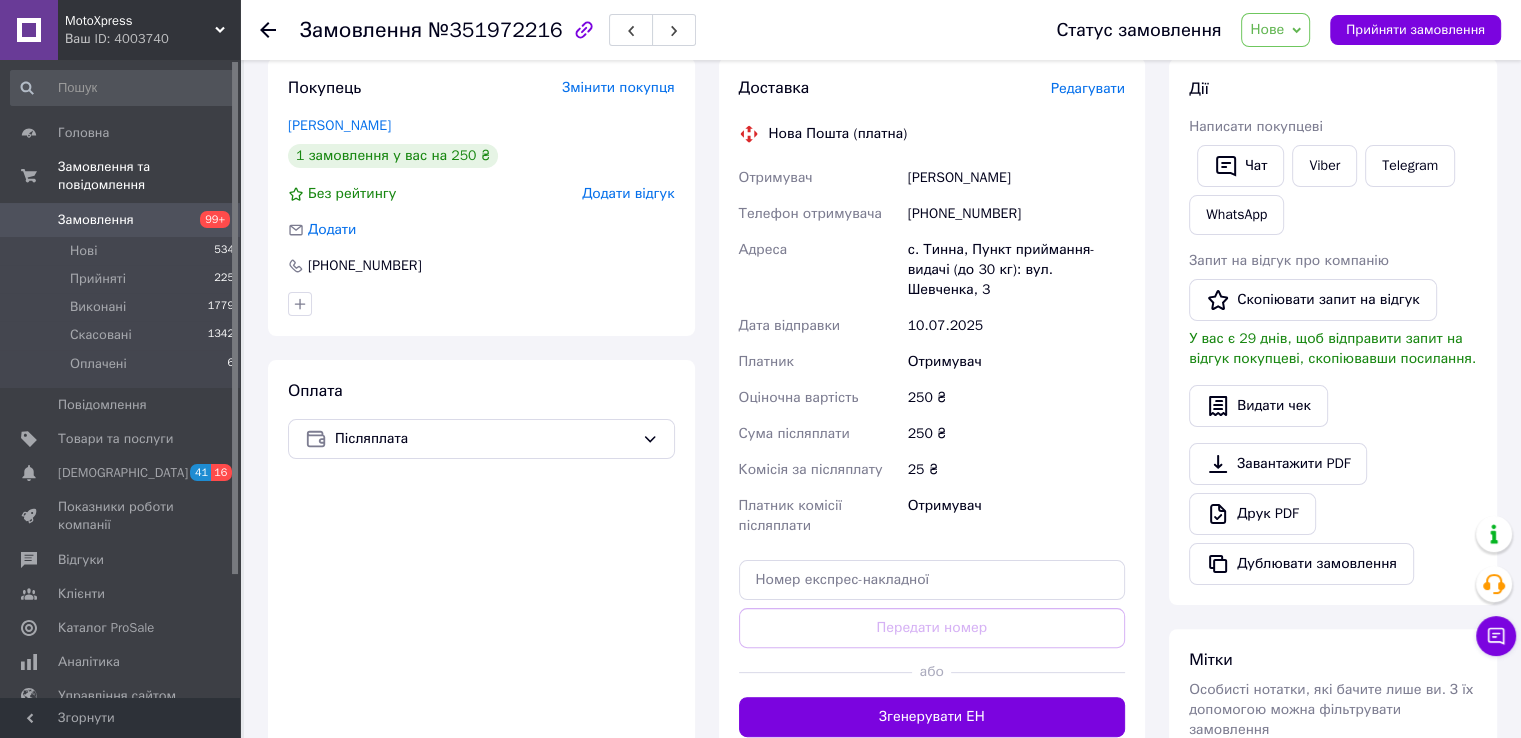 scroll, scrollTop: 500, scrollLeft: 0, axis: vertical 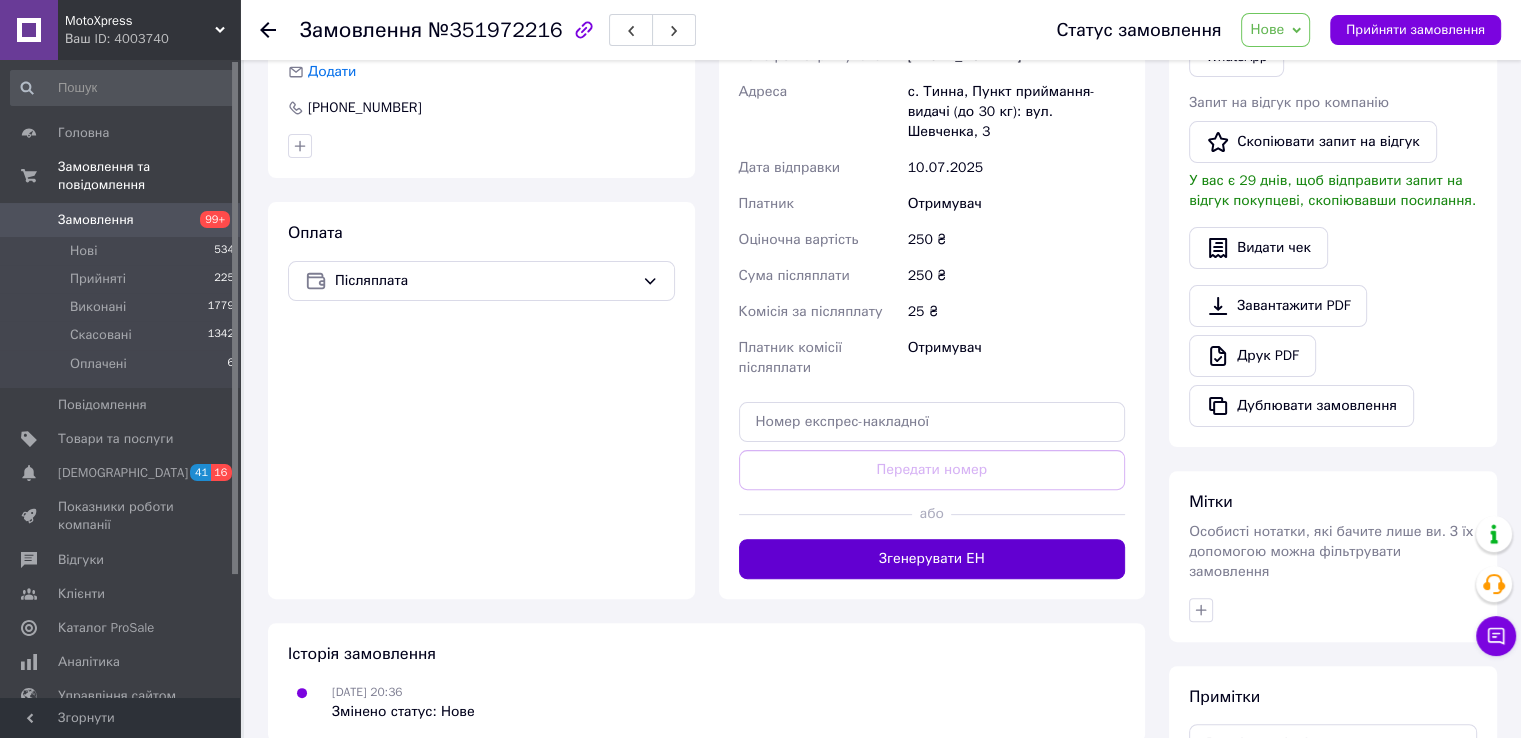 click on "Згенерувати ЕН" at bounding box center [932, 559] 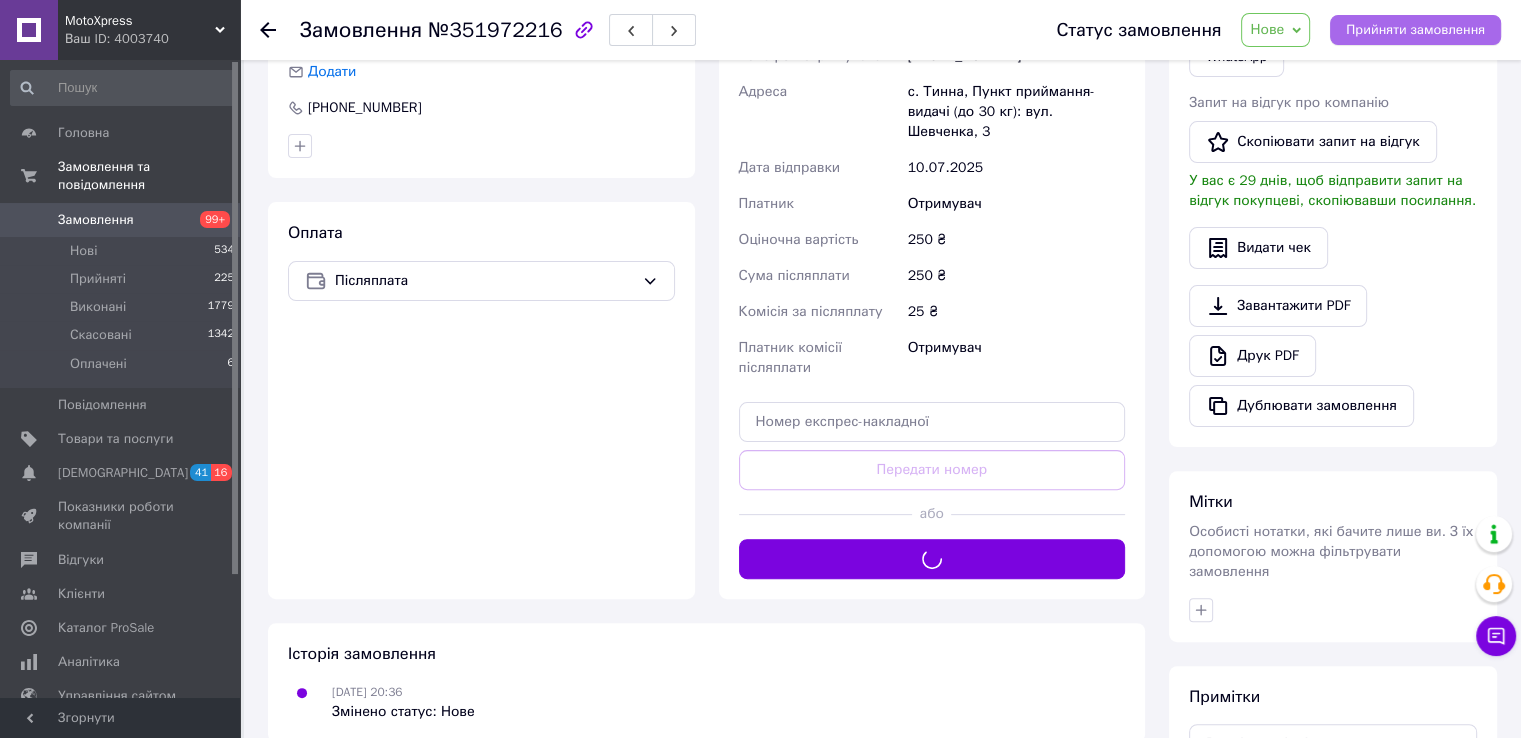click on "Прийняти замовлення" at bounding box center [1415, 30] 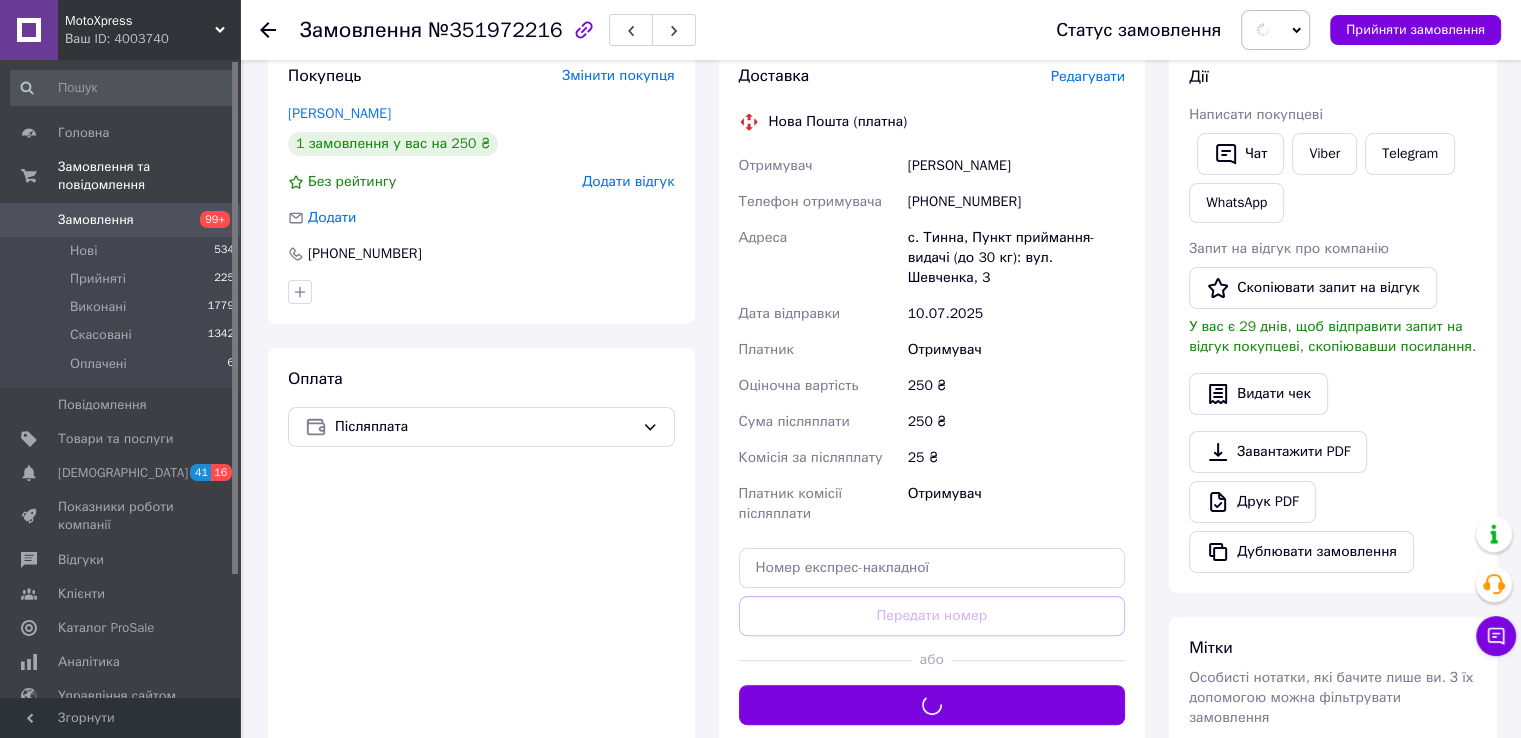 scroll, scrollTop: 100, scrollLeft: 0, axis: vertical 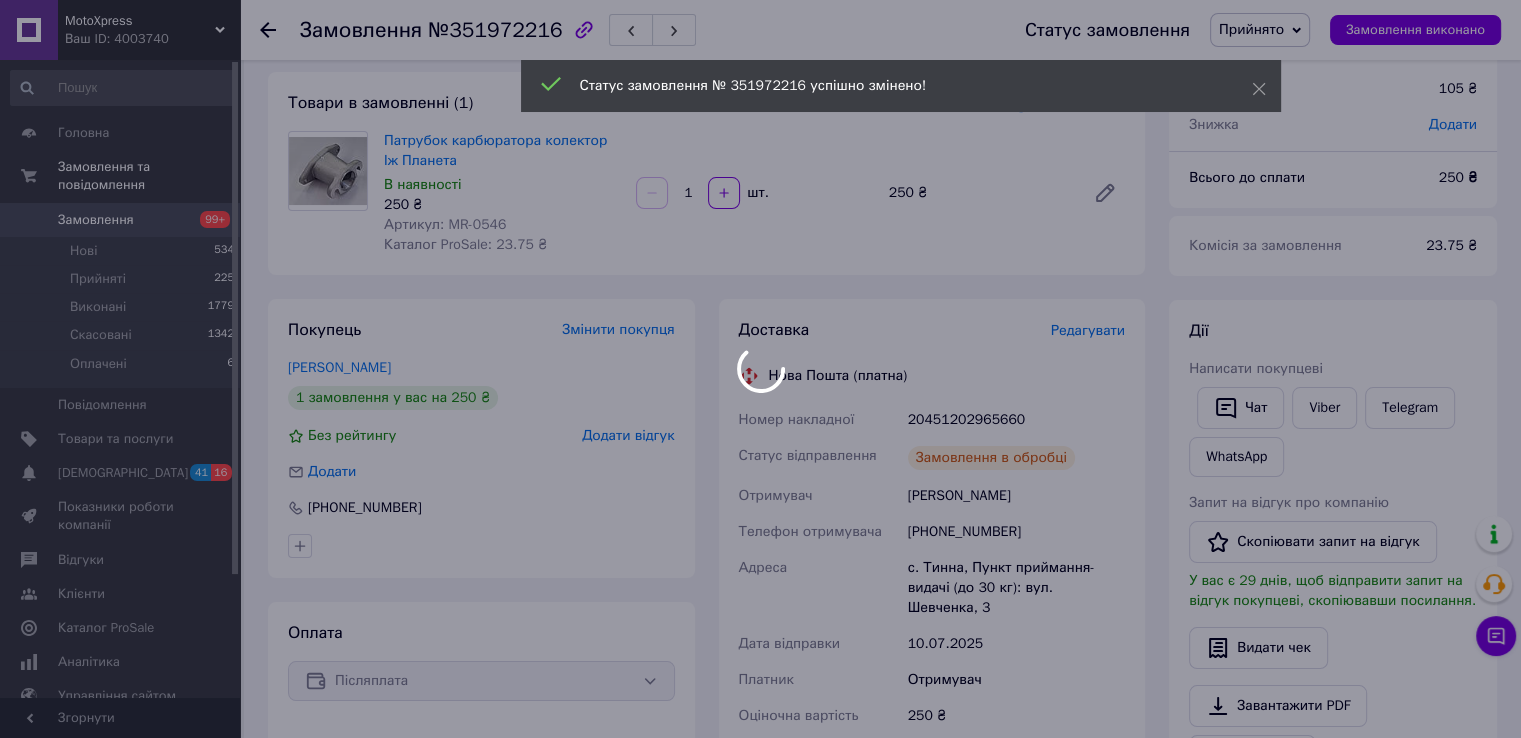 click at bounding box center [760, 369] 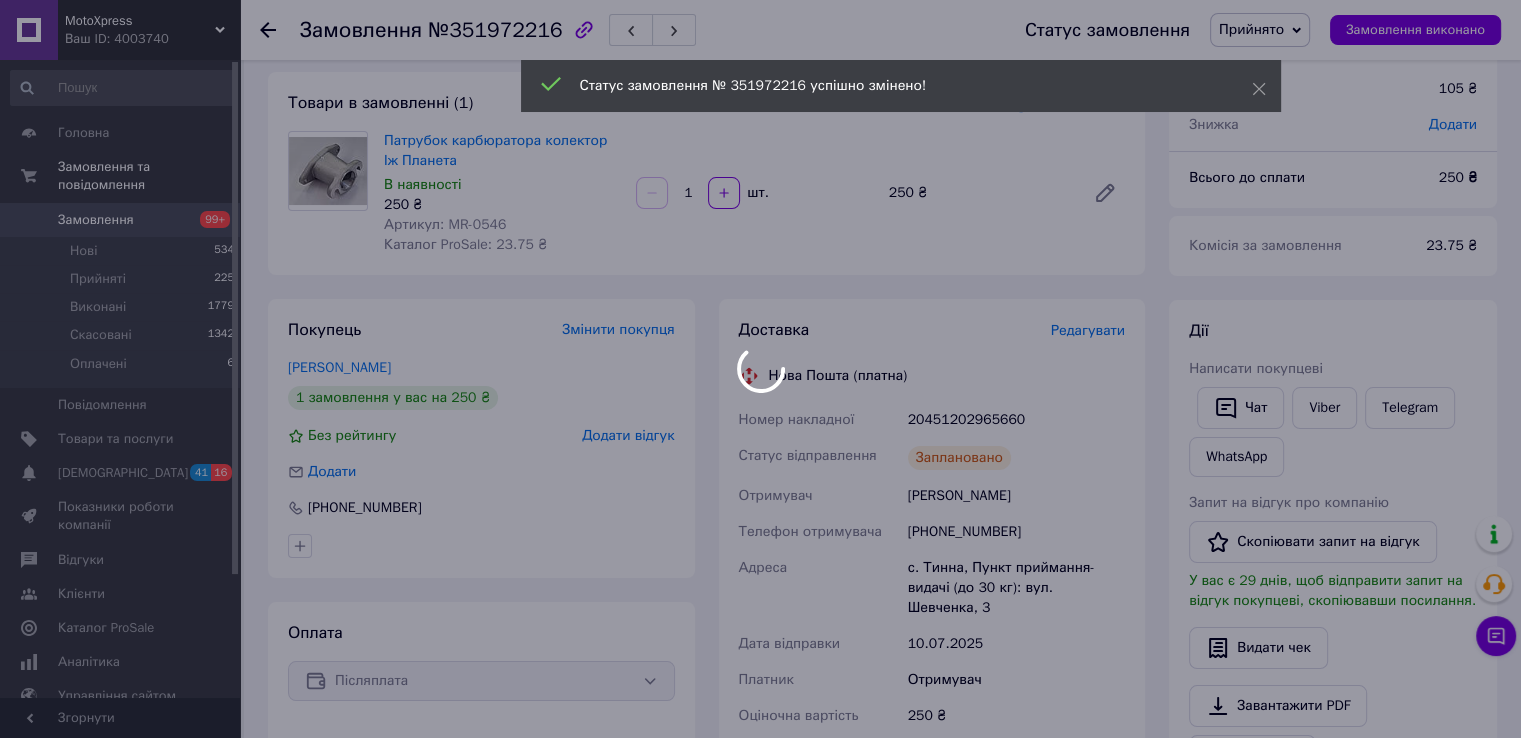click at bounding box center (760, 369) 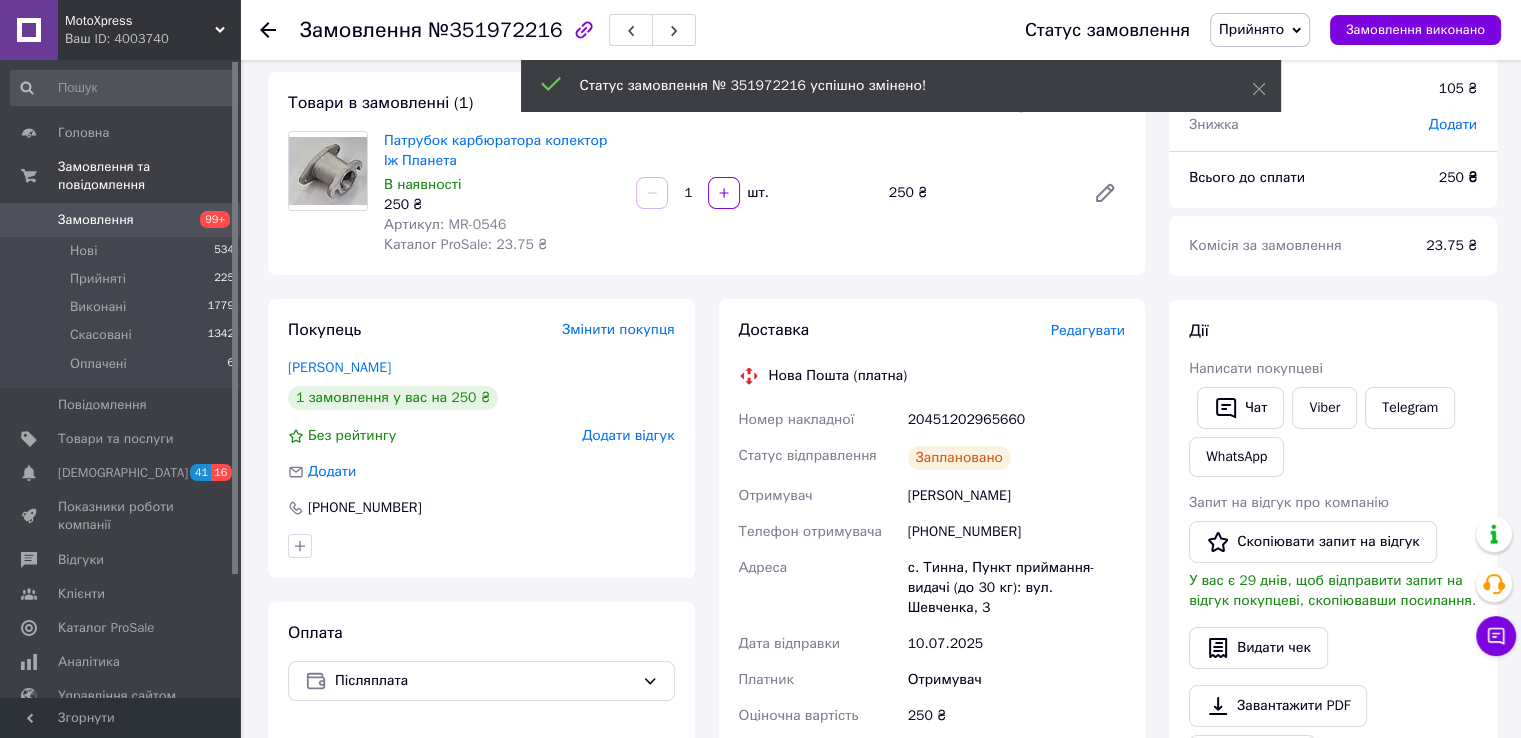 click on "MotoXpress Ваш ID: 4003740 Сайт MotoXpress Кабінет покупця Перевірити стан системи Сторінка на порталі Довідка Вийти Головна Замовлення та повідомлення Замовлення 99+ Нові 534 Прийняті 225 Виконані 1779 Скасовані 1342 Оплачені 6 Повідомлення 0 Товари та послуги Сповіщення 41 16 Показники роботи компанії Відгуки Клієнти Каталог ProSale Аналітика Управління сайтом Гаманець компанії [PERSON_NAME] Тарифи та рахунки Prom мікс 6 000 Згорнути
Замовлення №351972216 Статус замовлення Прийнято Виконано Скасовано Оплачено 250 ₴ 1" at bounding box center (760, 627) 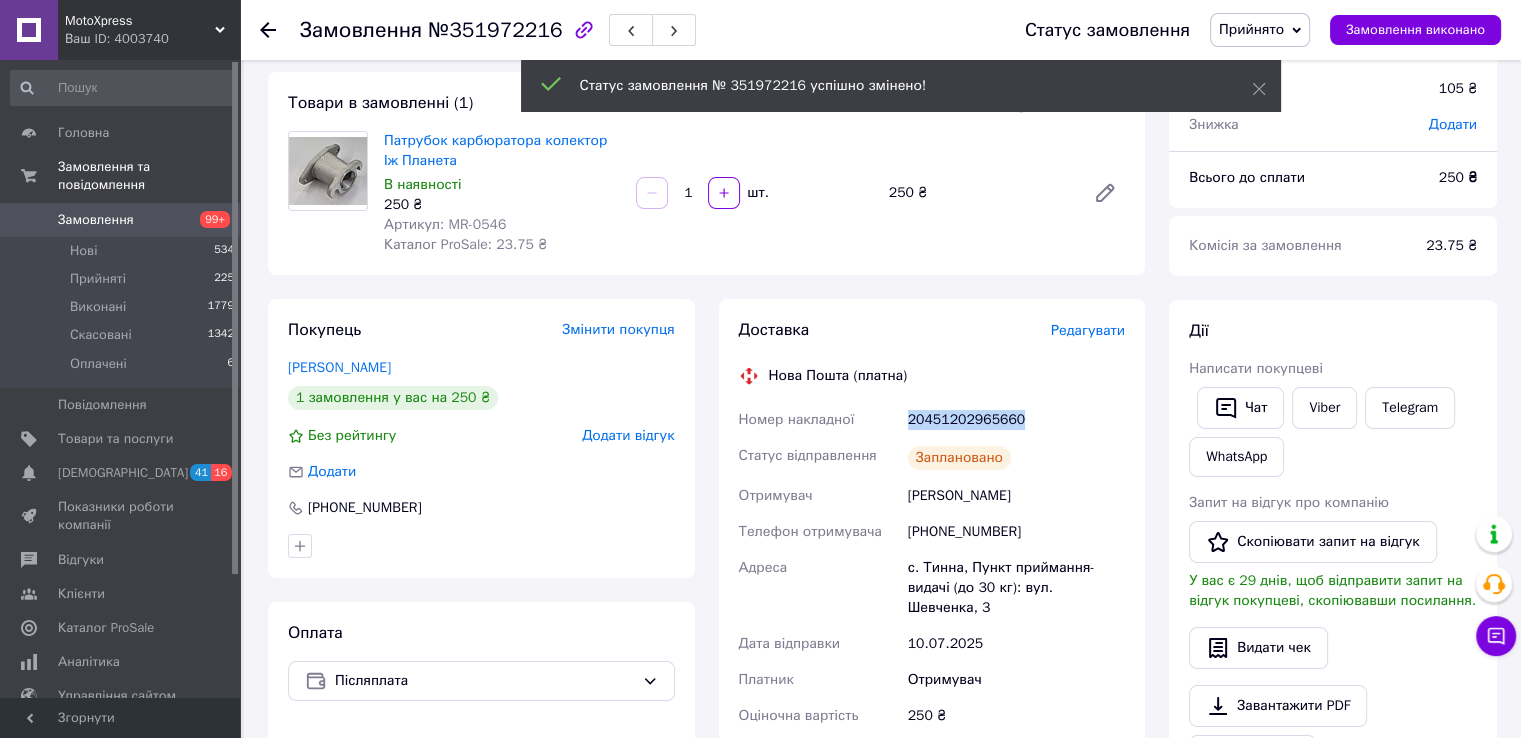click on "20451202965660" at bounding box center [1016, 420] 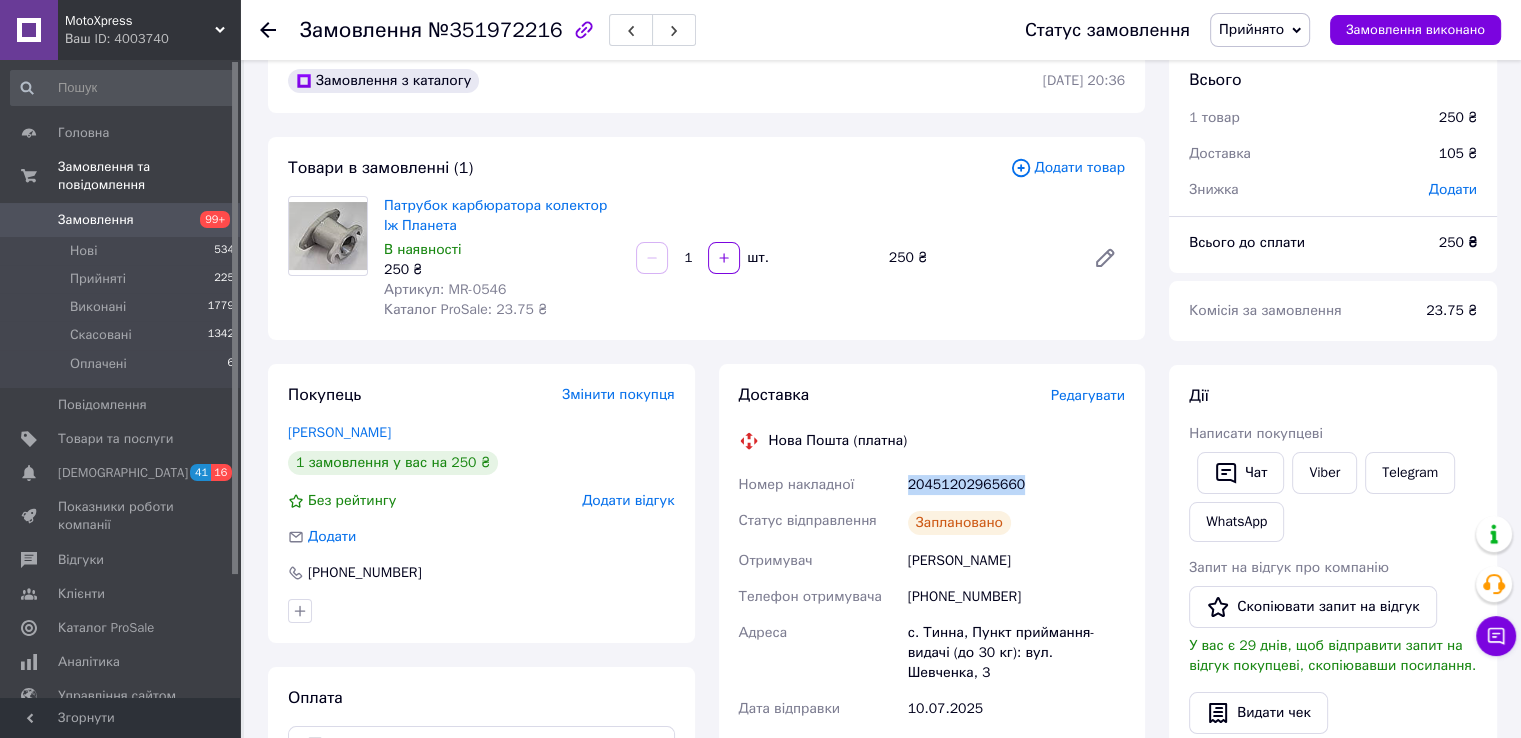 scroll, scrollTop: 0, scrollLeft: 0, axis: both 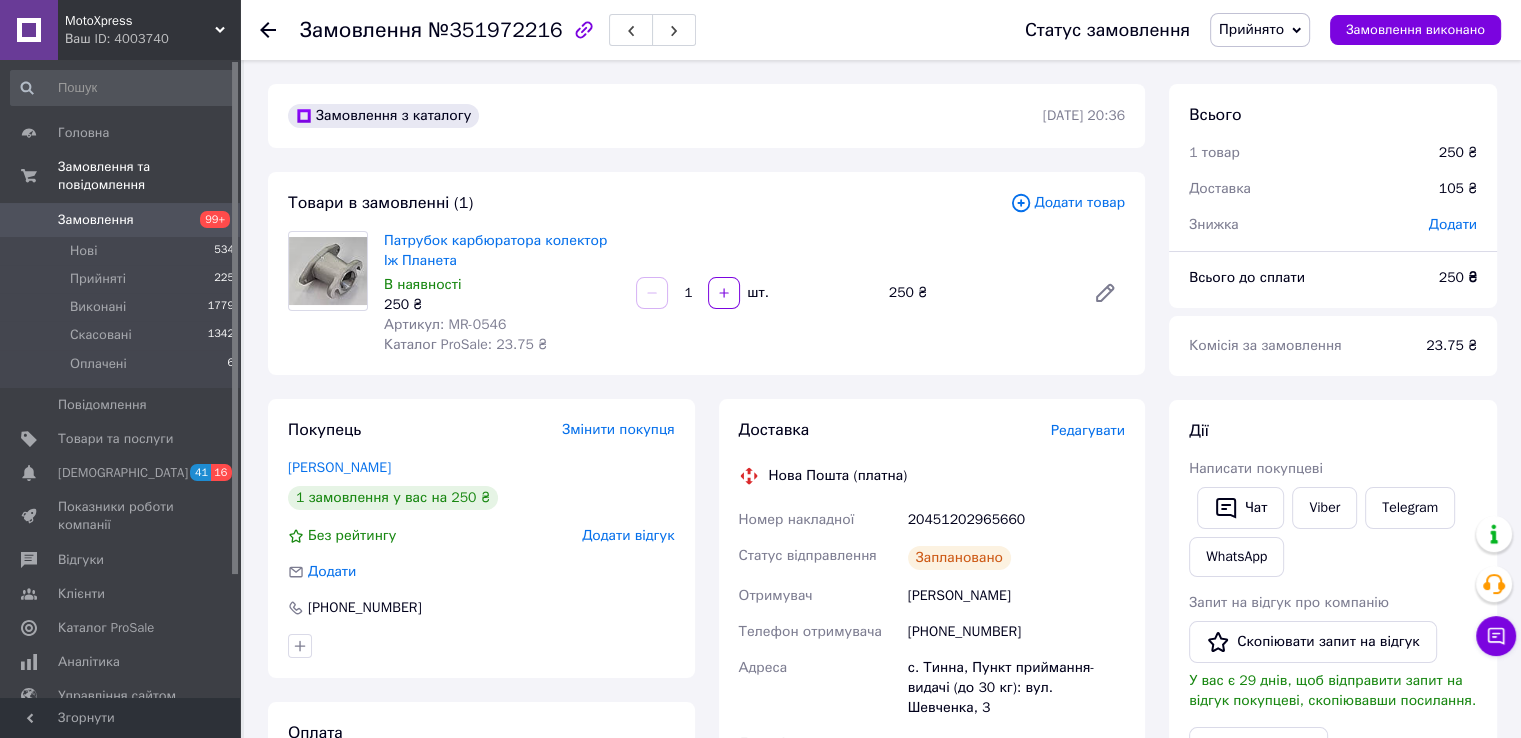 click 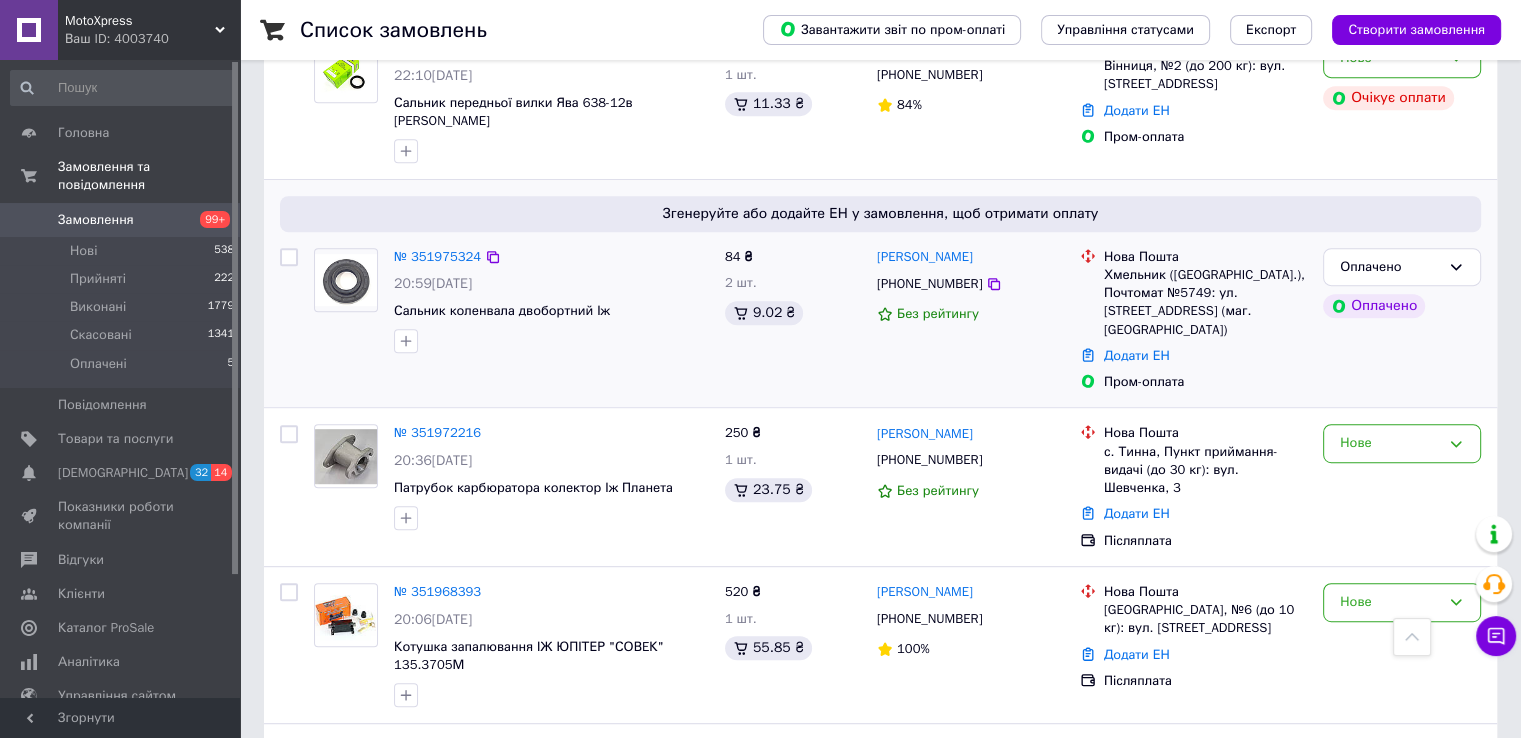 scroll, scrollTop: 900, scrollLeft: 0, axis: vertical 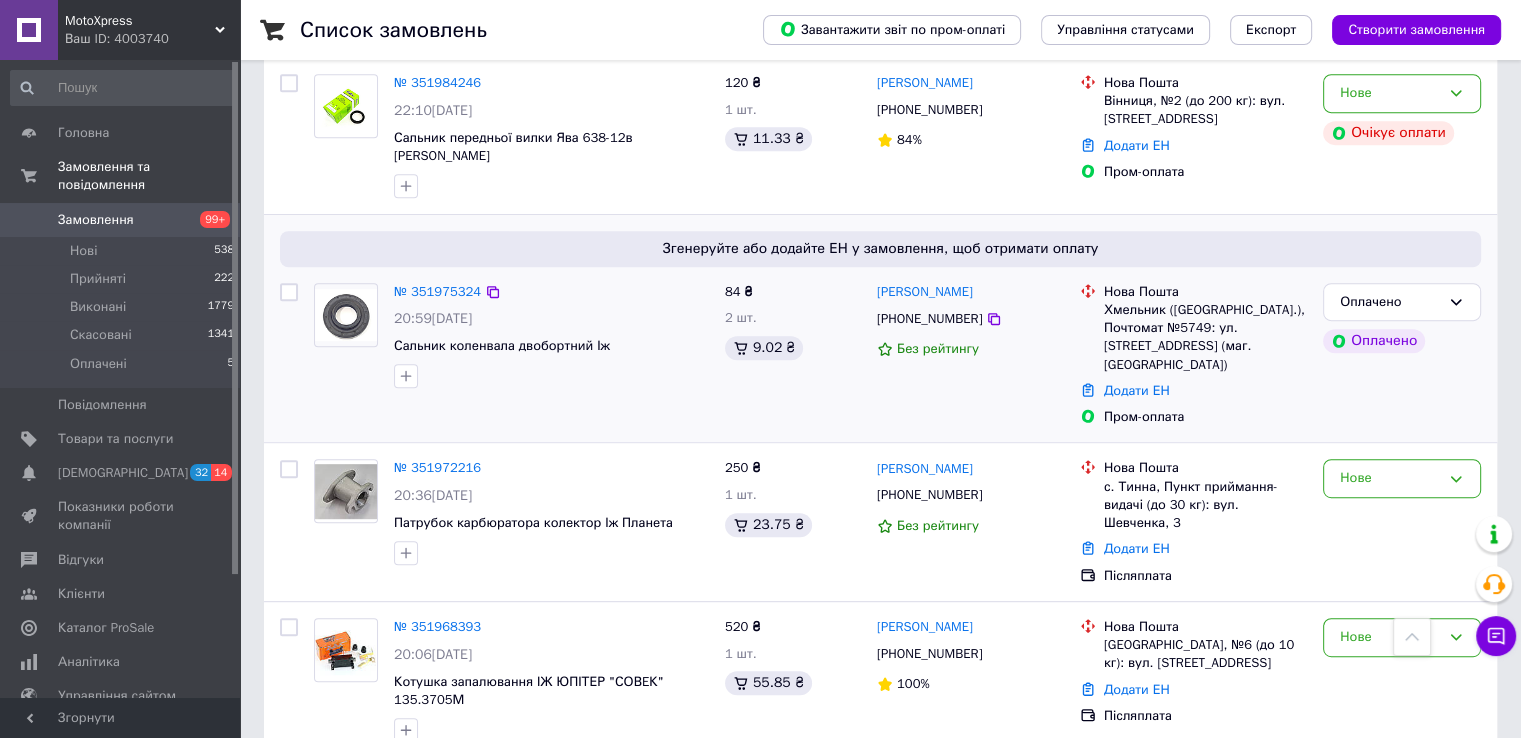 click at bounding box center [346, 315] 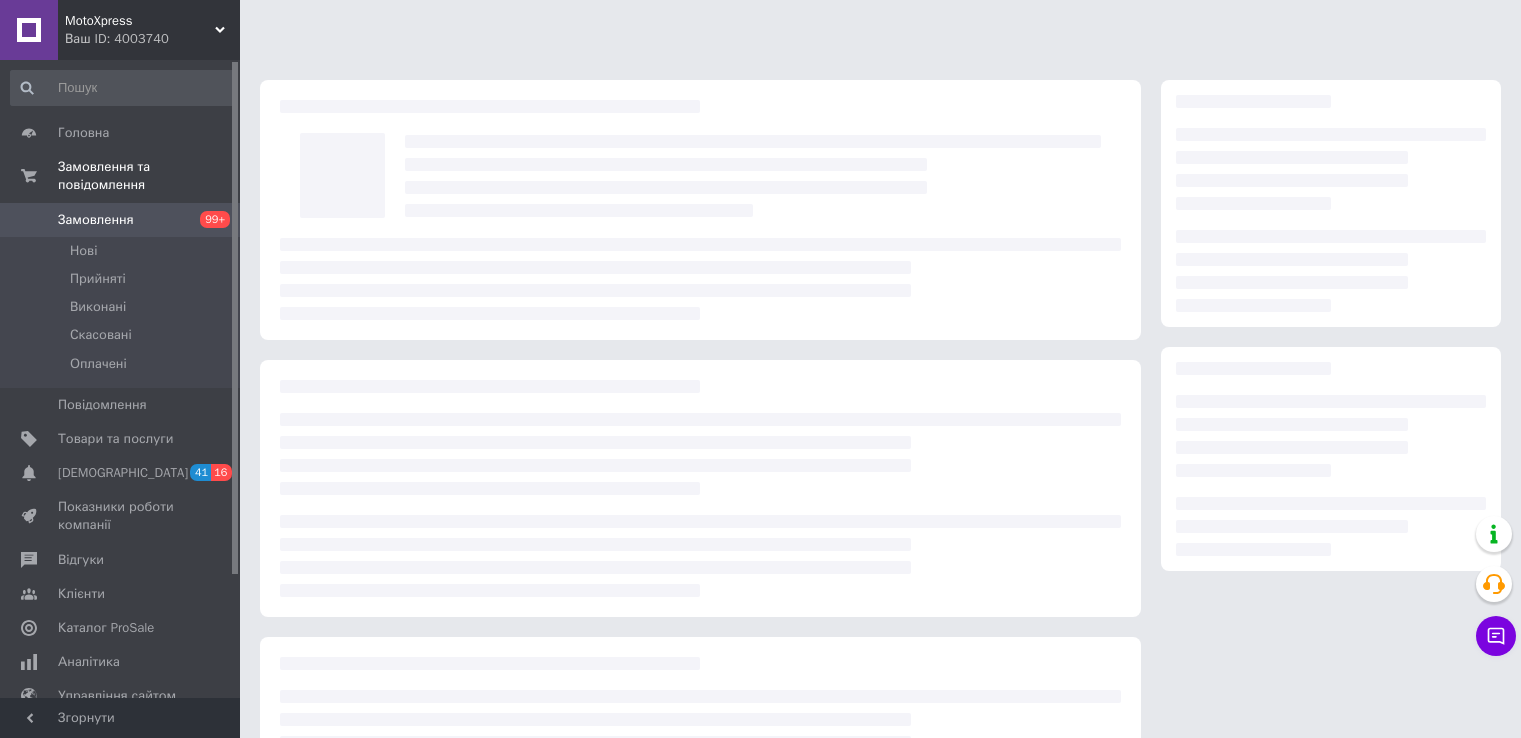 scroll, scrollTop: 0, scrollLeft: 0, axis: both 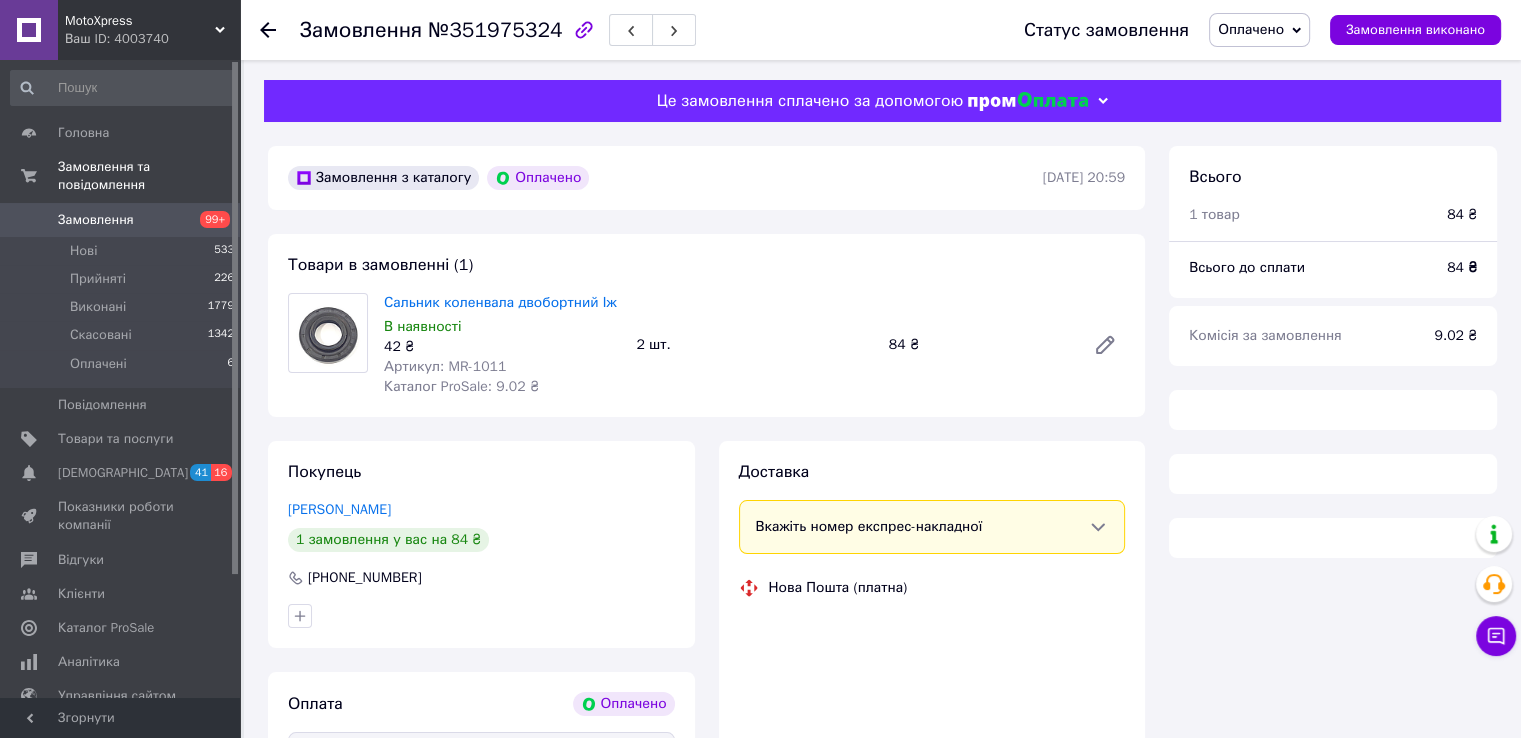 click on "Артикул: MR-1011" at bounding box center [445, 366] 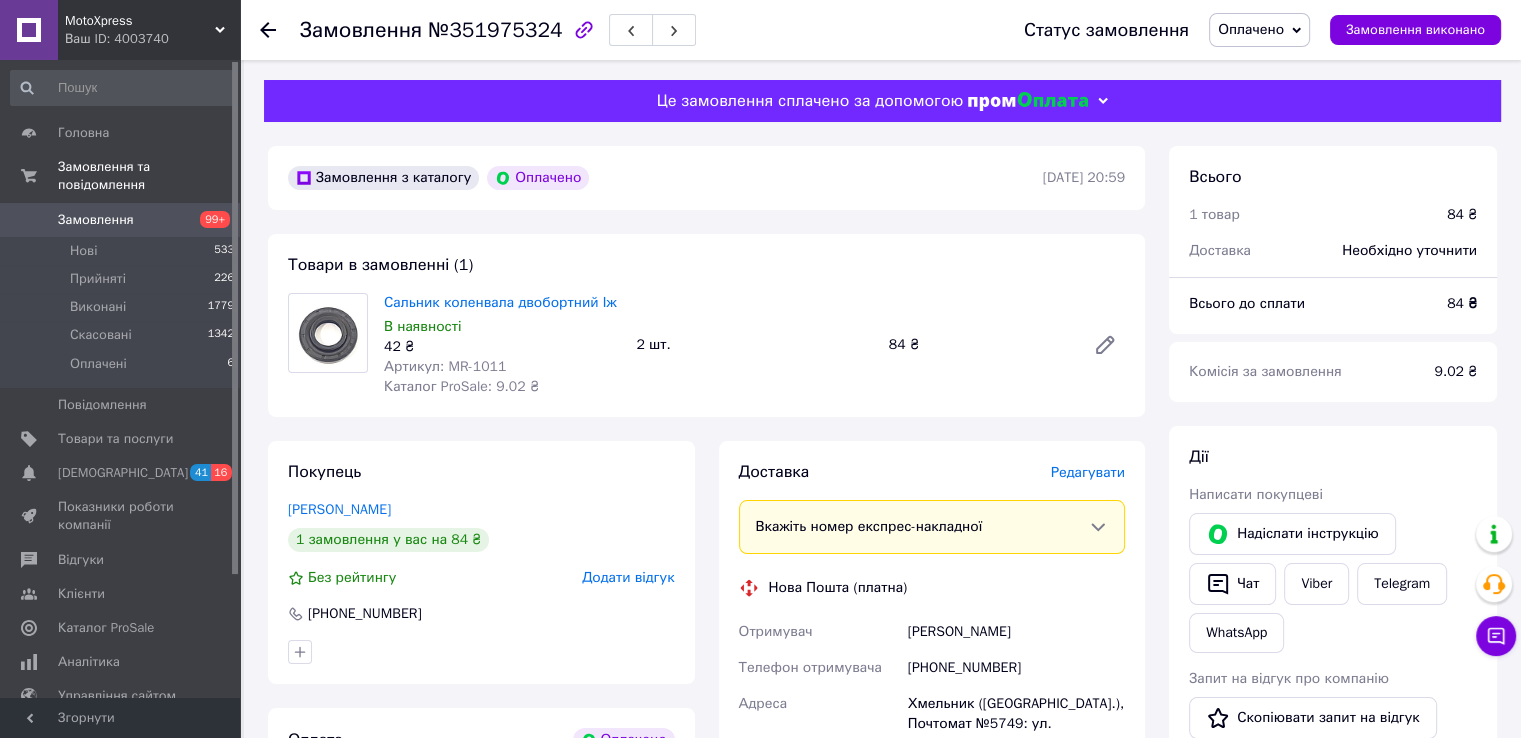 click on "Артикул: MR-1011" at bounding box center [445, 366] 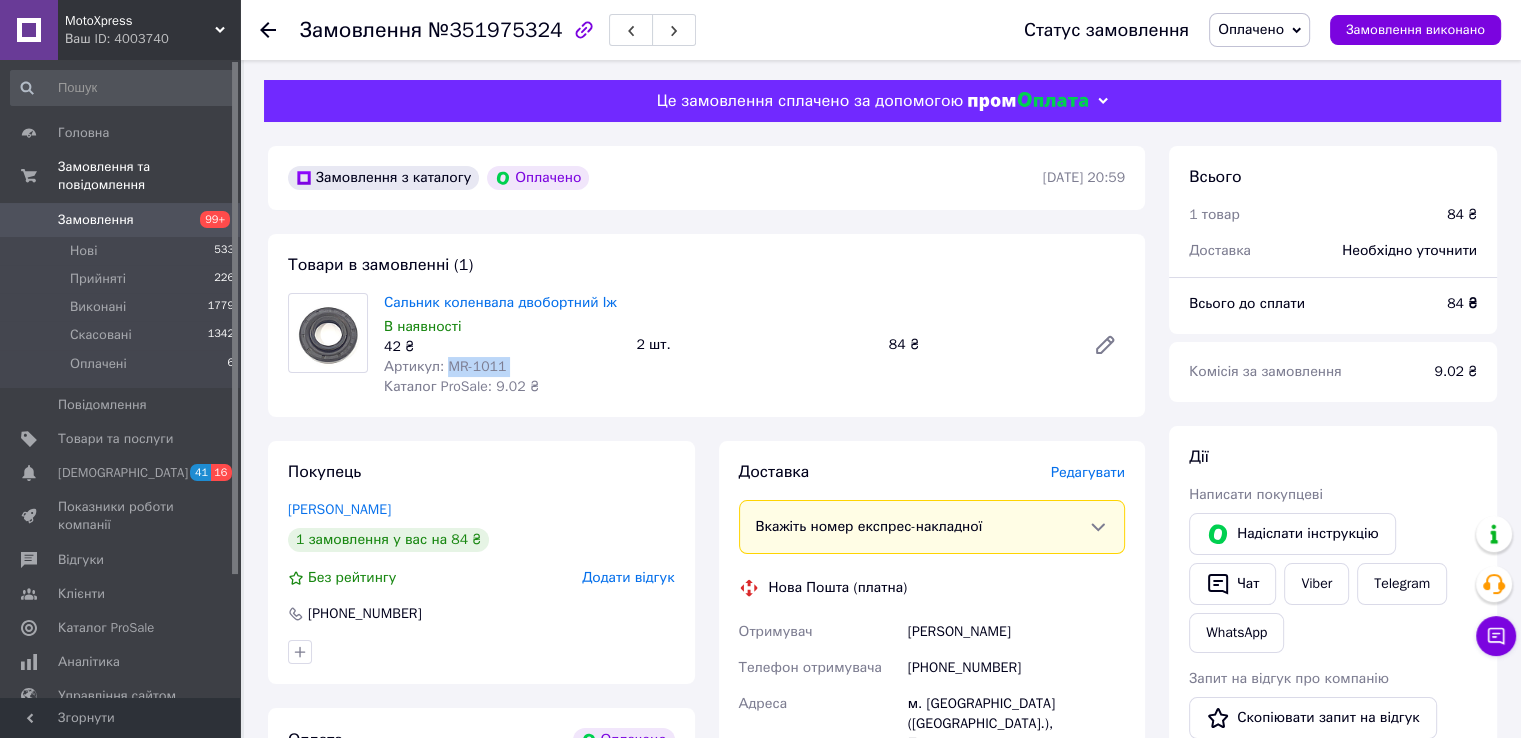 copy on "MR-1011" 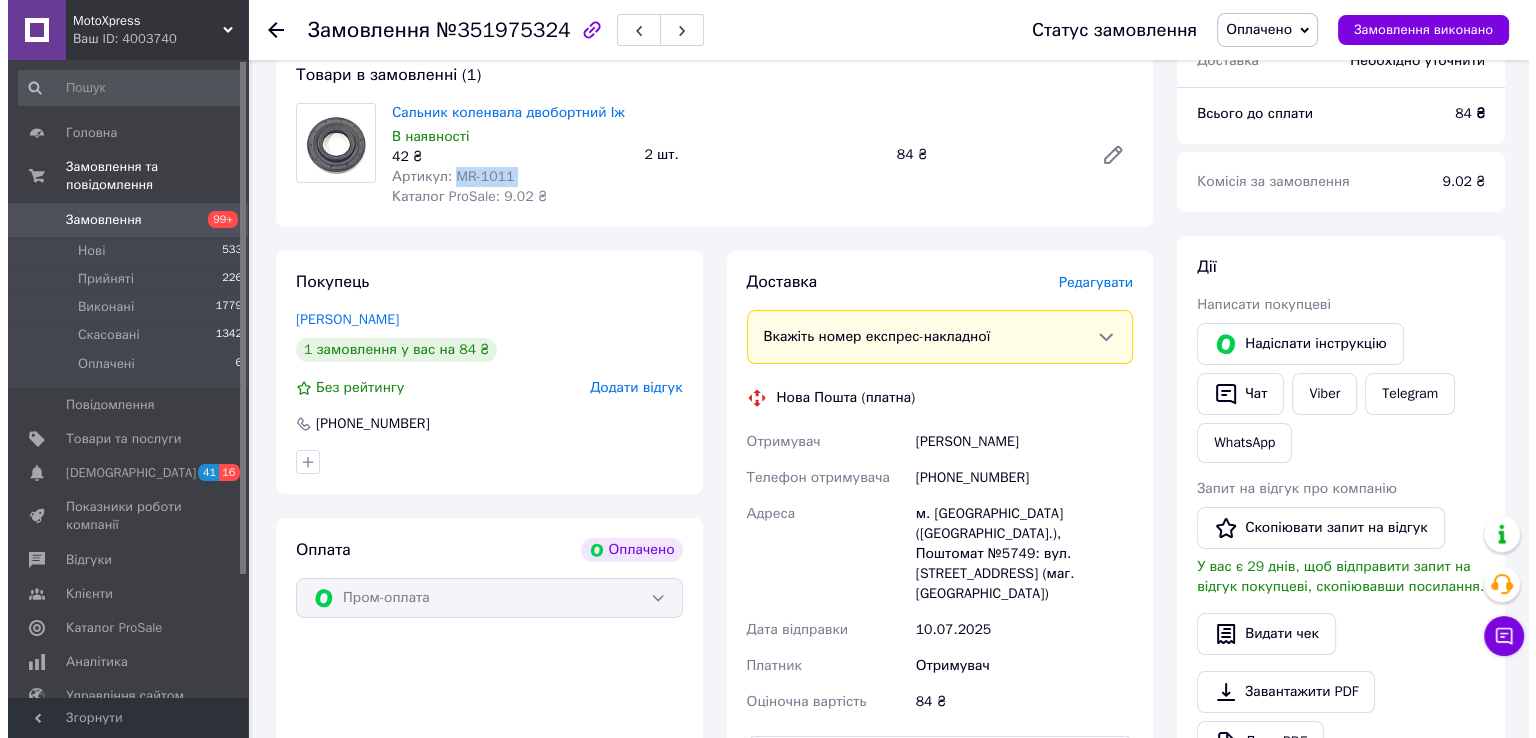 scroll, scrollTop: 200, scrollLeft: 0, axis: vertical 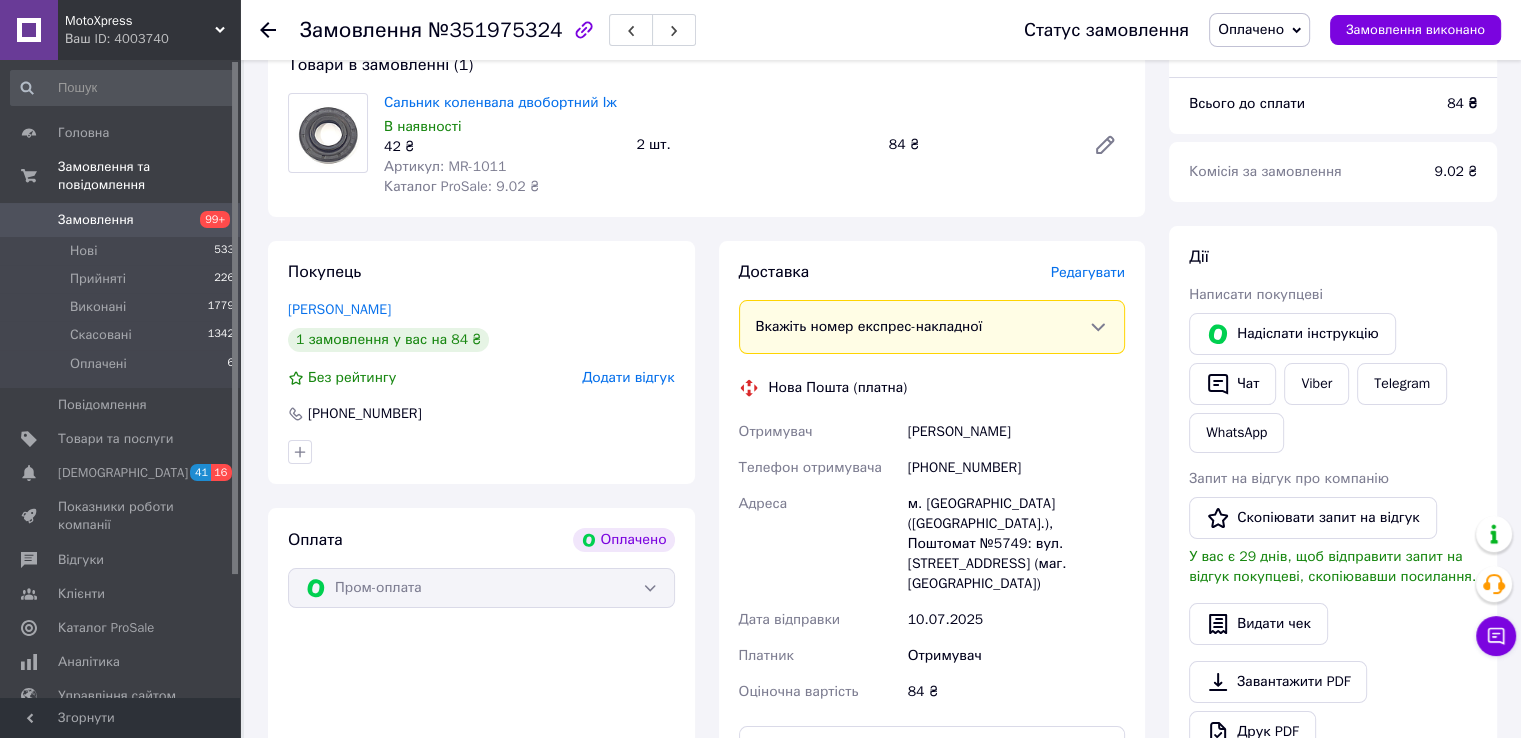 click on "Редагувати" at bounding box center (1088, 272) 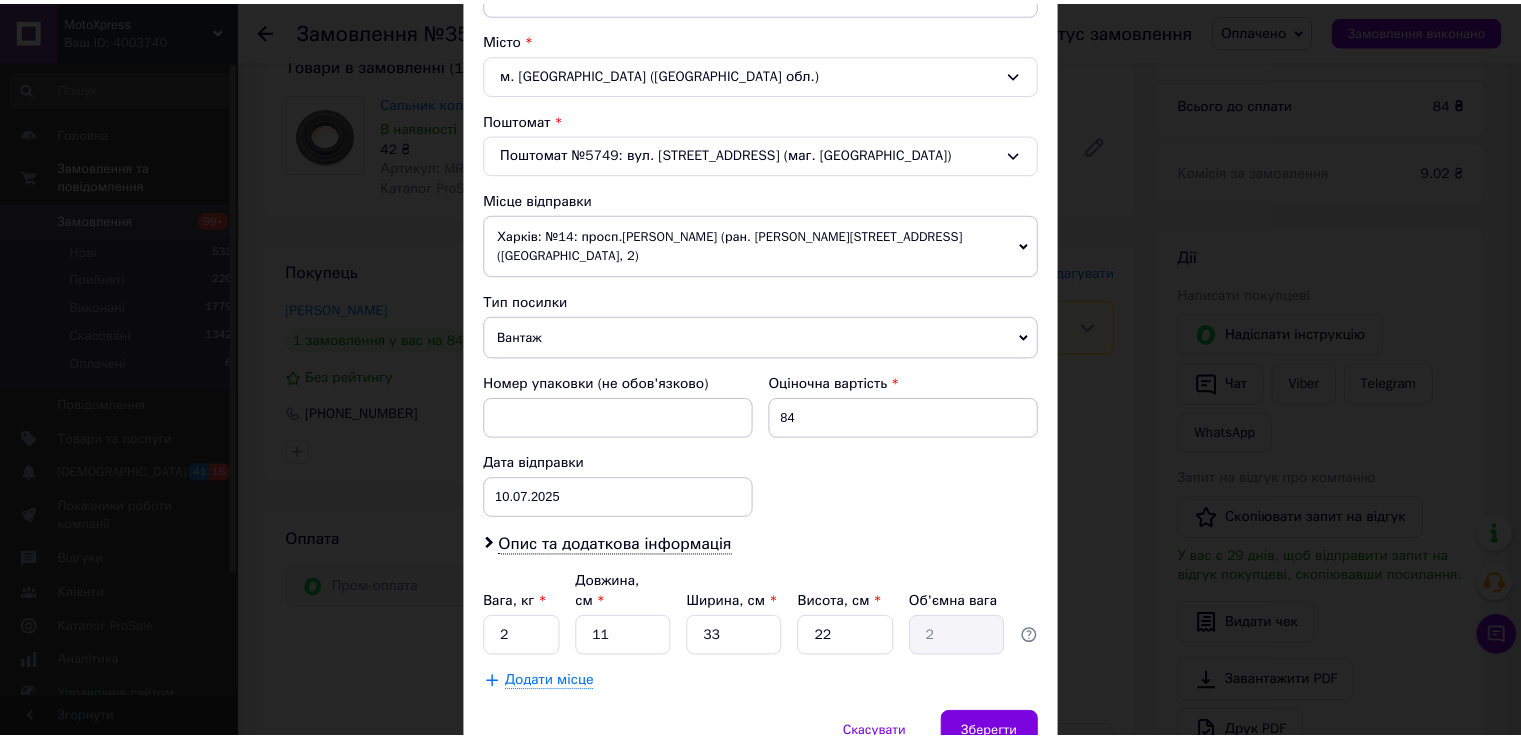 scroll, scrollTop: 584, scrollLeft: 0, axis: vertical 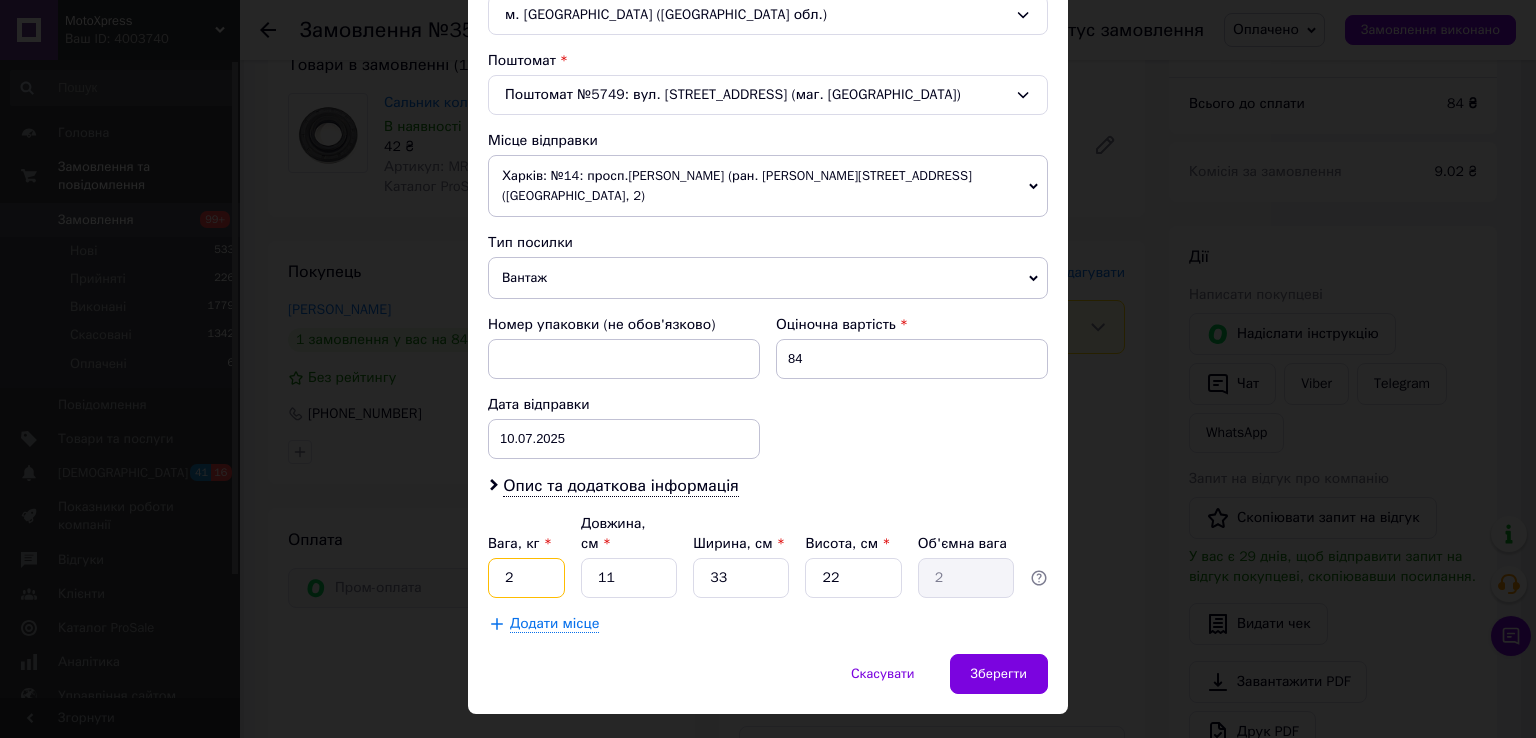 click on "2" at bounding box center (526, 578) 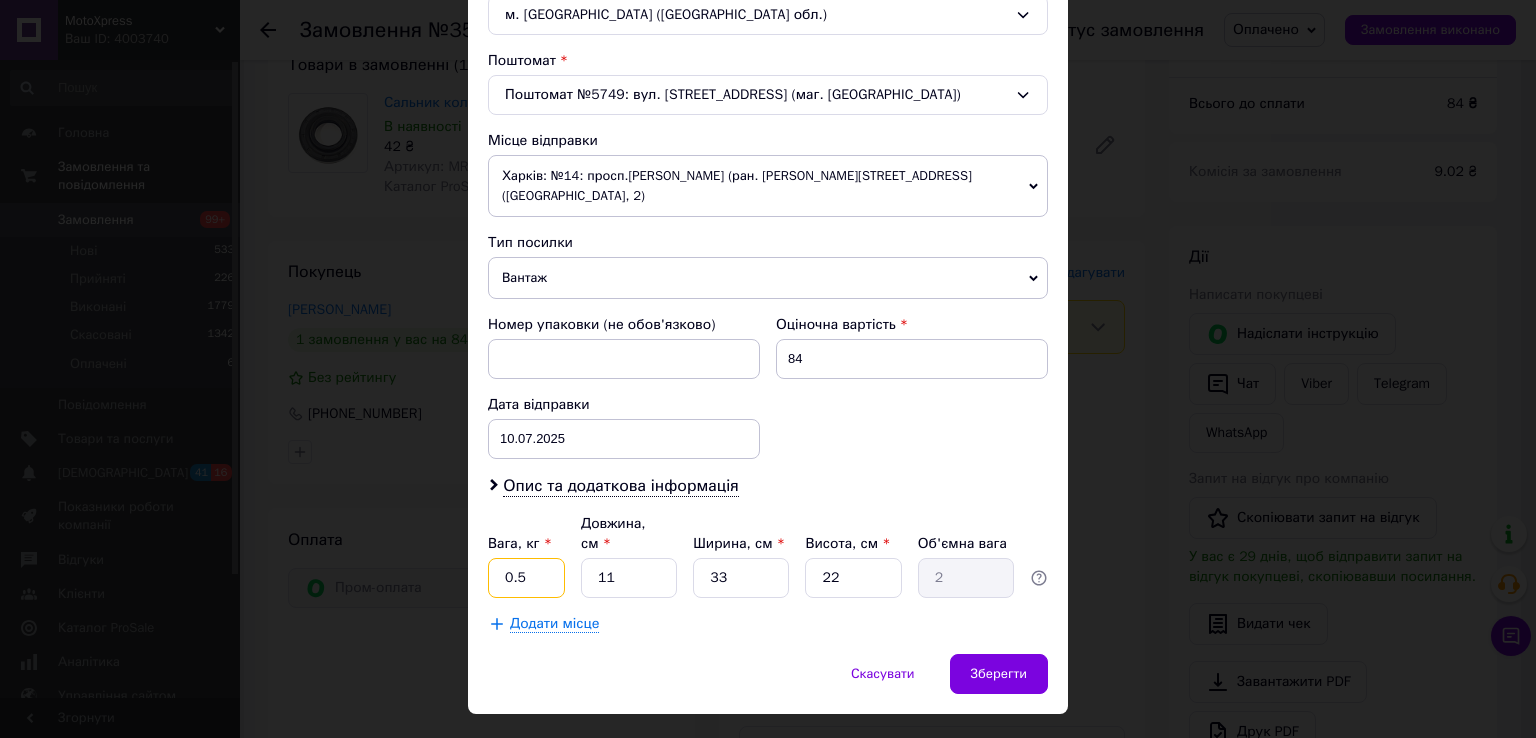 type on "0.5" 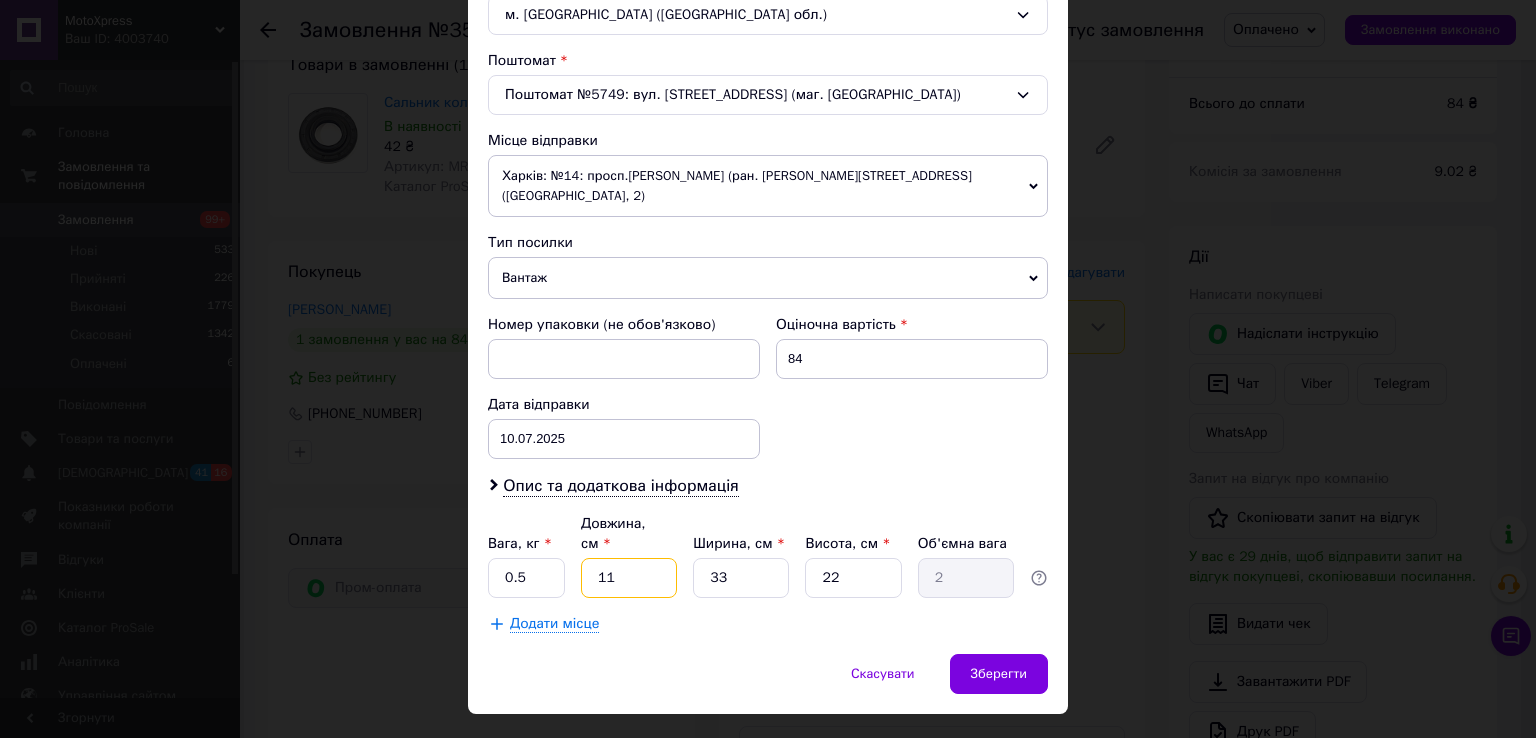 type on "2" 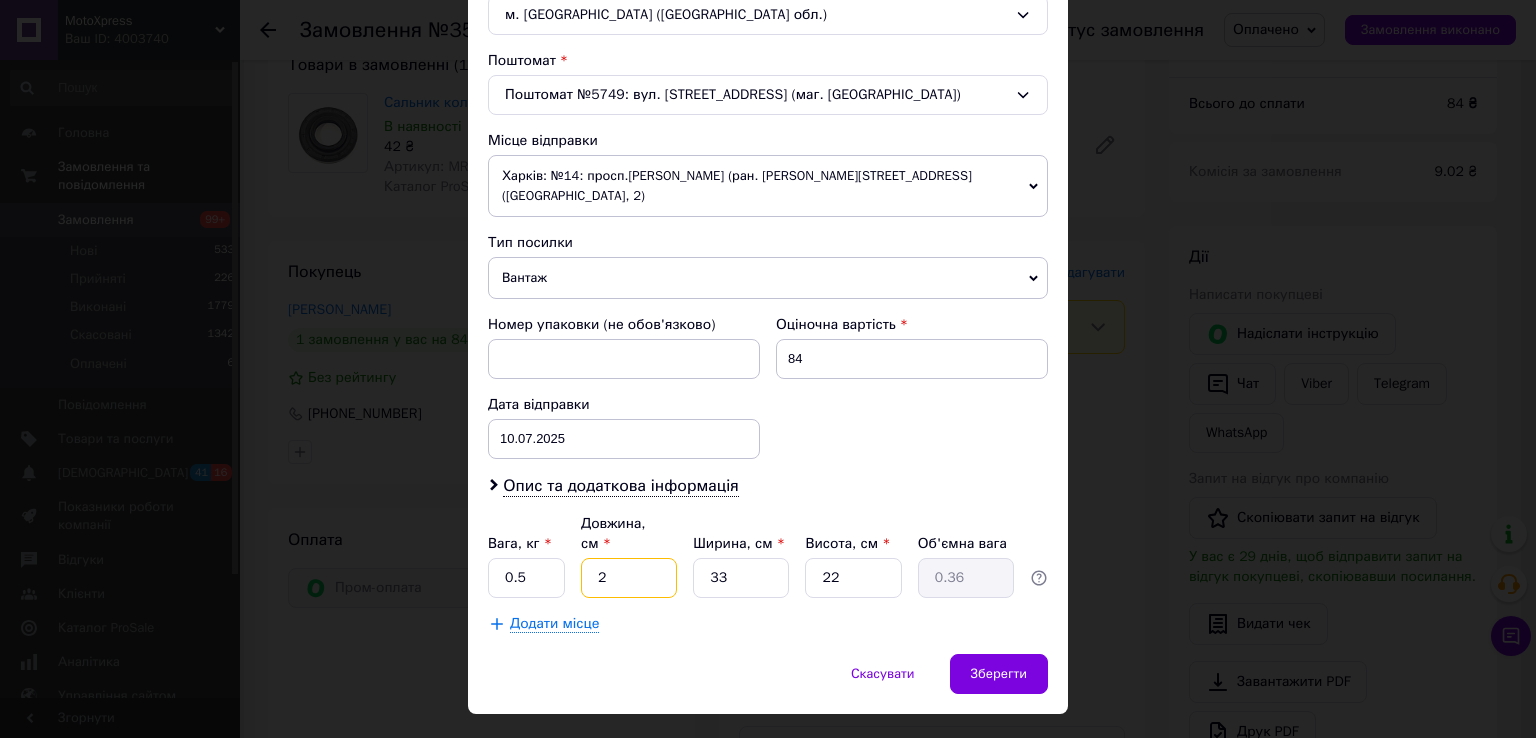 type on "20" 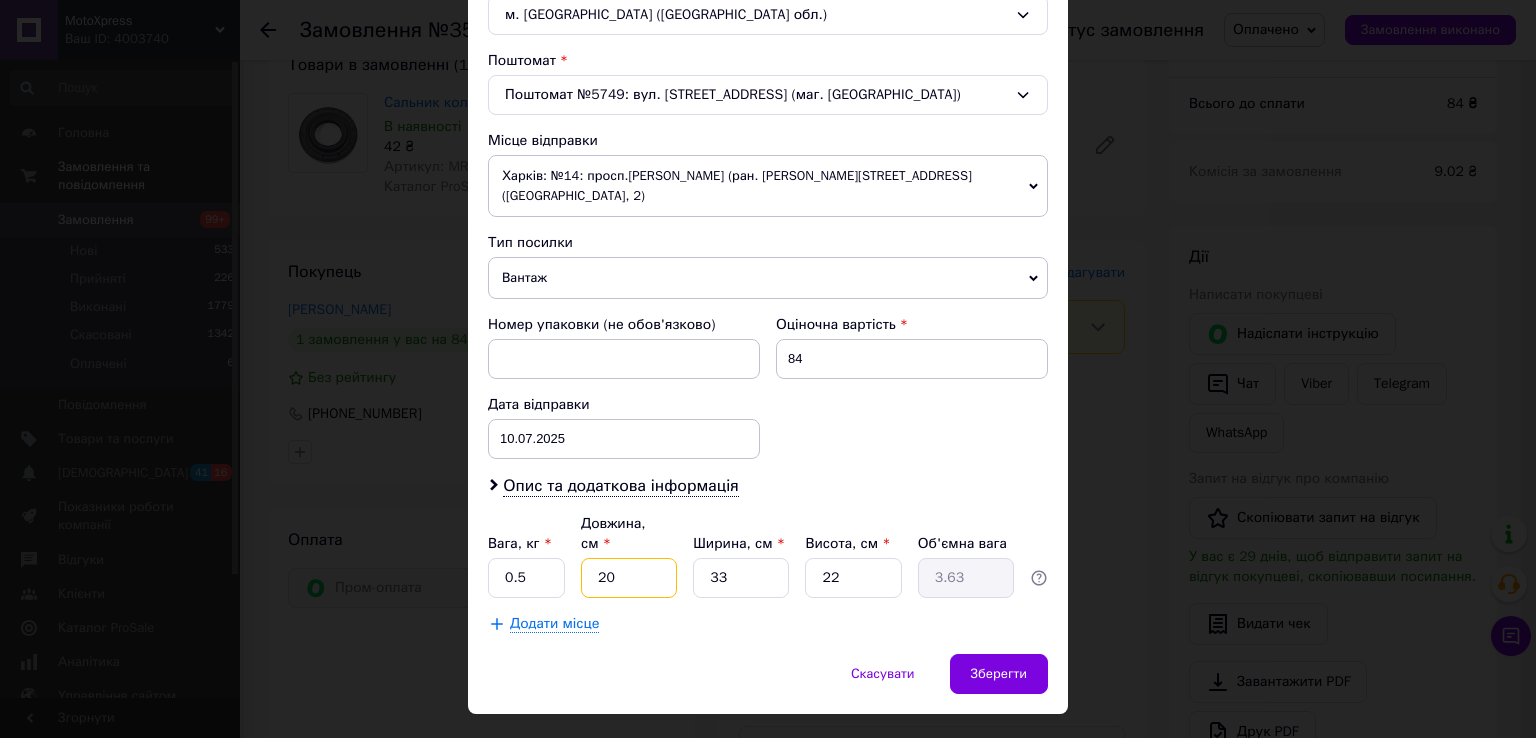type on "20" 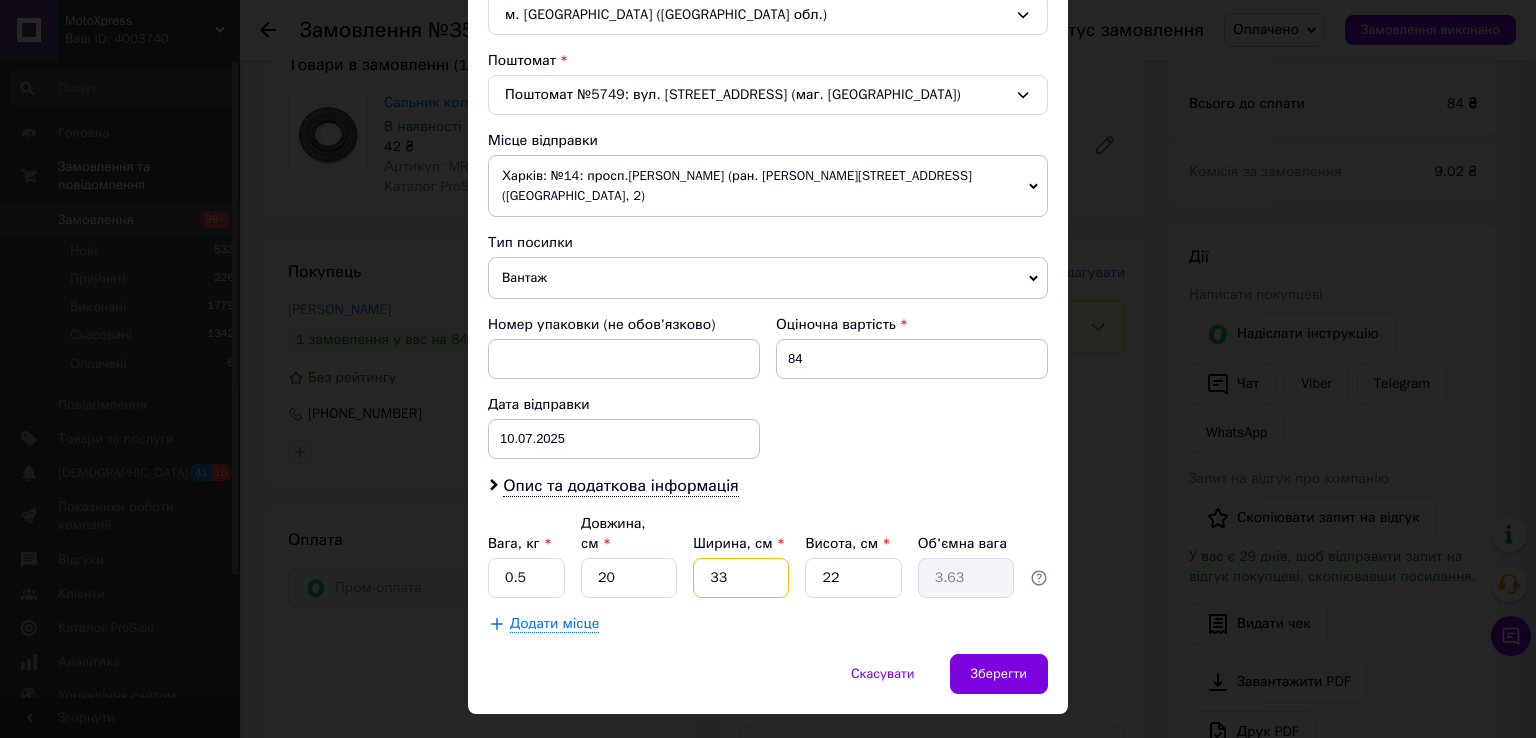 type on "1" 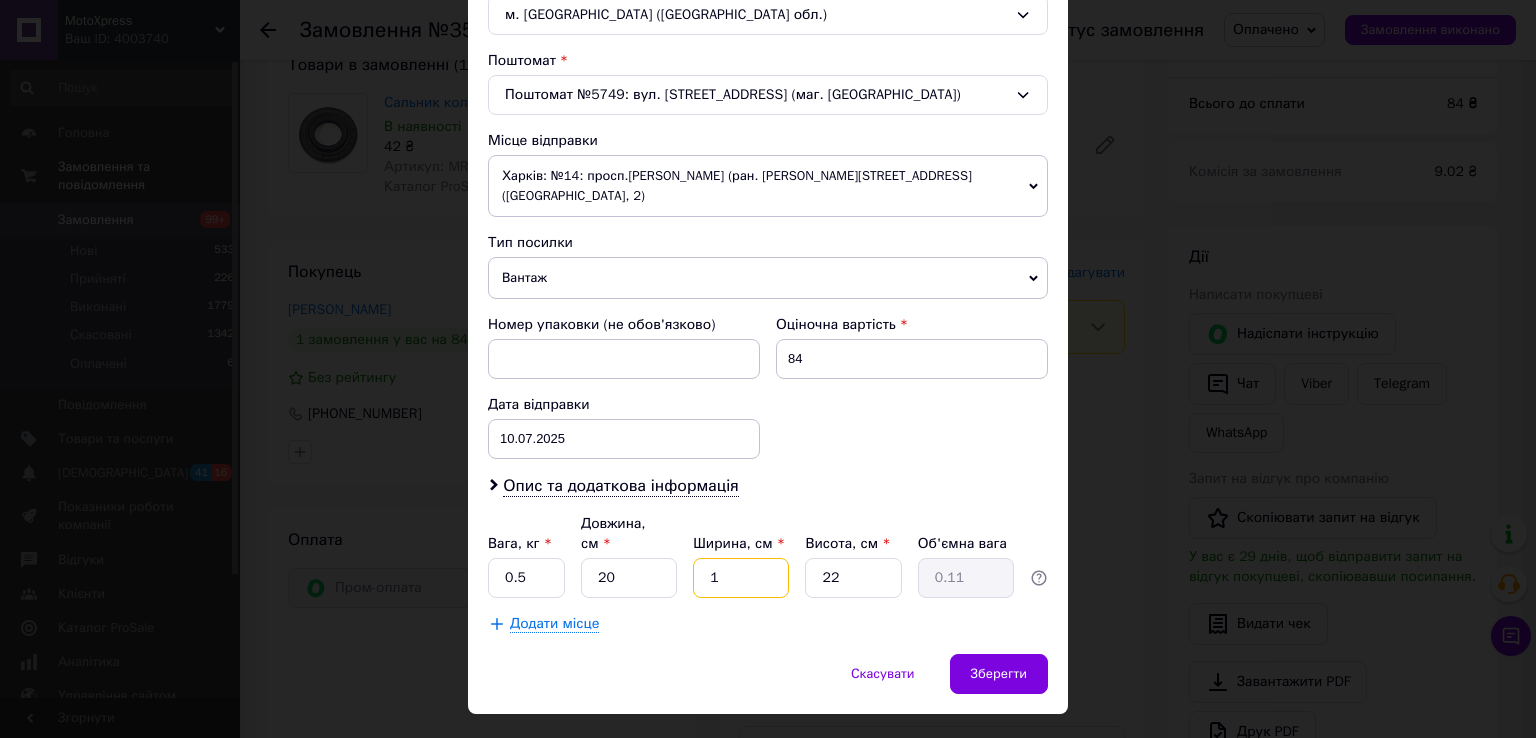 type on "10" 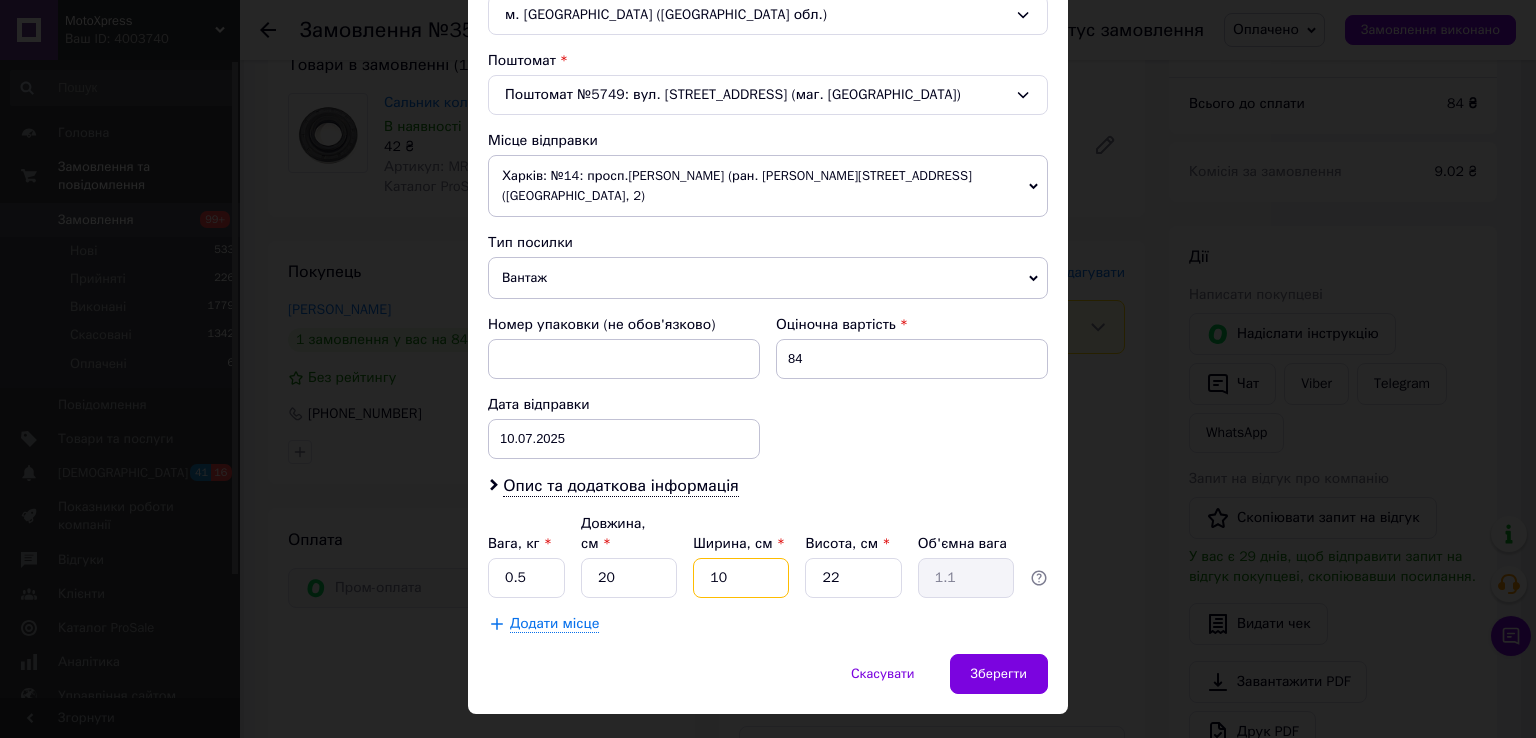 type on "10" 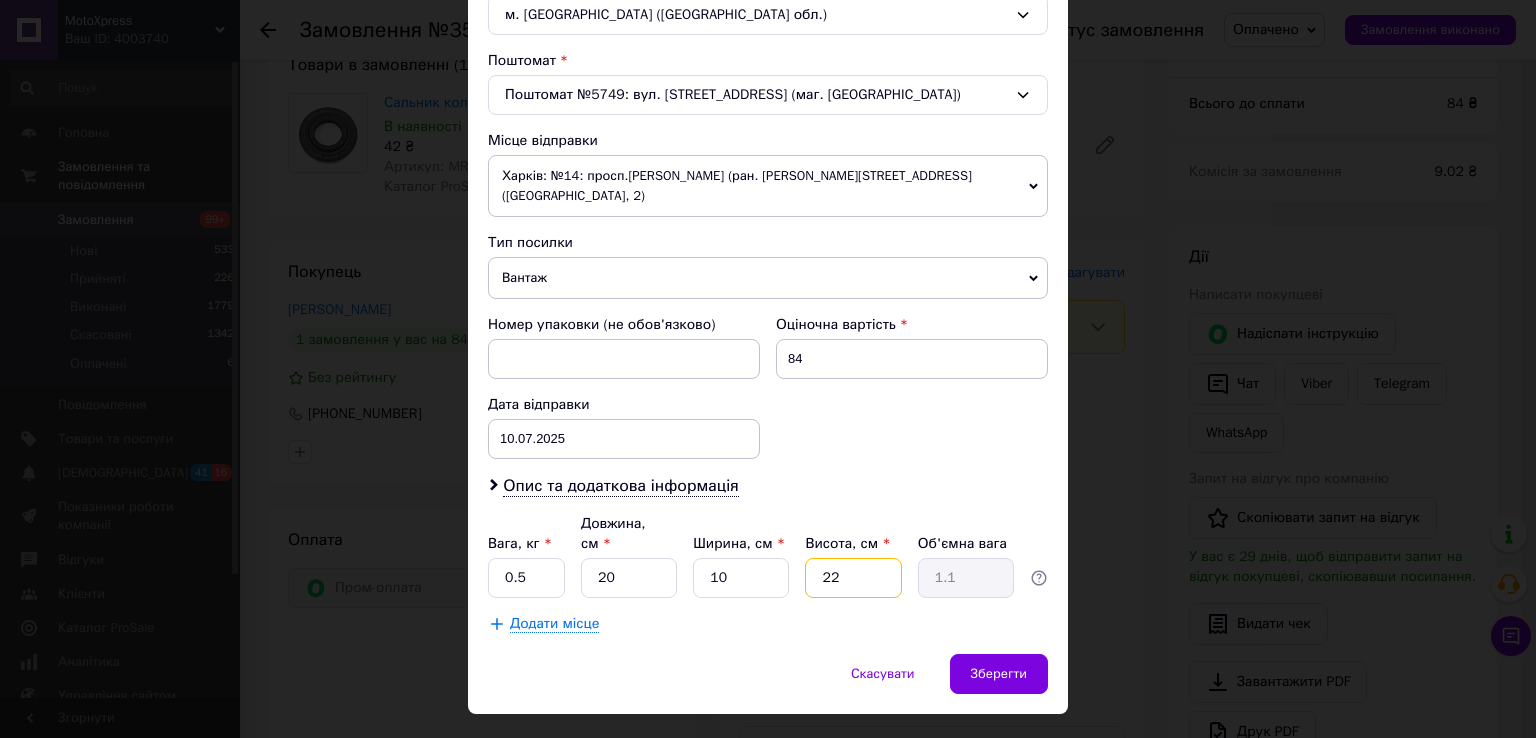 type on "1" 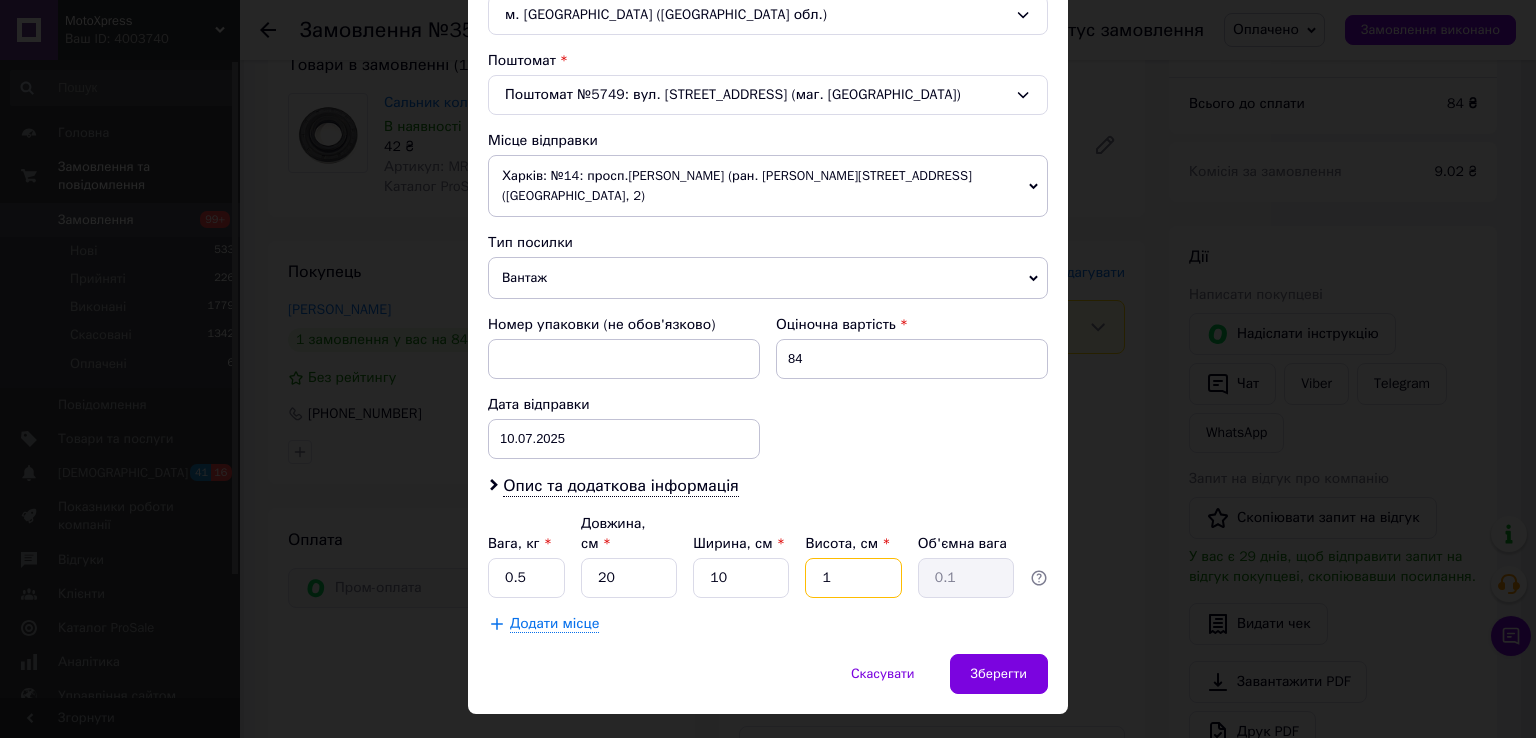 type on "10" 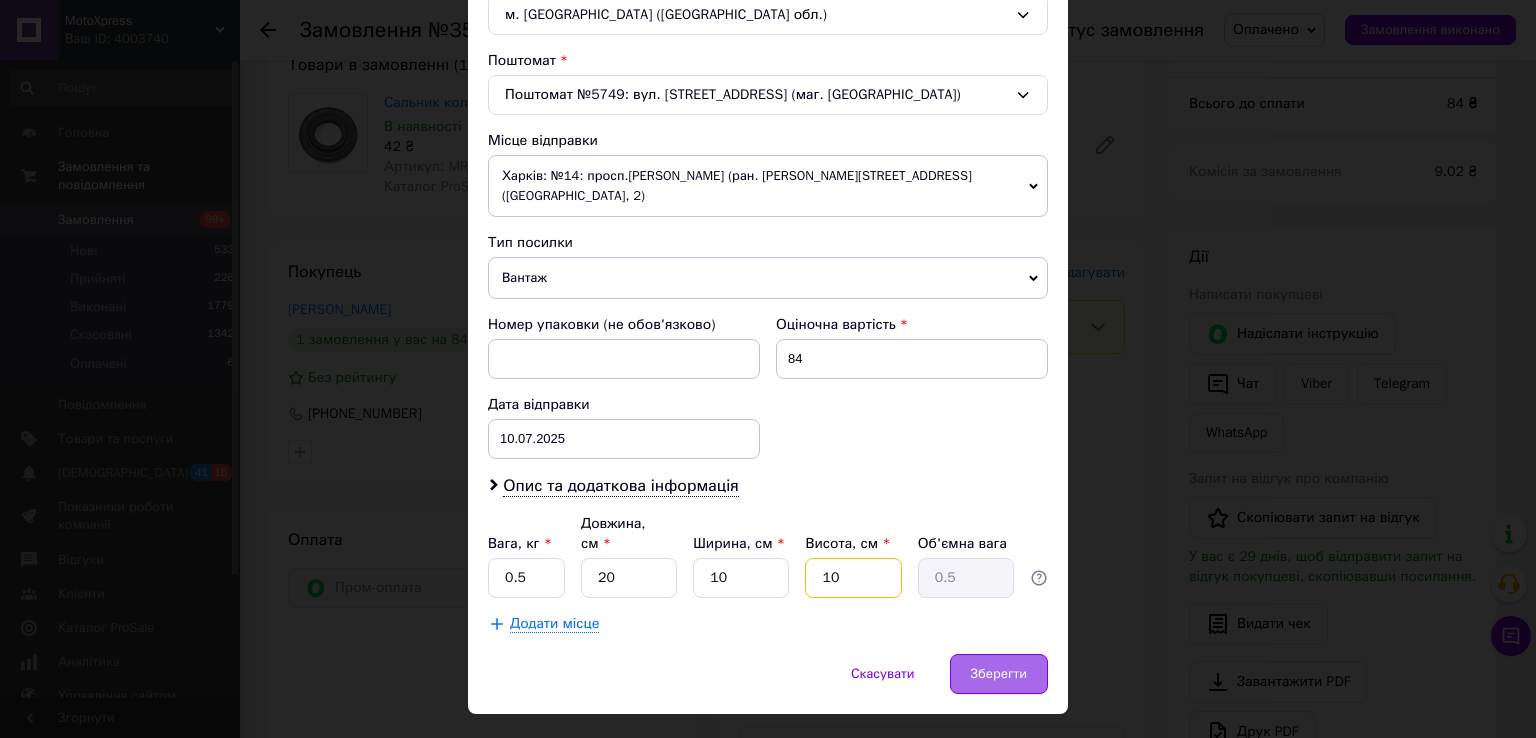 type on "10" 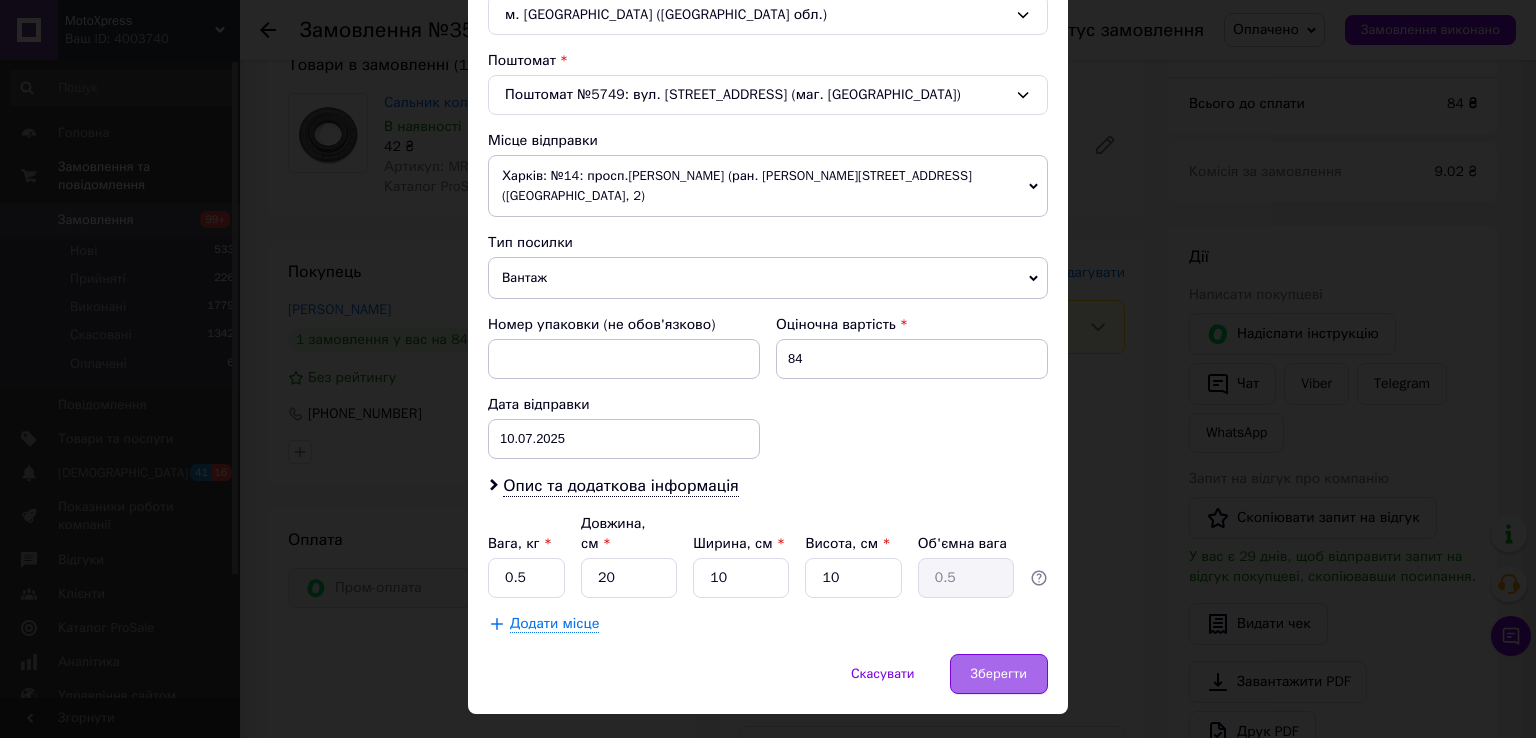 click on "Зберегти" at bounding box center (999, 674) 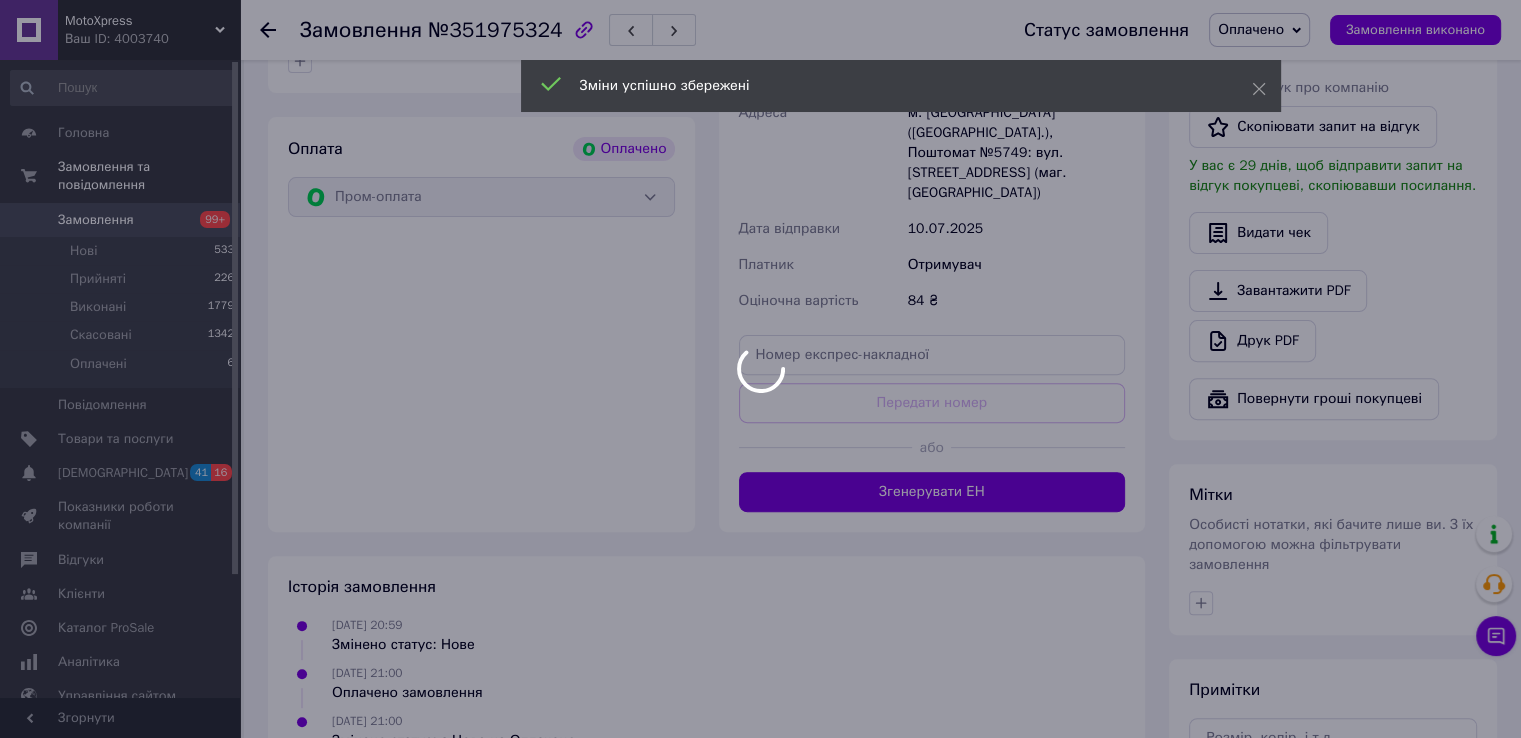 scroll, scrollTop: 600, scrollLeft: 0, axis: vertical 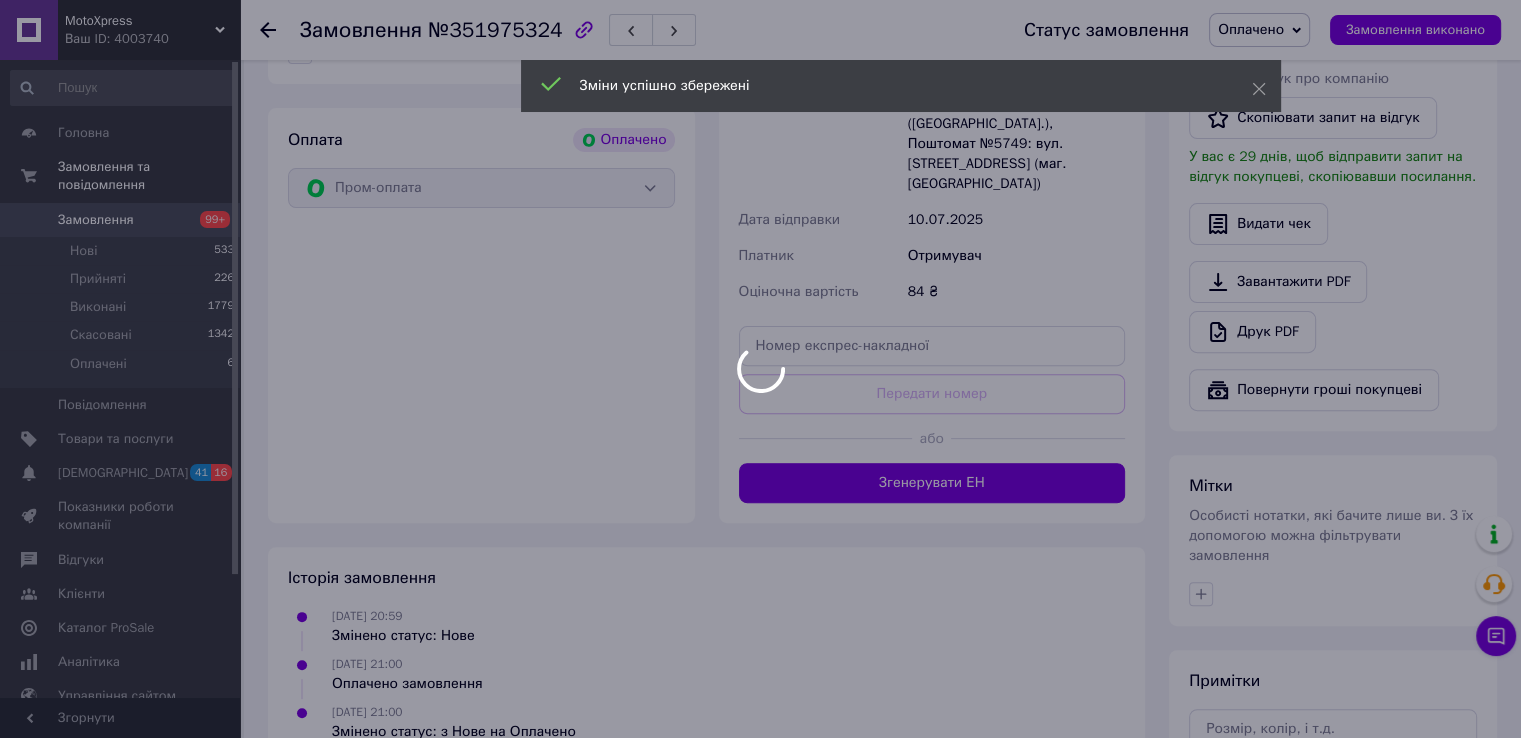 click at bounding box center (760, 369) 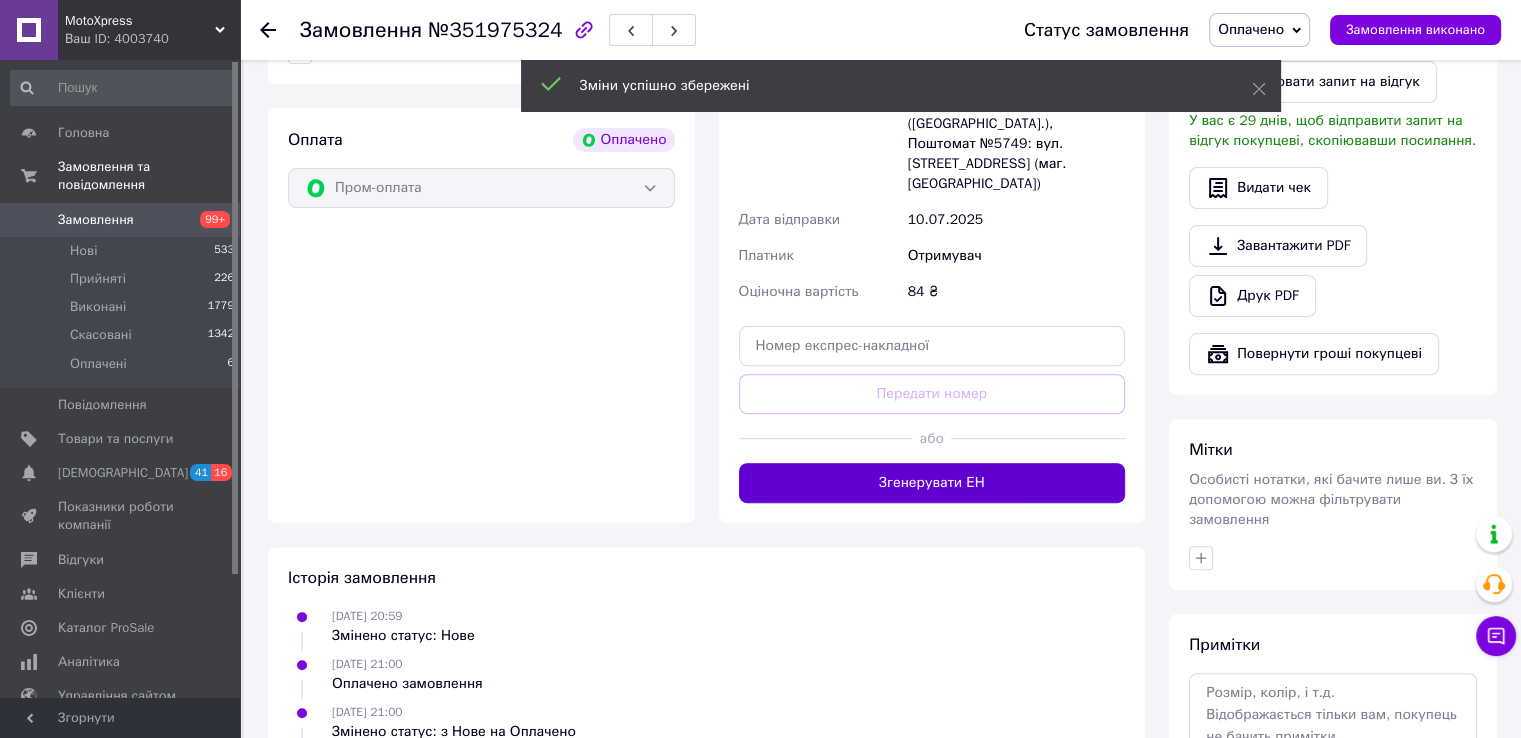 click on "Згенерувати ЕН" at bounding box center [932, 483] 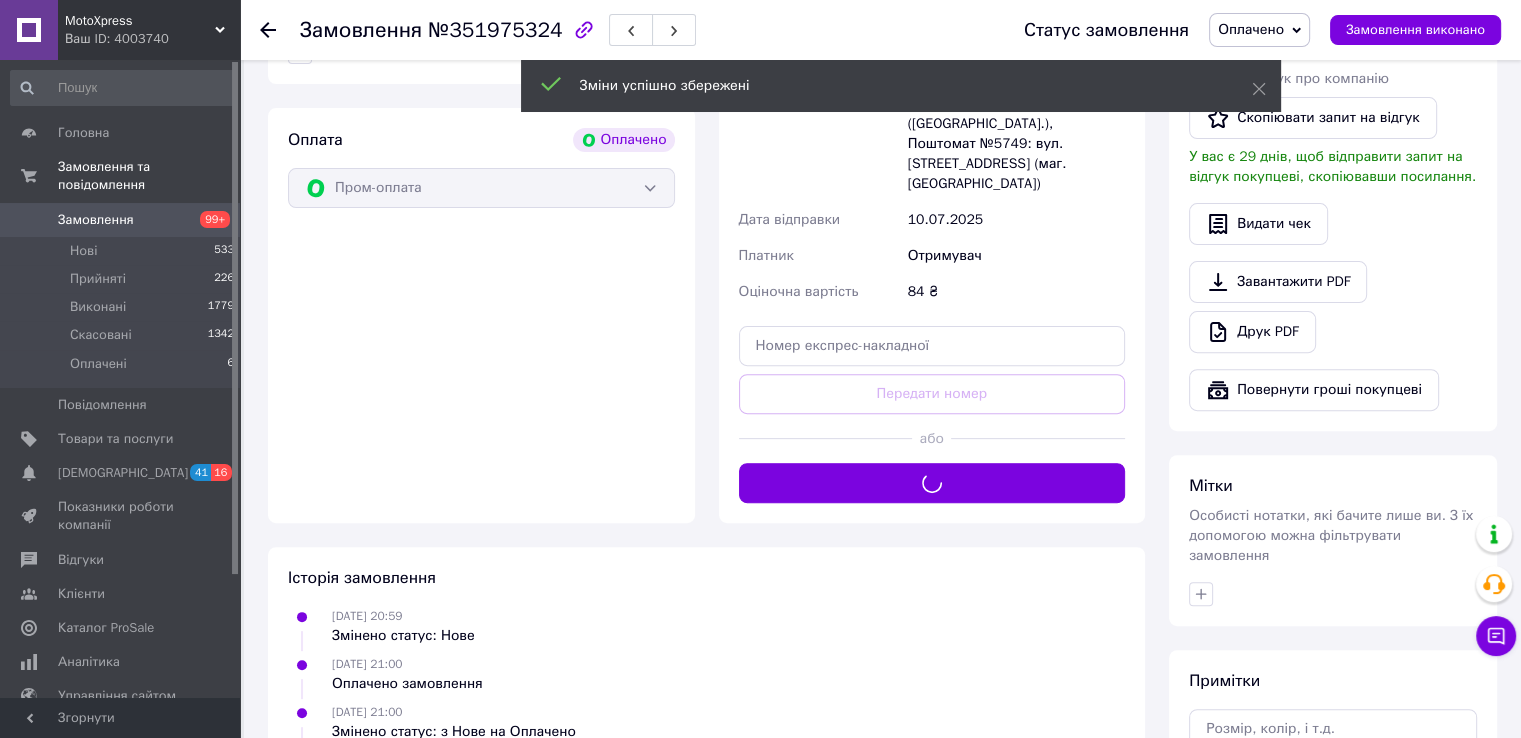 scroll, scrollTop: 300, scrollLeft: 0, axis: vertical 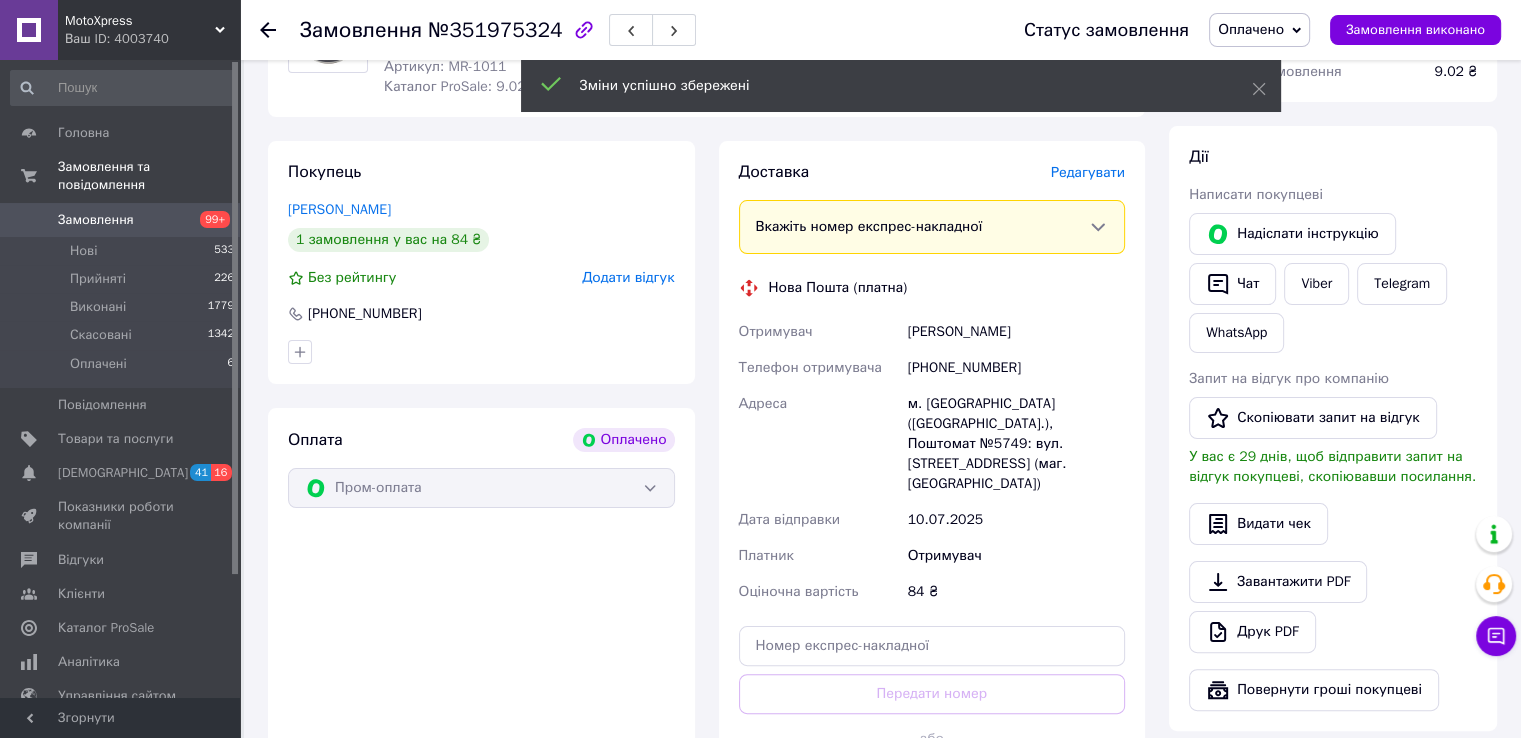 click on "Оплачено" at bounding box center [1259, 30] 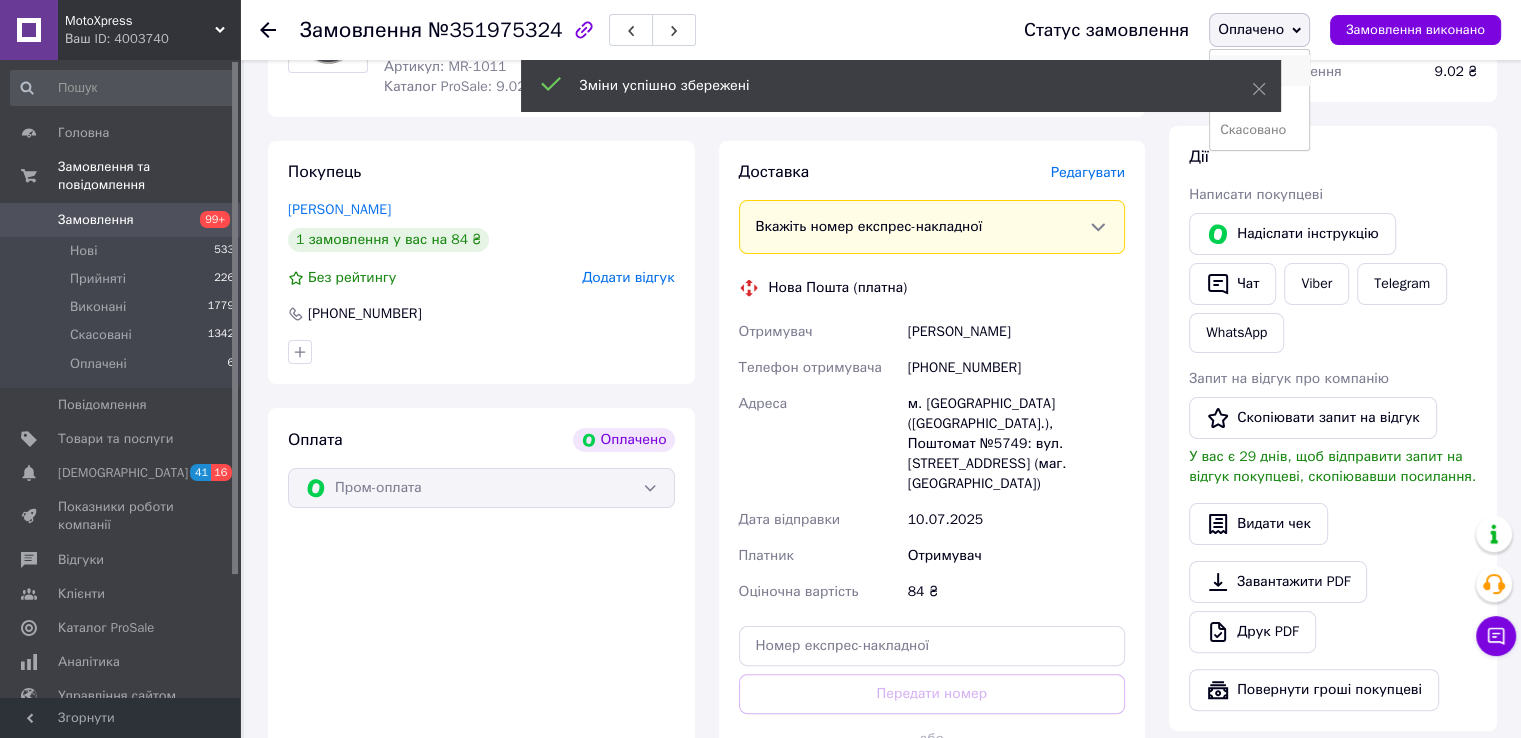 click on "Прийнято" at bounding box center (1259, 70) 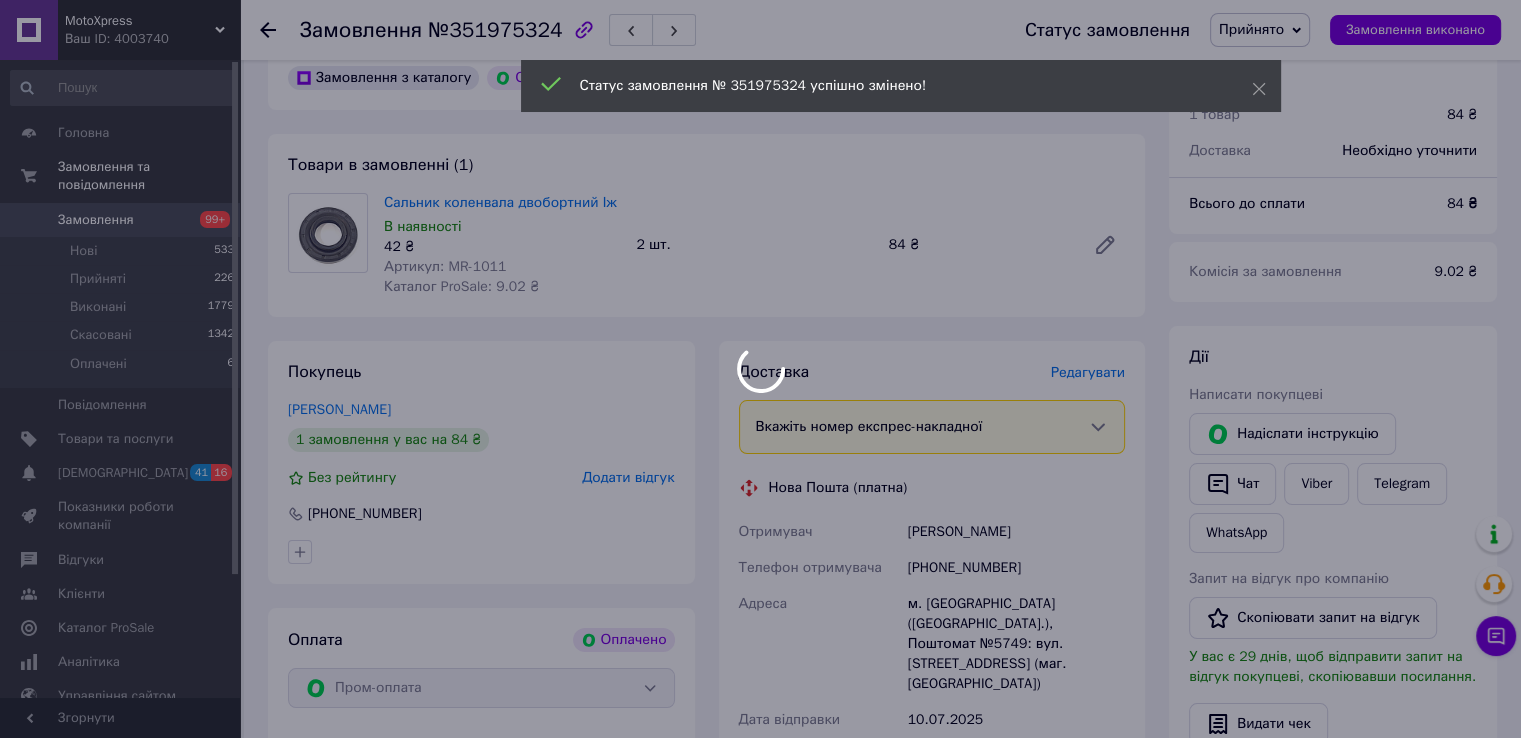 scroll, scrollTop: 300, scrollLeft: 0, axis: vertical 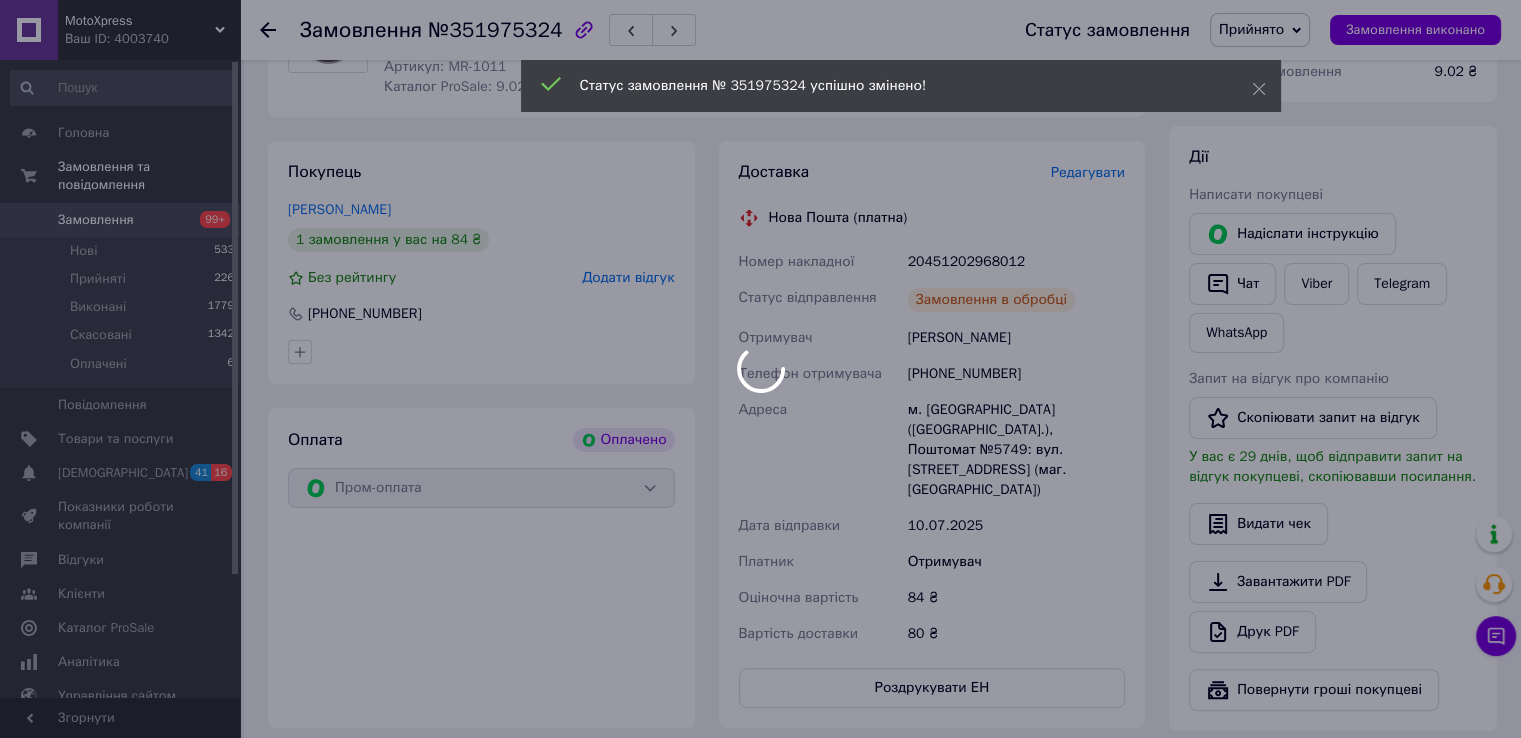 click at bounding box center (760, 369) 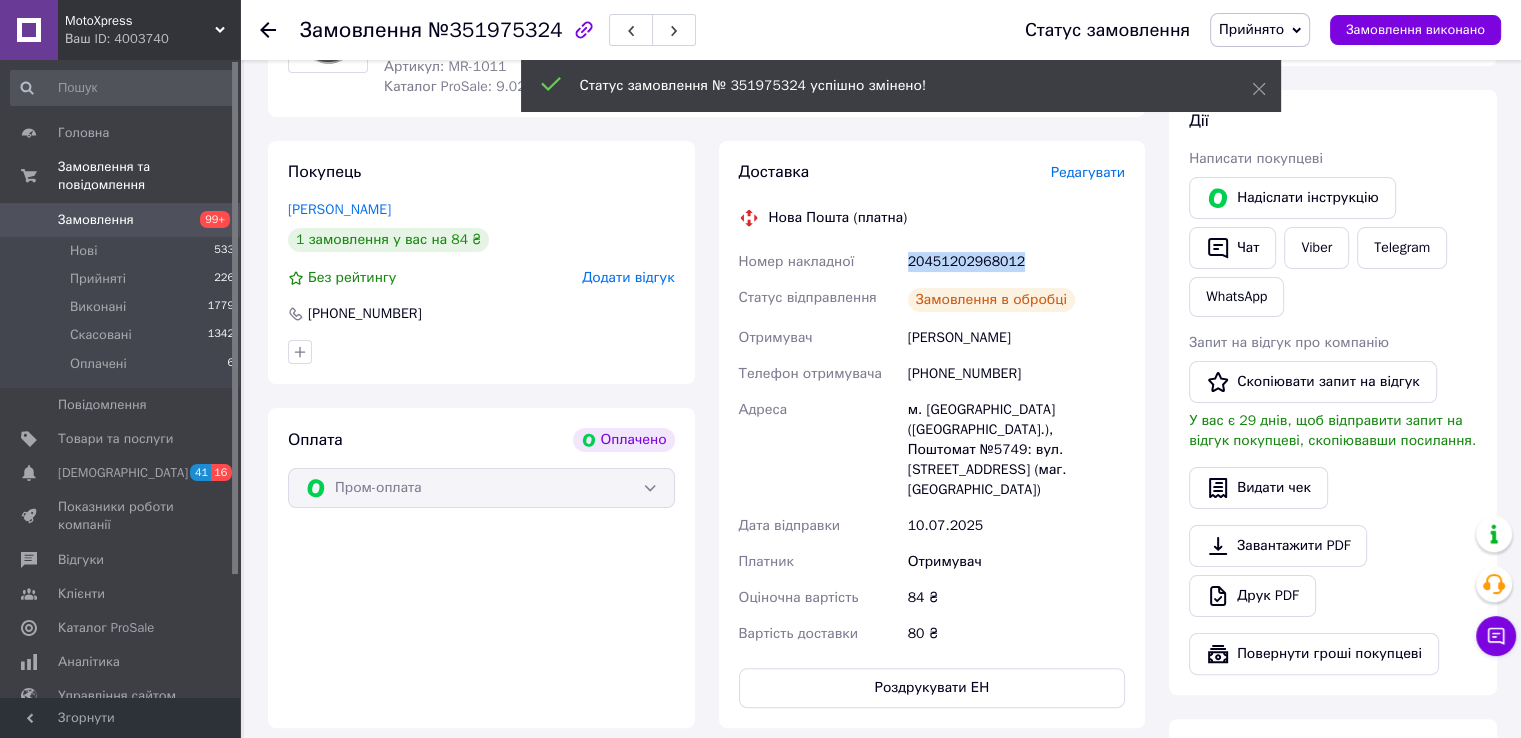 click on "20451202968012" at bounding box center (1016, 262) 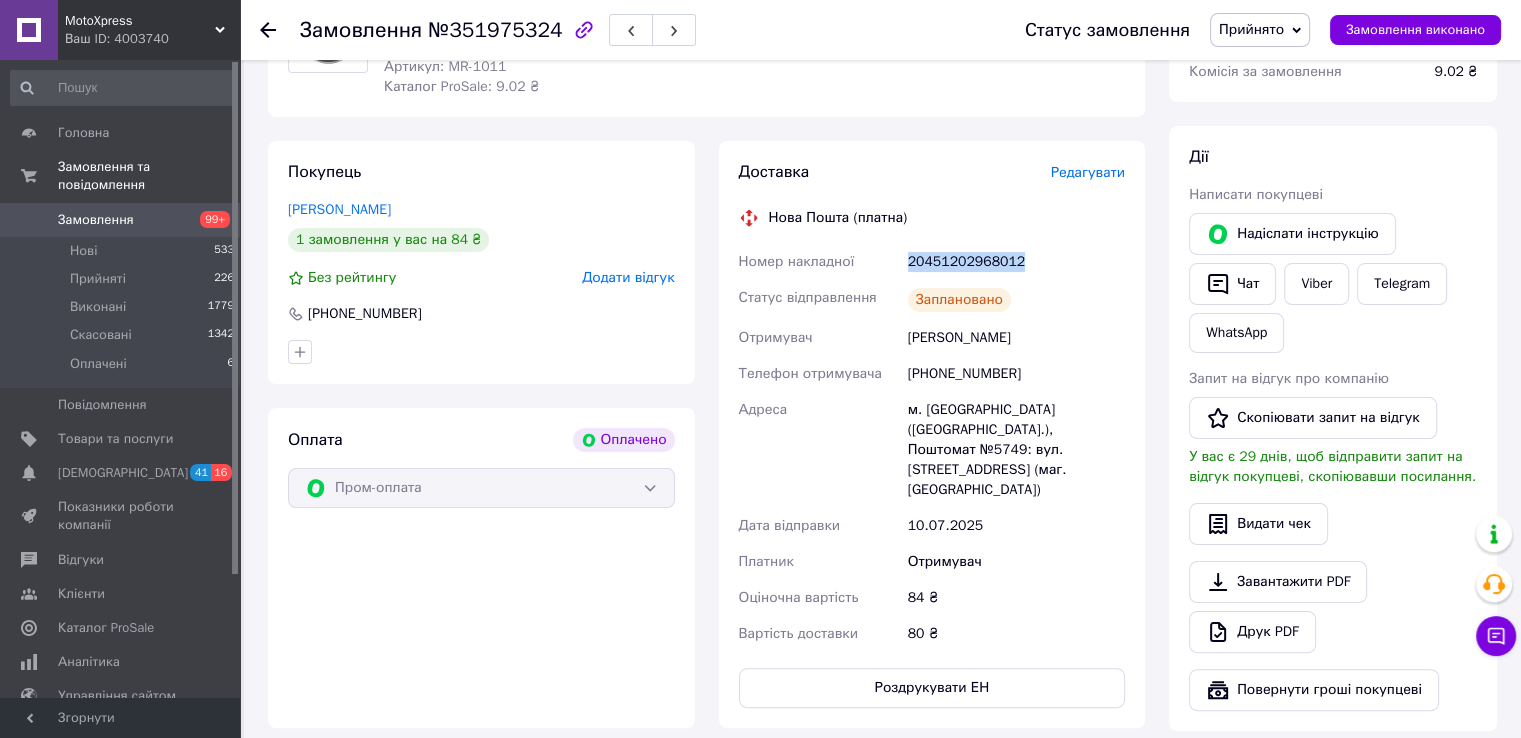 scroll, scrollTop: 0, scrollLeft: 0, axis: both 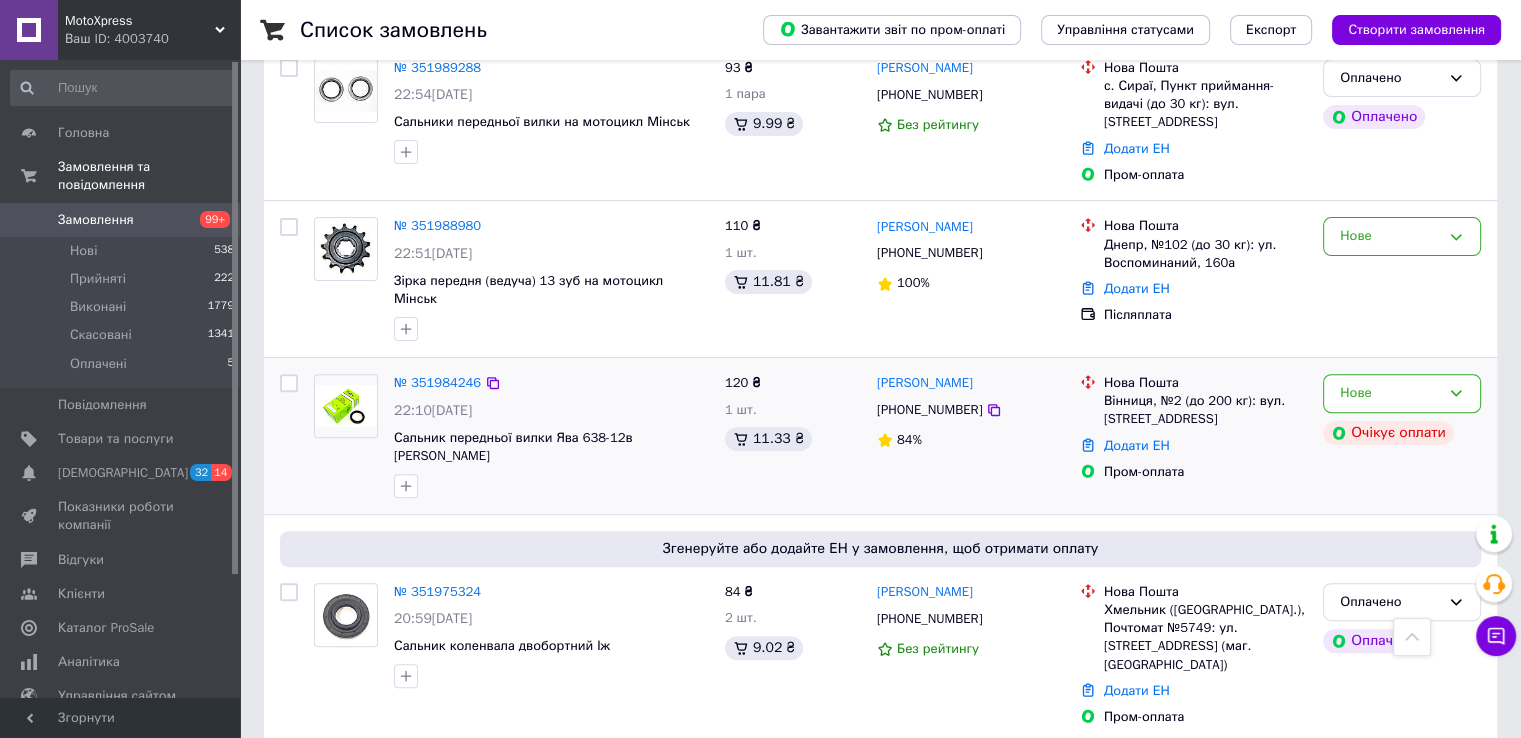 click at bounding box center [346, 406] 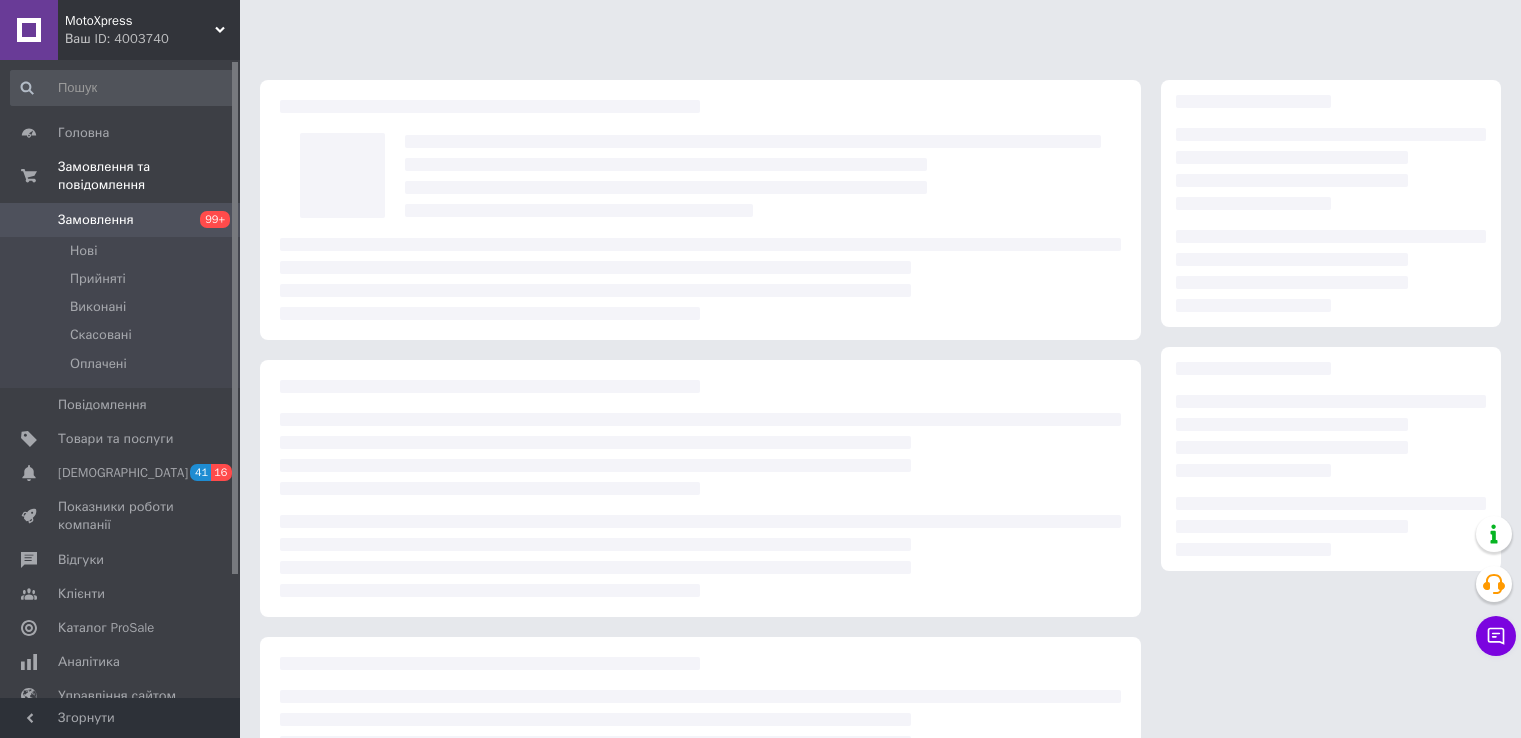 scroll, scrollTop: 0, scrollLeft: 0, axis: both 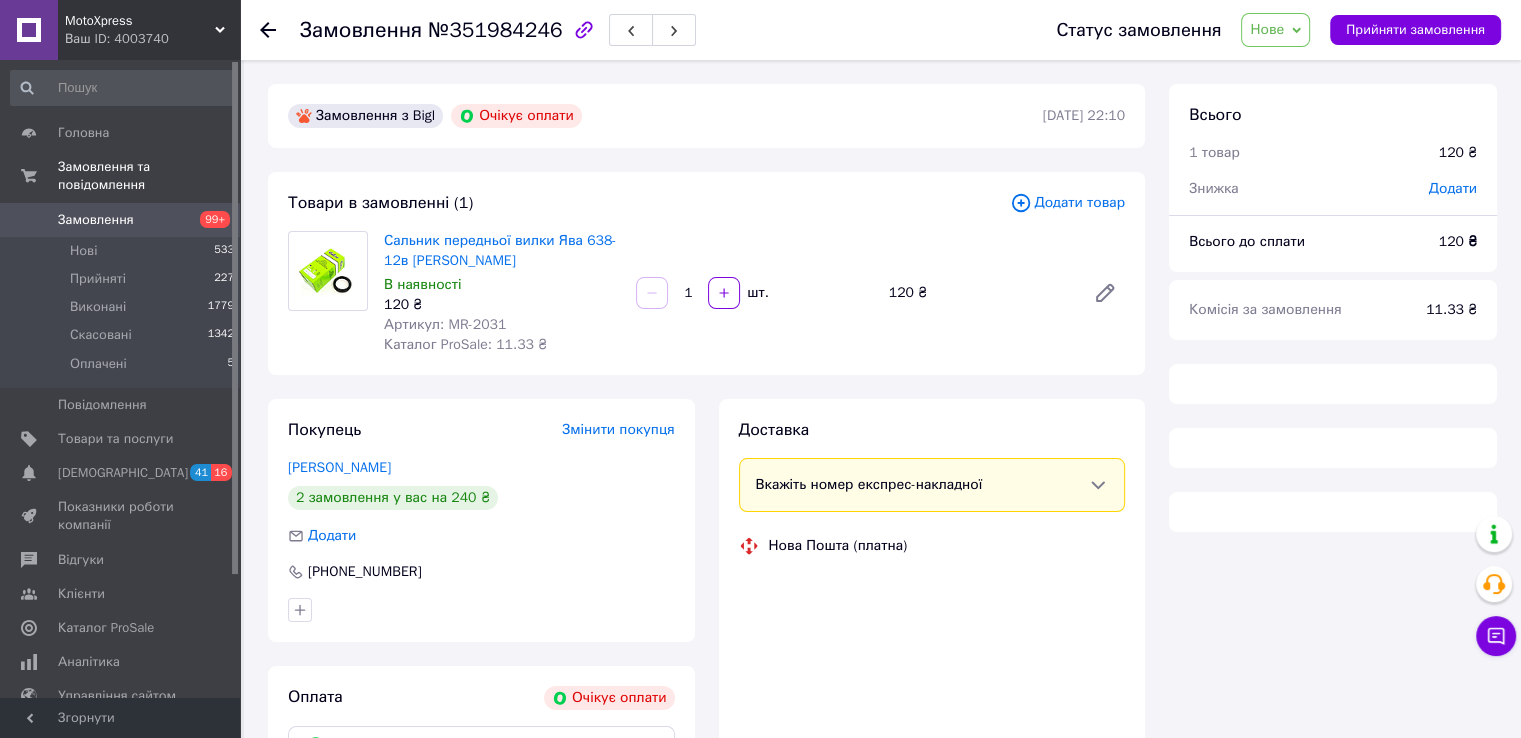 click on "Артикул: MR-2031" at bounding box center (445, 324) 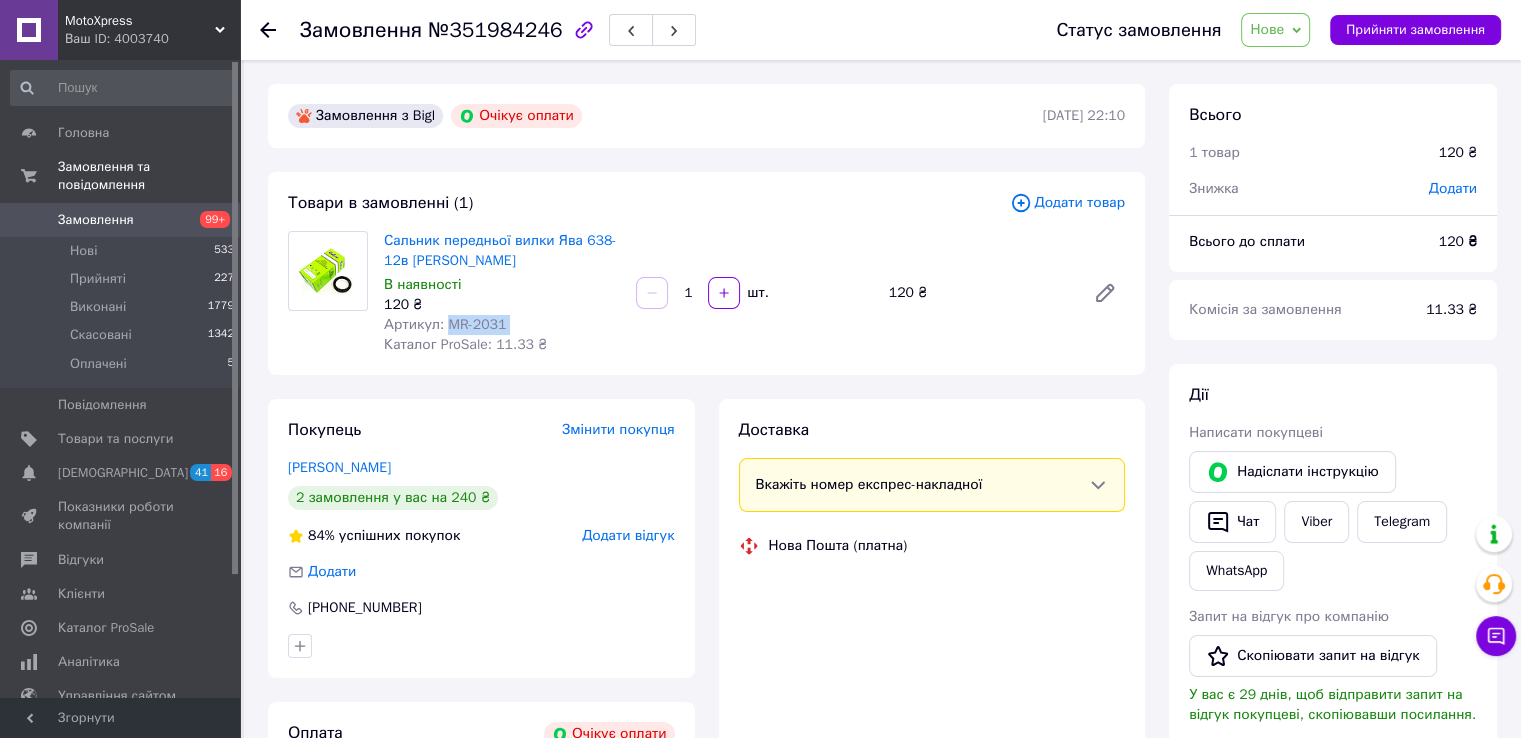 drag, startPoint x: 444, startPoint y: 329, endPoint x: 499, endPoint y: 333, distance: 55.145264 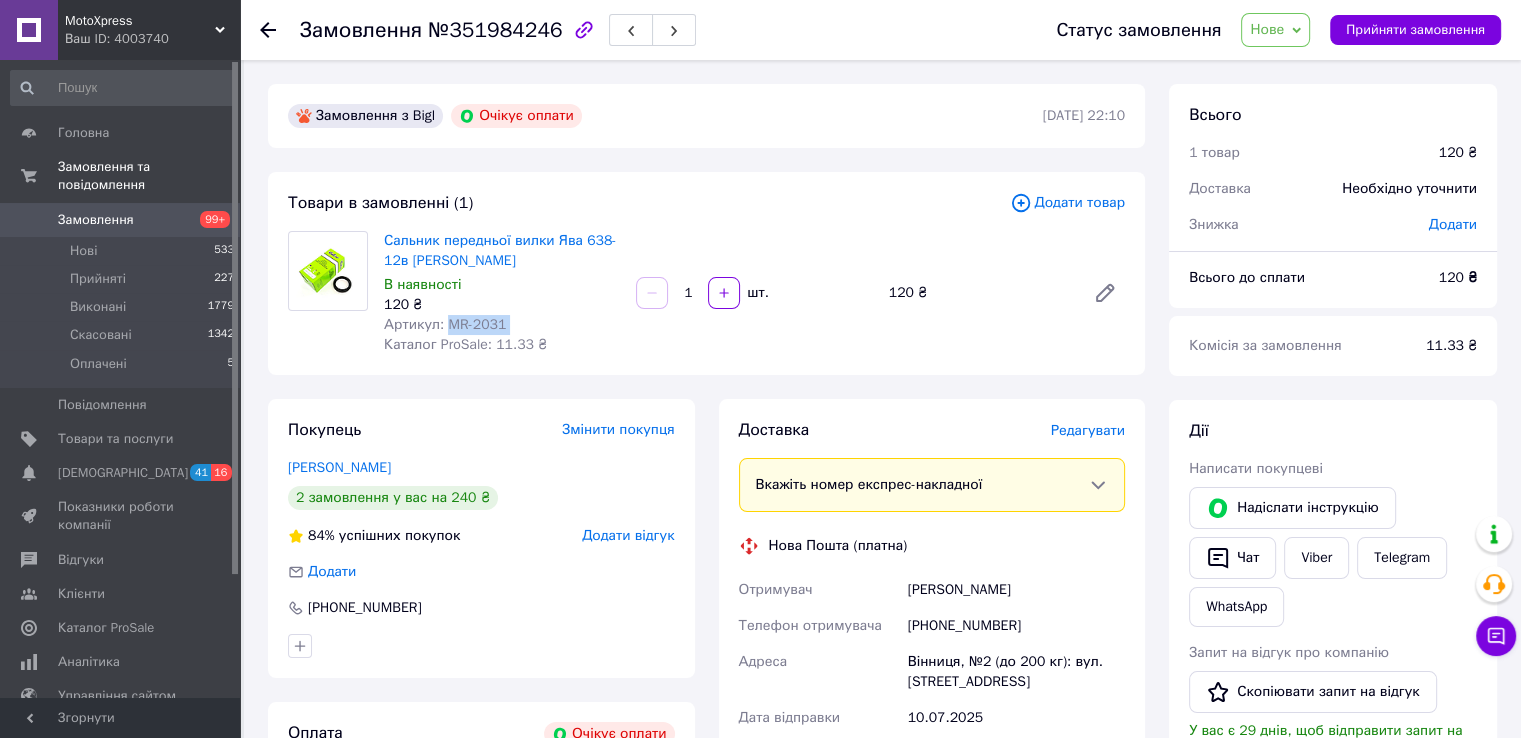 copy on "MR-2031" 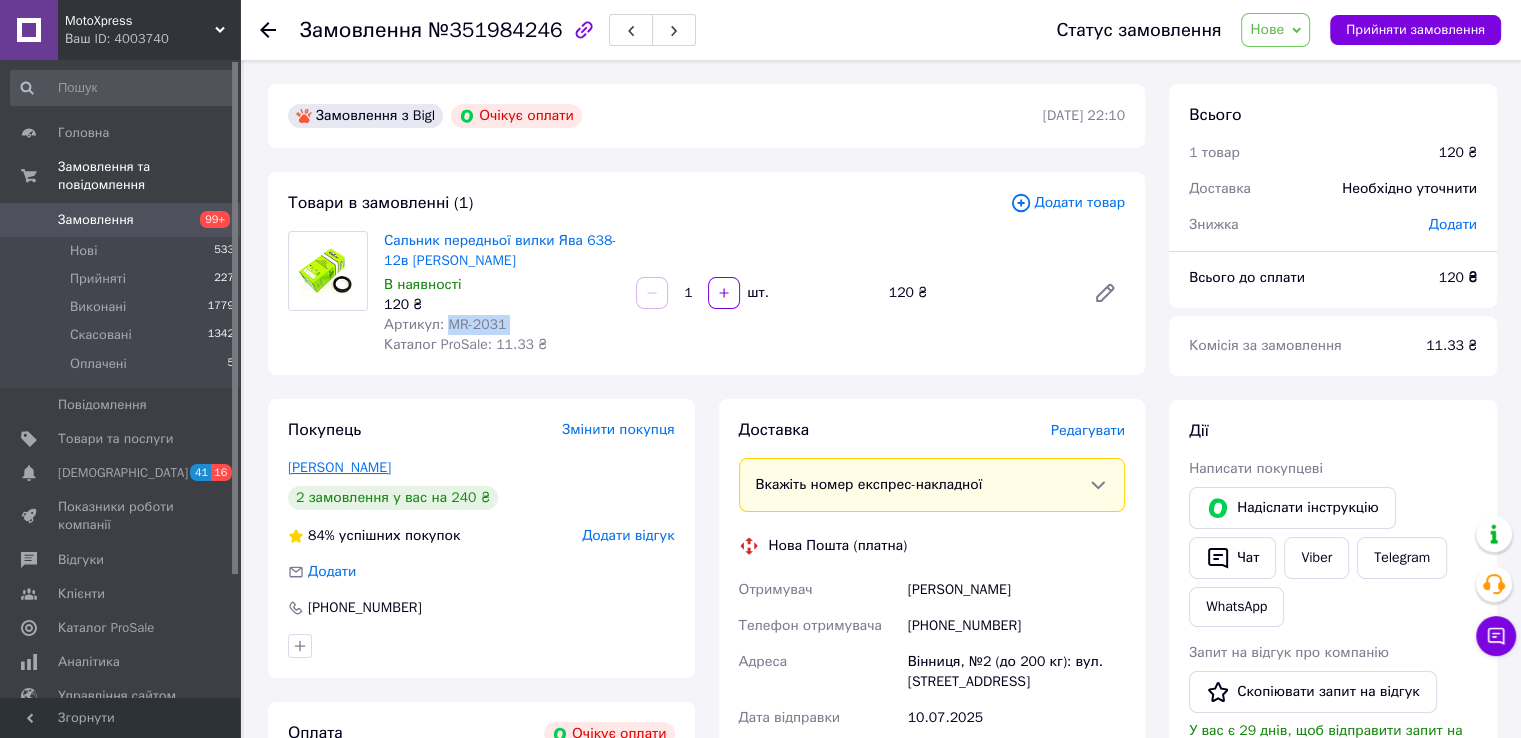 click on "[PERSON_NAME]" at bounding box center (339, 467) 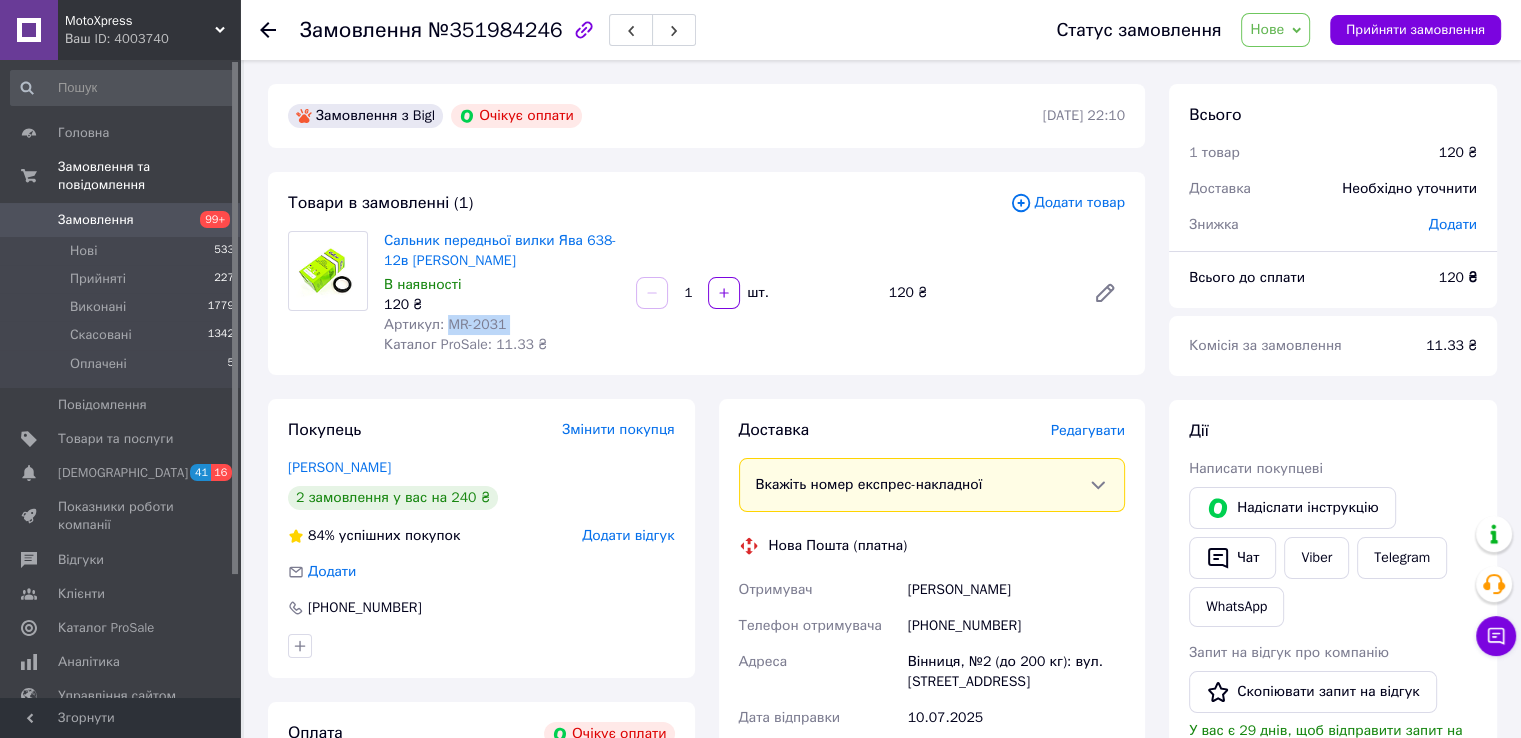 scroll, scrollTop: 200, scrollLeft: 0, axis: vertical 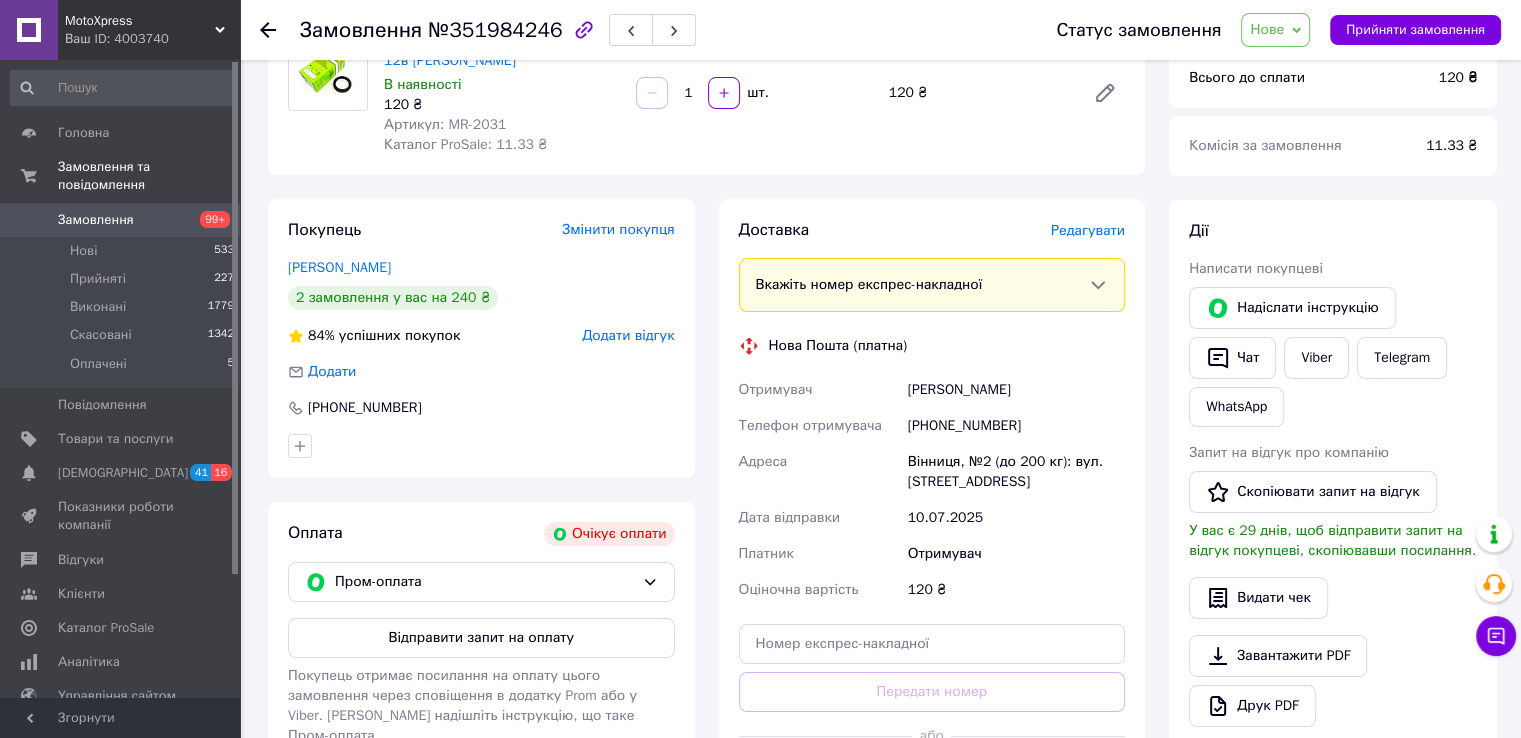 click on "[PHONE_NUMBER]" at bounding box center (1016, 426) 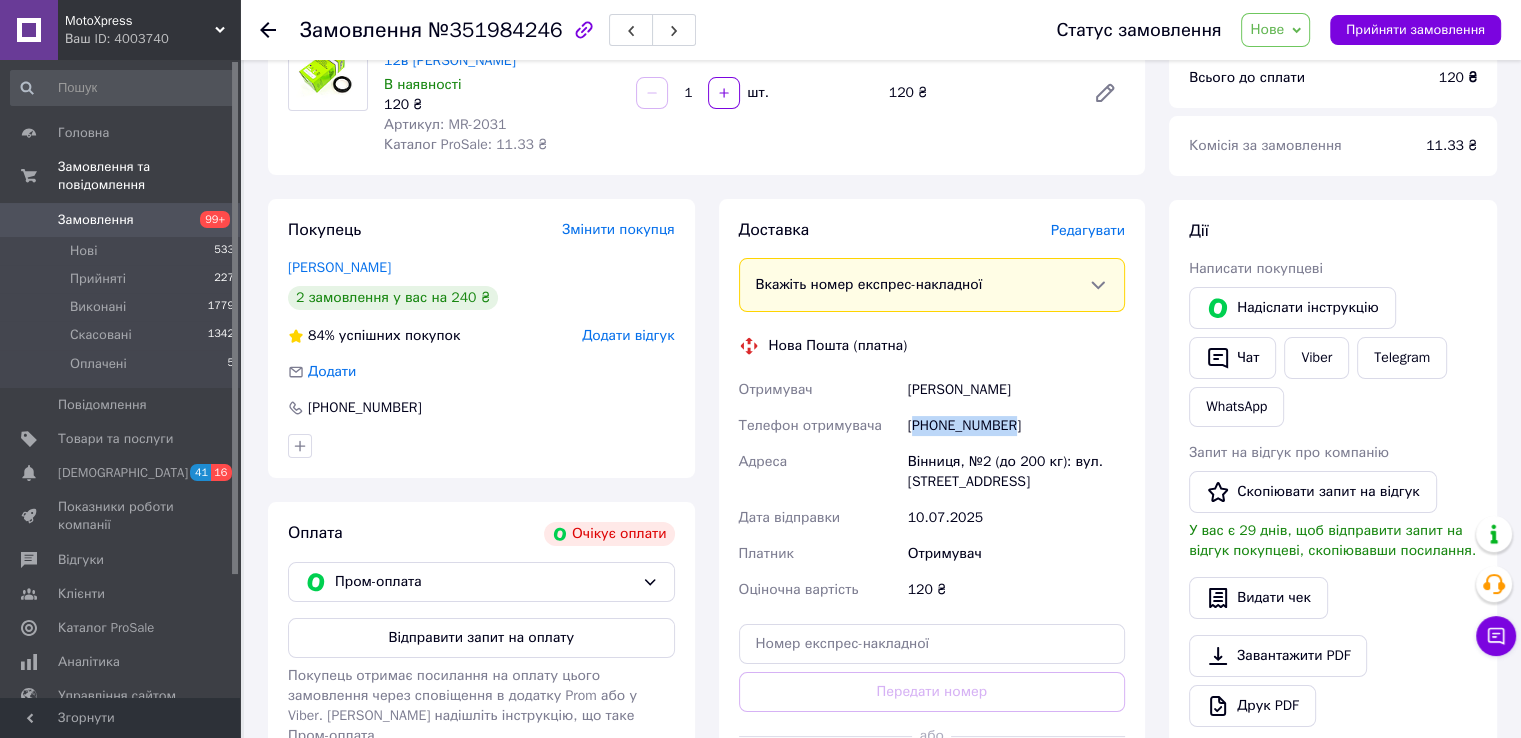 click on "[PHONE_NUMBER]" at bounding box center (1016, 426) 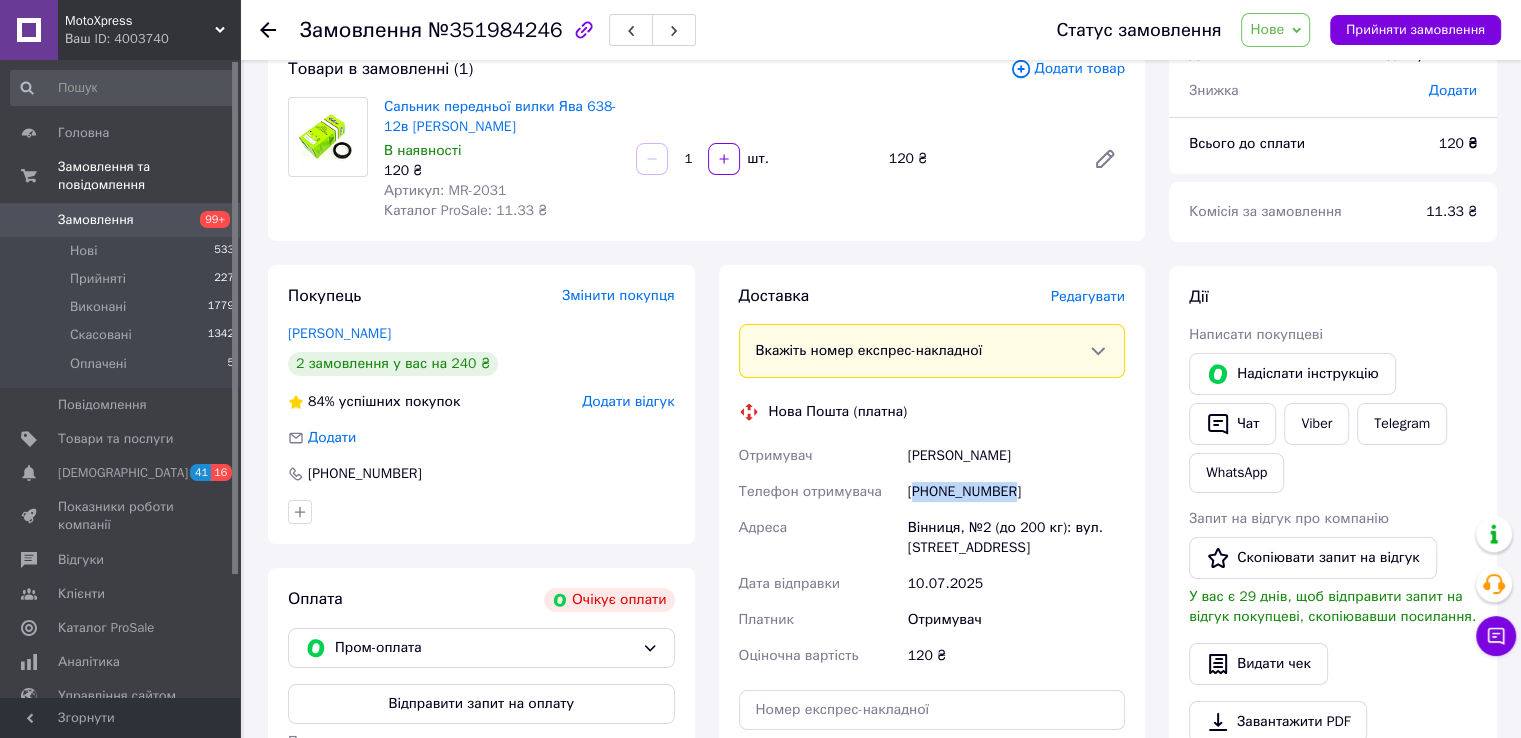 scroll, scrollTop: 100, scrollLeft: 0, axis: vertical 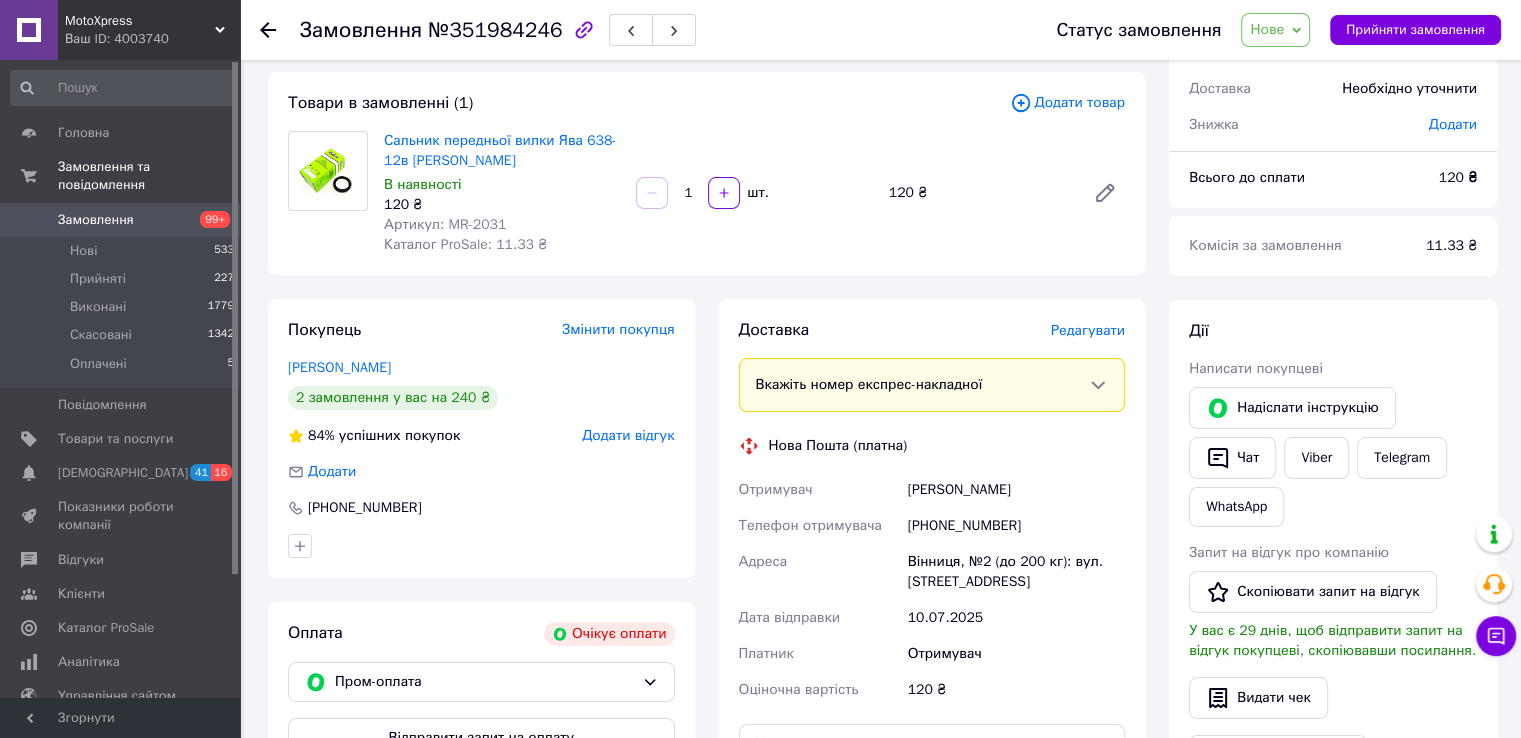 click on "Додати" at bounding box center [1453, 125] 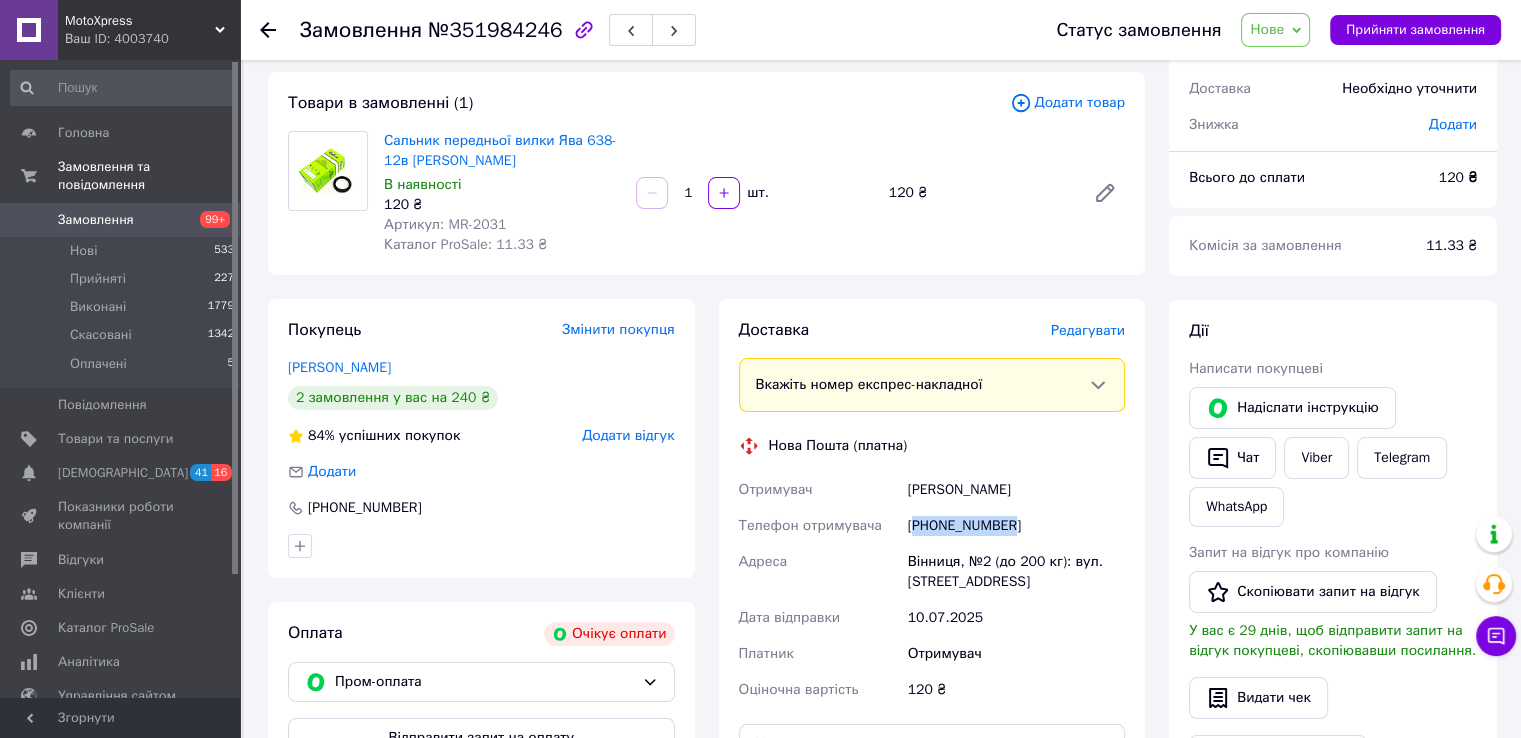 click on "[PHONE_NUMBER]" at bounding box center [1016, 526] 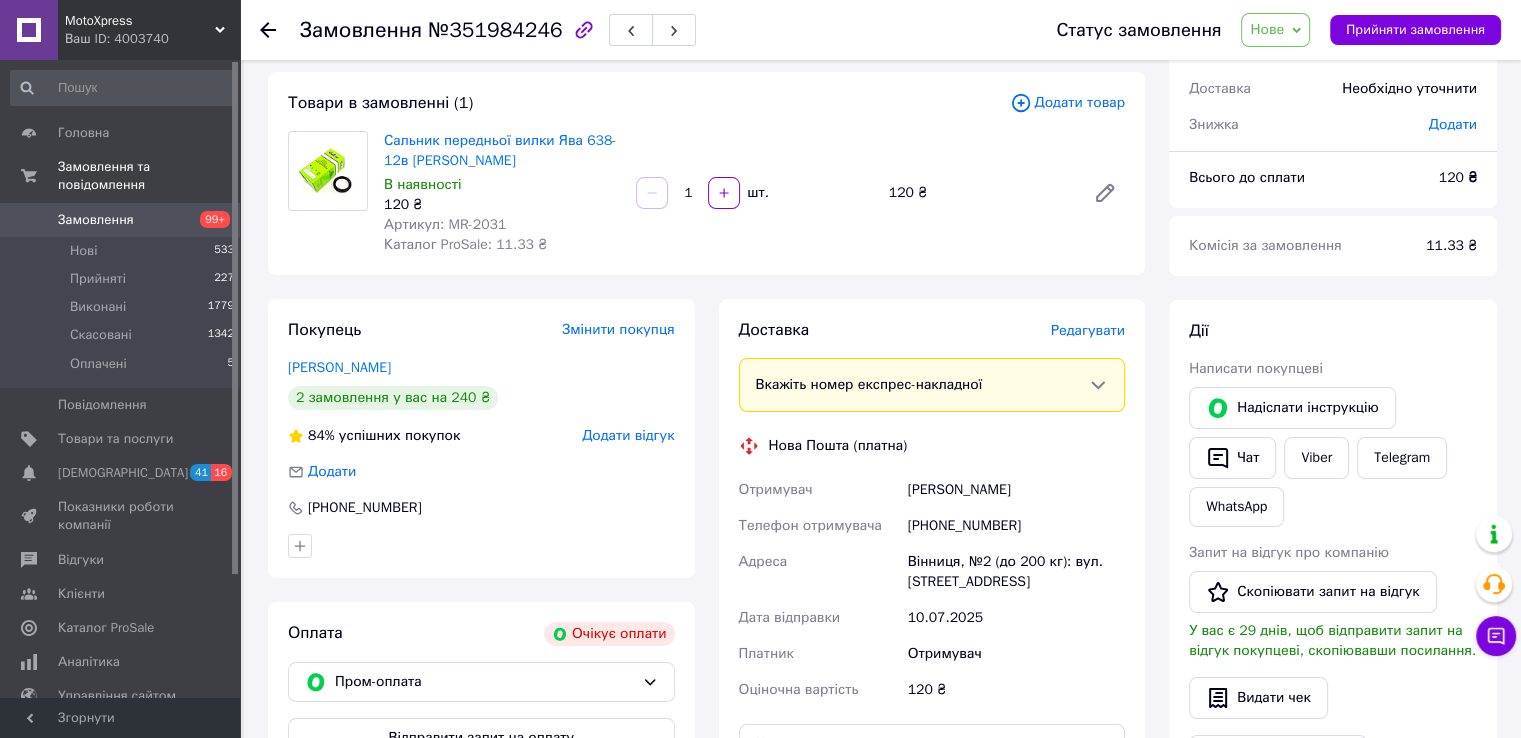 click on "Вінниця, №2 (до 200 кг): вул. [STREET_ADDRESS]" at bounding box center (1016, 572) 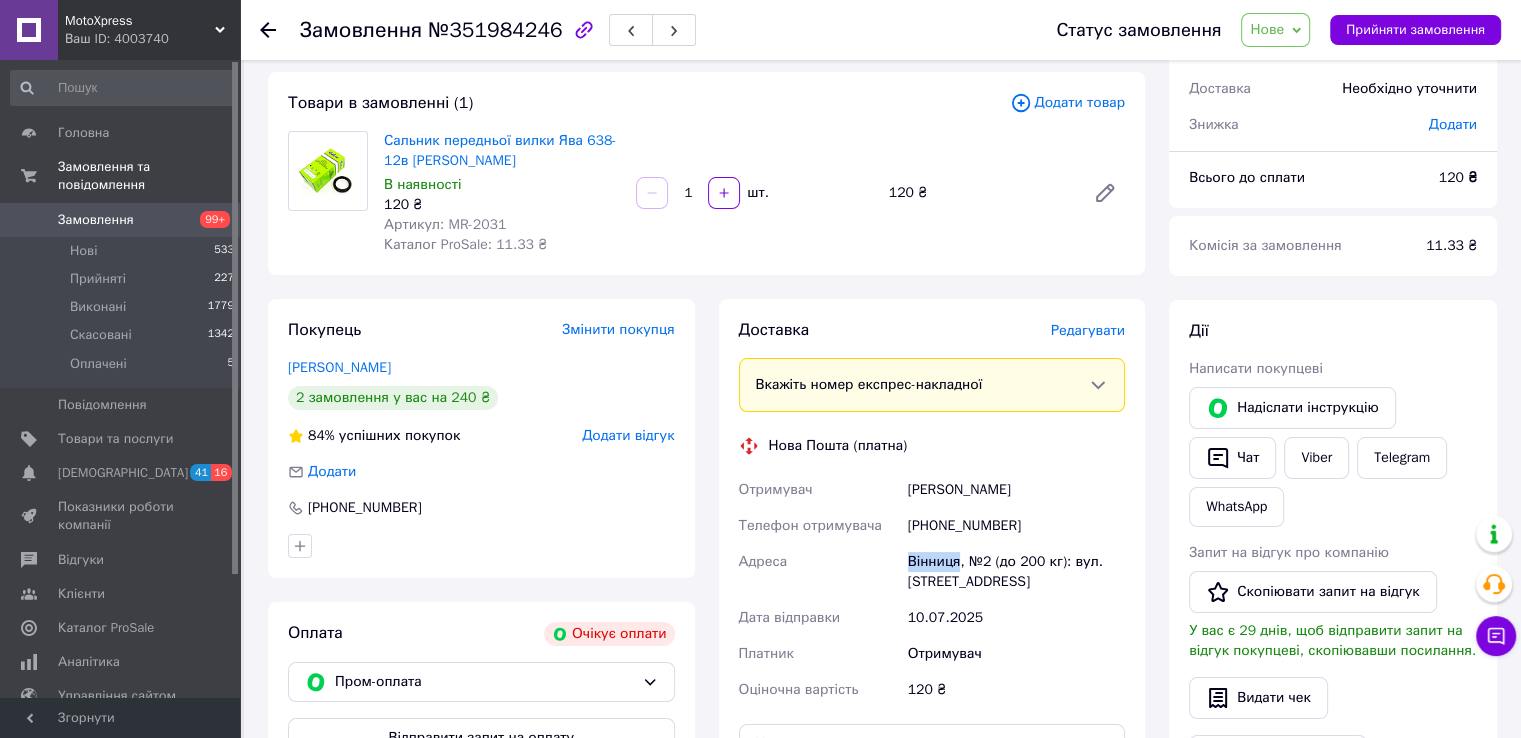 click on "Вінниця, №2 (до 200 кг): вул. [STREET_ADDRESS]" at bounding box center [1016, 572] 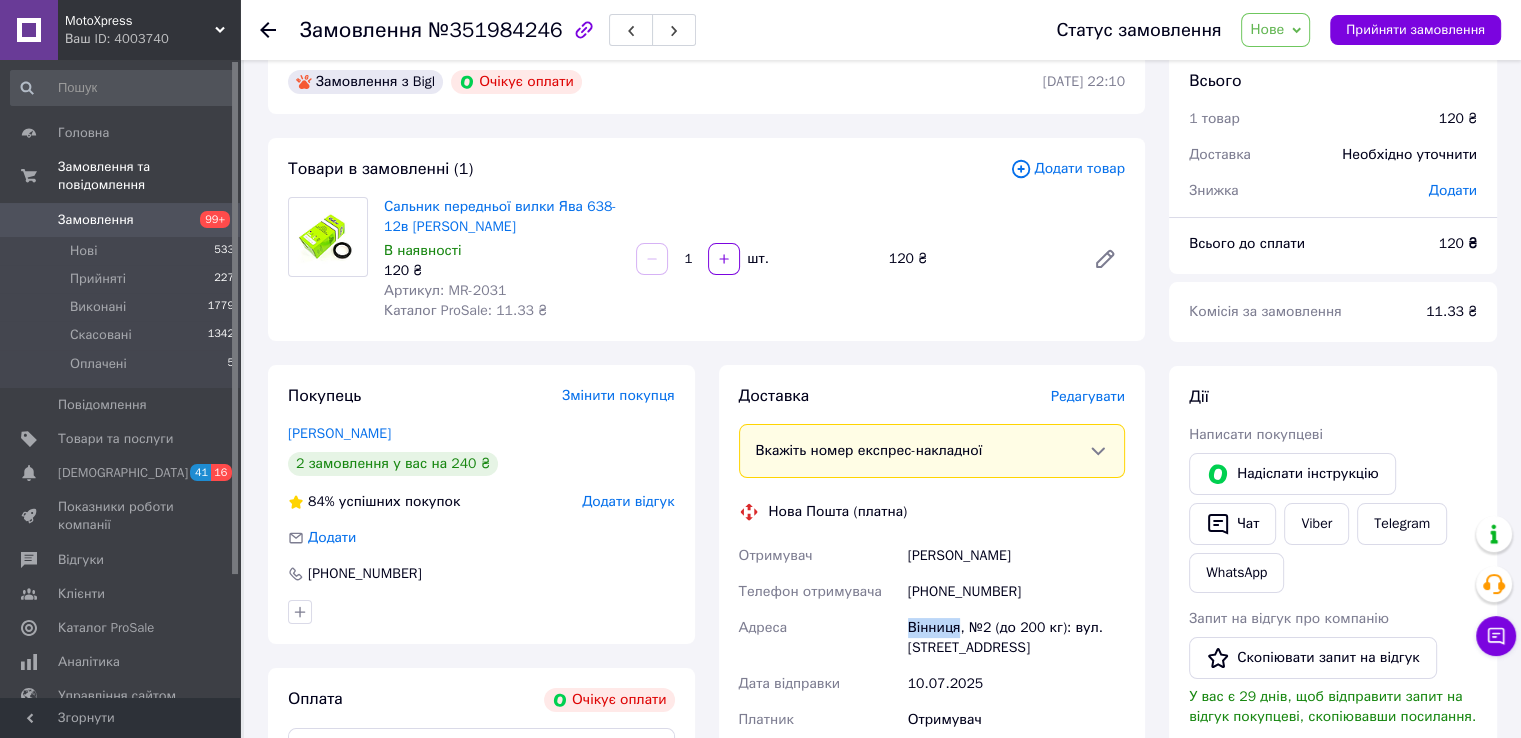 scroll, scrollTop: 0, scrollLeft: 0, axis: both 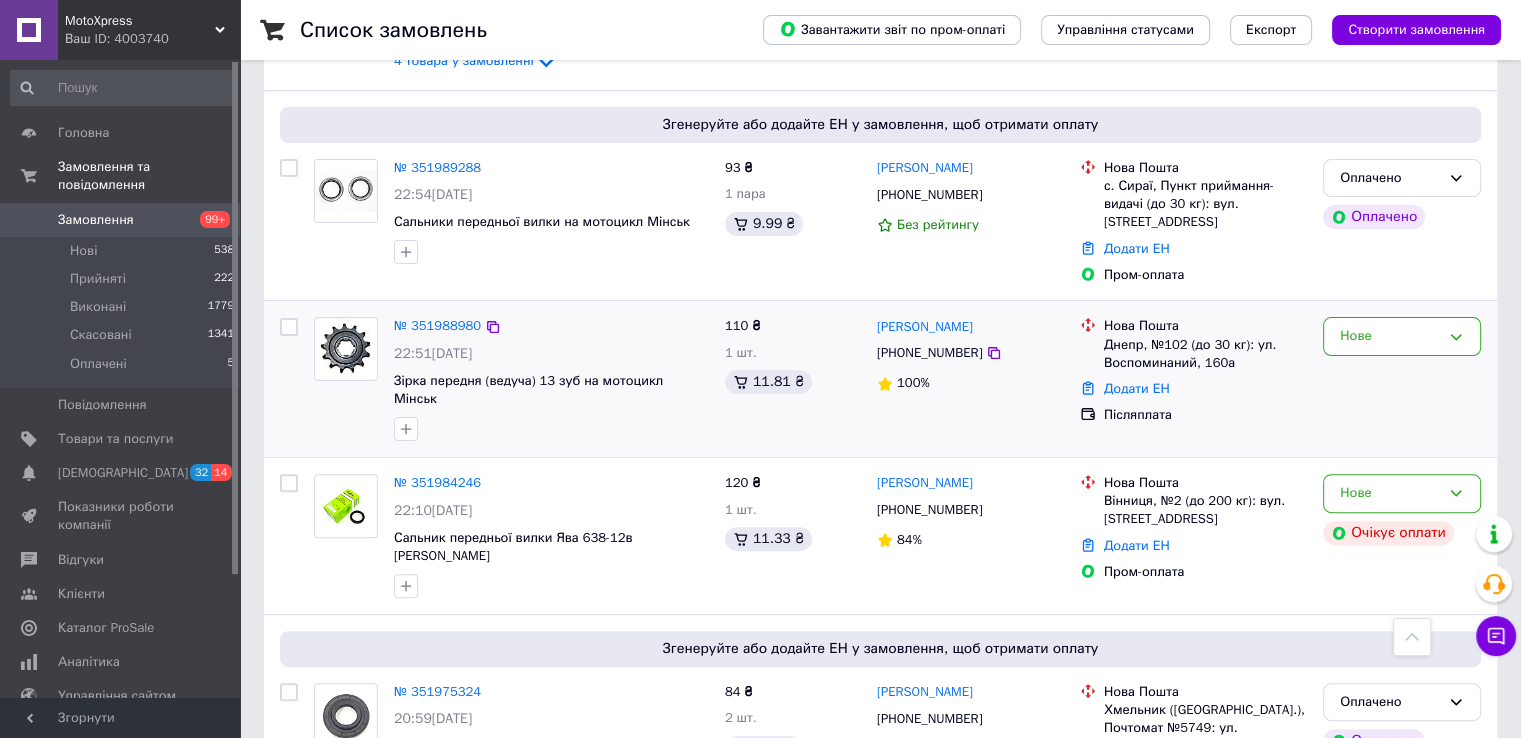 click at bounding box center [346, 349] 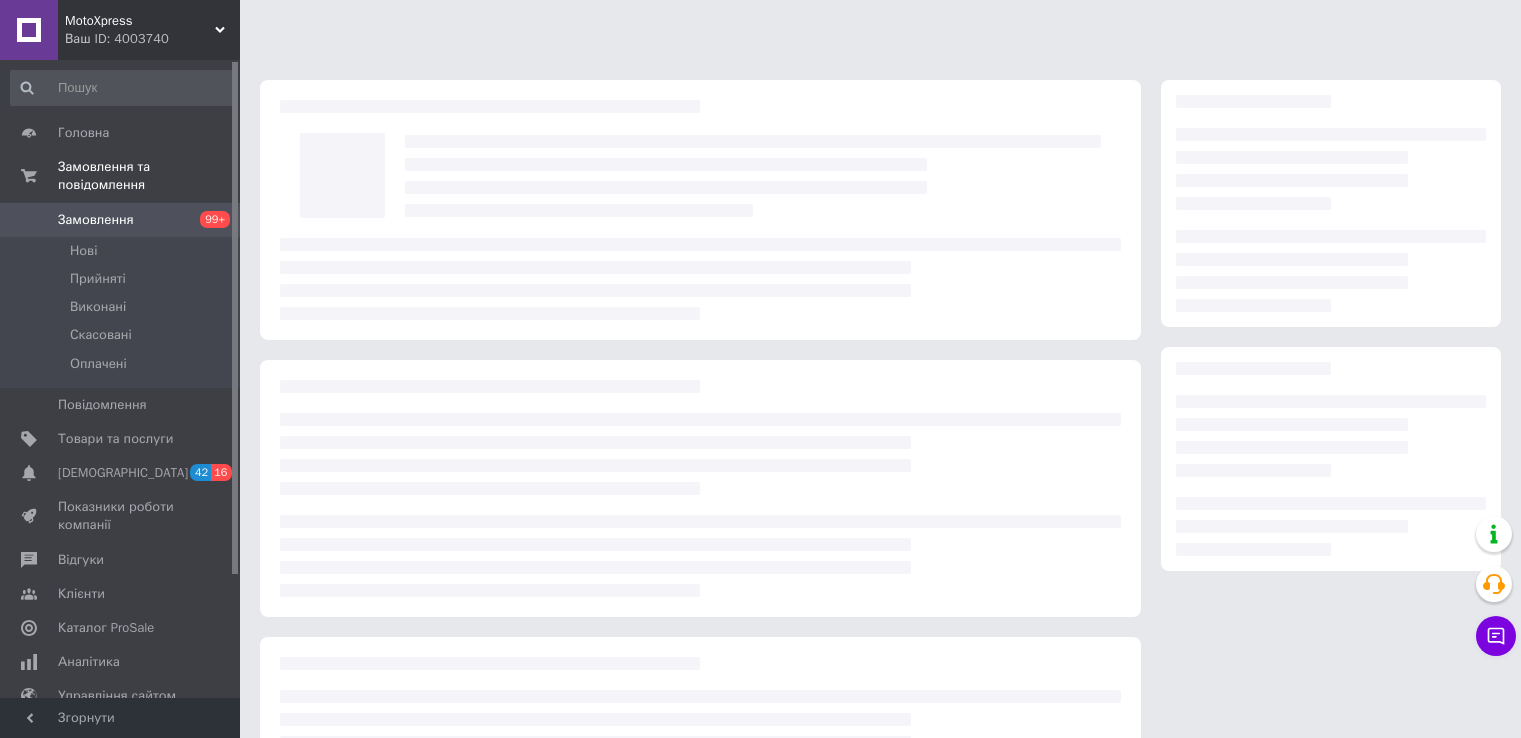 scroll, scrollTop: 0, scrollLeft: 0, axis: both 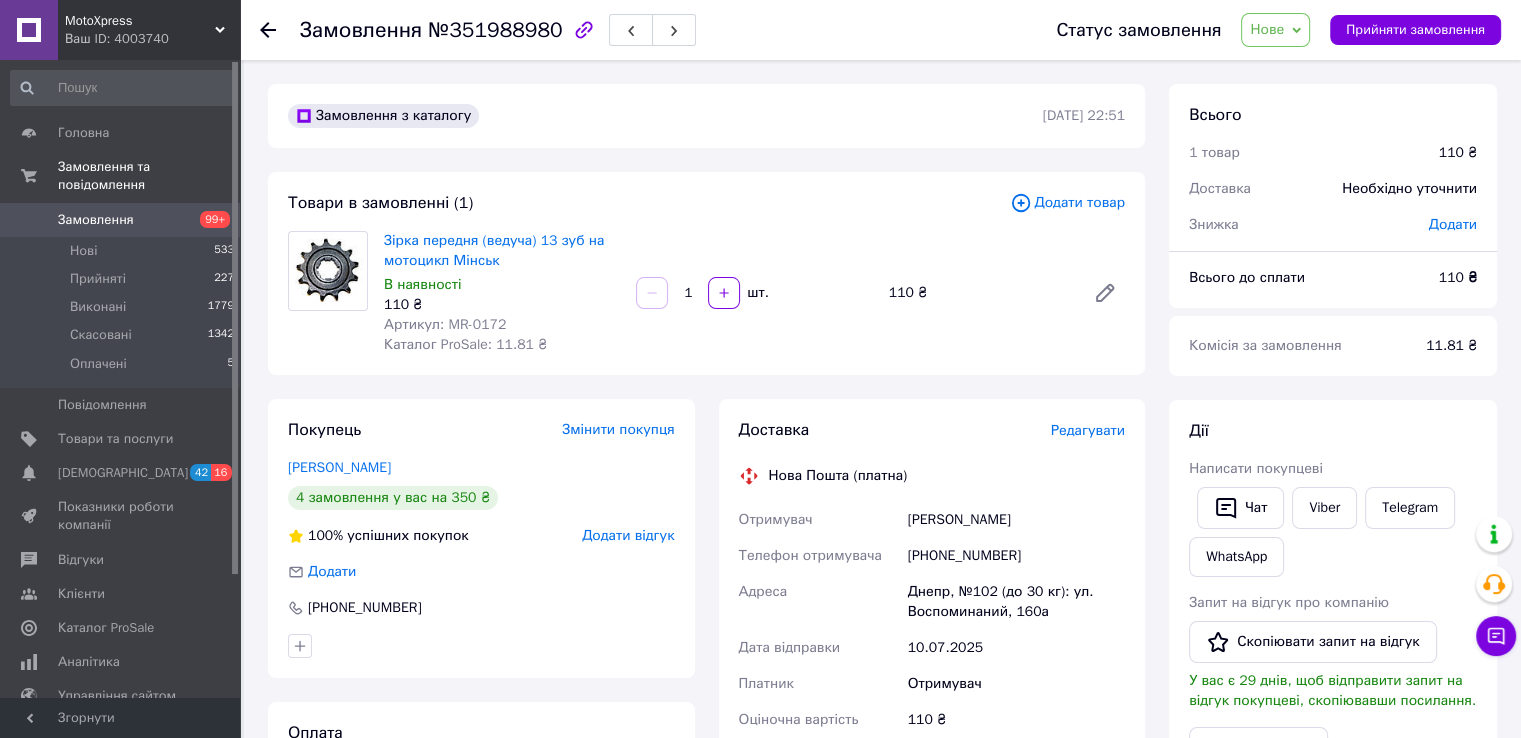 click on "Артикул: MR-0172" at bounding box center [445, 324] 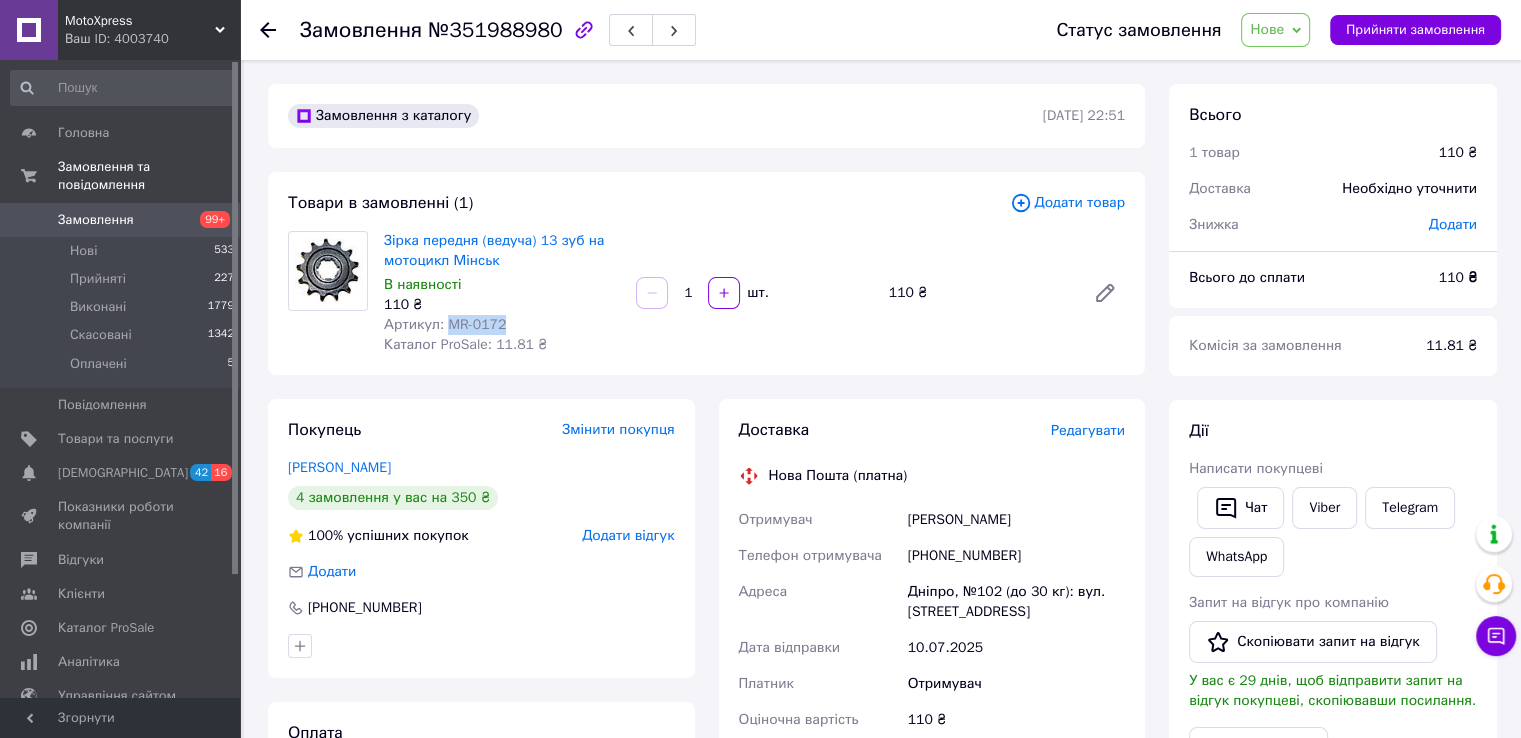 drag, startPoint x: 450, startPoint y: 322, endPoint x: 486, endPoint y: 325, distance: 36.124783 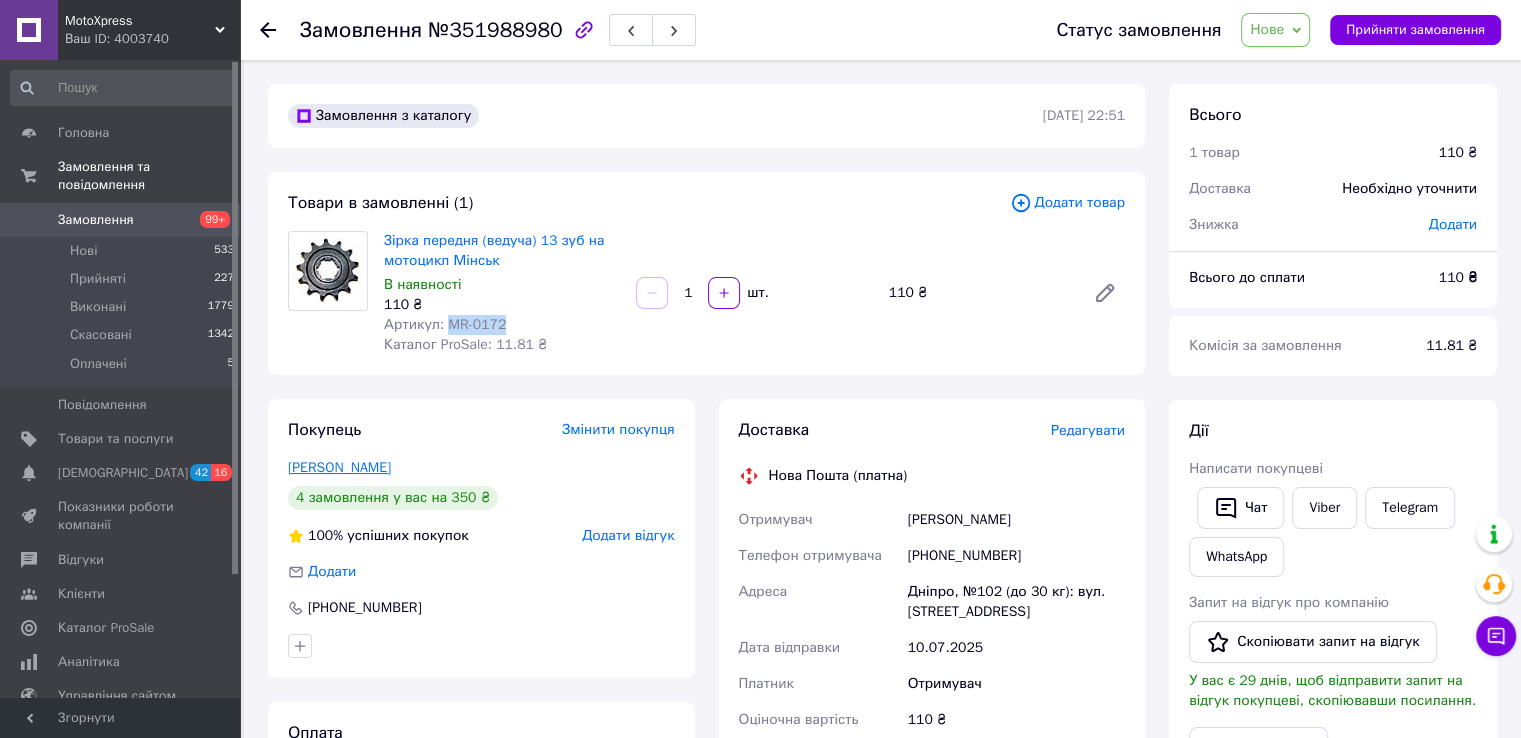 click on "Опитин Ростислав" at bounding box center [339, 467] 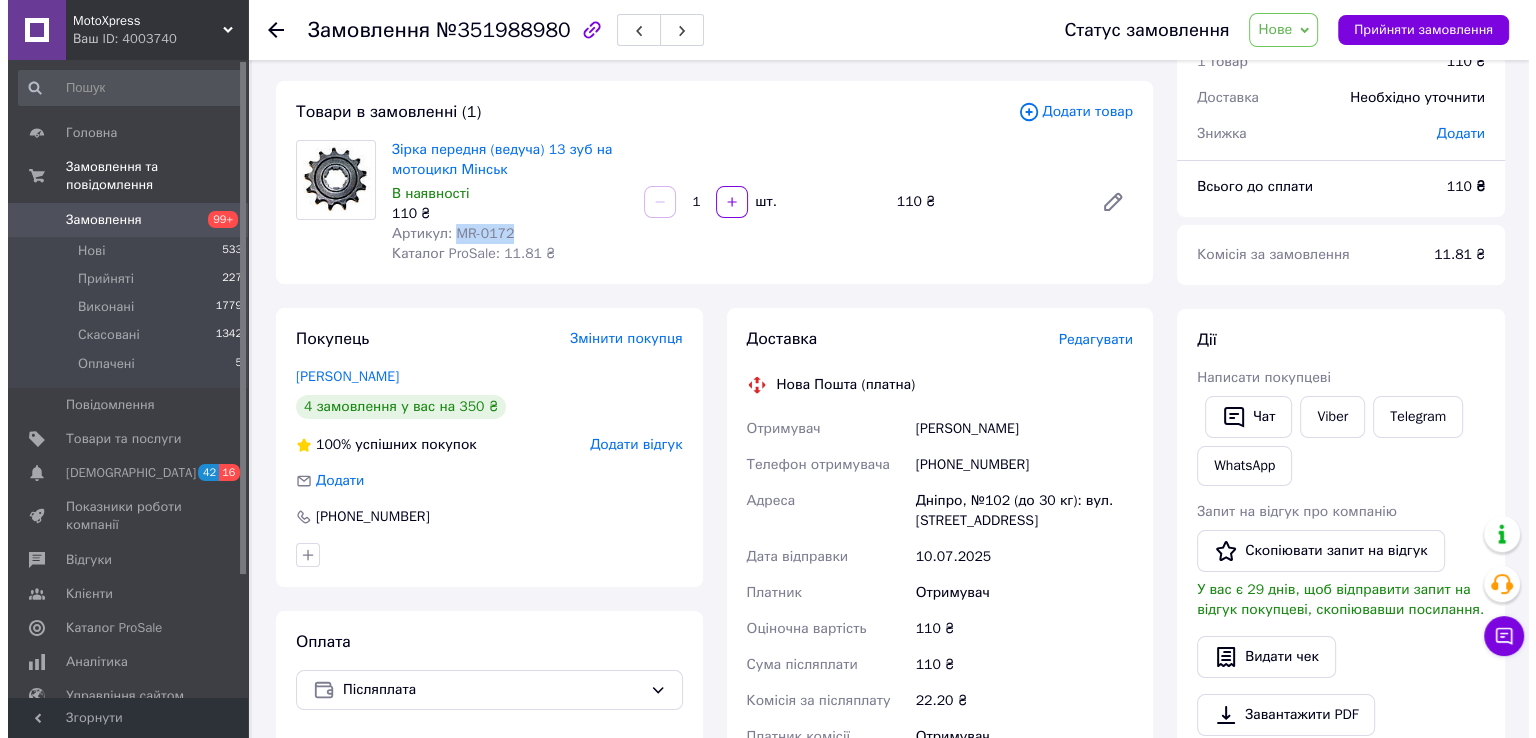 scroll, scrollTop: 200, scrollLeft: 0, axis: vertical 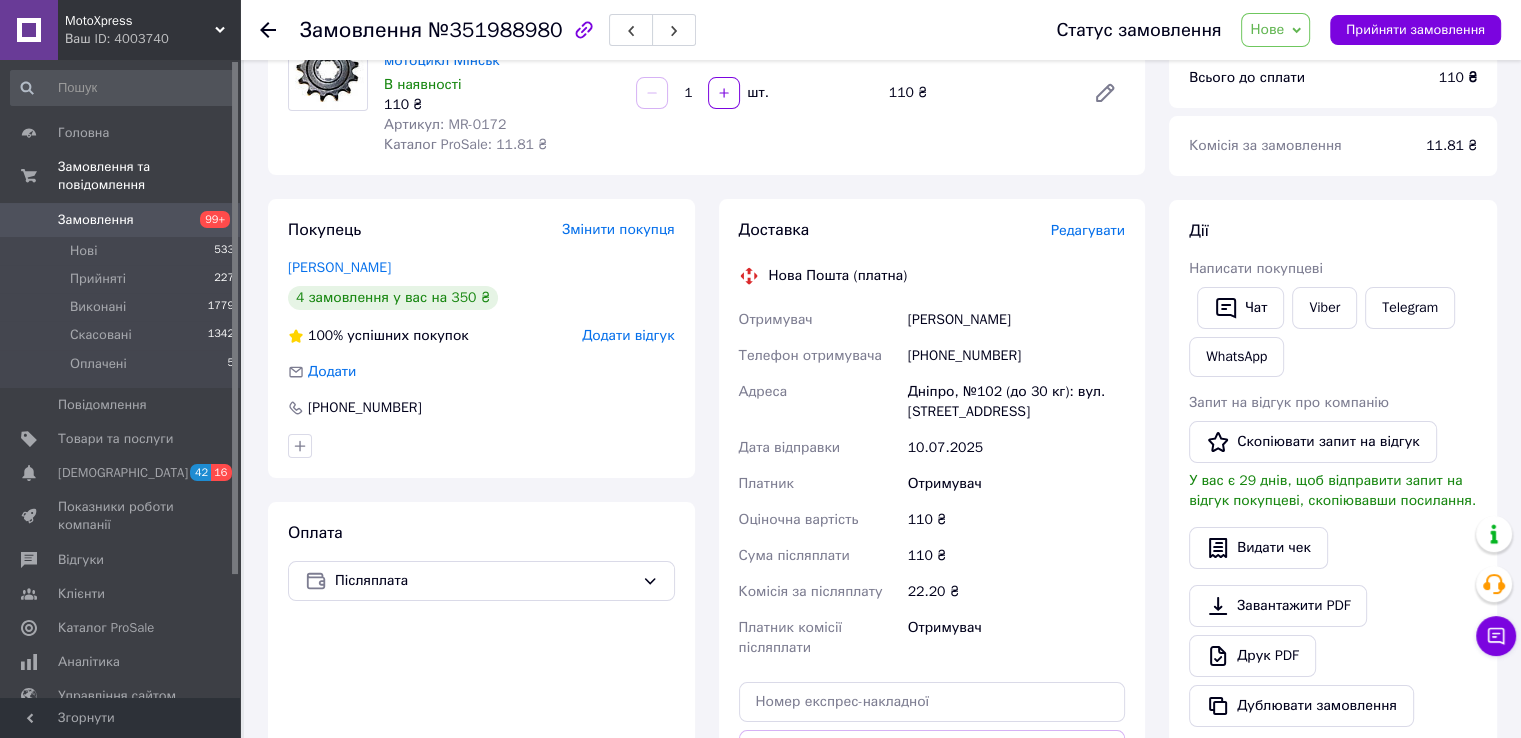 click on "Редагувати" at bounding box center [1088, 230] 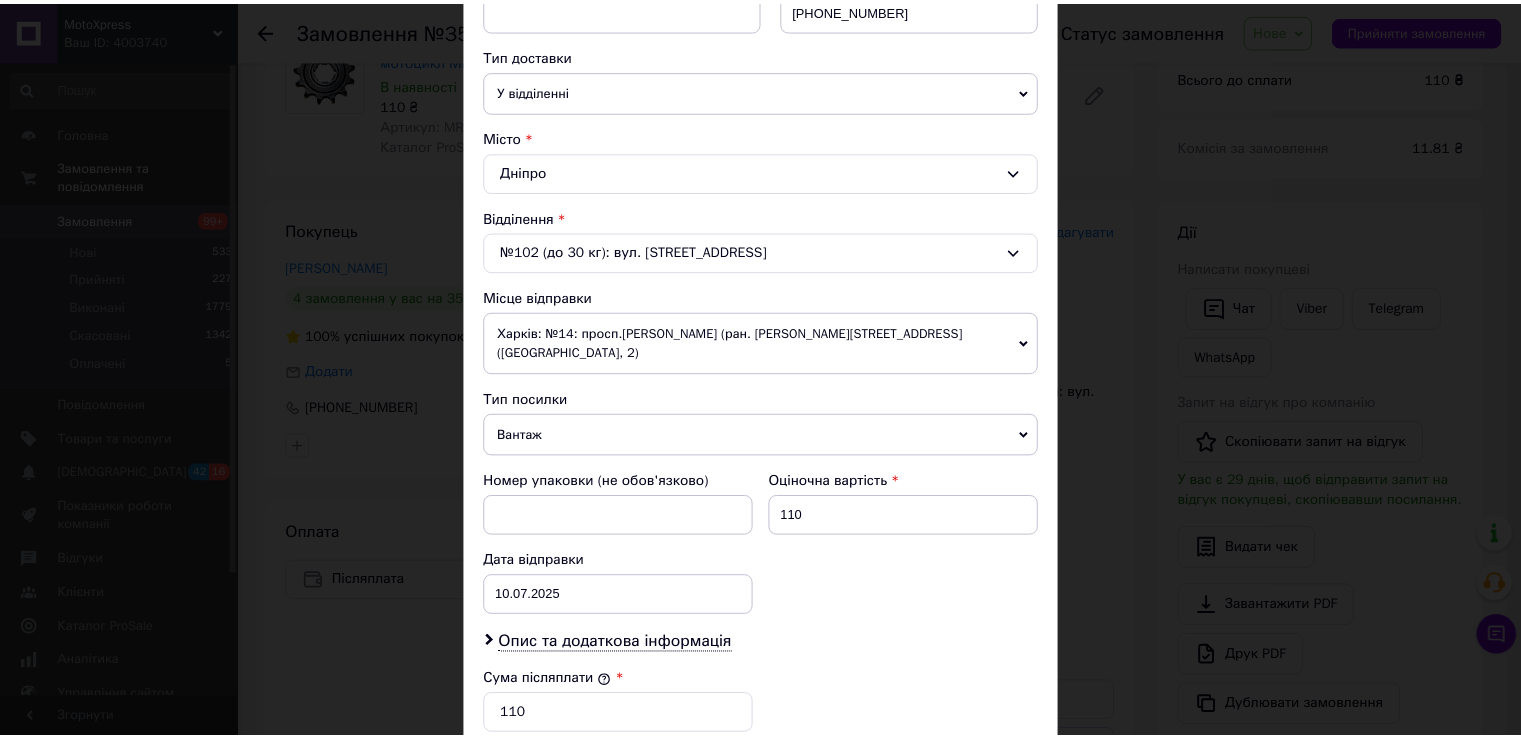 scroll, scrollTop: 700, scrollLeft: 0, axis: vertical 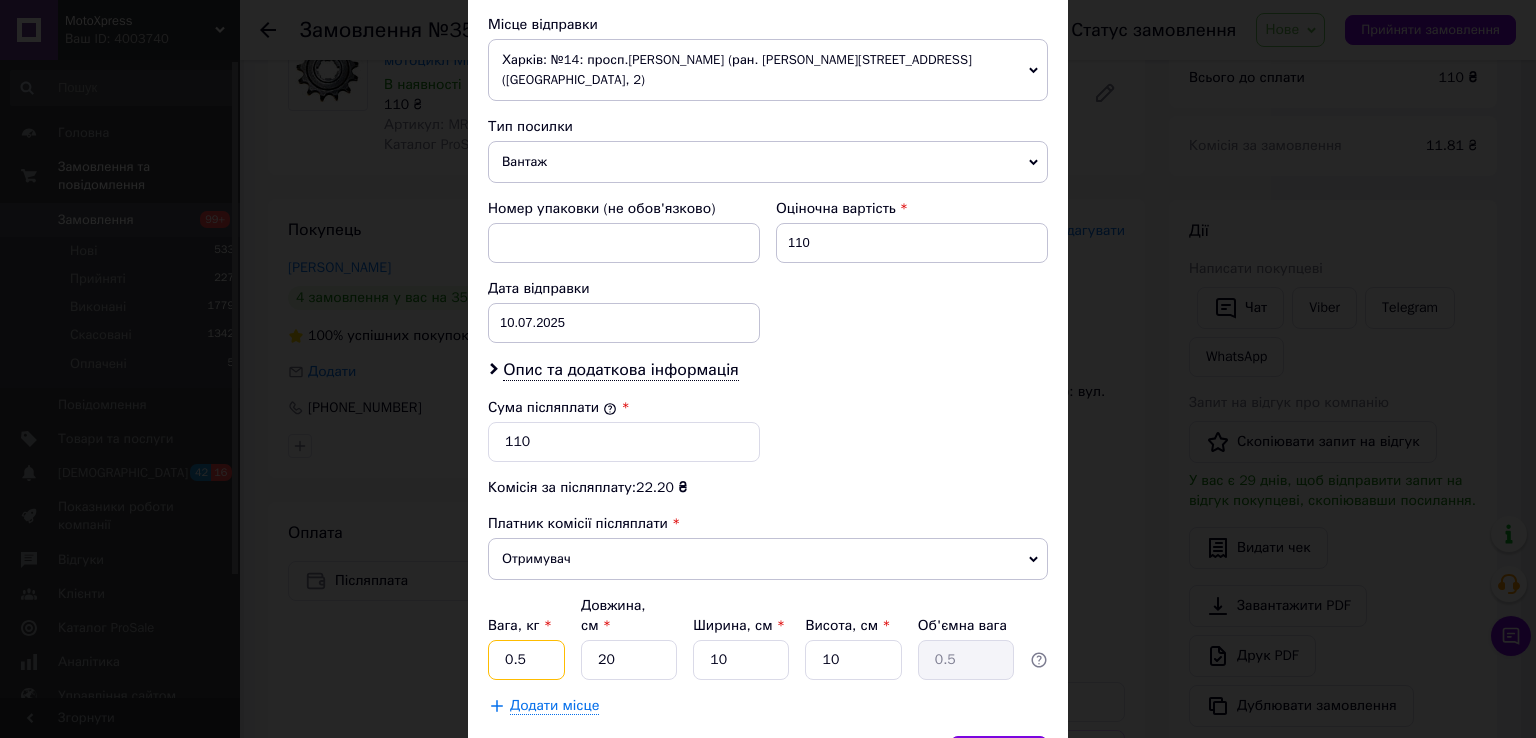 click on "0.5" at bounding box center [526, 660] 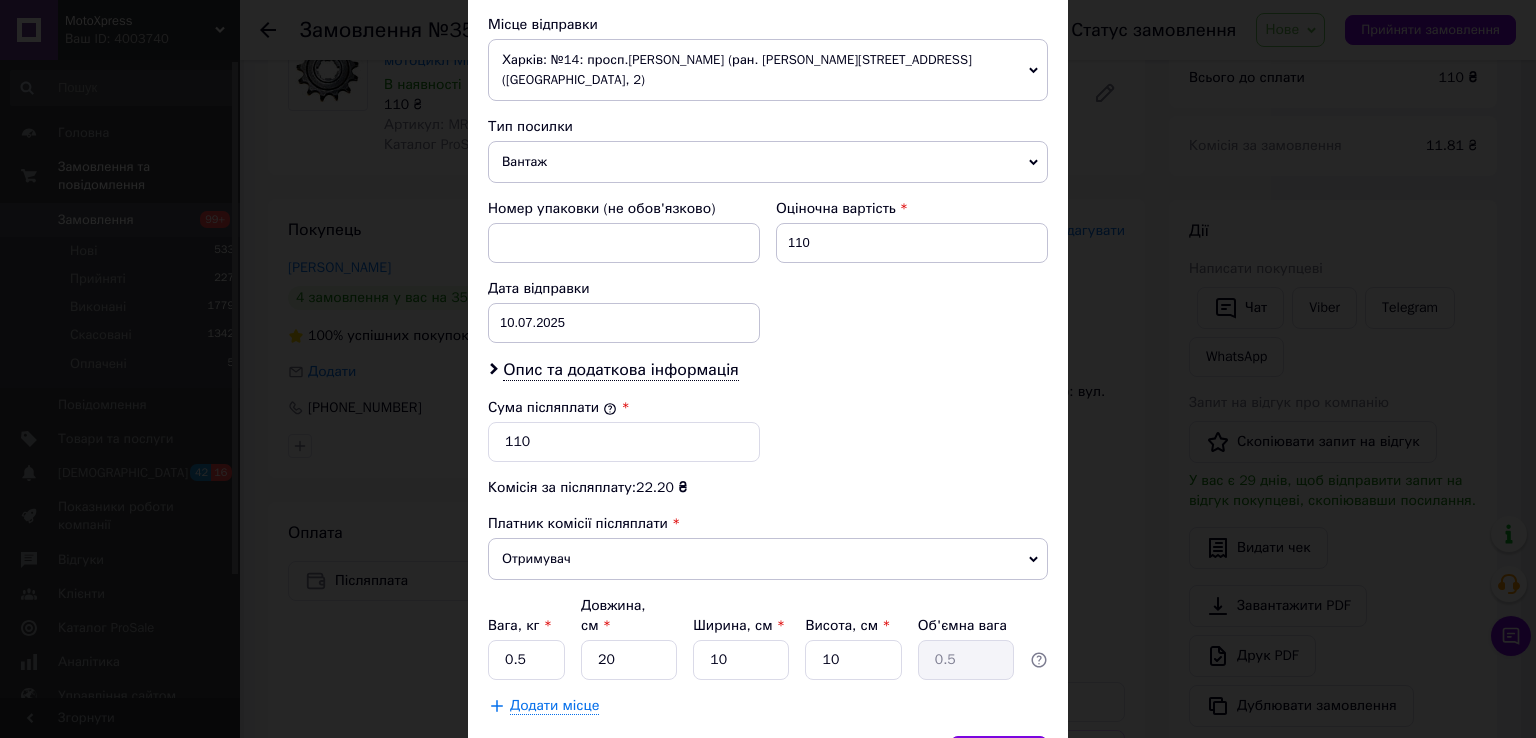 click on "× Редагування доставки Спосіб доставки Нова Пошта (платна) Платник Отримувач Відправник Прізвище отримувача Опитин Ім'я отримувача Ростислав По батькові отримувача Телефон отримувача +380971410283 Тип доставки У відділенні Кур'єром В поштоматі Місто Дніпро Відділення №102 (до 30 кг): вул. Спогадів, 160а Місце відправки Харків: №14: просп.Героїв Харкова (ран. Московський), 199б (ТЦ СанСіті, 2) Немає збігів. Спробуйте змінити умови пошуку Додати ще місце відправки Тип посилки Вантаж Документи Номер упаковки (не обов'язково) Оціночна вартість 110 Дата відправки 10.07.2025 < 2025 >" at bounding box center [768, 369] 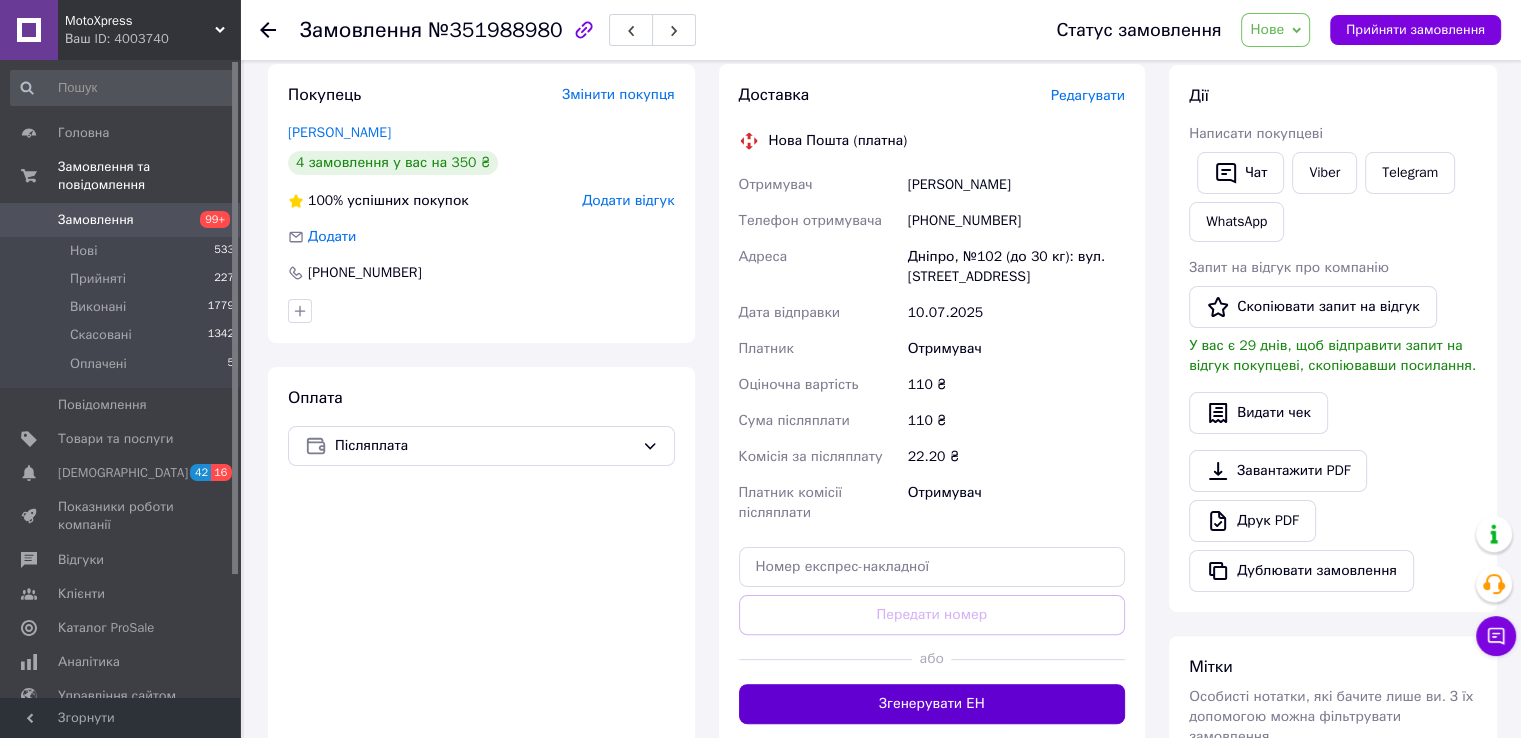 scroll, scrollTop: 500, scrollLeft: 0, axis: vertical 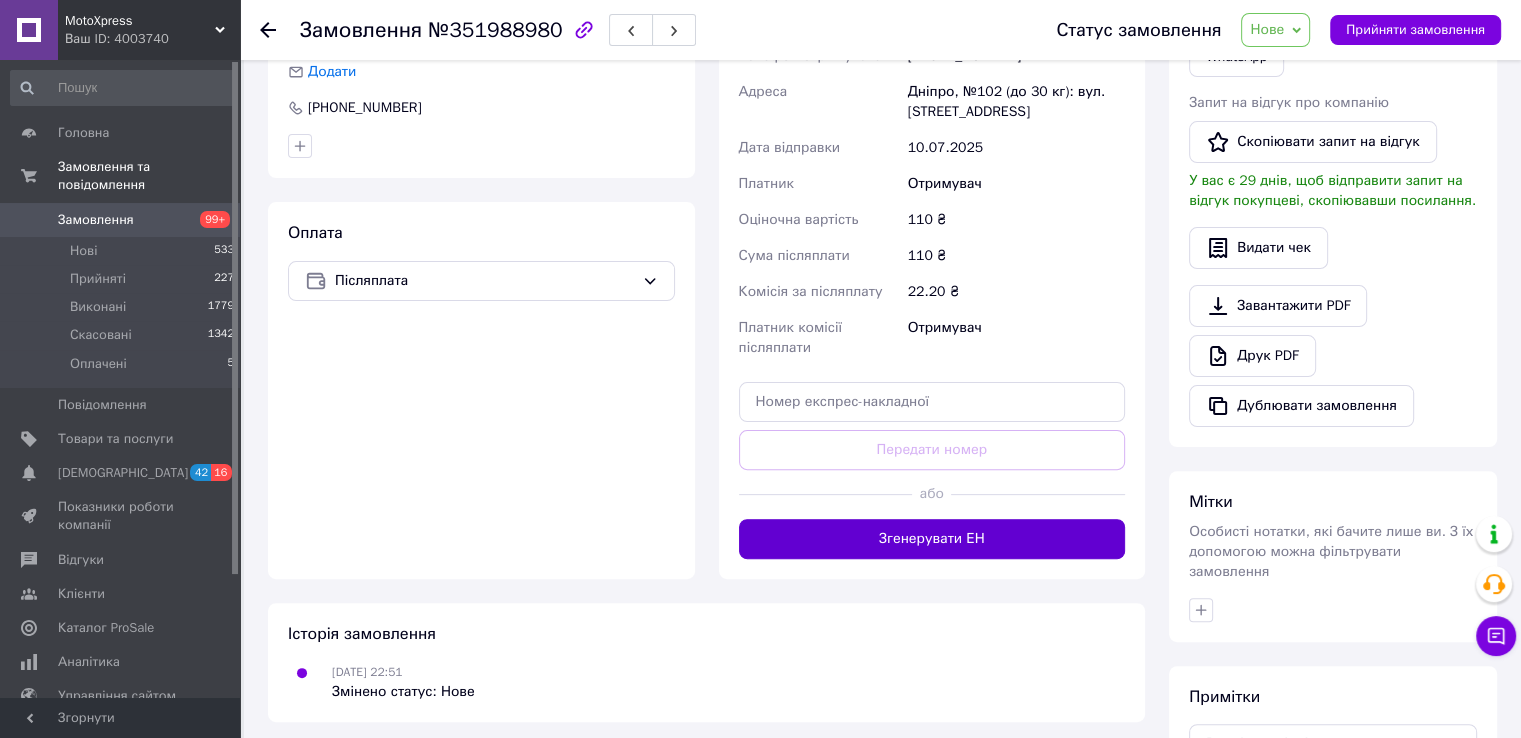 click on "Згенерувати ЕН" at bounding box center [932, 539] 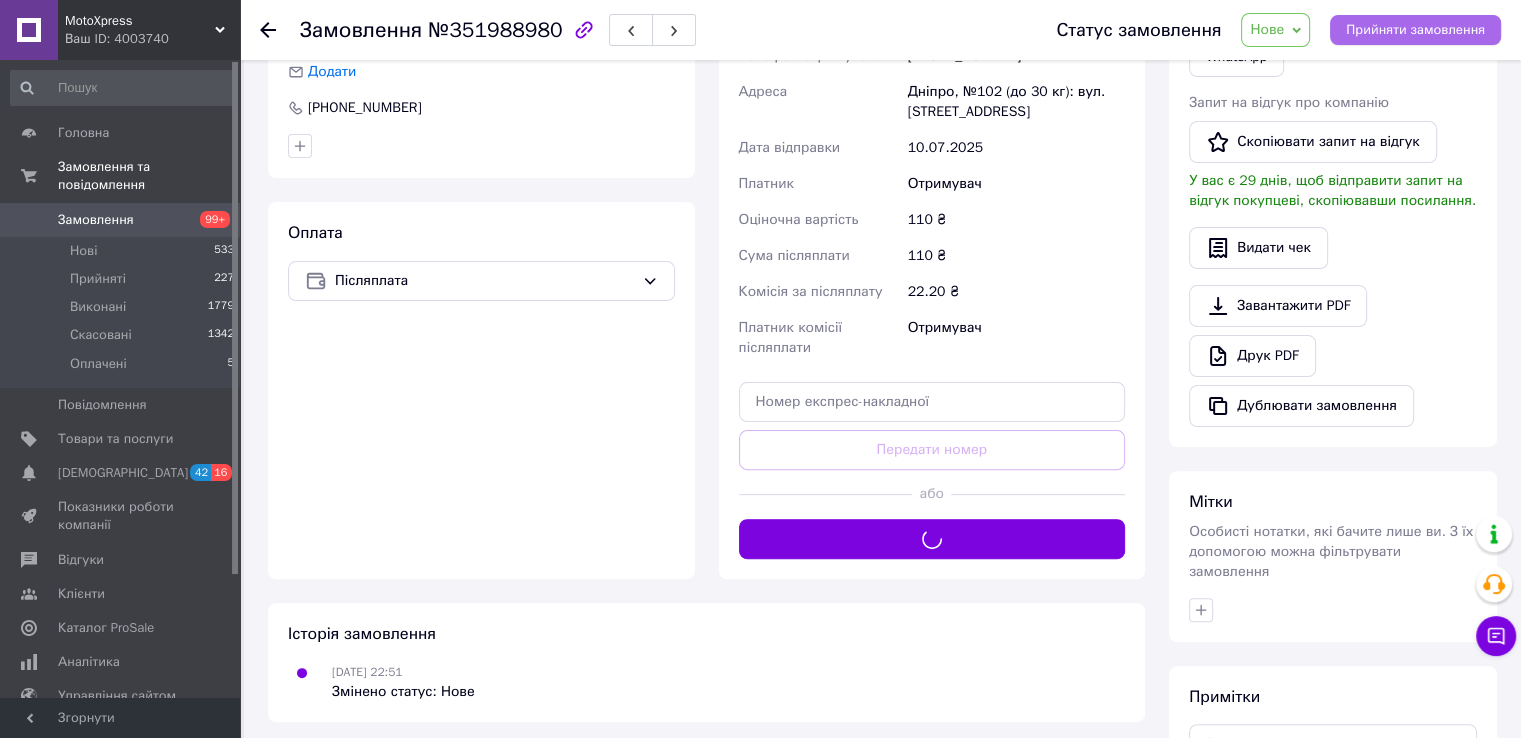 click on "Прийняти замовлення" at bounding box center (1415, 30) 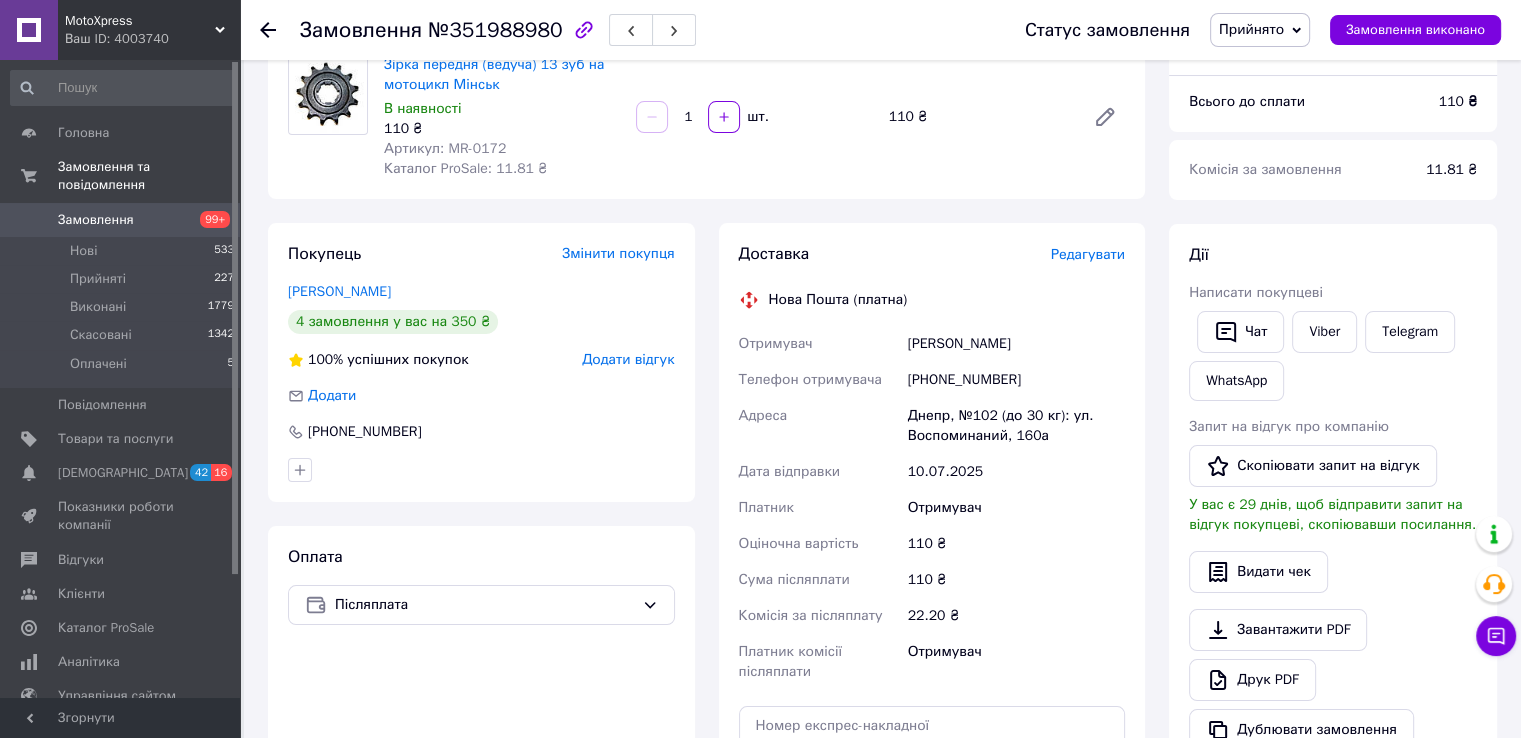 scroll, scrollTop: 100, scrollLeft: 0, axis: vertical 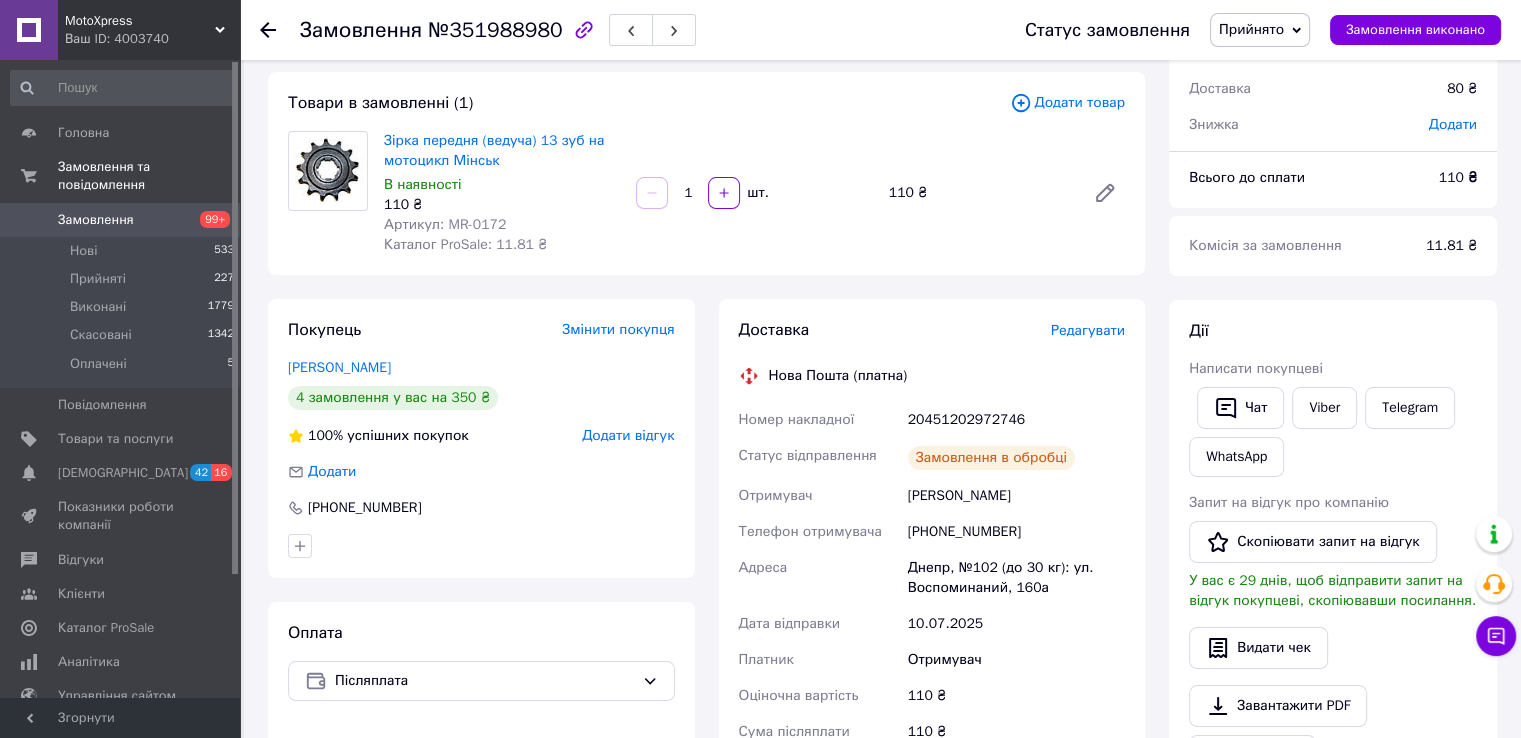 click on "20451202972746" at bounding box center (1016, 420) 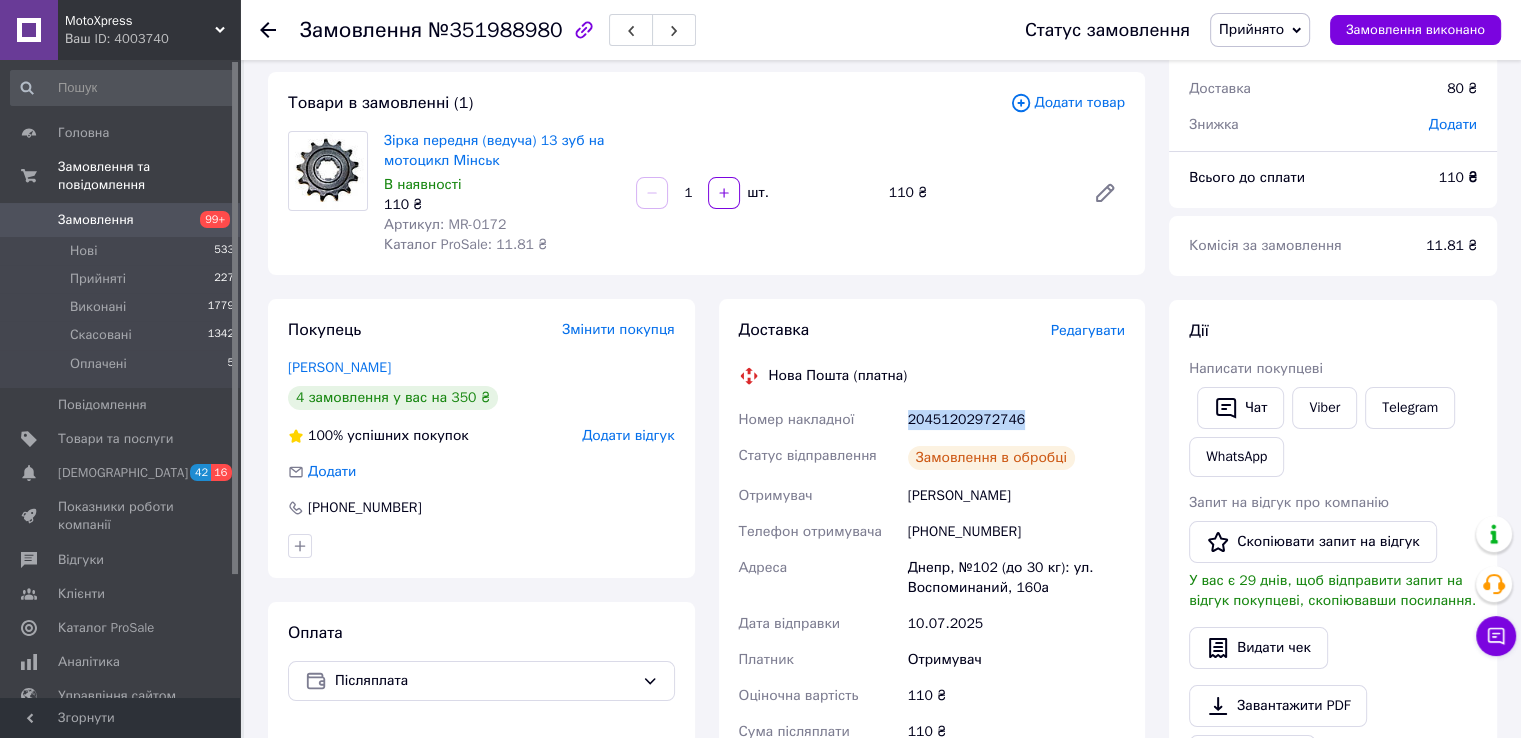 click on "20451202972746" at bounding box center [1016, 420] 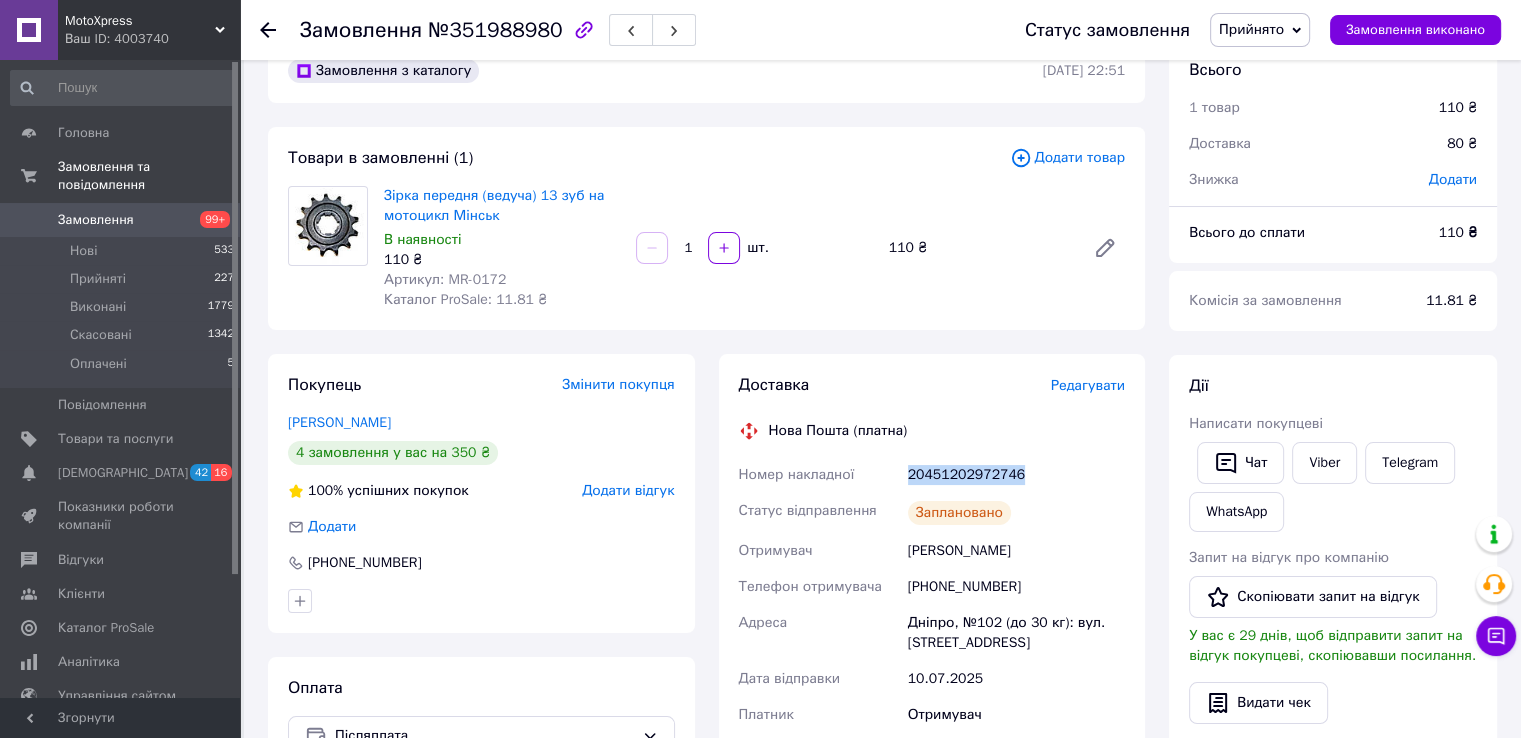 scroll, scrollTop: 0, scrollLeft: 0, axis: both 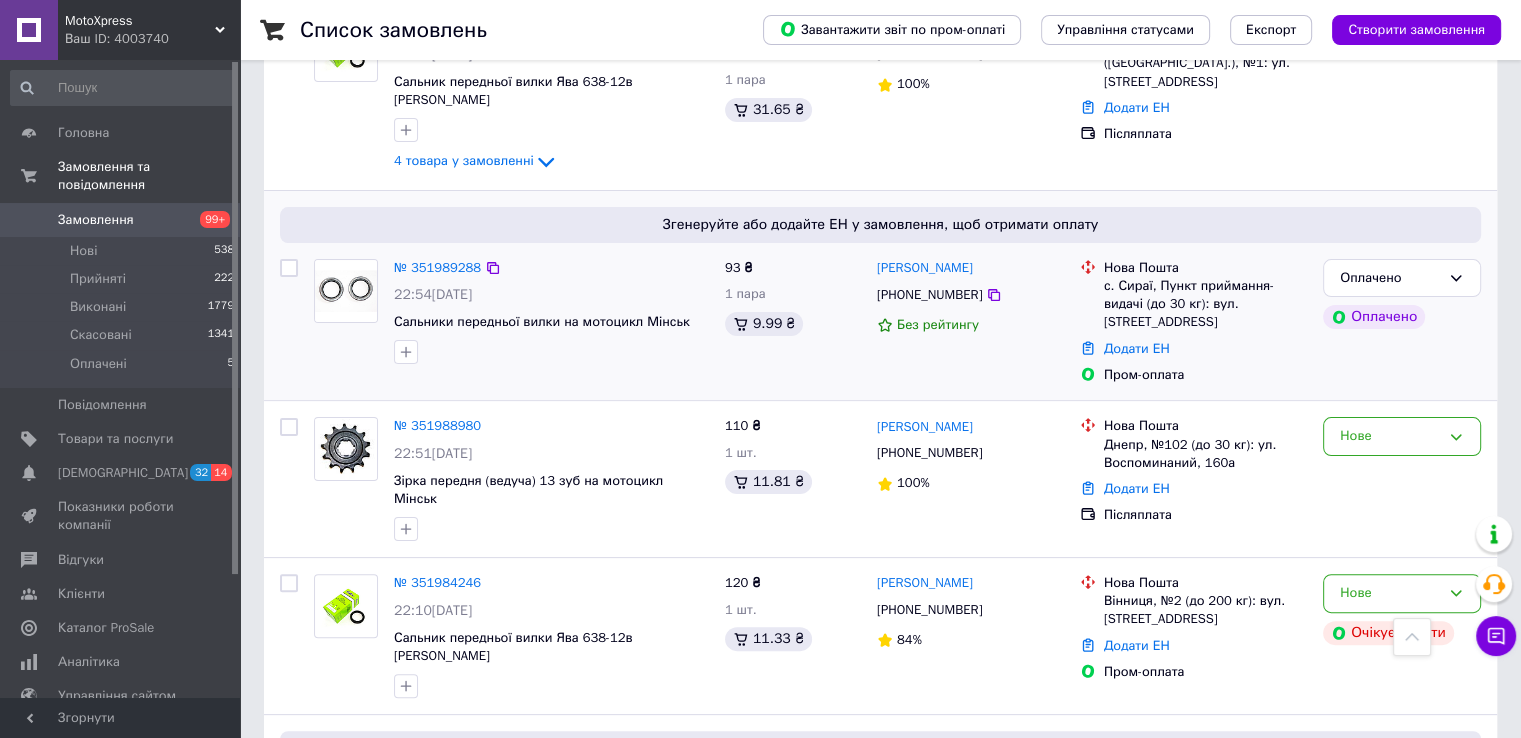 click at bounding box center (346, 291) 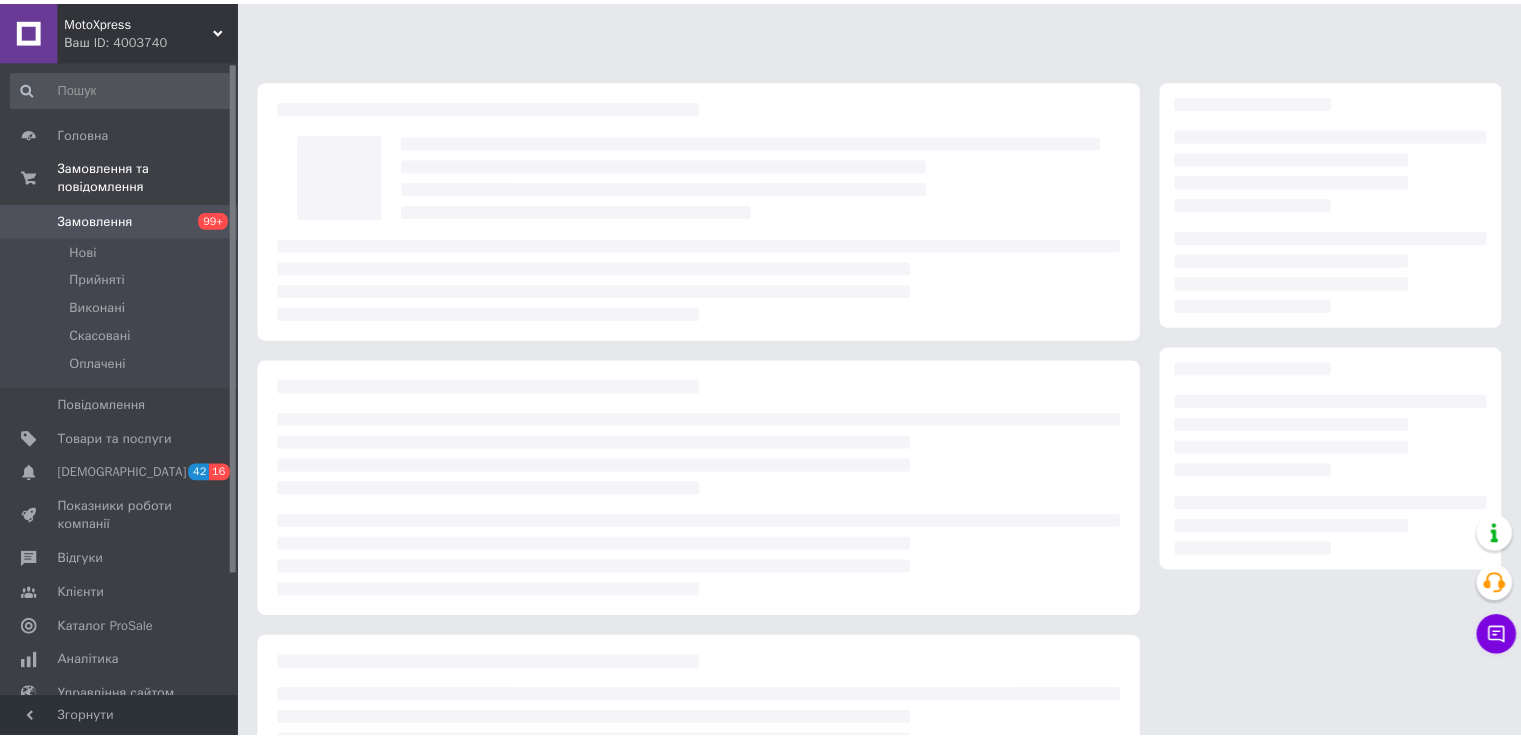 scroll, scrollTop: 0, scrollLeft: 0, axis: both 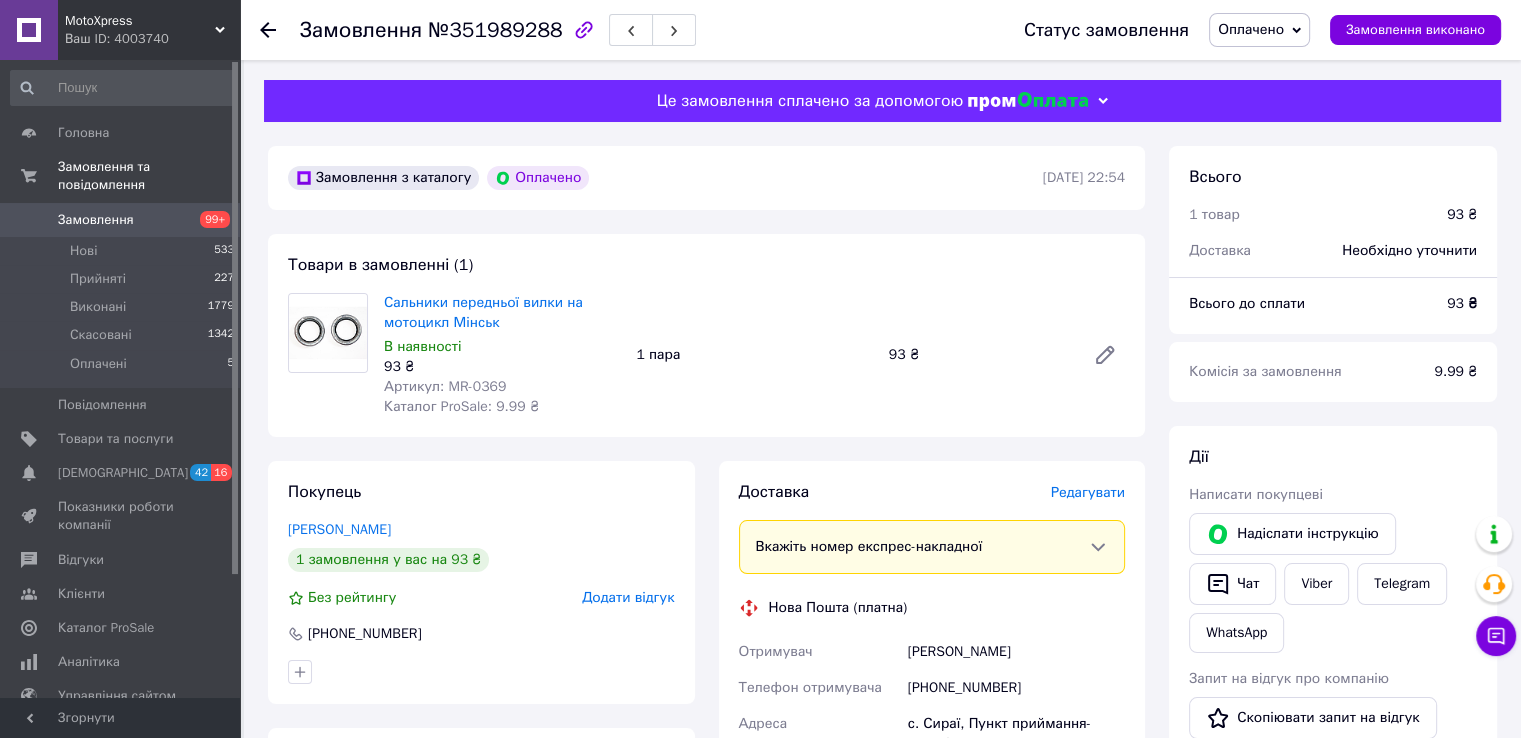 click on "Артикул: MR-0369" at bounding box center (445, 386) 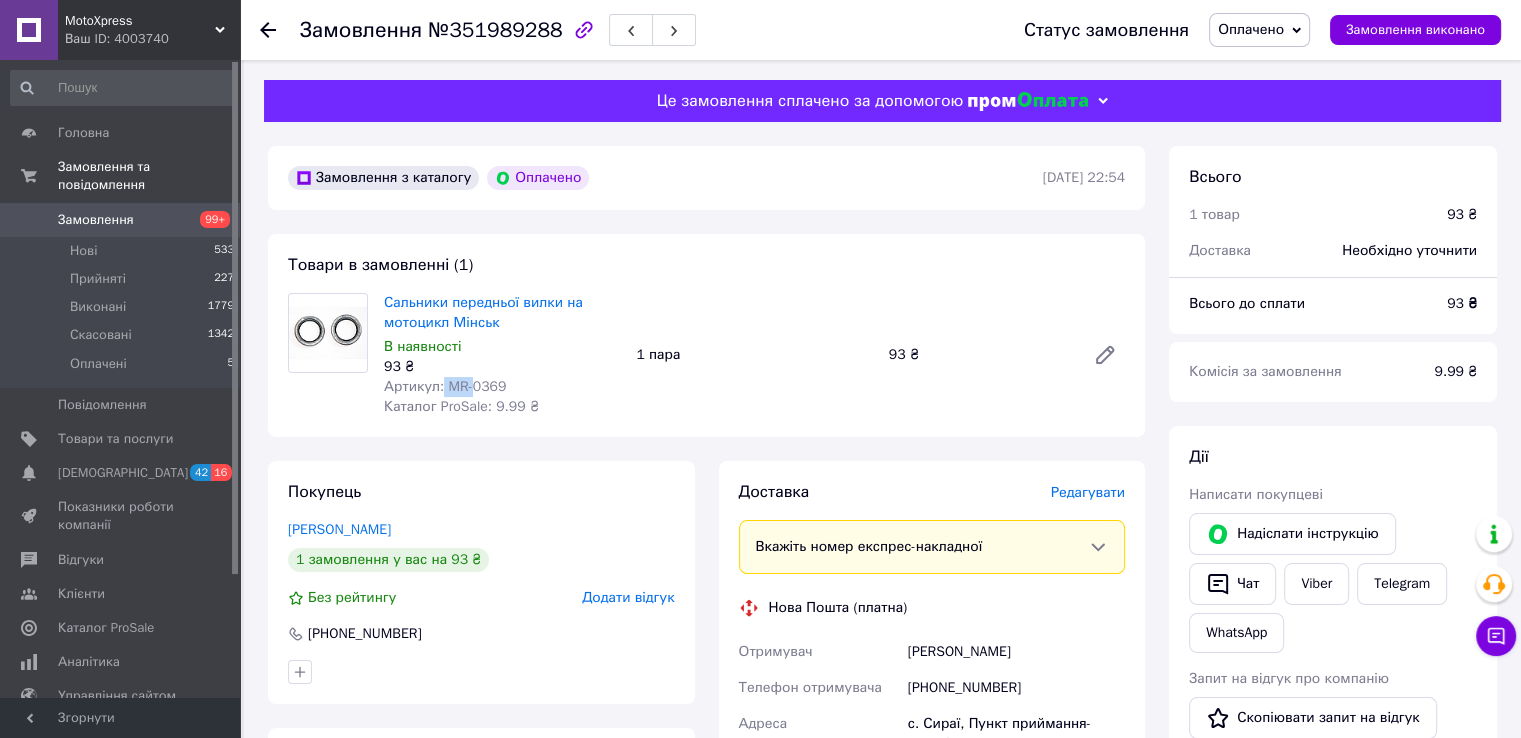 drag, startPoint x: 438, startPoint y: 384, endPoint x: 465, endPoint y: 387, distance: 27.166155 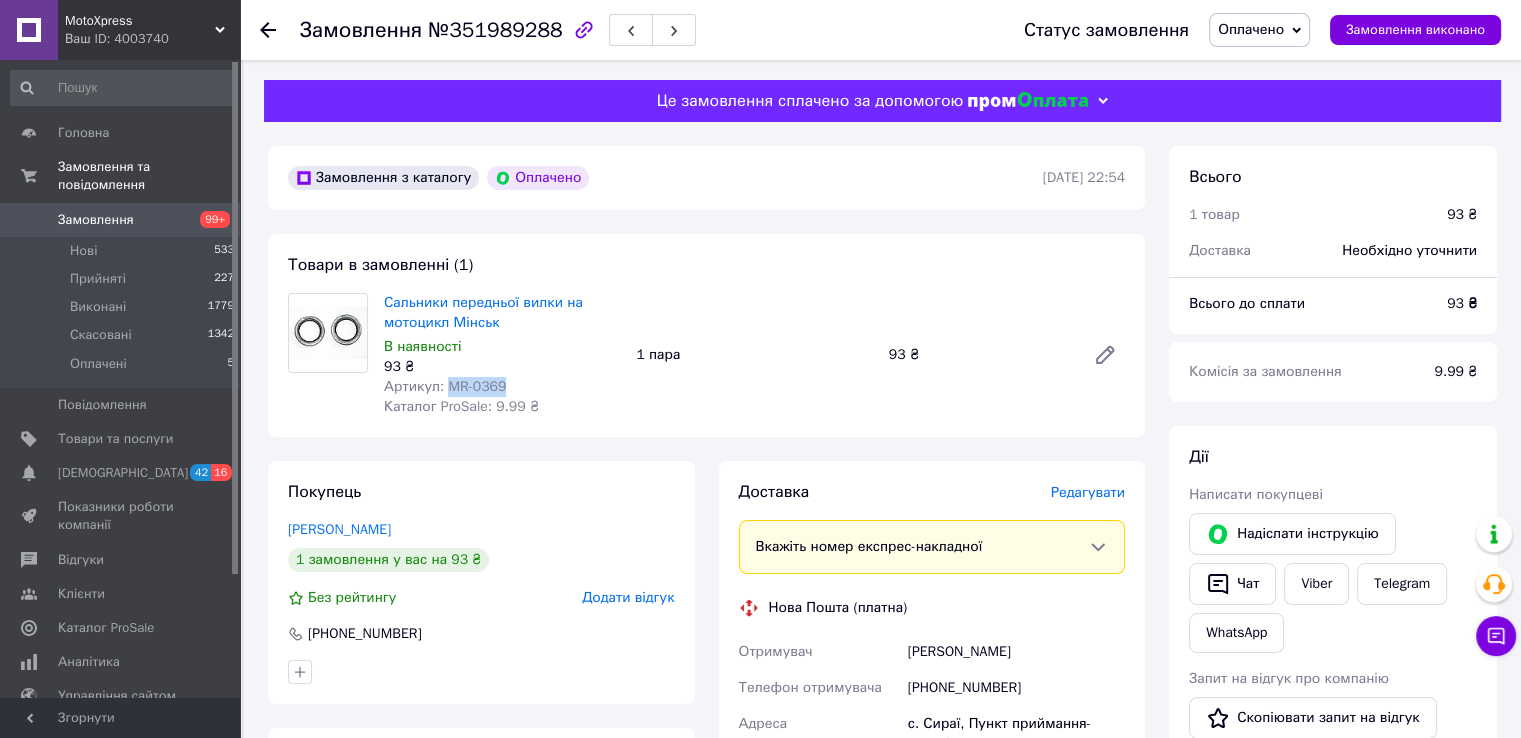 drag, startPoint x: 454, startPoint y: 389, endPoint x: 493, endPoint y: 389, distance: 39 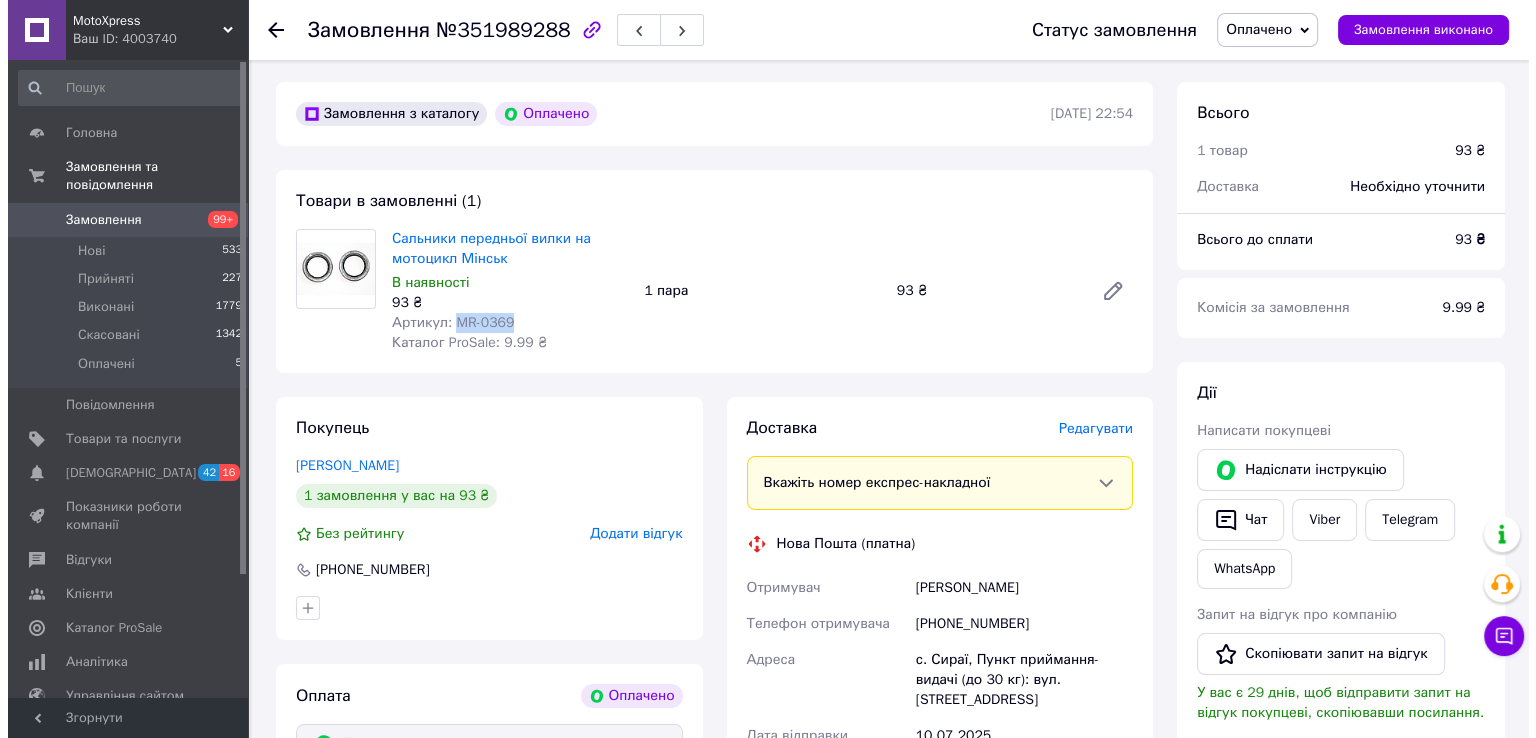 scroll, scrollTop: 100, scrollLeft: 0, axis: vertical 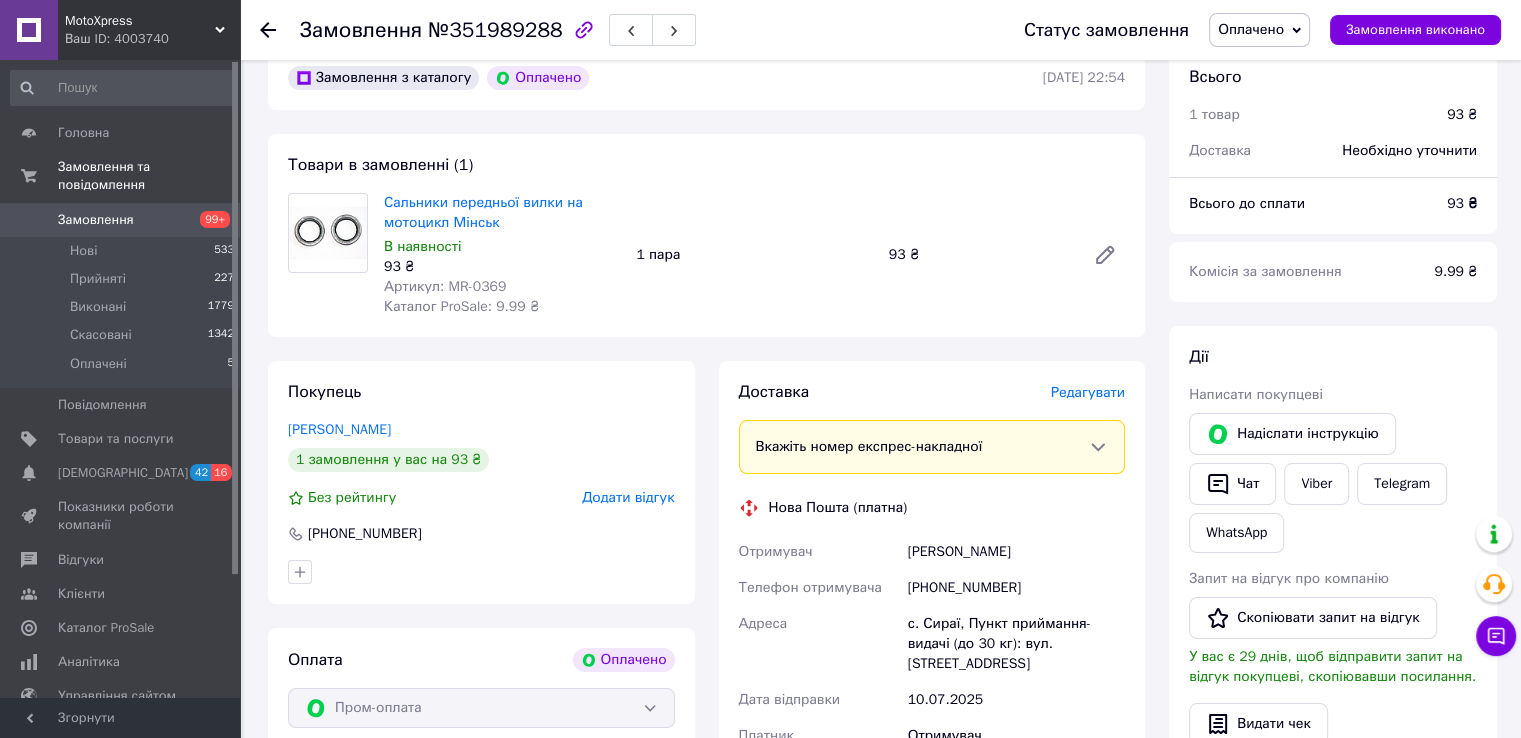 click on "Редагувати" at bounding box center (1088, 392) 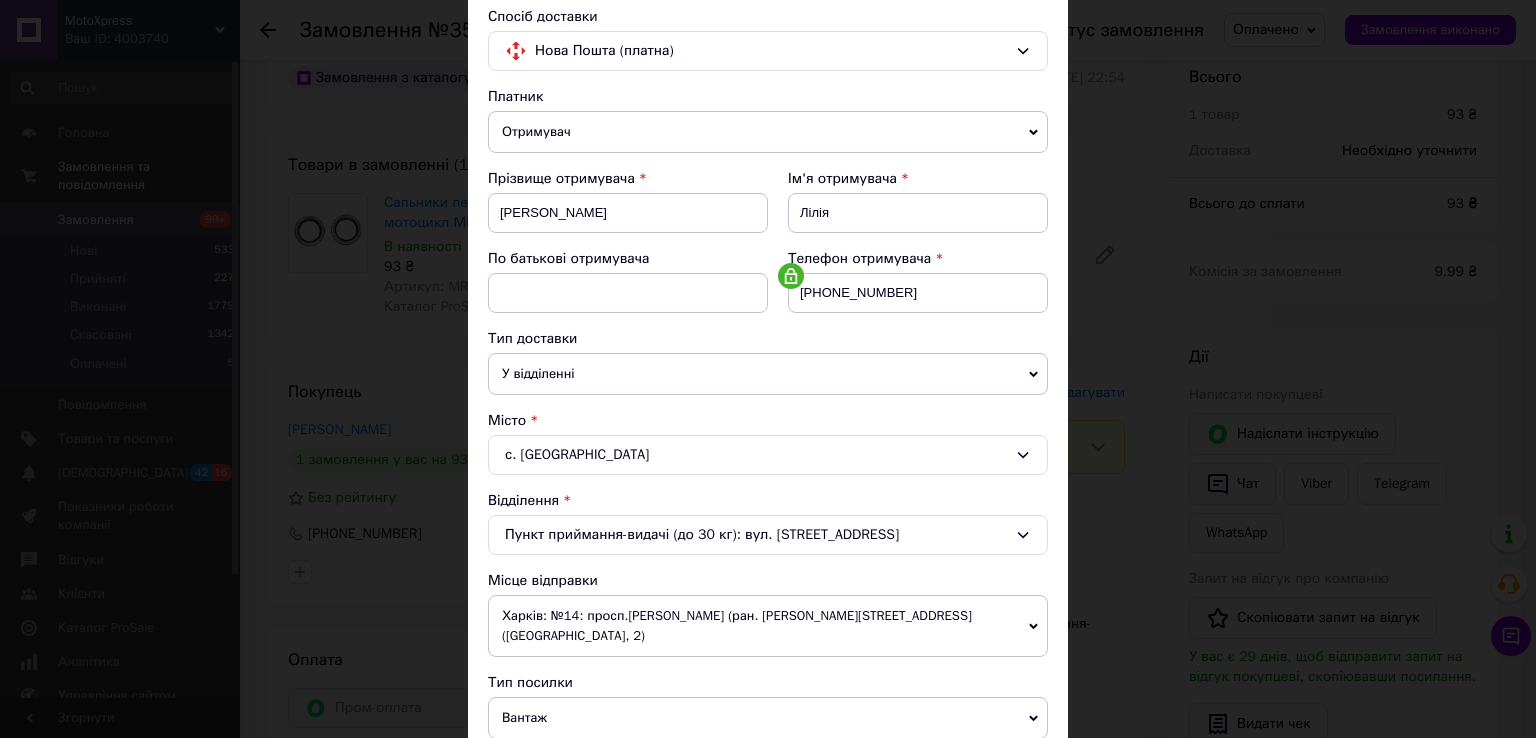 scroll, scrollTop: 584, scrollLeft: 0, axis: vertical 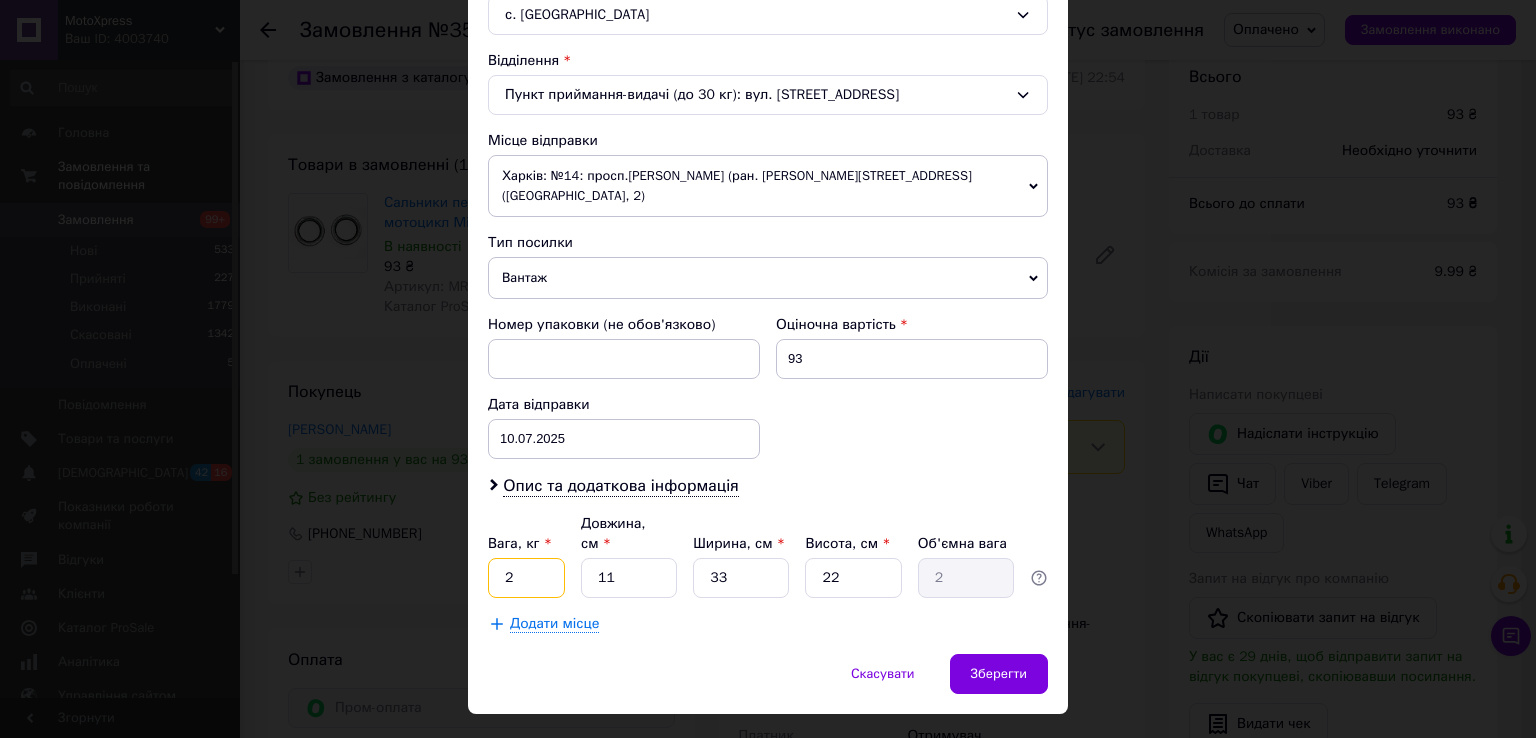 click on "2" at bounding box center [526, 578] 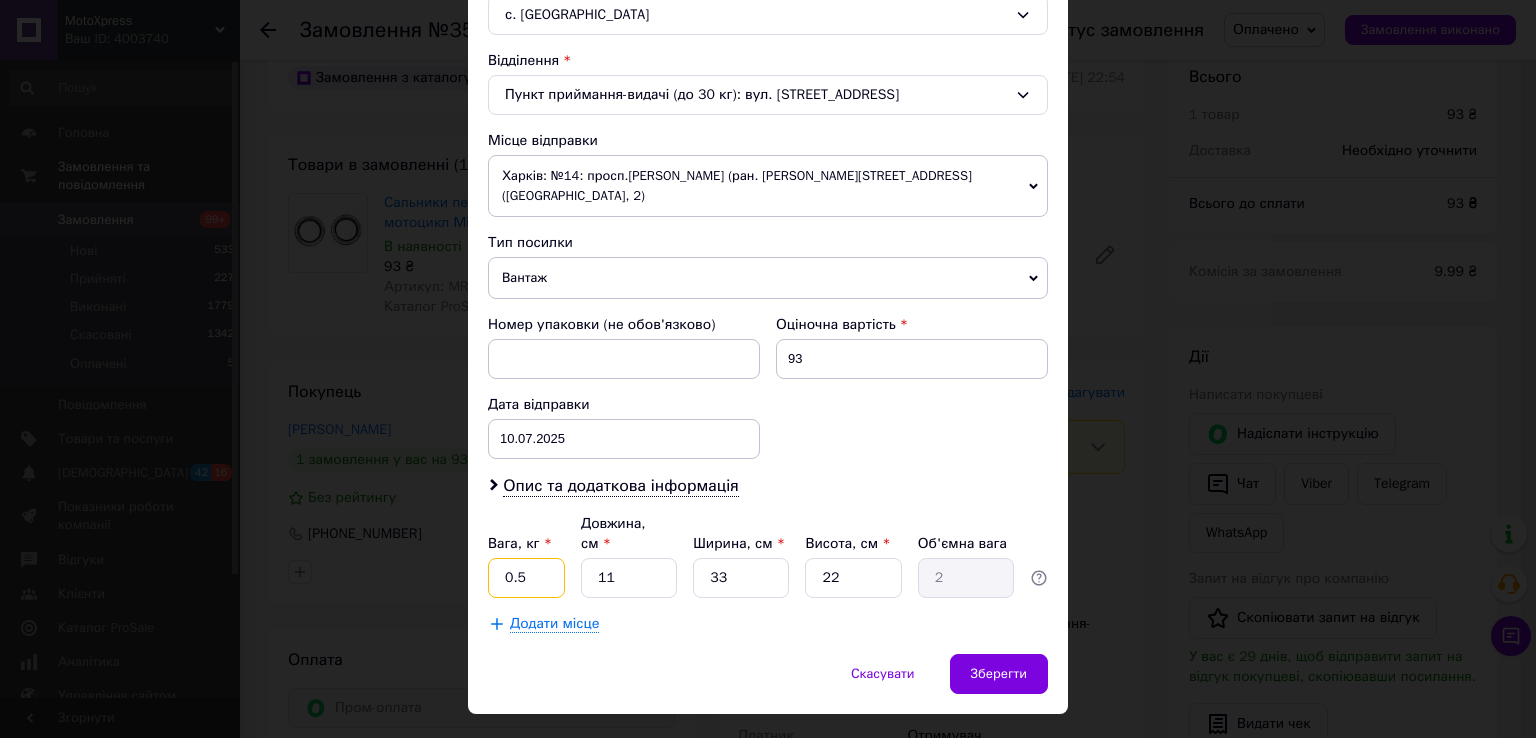 type on "0.5" 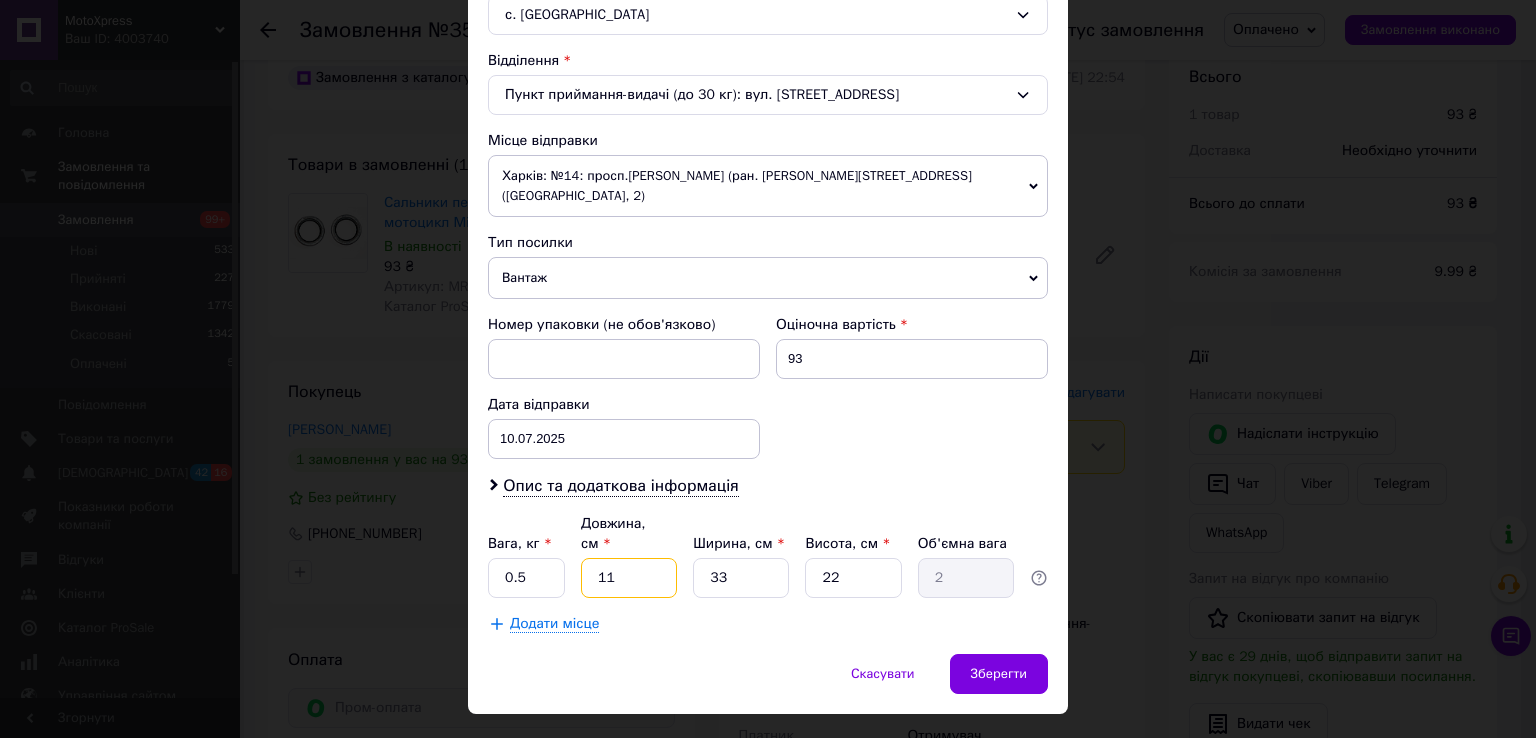 type on "2" 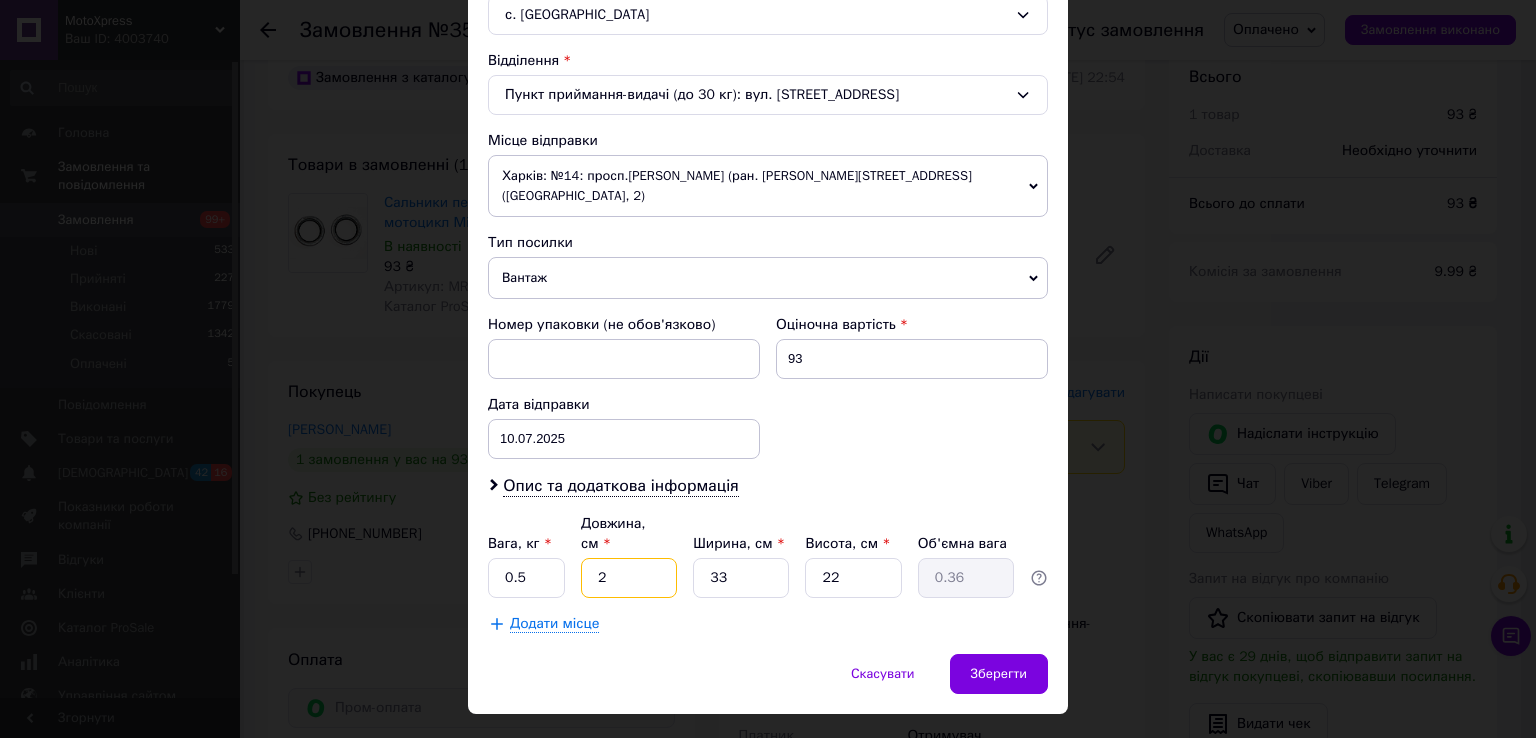 type on "20" 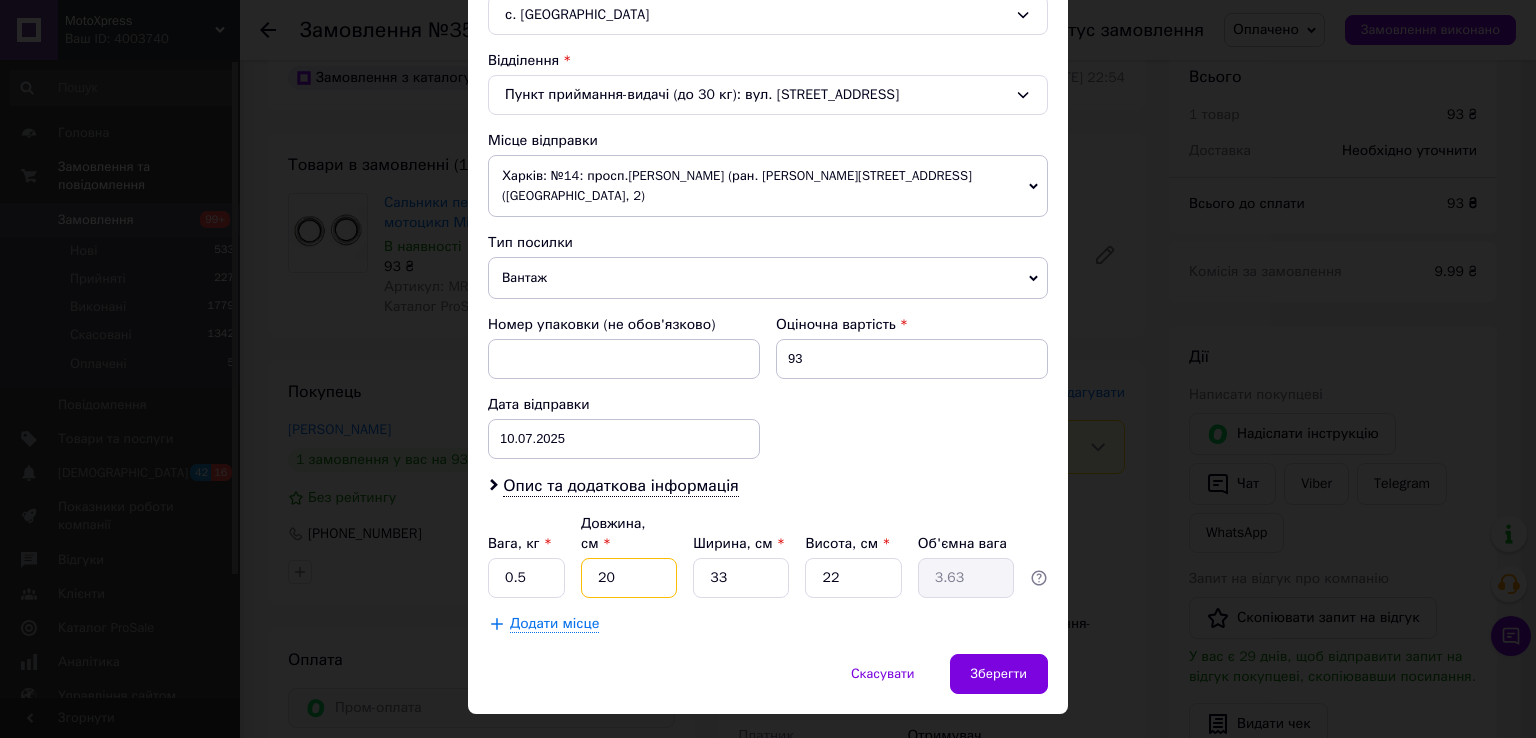 type on "20" 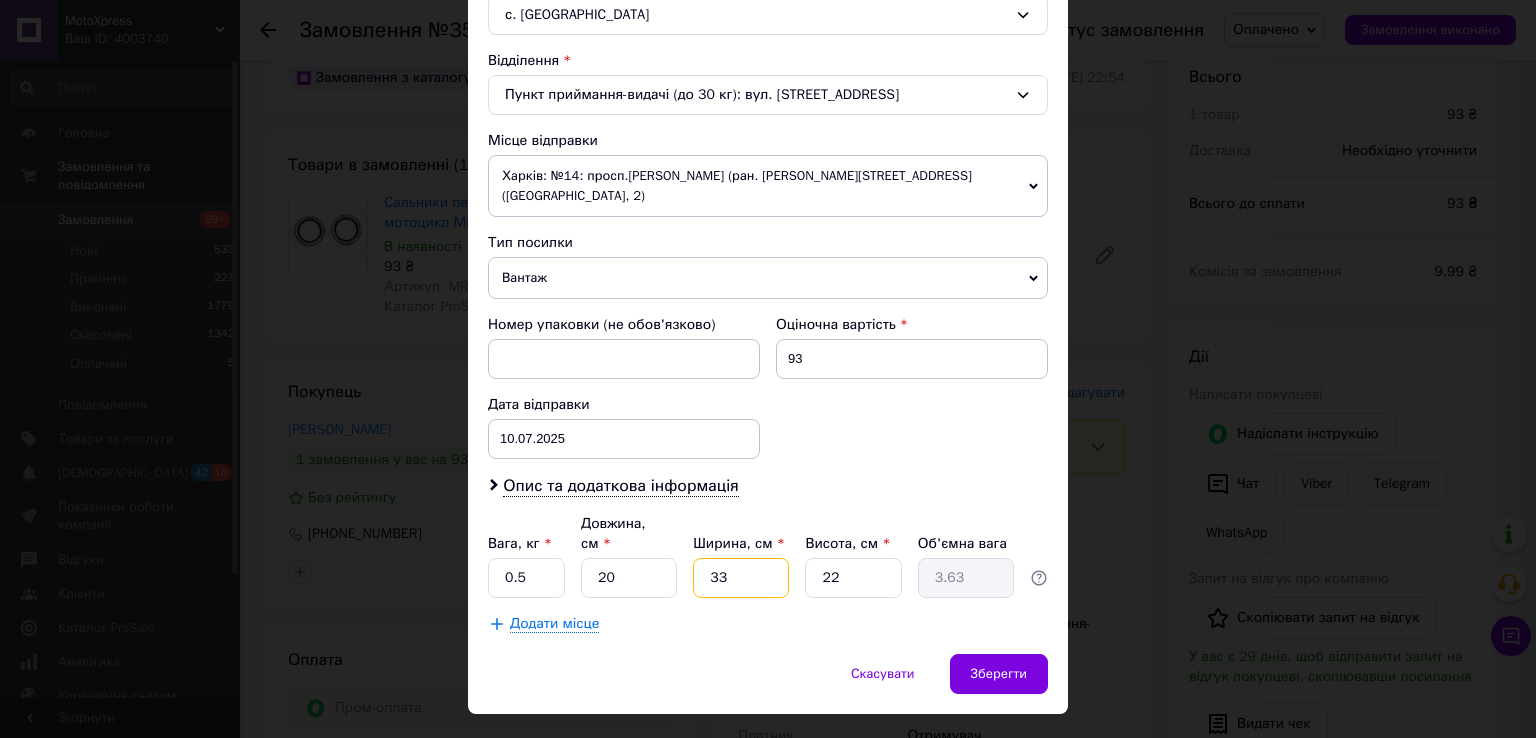 type on "1" 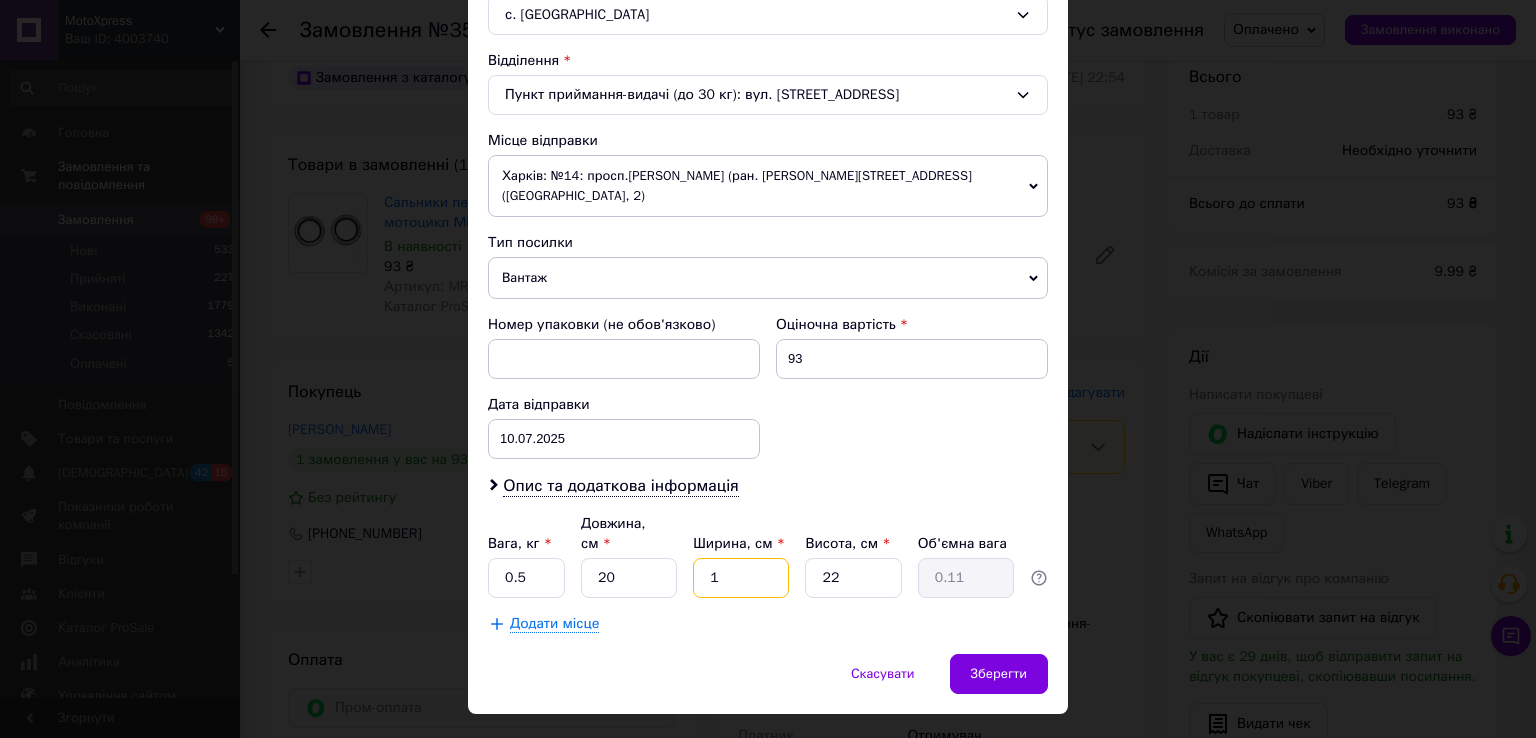type on "10" 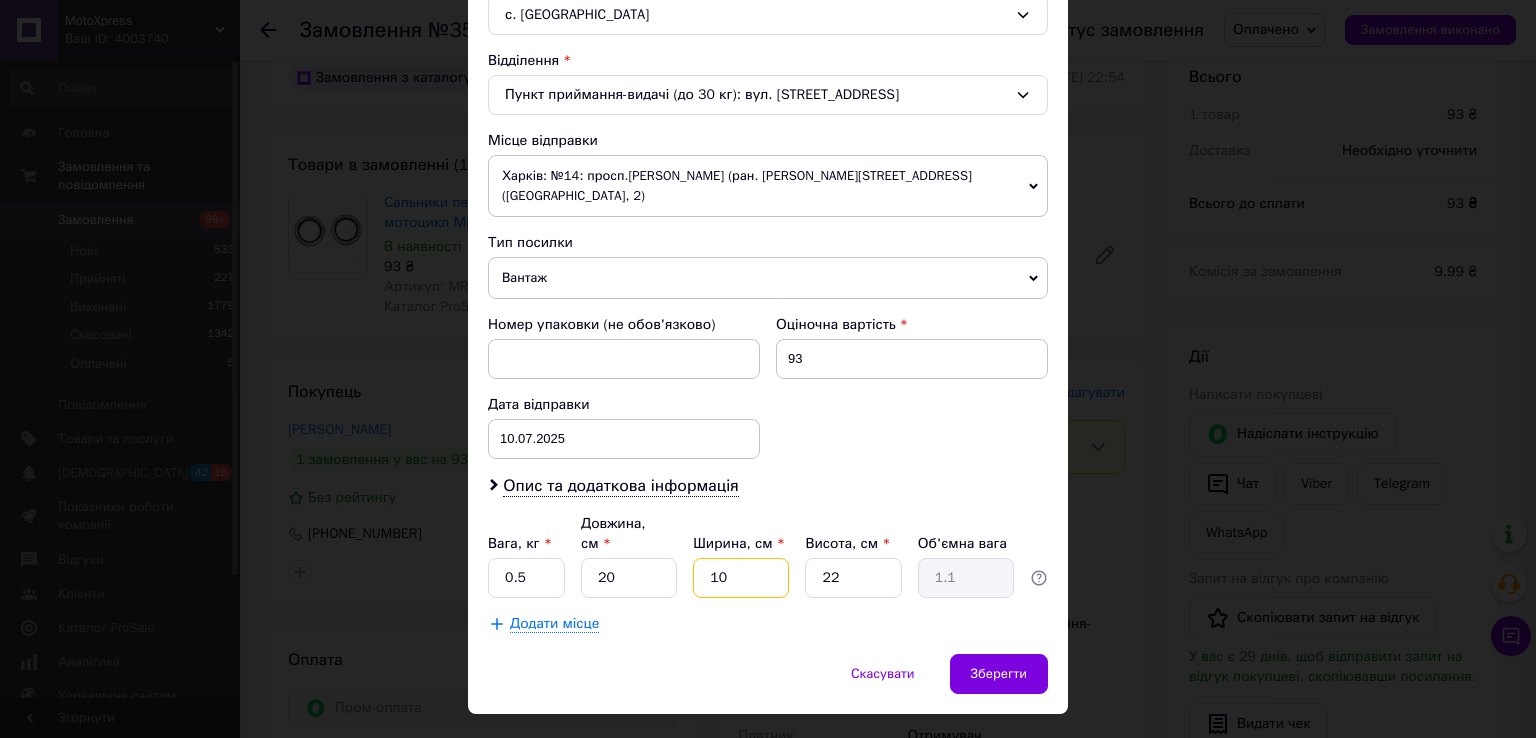 type on "10" 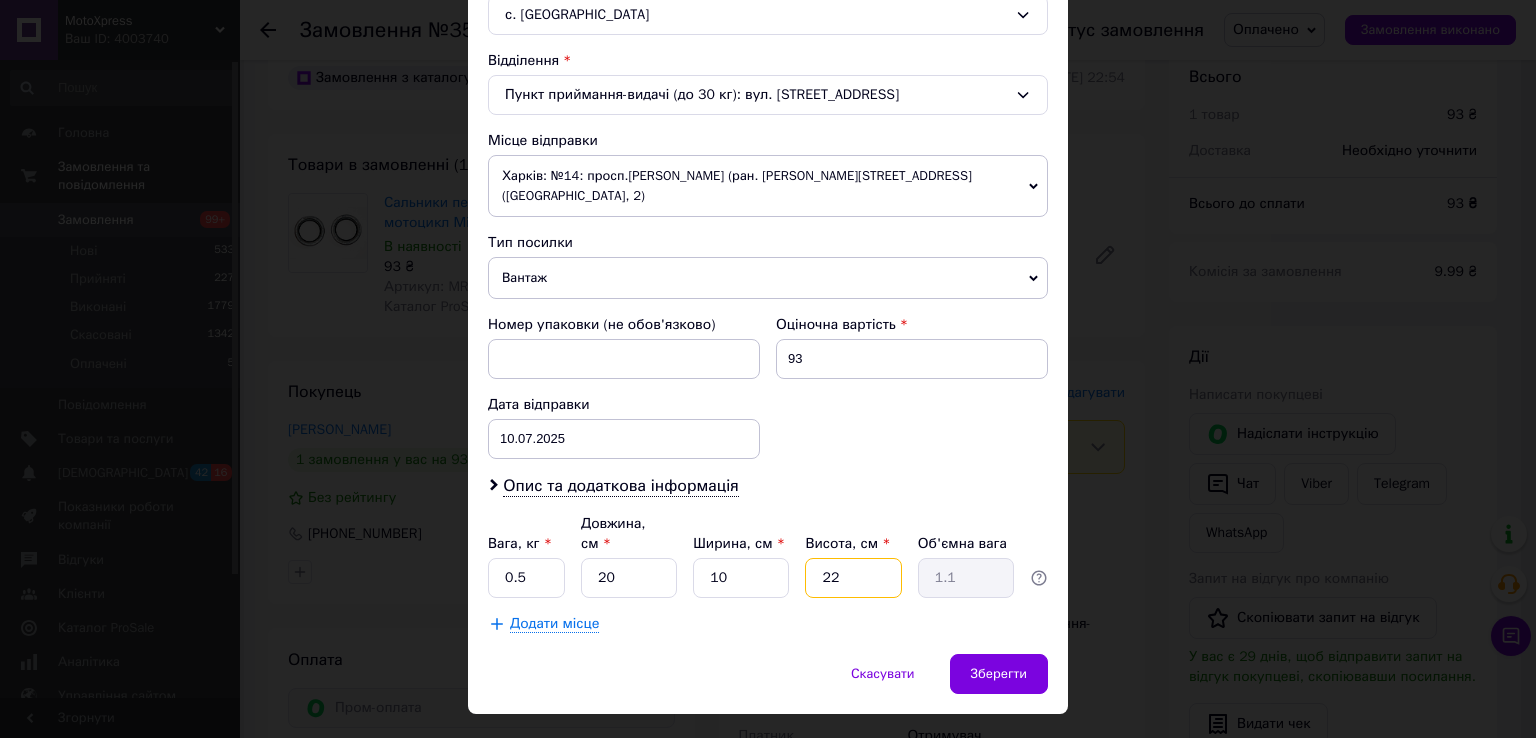 type on "1" 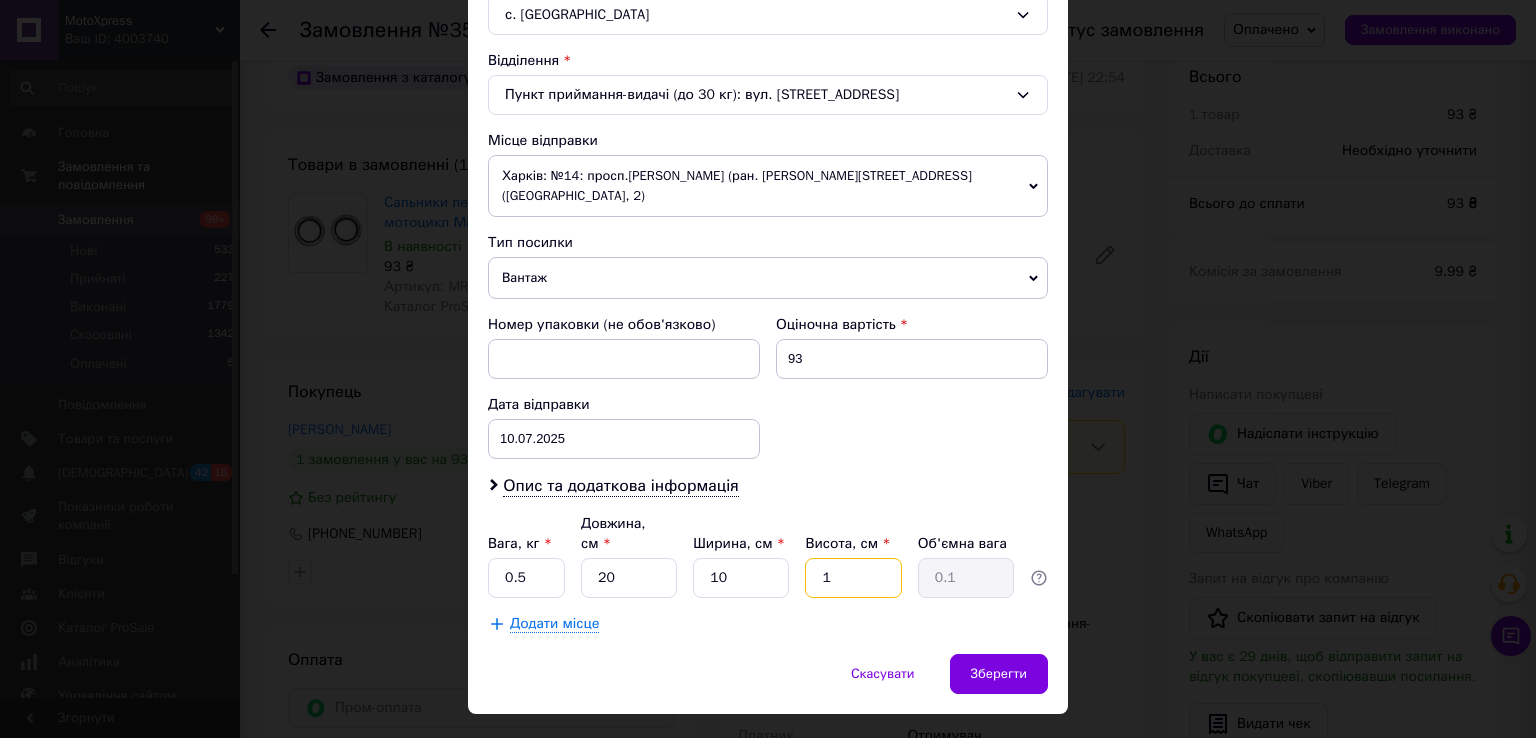 type on "10" 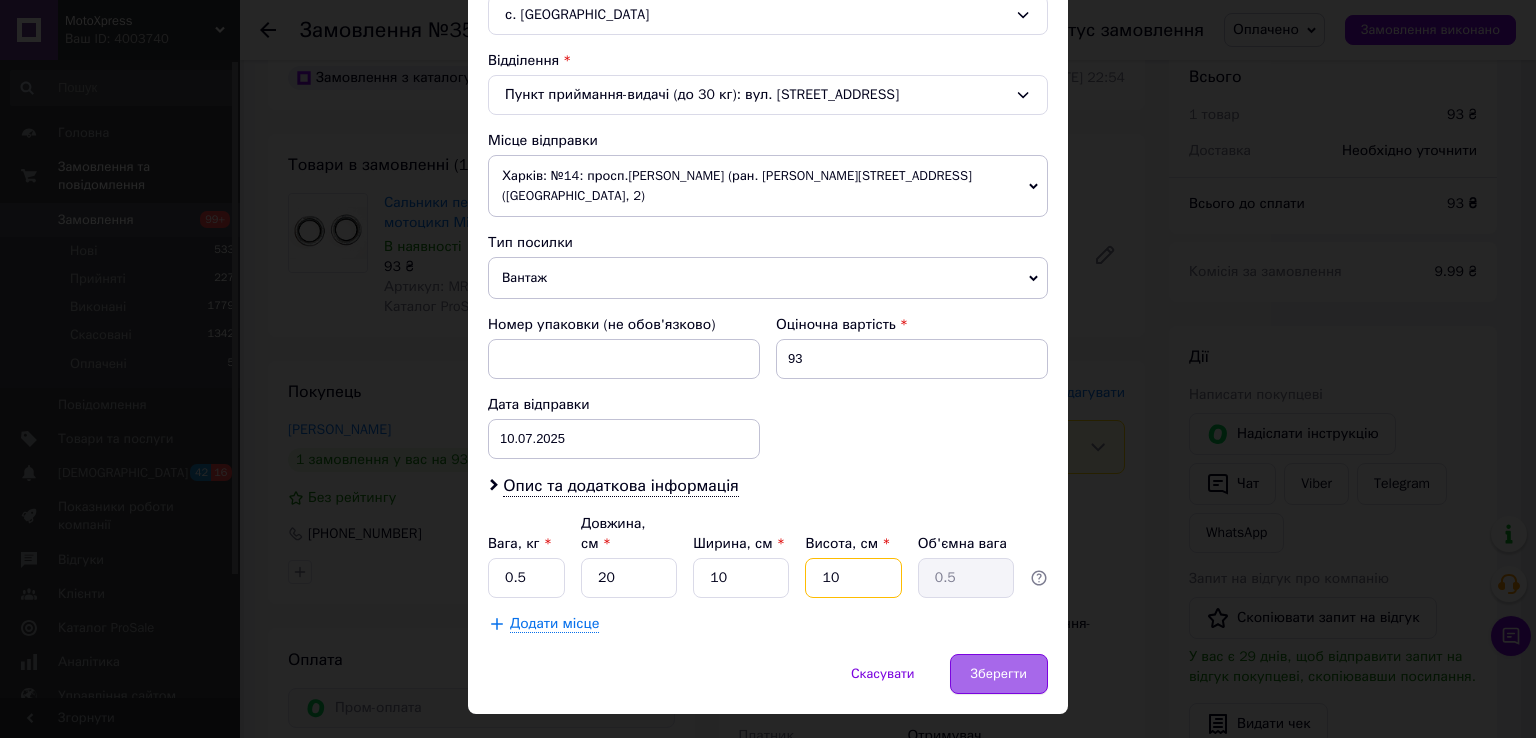 type on "10" 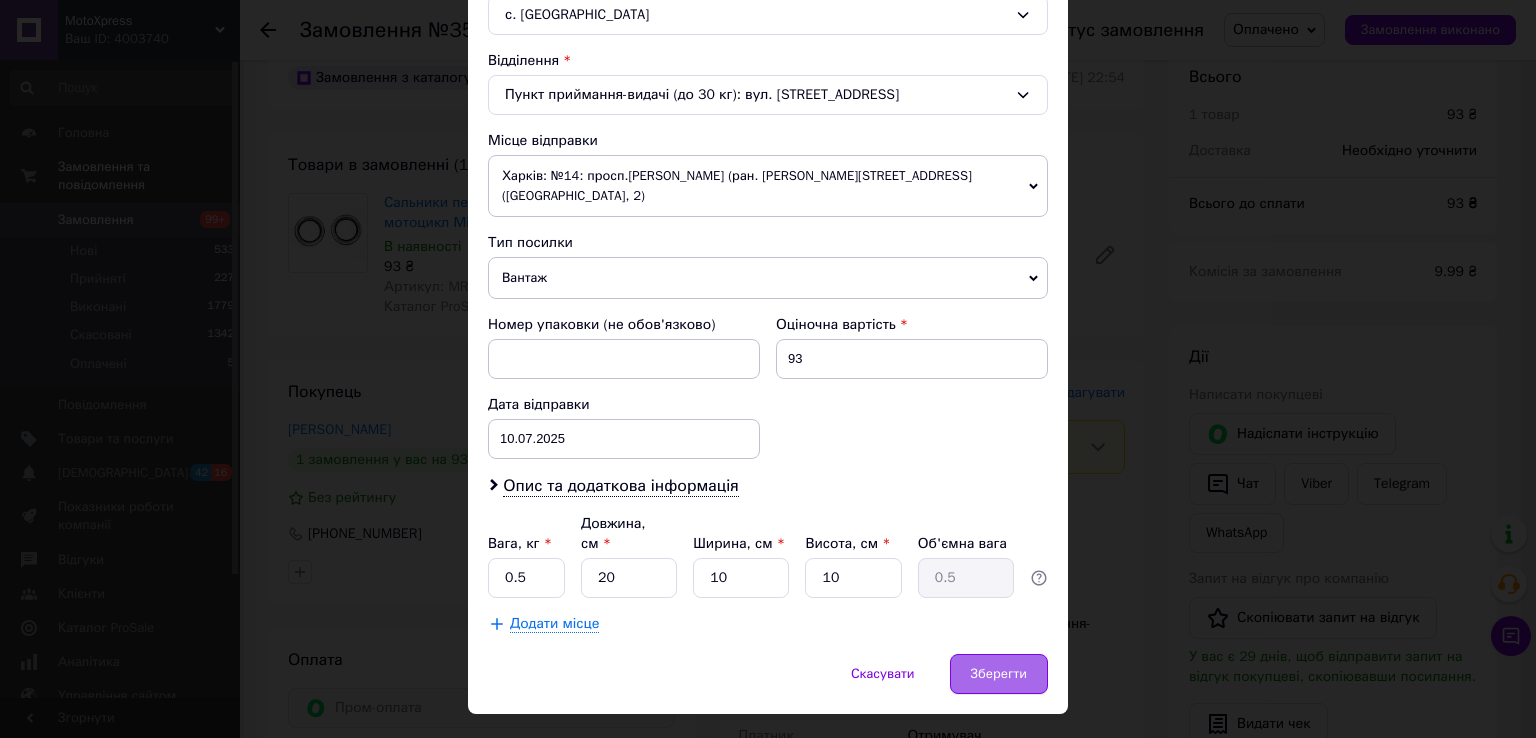 click on "Зберегти" at bounding box center [999, 674] 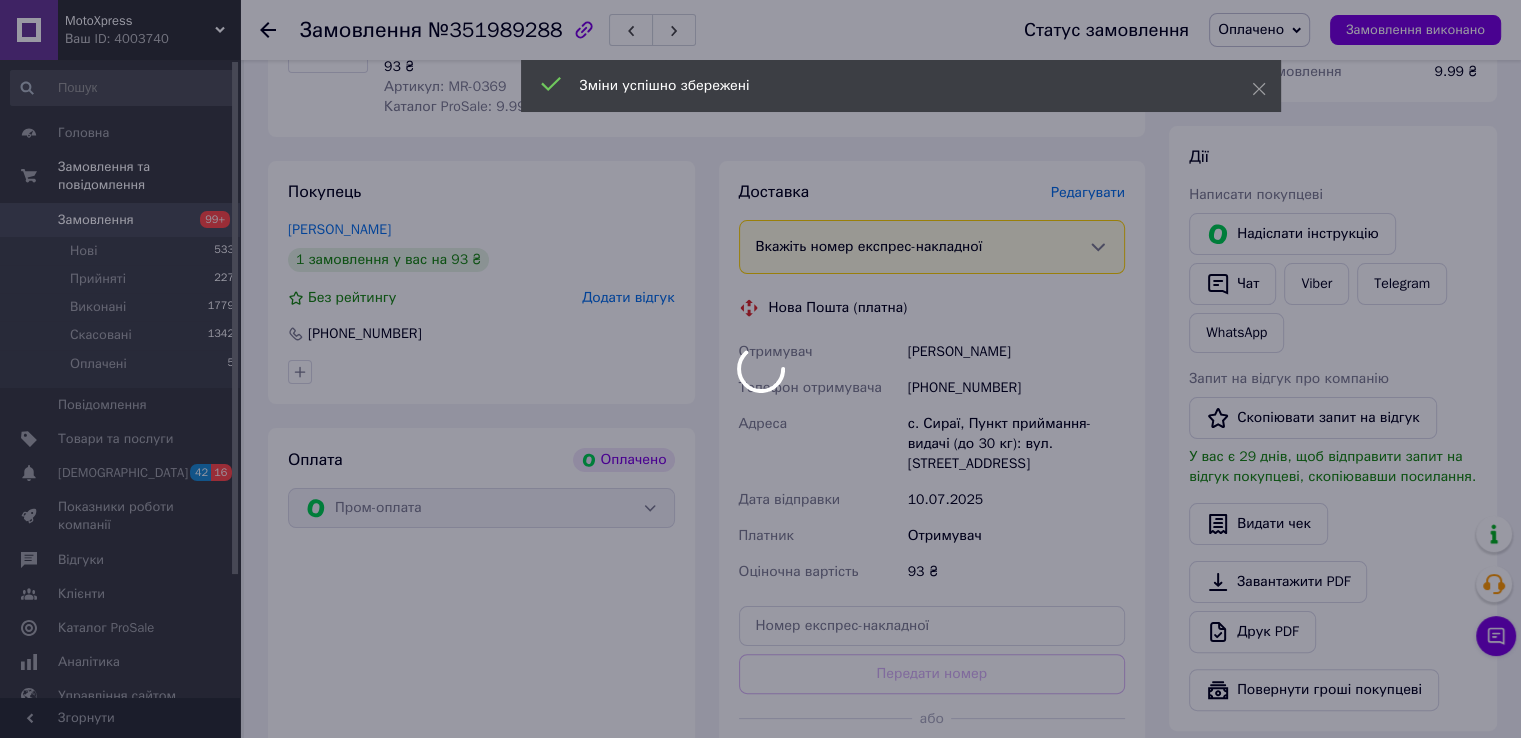 scroll, scrollTop: 600, scrollLeft: 0, axis: vertical 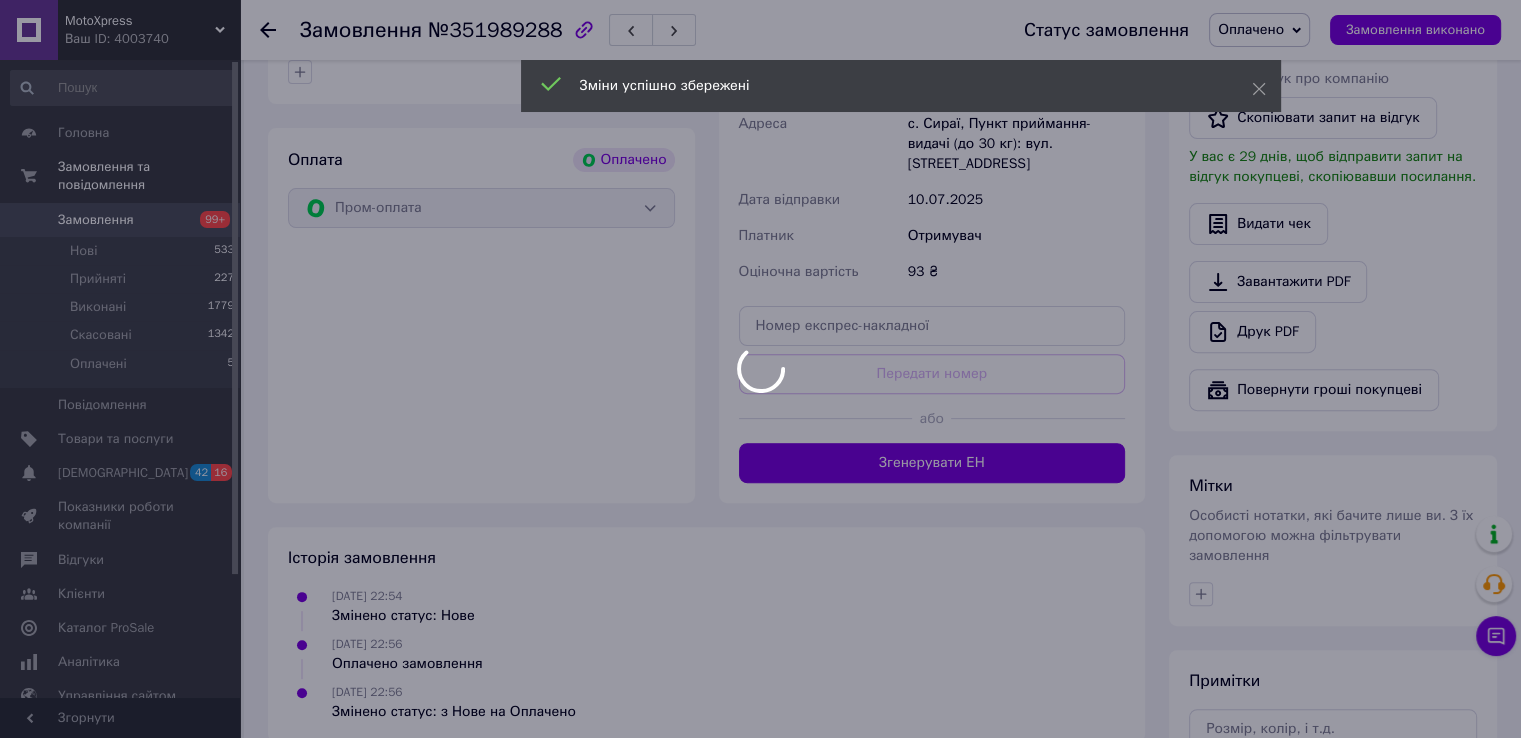 click on "MotoXpress Ваш ID: 4003740 Сайт MotoXpress Кабінет покупця Перевірити стан системи Сторінка на порталі Довідка Вийти Головна Замовлення та повідомлення Замовлення 99+ Нові 533 Прийняті 227 Виконані 1779 Скасовані 1342 Оплачені 5 Повідомлення 0 Товари та послуги Сповіщення 42 16 Показники роботи компанії Відгуки Клієнти Каталог ProSale Аналітика Управління сайтом Гаманець компанії Маркет Налаштування Тарифи та рахунки Prom мікс 6 000 Згорнути
Замовлення №351989288 Статус замовлення Оплачено Прийнято Виконано Скасовано Оплачено" at bounding box center [760, 169] 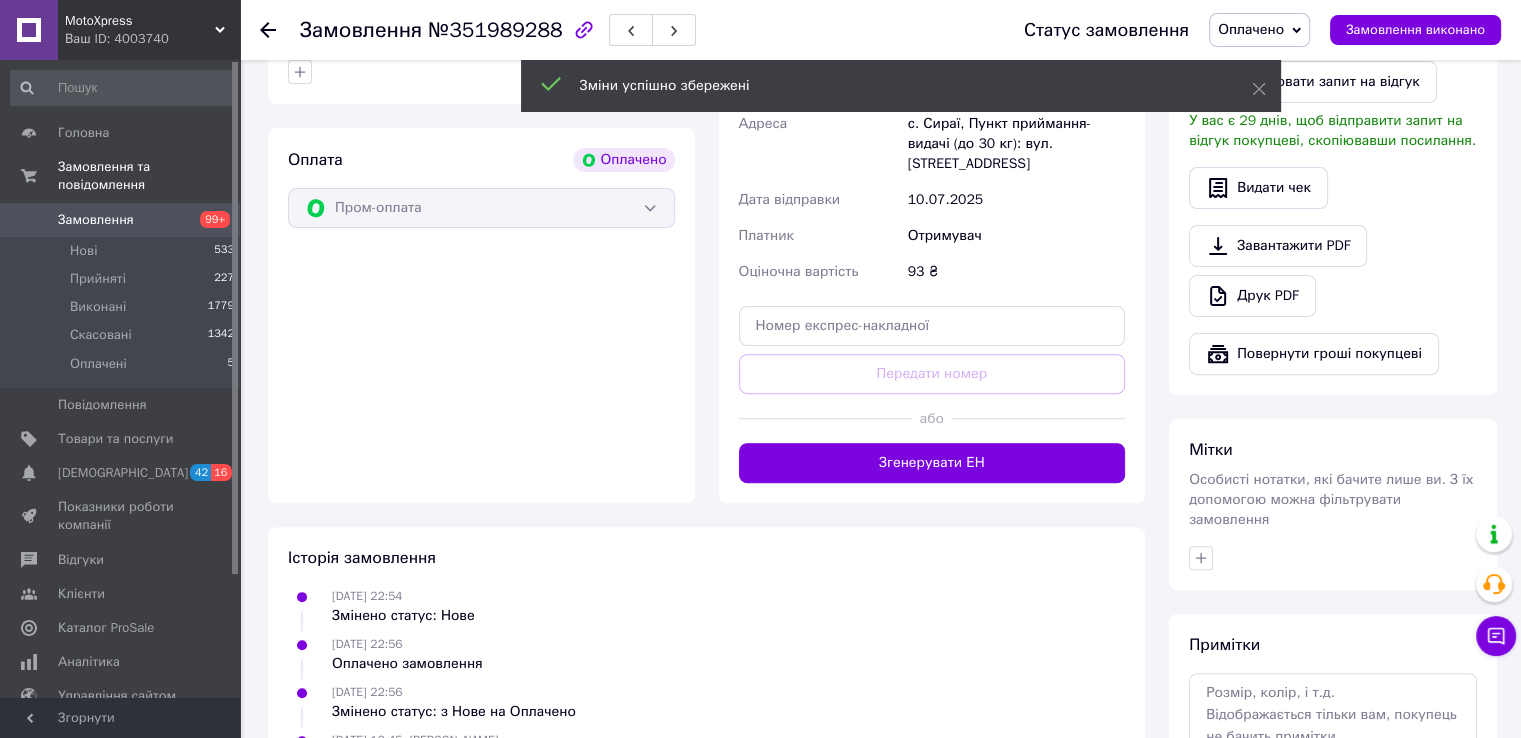 click on "Згенерувати ЕН" at bounding box center [932, 463] 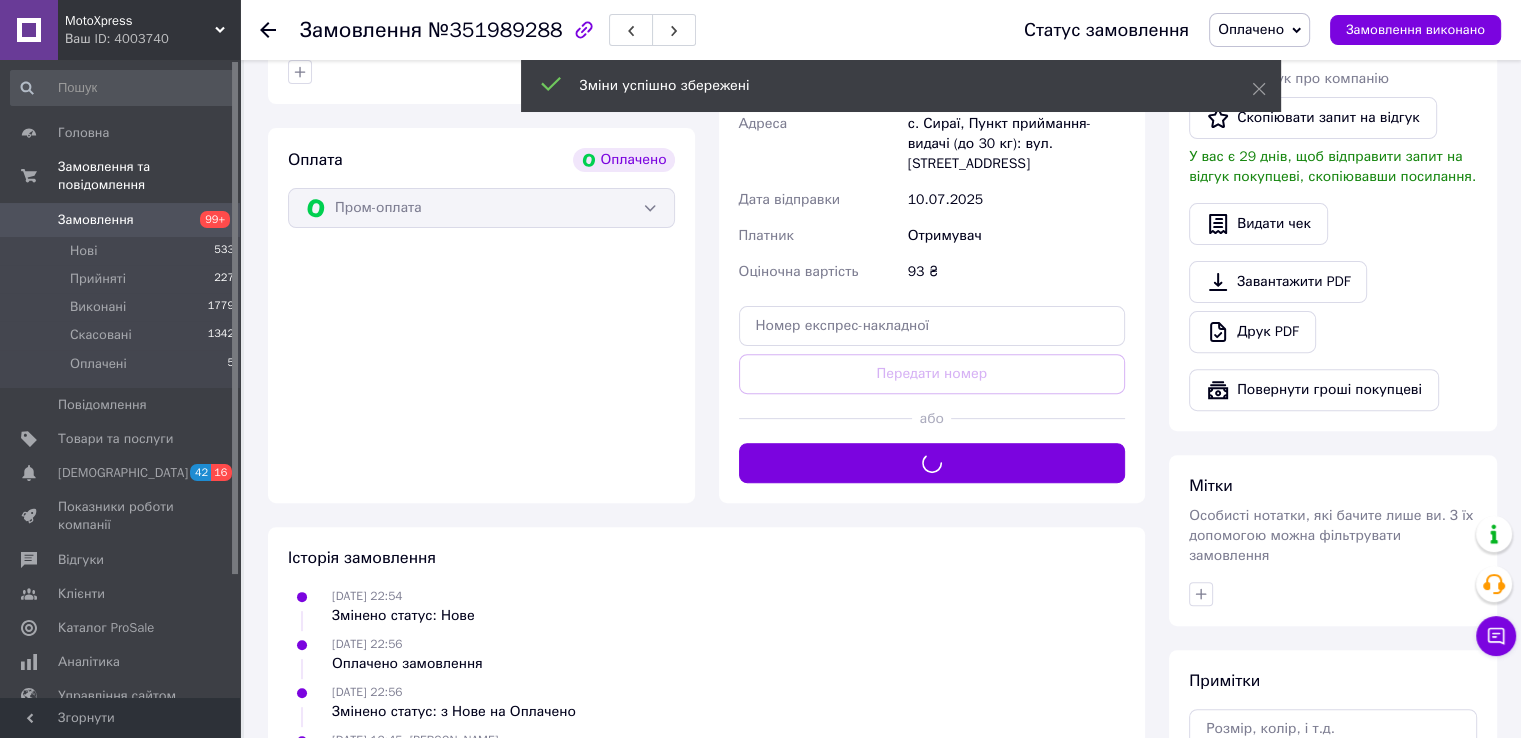 drag, startPoint x: 1284, startPoint y: 29, endPoint x: 1288, endPoint y: 61, distance: 32.24903 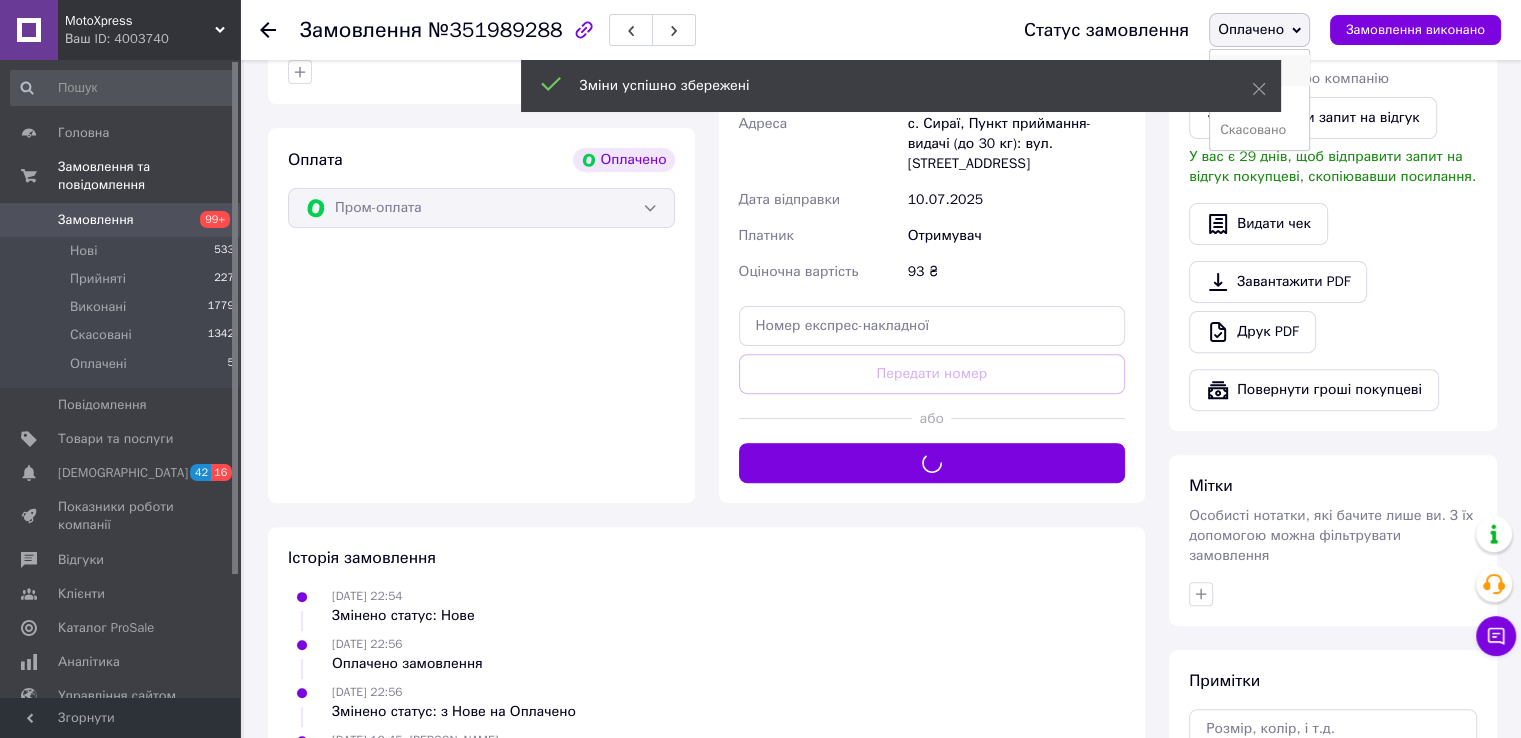 click on "Прийнято" at bounding box center (1259, 70) 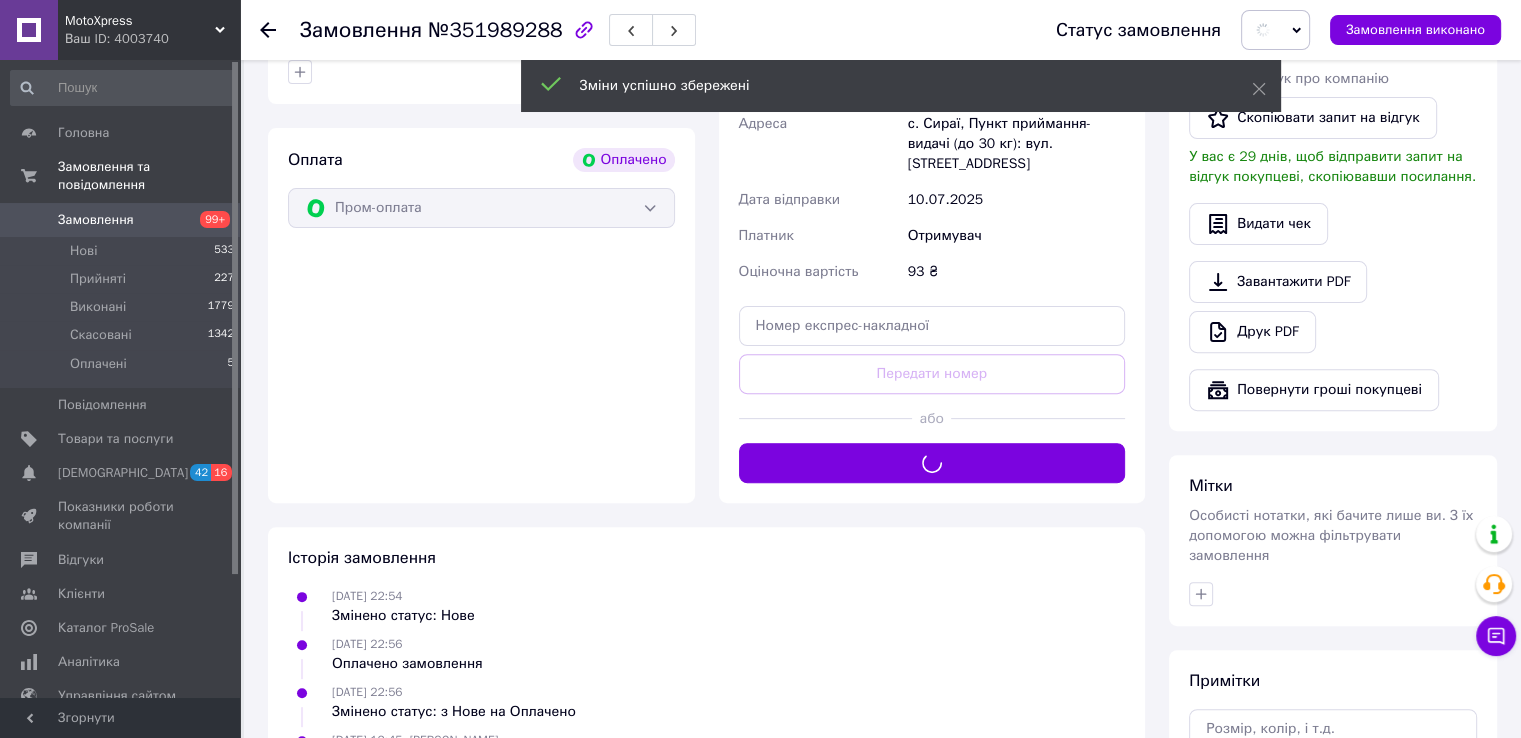 scroll, scrollTop: 300, scrollLeft: 0, axis: vertical 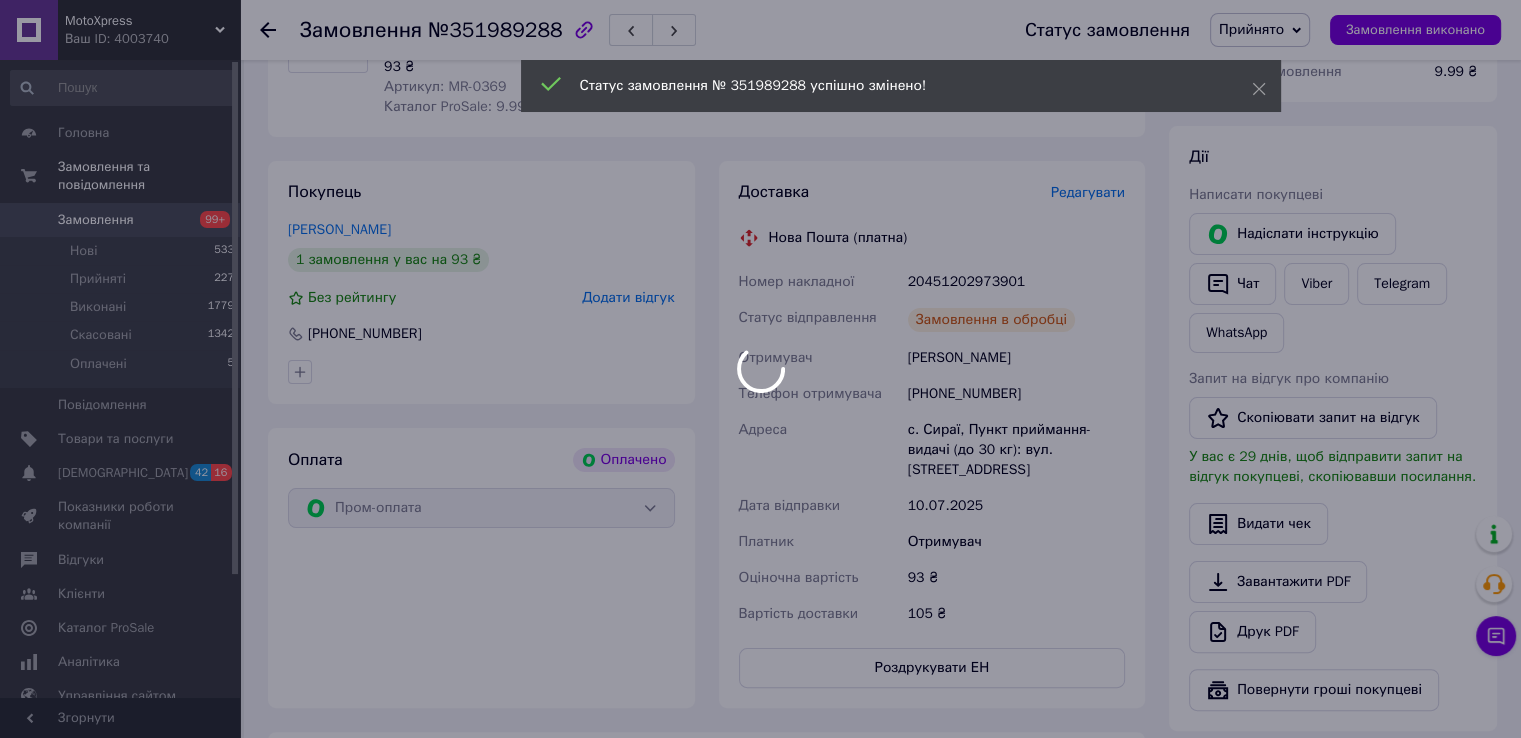 click at bounding box center (760, 369) 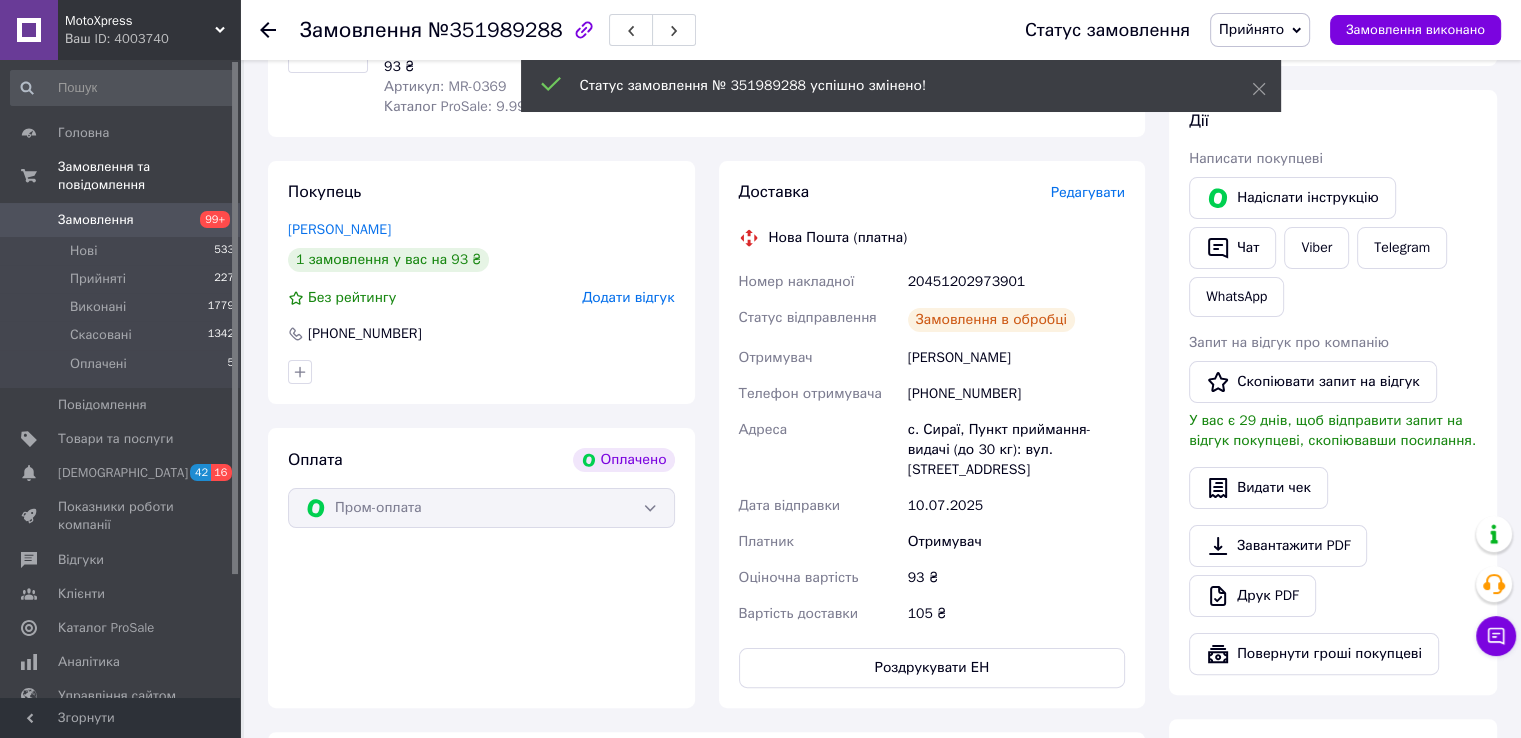 click on "20451202973901" at bounding box center (1016, 282) 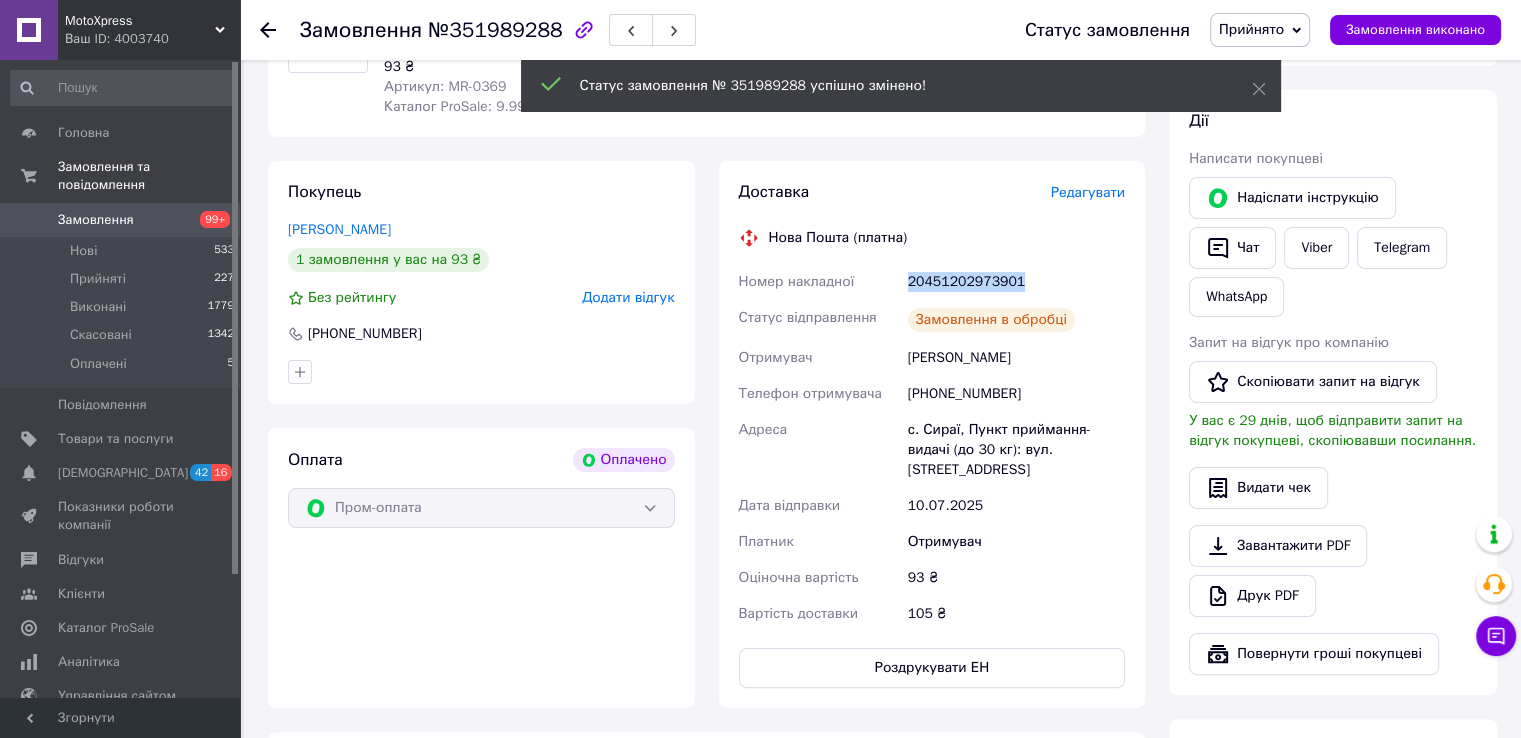 click on "20451202973901" at bounding box center [1016, 282] 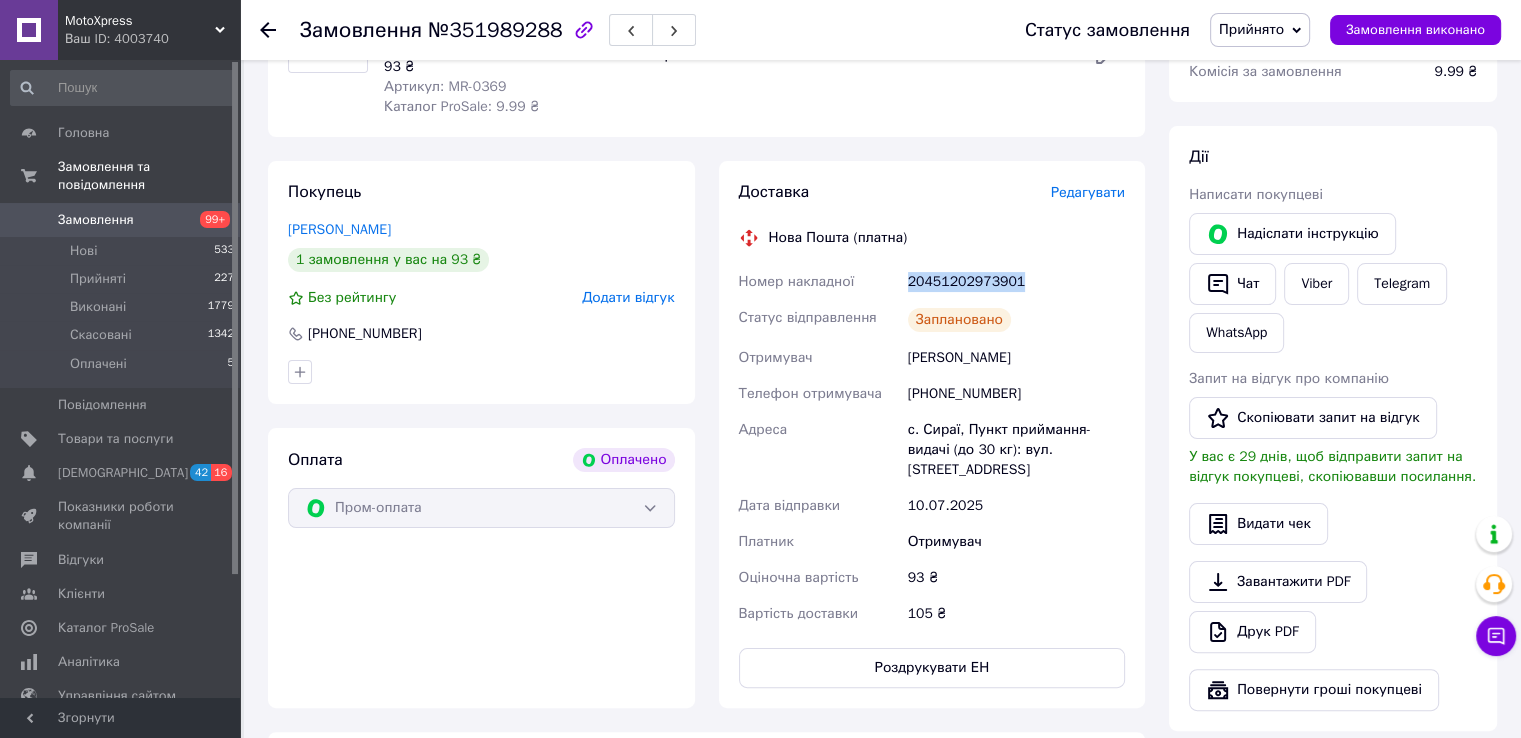 scroll, scrollTop: 0, scrollLeft: 0, axis: both 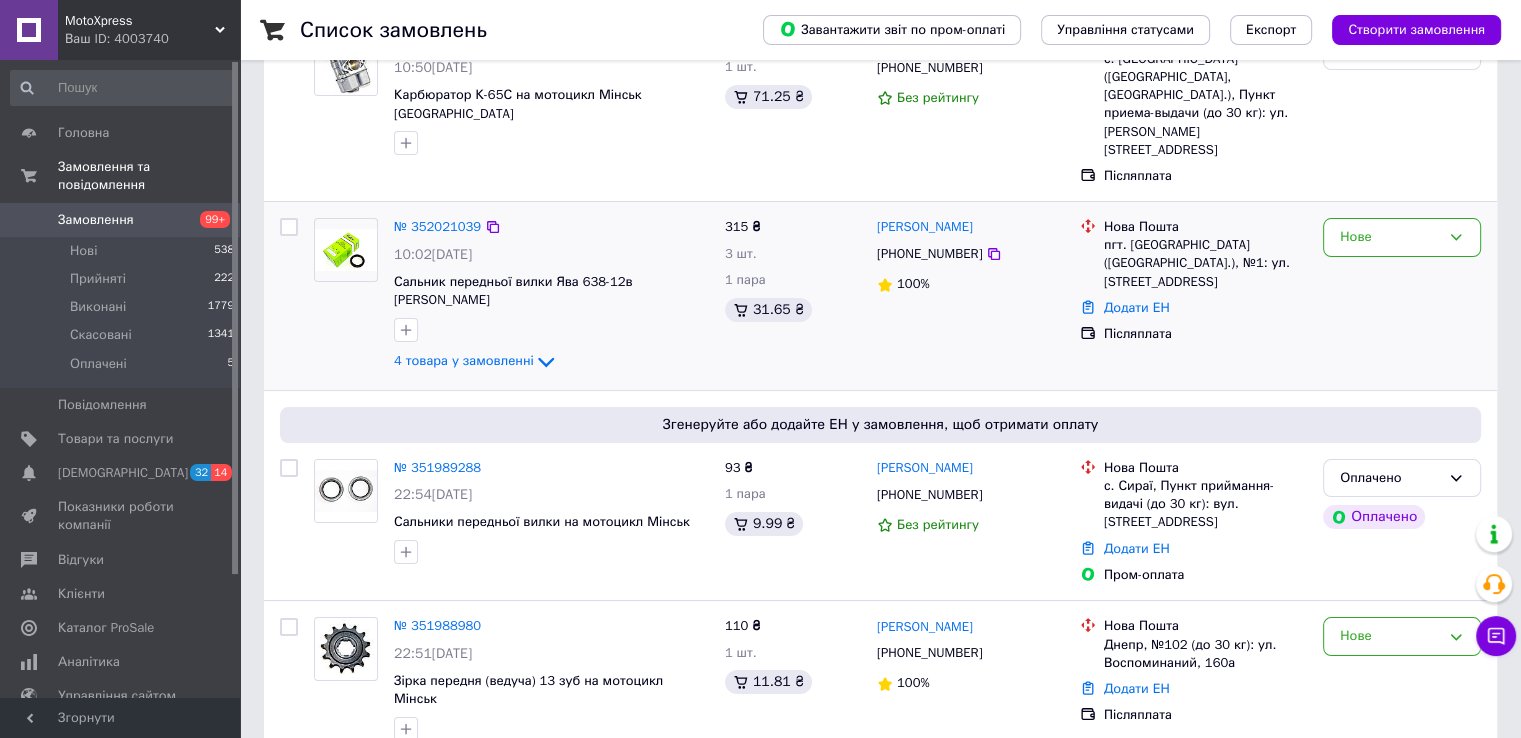 click at bounding box center (346, 250) 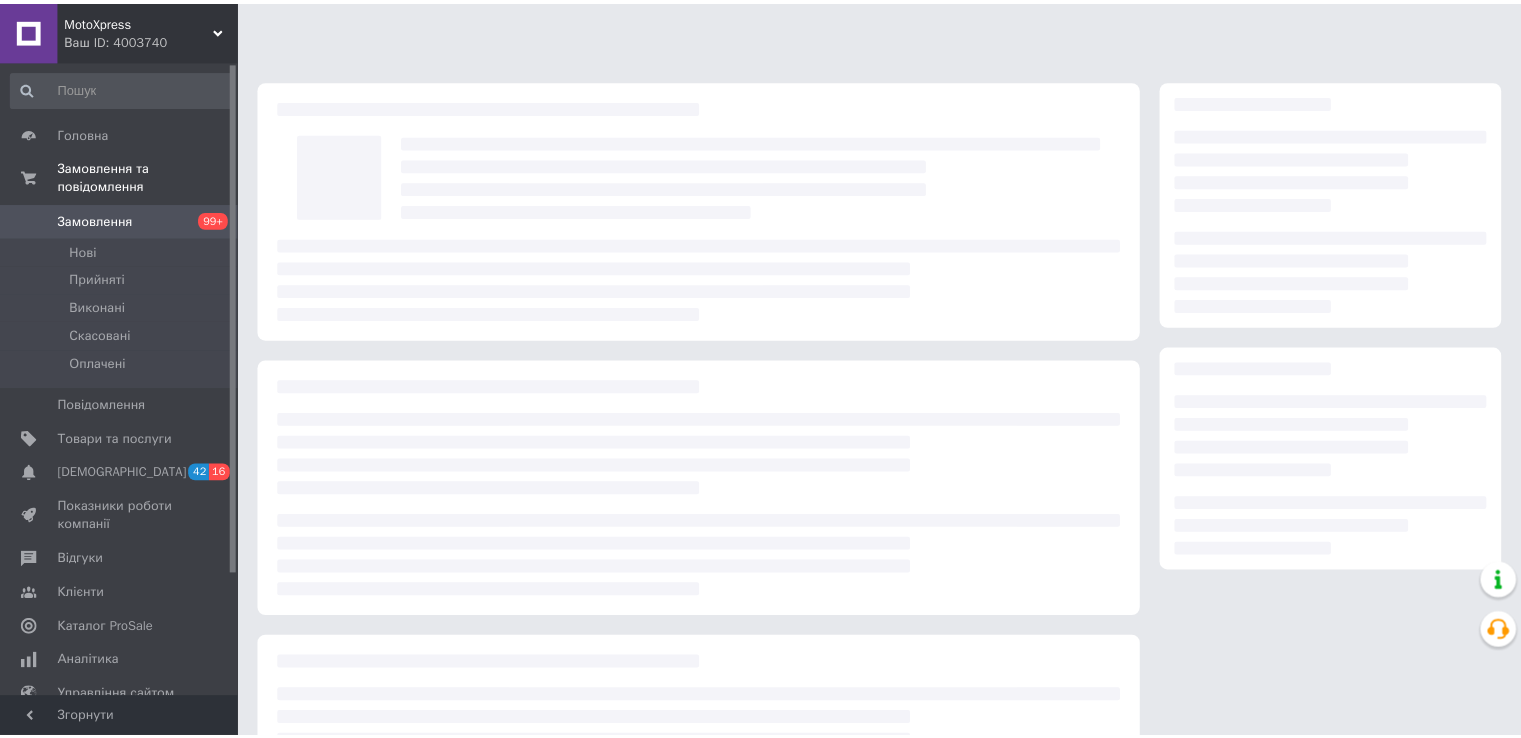 scroll, scrollTop: 0, scrollLeft: 0, axis: both 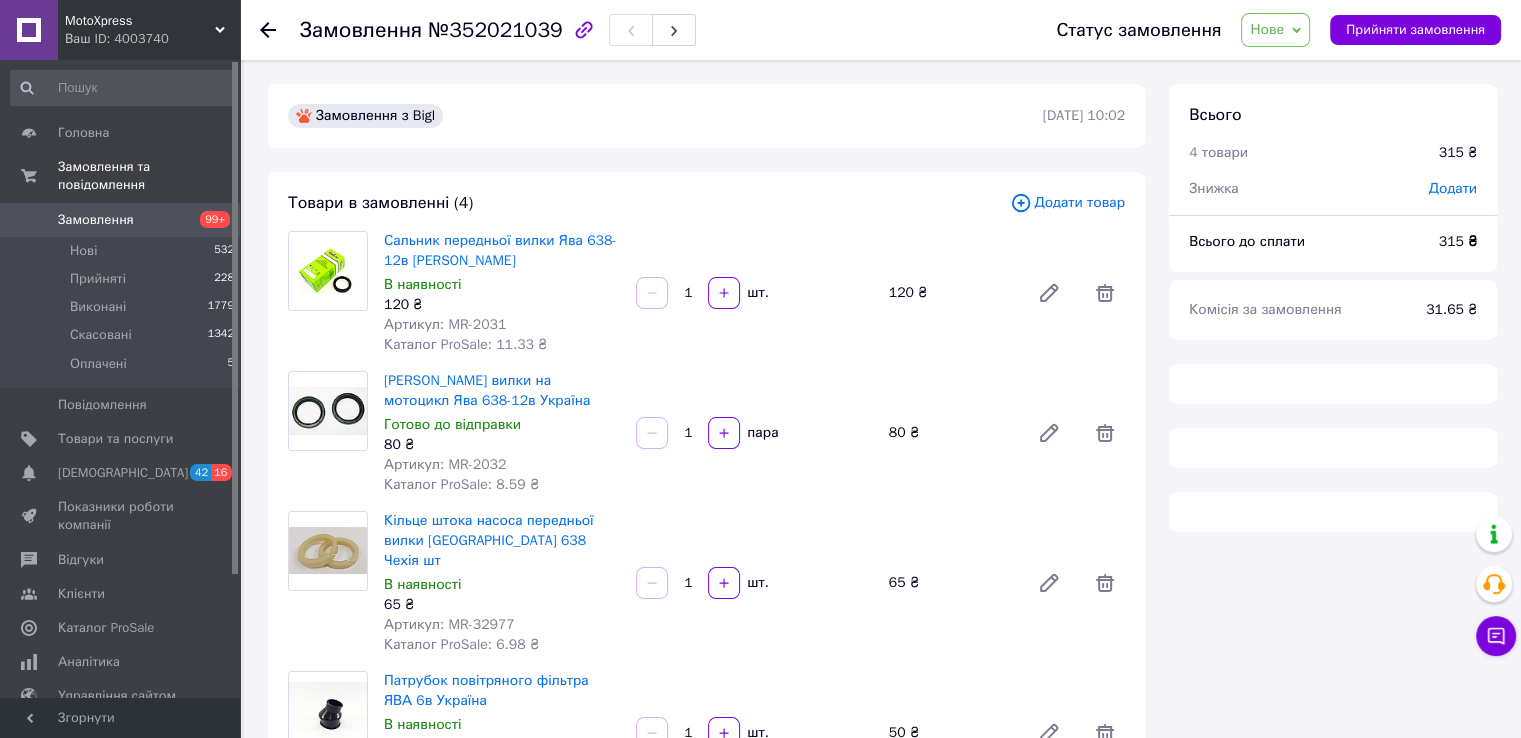click on "Артикул: MR-2031" at bounding box center [445, 324] 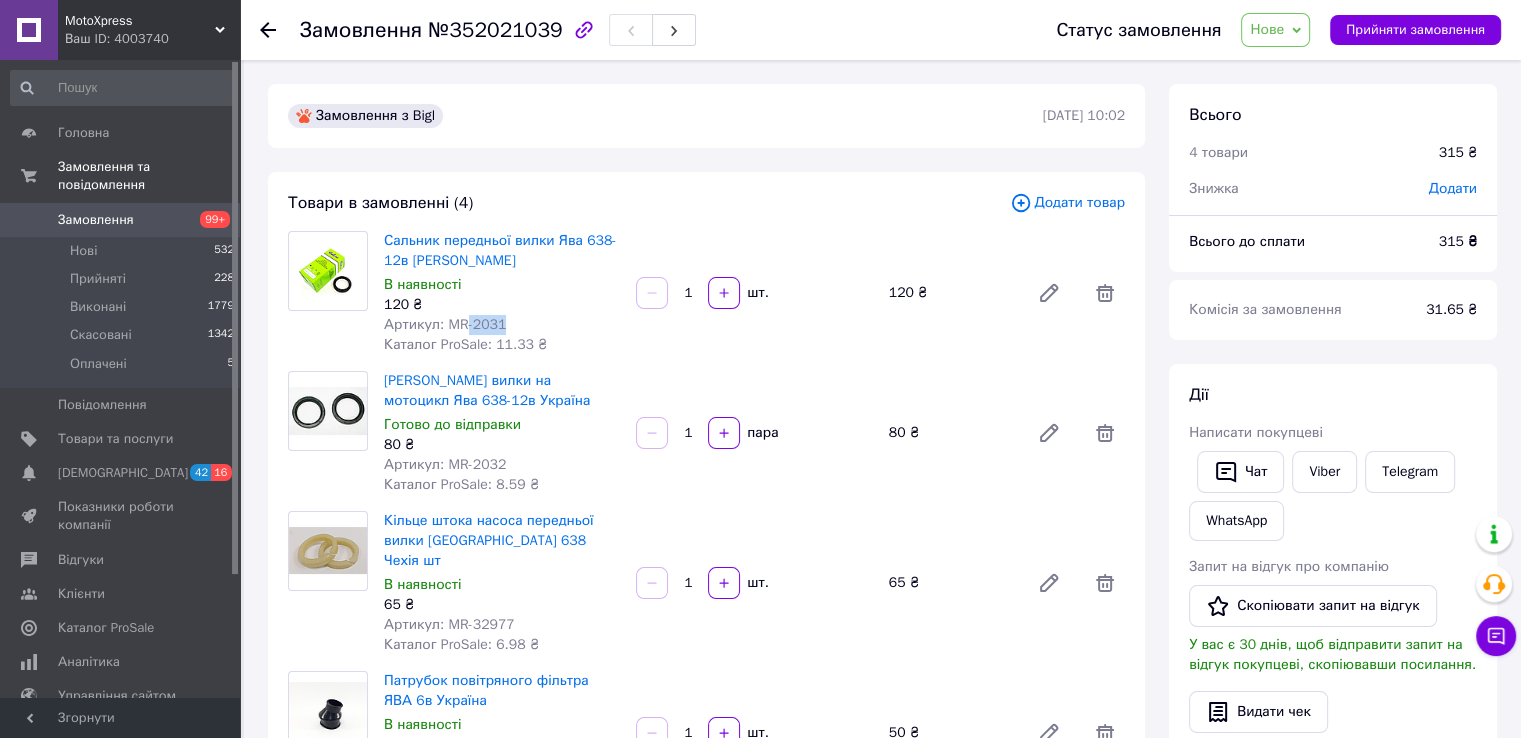 drag, startPoint x: 462, startPoint y: 320, endPoint x: 478, endPoint y: 318, distance: 16.124516 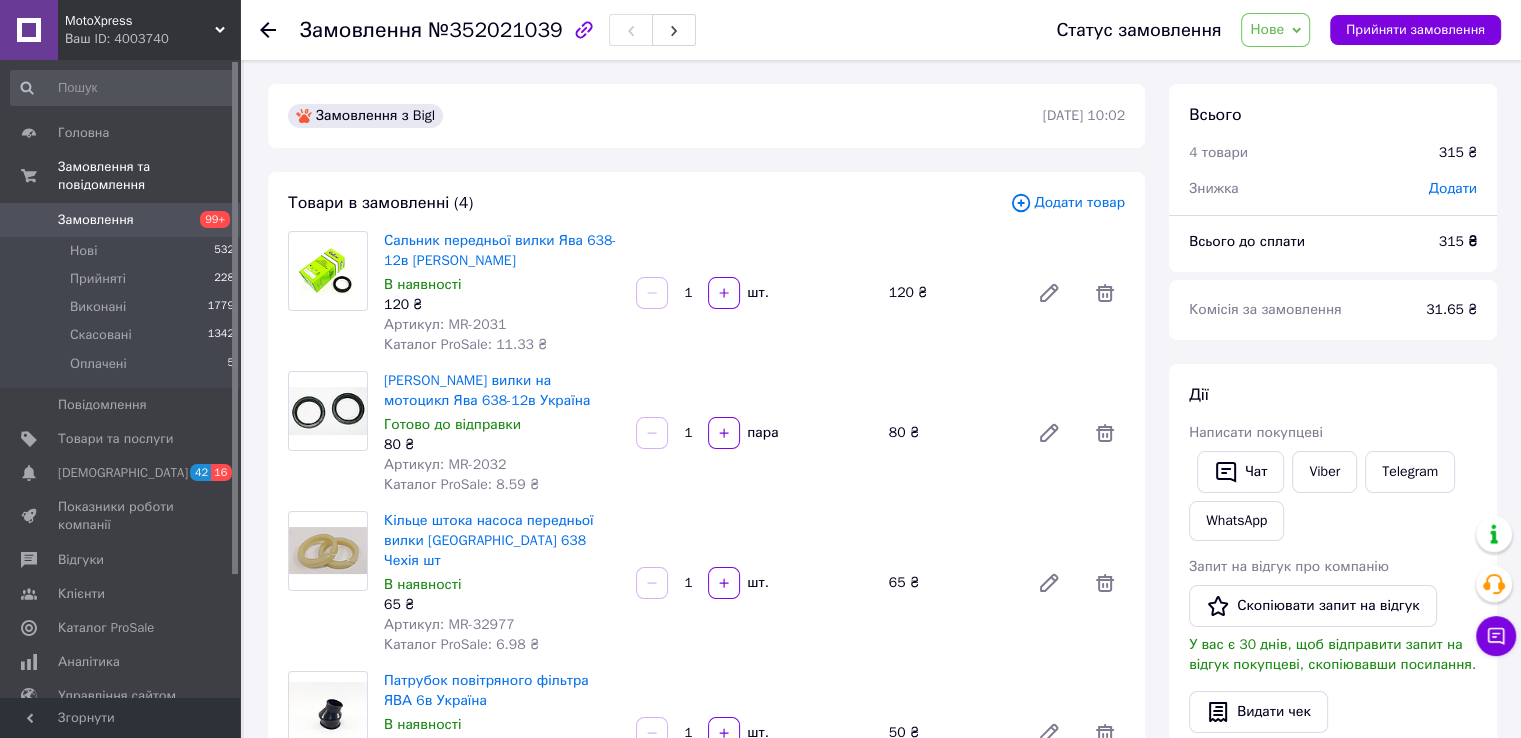 click on "Артикул: MR-2031" at bounding box center [445, 324] 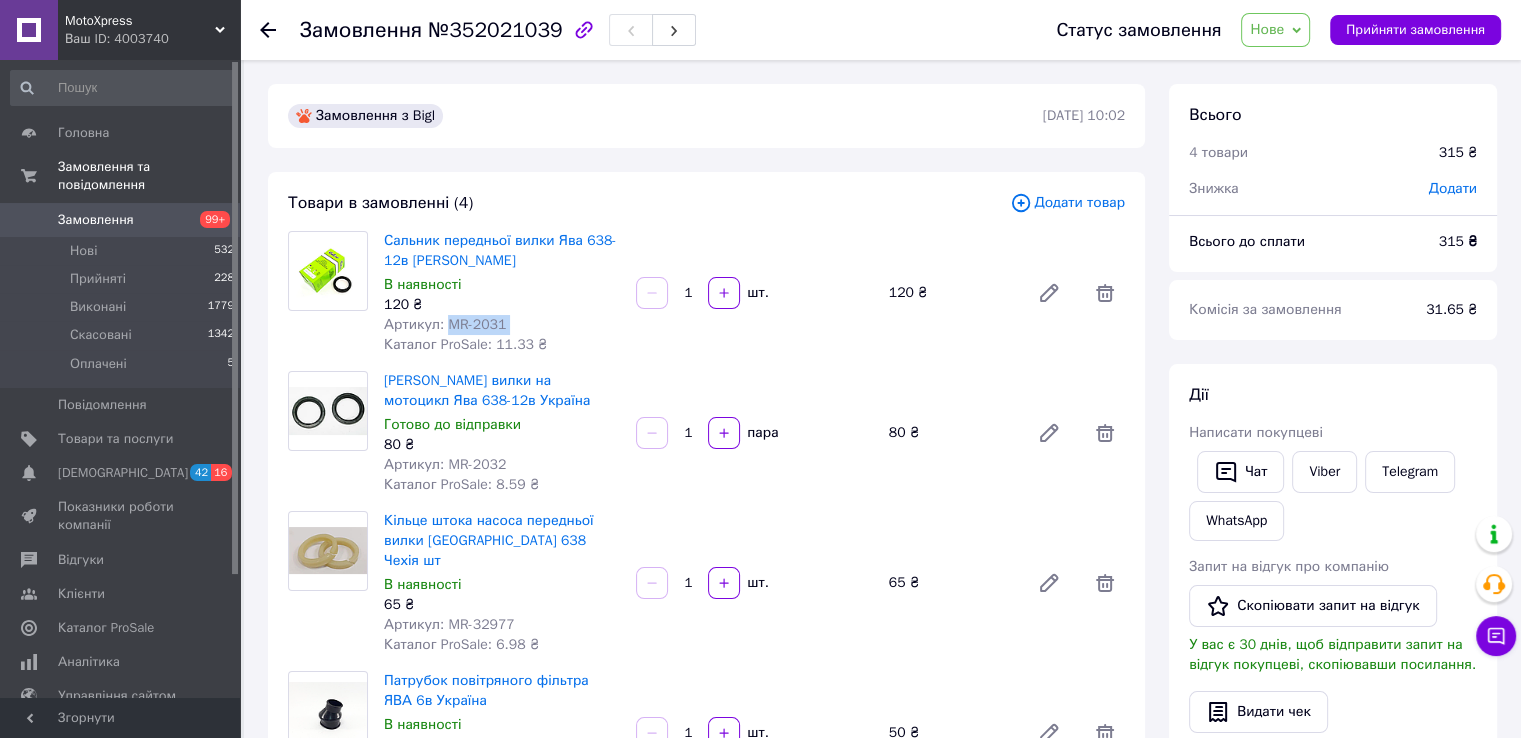 drag, startPoint x: 459, startPoint y: 318, endPoint x: 503, endPoint y: 319, distance: 44.011364 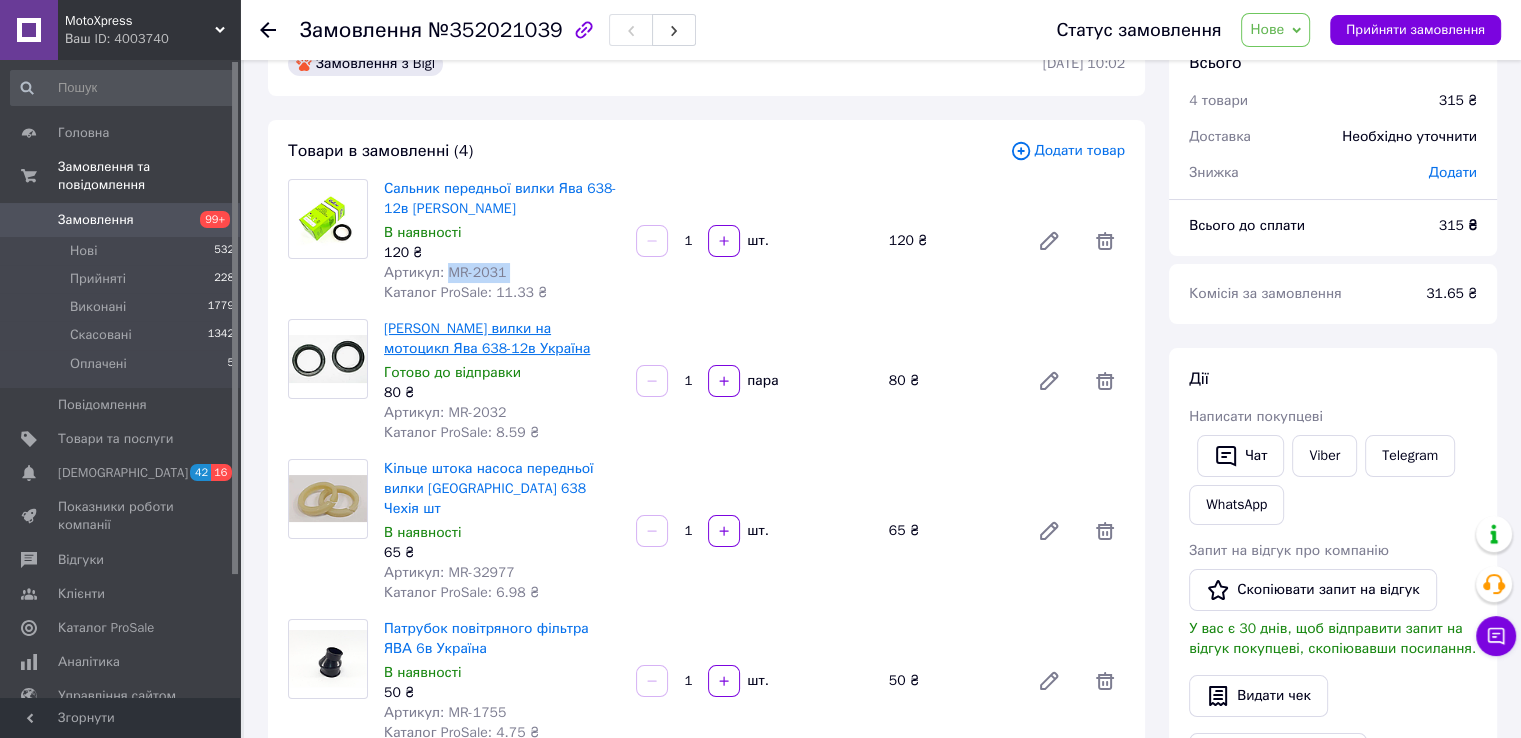 scroll, scrollTop: 100, scrollLeft: 0, axis: vertical 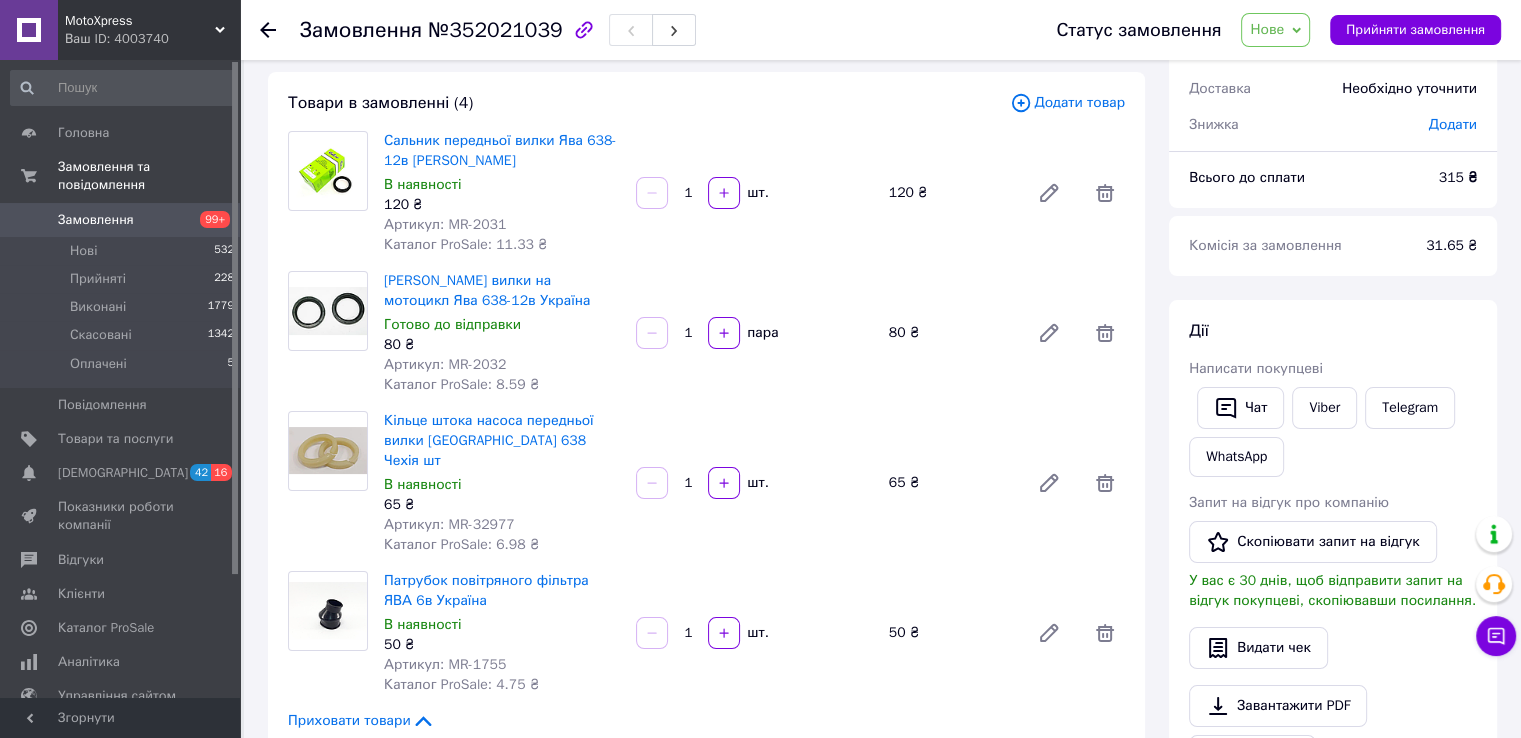 click on "Артикул: MR-2032" at bounding box center (445, 364) 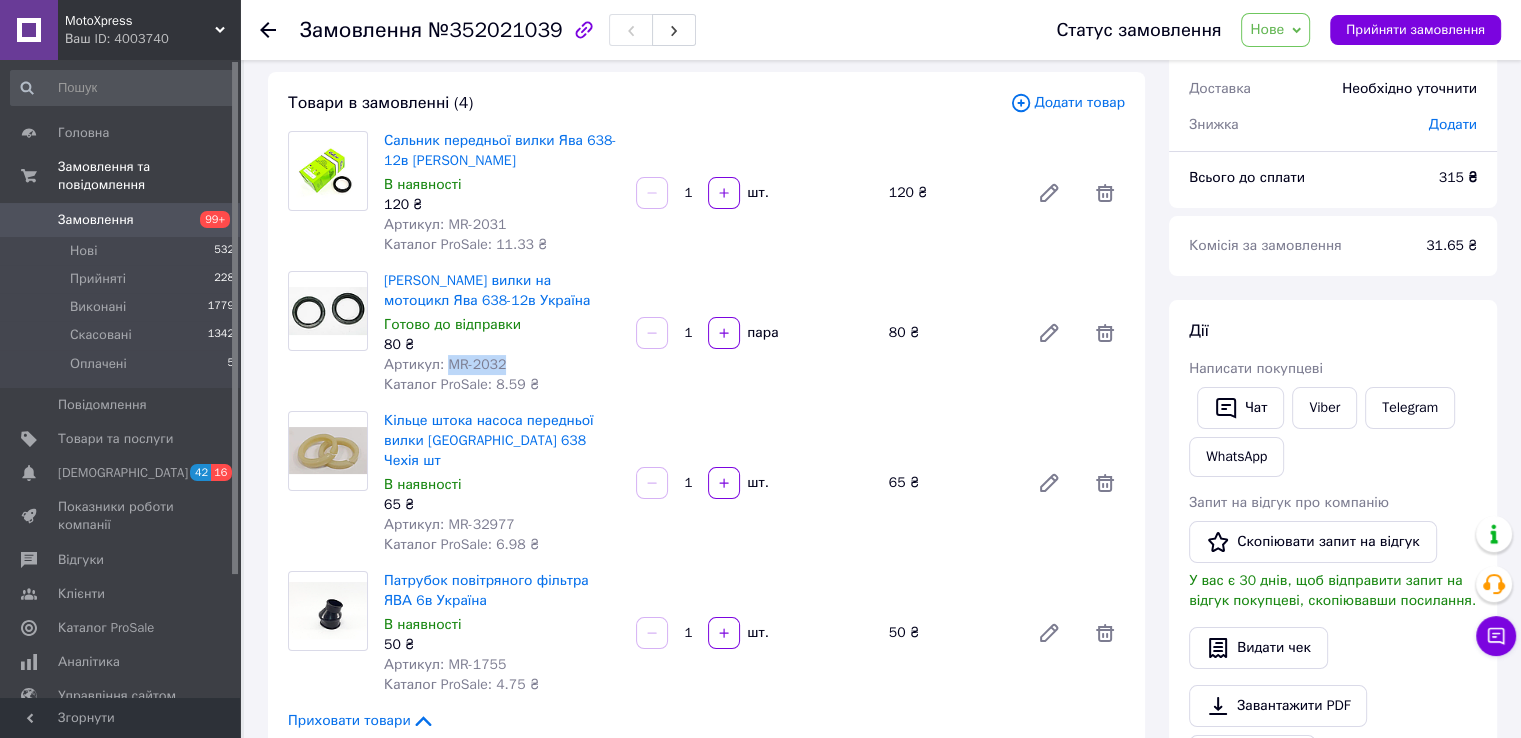 drag, startPoint x: 451, startPoint y: 362, endPoint x: 480, endPoint y: 365, distance: 29.15476 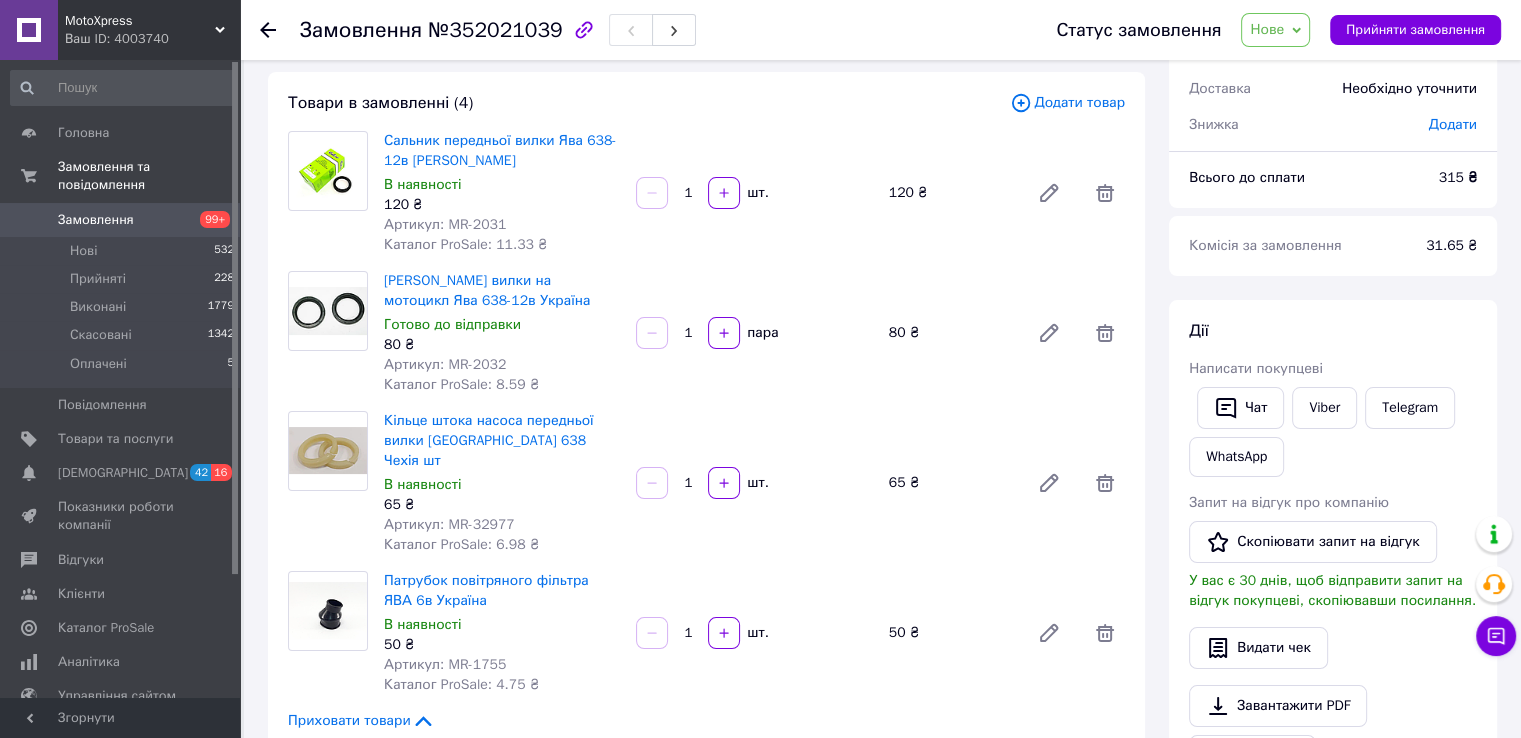 click on "Артикул: MR-32977" at bounding box center (449, 524) 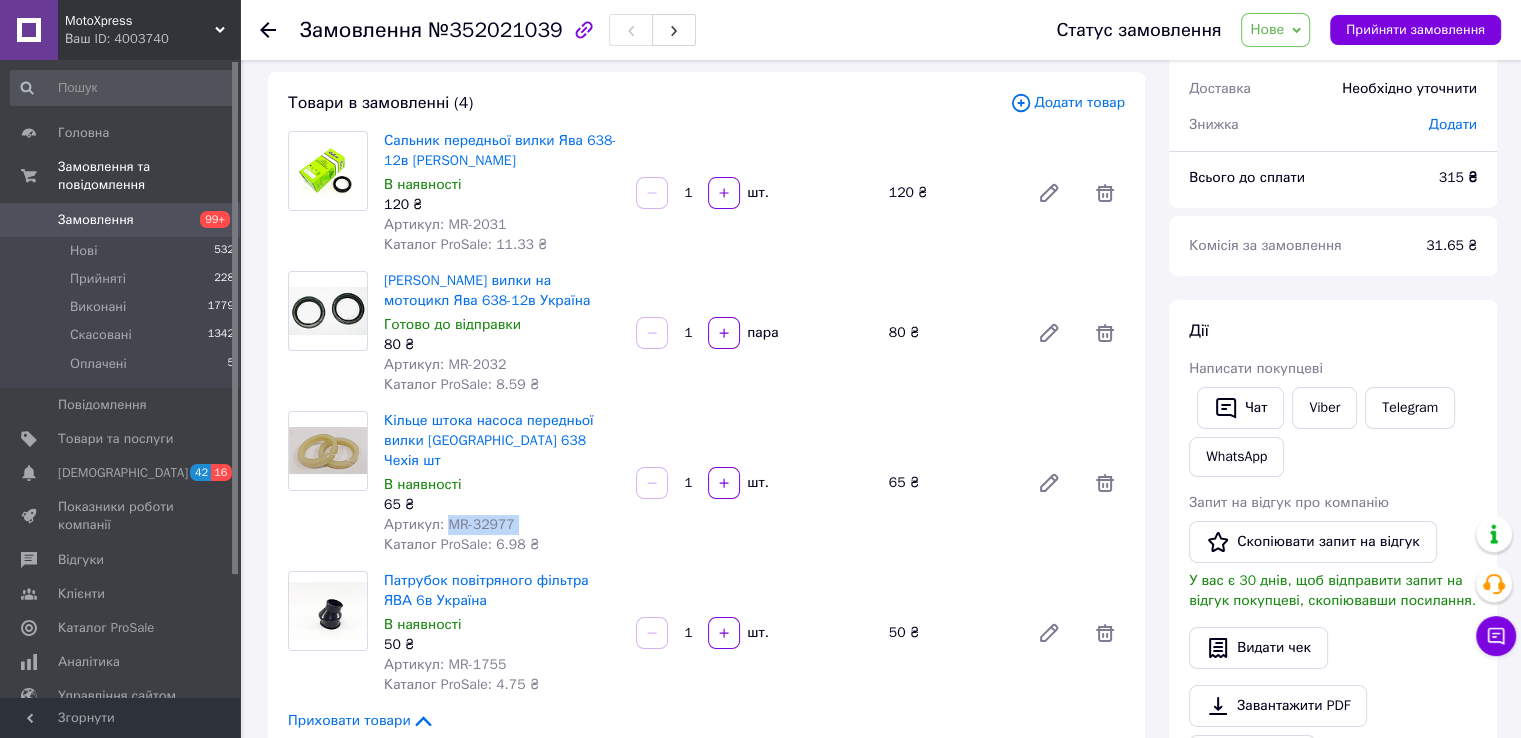 drag, startPoint x: 444, startPoint y: 506, endPoint x: 505, endPoint y: 505, distance: 61.008198 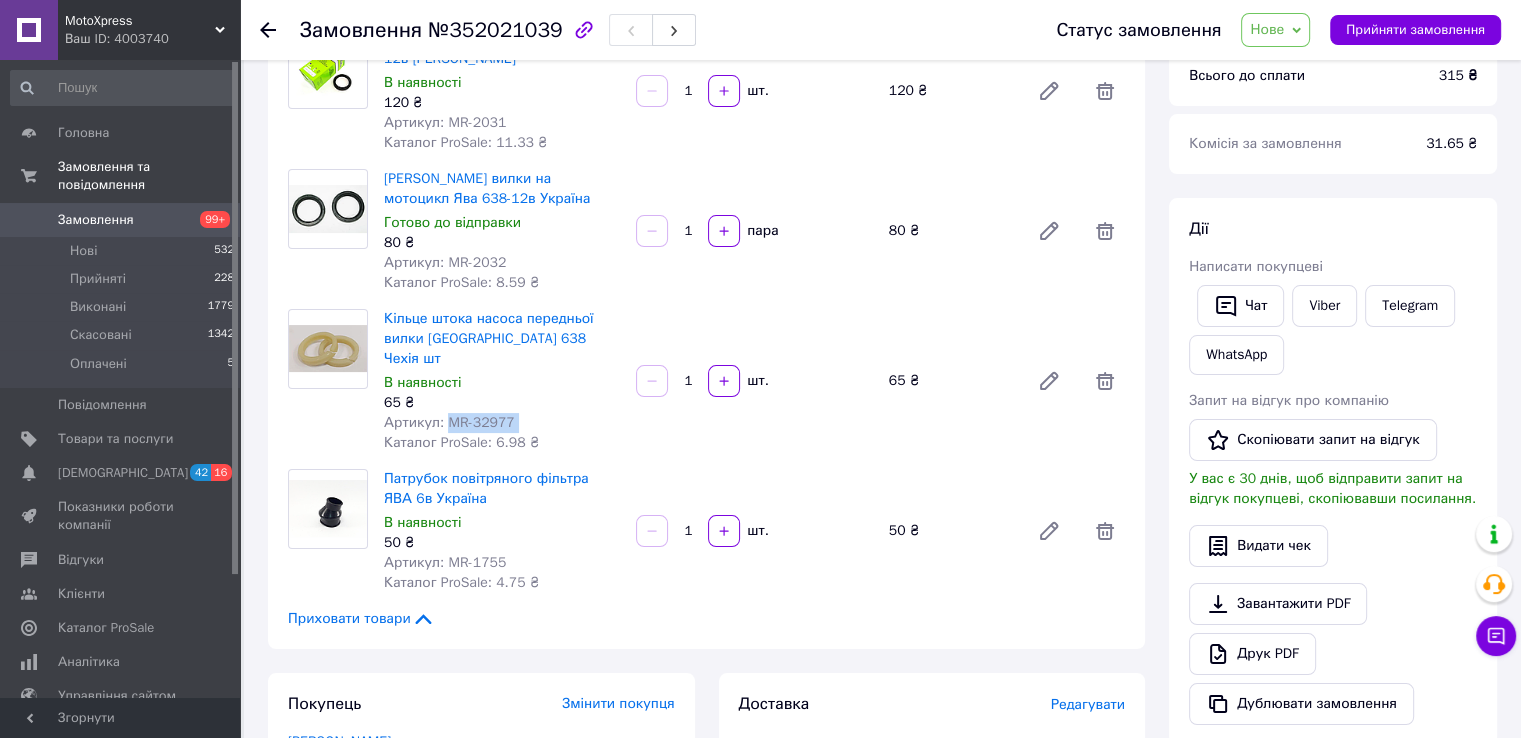 scroll, scrollTop: 300, scrollLeft: 0, axis: vertical 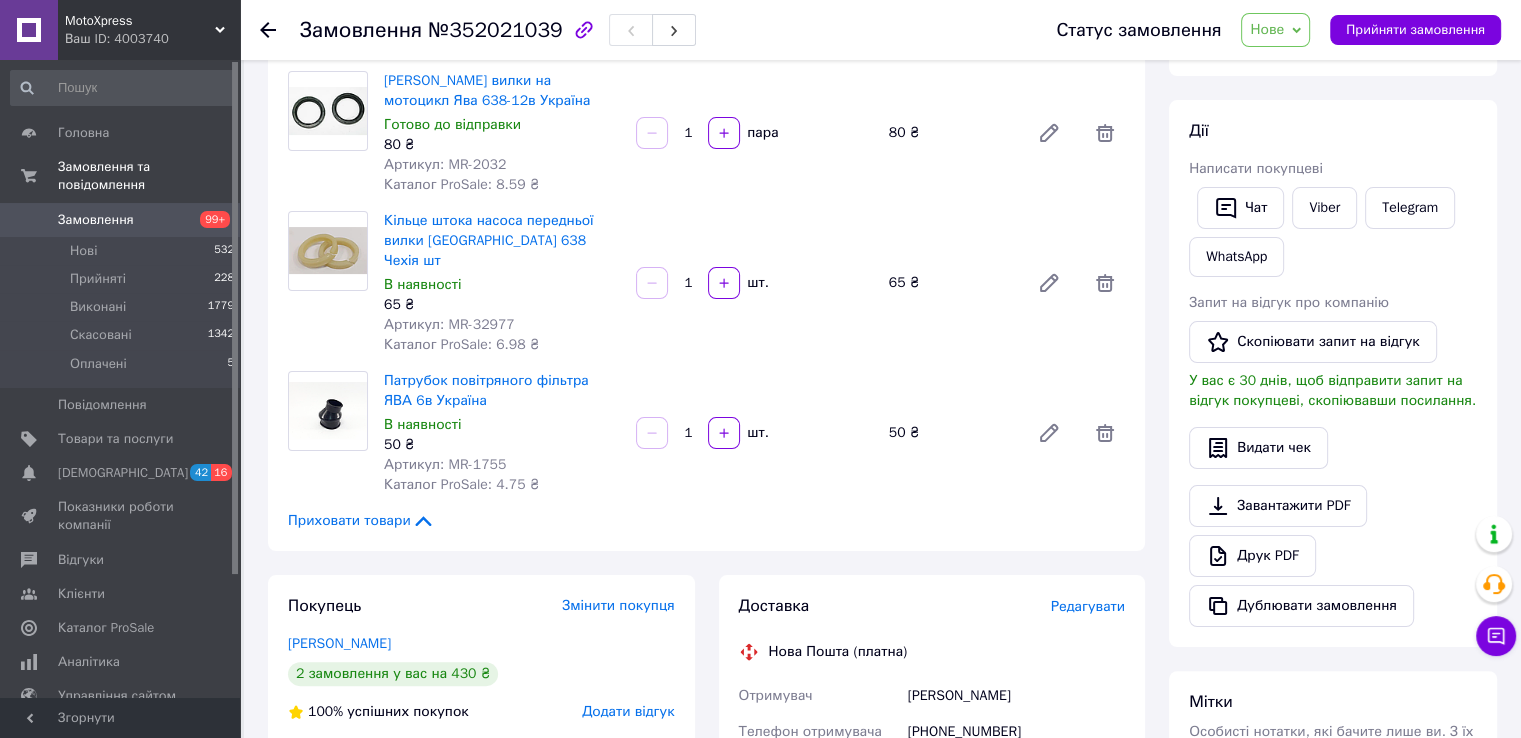 click on "Артикул: MR-1755" at bounding box center [445, 464] 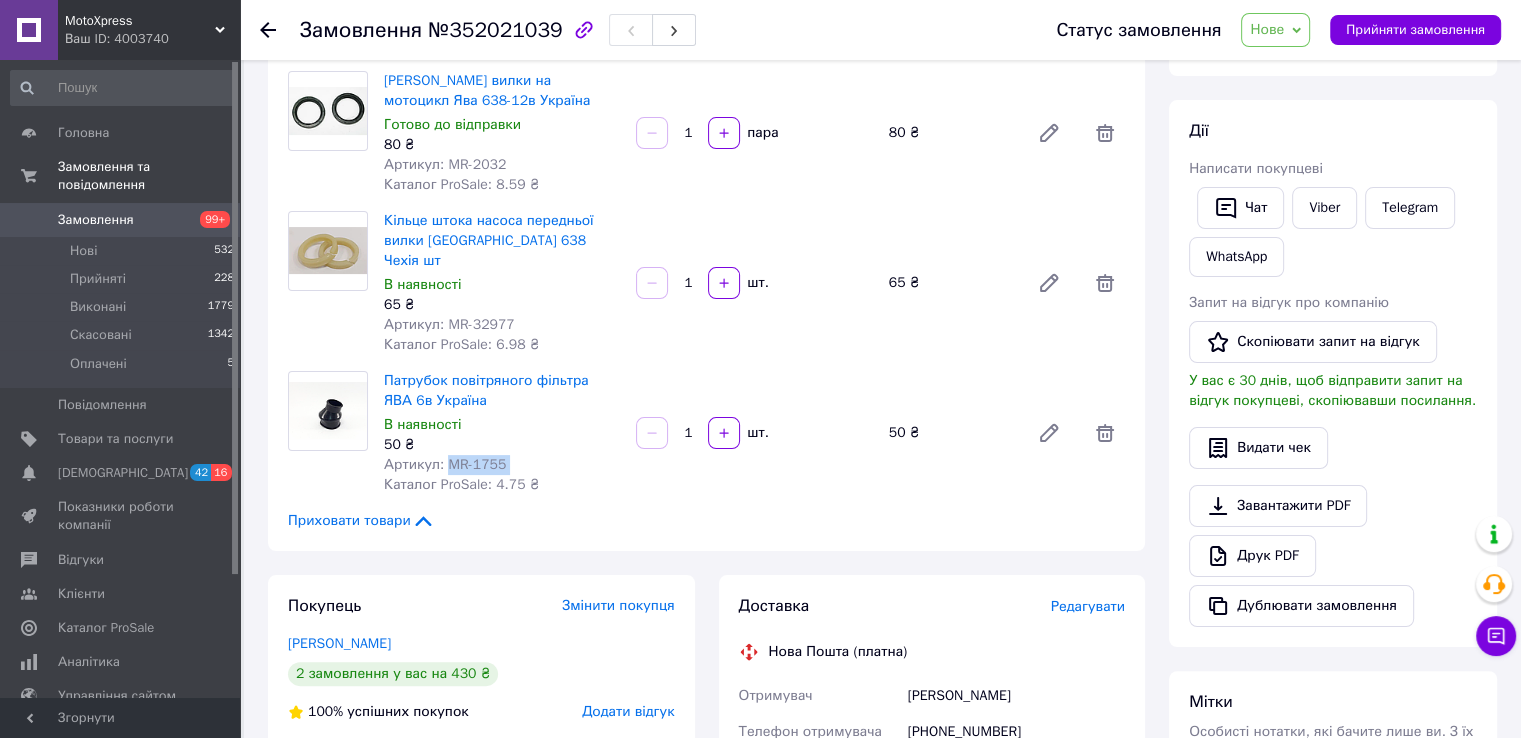 drag, startPoint x: 448, startPoint y: 449, endPoint x: 500, endPoint y: 450, distance: 52.009613 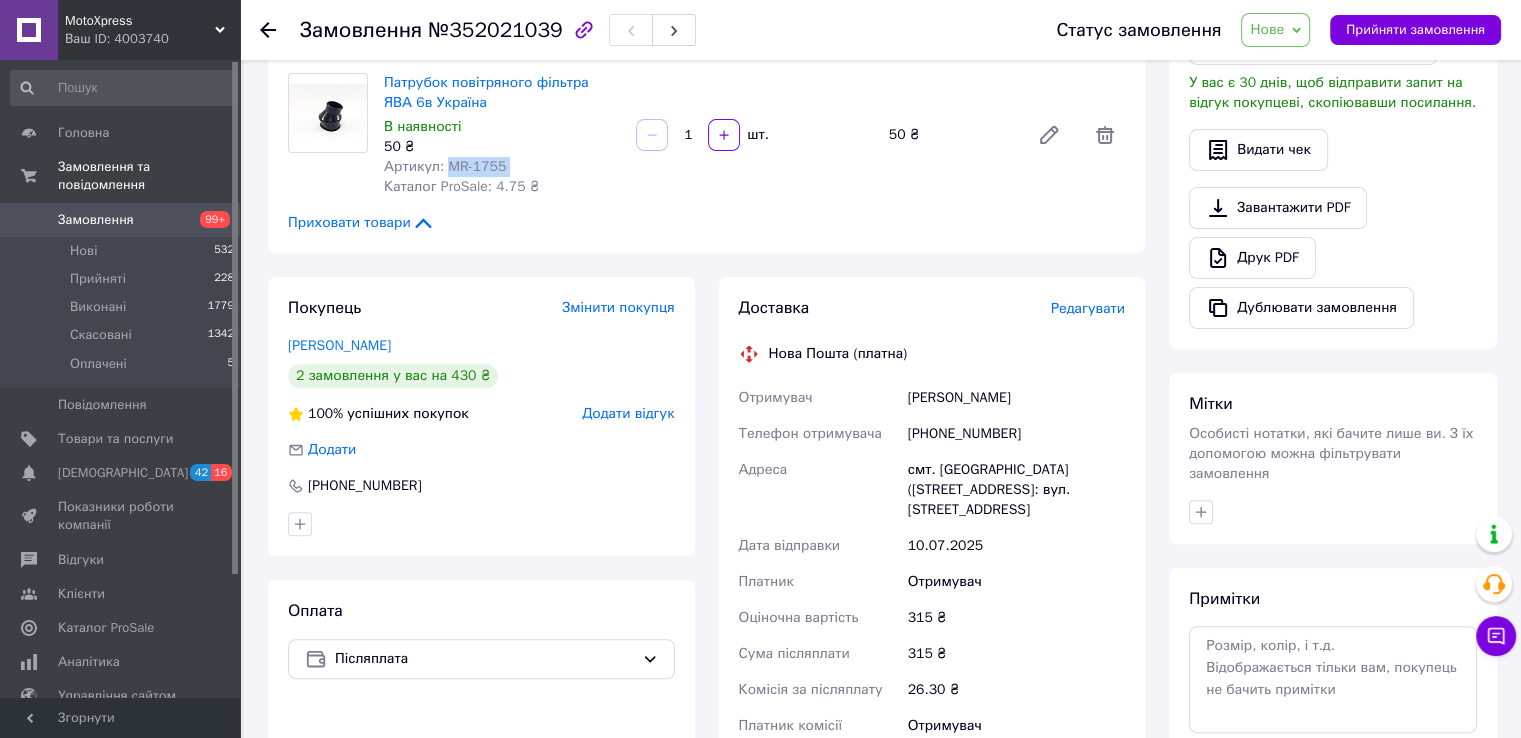 scroll, scrollTop: 600, scrollLeft: 0, axis: vertical 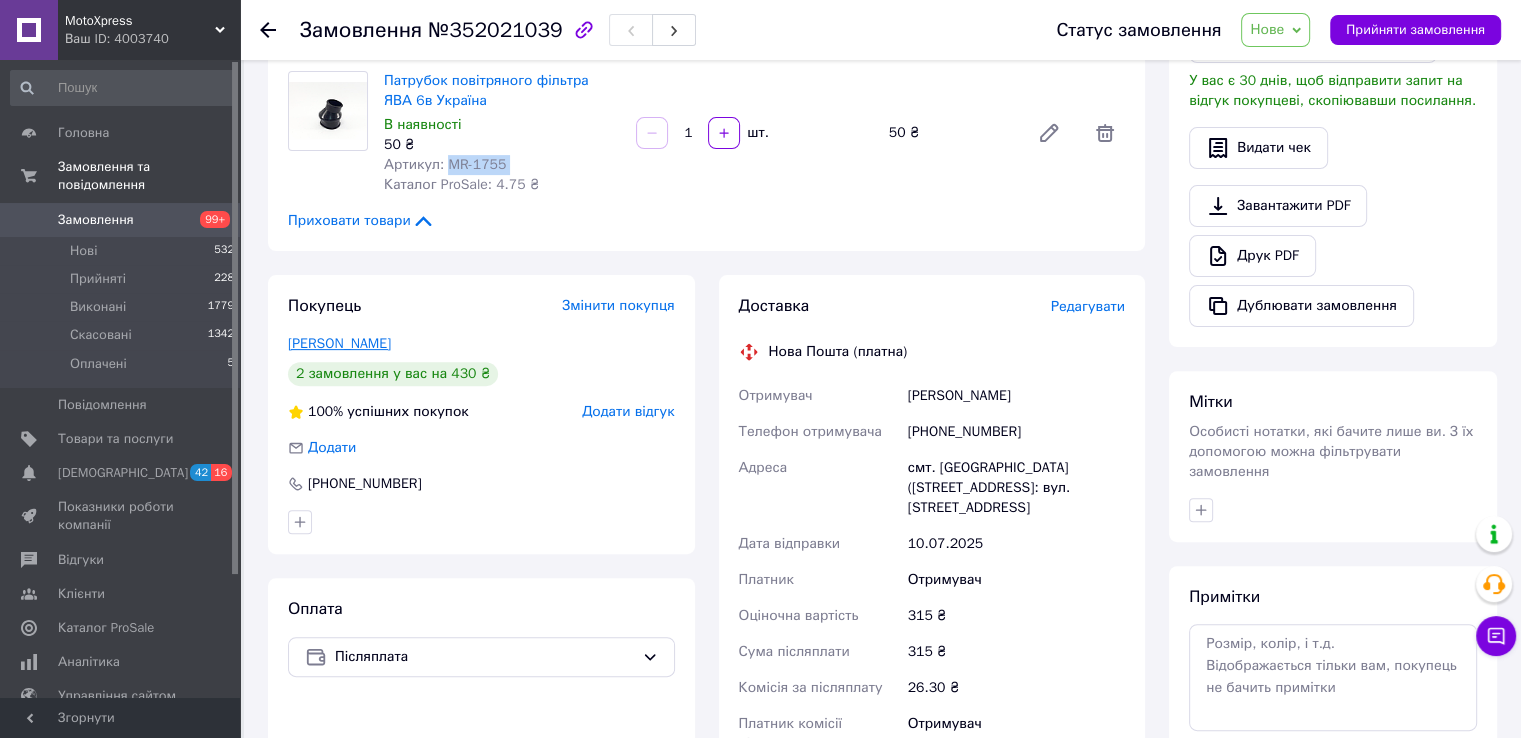 click on "Каніболоцький Алексей" at bounding box center (339, 343) 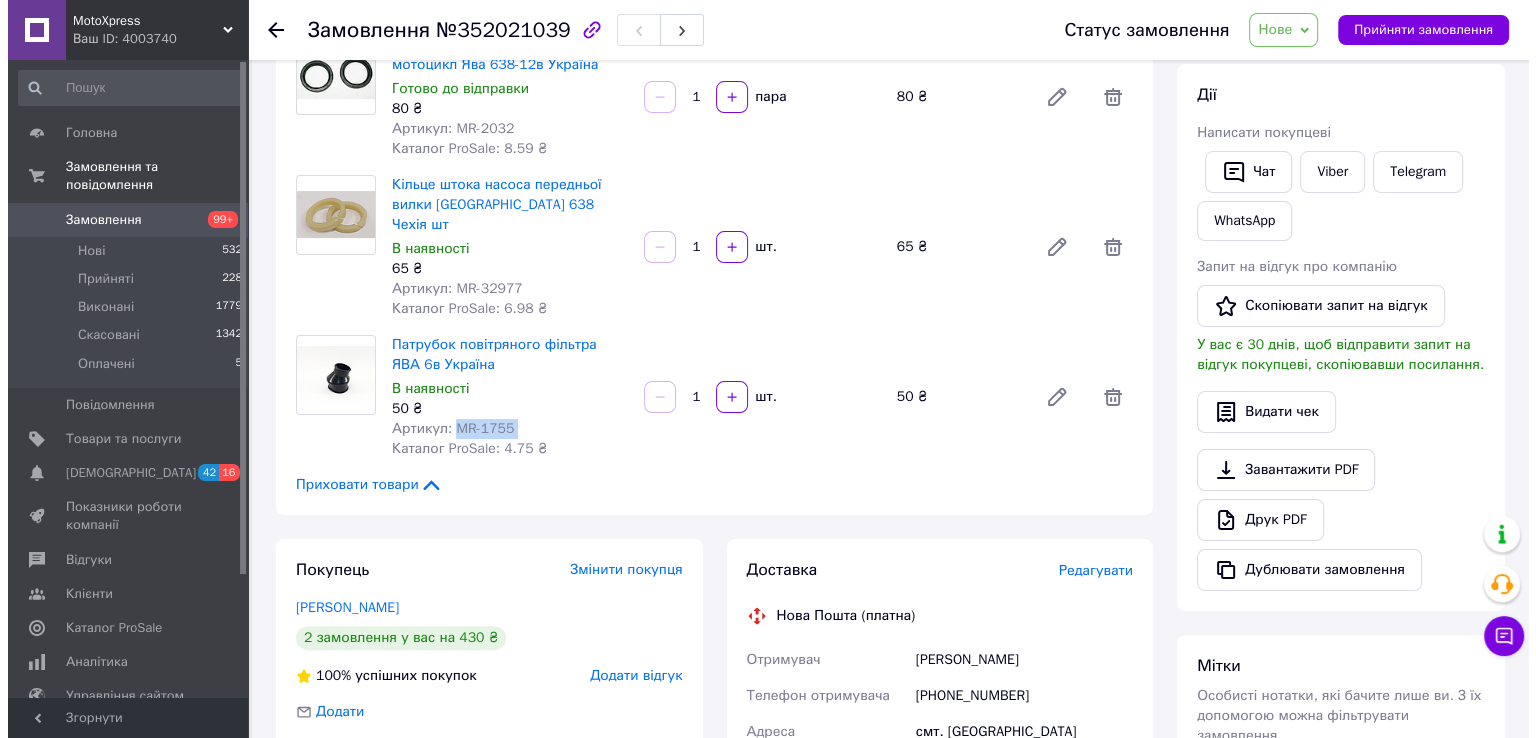 scroll, scrollTop: 500, scrollLeft: 0, axis: vertical 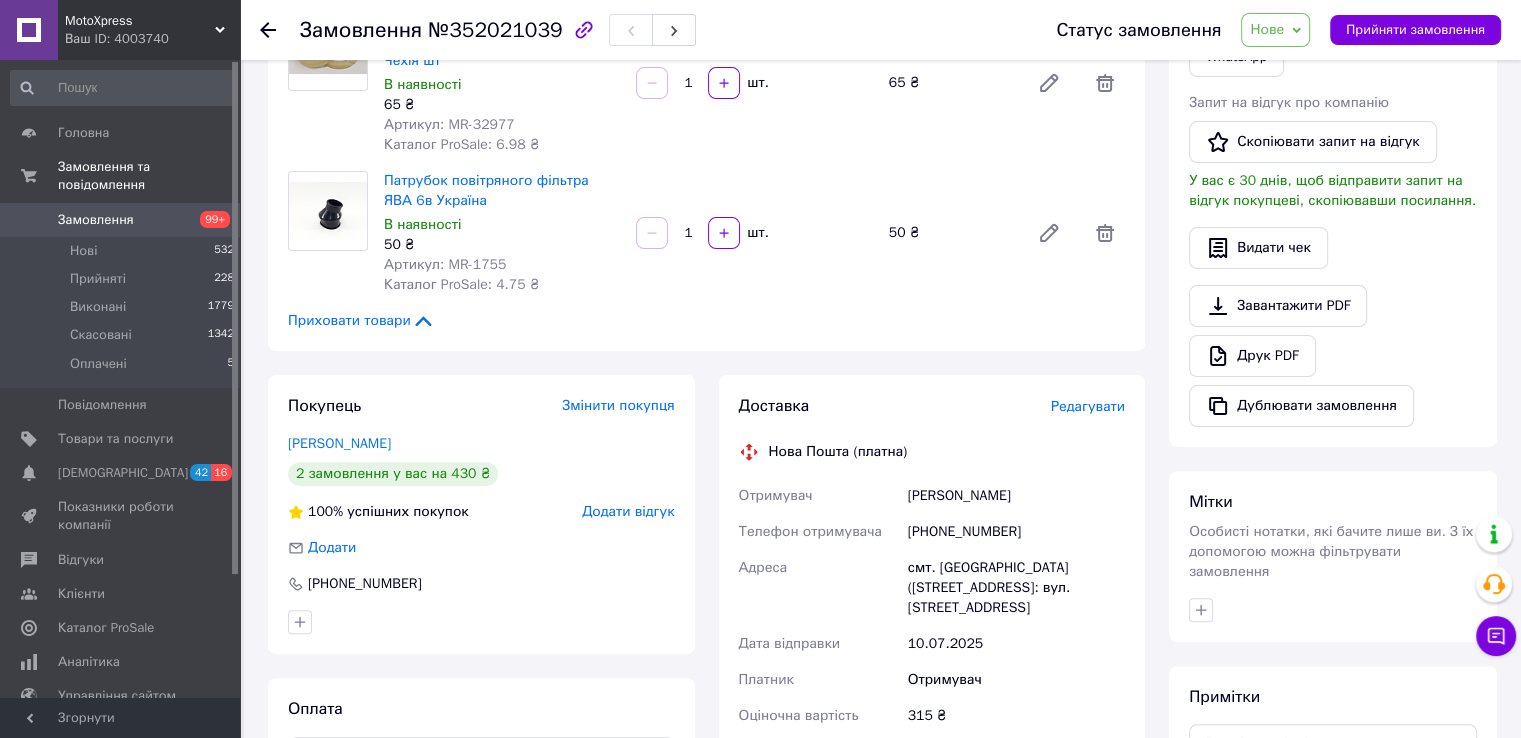 click on "Редагувати" at bounding box center [1088, 406] 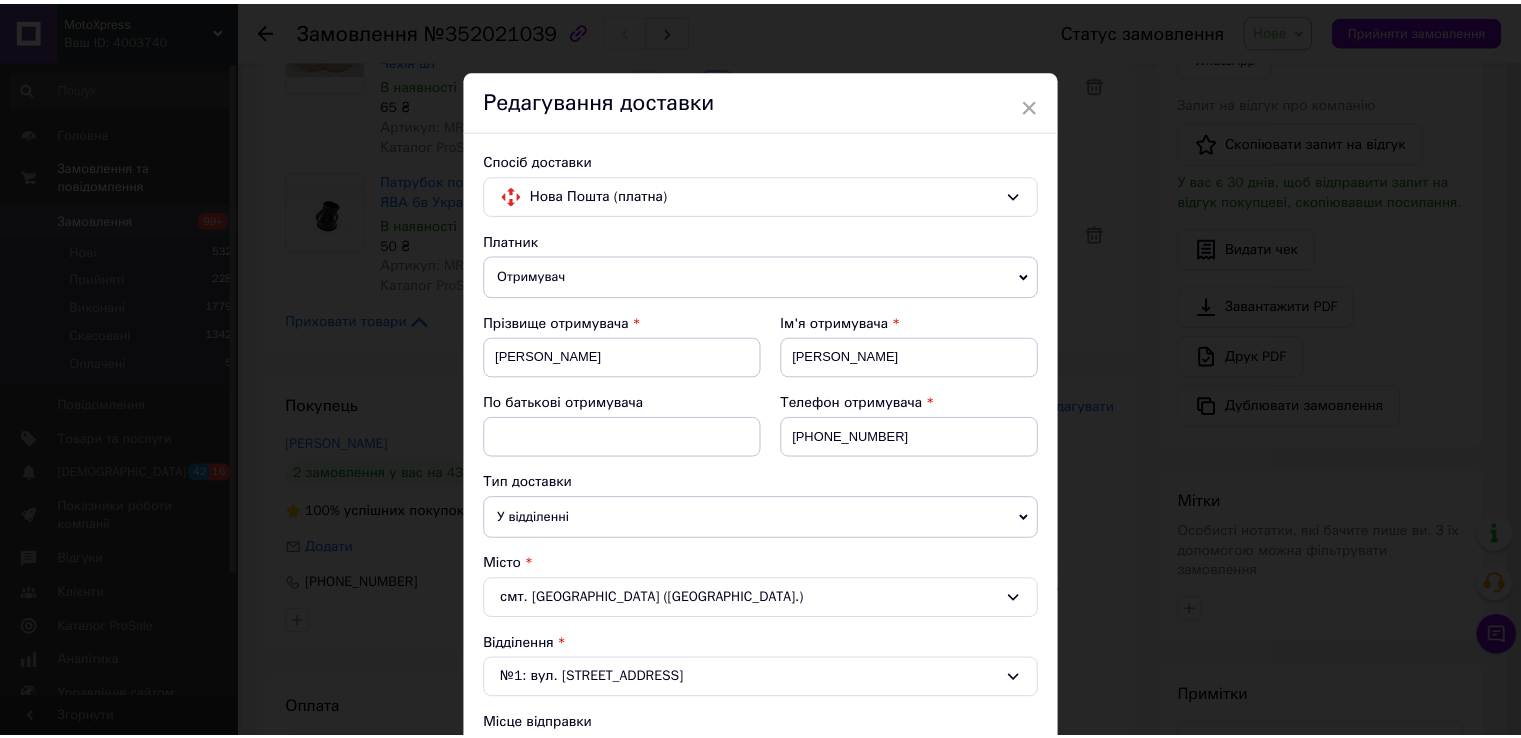 scroll, scrollTop: 700, scrollLeft: 0, axis: vertical 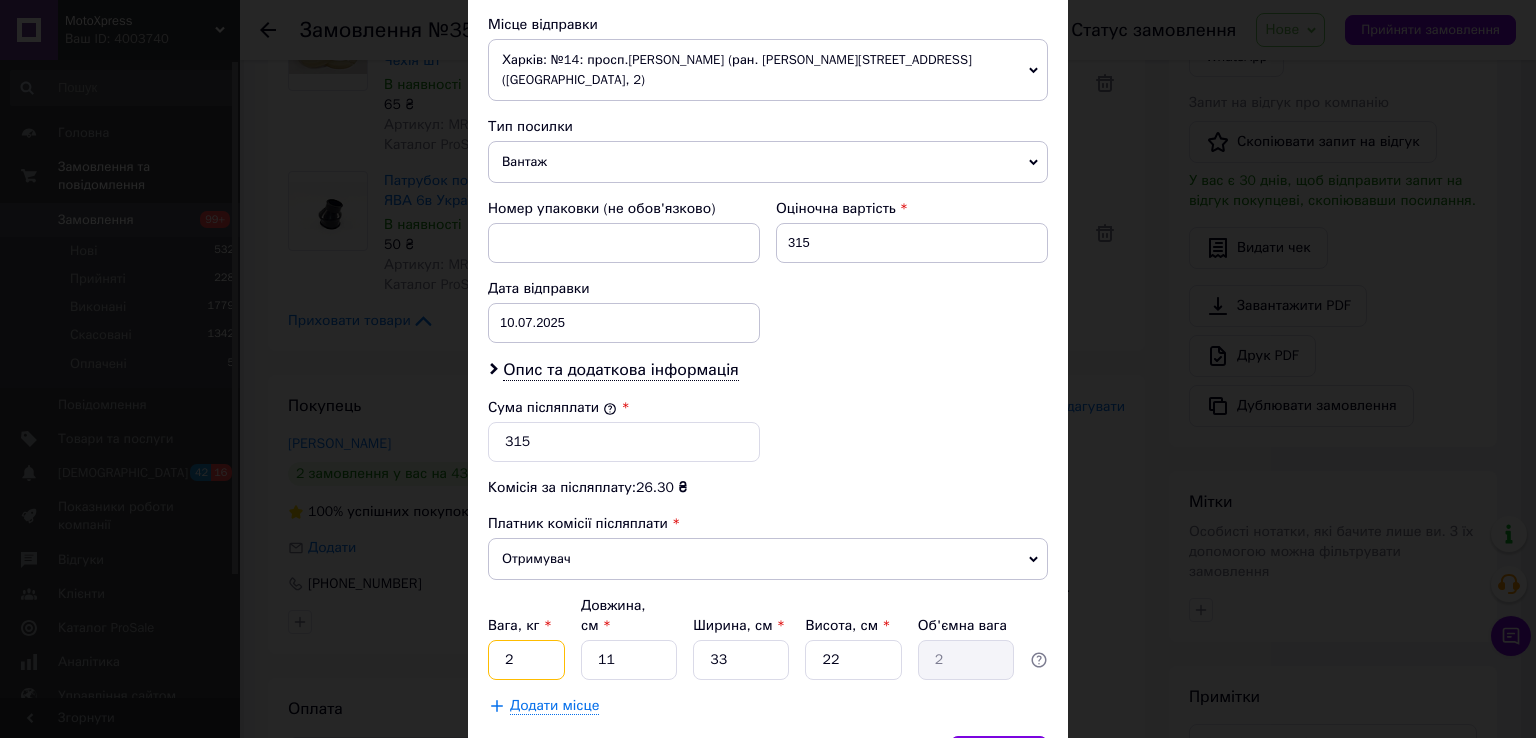 click on "2" at bounding box center (526, 660) 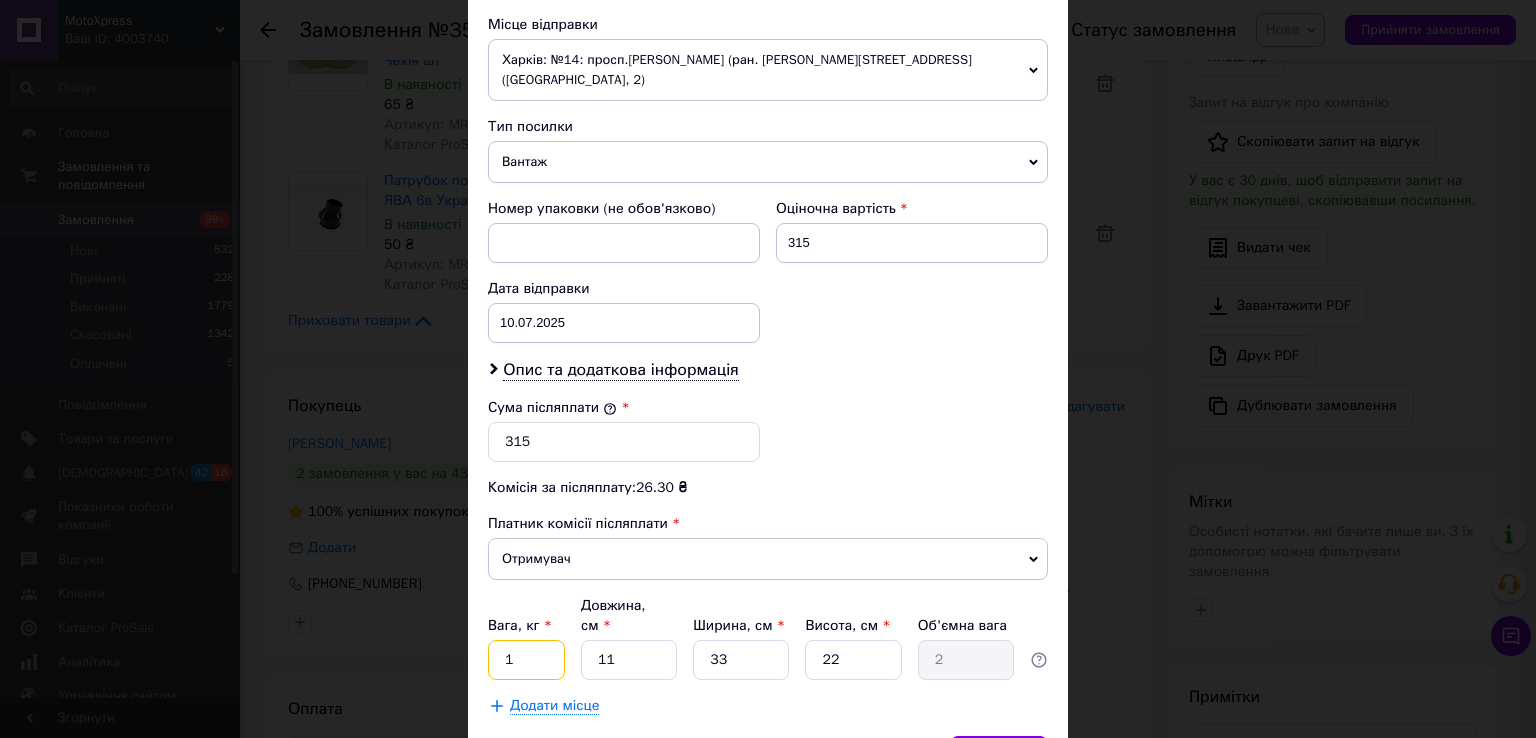 type on "1" 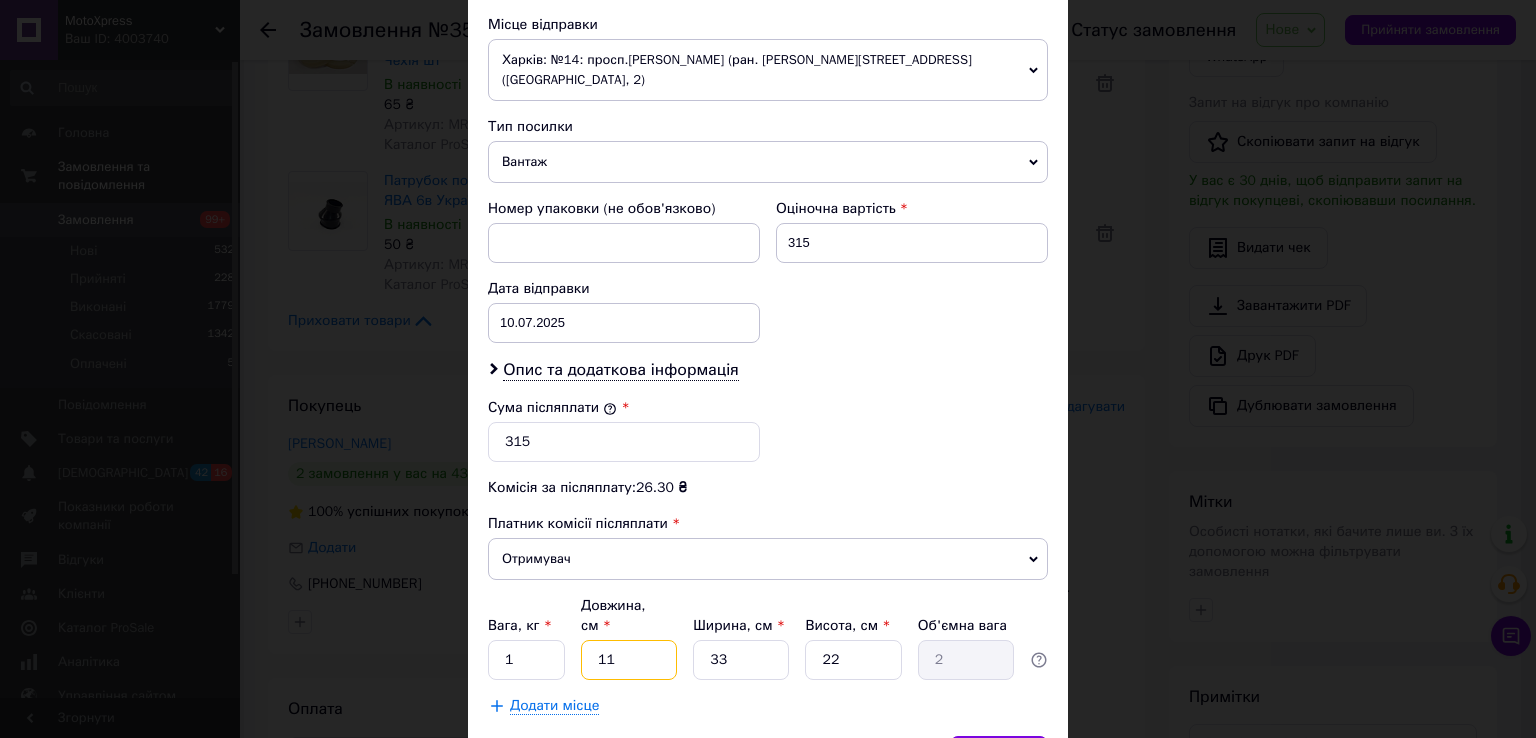 type on "2" 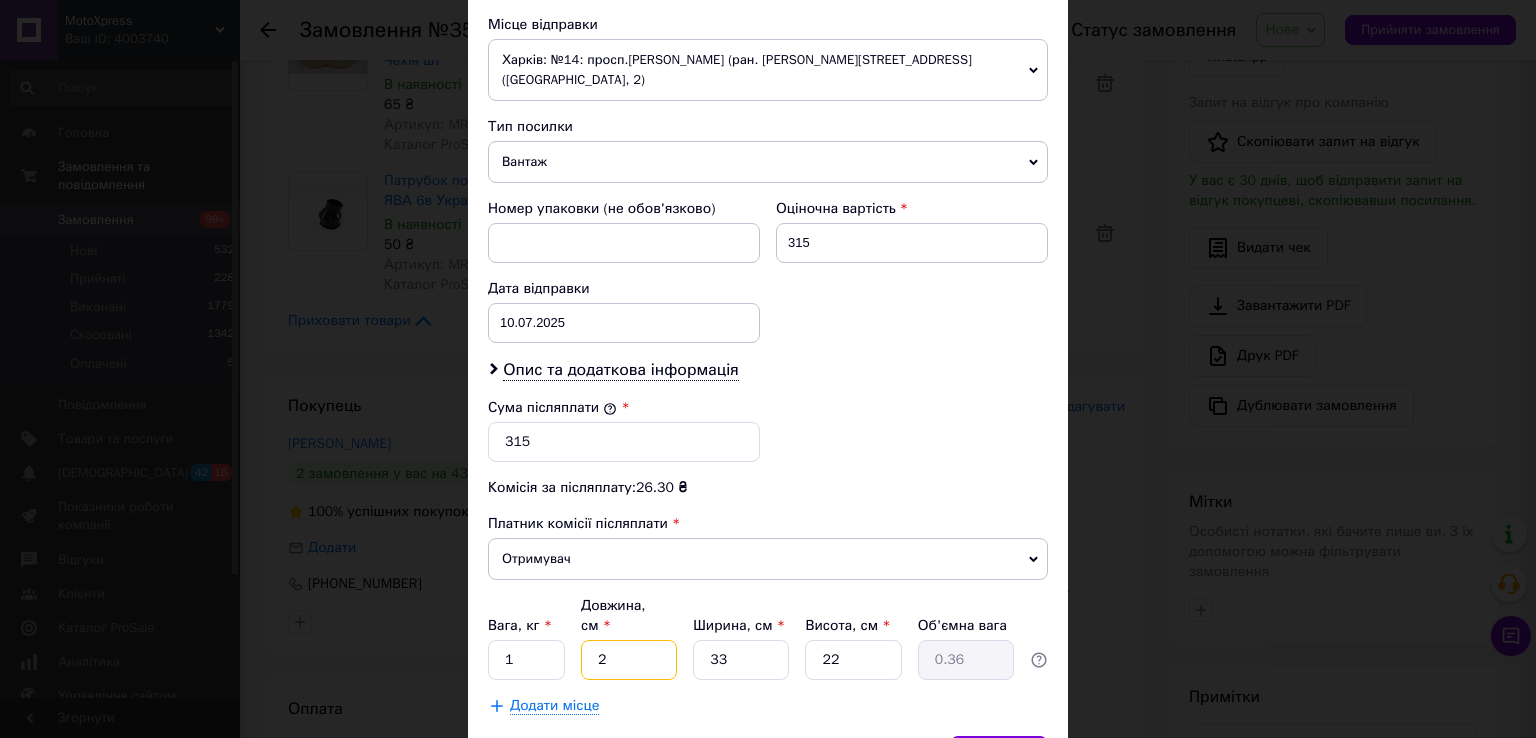 type on "23" 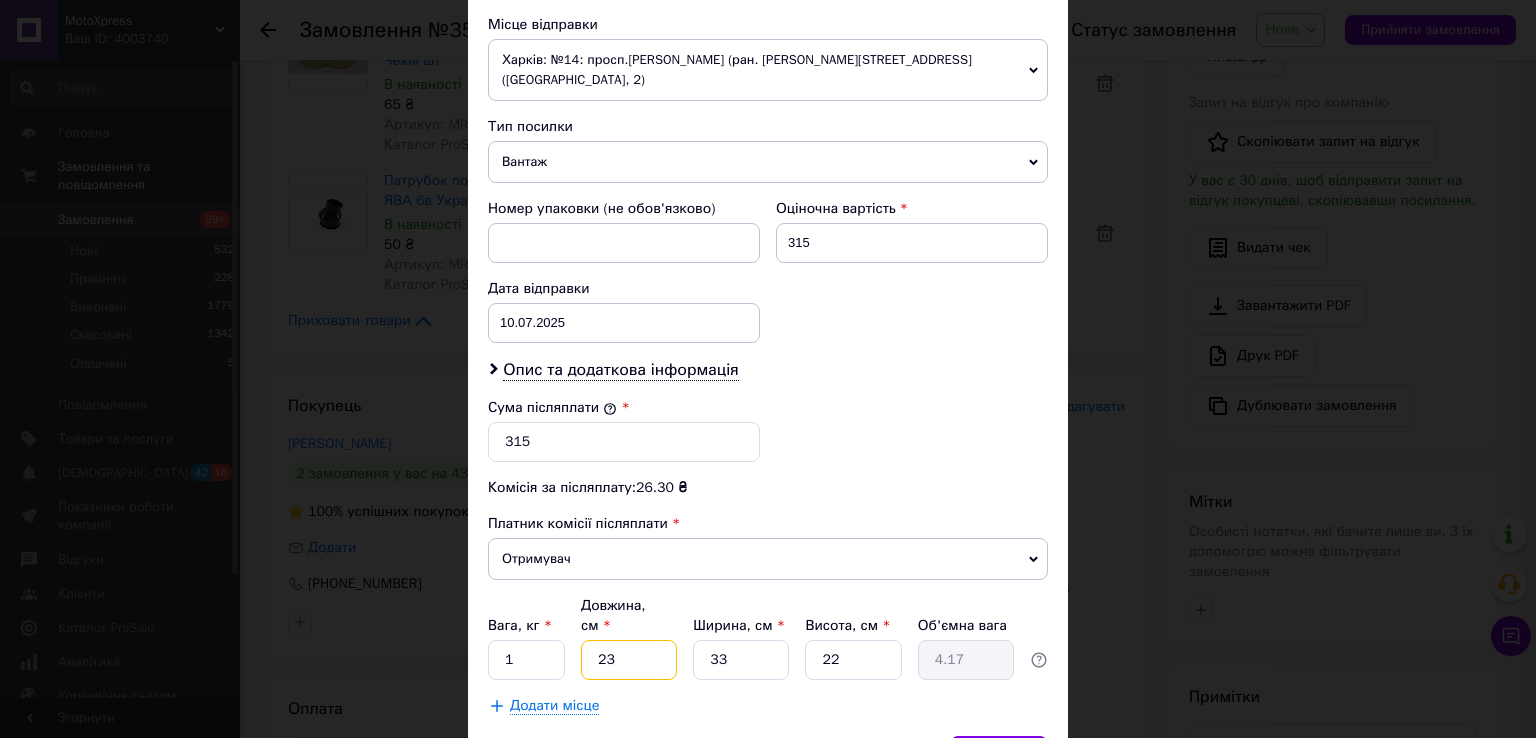 type on "23" 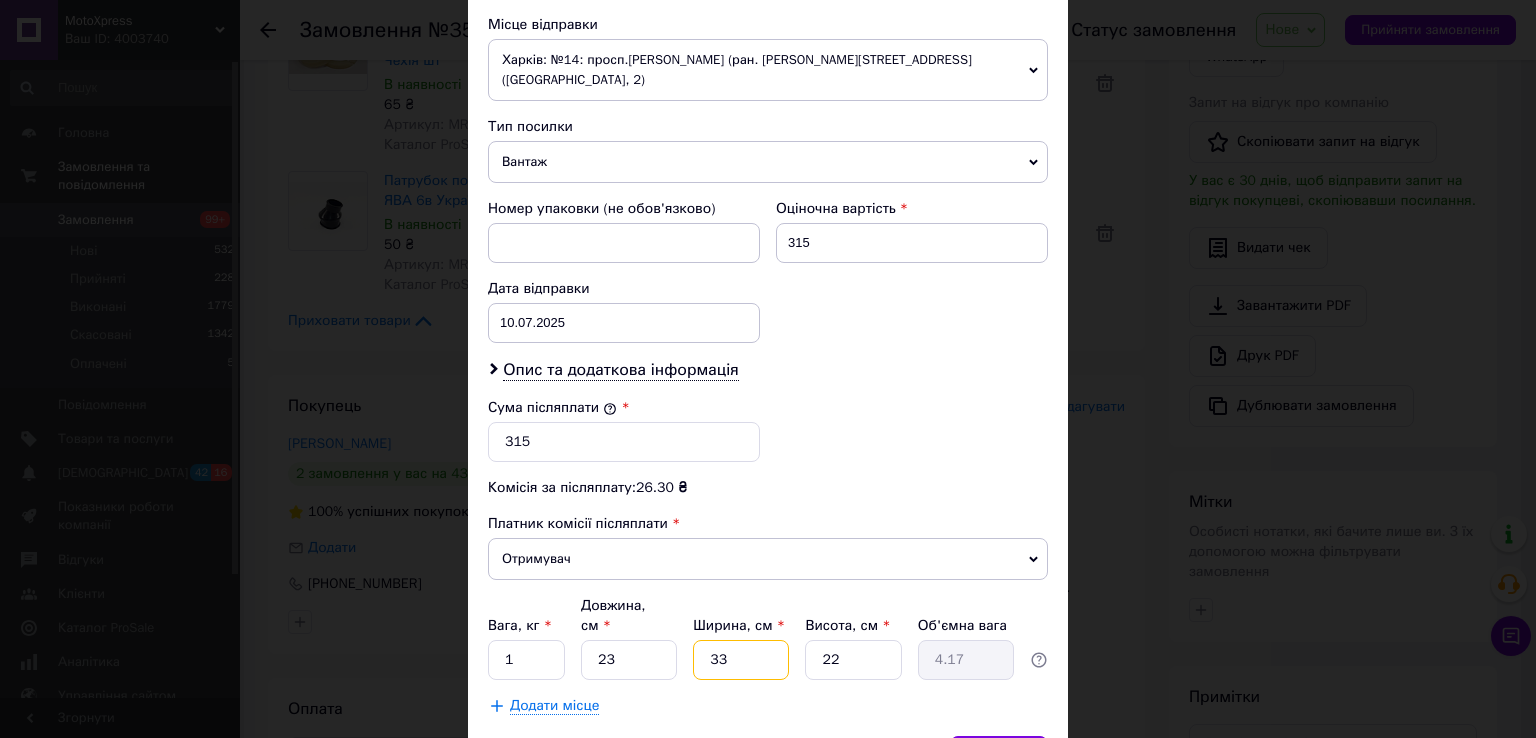 type on "1" 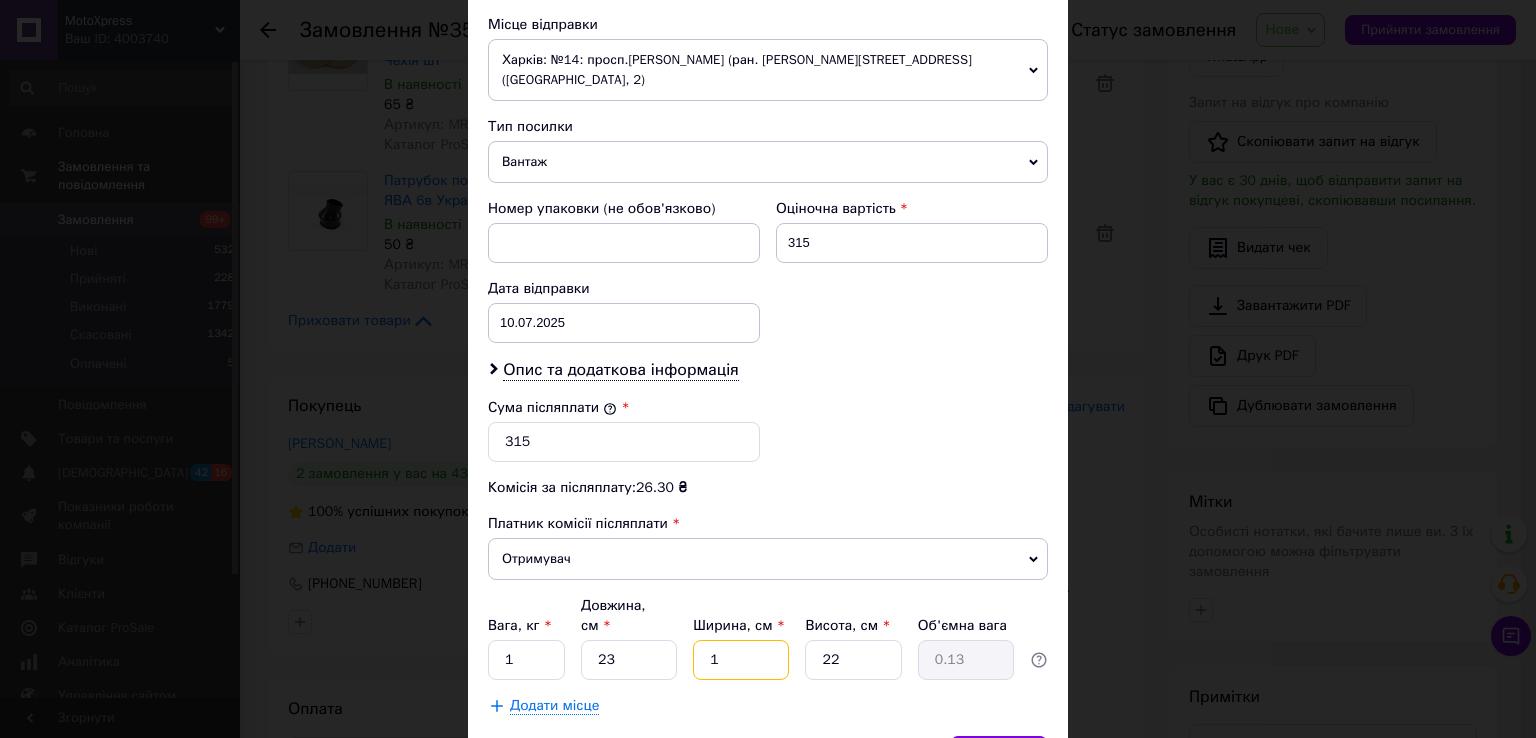 type on "16" 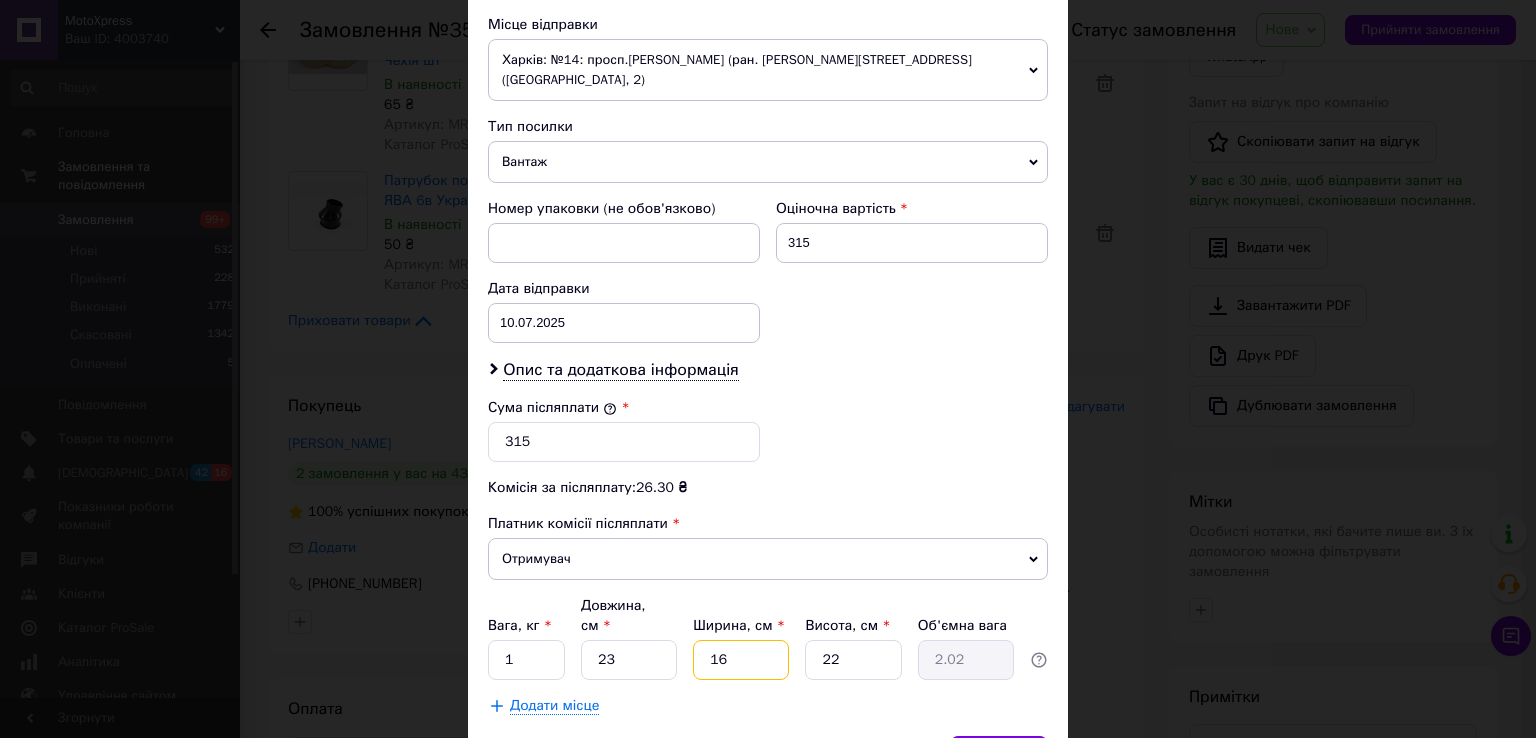 type on "16" 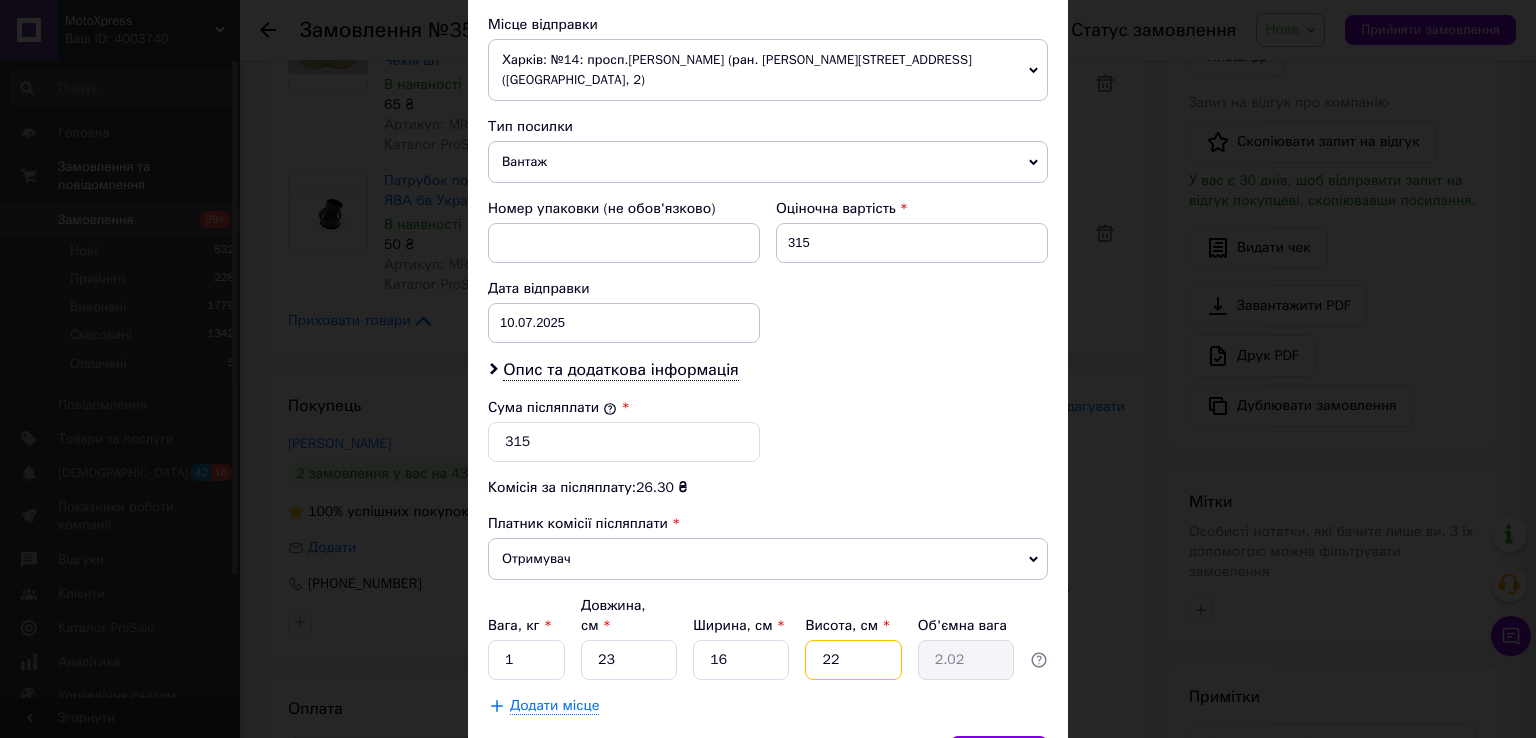 type on "1" 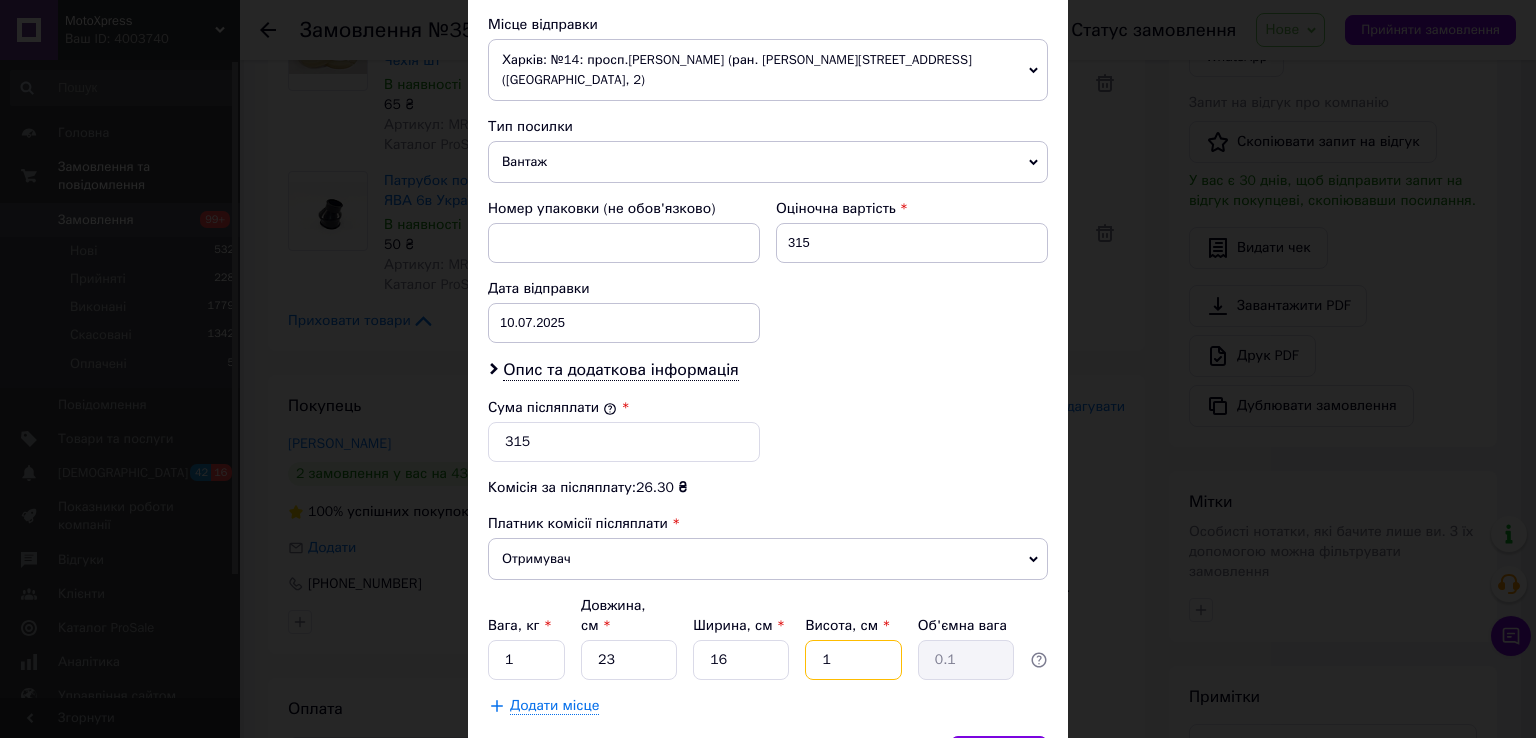 type on "10" 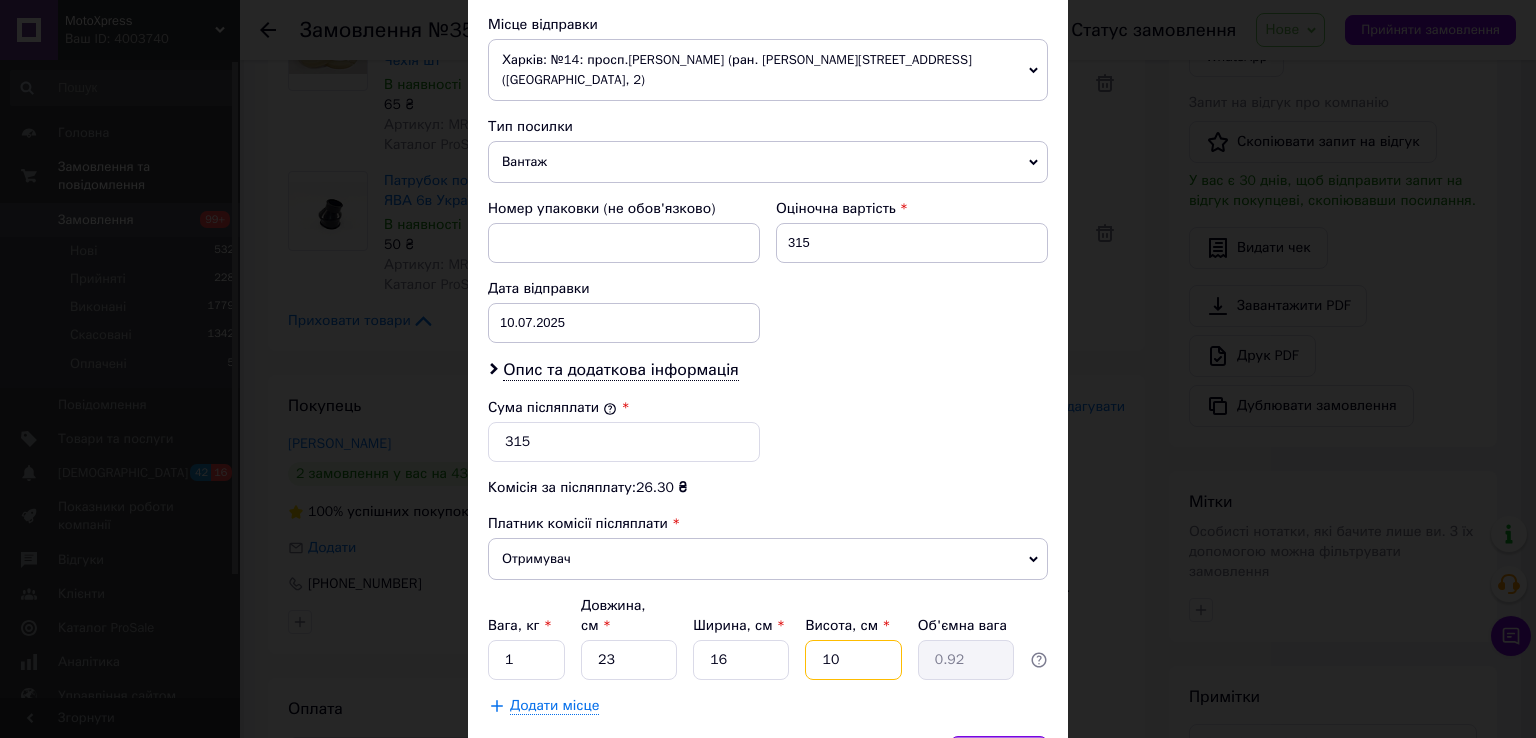 type on "10" 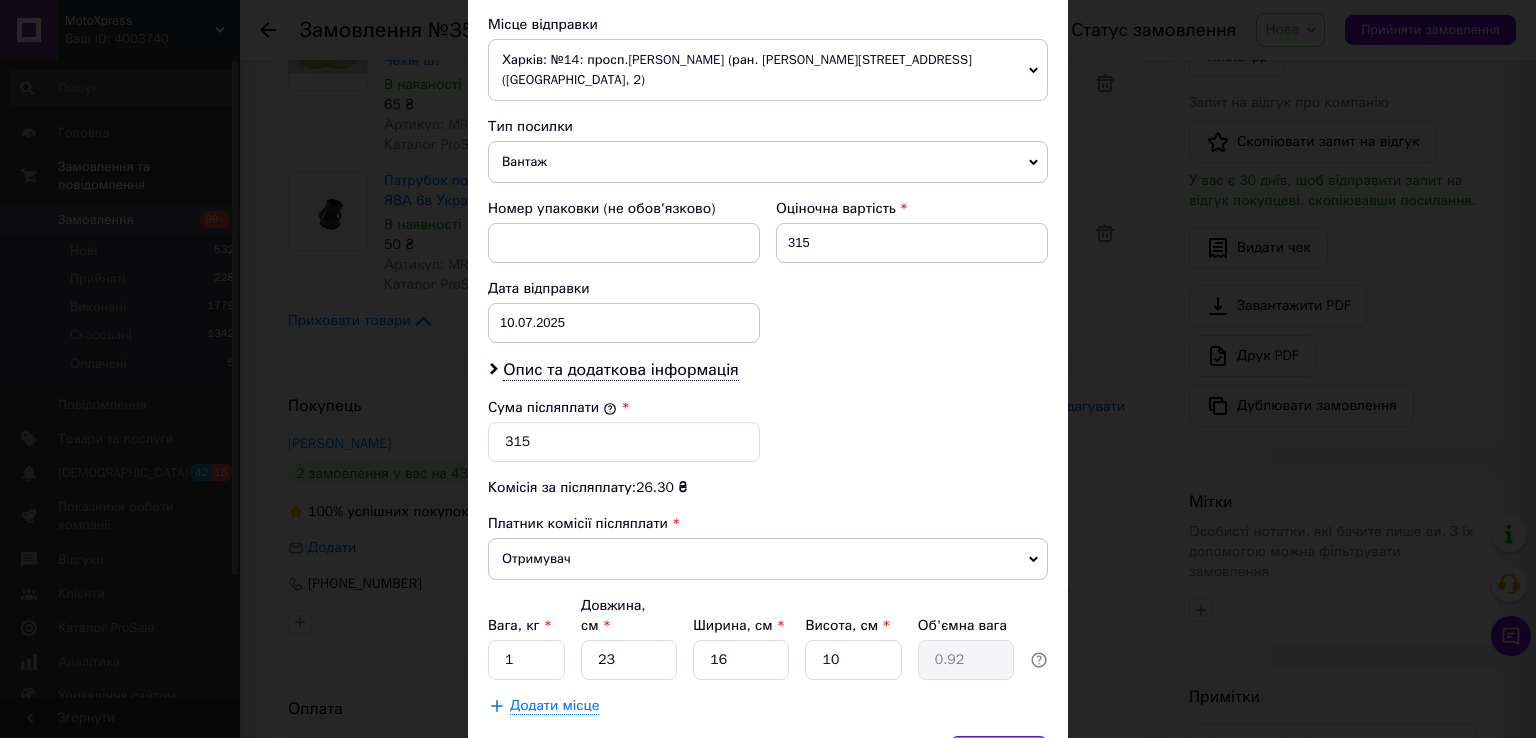 click on "Зберегти" at bounding box center [999, 756] 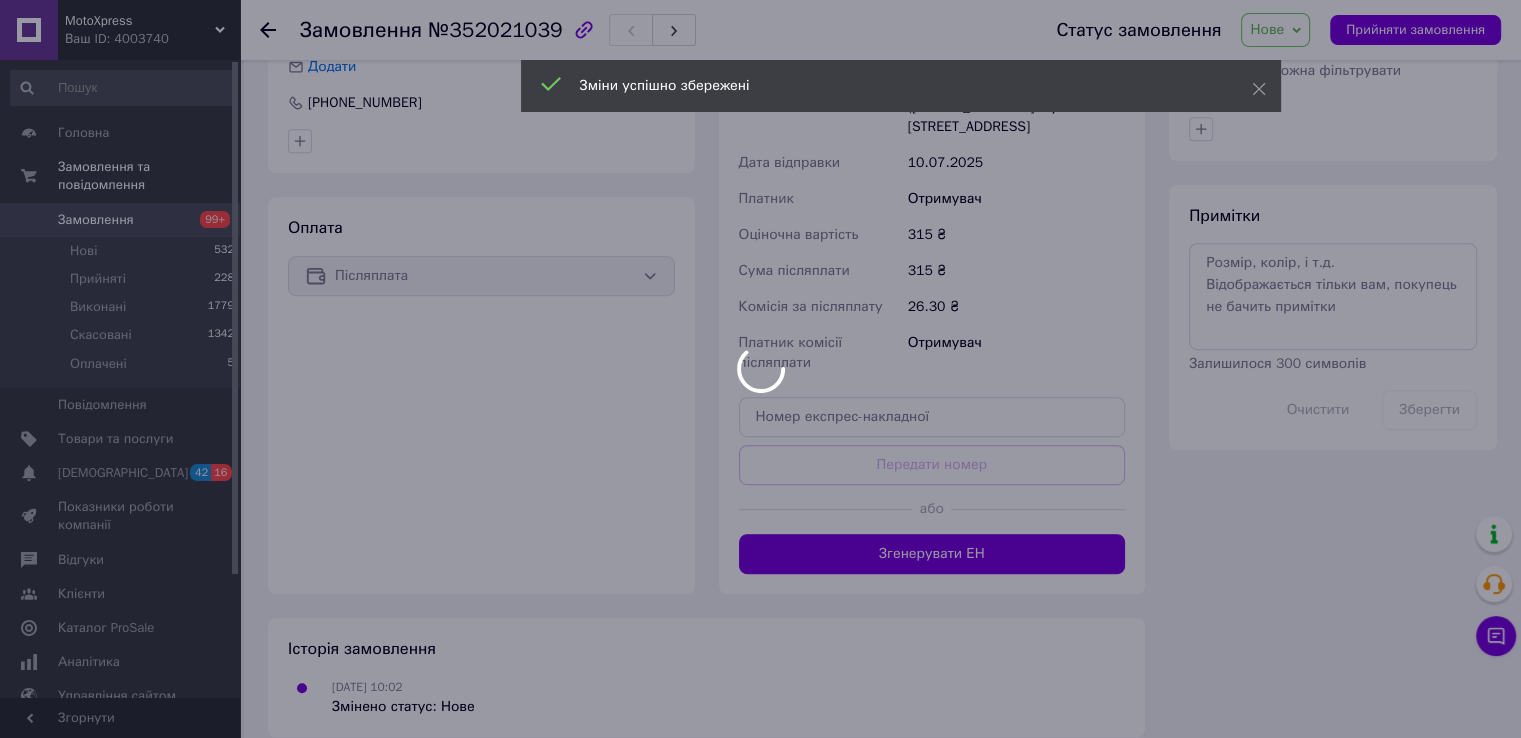 scroll, scrollTop: 983, scrollLeft: 0, axis: vertical 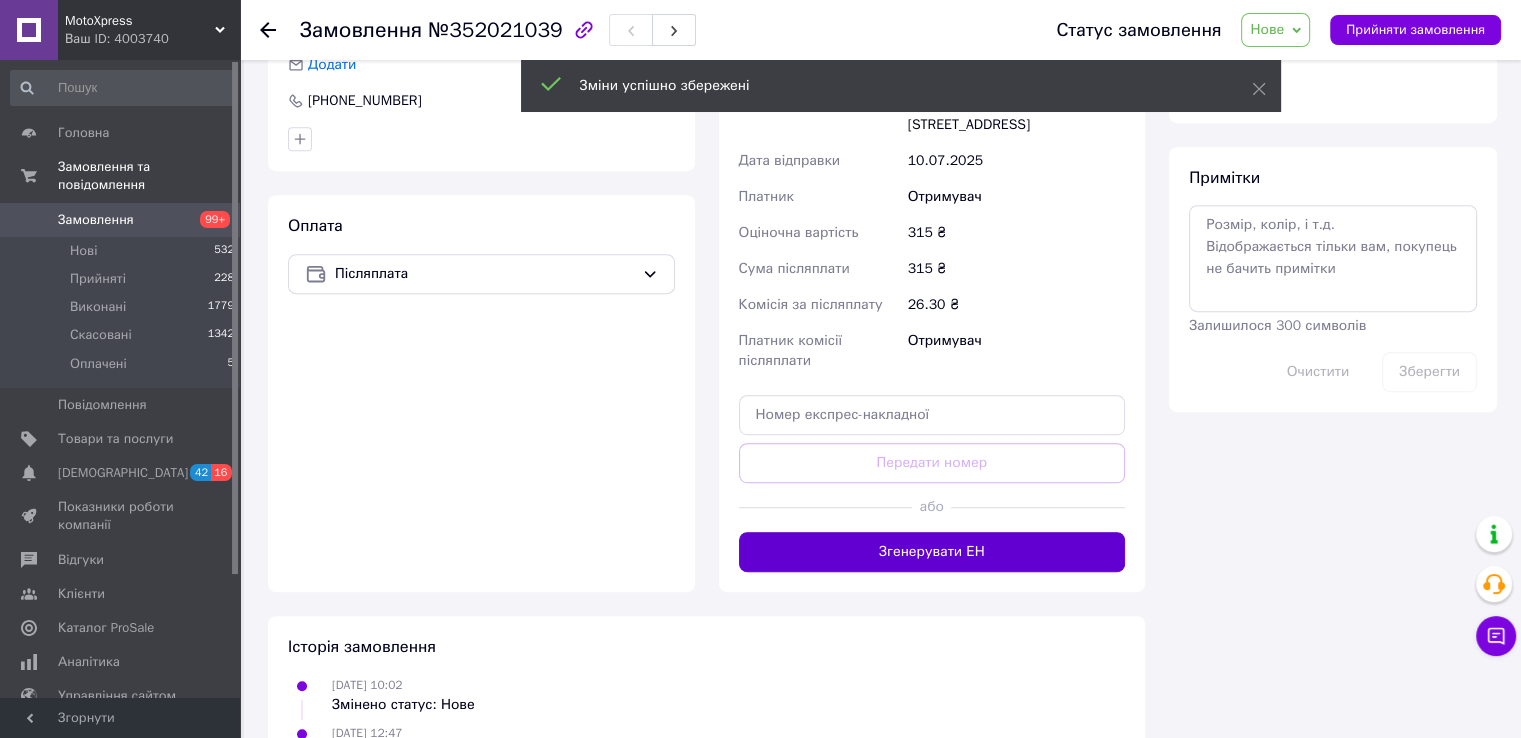 click on "Згенерувати ЕН" at bounding box center [932, 552] 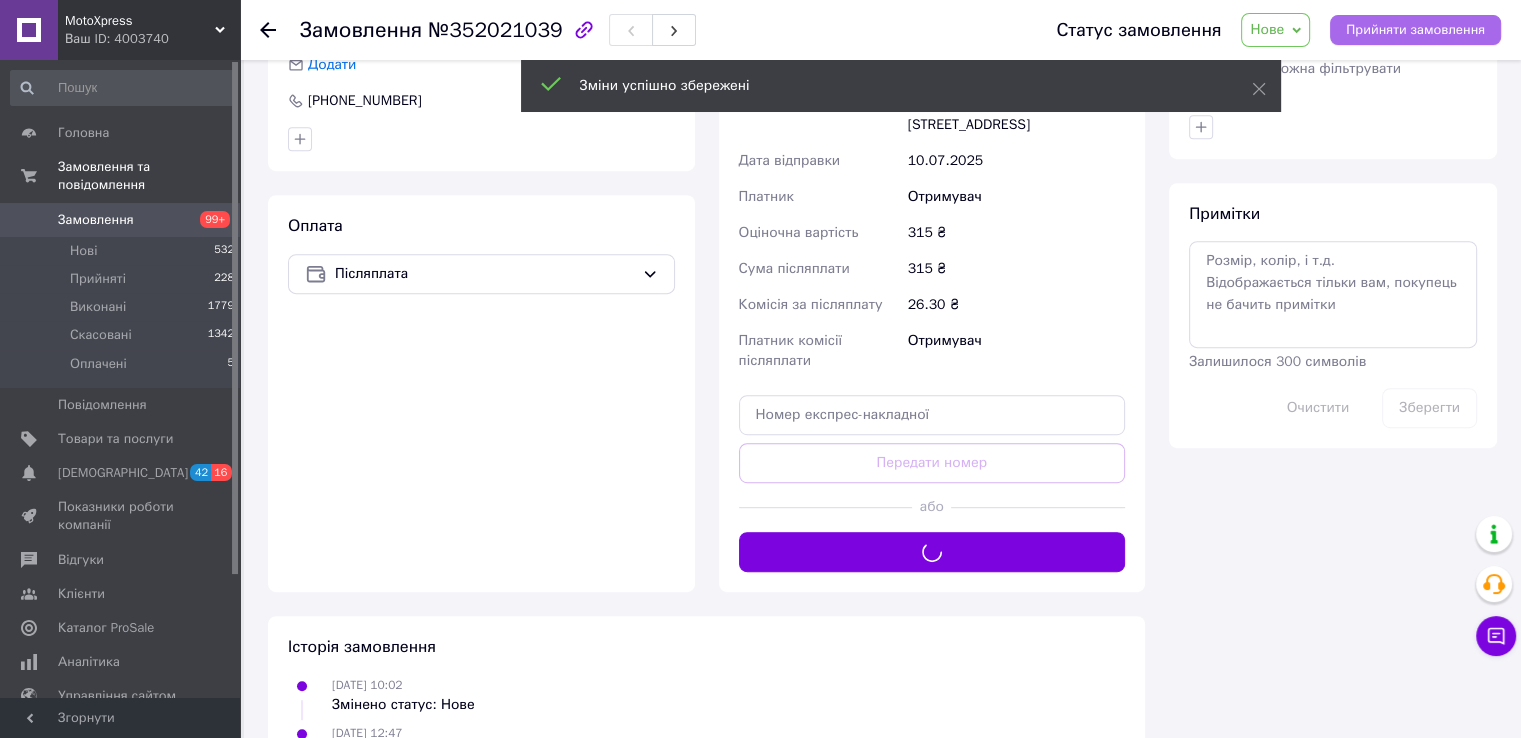 click on "Прийняти замовлення" at bounding box center [1415, 30] 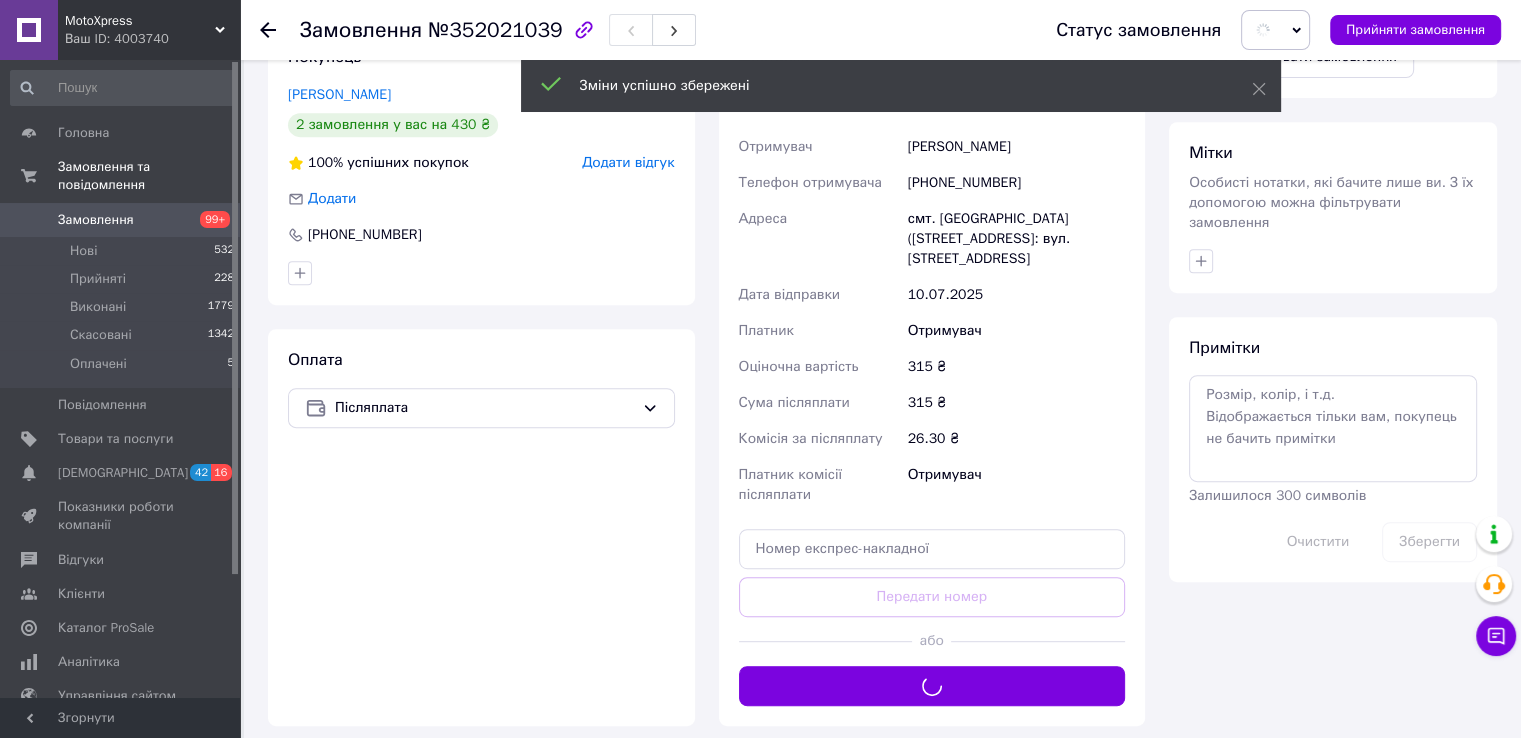 scroll, scrollTop: 683, scrollLeft: 0, axis: vertical 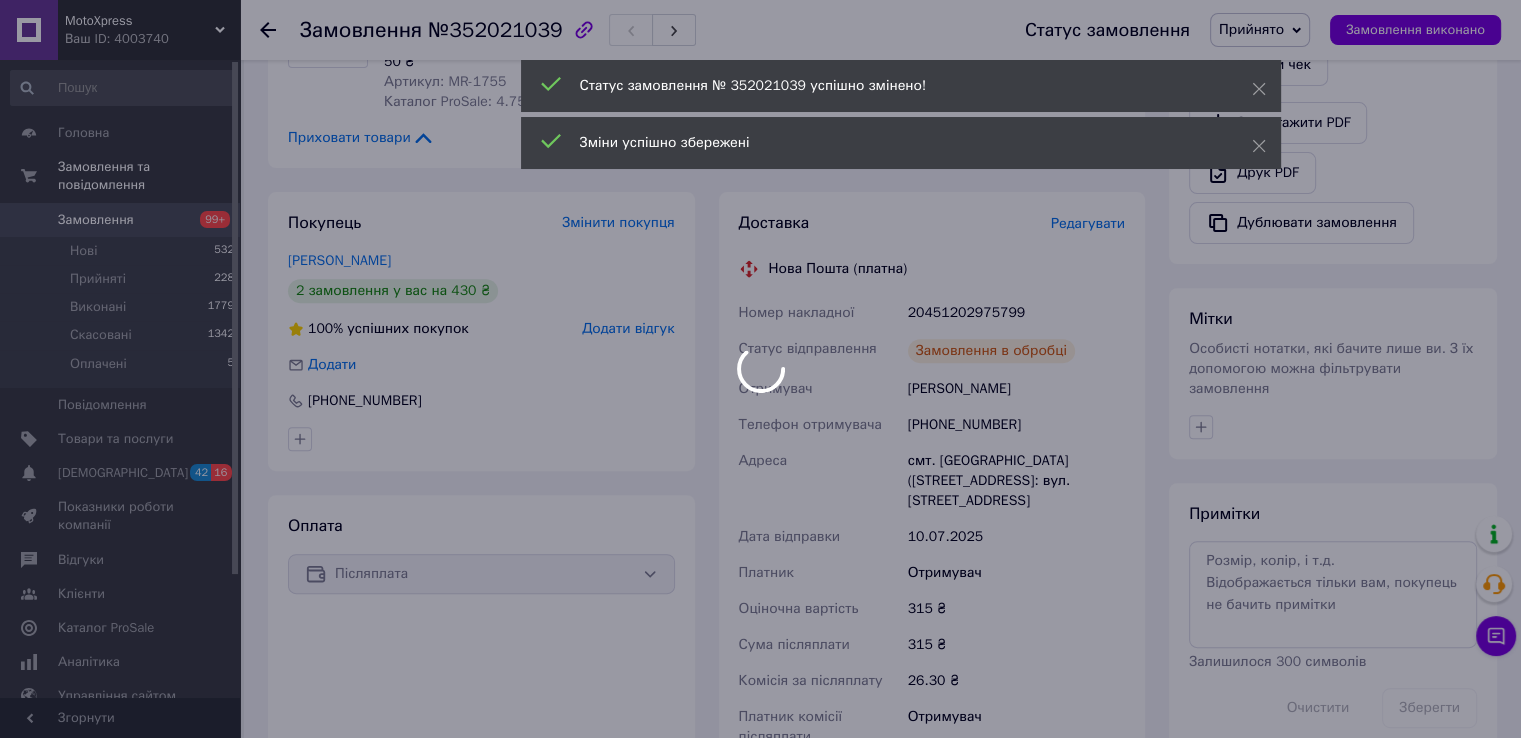 click at bounding box center (760, 369) 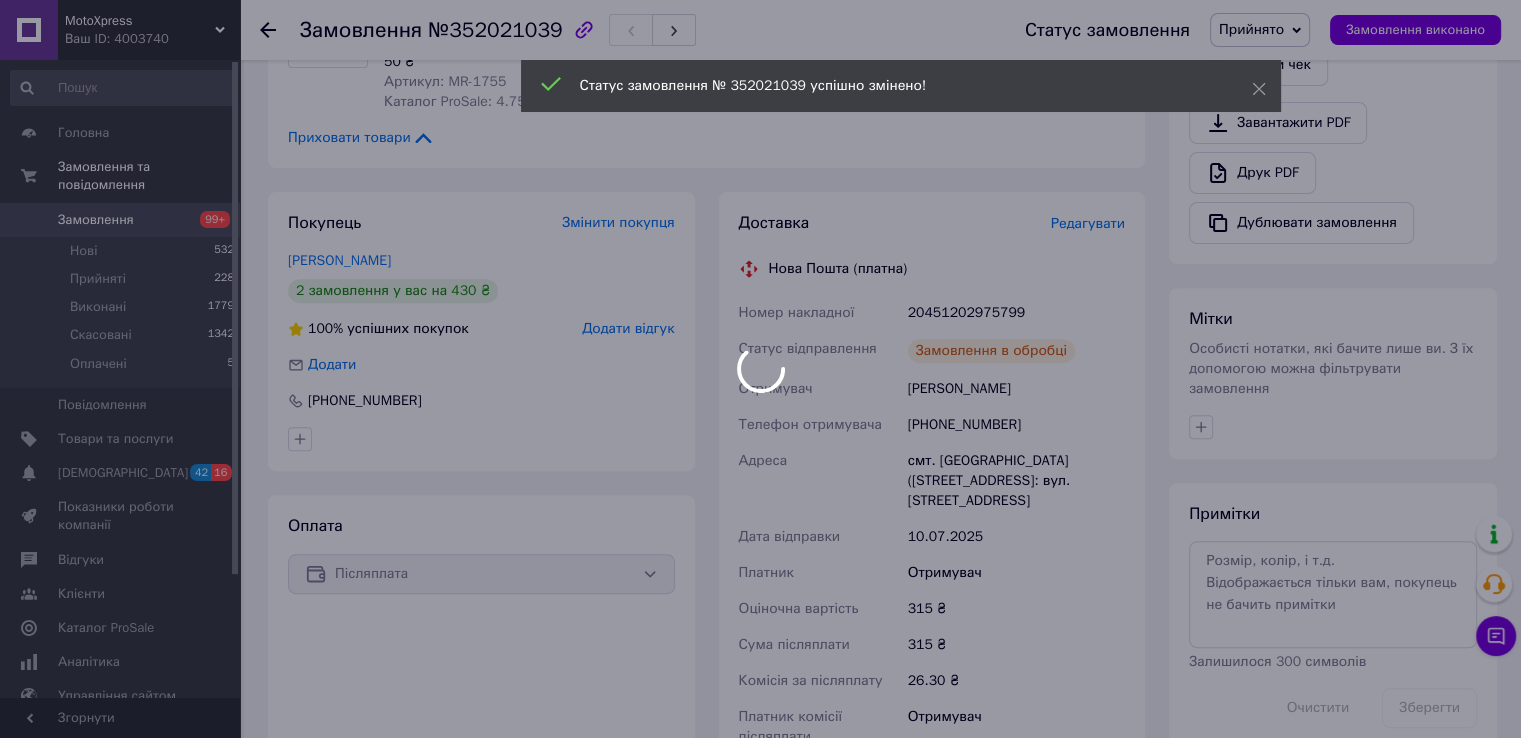 click at bounding box center [760, 369] 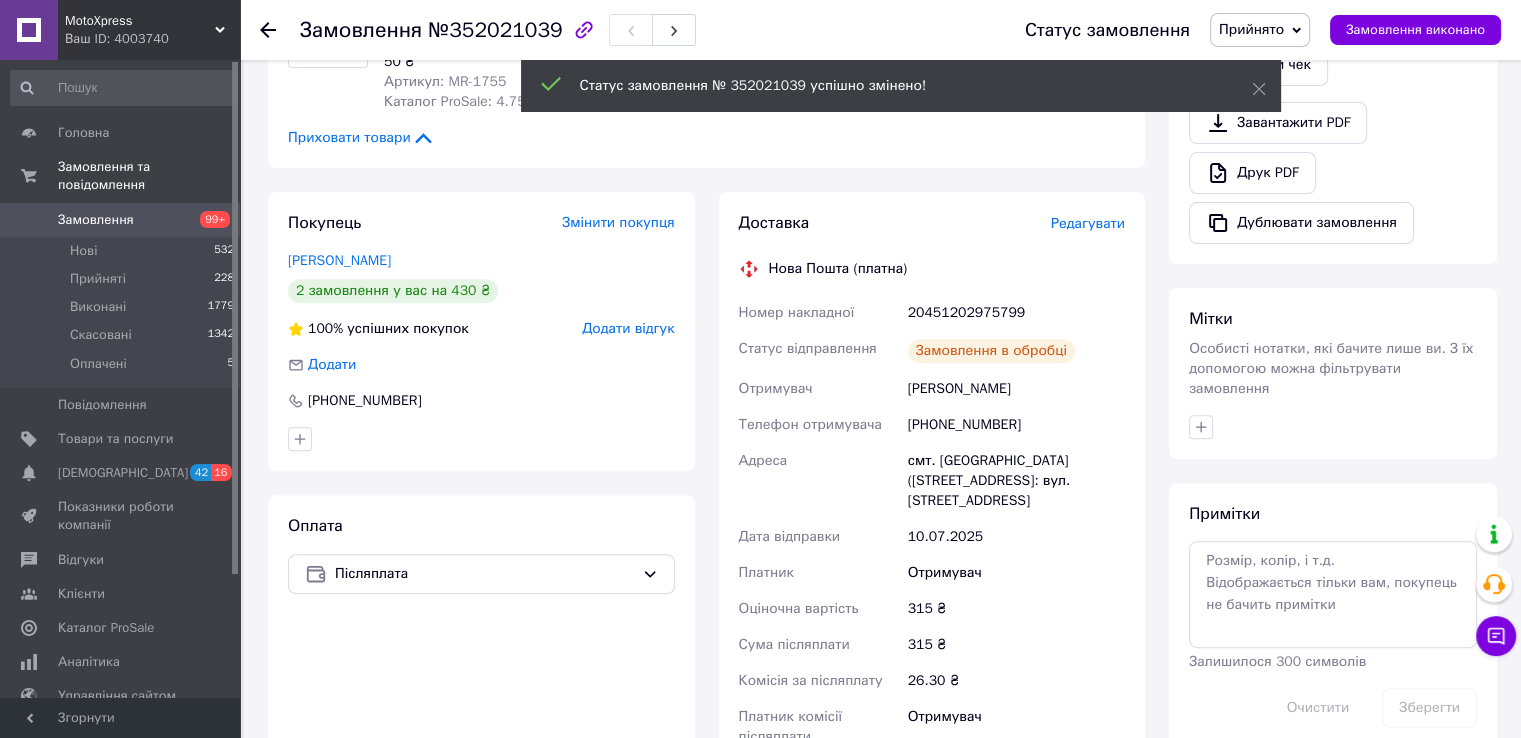 click on "20451202975799" at bounding box center [1016, 313] 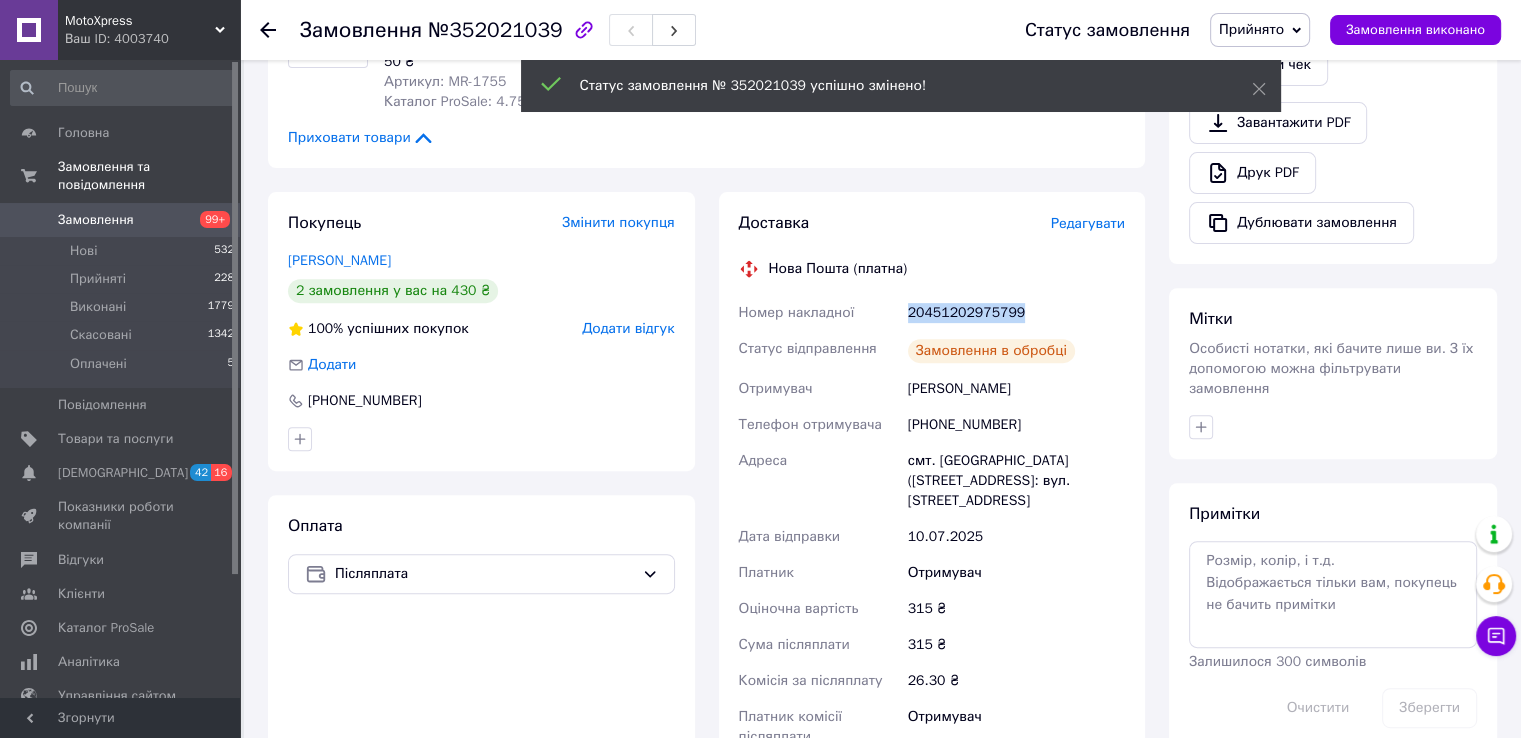 click on "20451202975799" at bounding box center [1016, 313] 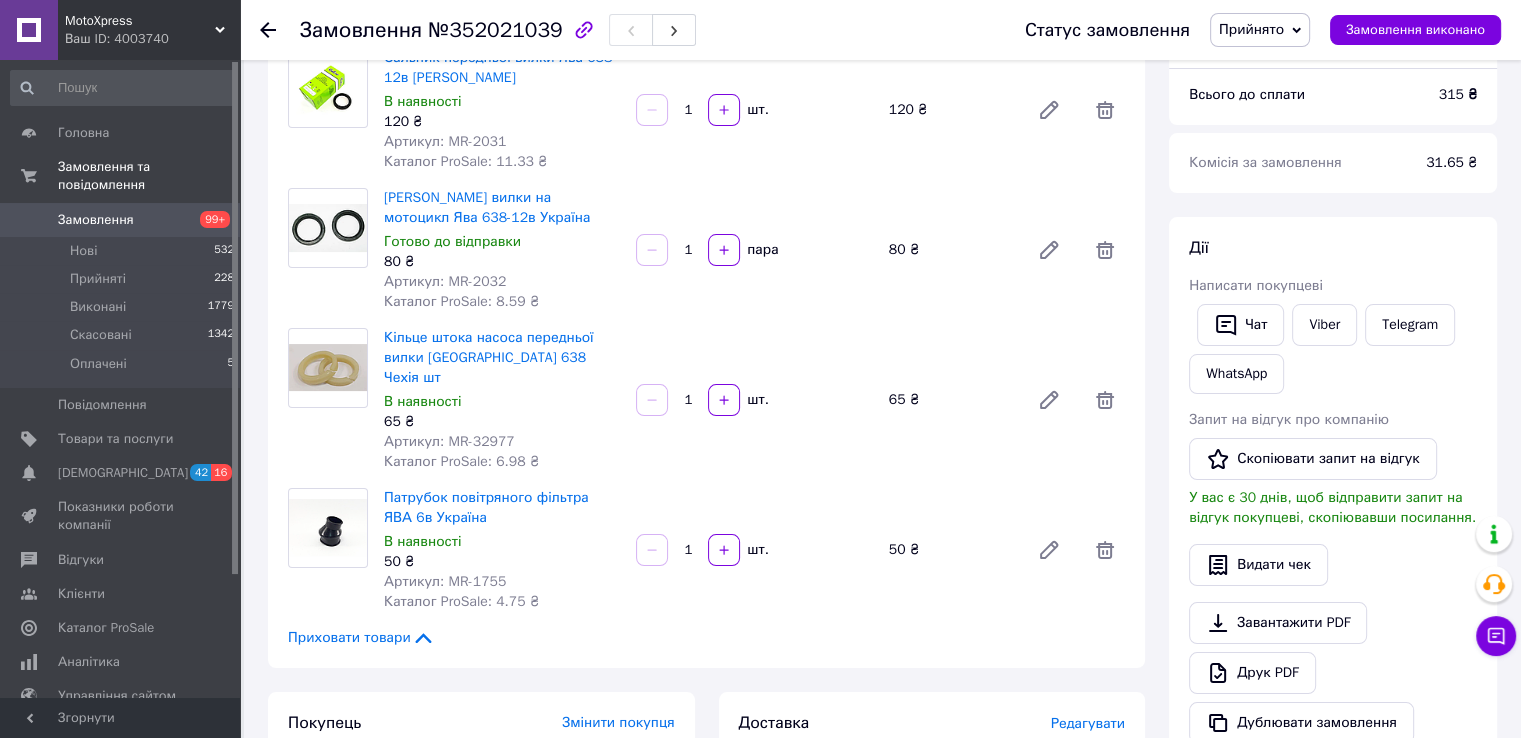 scroll, scrollTop: 0, scrollLeft: 0, axis: both 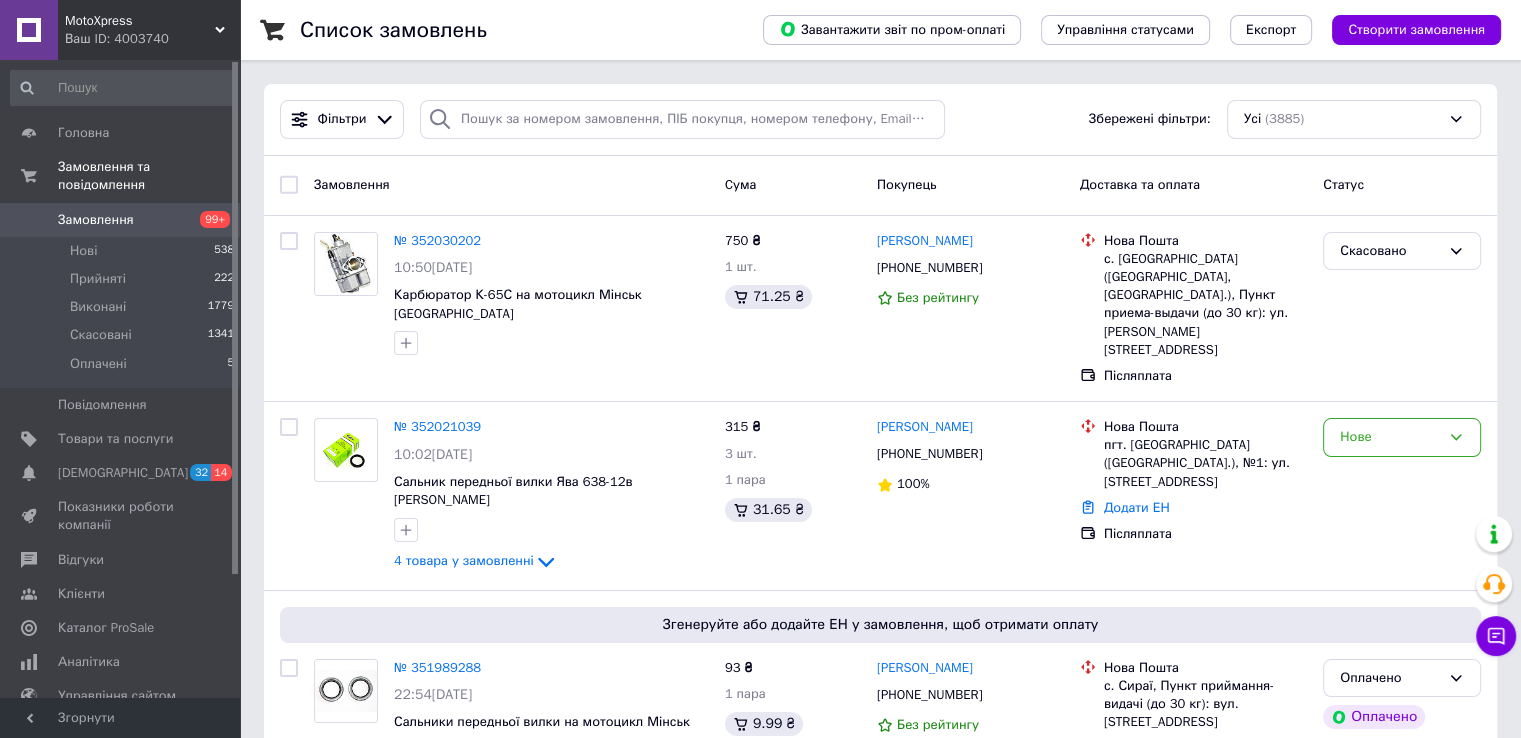 click 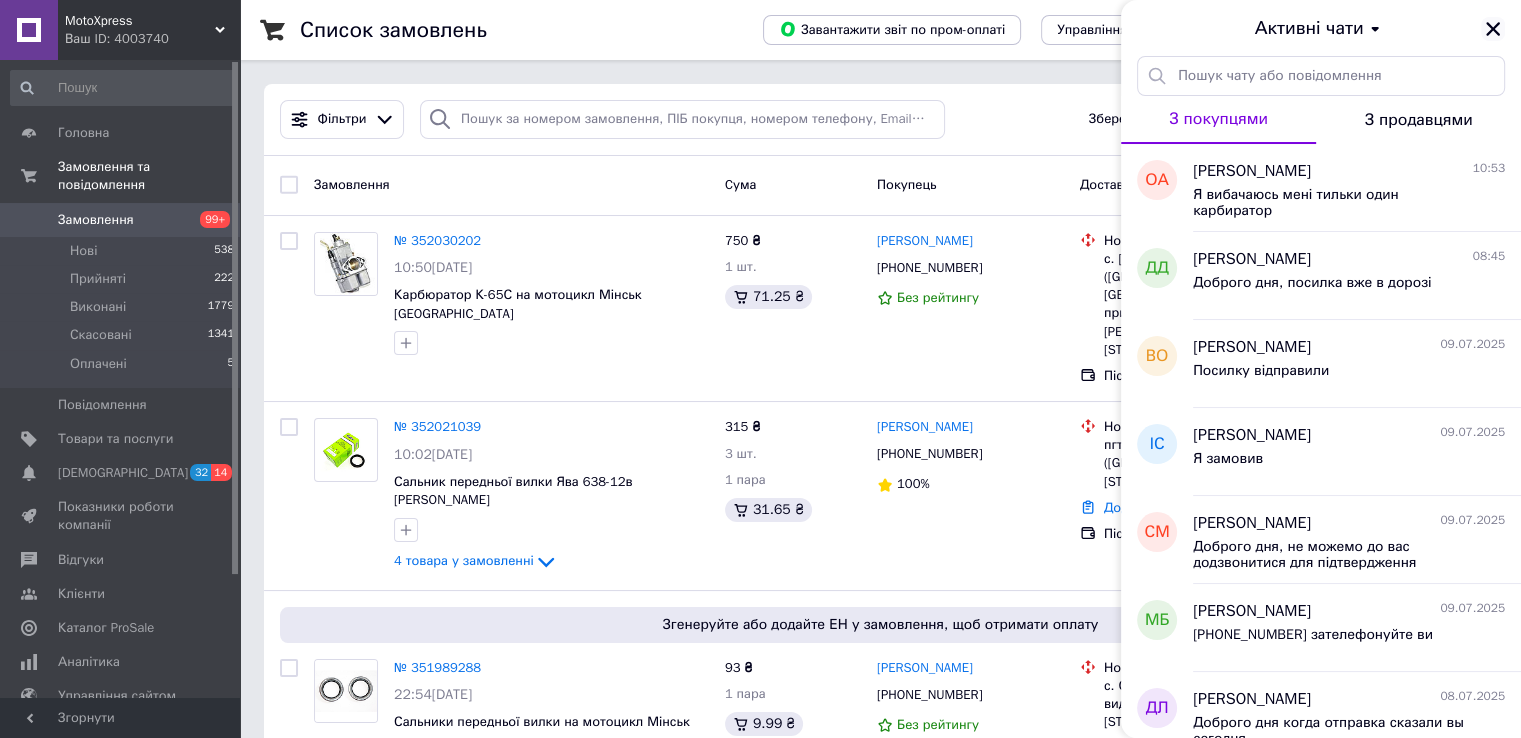 click 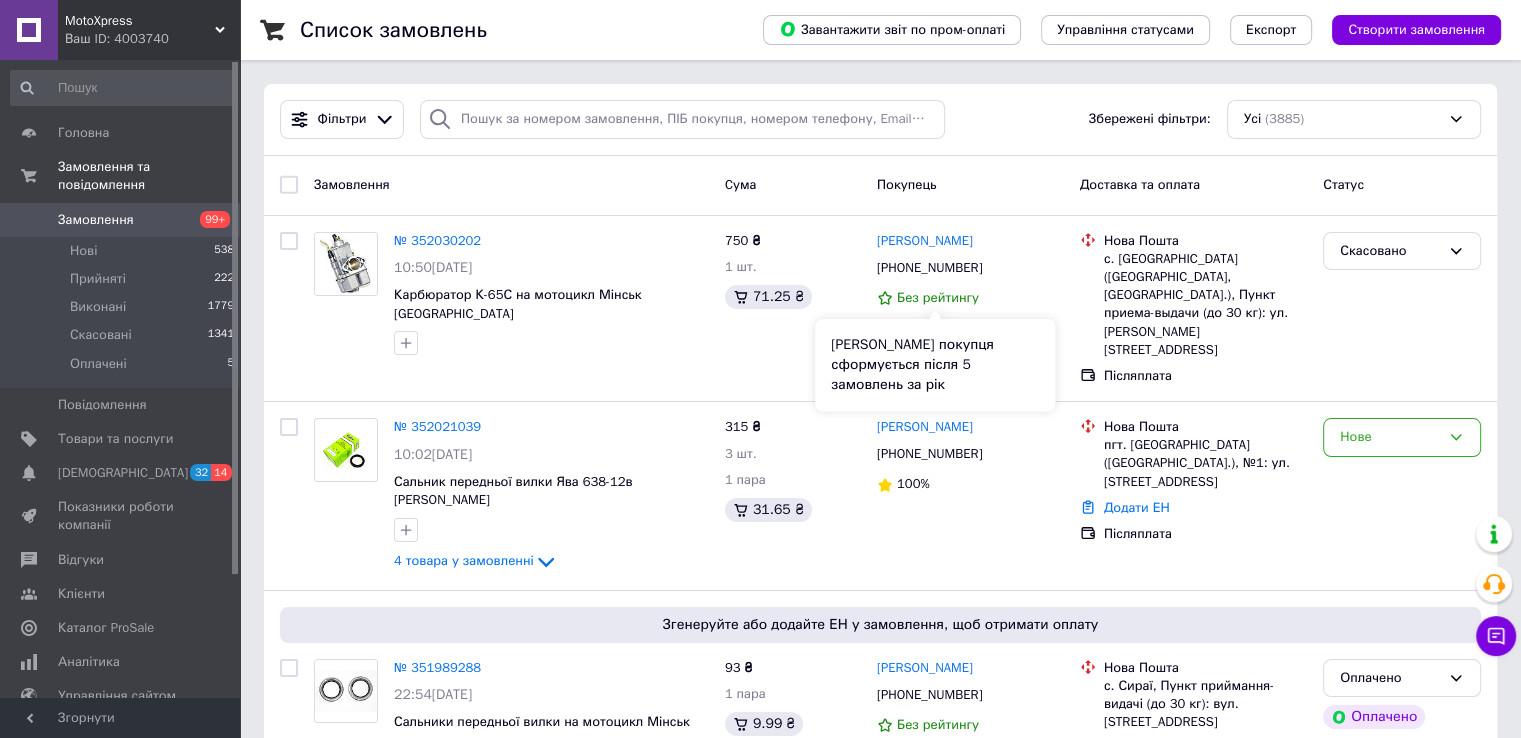 click on "Рейтинг покупця сформується після 5 замовлень за рік" at bounding box center (935, 365) 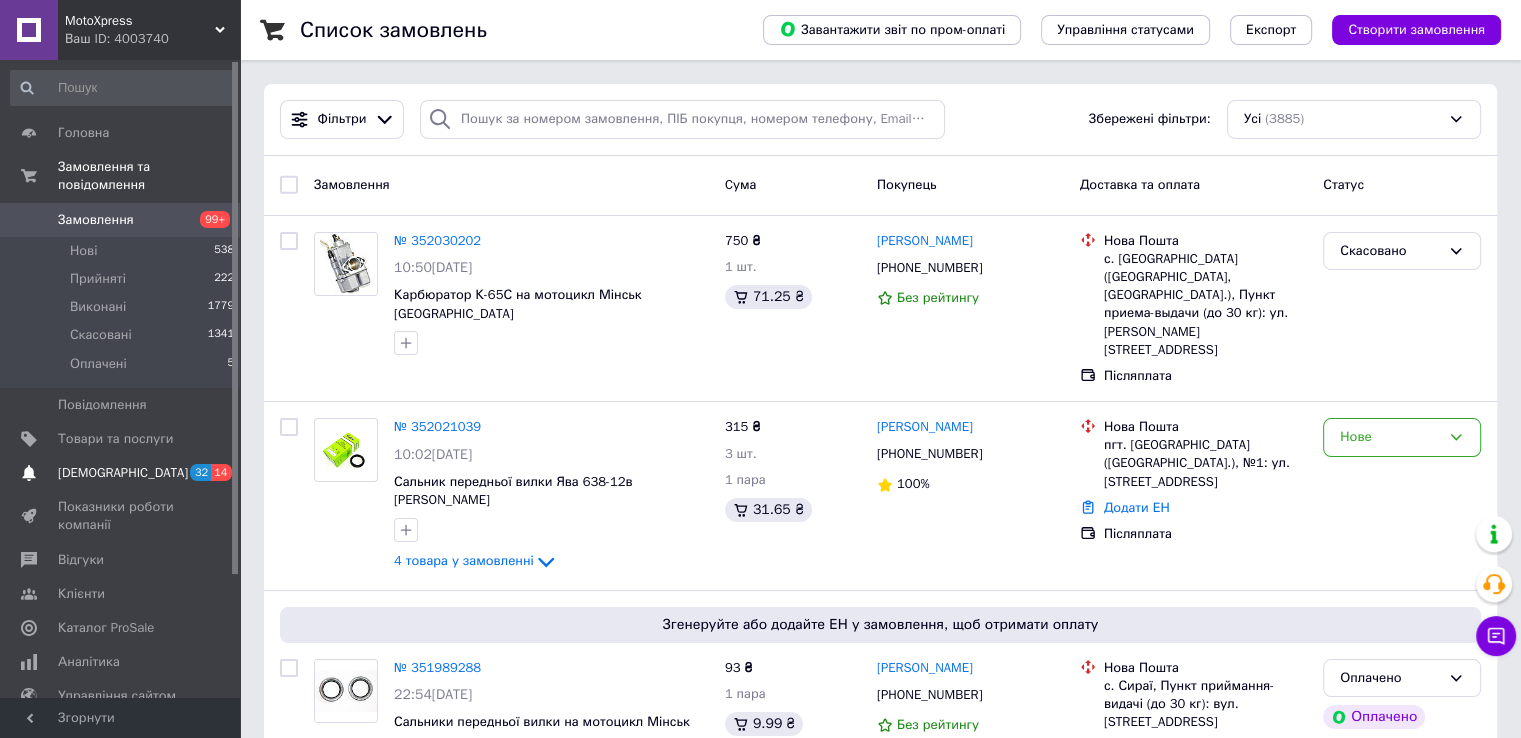 click on "Сповіщення 32 14" at bounding box center [123, 473] 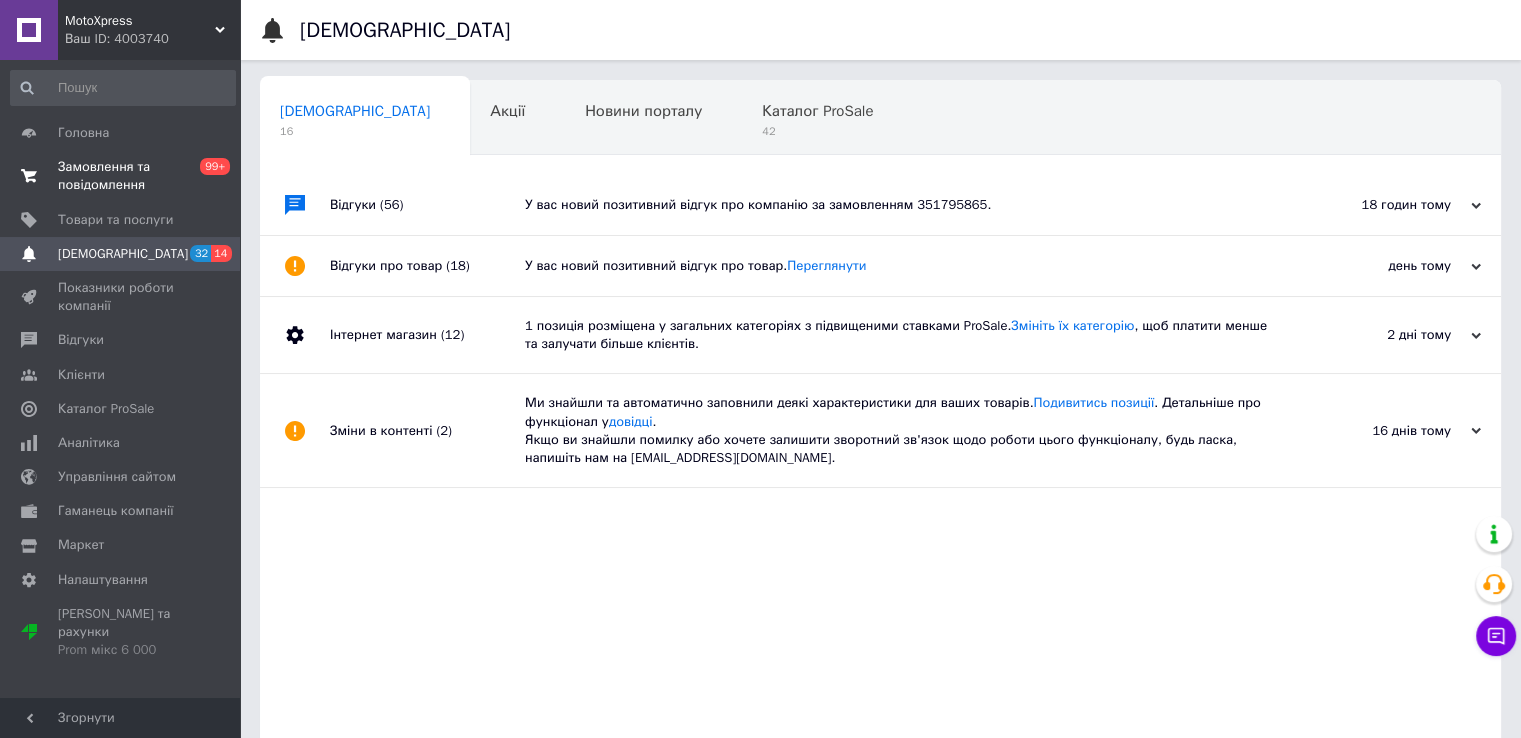 click on "Замовлення та повідомлення" at bounding box center (121, 176) 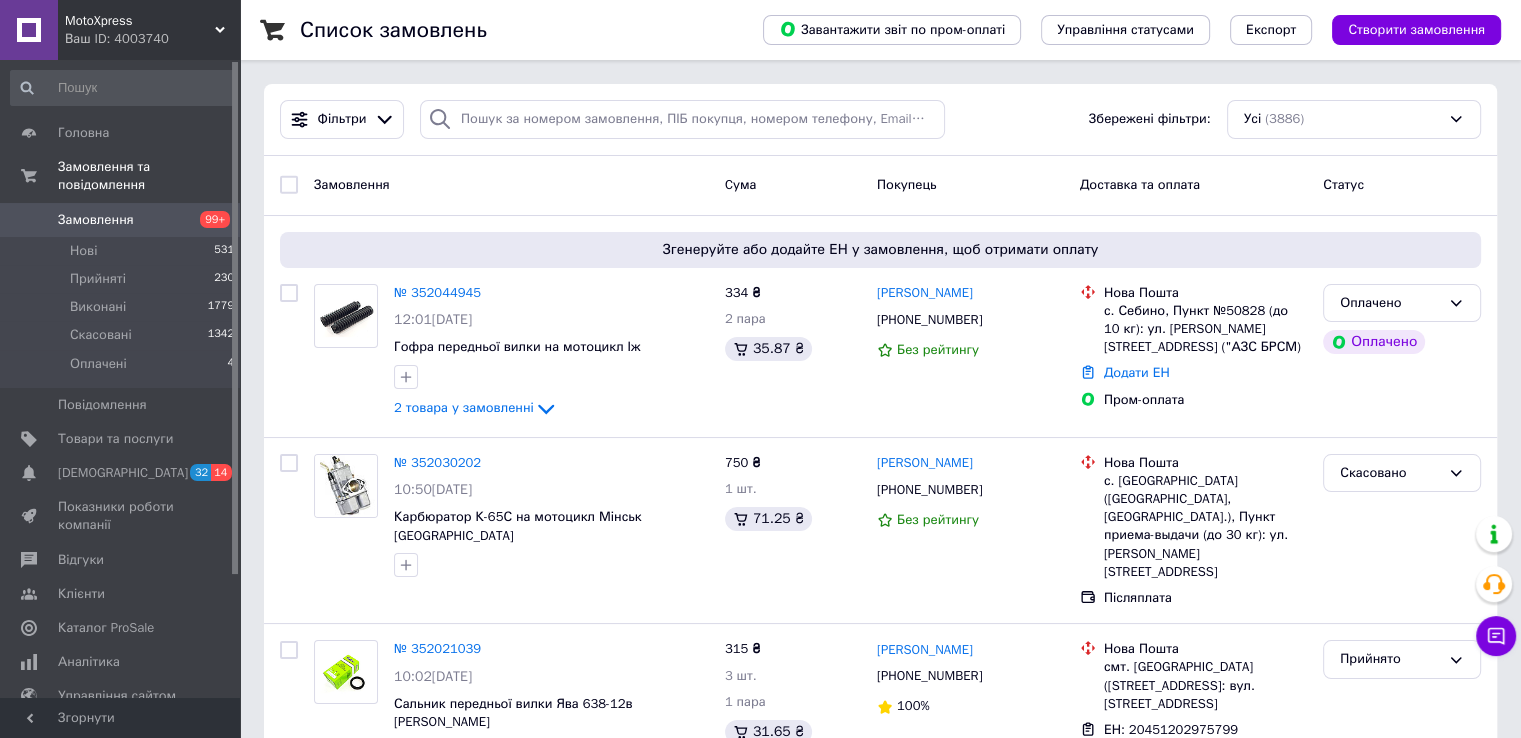 click at bounding box center (123, 88) 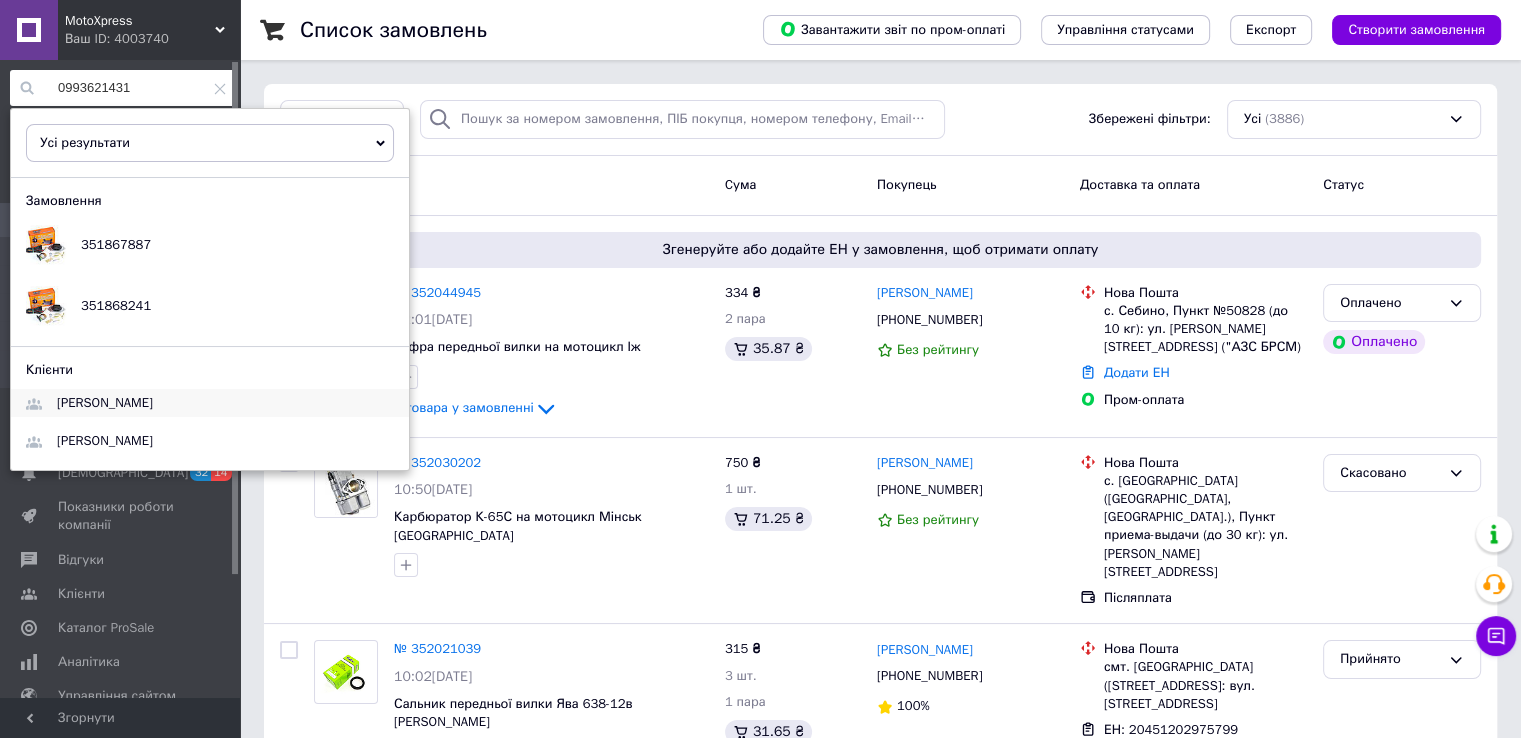 type on "0993621431" 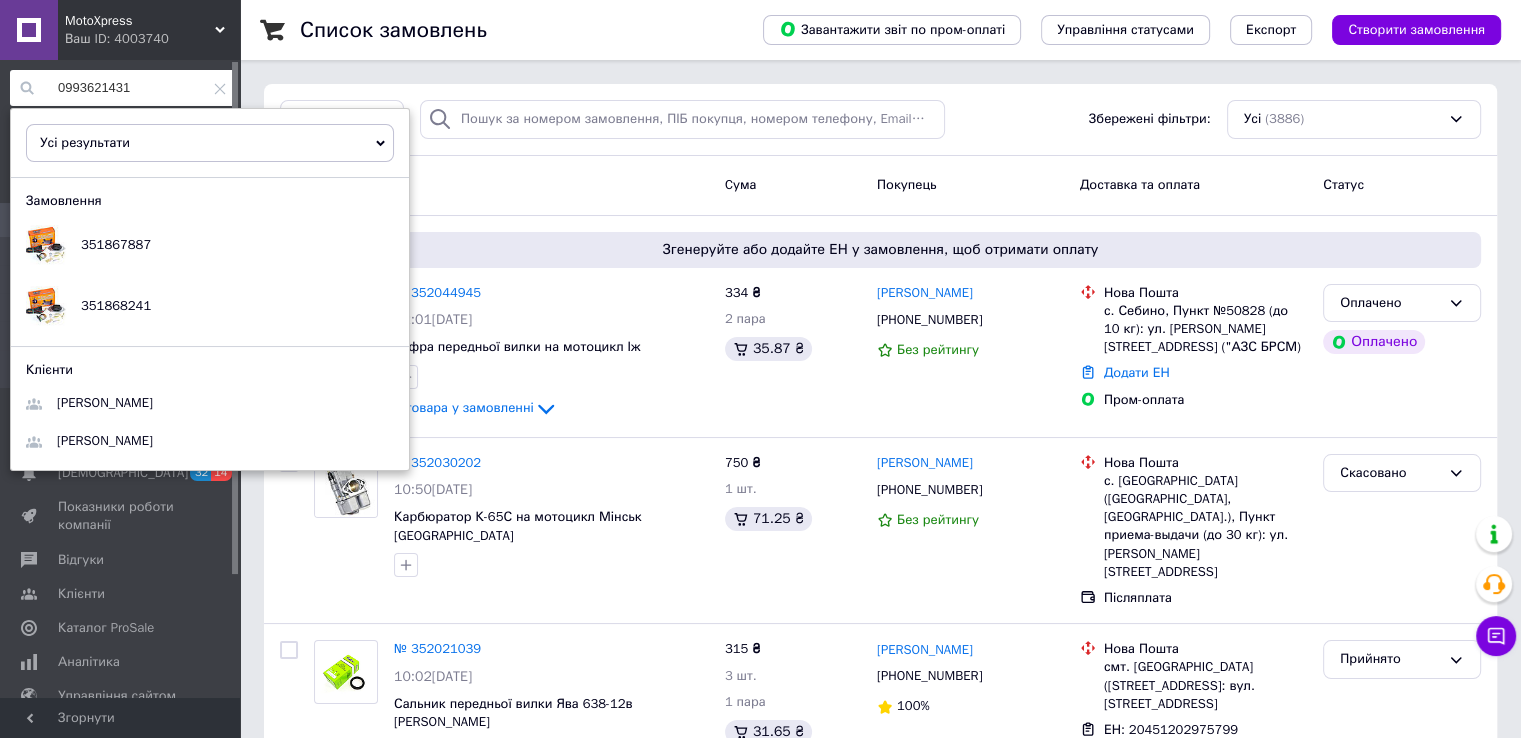 click 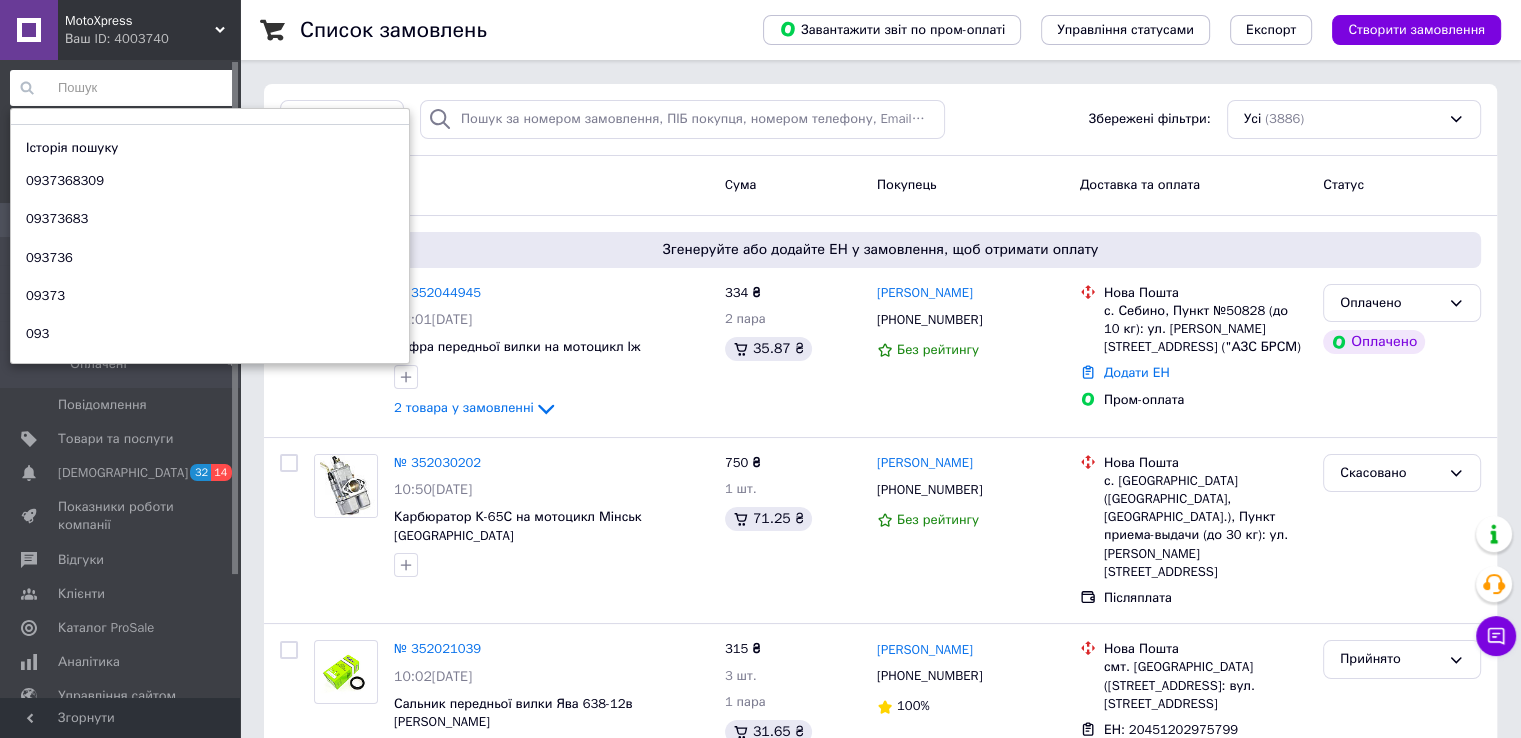 click on "Список замовлень   Завантажити звіт по пром-оплаті Управління статусами Експорт Створити замовлення Фільтри Збережені фільтри: Усі (3886) Замовлення Cума Покупець Доставка та оплата Статус Згенеруйте або додайте ЕН у замовлення, щоб отримати оплату № 352044945 12:01, 10.07.2025 Гофра передньої вилки на мотоцикл Іж 2 товара у замовленні 334 ₴ 2 пара 35.87 ₴ сергей громко +380634737089 Без рейтингу Нова Пошта с. Себино, Пункт №50828 (до 10 кг): ул. Гетманцева, 1Б ("АЗС БРСМ) Додати ЕН Пром-оплата Оплачено Оплачено № 352030202 10:50, 10.07.2025 Карбюратор К-65С на мотоцикл Мінськ Китай 750 ₴ 1 шт. 71.25 ₴ 84%" at bounding box center (880, 9123) 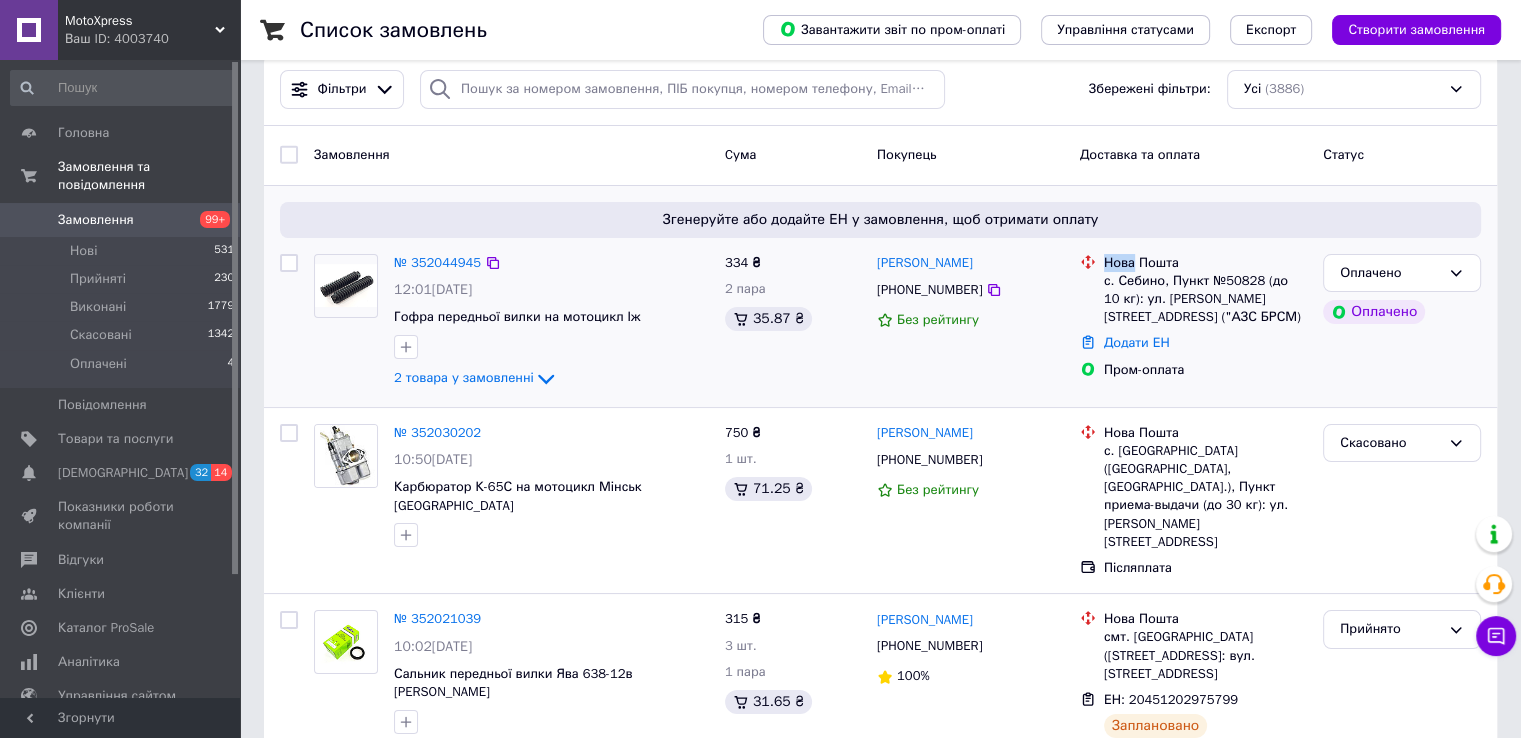 scroll, scrollTop: 0, scrollLeft: 0, axis: both 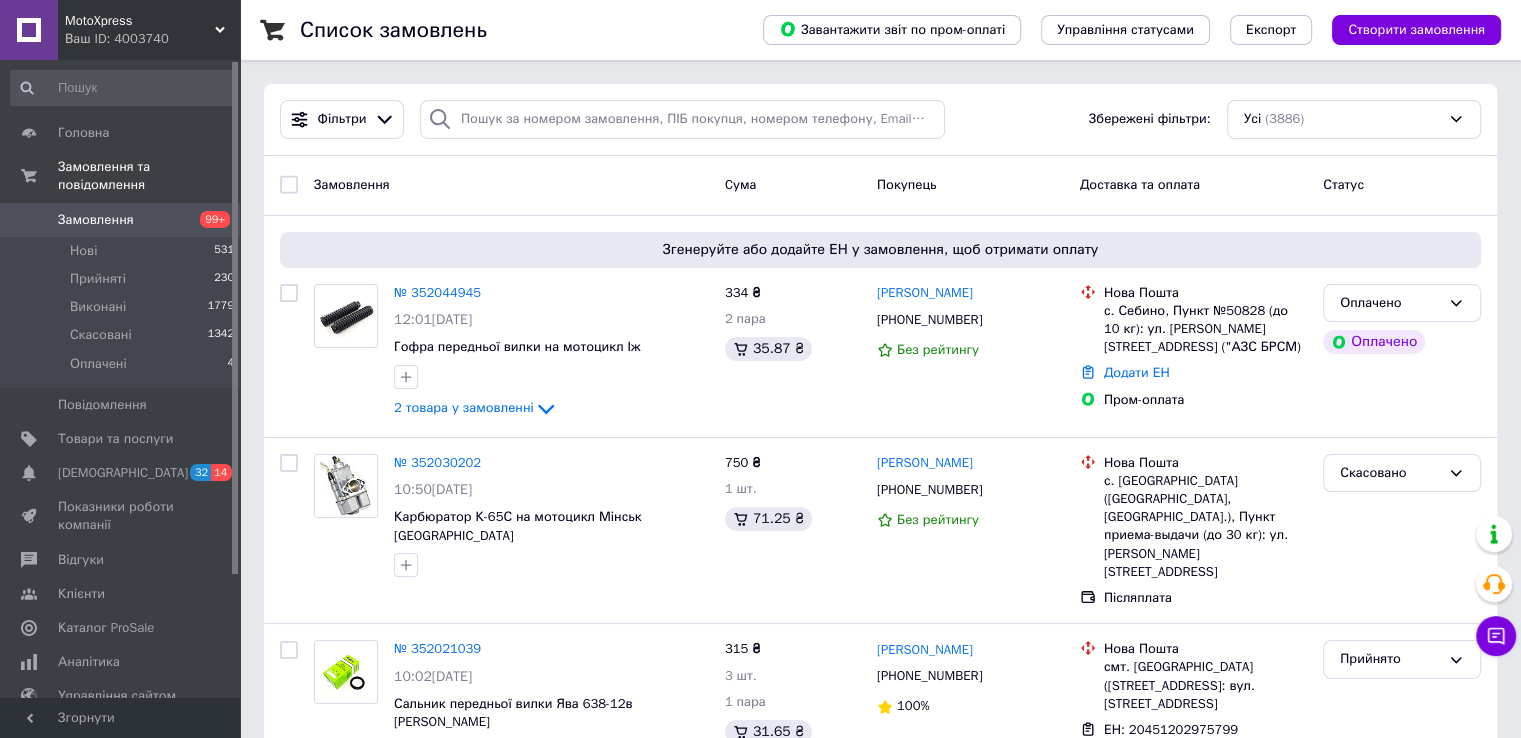 click on "Фільтри Збережені фільтри: Усі (3886)" at bounding box center (880, 120) 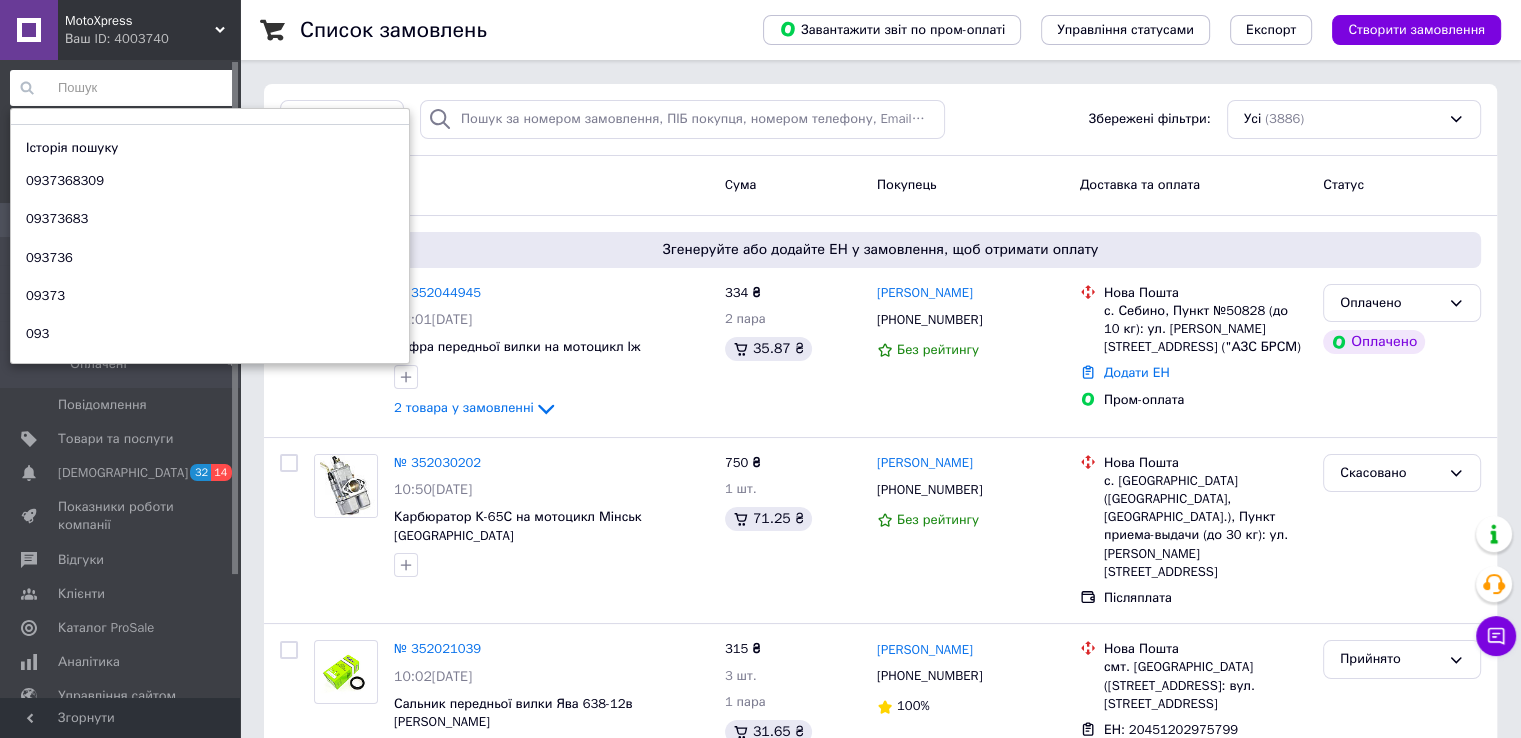 click at bounding box center (123, 88) 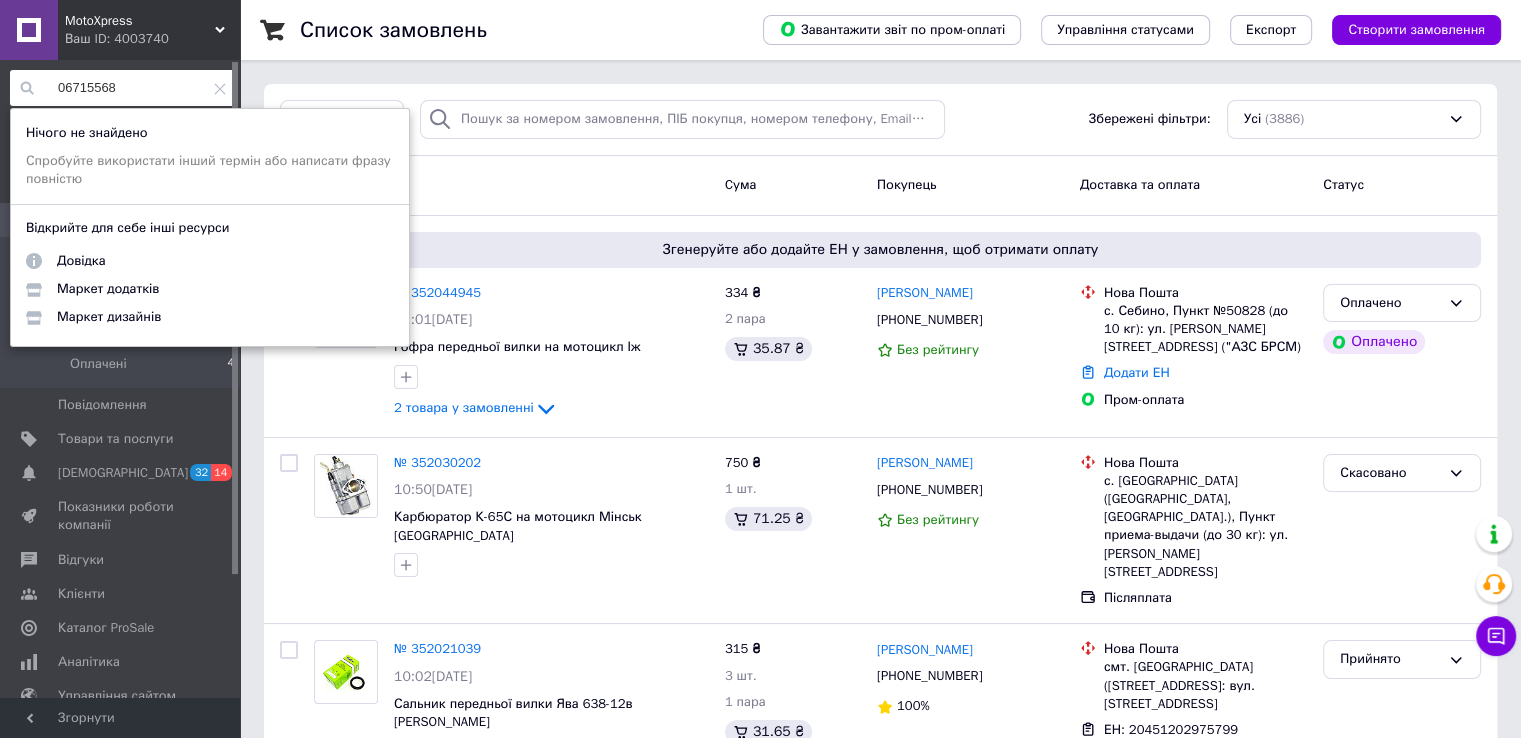 type on "06715568" 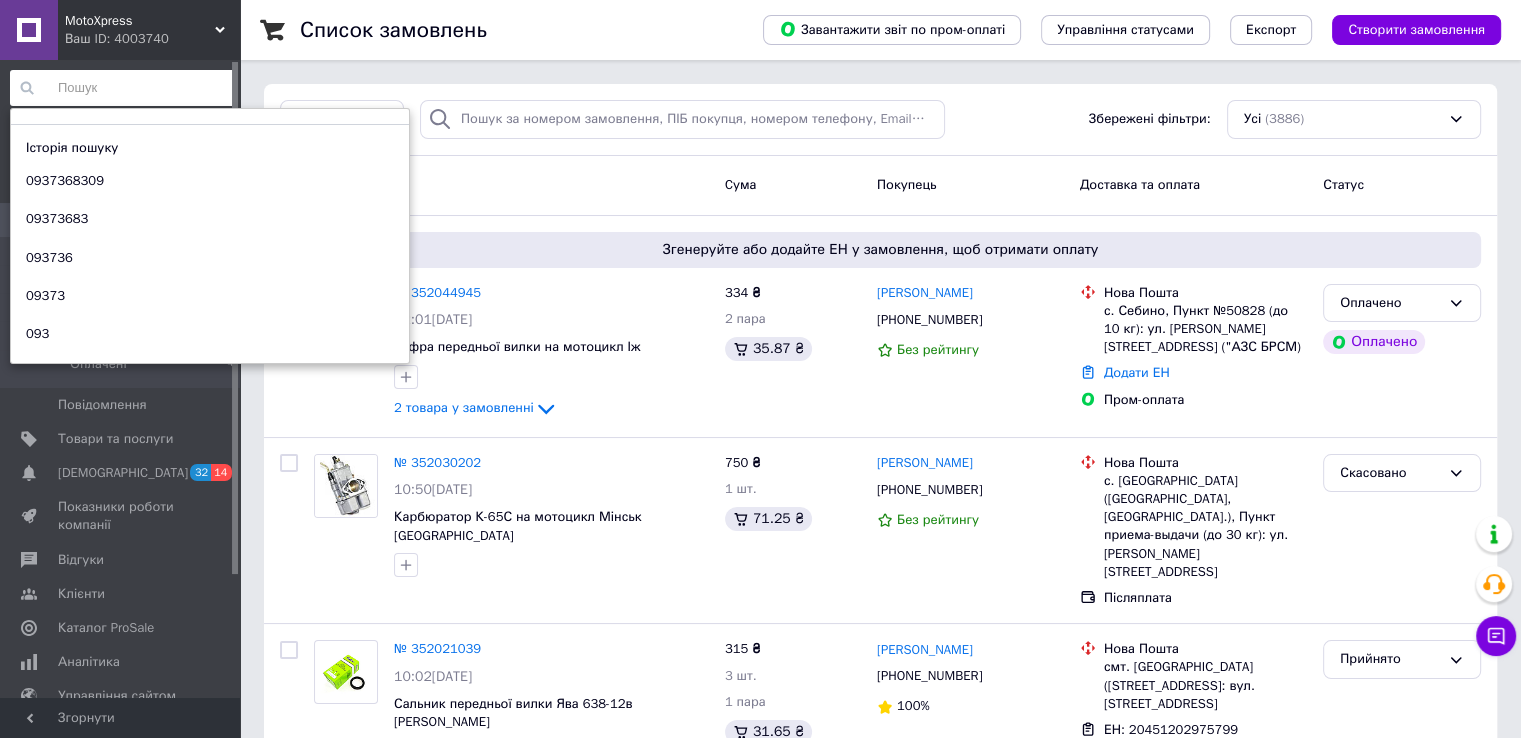 click on "Список замовлень   Завантажити звіт по пром-оплаті Управління статусами Експорт Створити замовлення Фільтри Збережені фільтри: Усі (3886) Замовлення Cума Покупець Доставка та оплата Статус Згенеруйте або додайте ЕН у замовлення, щоб отримати оплату № 352044945 12:01, 10.07.2025 Гофра передньої вилки на мотоцикл Іж 2 товара у замовленні 334 ₴ 2 пара 35.87 ₴ сергей громко +380634737089 Без рейтингу Нова Пошта с. Себино, Пункт №50828 (до 10 кг): ул. Гетманцева, 1Б ("АЗС БРСМ) Додати ЕН Пром-оплата Оплачено Оплачено № 352030202 10:50, 10.07.2025 Карбюратор К-65С на мотоцикл Мінськ Китай 750 ₴ 1 шт. 71.25 ₴ 84%" at bounding box center [880, 9123] 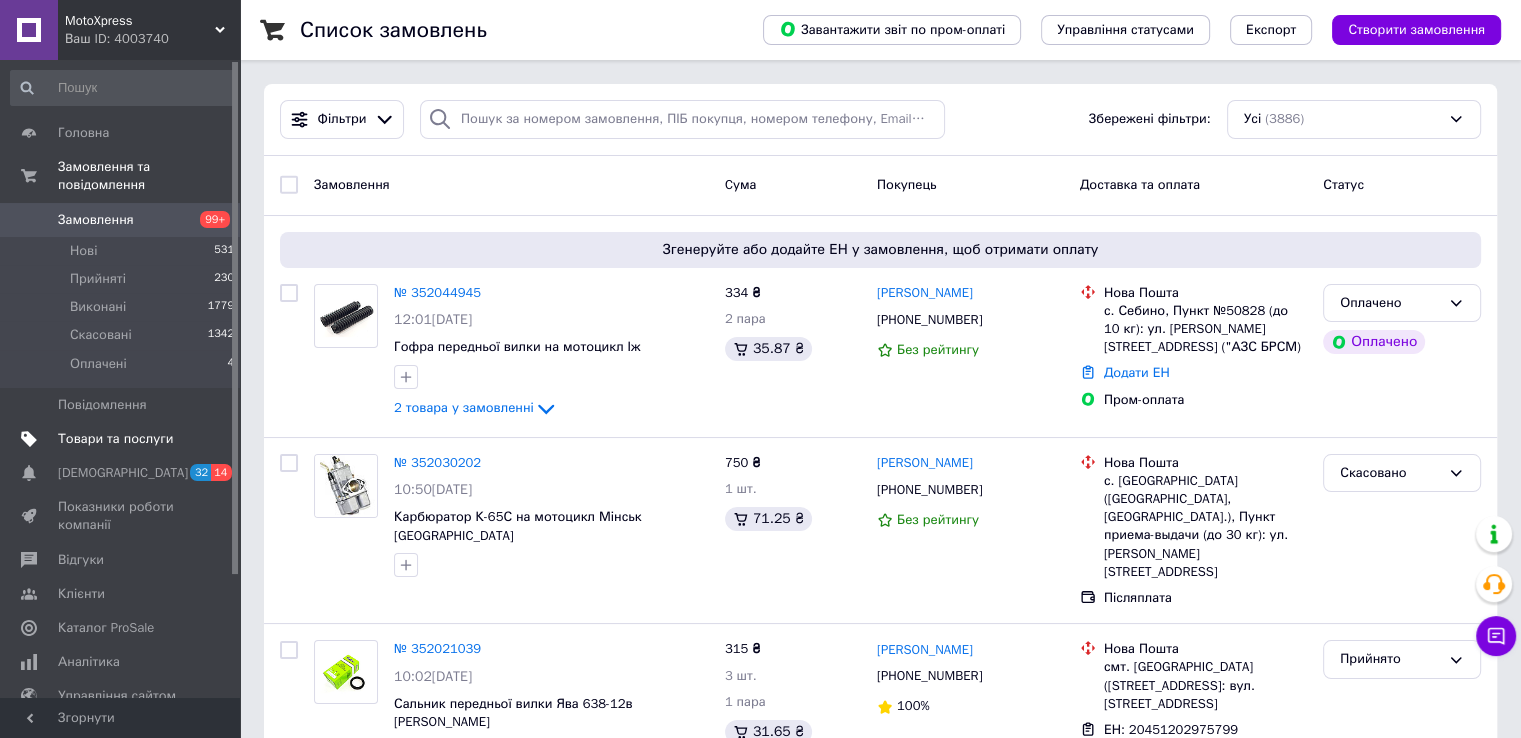 click on "Товари та послуги" at bounding box center [115, 439] 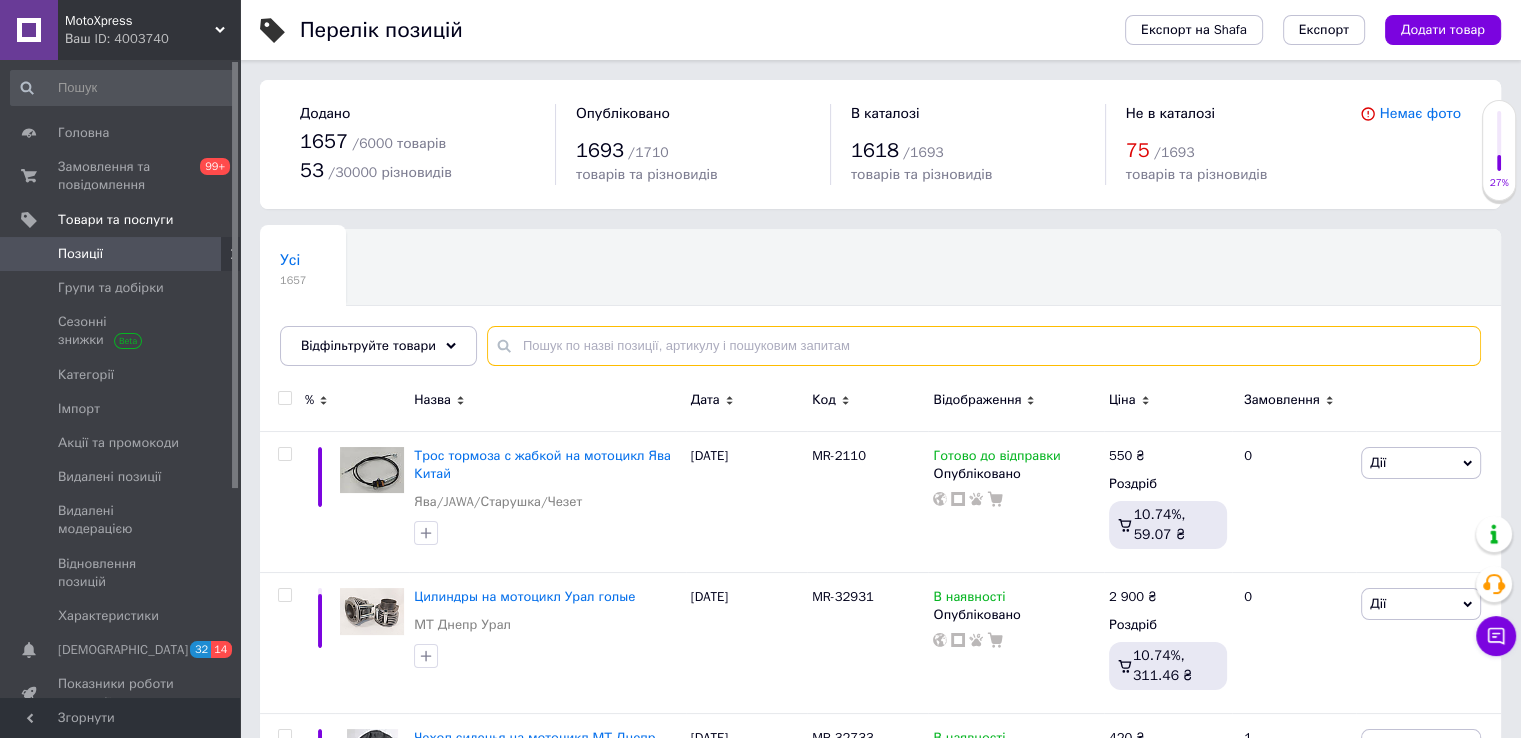 click at bounding box center [984, 346] 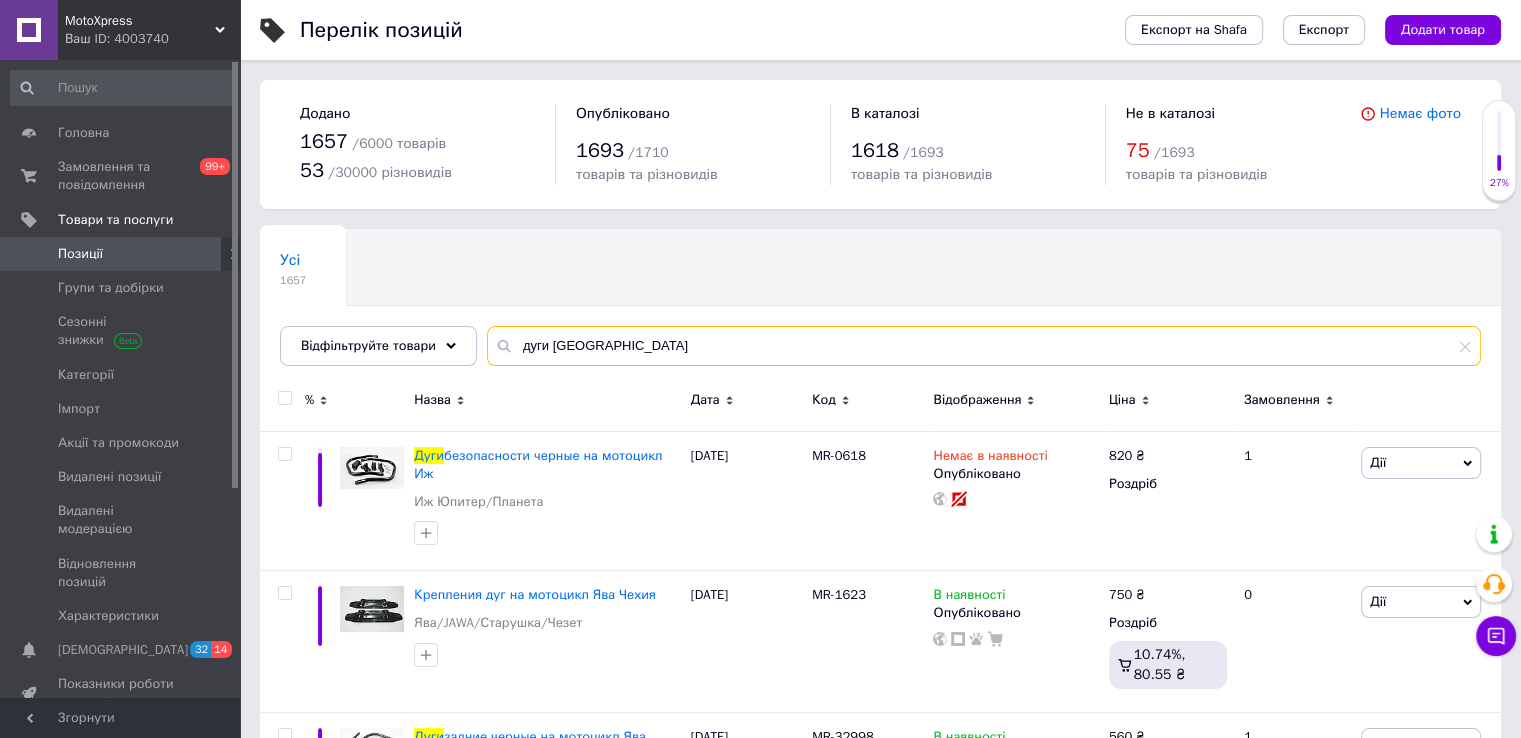 type on "дуги минск" 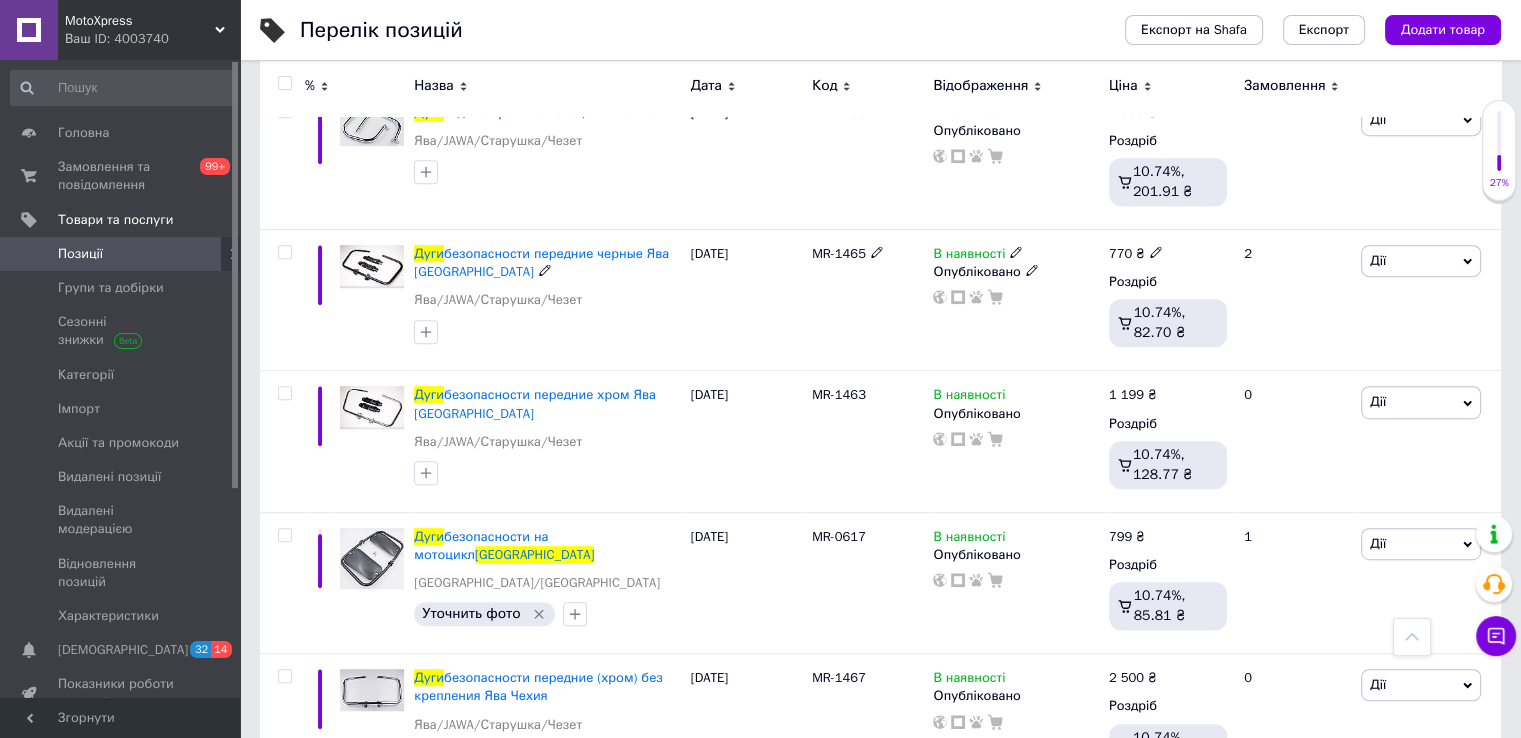 scroll, scrollTop: 1104, scrollLeft: 0, axis: vertical 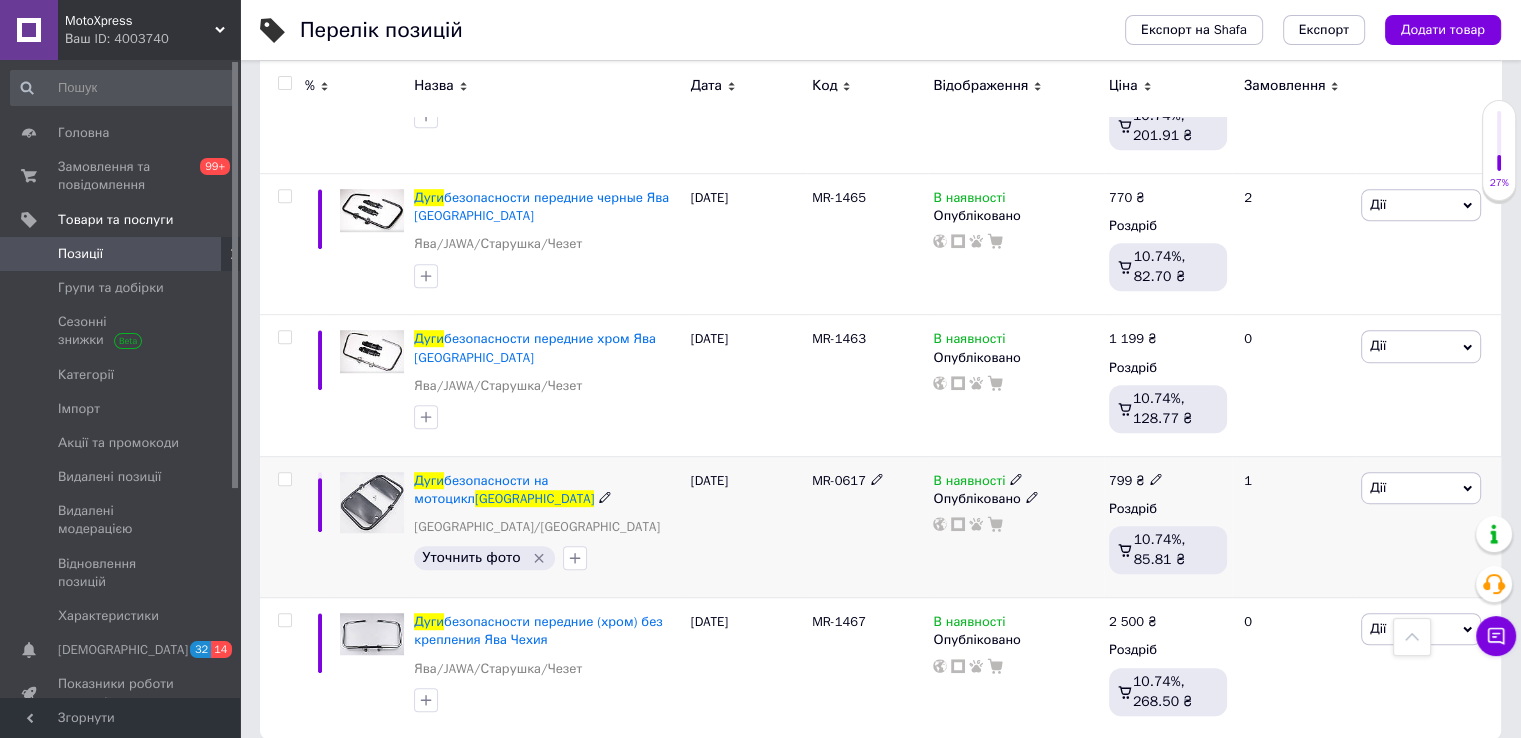 click at bounding box center (372, 502) 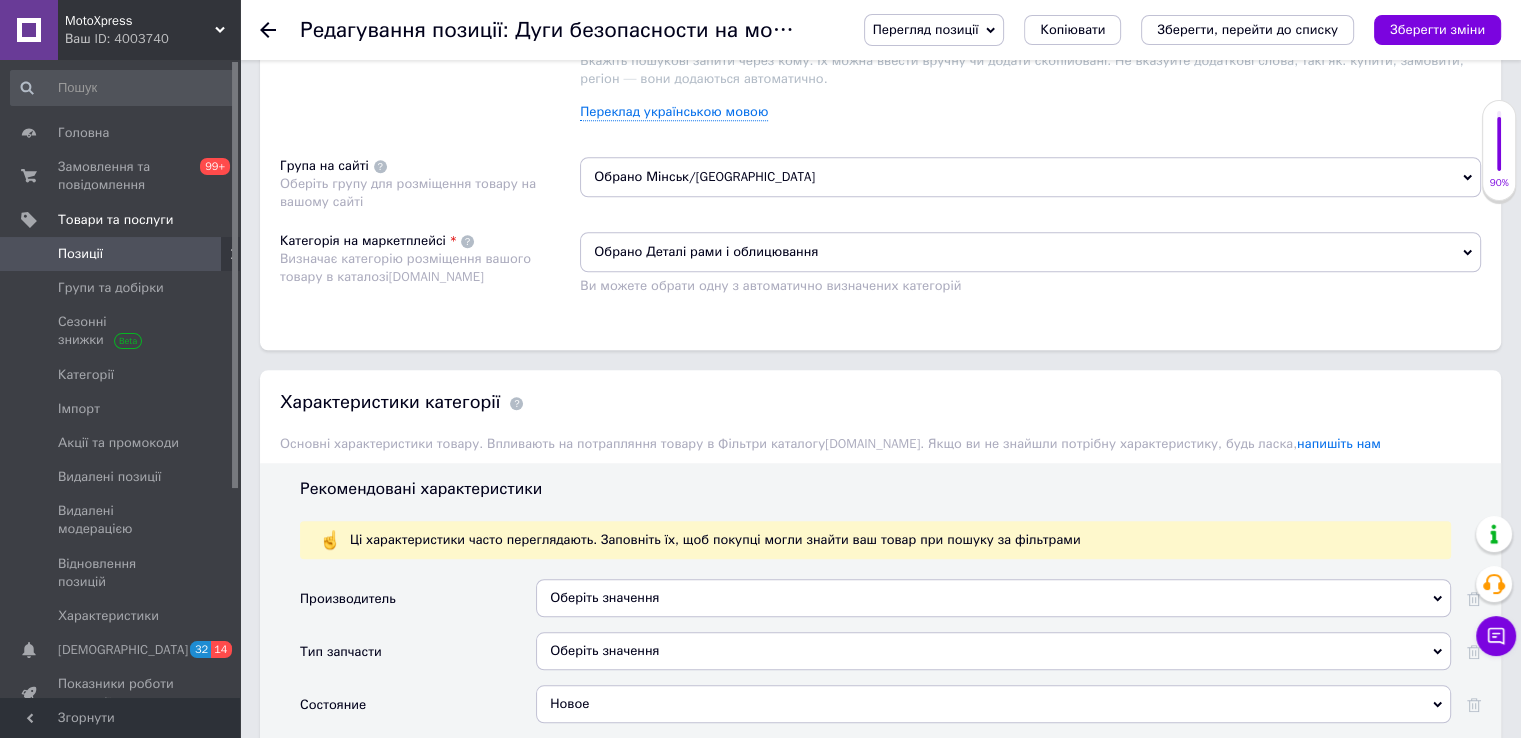 scroll, scrollTop: 1800, scrollLeft: 0, axis: vertical 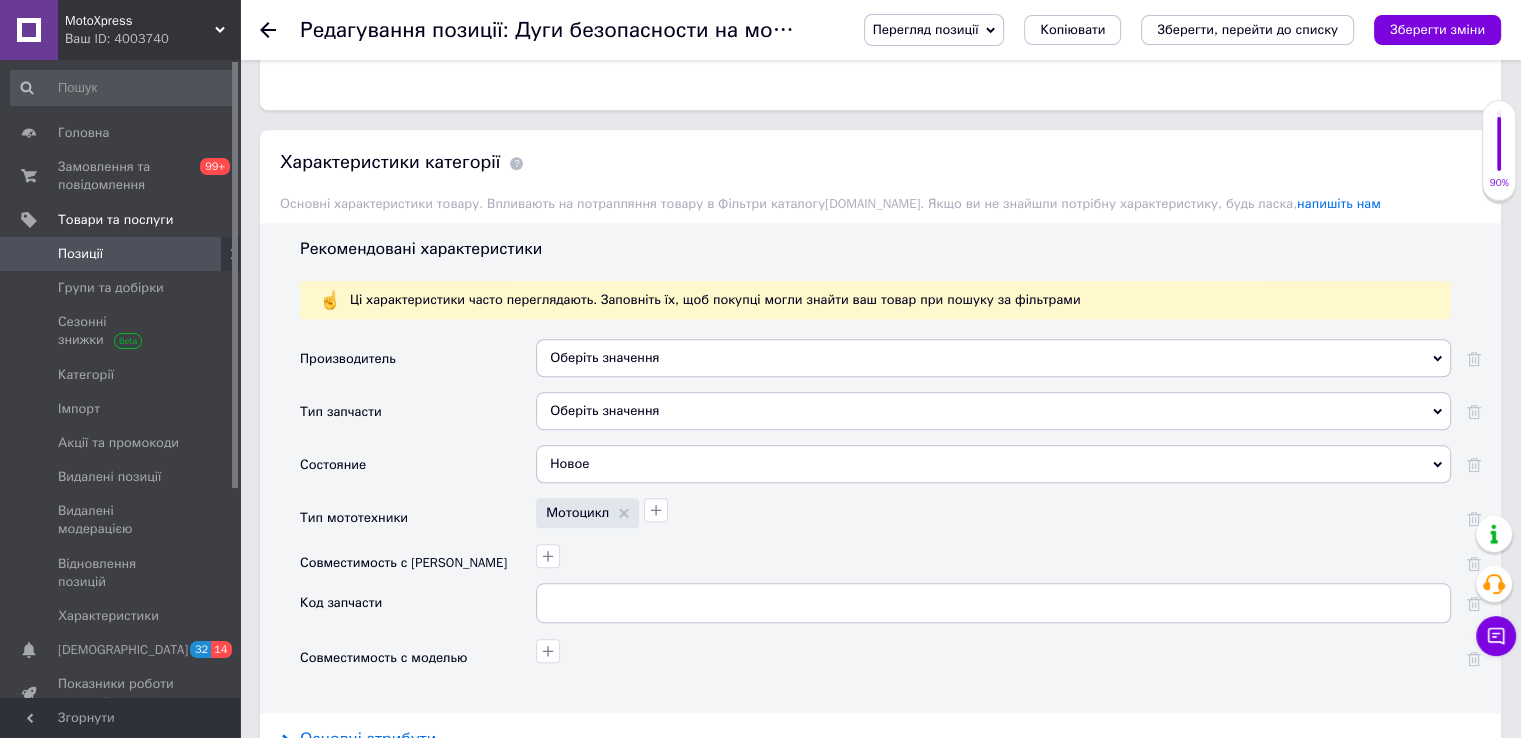 click on "Основні атрибути" at bounding box center (368, 739) 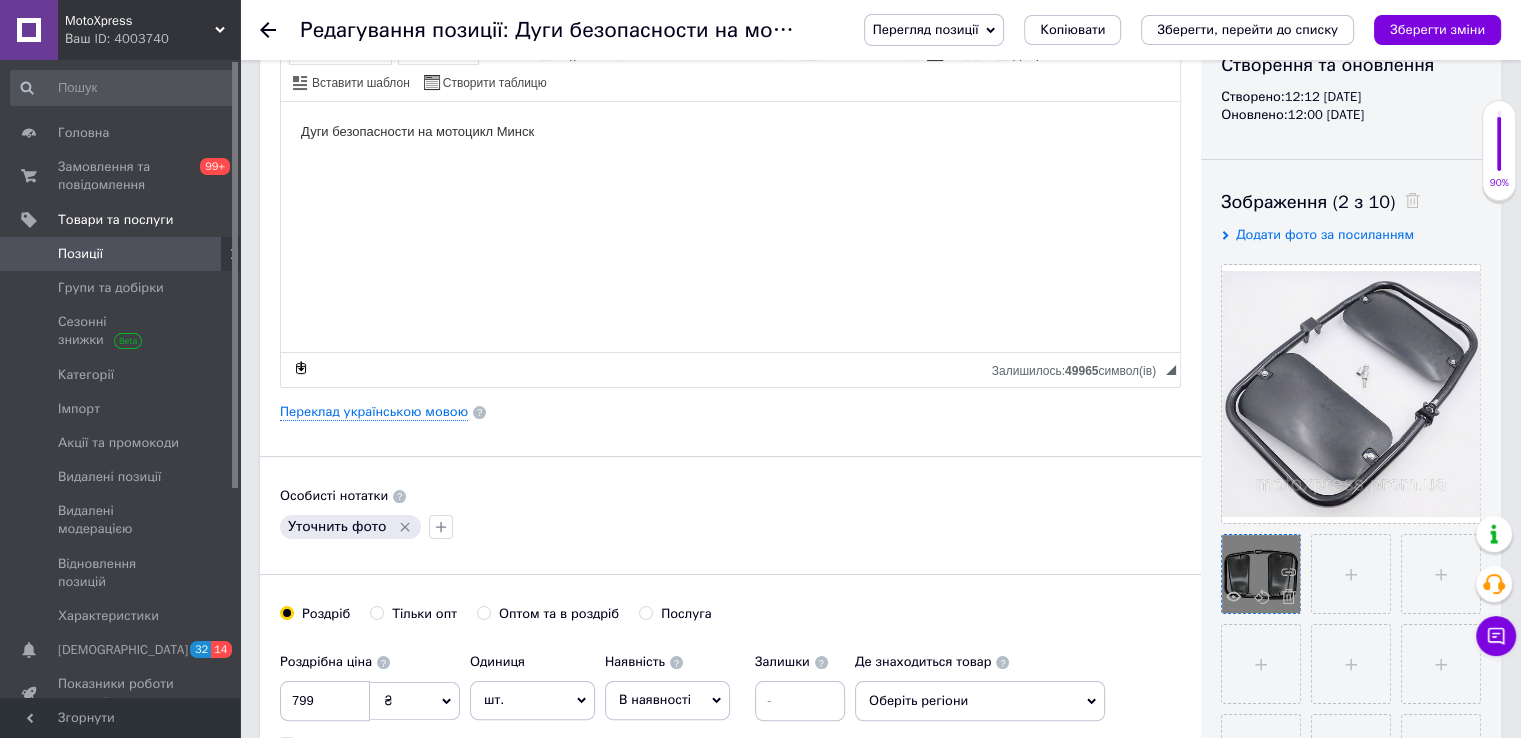 scroll, scrollTop: 400, scrollLeft: 0, axis: vertical 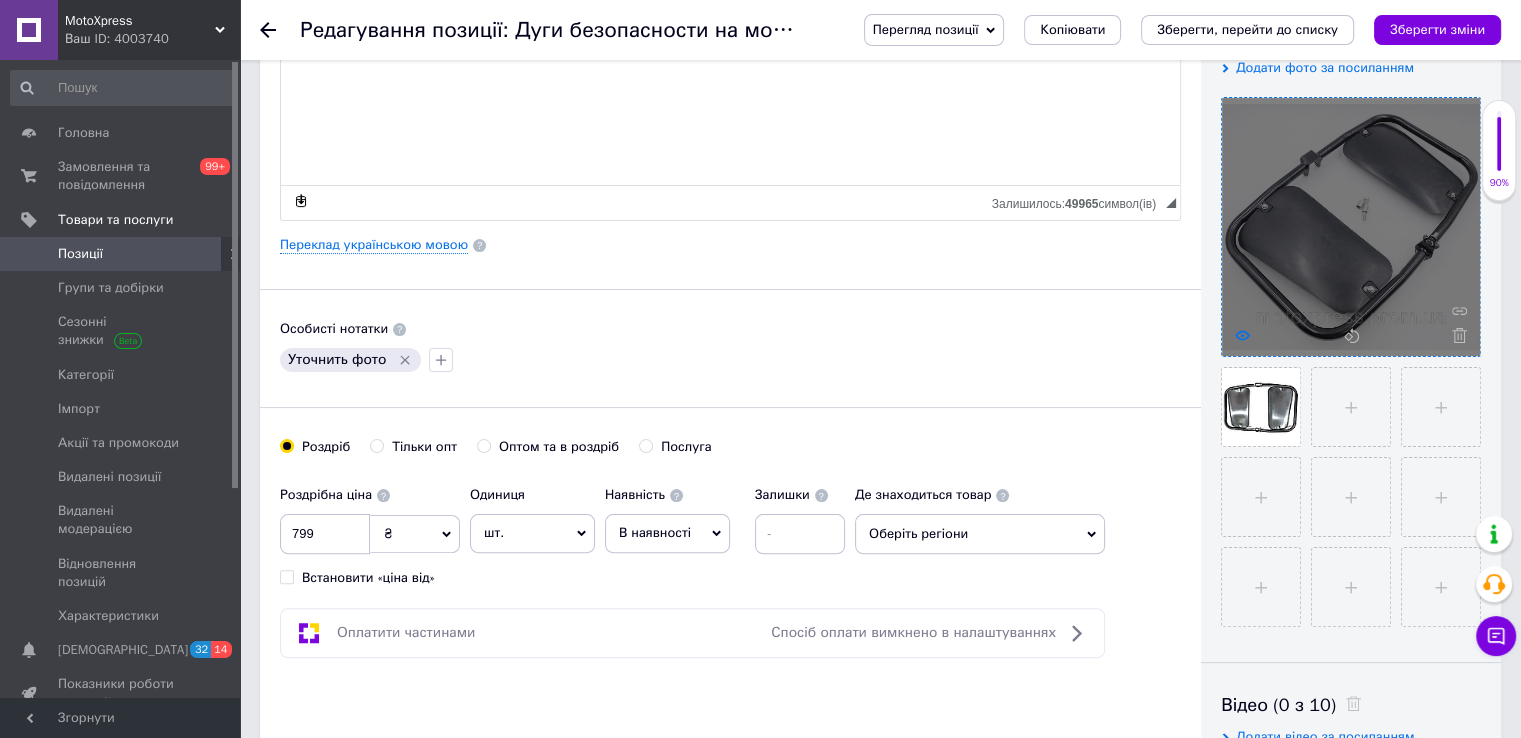 click 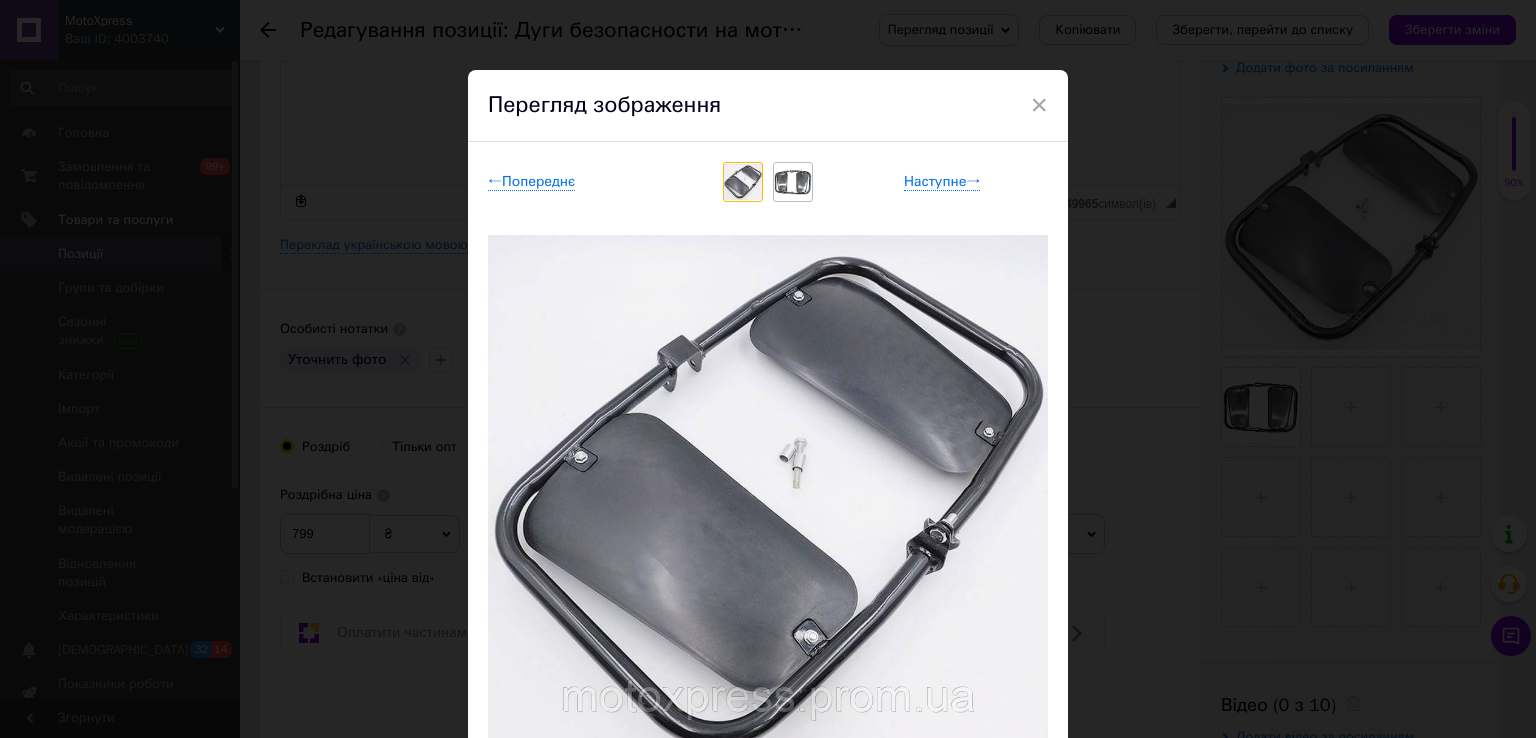 click at bounding box center [793, 182] 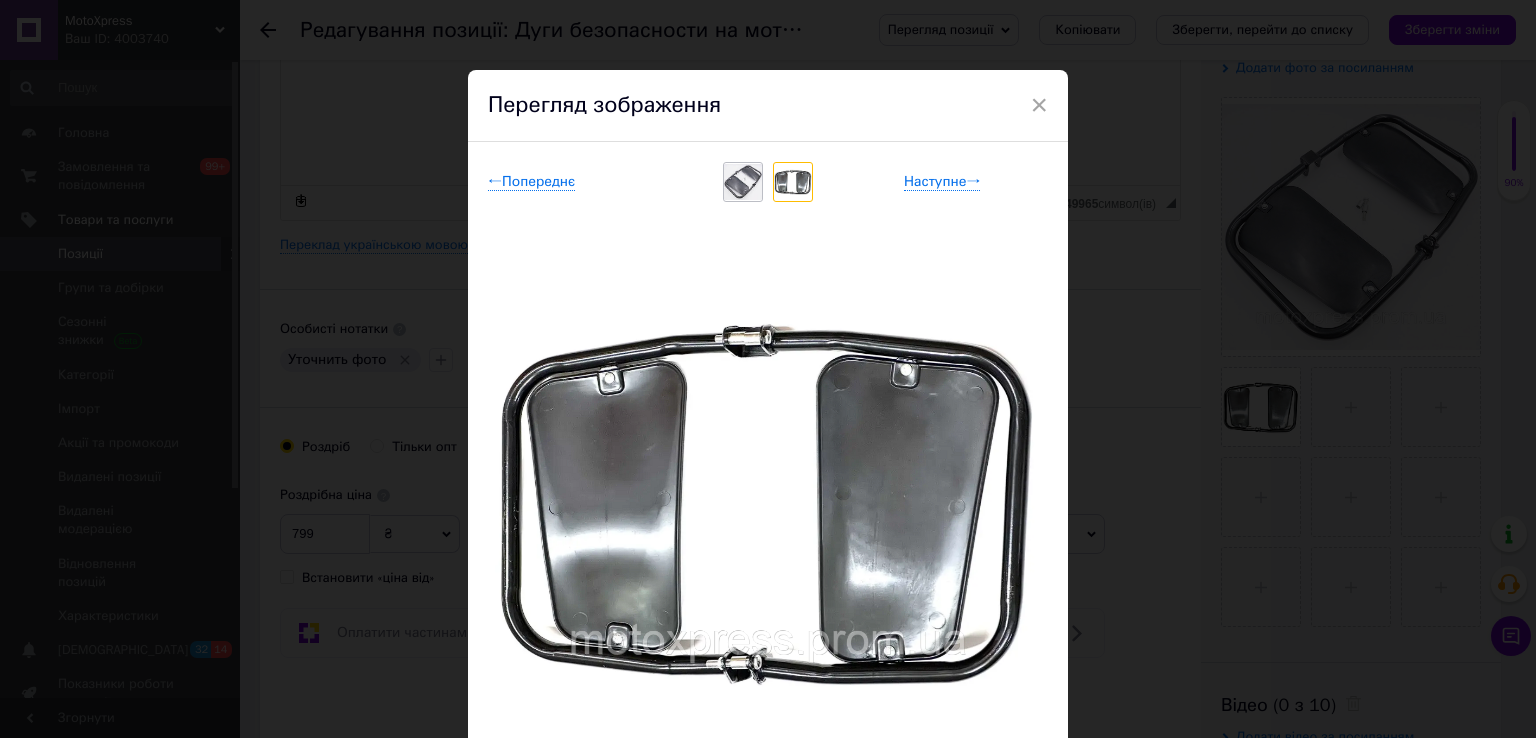 click at bounding box center (743, 182) 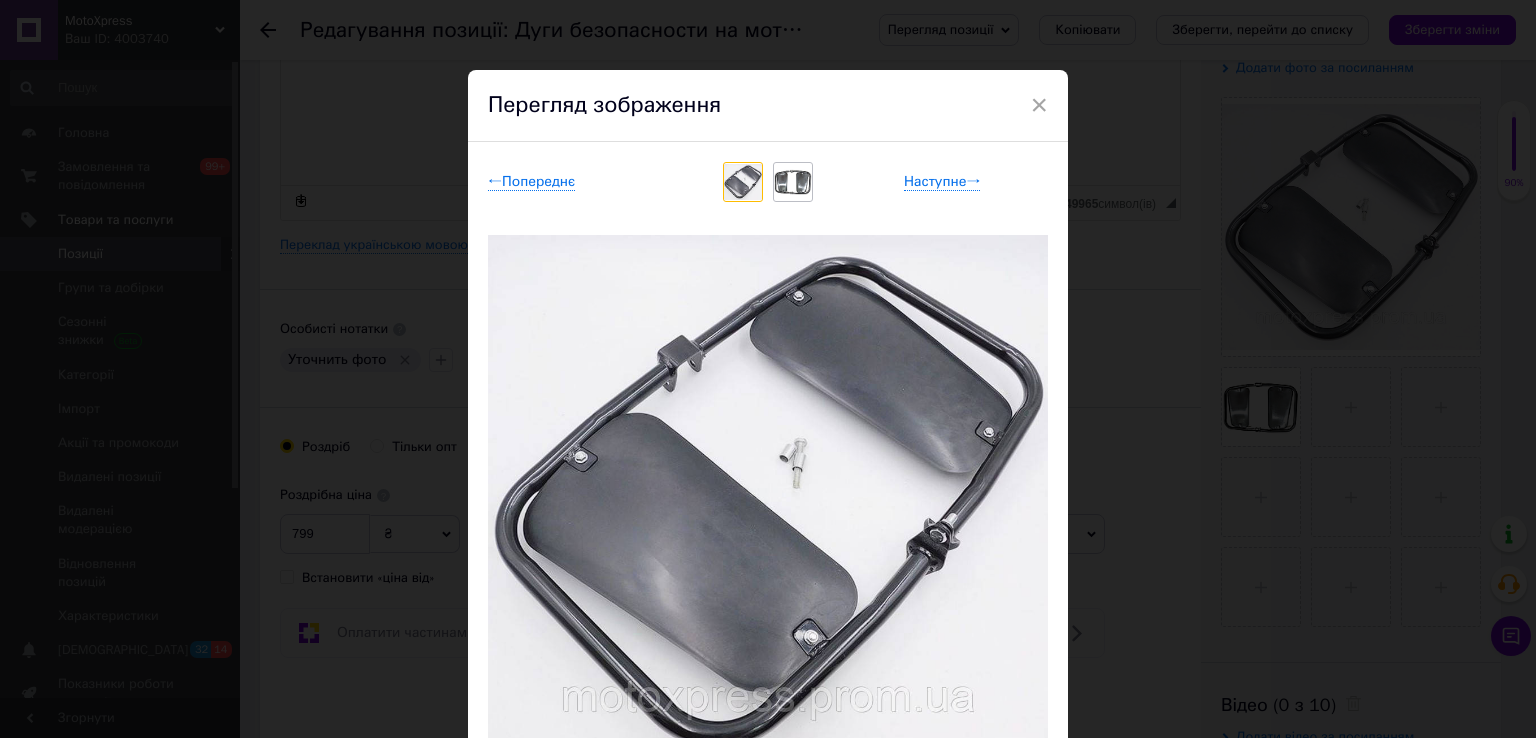 click at bounding box center [793, 182] 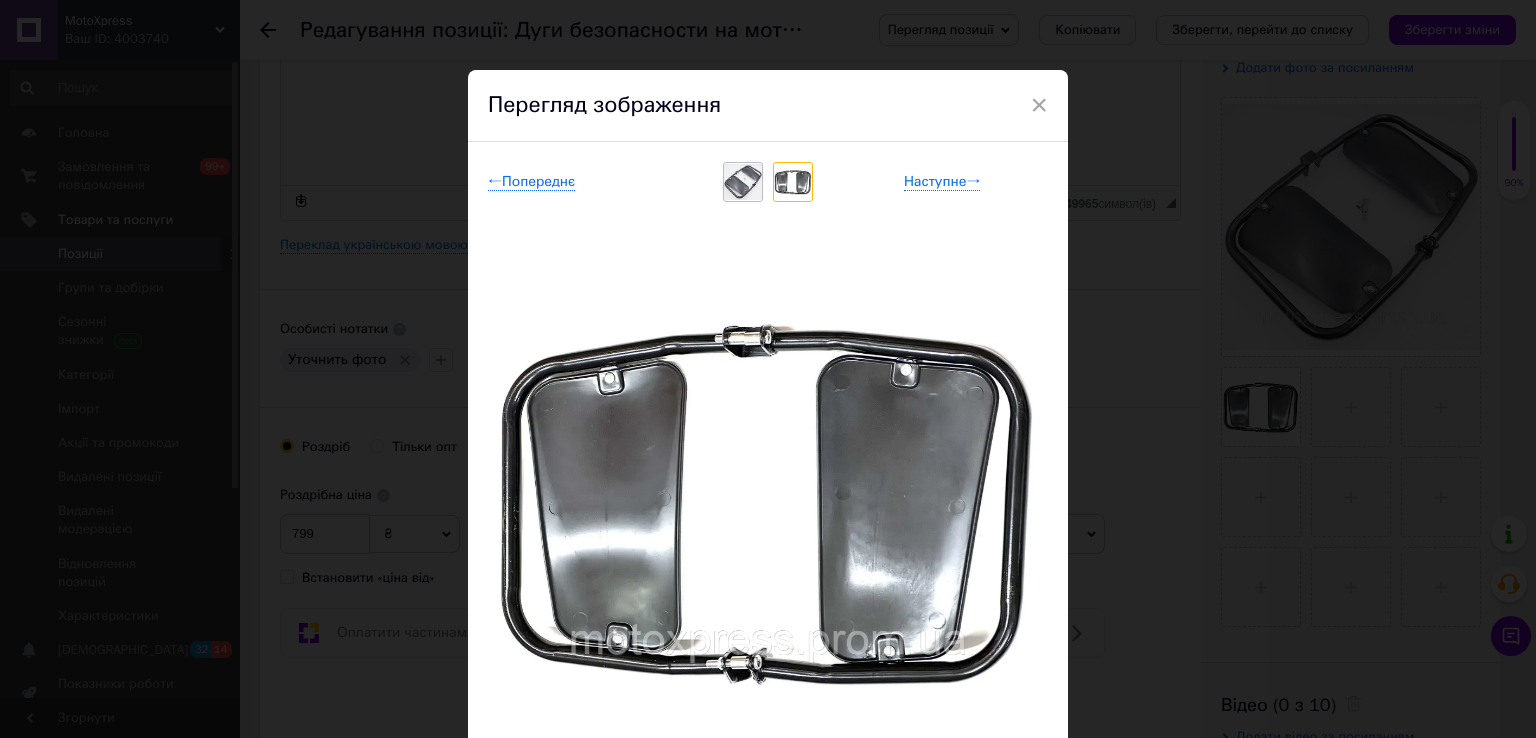 click at bounding box center [743, 182] 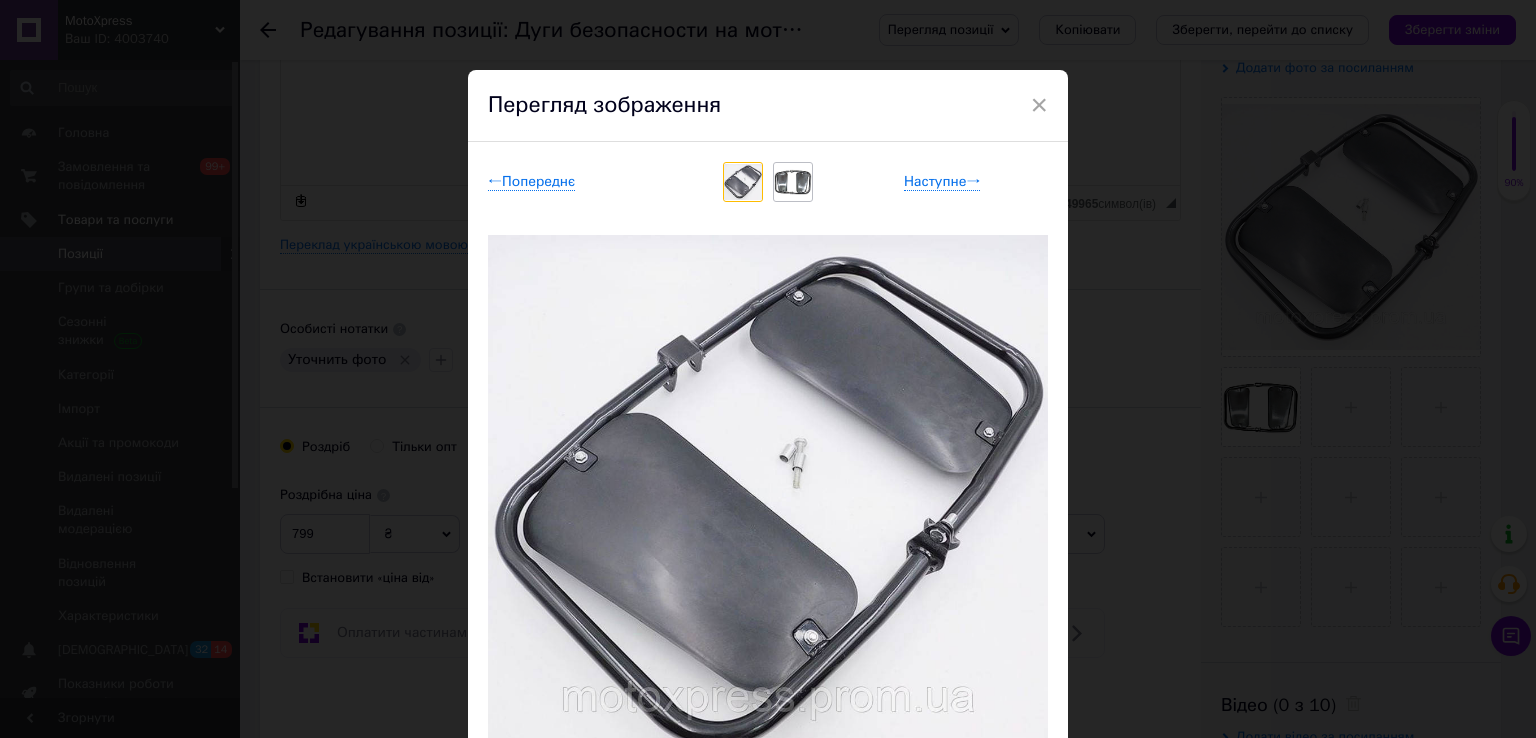 click at bounding box center (793, 182) 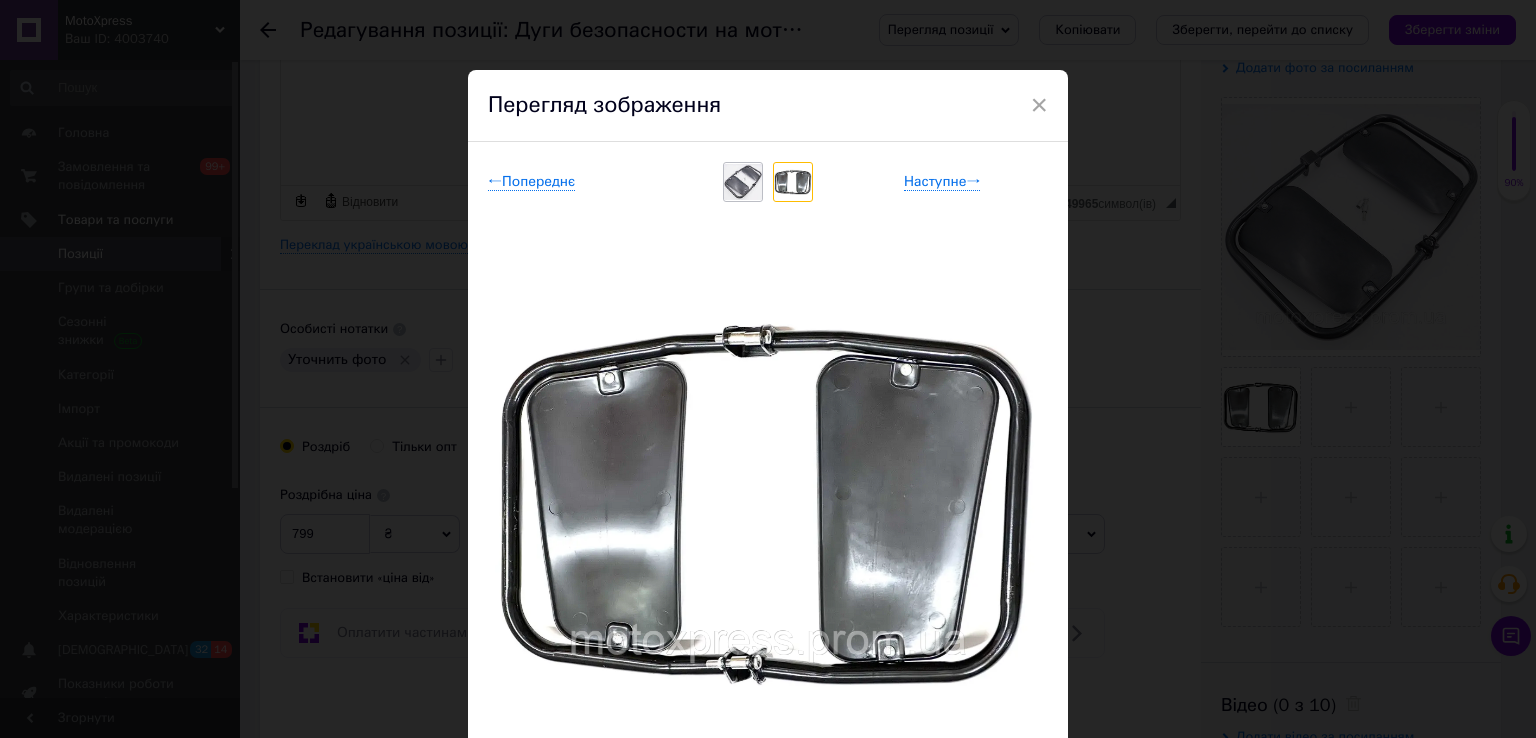 click at bounding box center (743, 182) 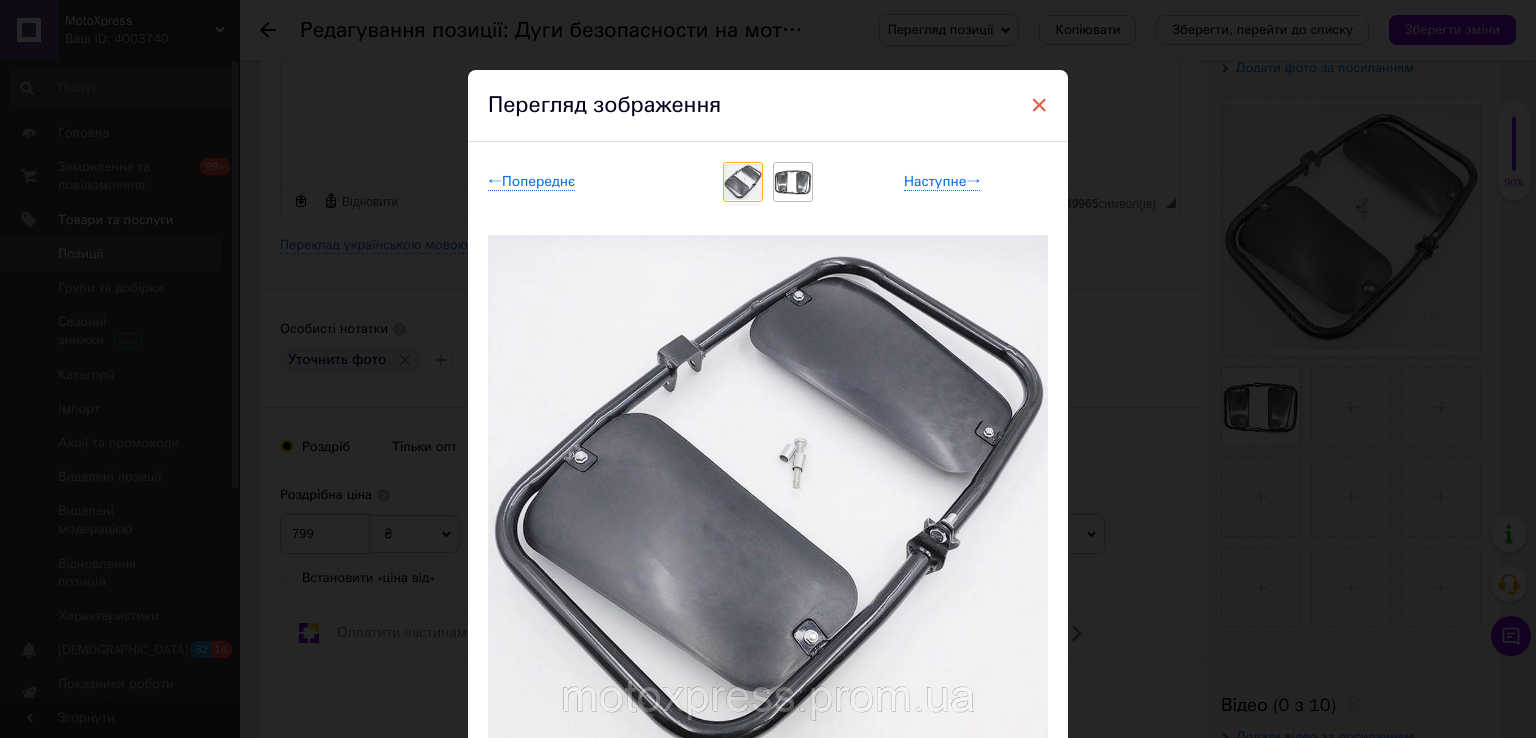 click on "×" at bounding box center (1039, 105) 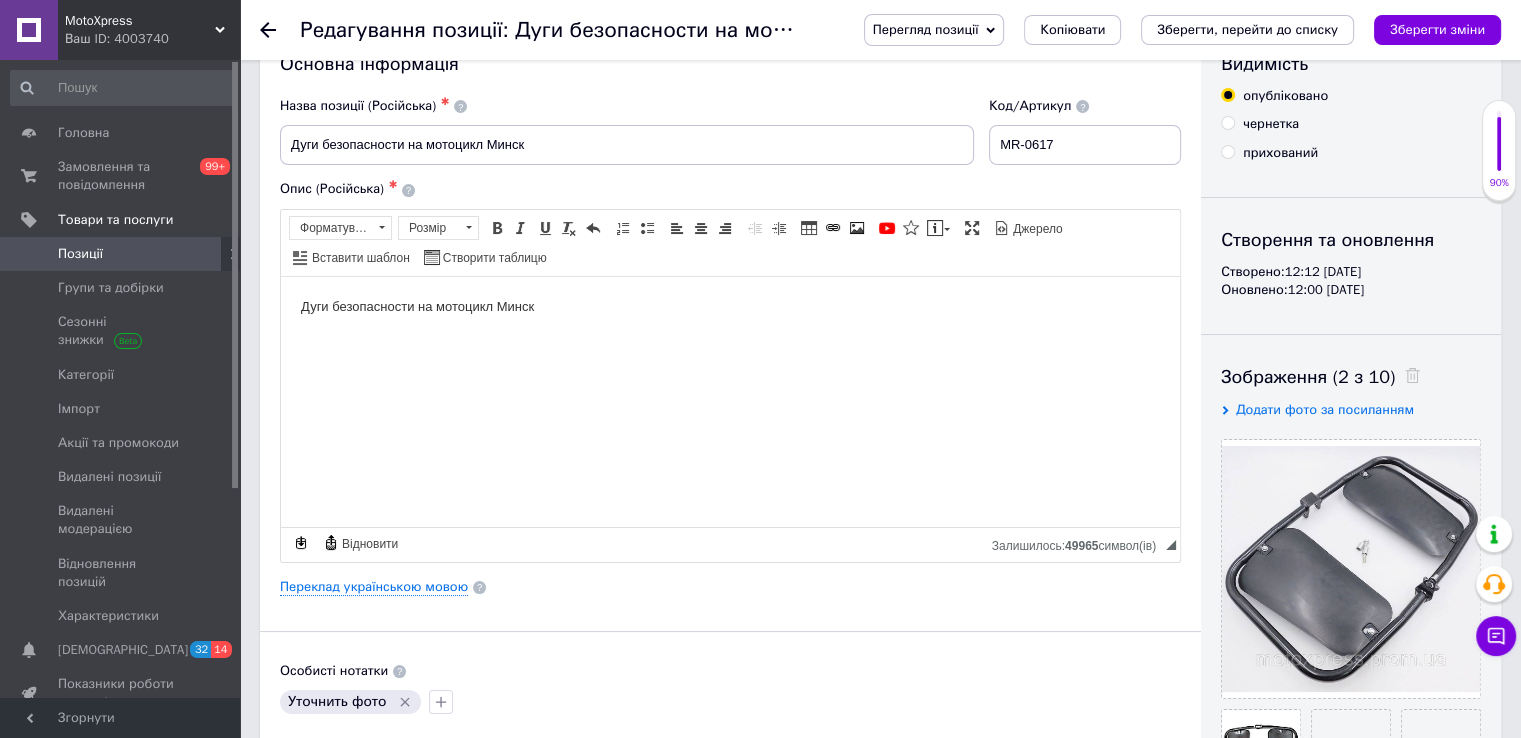 scroll, scrollTop: 0, scrollLeft: 0, axis: both 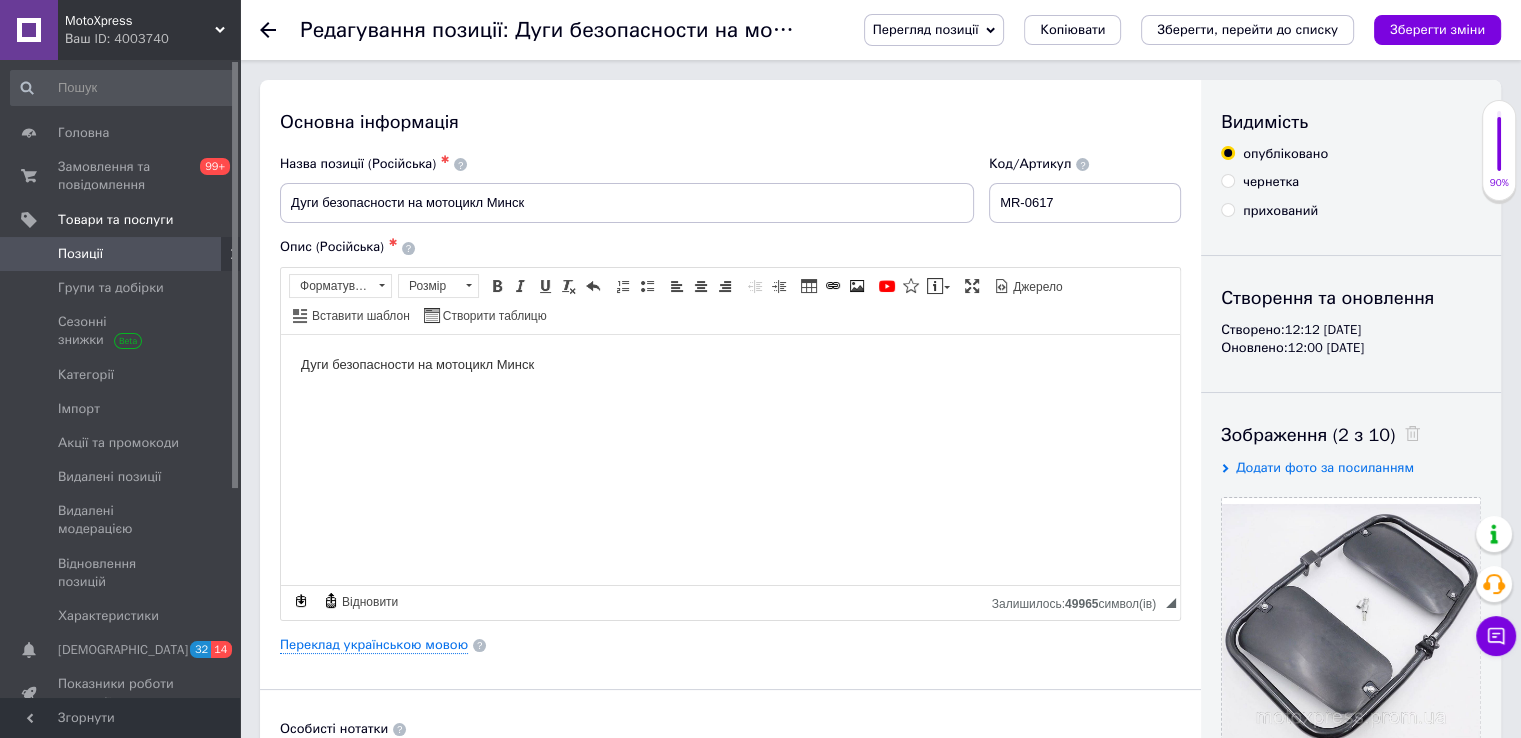 drag, startPoint x: 565, startPoint y: 153, endPoint x: 458, endPoint y: 137, distance: 108.18965 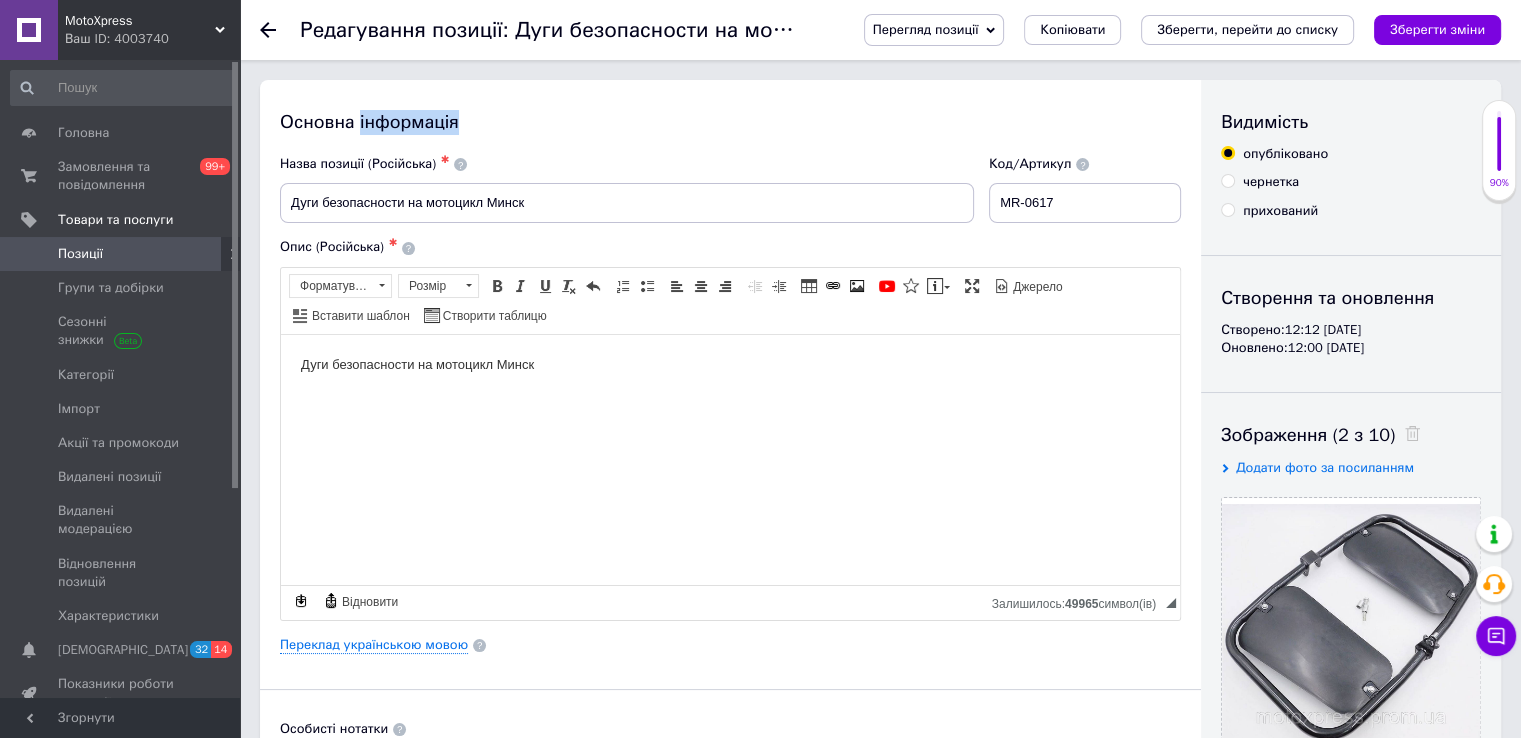 click on "Основна інформація" at bounding box center (730, 122) 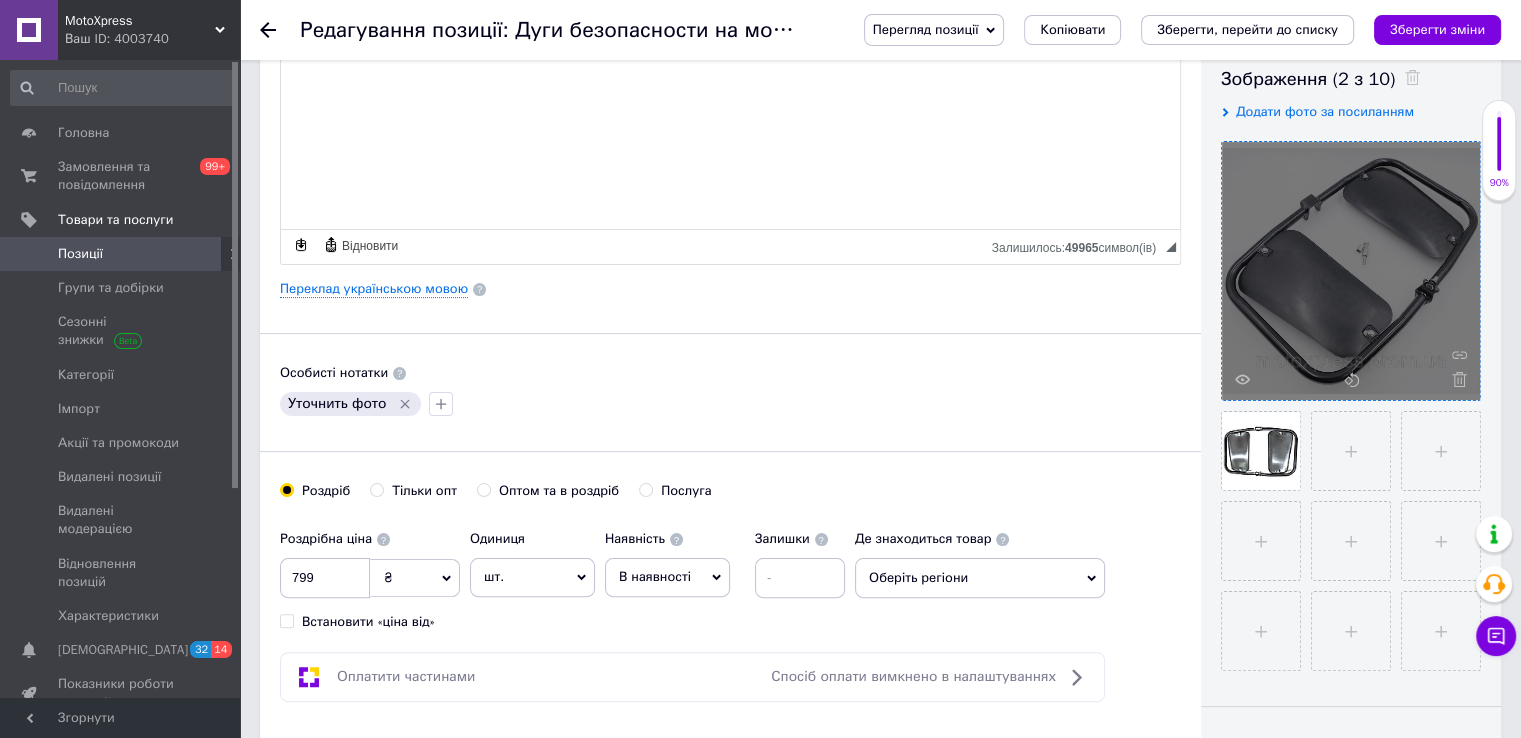 scroll, scrollTop: 400, scrollLeft: 0, axis: vertical 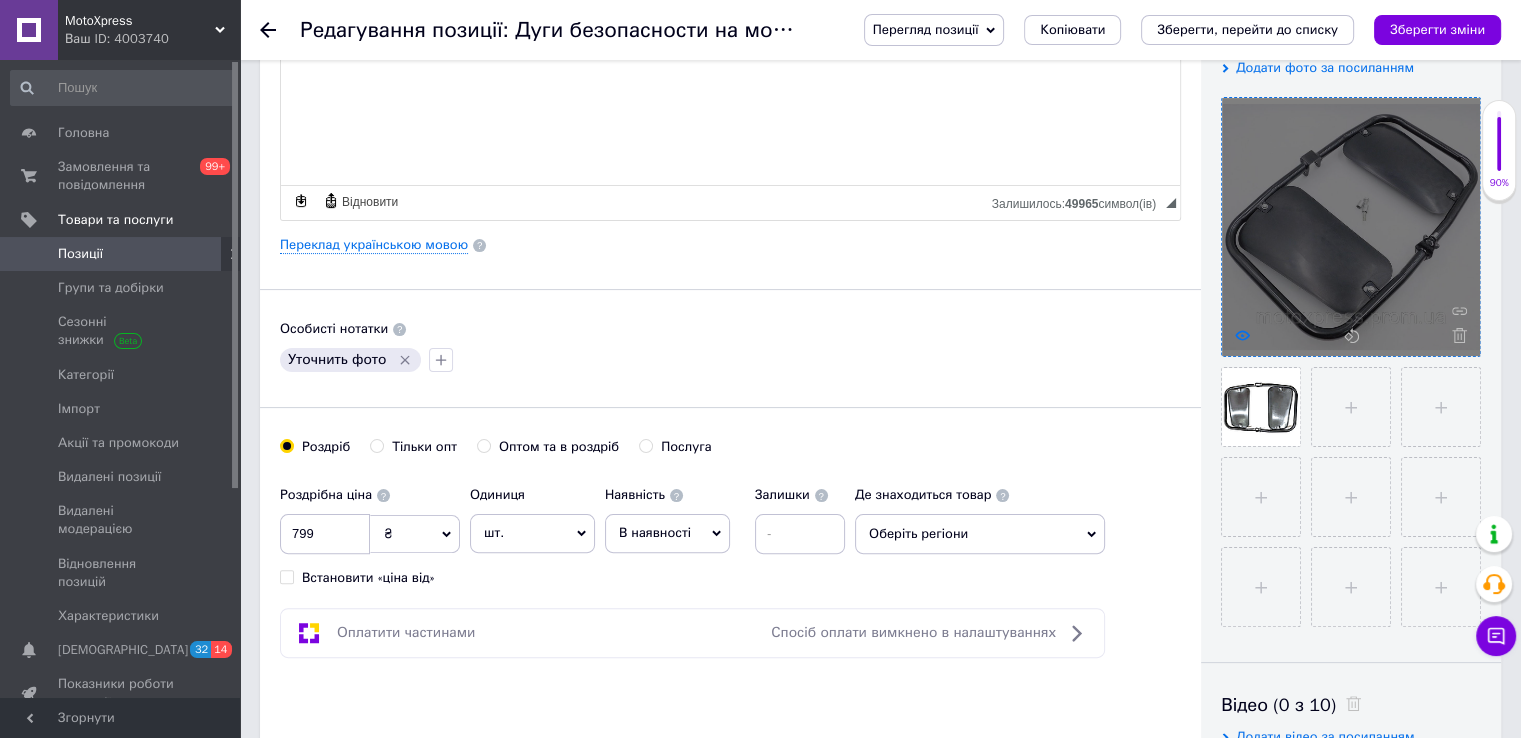 click 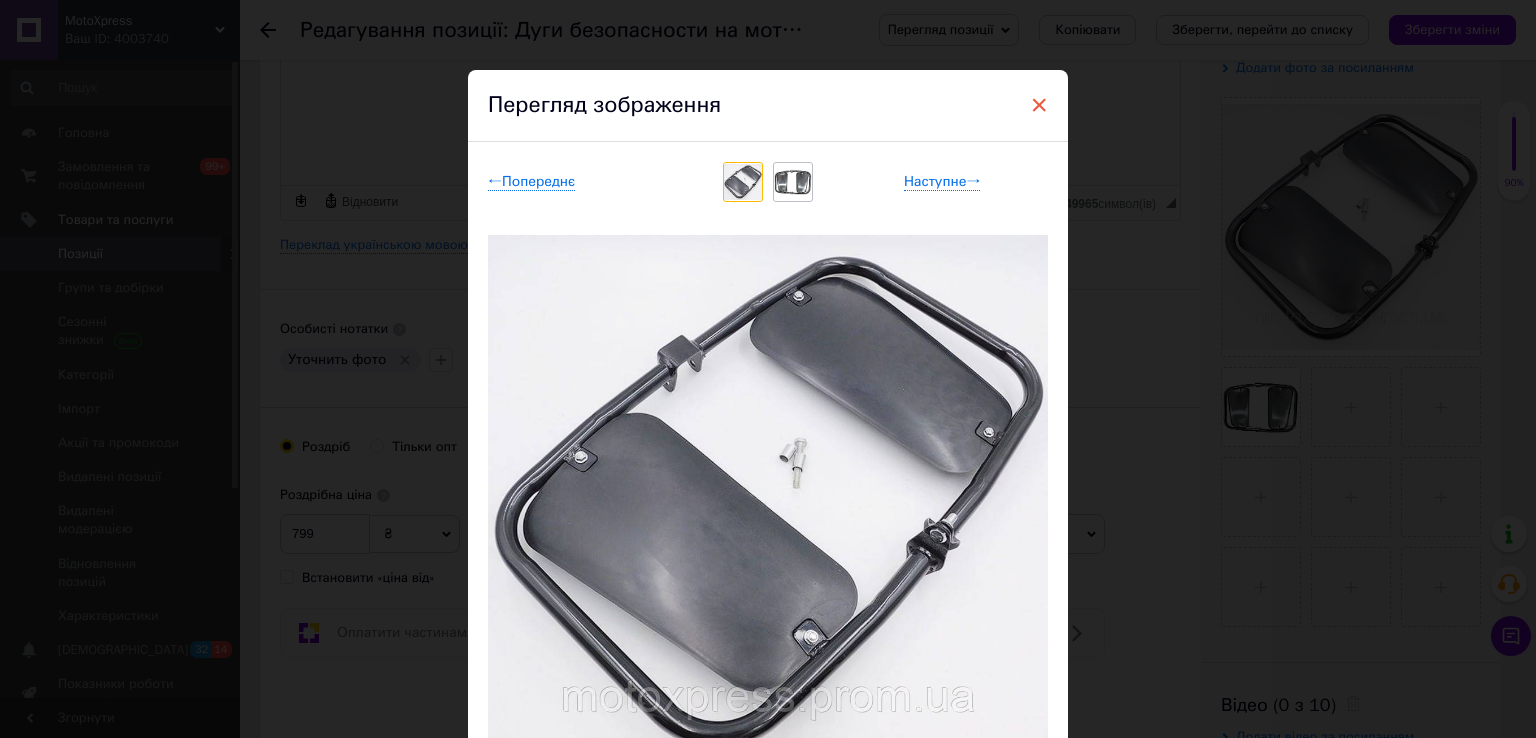 click on "×" at bounding box center (1039, 105) 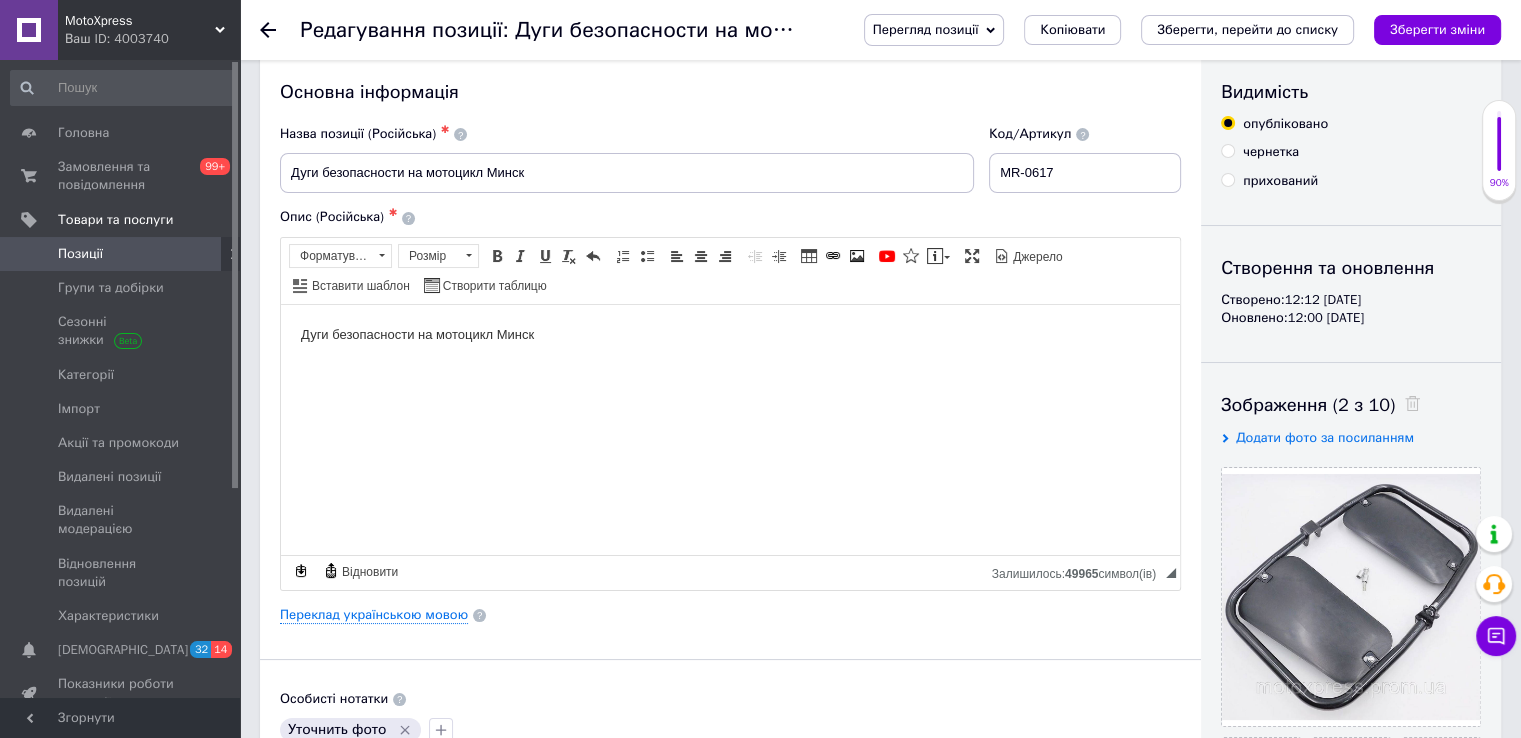 scroll, scrollTop: 0, scrollLeft: 0, axis: both 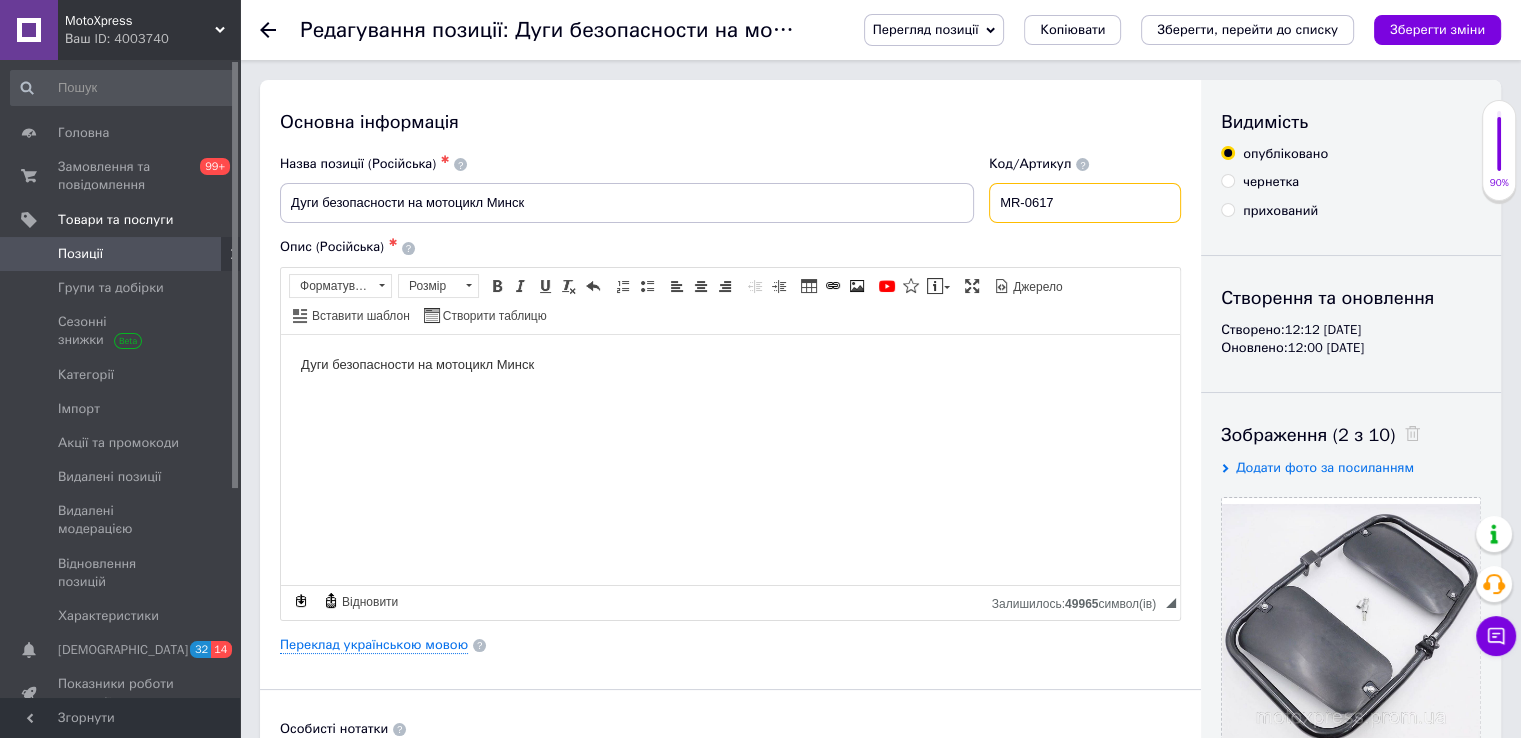 click on "MR-0617" at bounding box center (1085, 203) 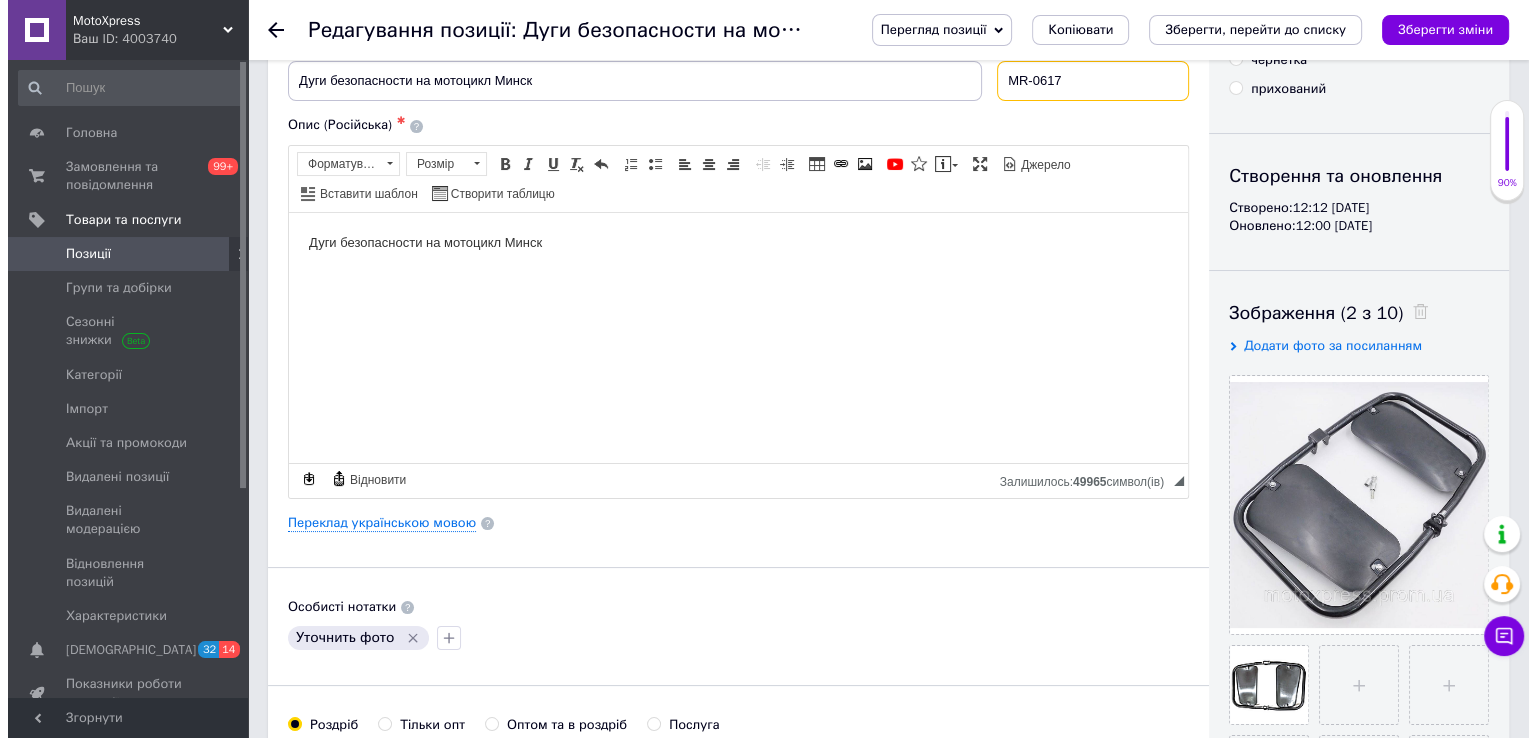 scroll, scrollTop: 300, scrollLeft: 0, axis: vertical 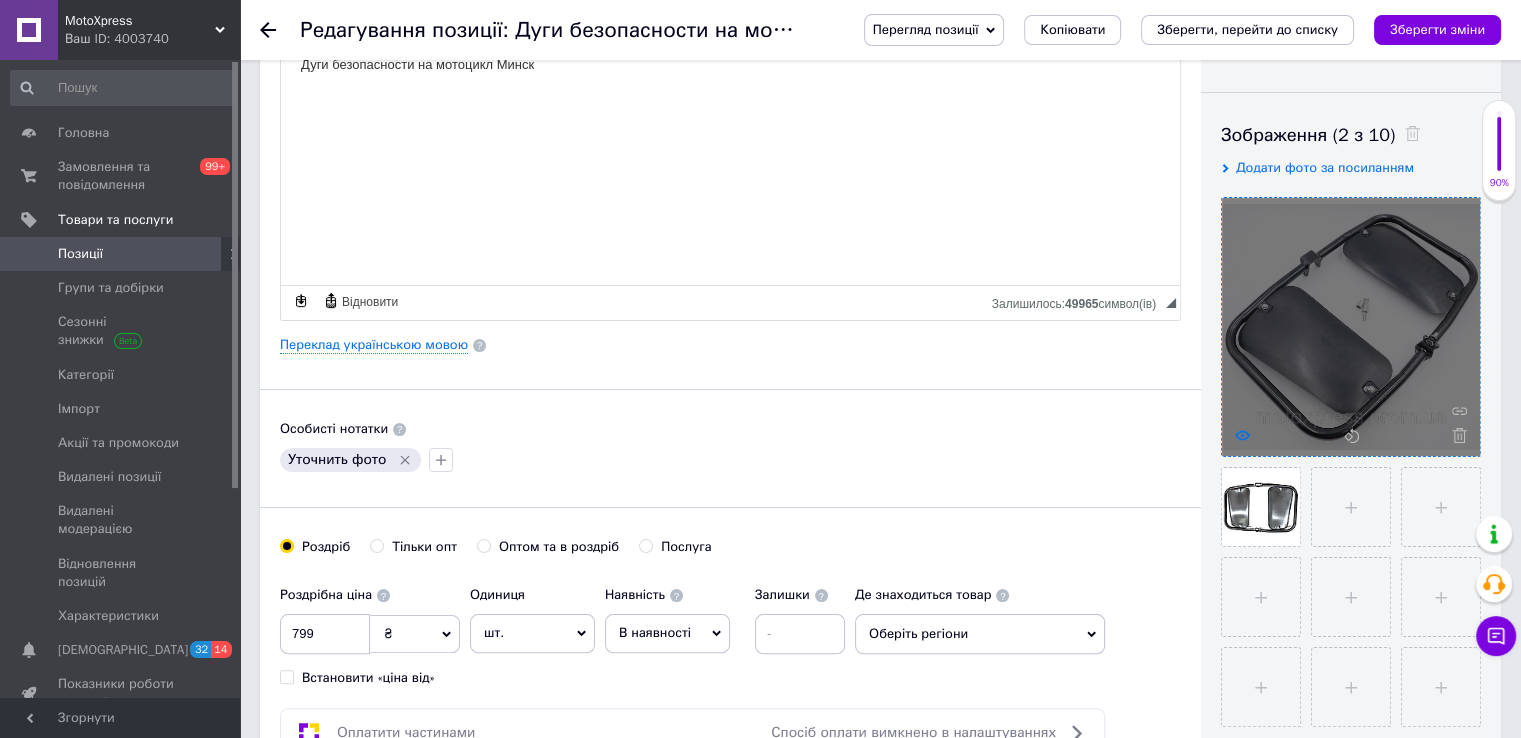 click 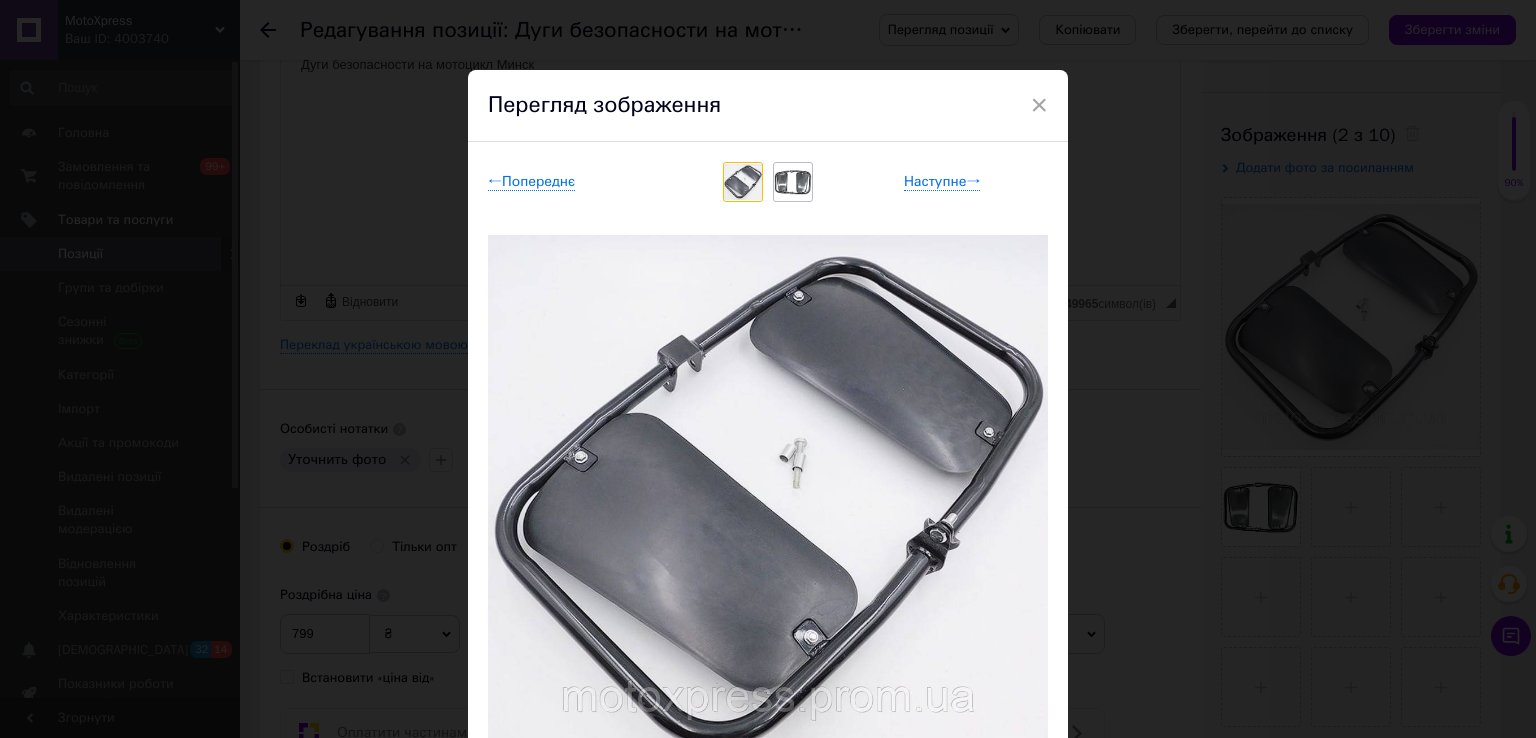 click at bounding box center [793, 182] 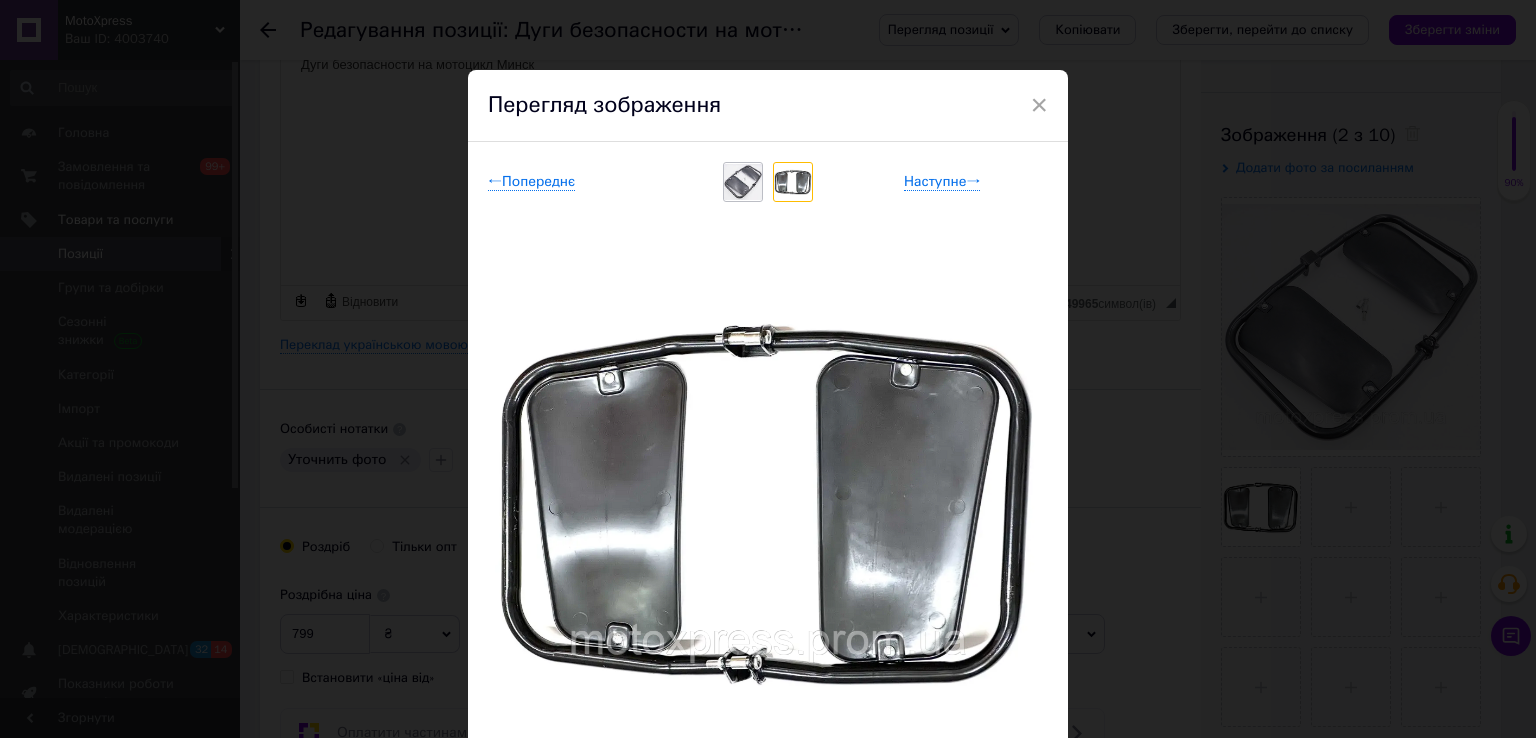 click at bounding box center (743, 182) 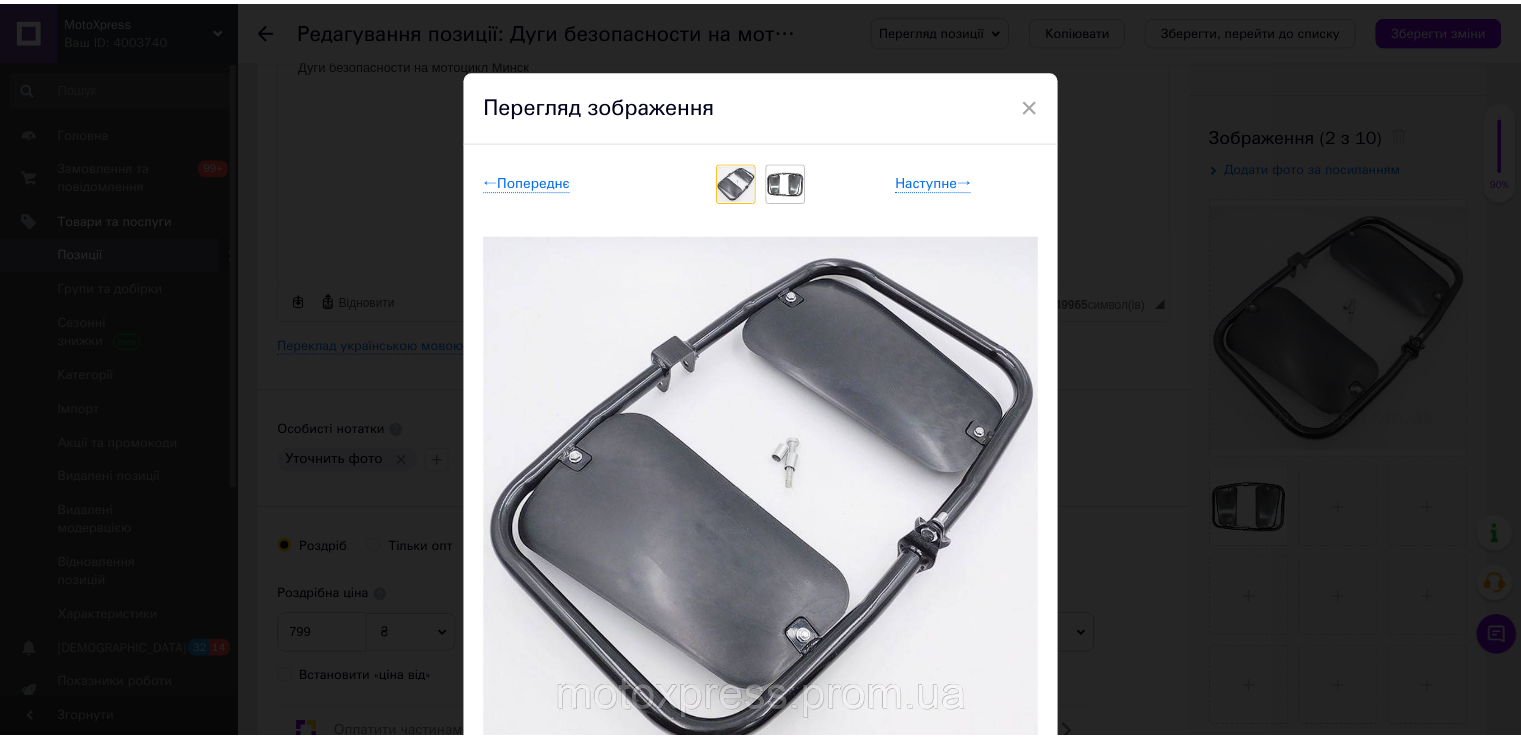 scroll, scrollTop: 100, scrollLeft: 0, axis: vertical 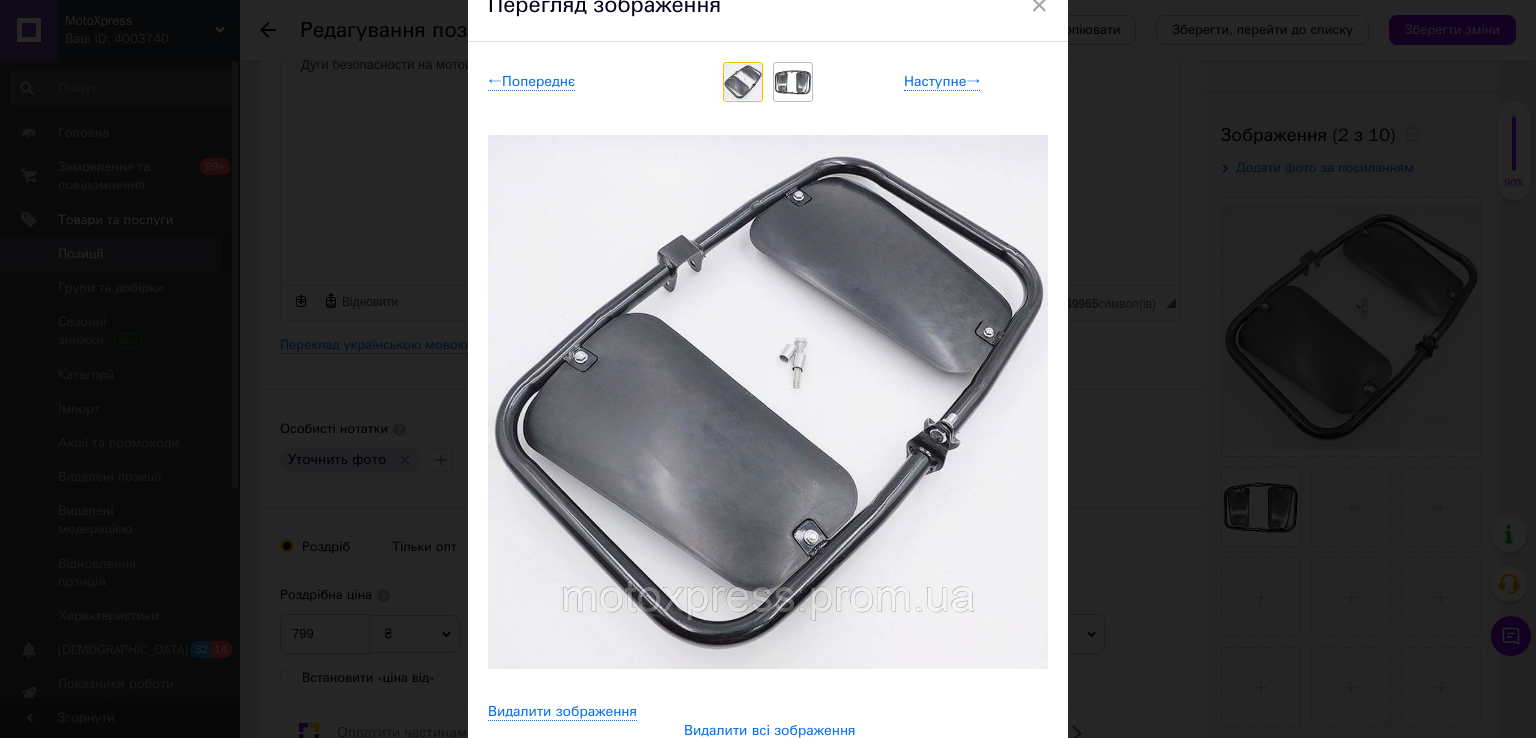 click on "× Перегляд зображення ← Попереднє Наступне → Видалити зображення Видалити всі зображення" at bounding box center [768, 369] 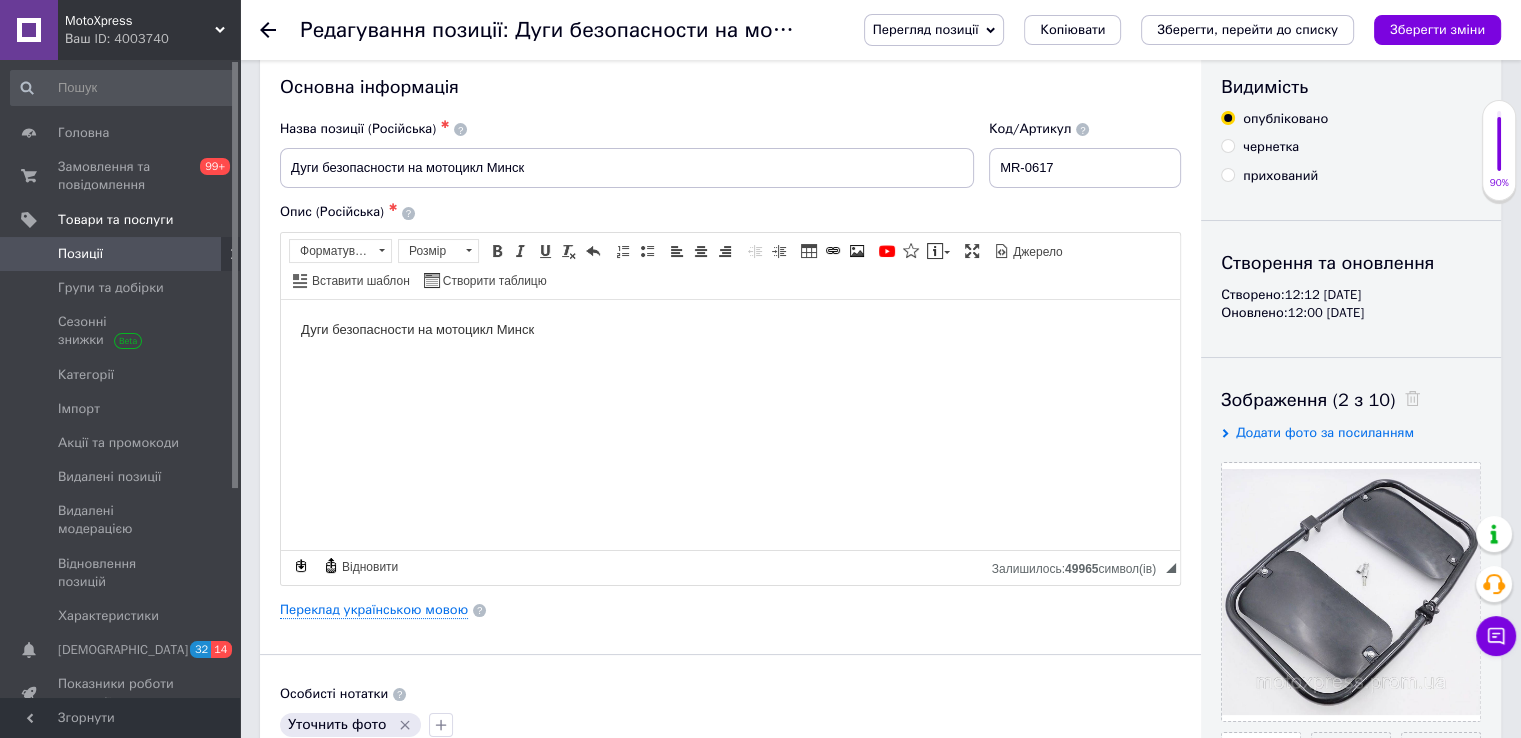 scroll, scrollTop: 0, scrollLeft: 0, axis: both 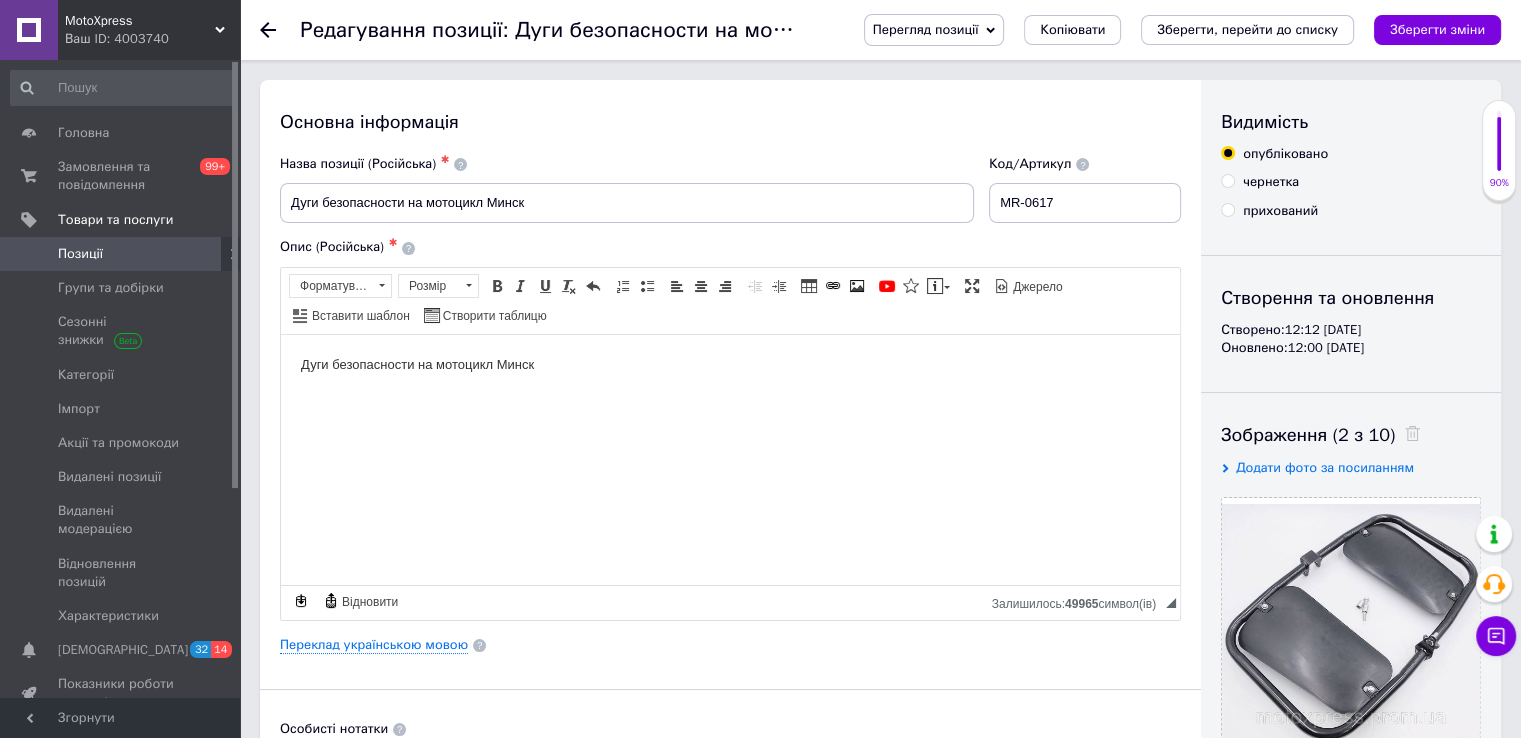 click on "Основна інформація Назва позиції (Російська) ✱ Дуги безопасности на мотоцикл Минск Код/Артикул MR-0617 Опис (Російська) ✱ Дуги безопасности на мотоцикл Минск Розширений текстовий редактор, E6D28BDC-48A5-41E1-A032-13EC5EF1B9F7 Панель інструментів редактора Форматування Форматування Розмір Розмір   Жирний  Сполучення клавіш Ctrl+B   Курсив  Сполучення клавіш Ctrl+I   Підкреслений  Сполучення клавіш Ctrl+U   Видалити форматування   Повернути  Сполучення клавіш Ctrl+Z   Вставити/видалити нумерований список   Вставити/видалити маркований список   По лівому краю   По центру" at bounding box center (730, 638) 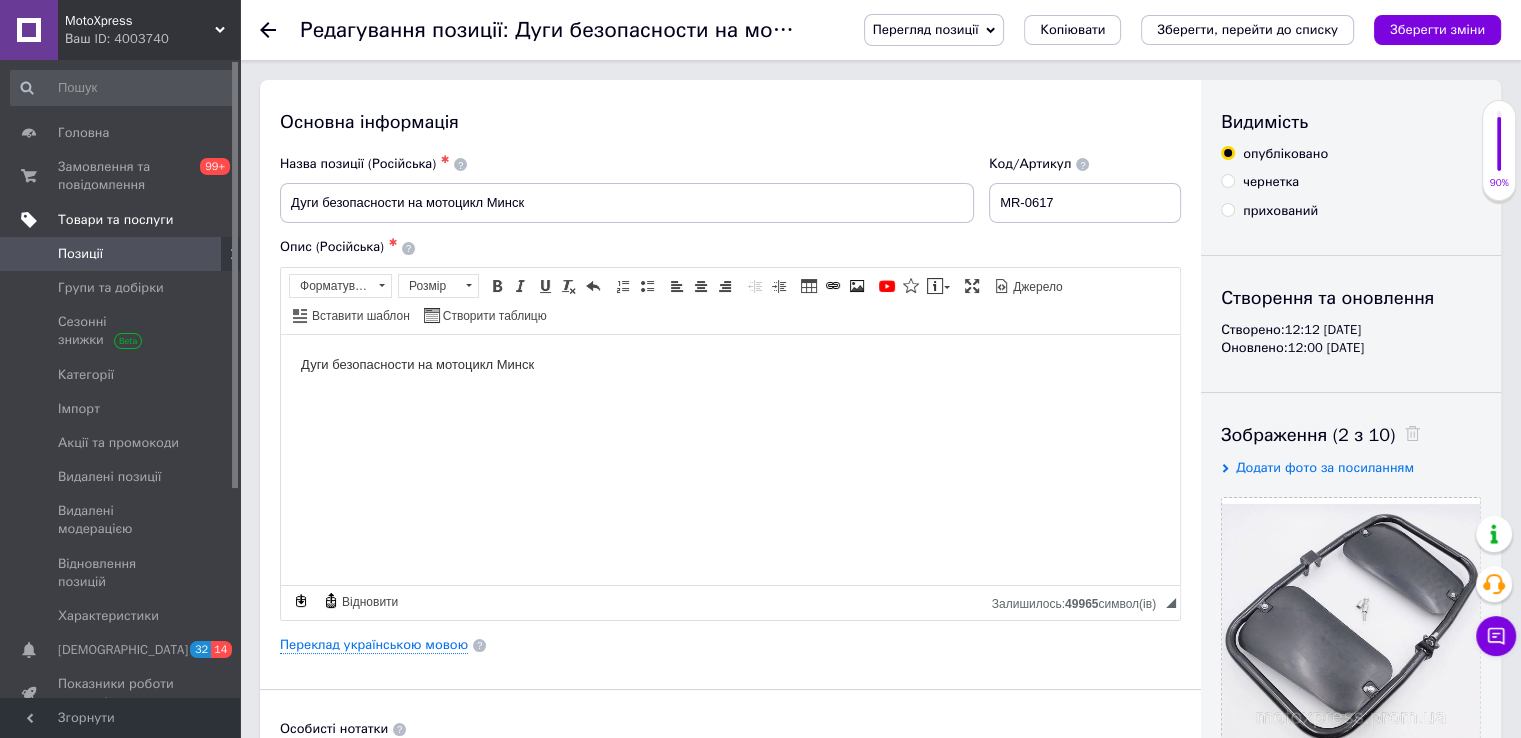 click on "Товари та послуги" at bounding box center (115, 220) 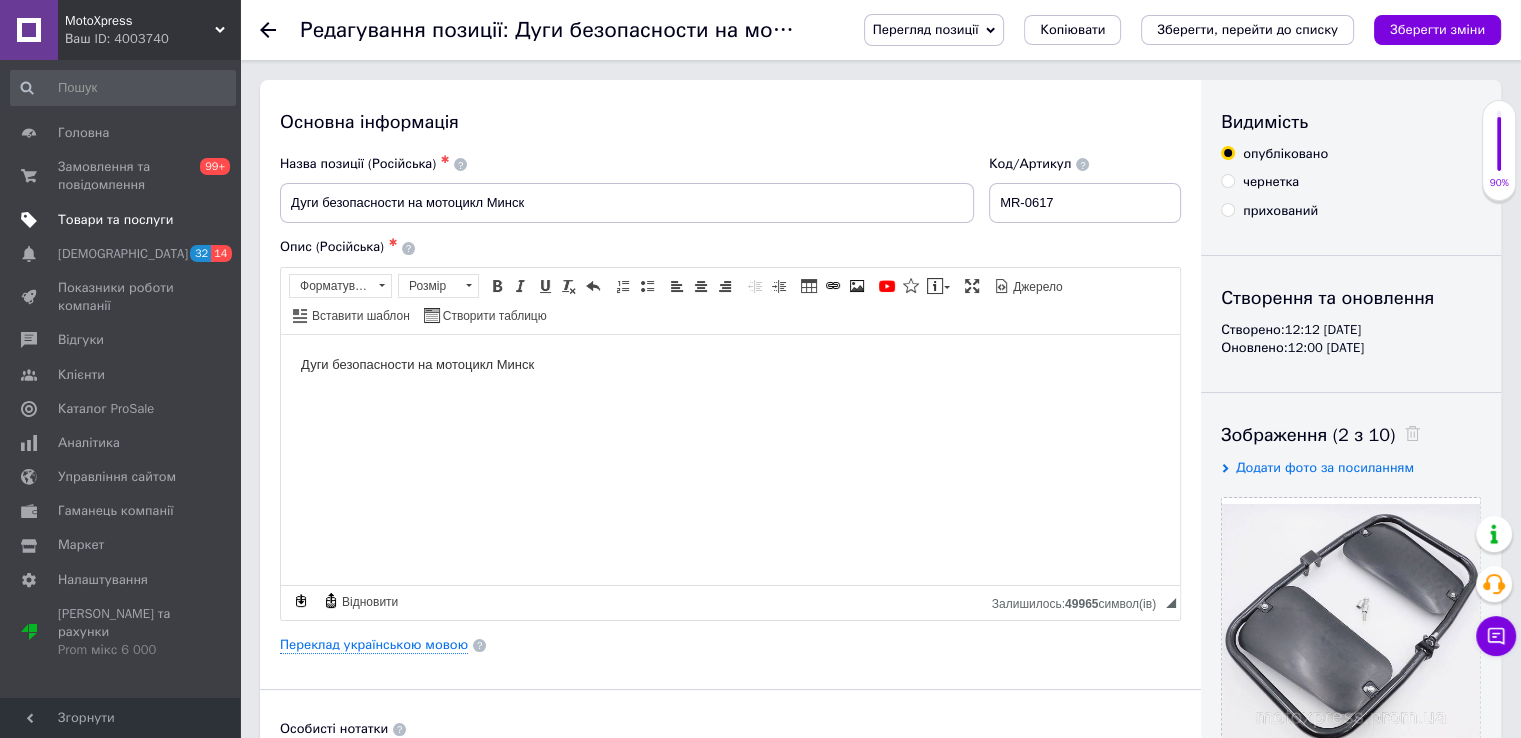 click on "Товари та послуги" at bounding box center (115, 220) 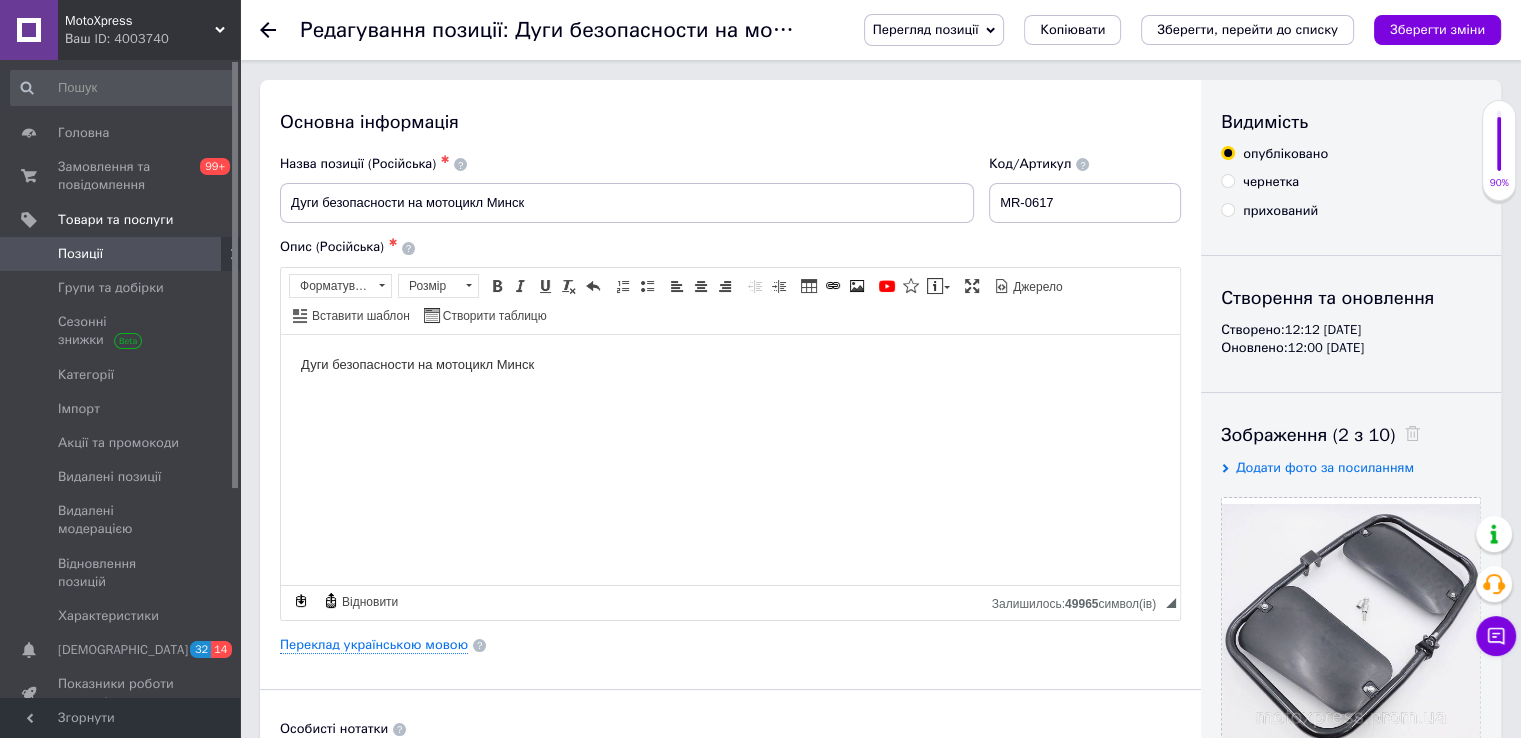 click on "Позиції" at bounding box center (80, 254) 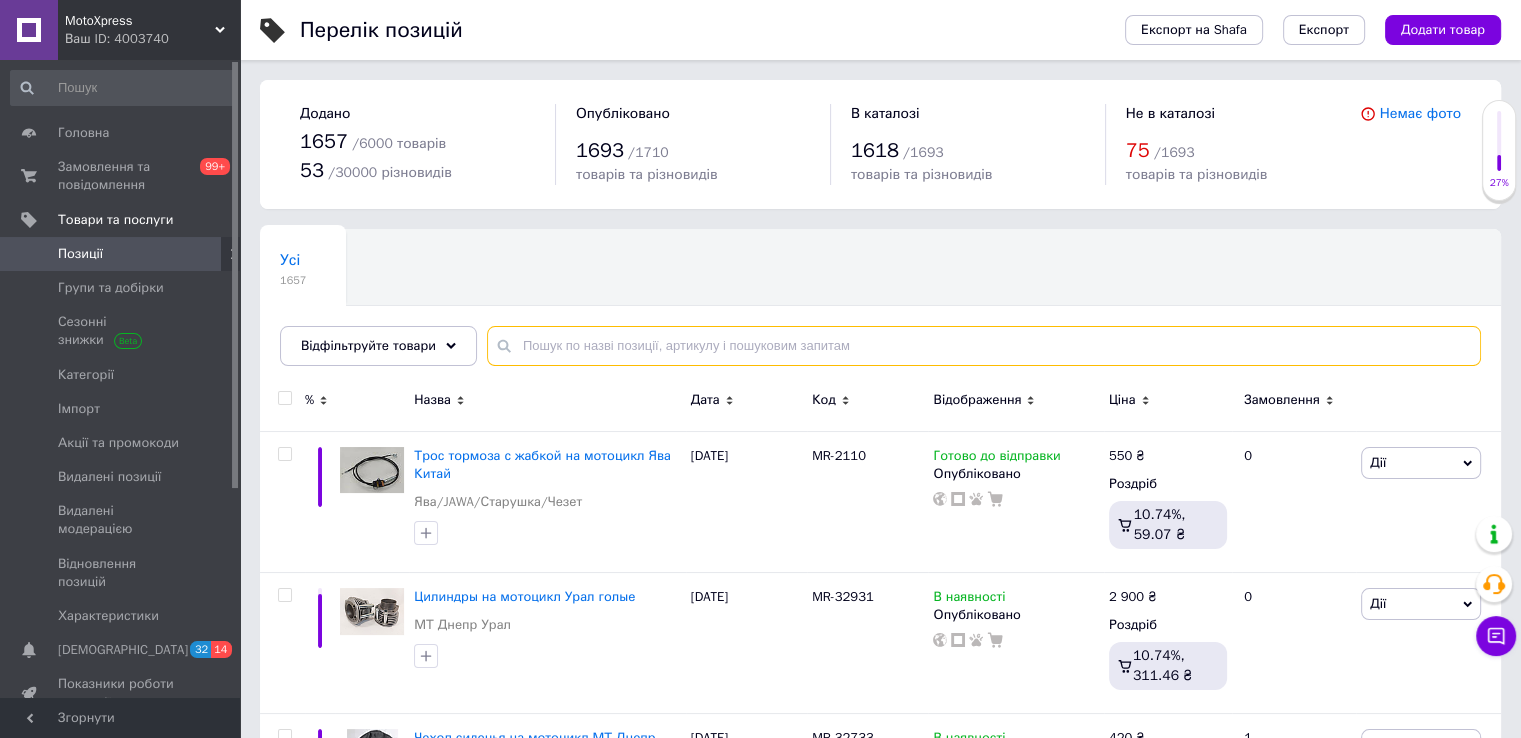 click at bounding box center (984, 346) 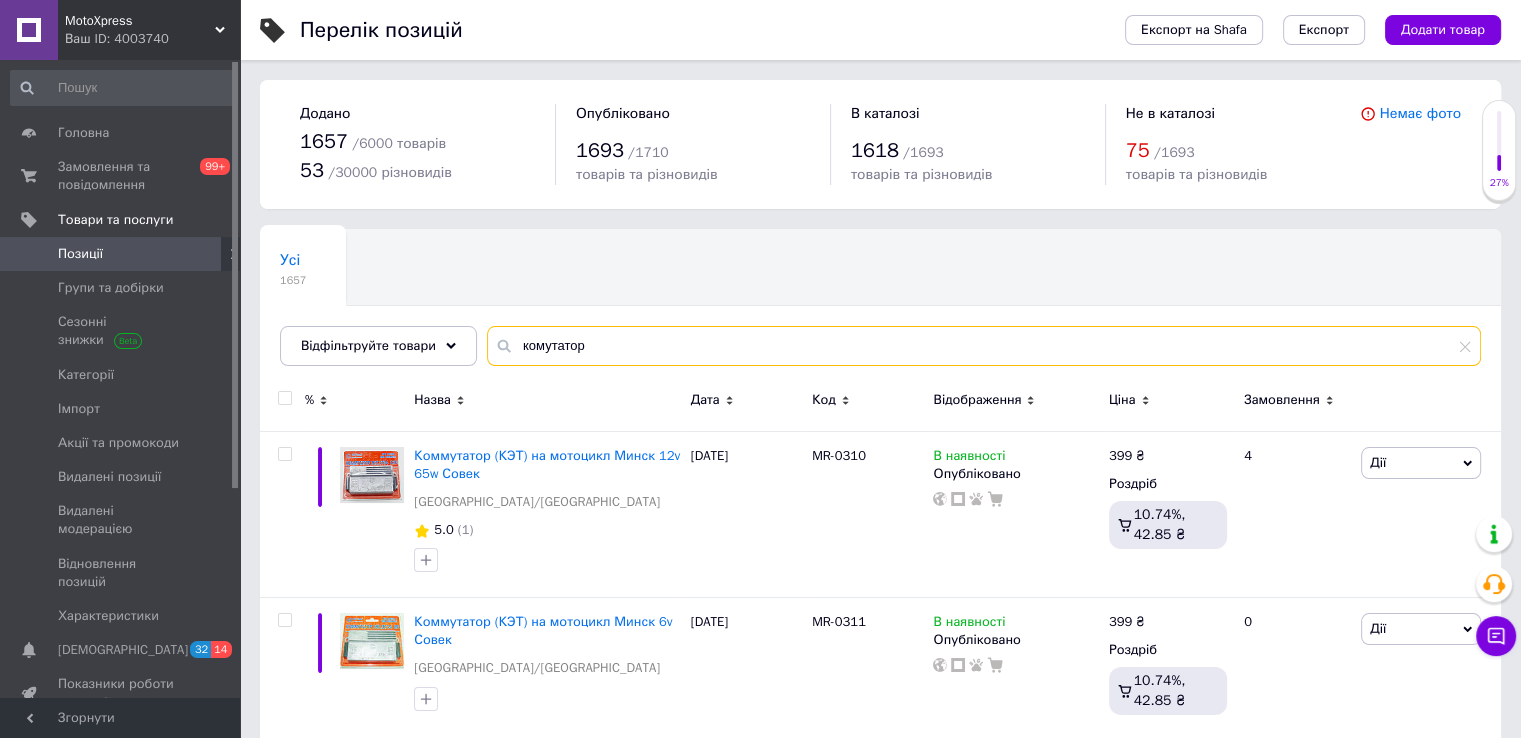 click on "комутатор" at bounding box center [984, 346] 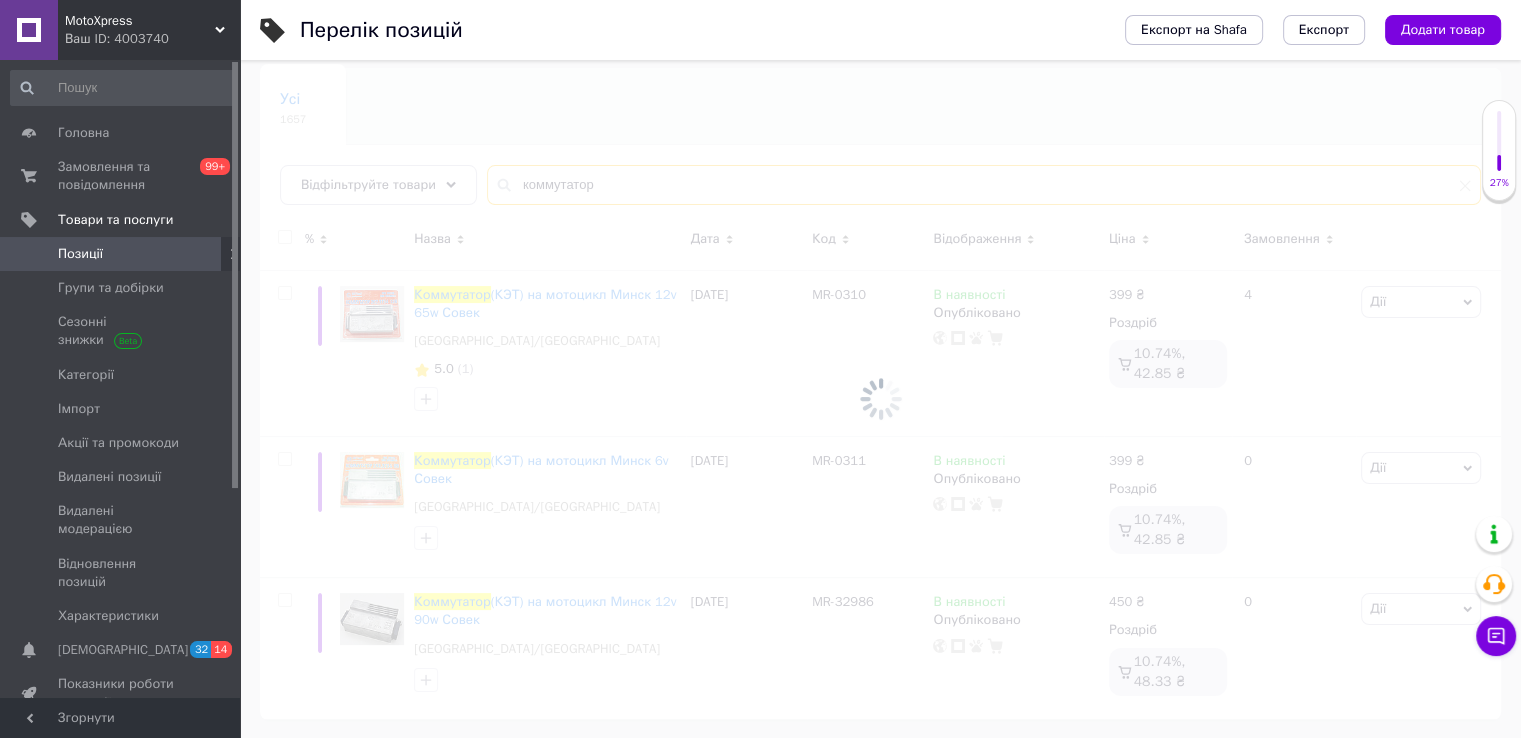 scroll, scrollTop: 160, scrollLeft: 0, axis: vertical 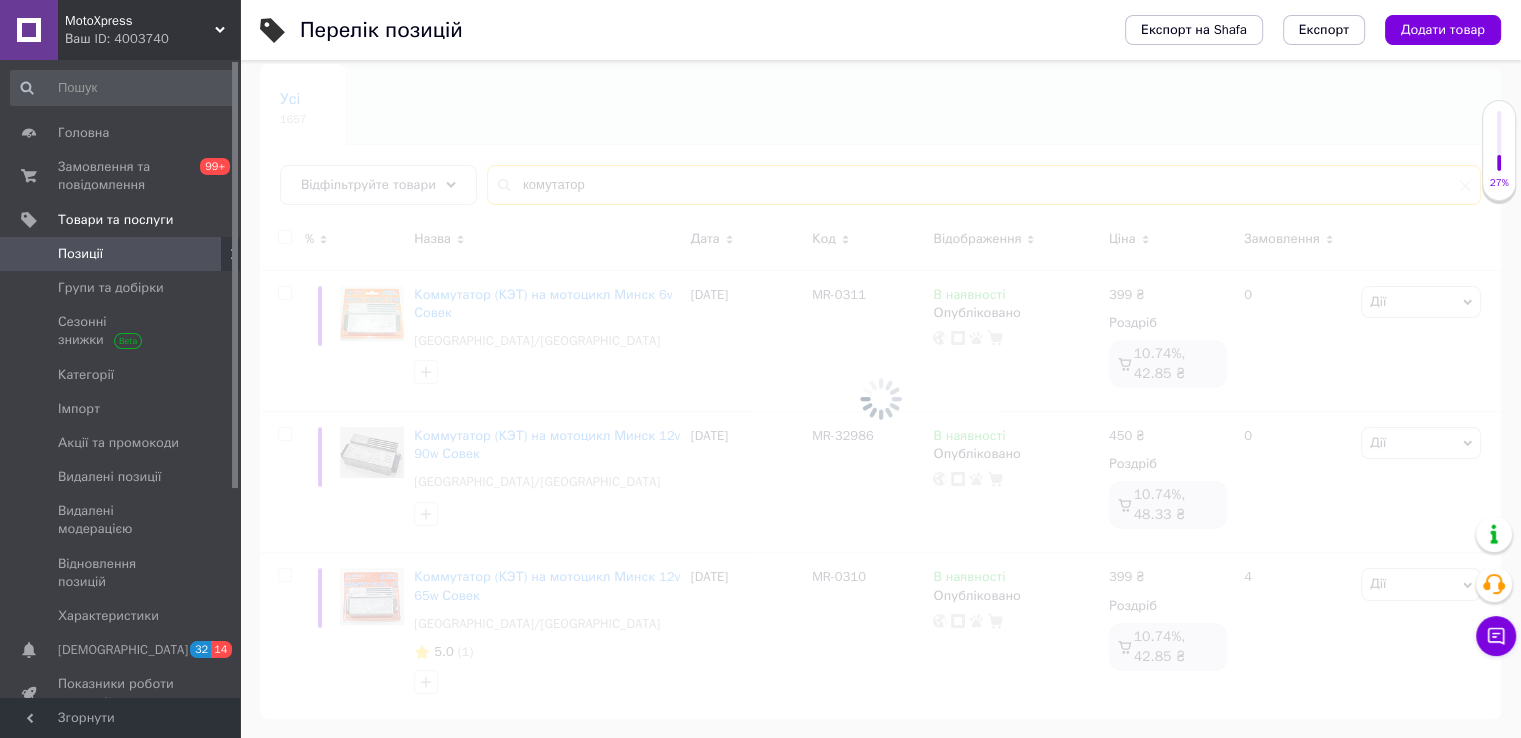 type on "комутатор" 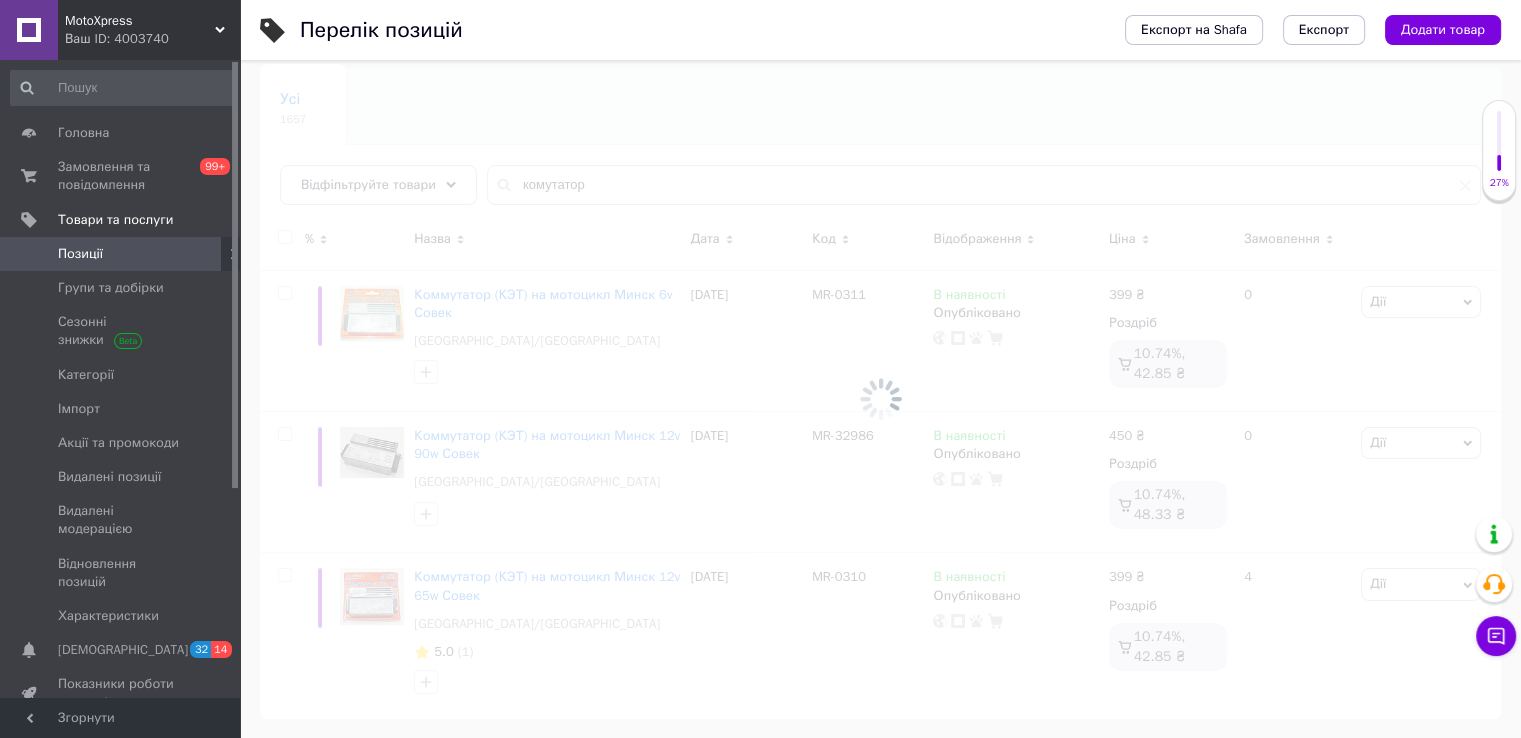 click at bounding box center (880, 399) 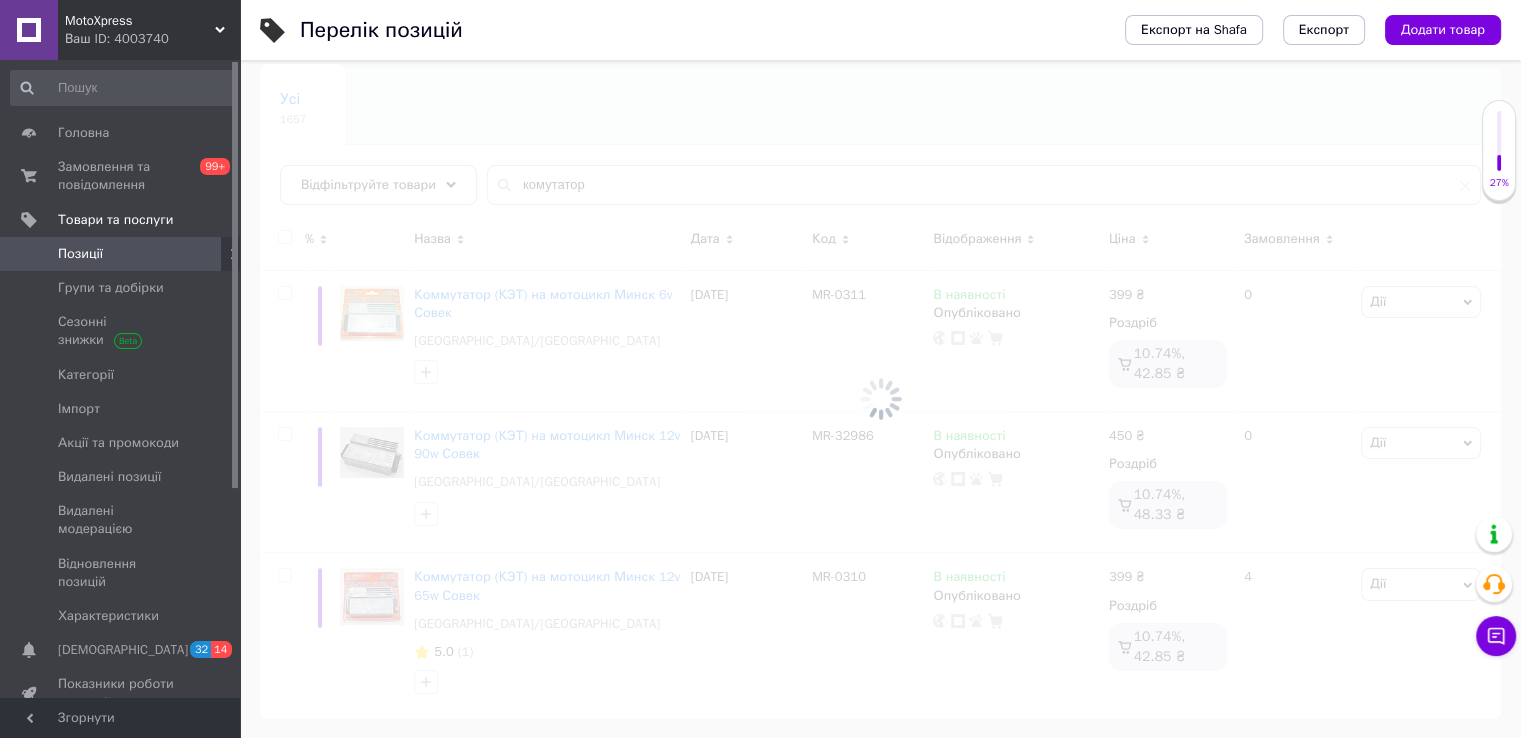 click at bounding box center (880, 399) 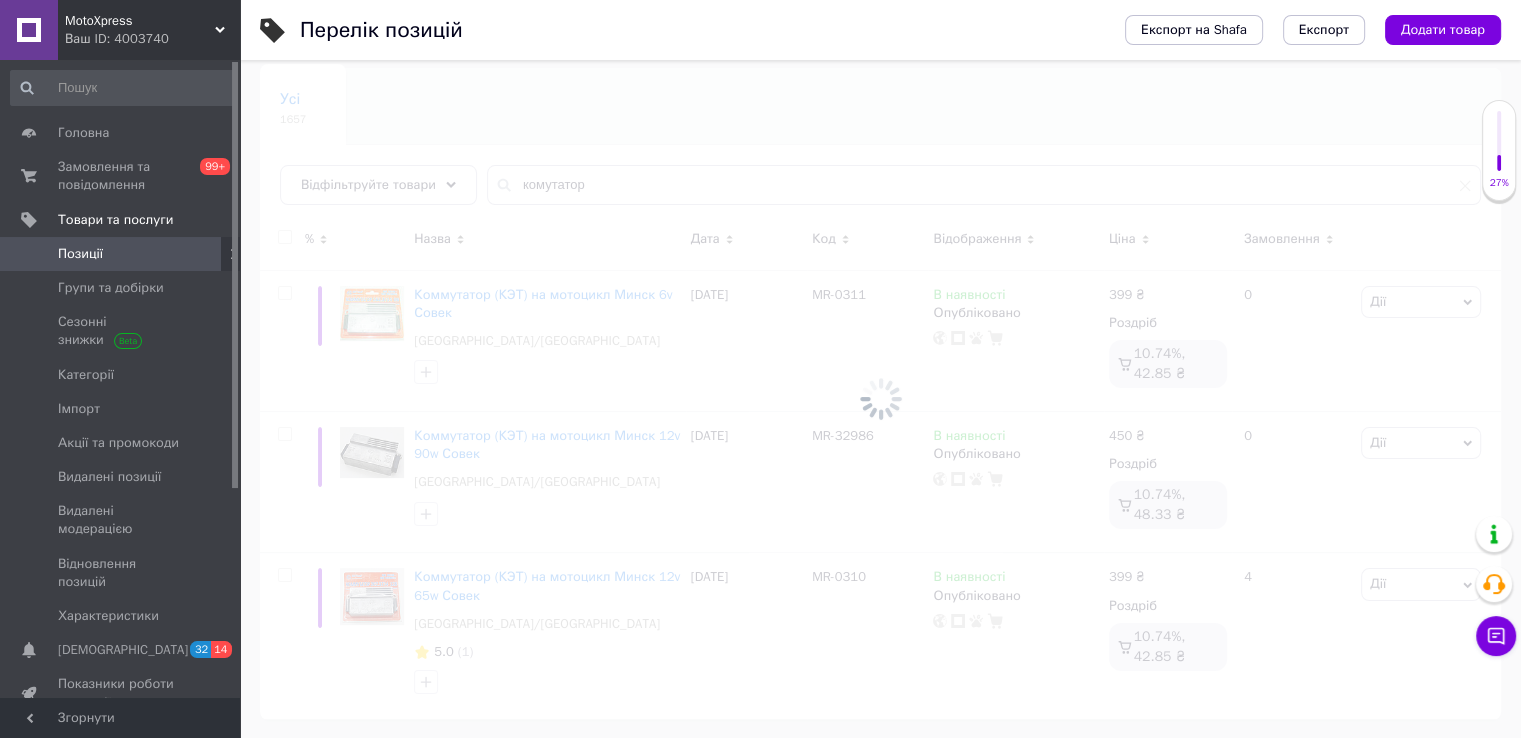 click at bounding box center [880, 399] 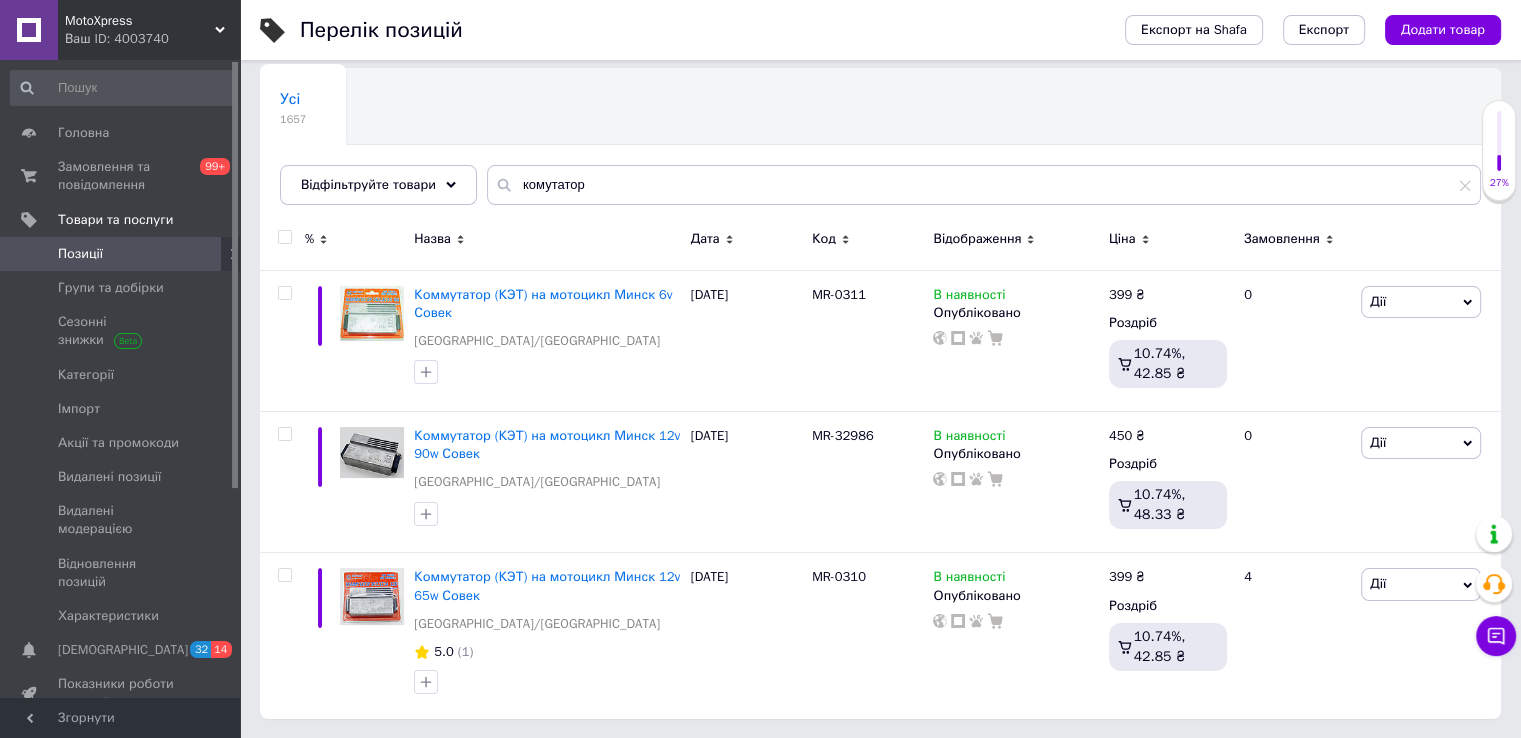 scroll, scrollTop: 160, scrollLeft: 0, axis: vertical 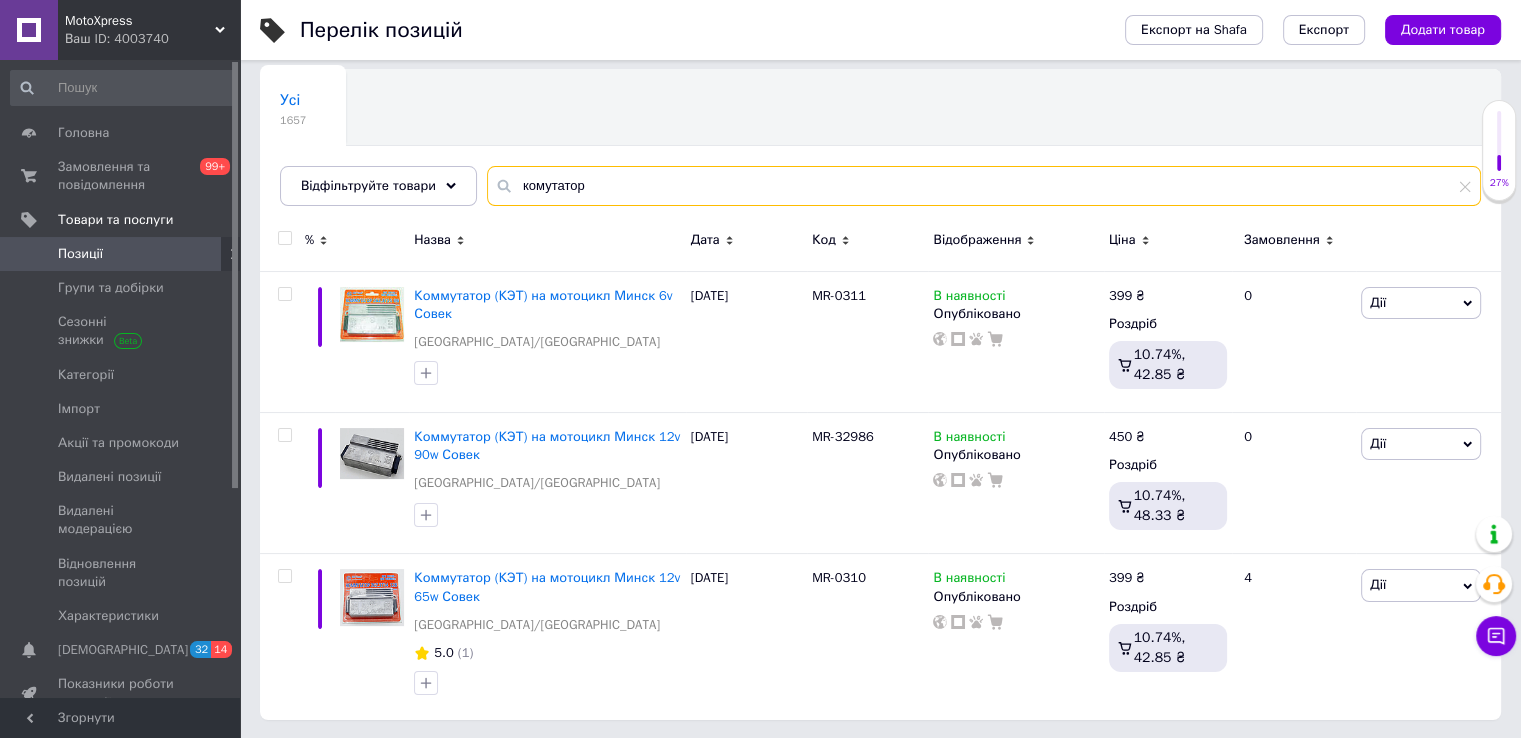 click on "комутатор" at bounding box center (984, 186) 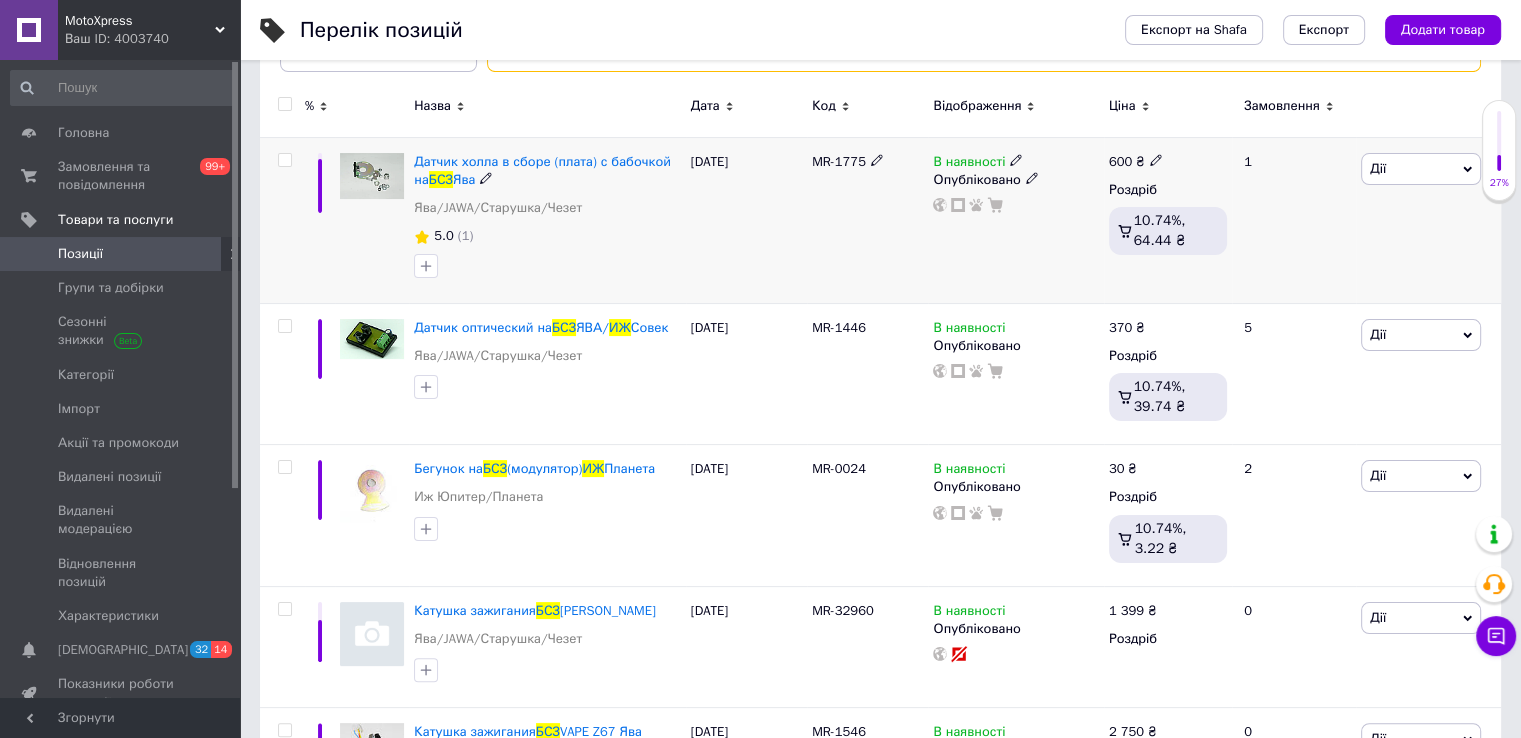 scroll, scrollTop: 457, scrollLeft: 0, axis: vertical 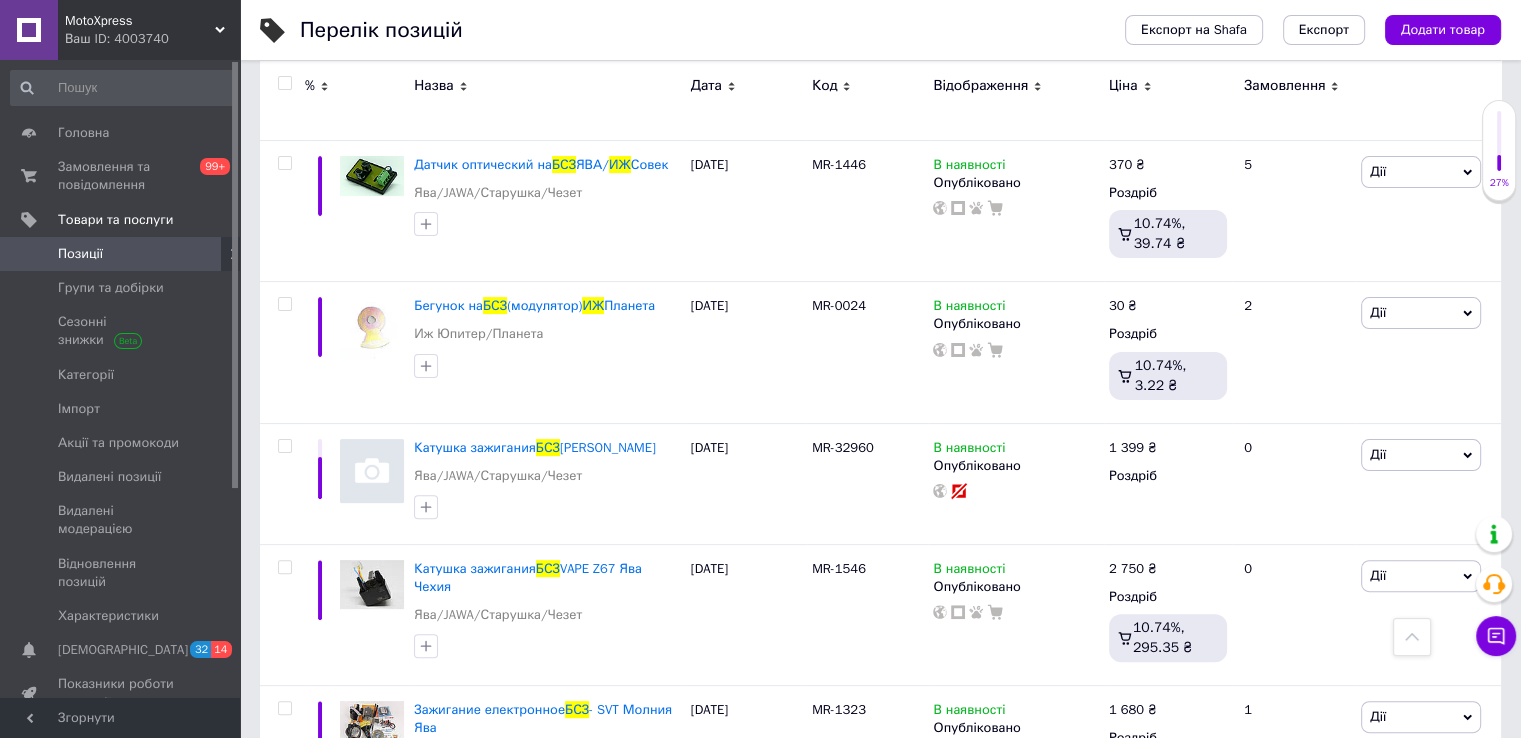 type on "бсз иж" 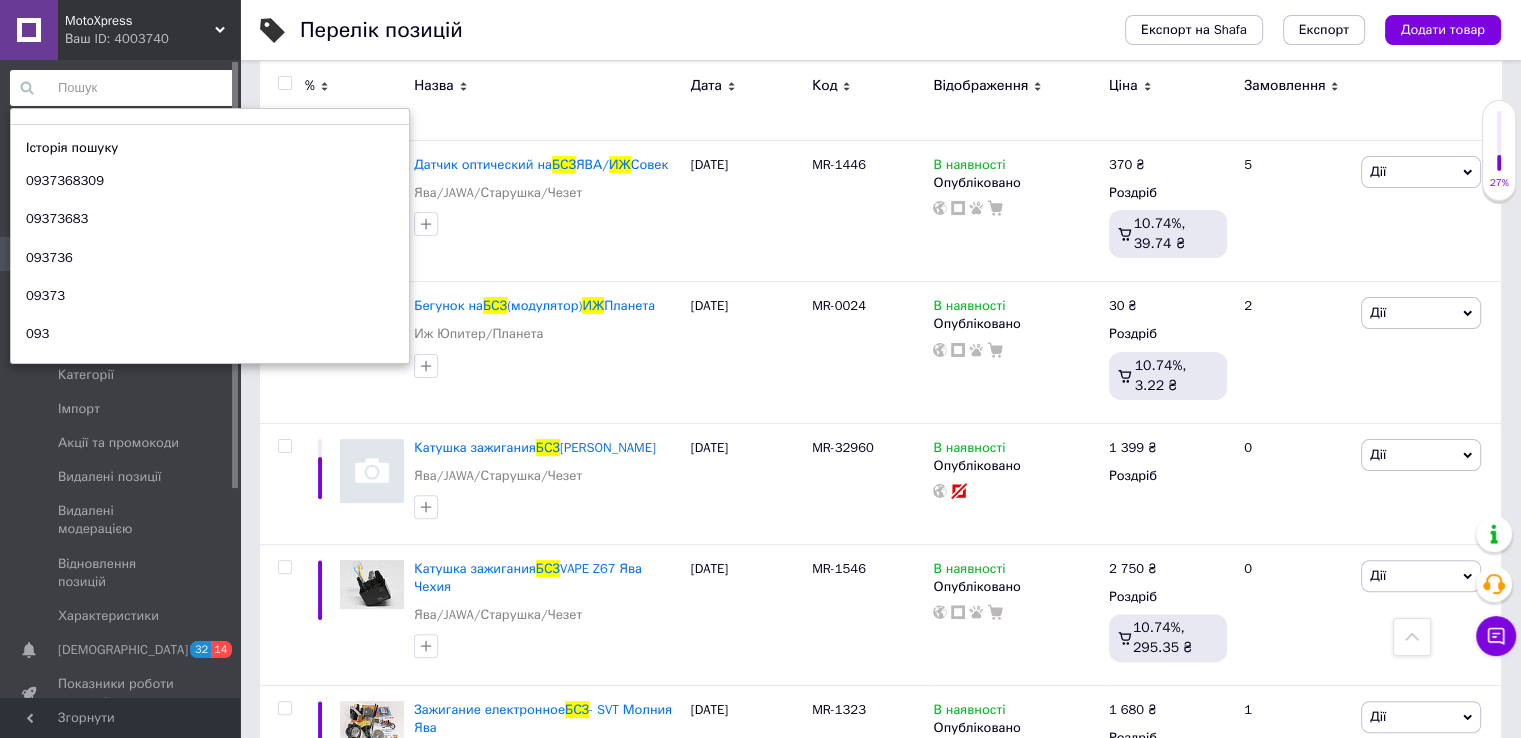 paste on "+380 (66) 734 19 97" 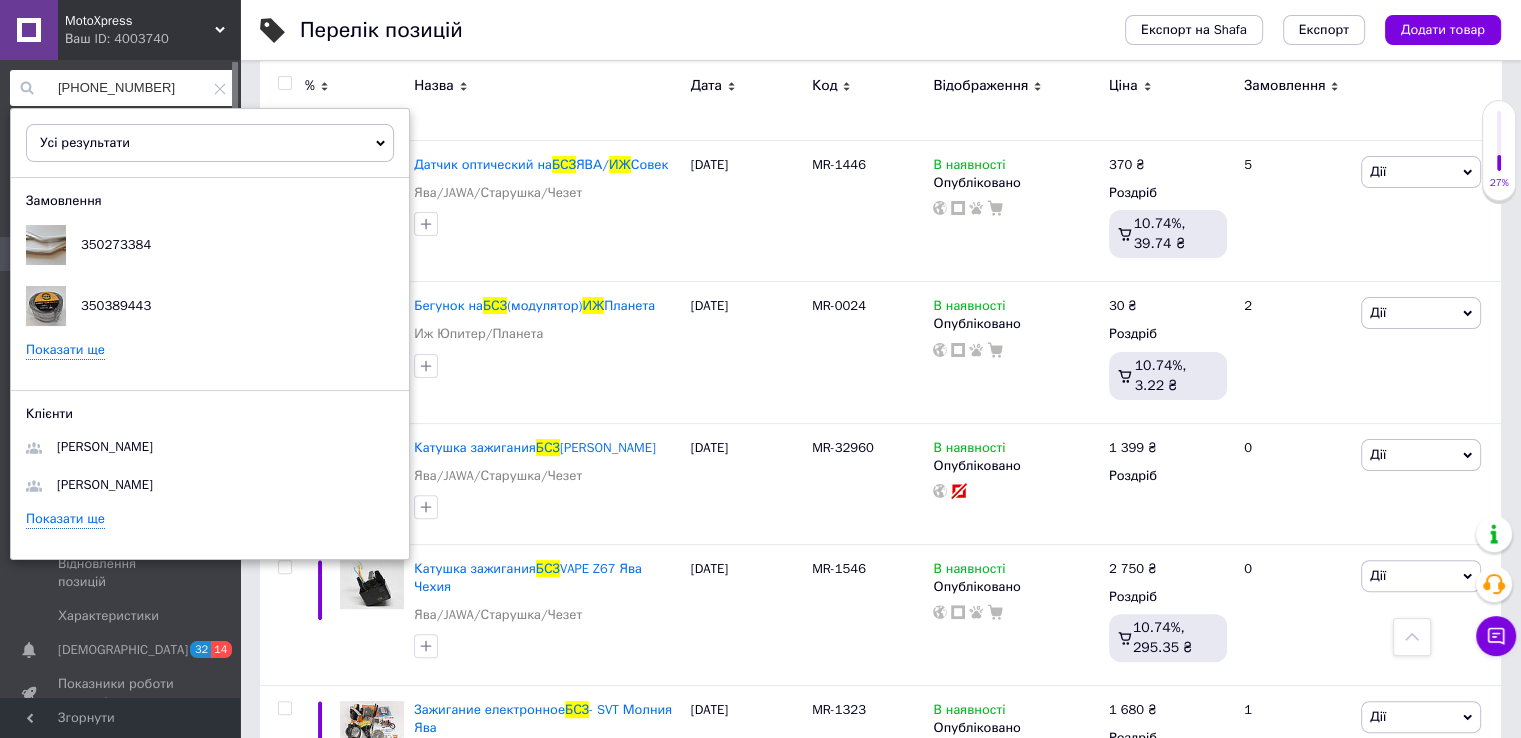 type on "+380 (66) 734 1997" 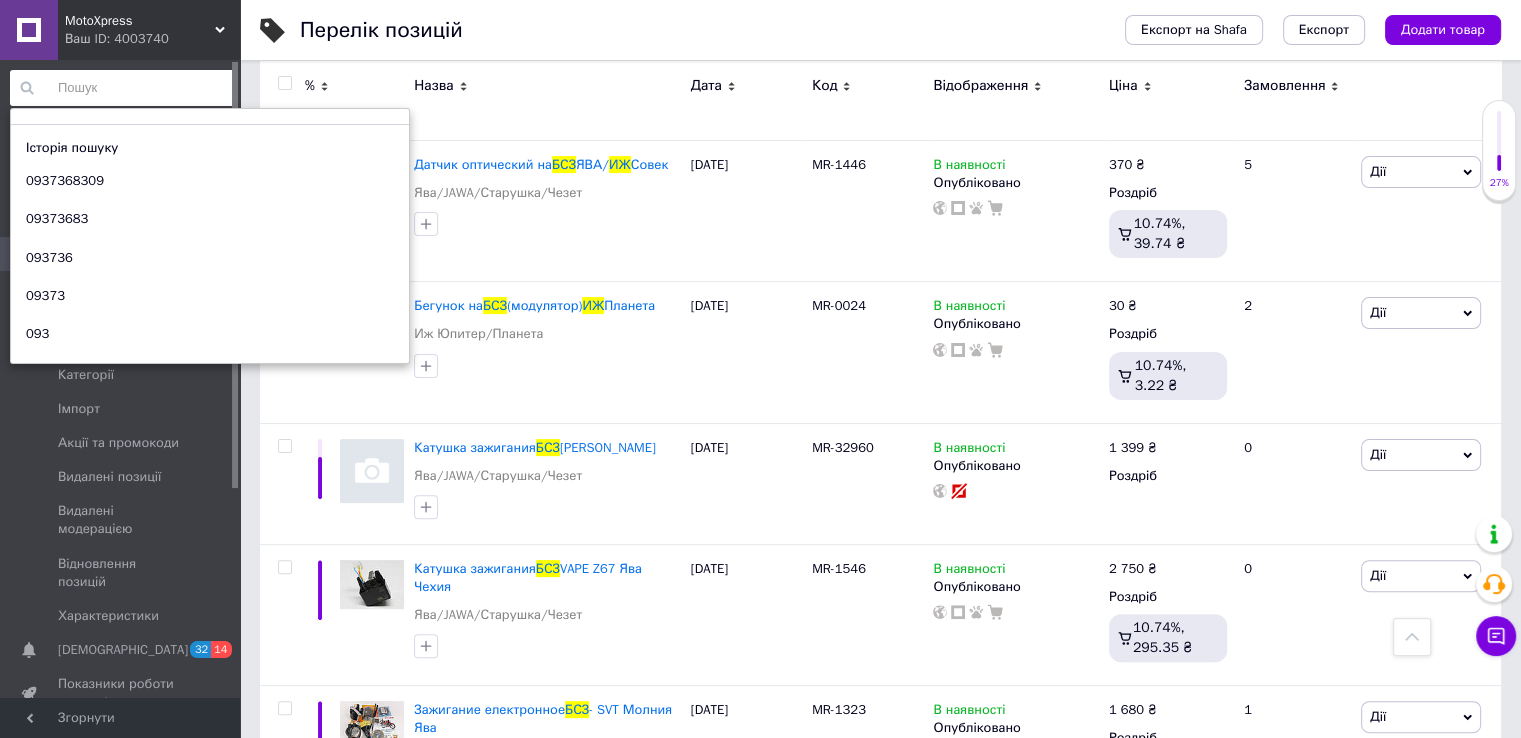 click on "Перелік позицій Експорт на Shafa Експорт Додати товар Додано 1657   / 6000   товарів 53   / 30000   різновидів Опубліковано 1693   / 1710 товарів та різновидів В каталозі 1618   / 1693 товарів та різновидів Не в каталозі 75   / 1693 товарів та різновидів Немає фото Усі 1657 Ok Відфільтровано...  Зберегти Нічого не знайдено Можливо, помилка у слові  або немає відповідностей за вашим запитом. Усі 1657 Відфільтруйте товари бсз иж % Назва Дата Код Відображення Ціна Замовлення Датчик холла в сборе (плата) с бабочкой на  БСЗ  Ява Ява/JAWA/Старушка/Чезет 5.0 (1) 18.02.2025 MR-1775 В наявності Опубліковано 600   ₴ 1 ИЖ" at bounding box center (880, 1293) 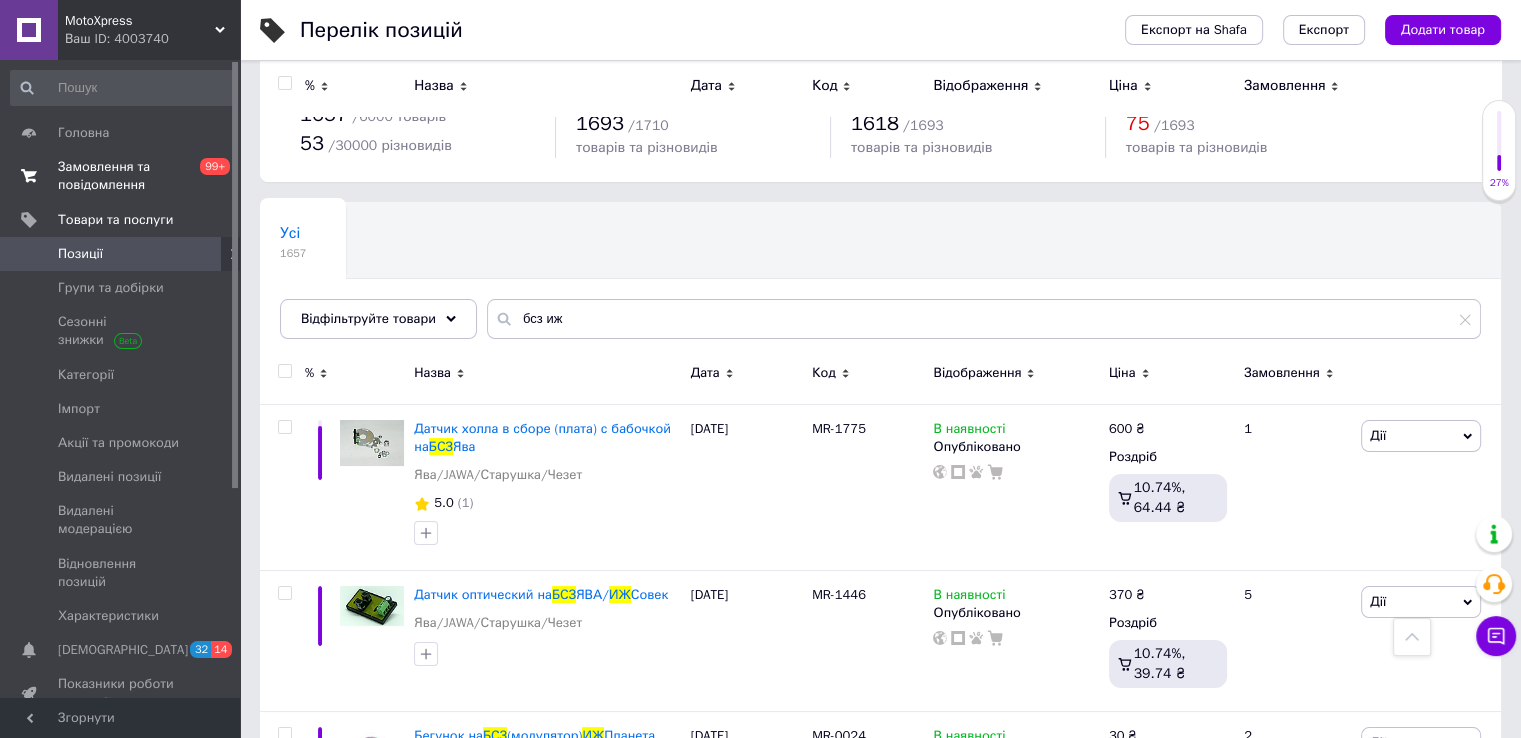 scroll, scrollTop: 0, scrollLeft: 0, axis: both 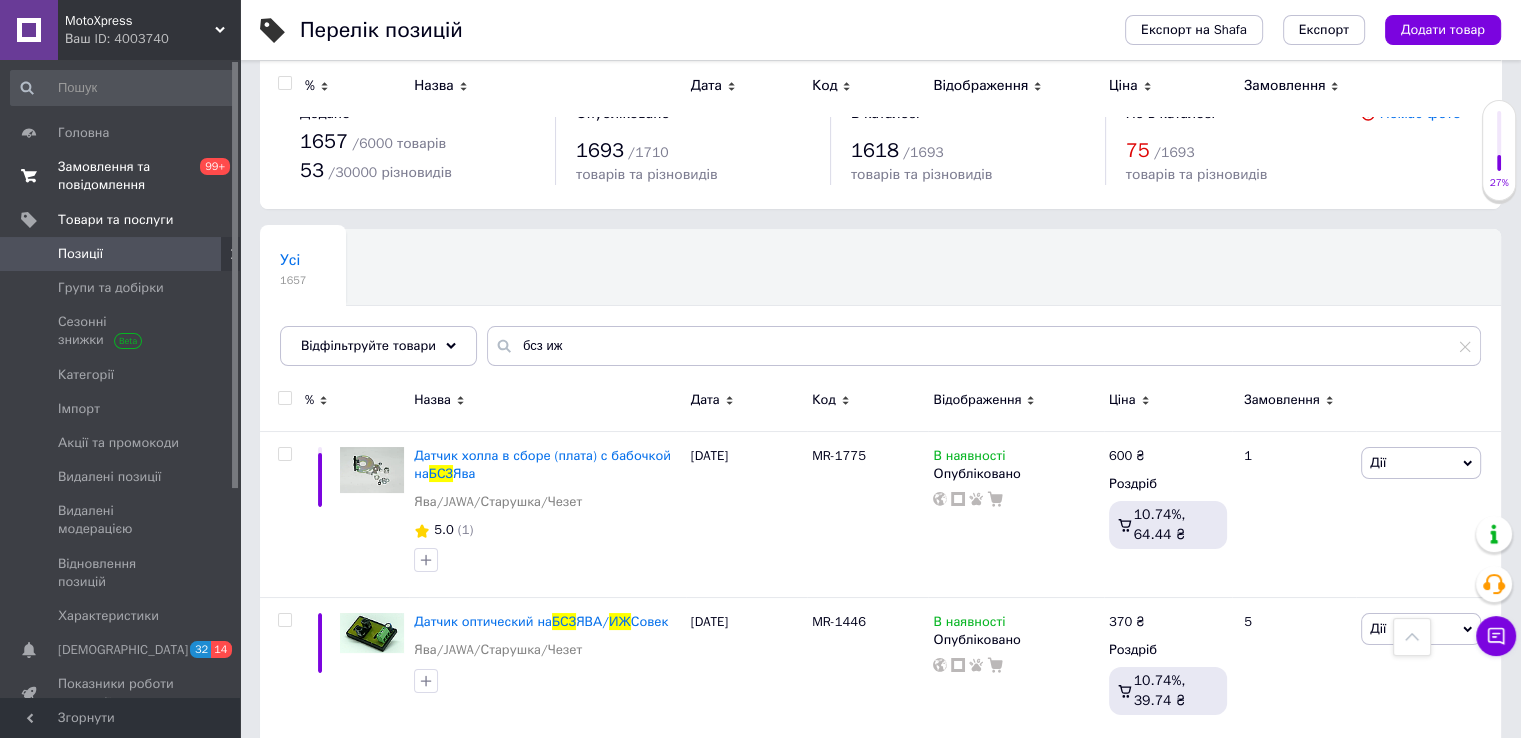 click on "Замовлення та повідомлення" at bounding box center (121, 176) 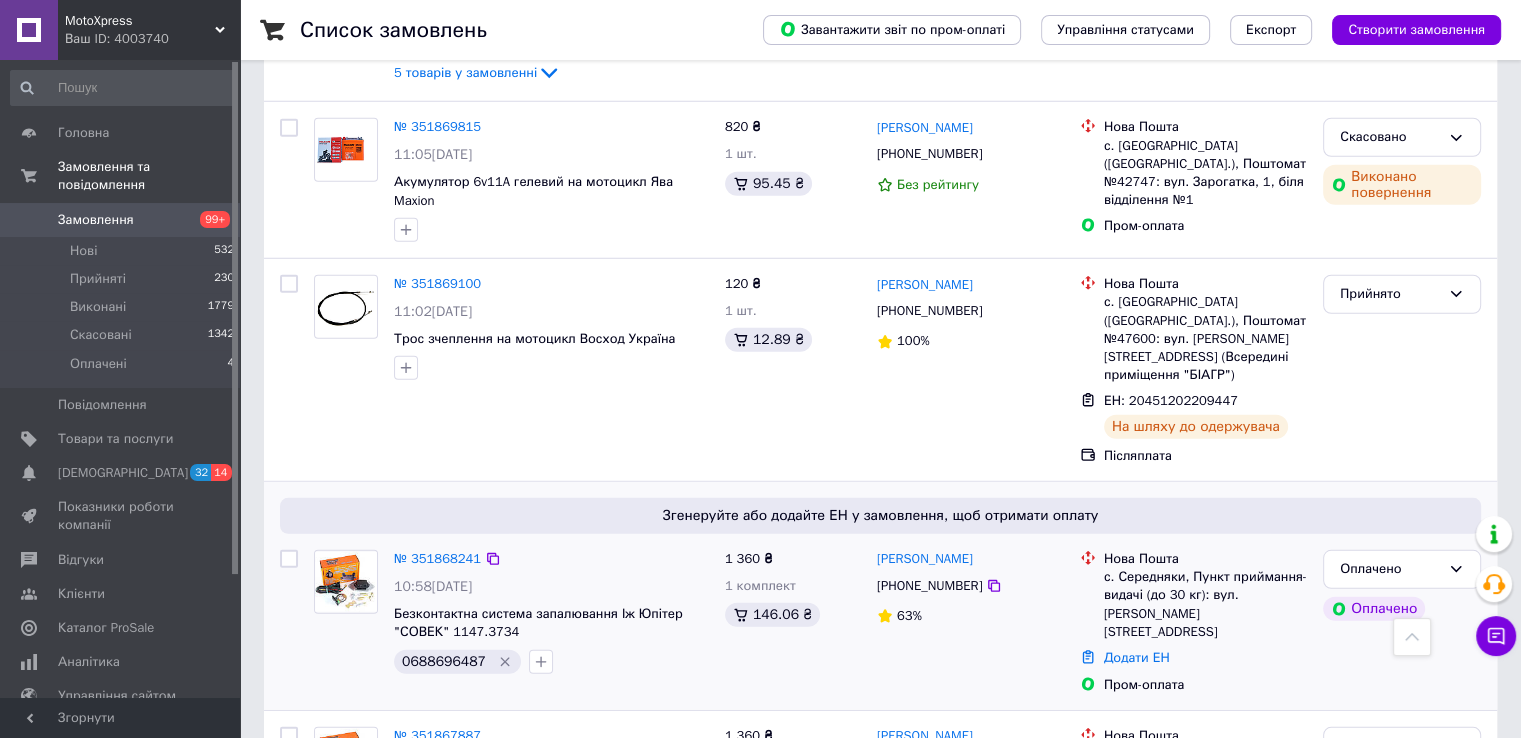 scroll, scrollTop: 5400, scrollLeft: 0, axis: vertical 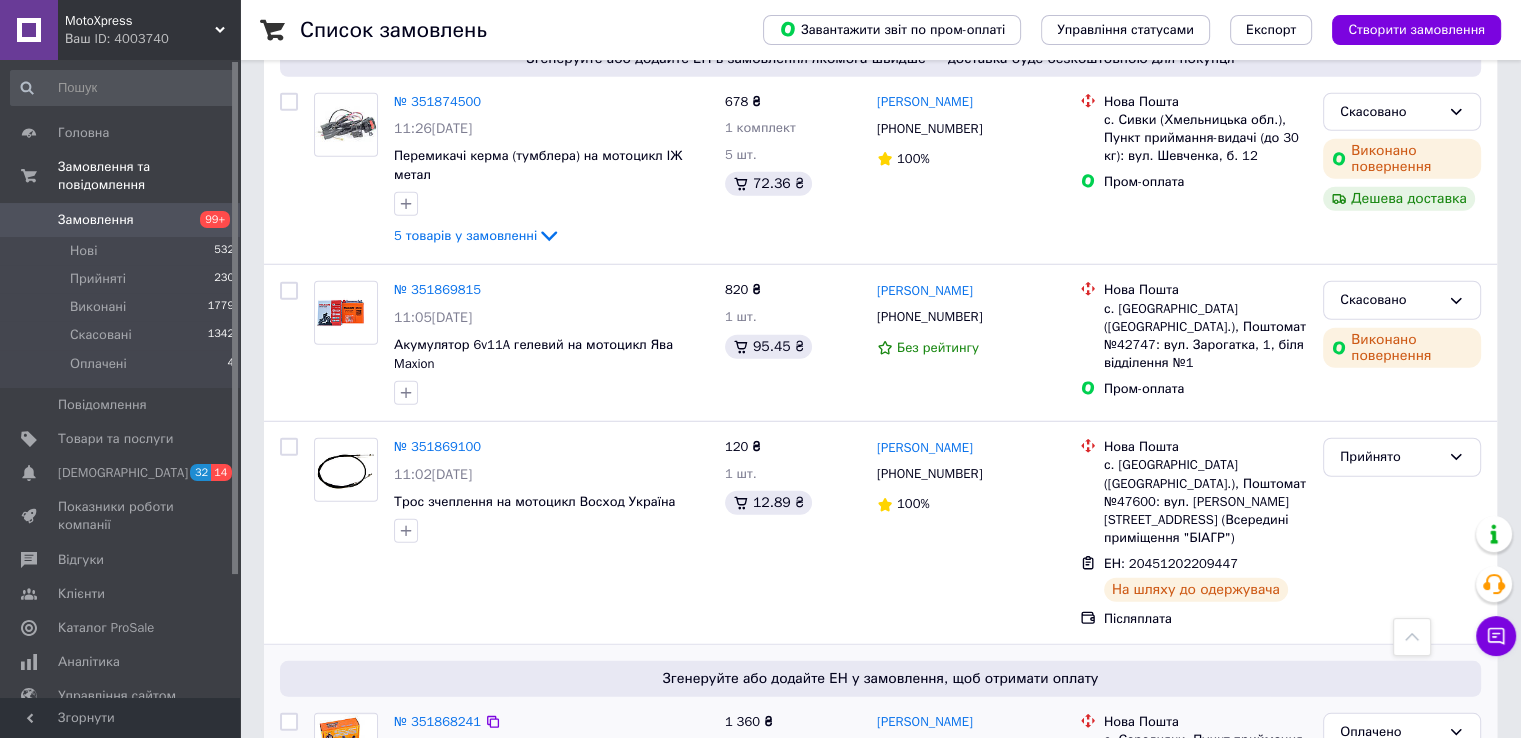 click 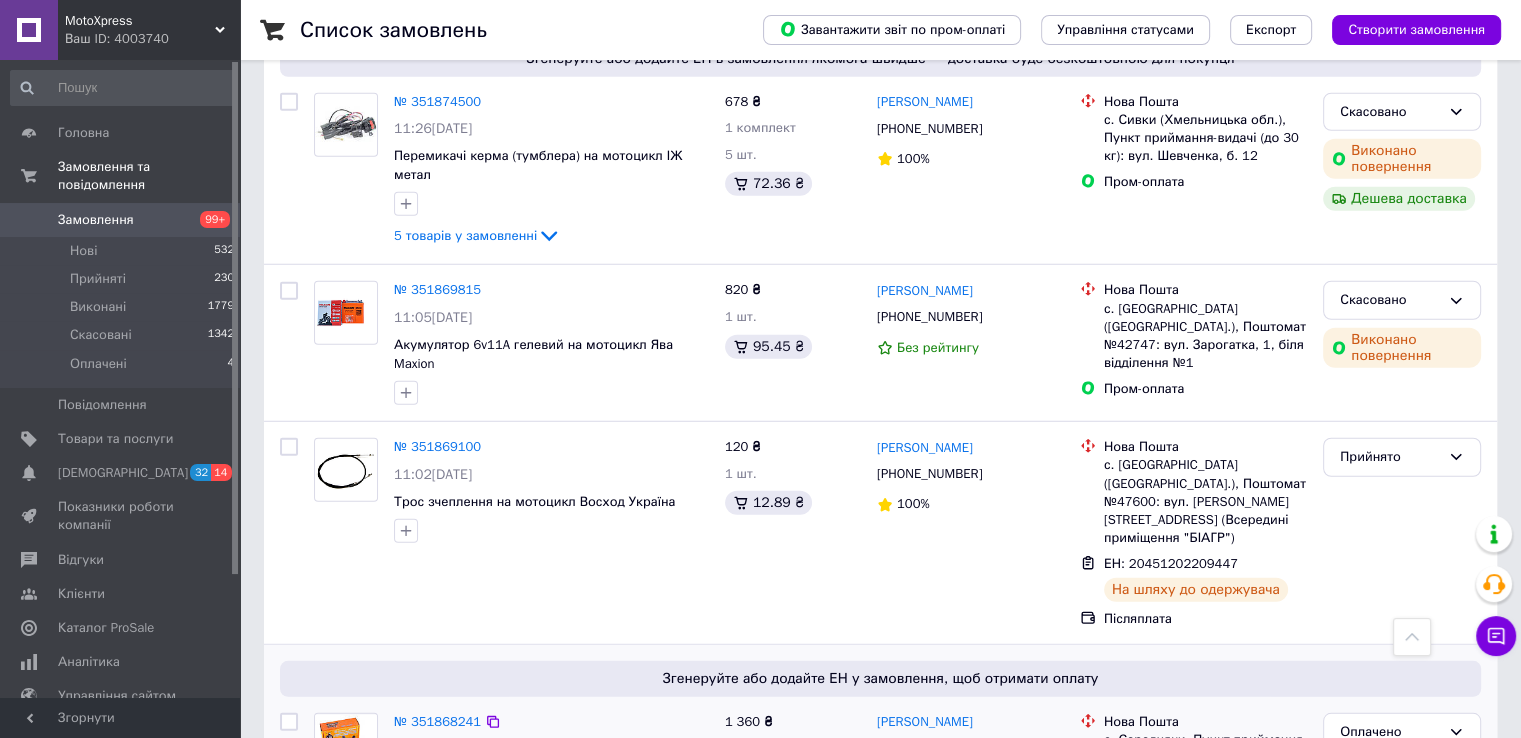 click on "0688696487" at bounding box center (444, 825) 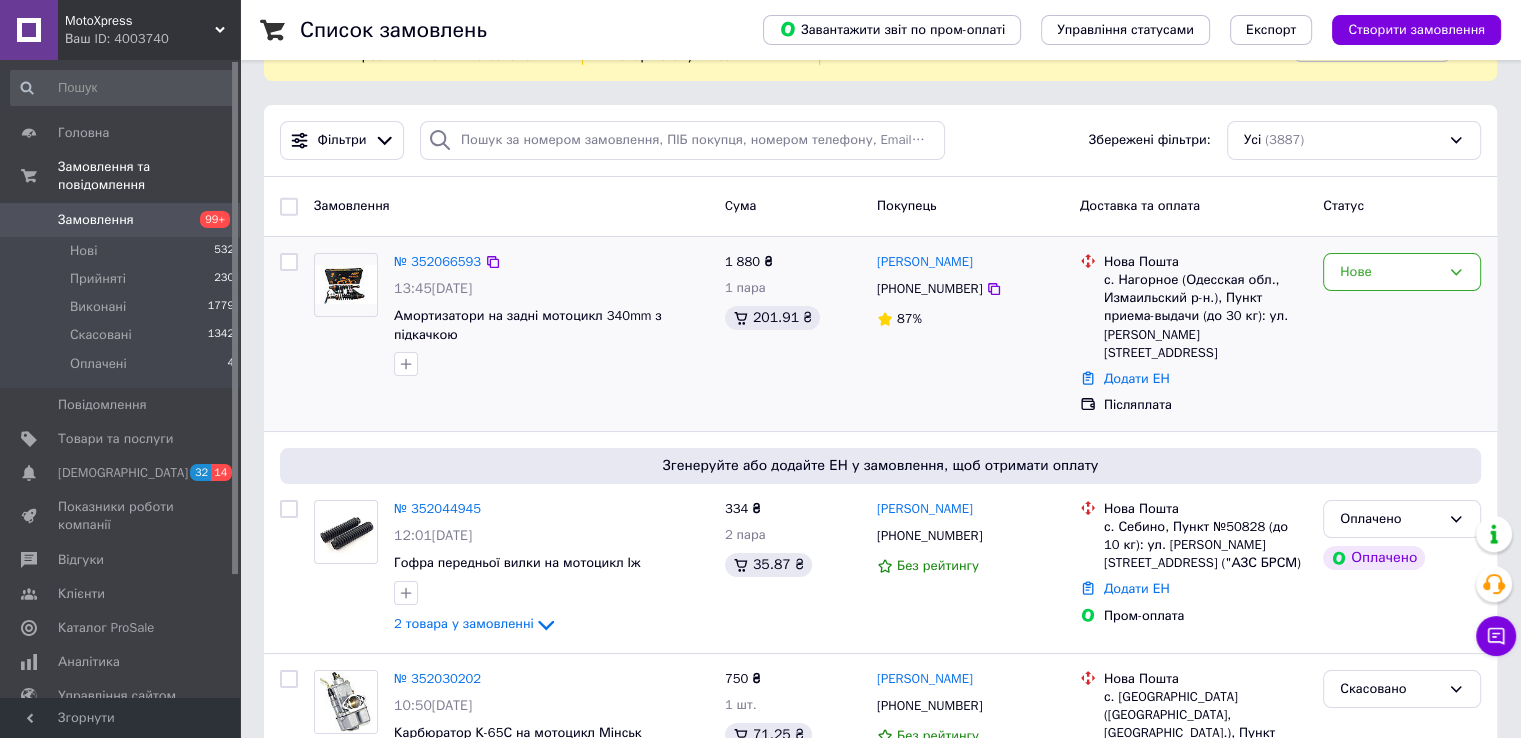 scroll, scrollTop: 0, scrollLeft: 0, axis: both 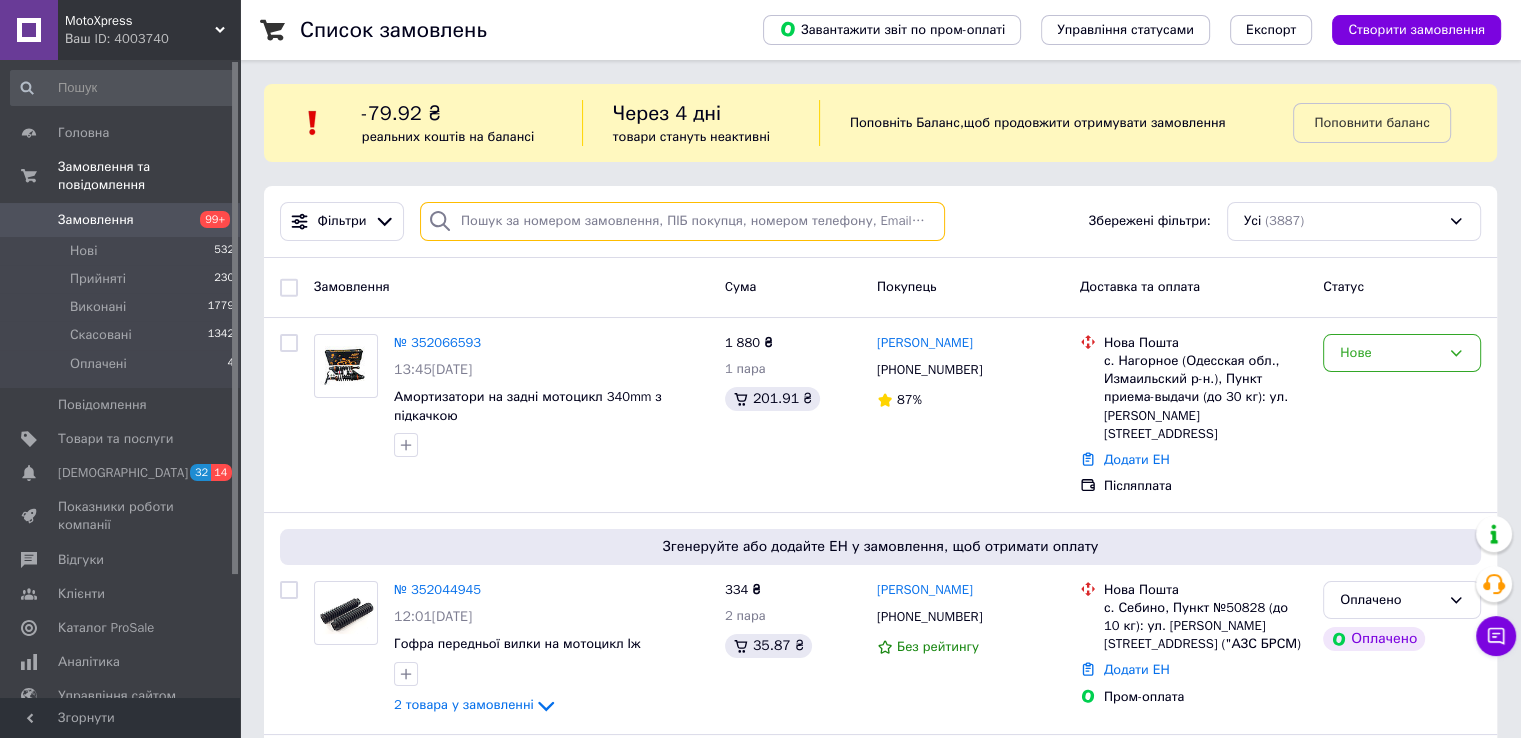 click at bounding box center (682, 221) 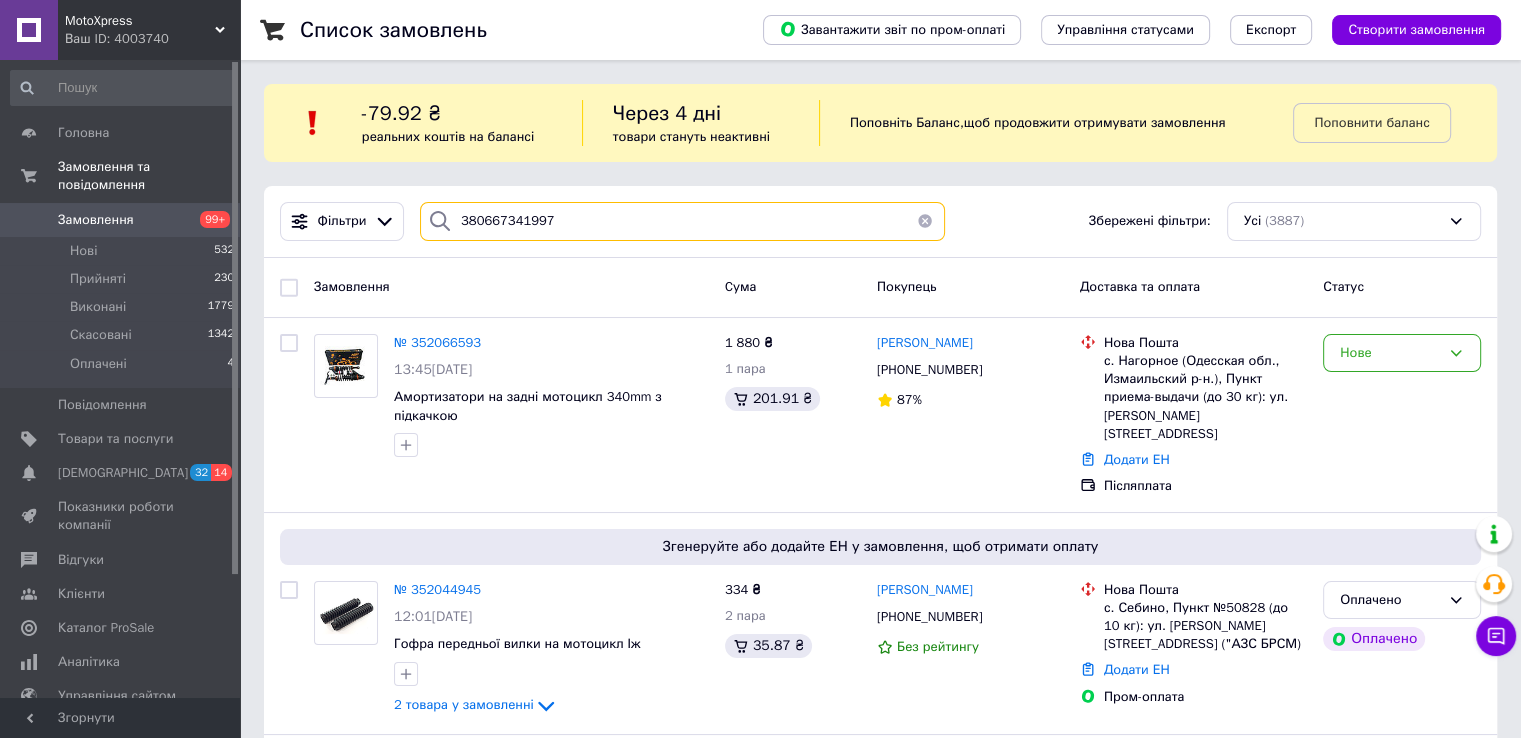 type on "380667341997" 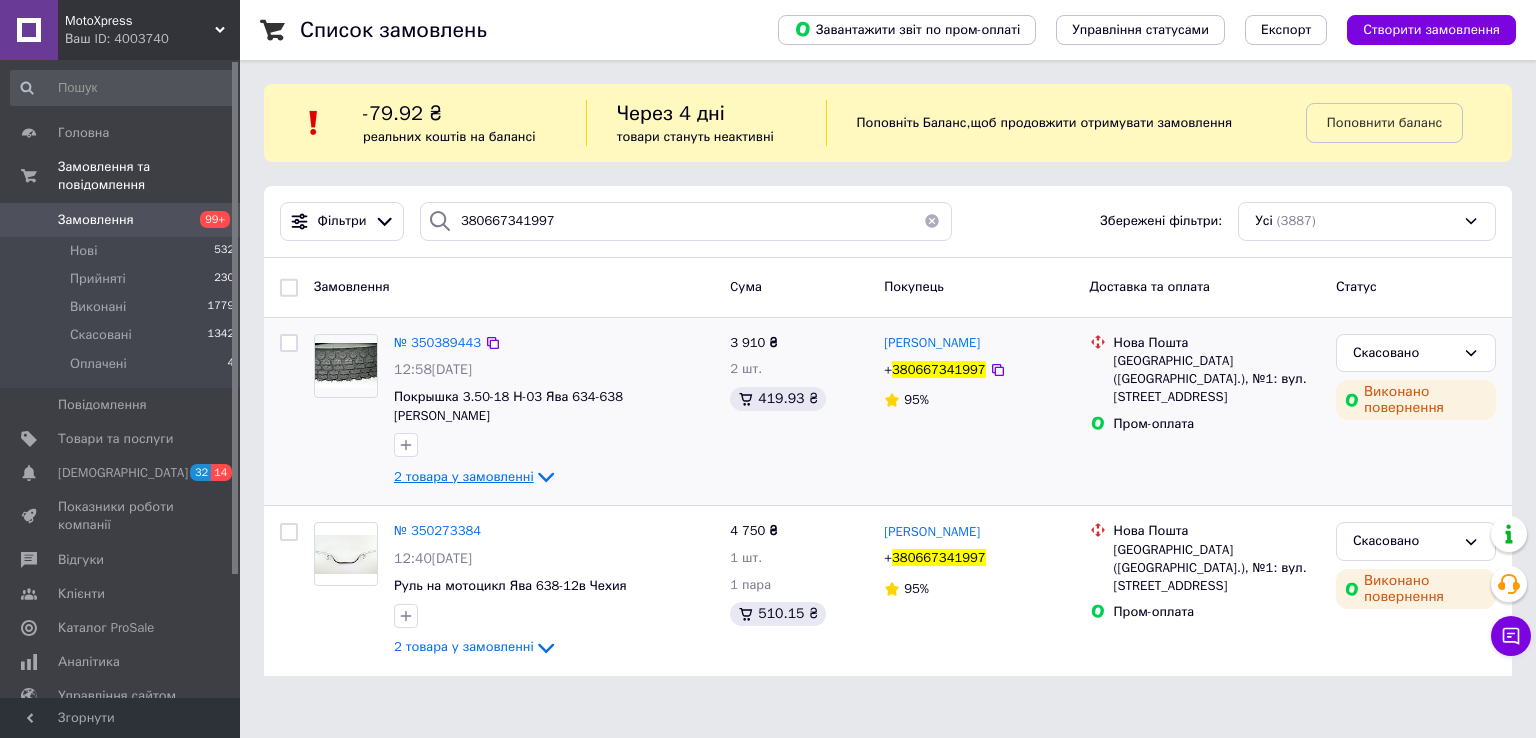 click on "2 товара у замовленні" at bounding box center (464, 476) 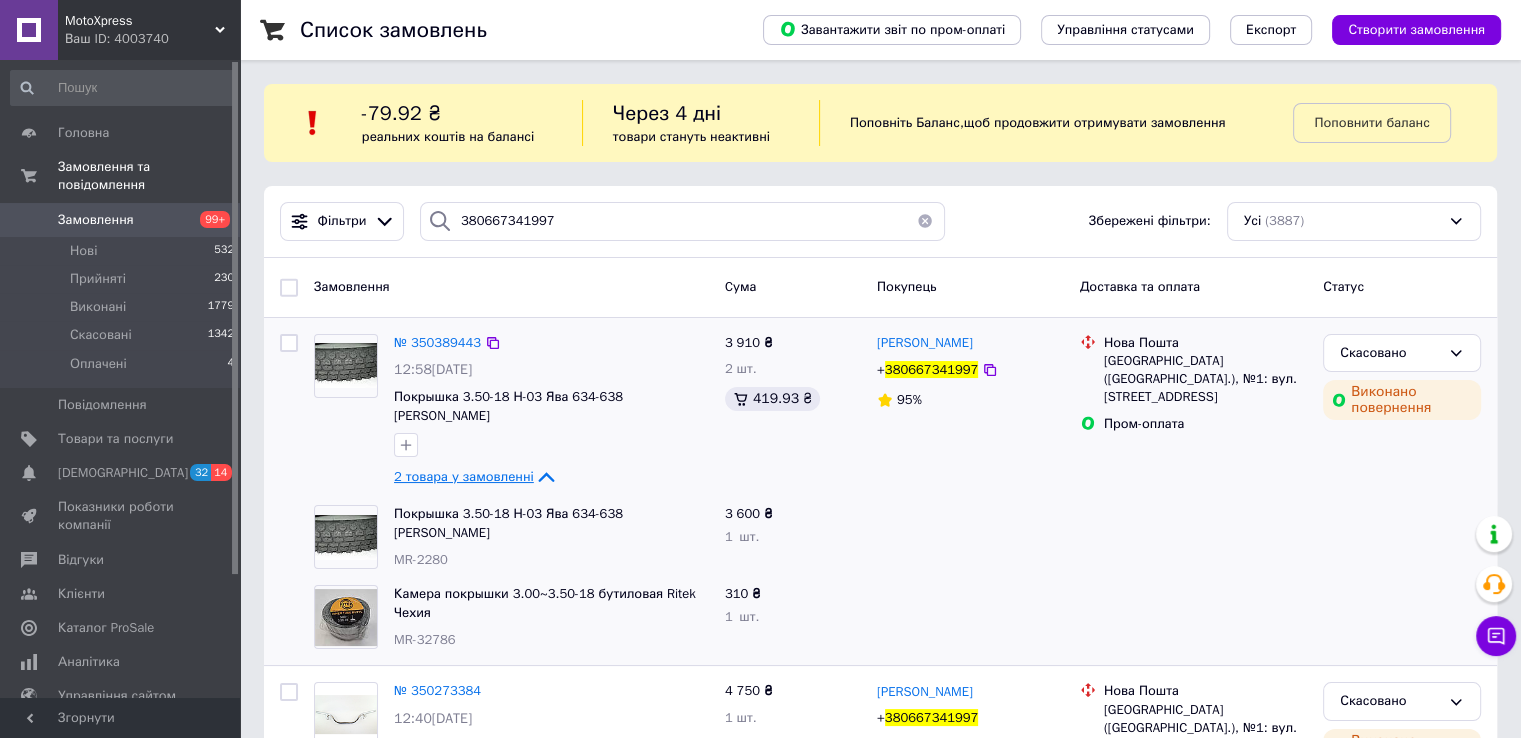 click on "2 товара у замовленні" at bounding box center [464, 476] 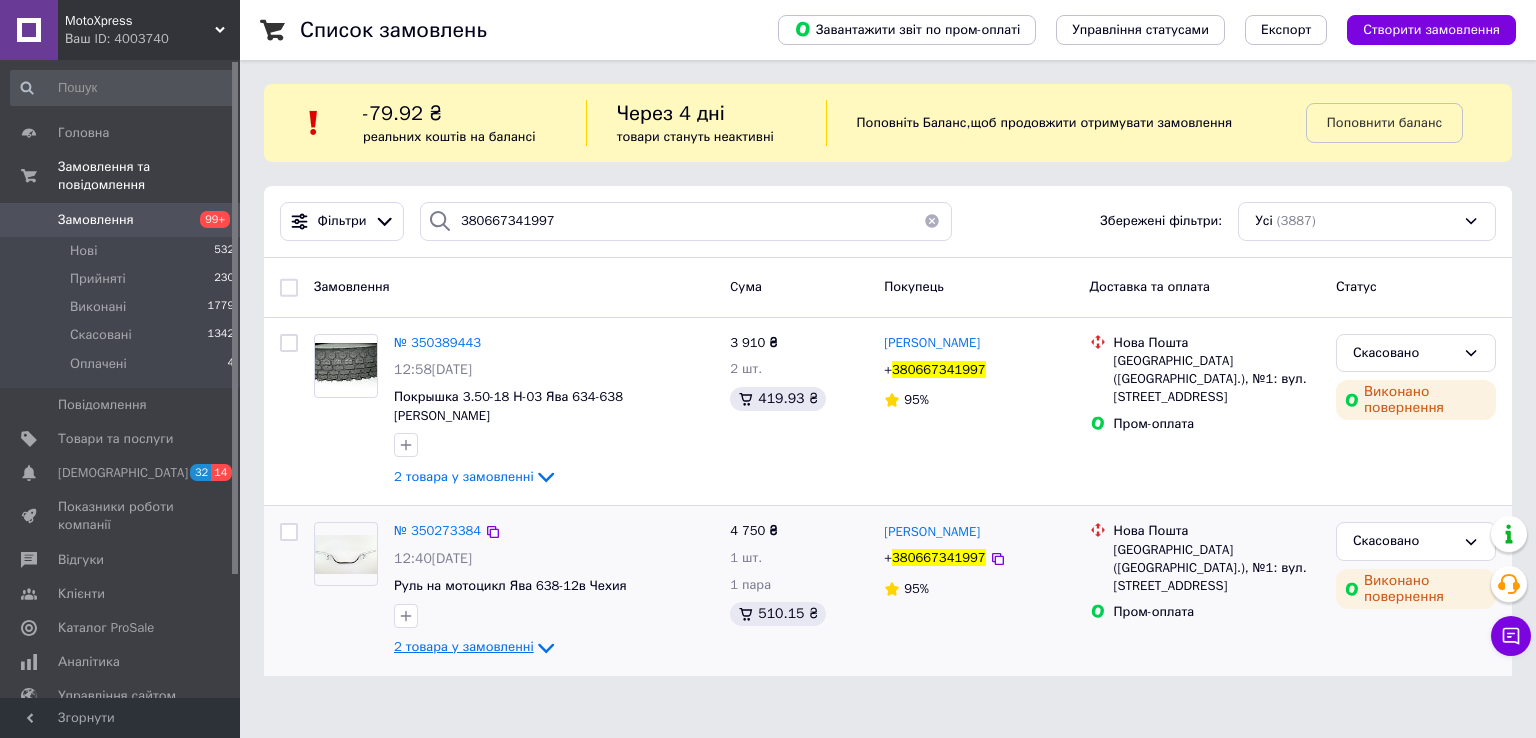 click on "2 товара у замовленні" at bounding box center (464, 646) 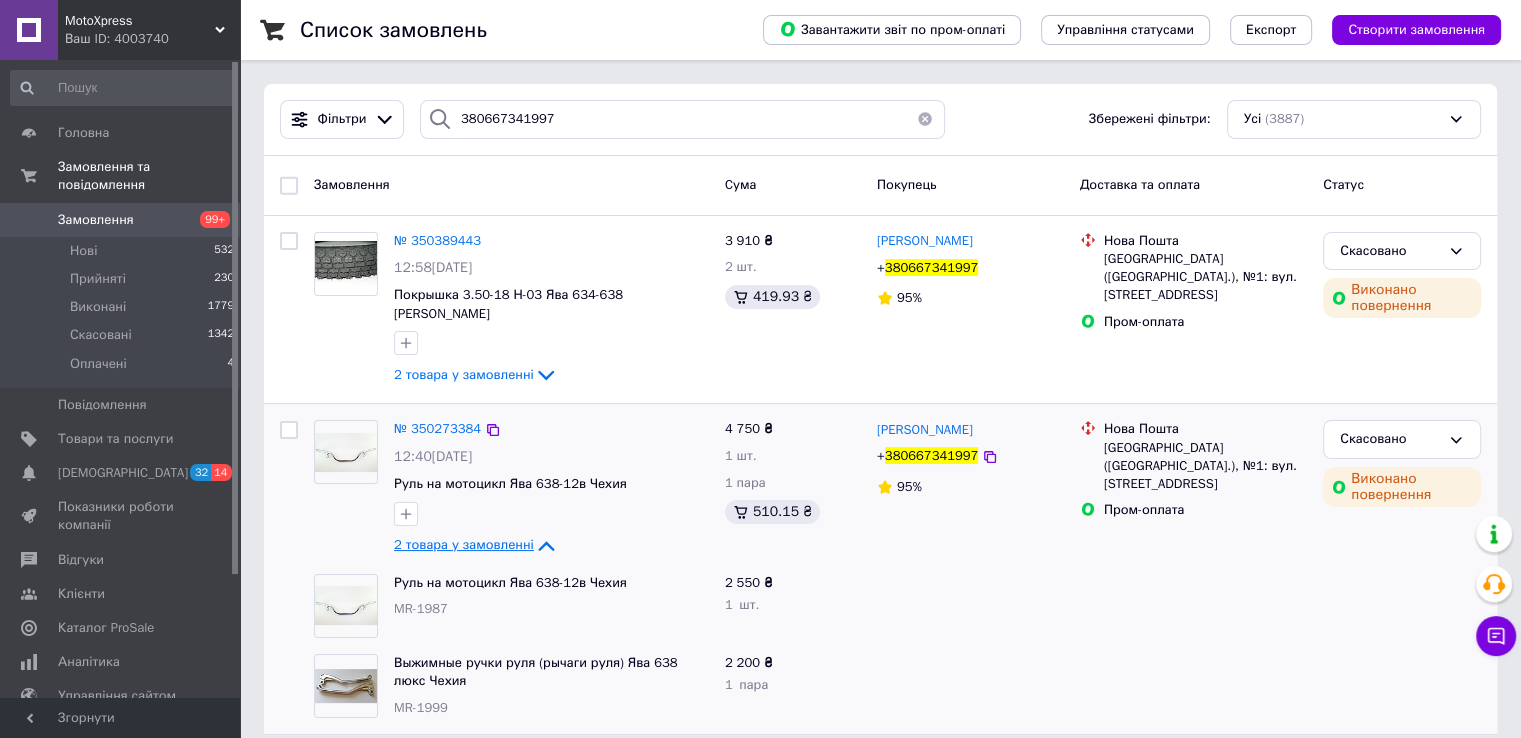 scroll, scrollTop: 103, scrollLeft: 0, axis: vertical 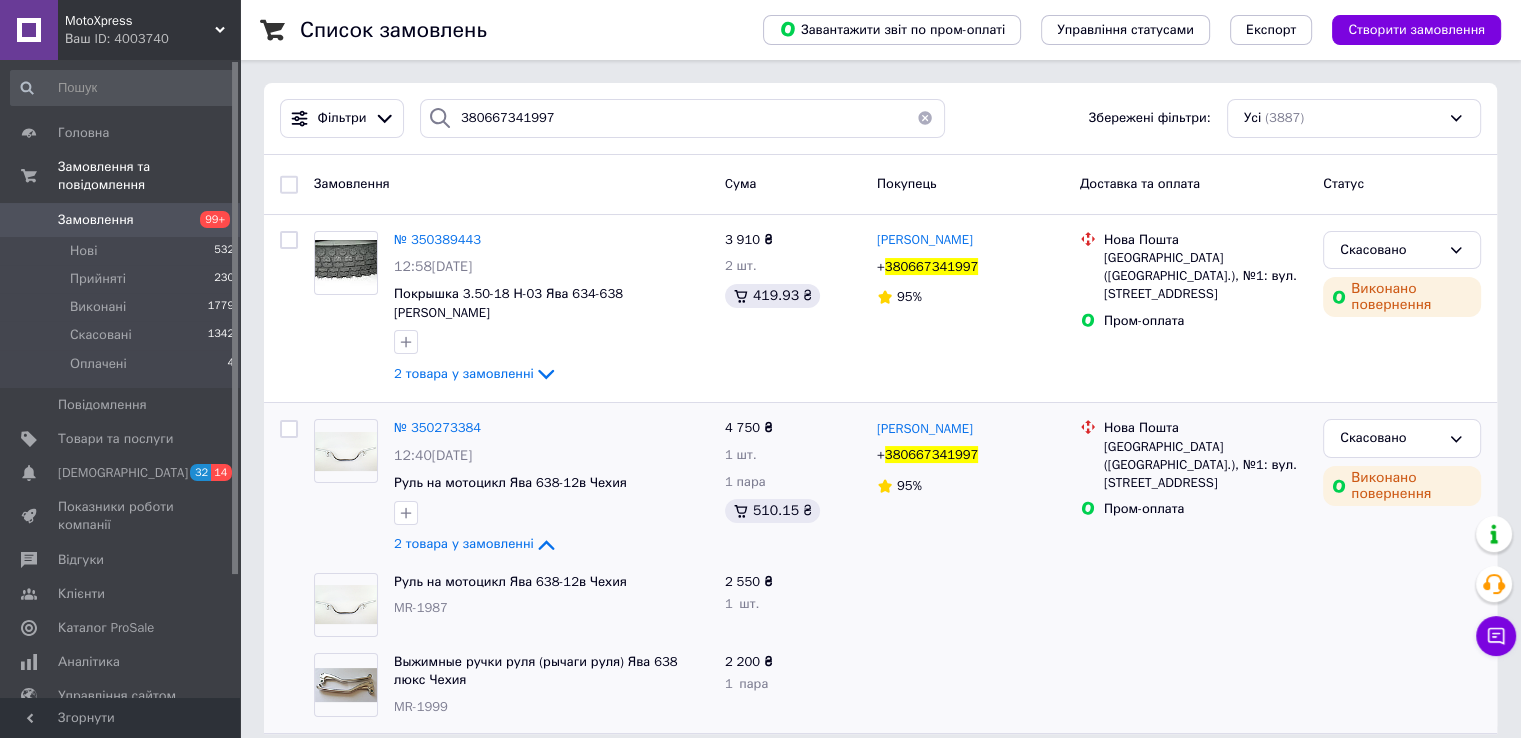 click on "MR-1999" at bounding box center (421, 706) 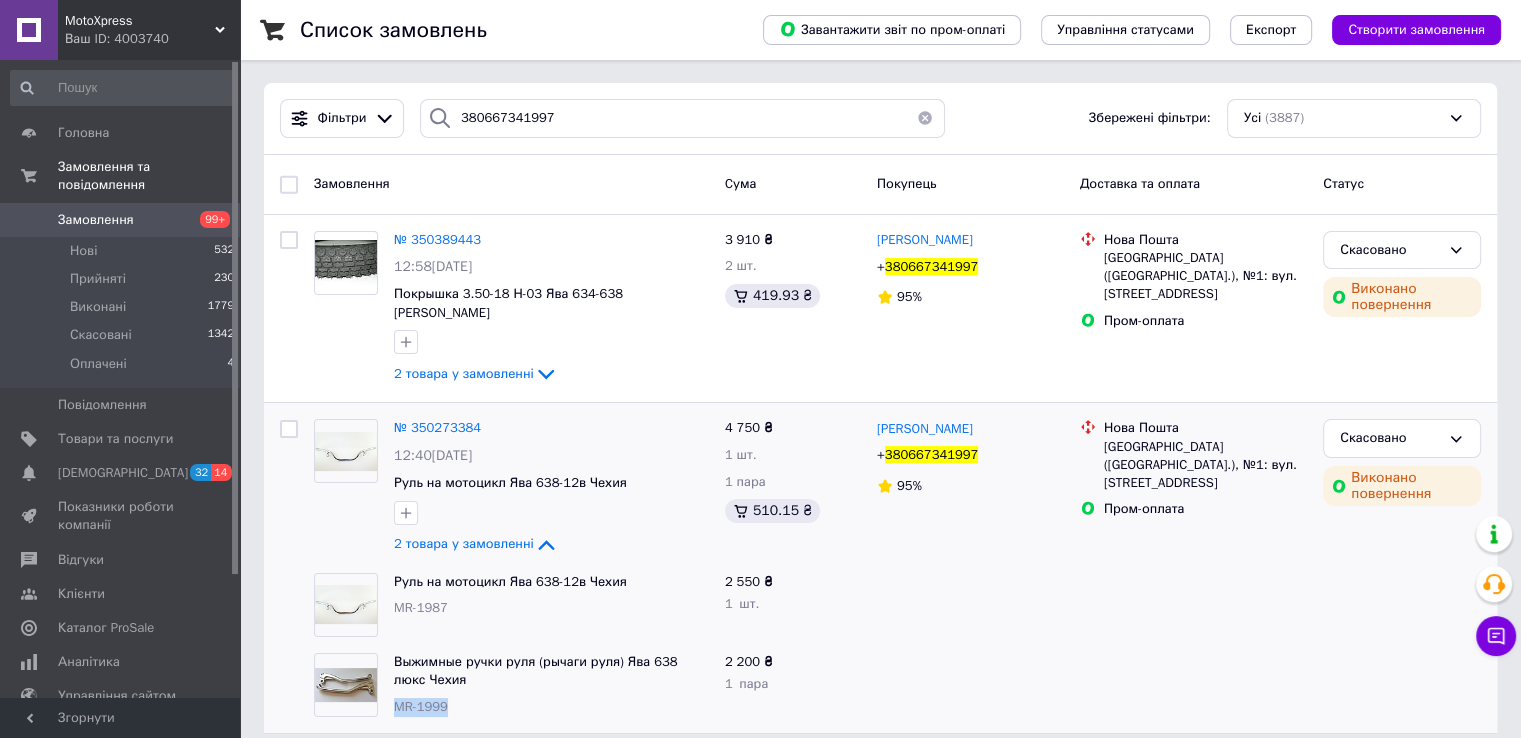 drag, startPoint x: 401, startPoint y: 693, endPoint x: 394, endPoint y: 609, distance: 84.29116 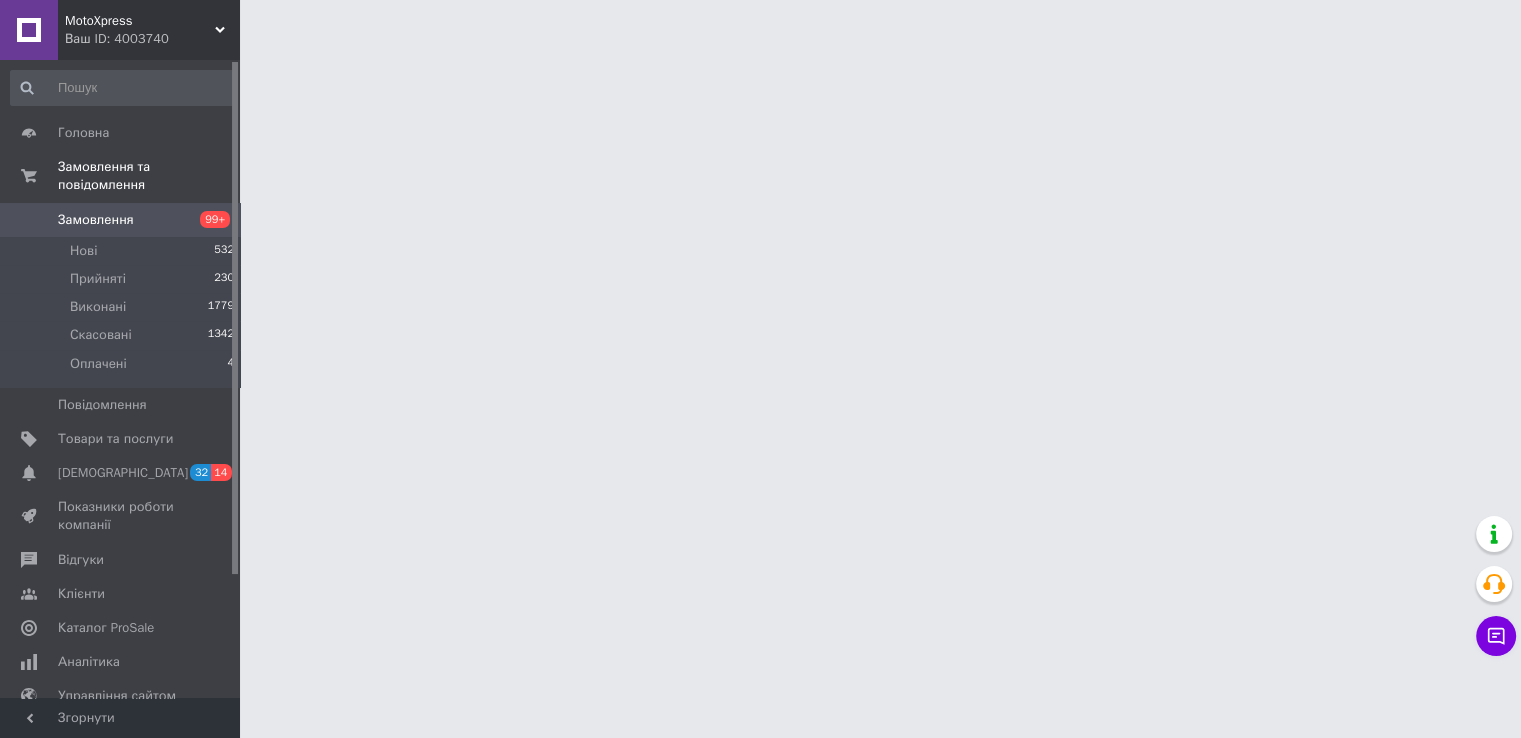 scroll, scrollTop: 0, scrollLeft: 0, axis: both 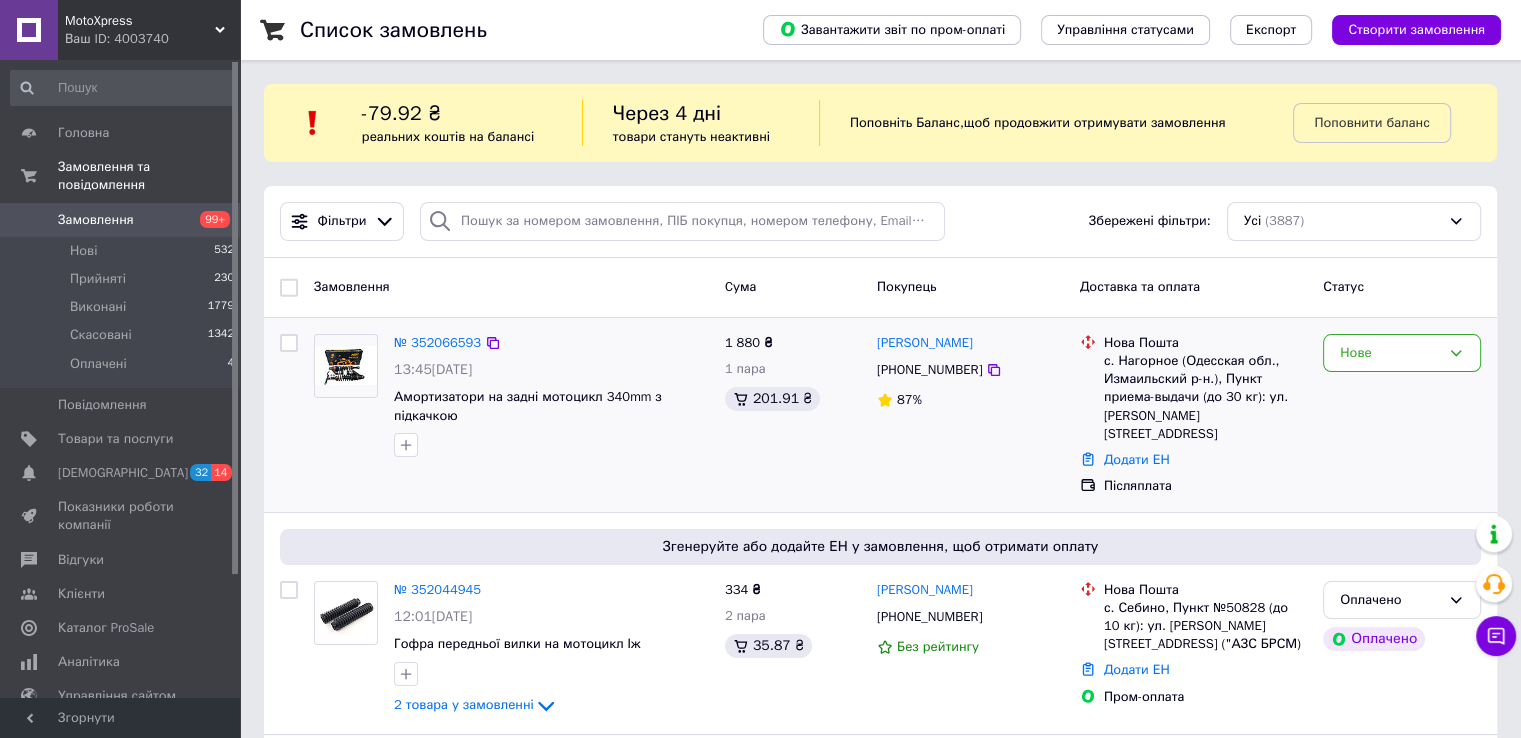 click on "Нова Пошта с. Нагорное (Одесская обл., Измаильский р-н.), Пункт приема-выдачи (до 30 кг): ул. Шевченко, 21а" at bounding box center [1193, 388] 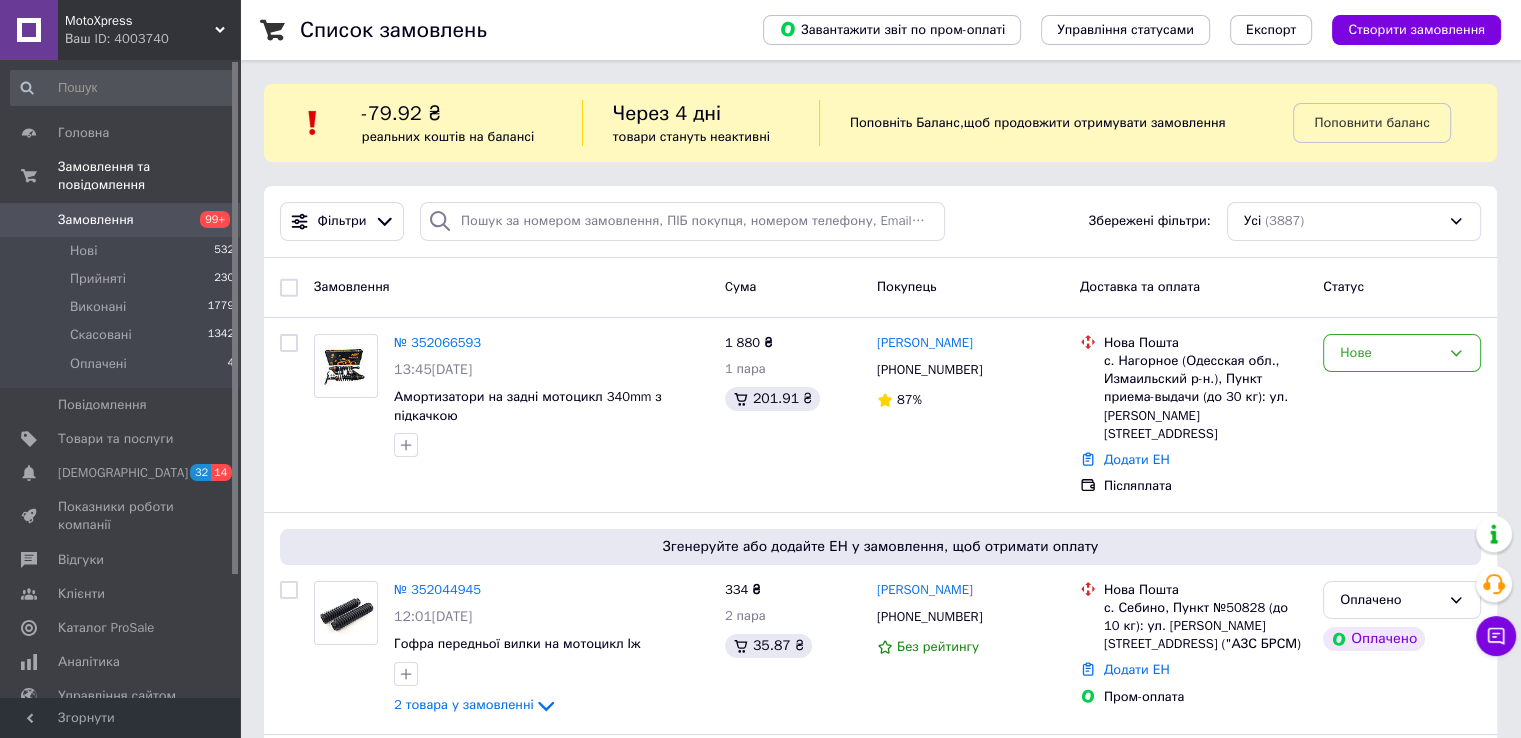 scroll, scrollTop: 300, scrollLeft: 0, axis: vertical 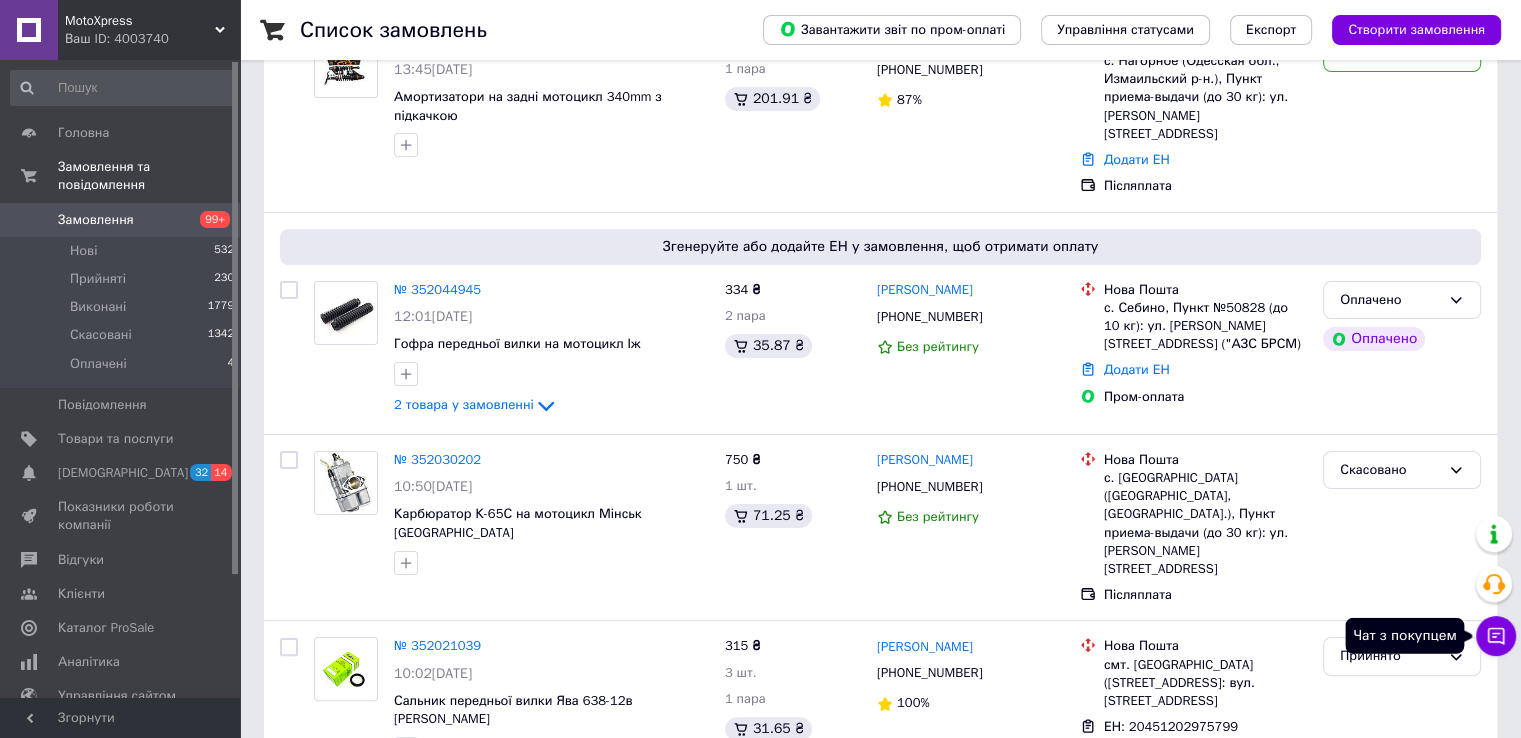 drag, startPoint x: 1511, startPoint y: 634, endPoint x: 1496, endPoint y: 625, distance: 17.492855 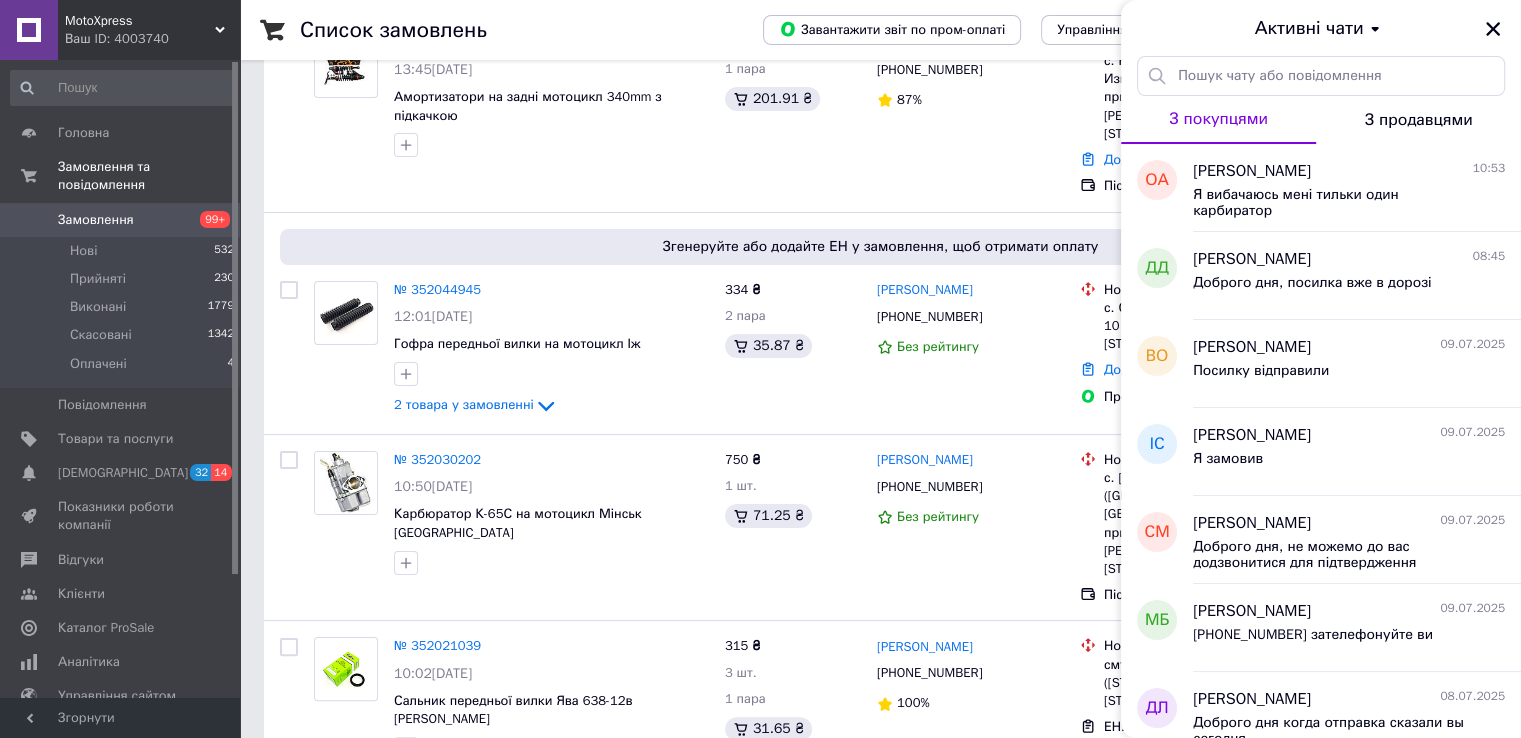 click 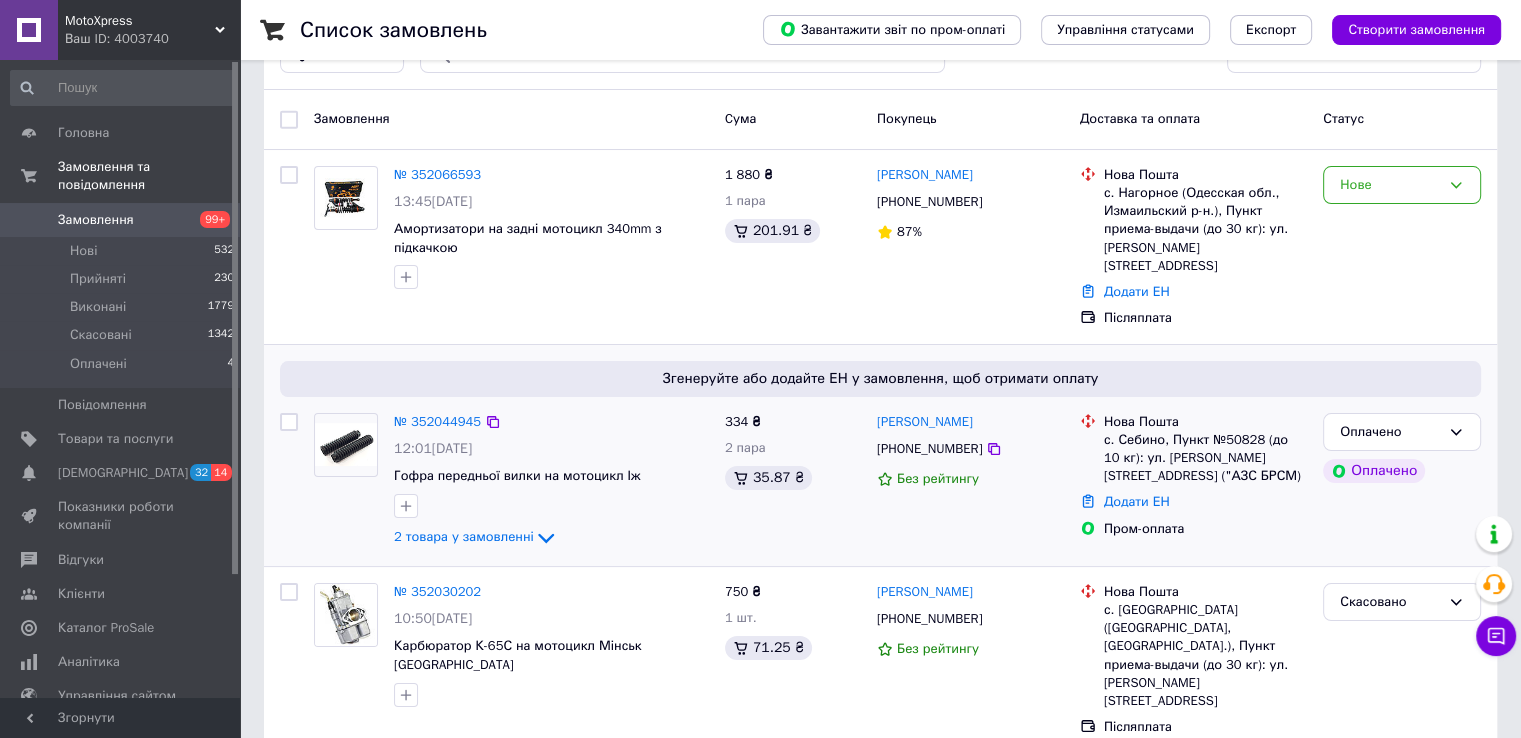 scroll, scrollTop: 200, scrollLeft: 0, axis: vertical 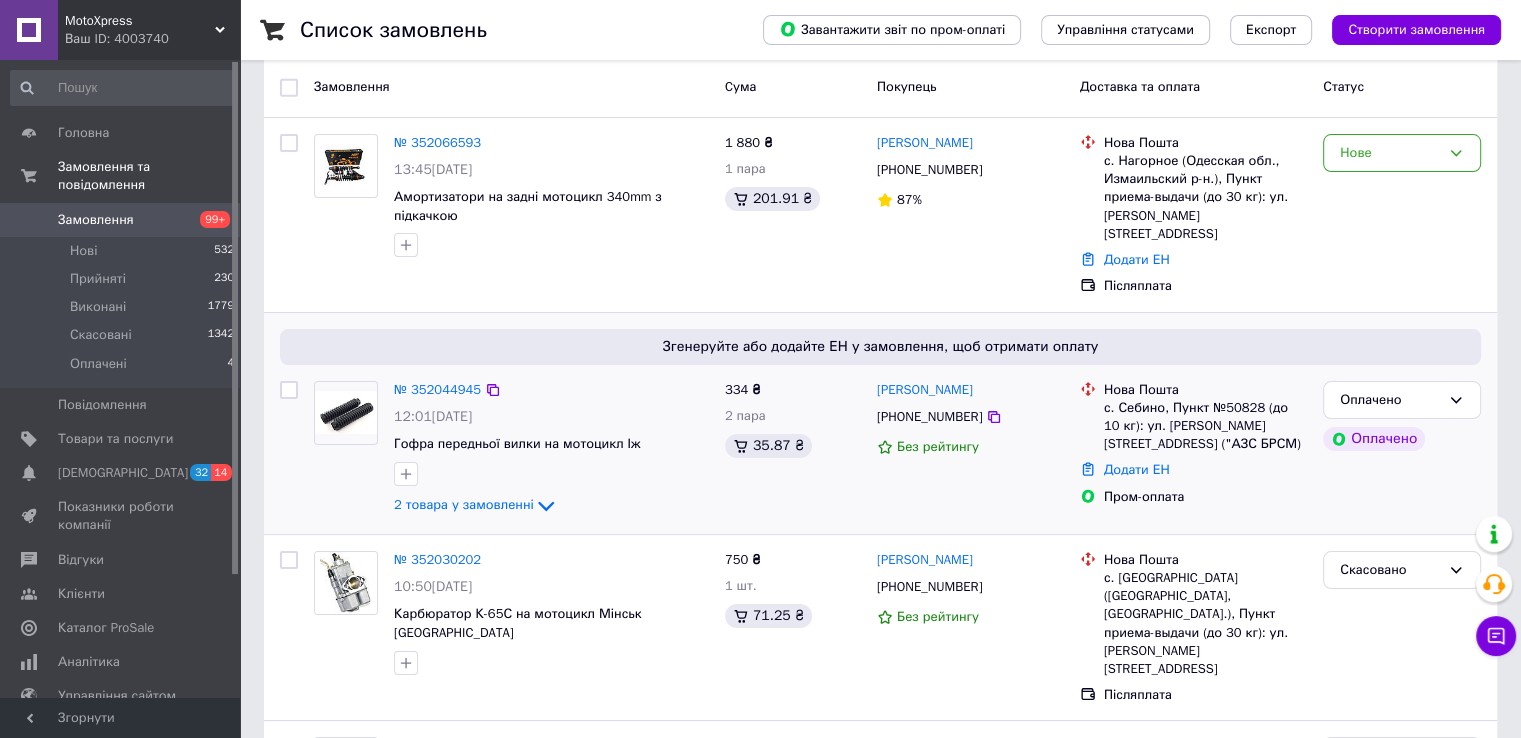 click at bounding box center [346, 412] 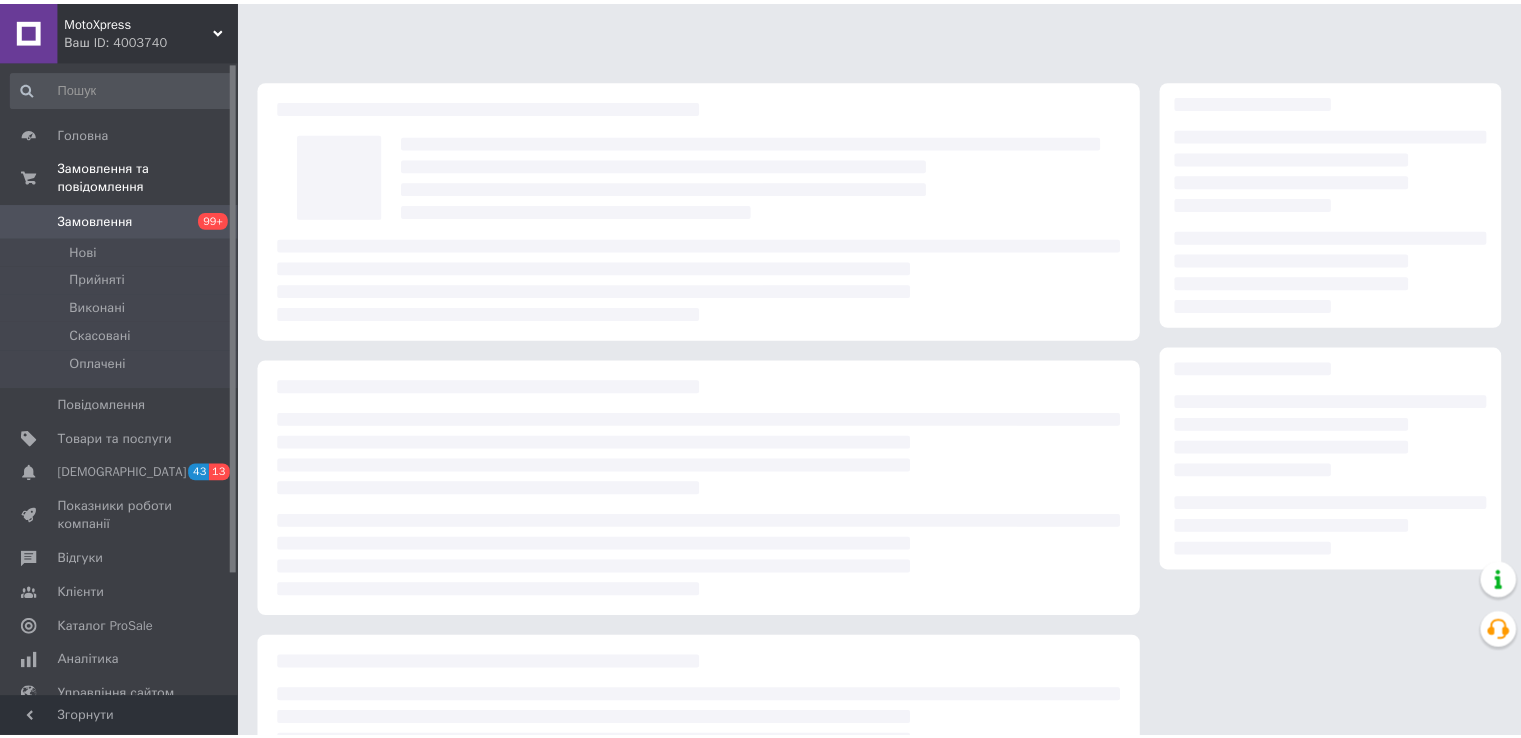 scroll, scrollTop: 0, scrollLeft: 0, axis: both 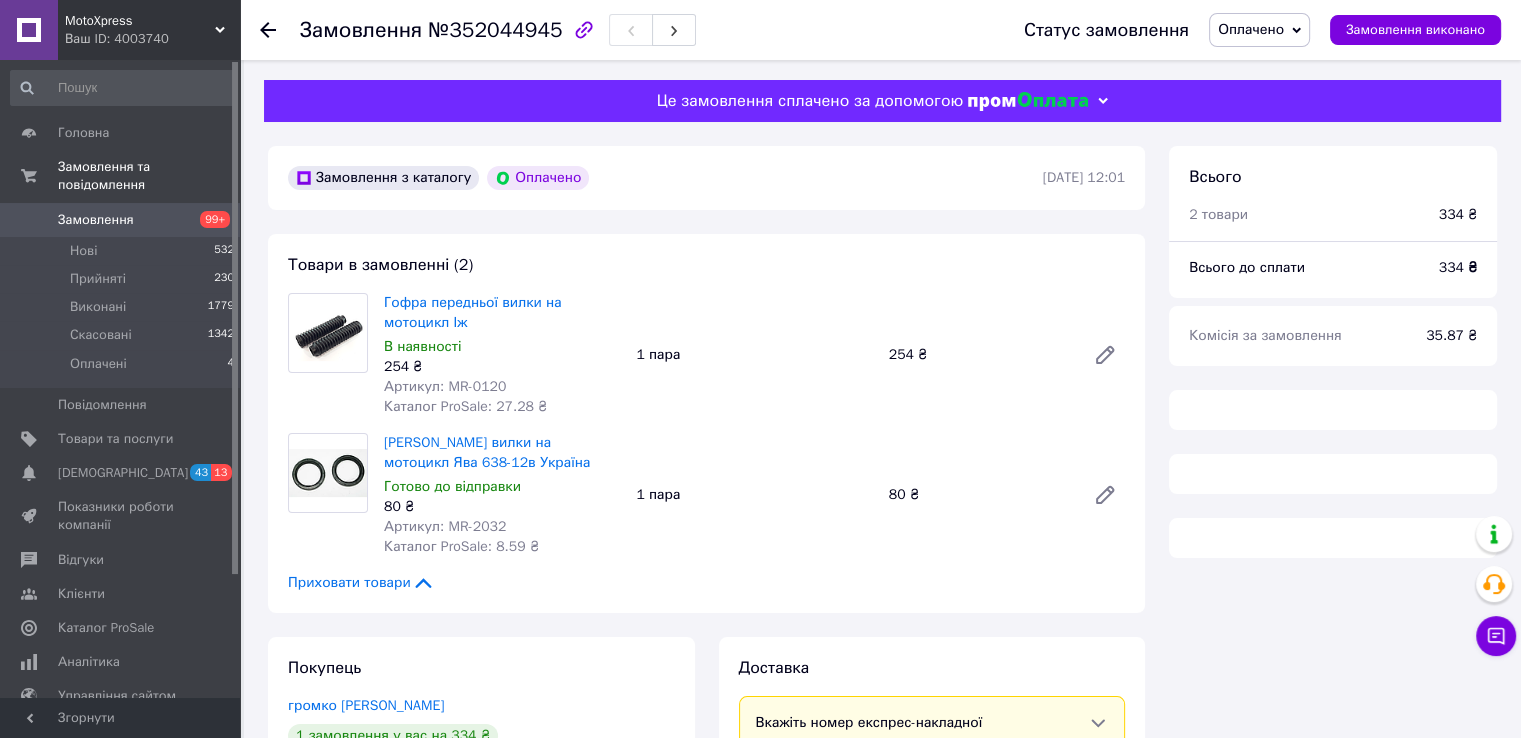 click on "254 ₴" at bounding box center [502, 367] 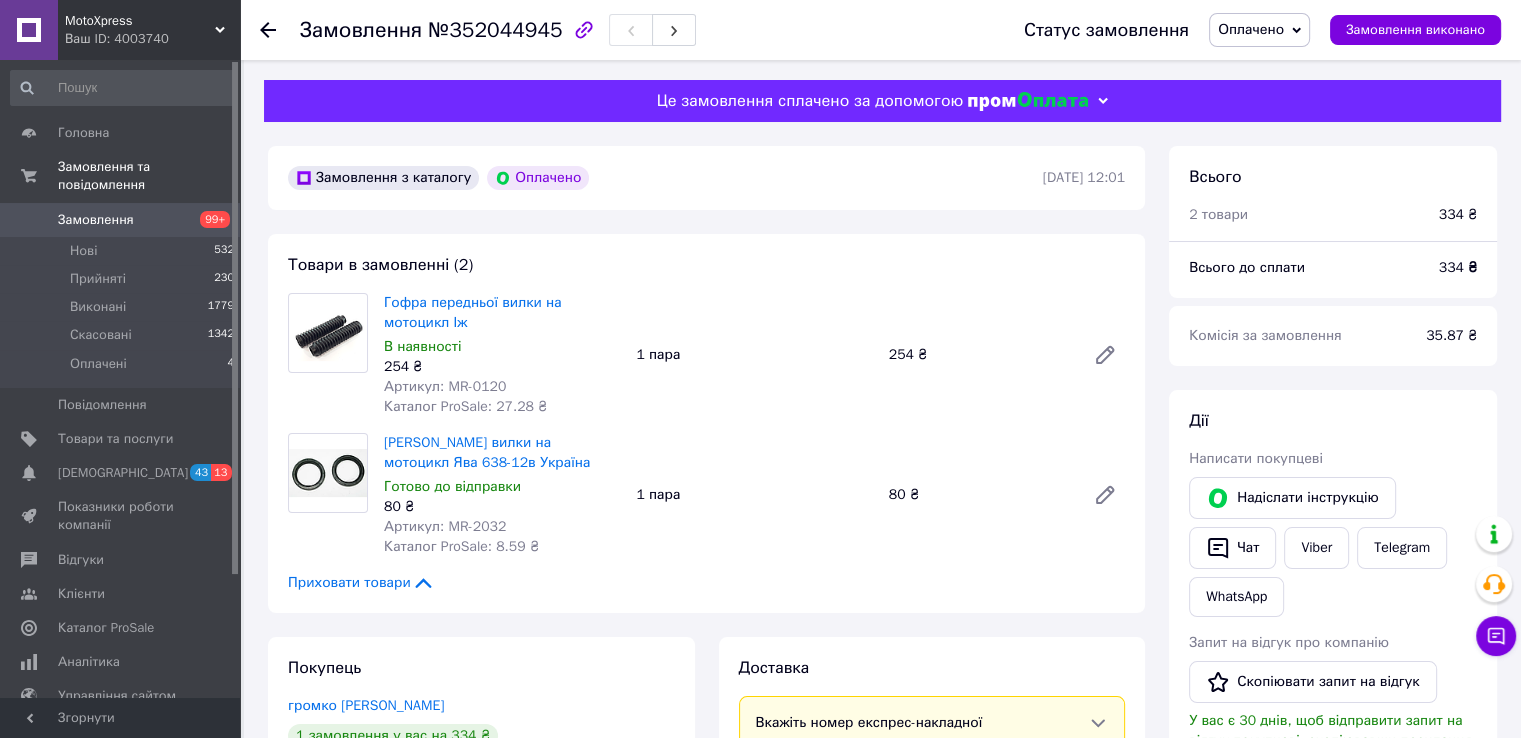 click on "254 ₴" at bounding box center (502, 367) 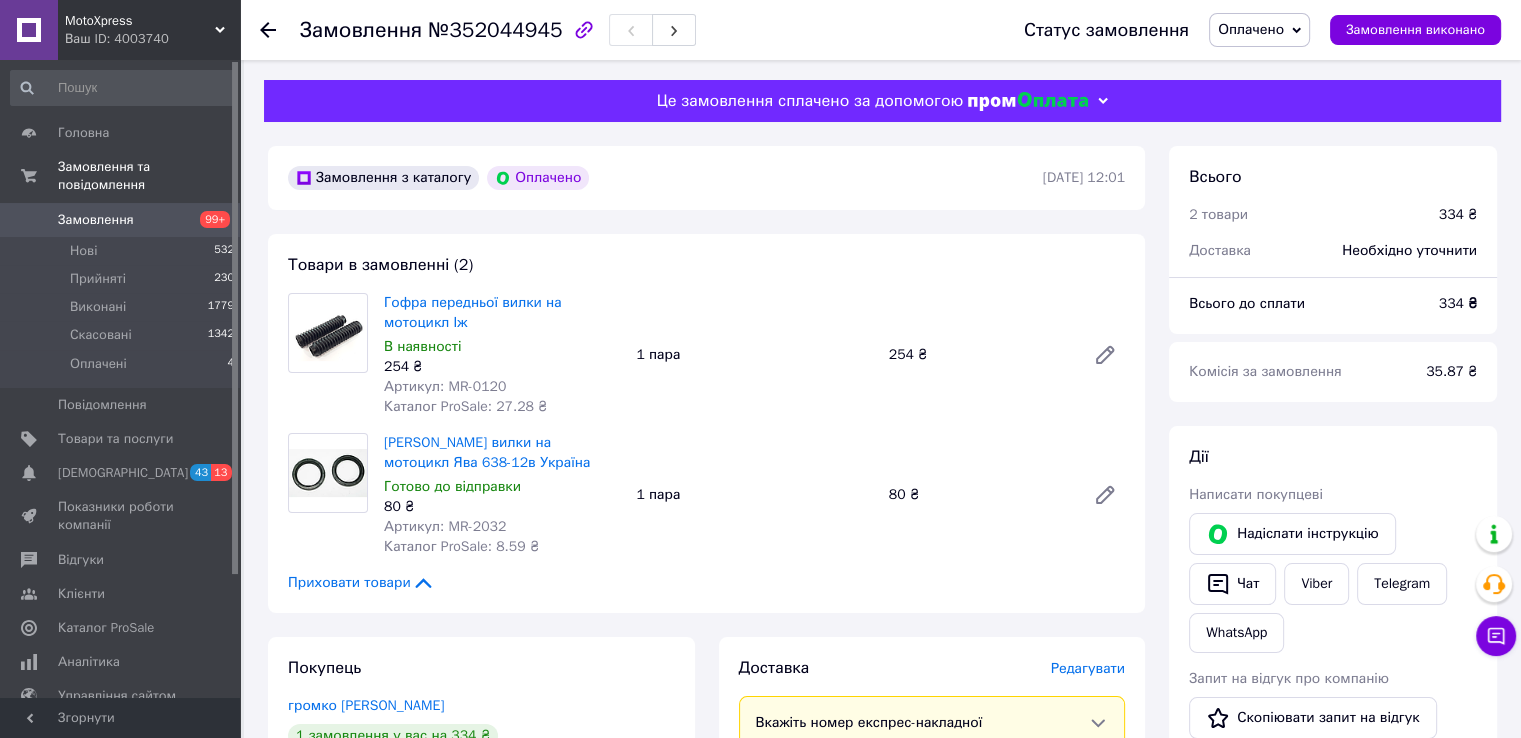 click on "Артикул: MR-0120" at bounding box center [445, 386] 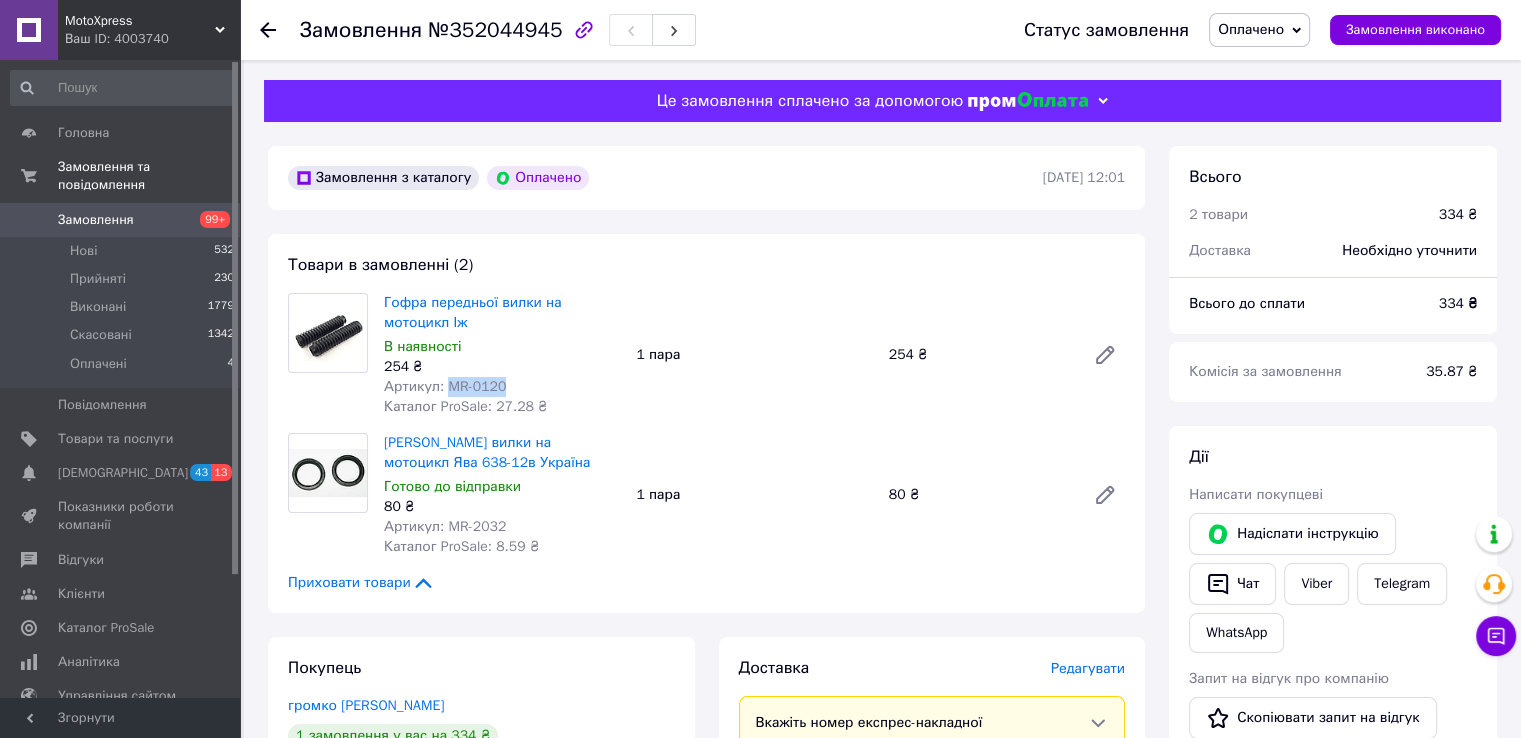 copy on "MR-0120" 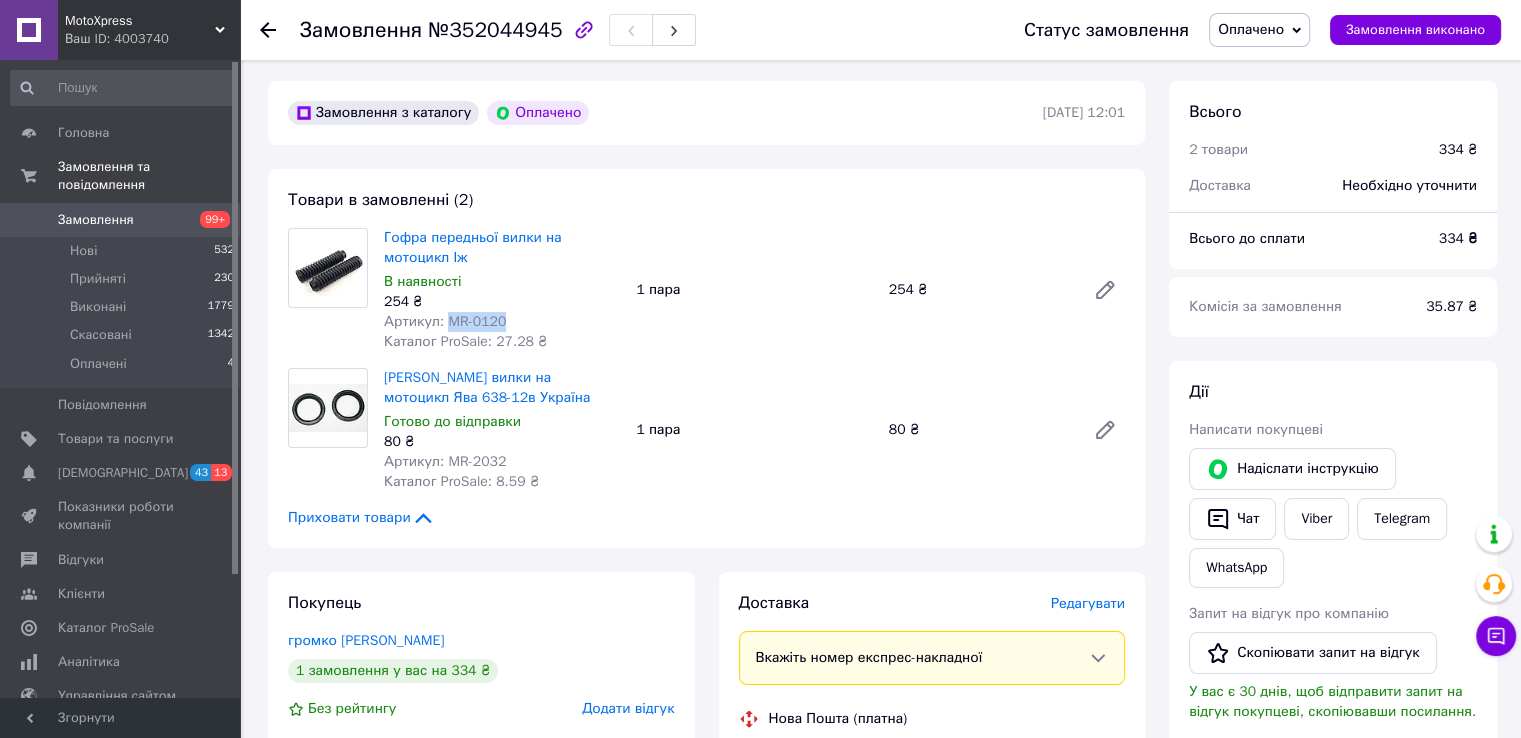 scroll, scrollTop: 100, scrollLeft: 0, axis: vertical 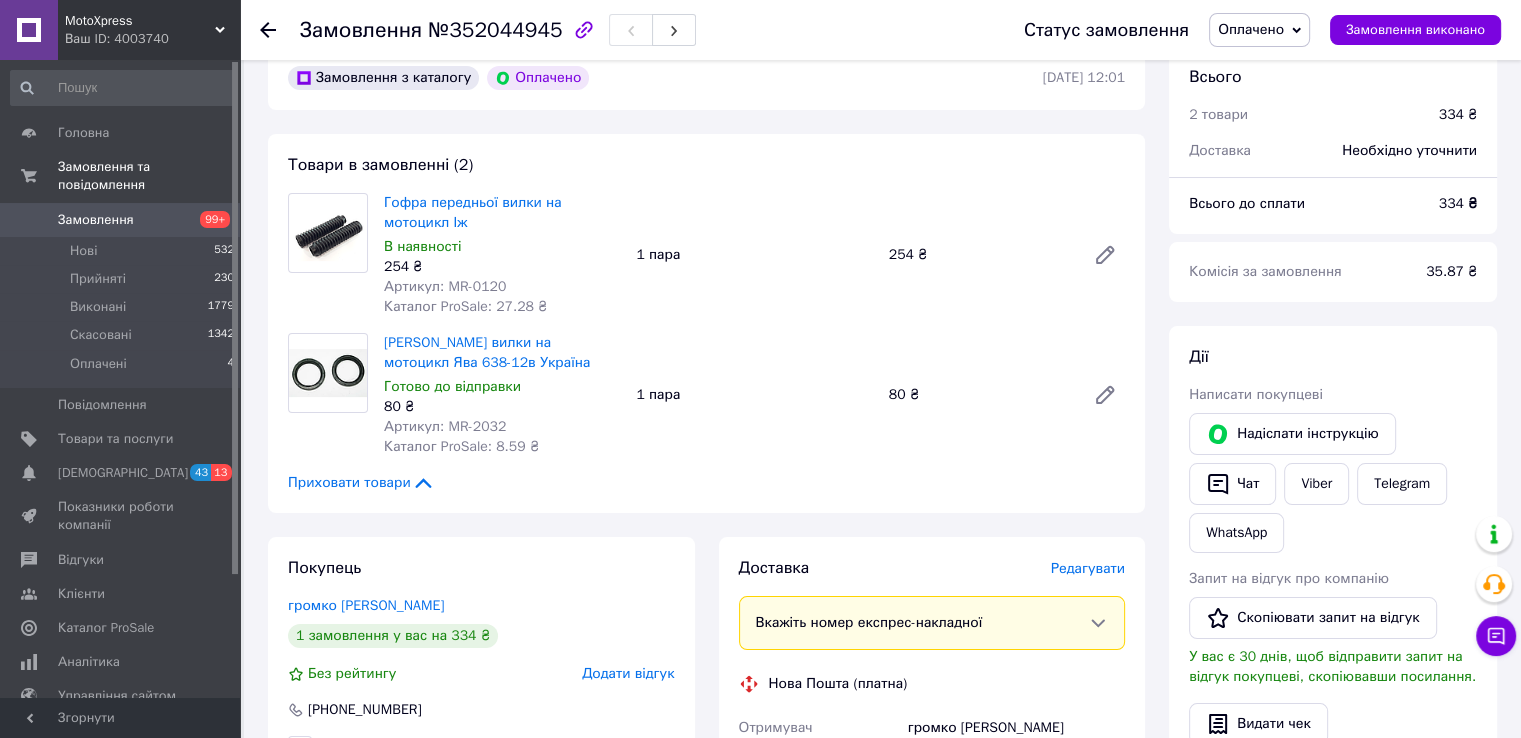 click on "Артикул: MR-2032" at bounding box center (445, 426) 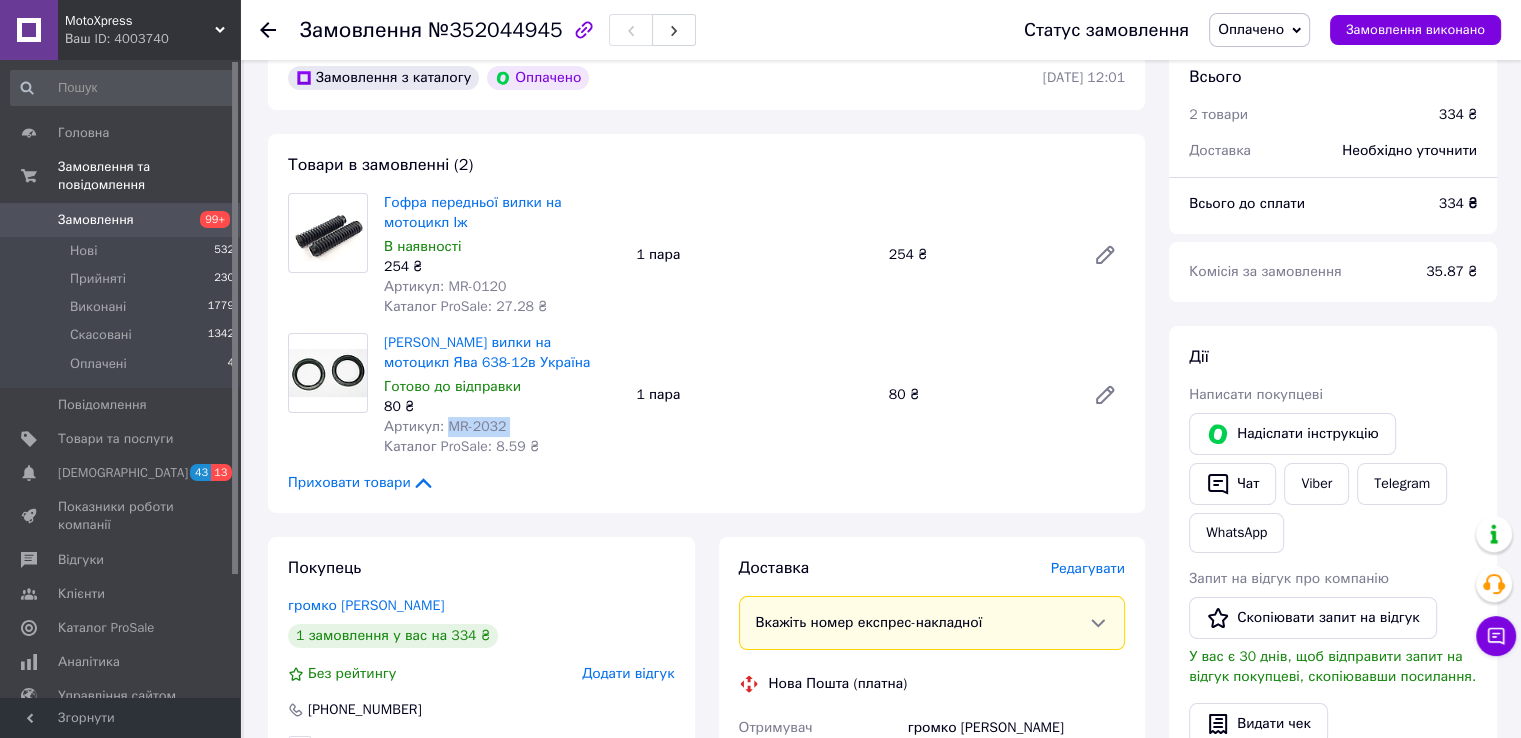 copy on "MR-2032" 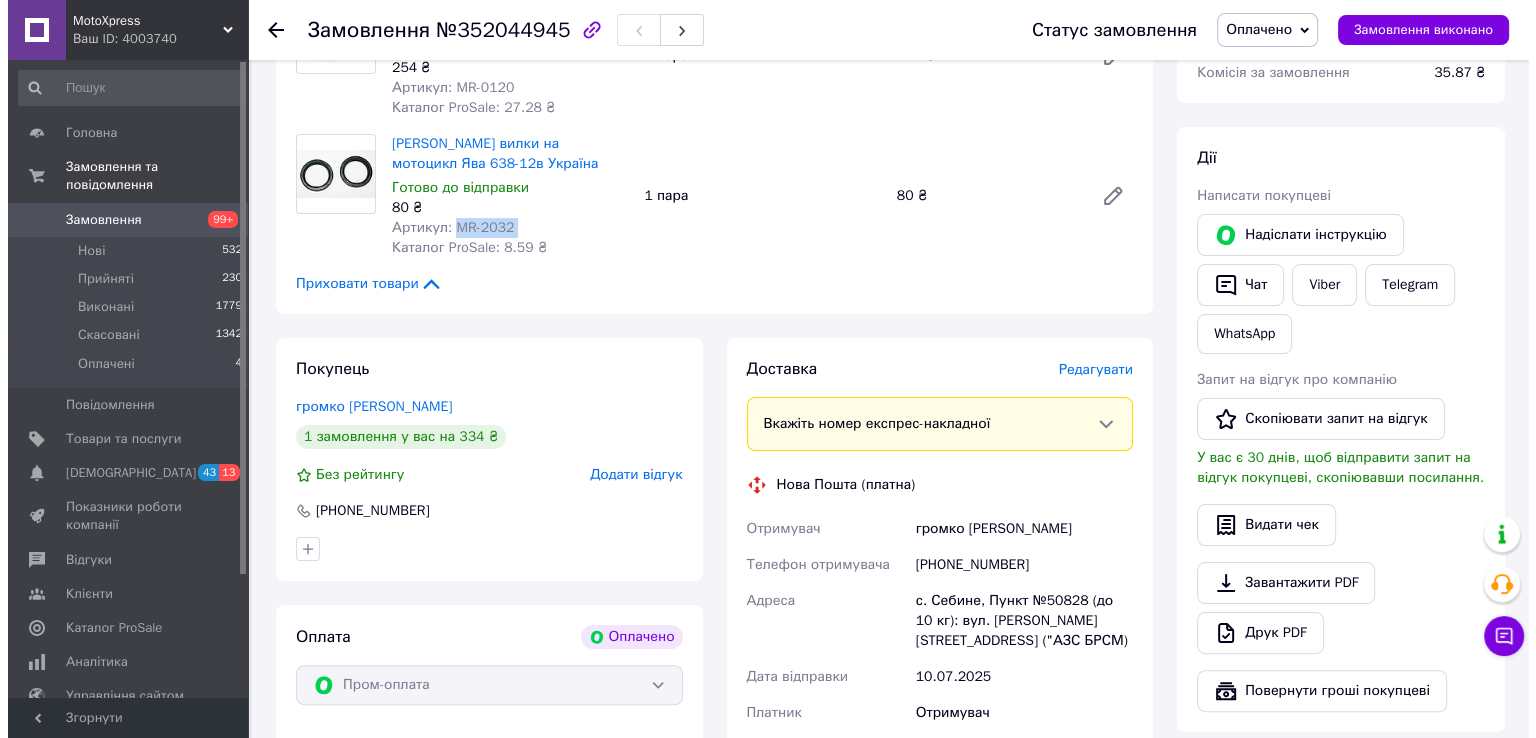 scroll, scrollTop: 400, scrollLeft: 0, axis: vertical 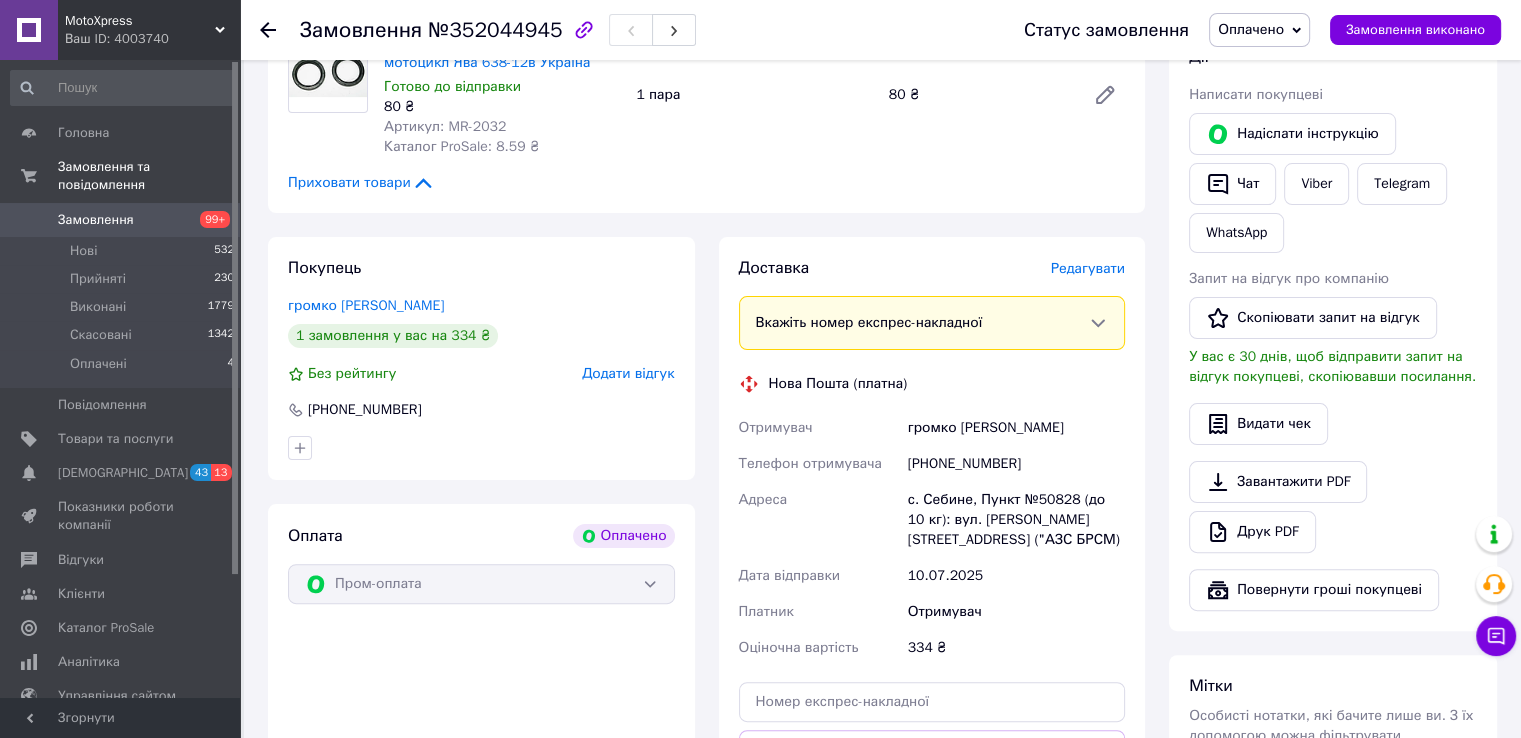 click on "Редагувати" at bounding box center (1088, 268) 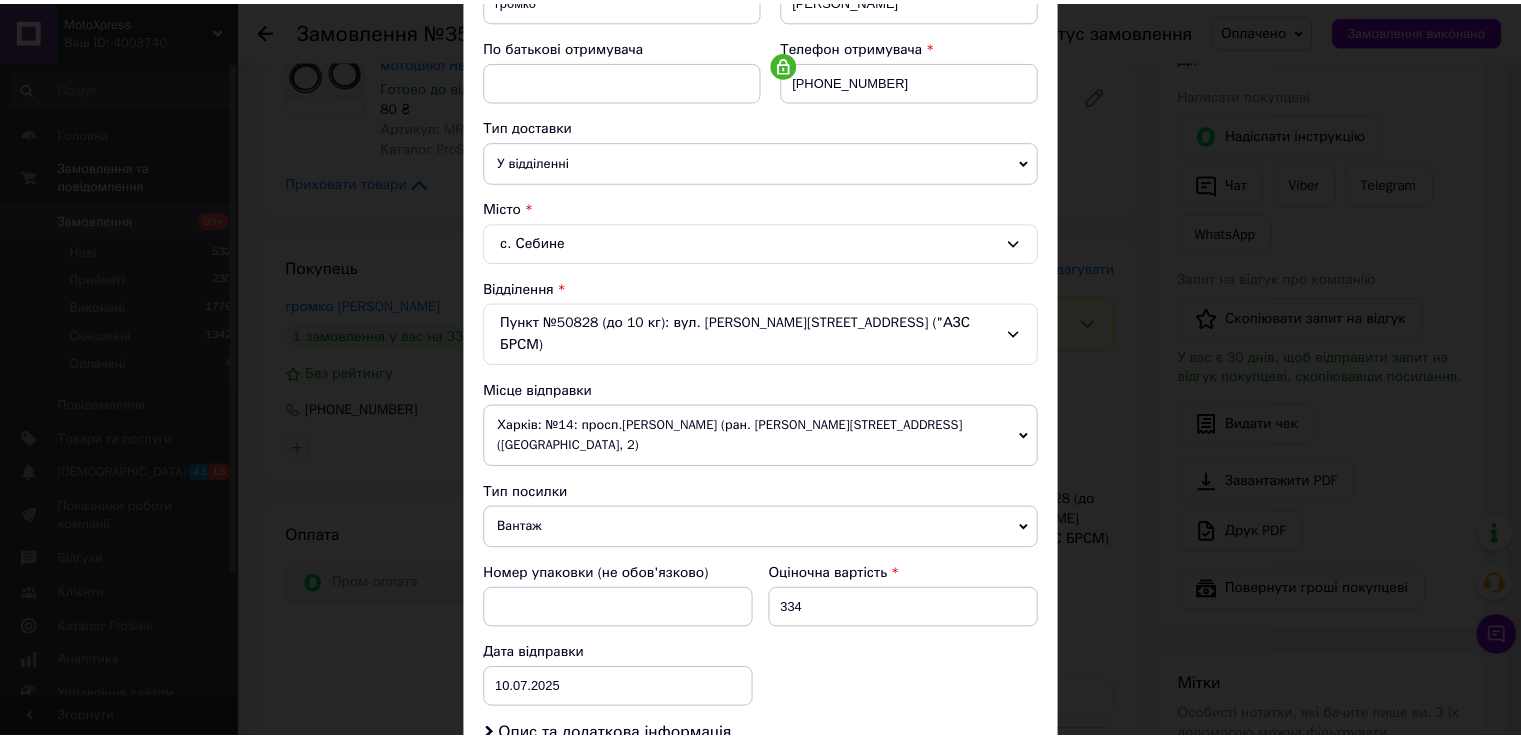 scroll, scrollTop: 584, scrollLeft: 0, axis: vertical 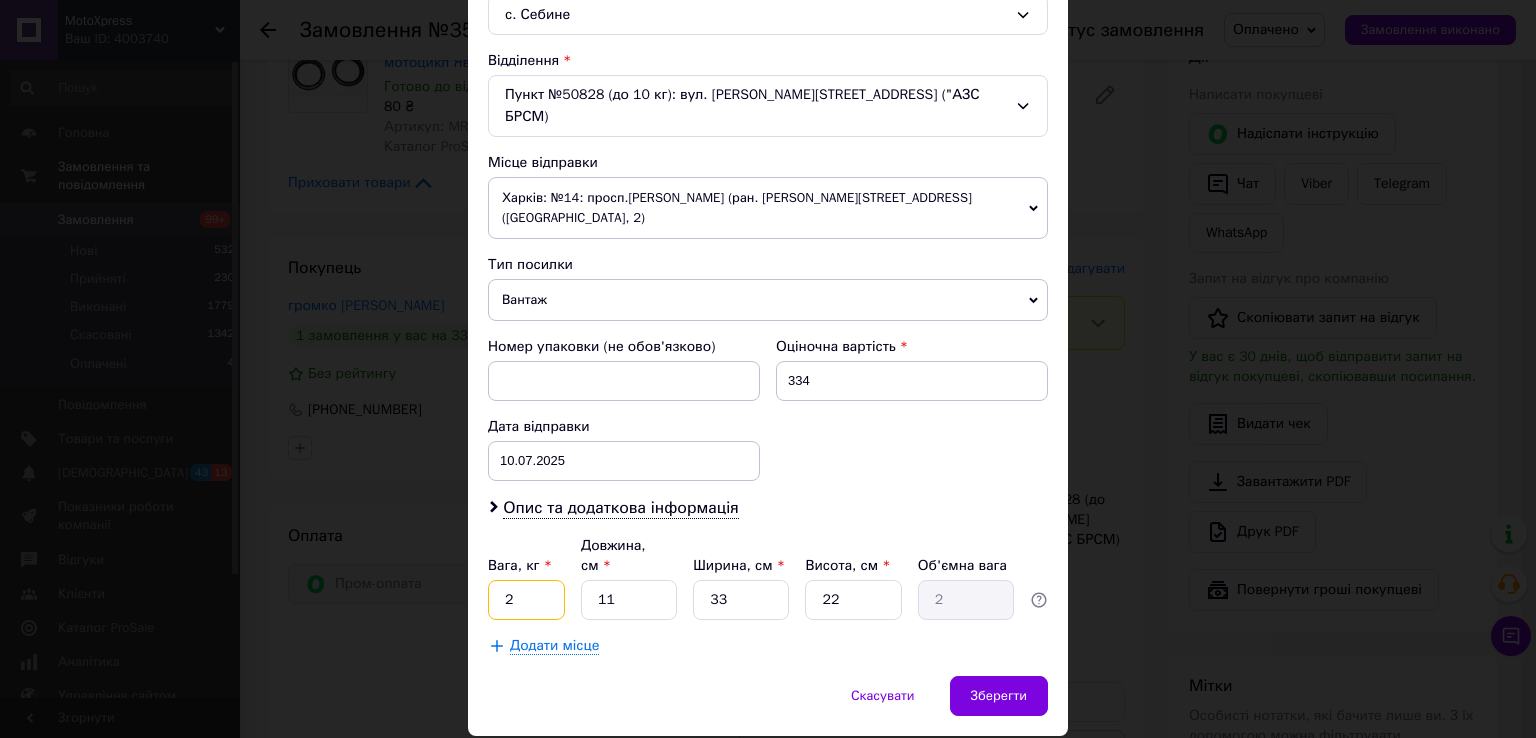 click on "2" at bounding box center (526, 600) 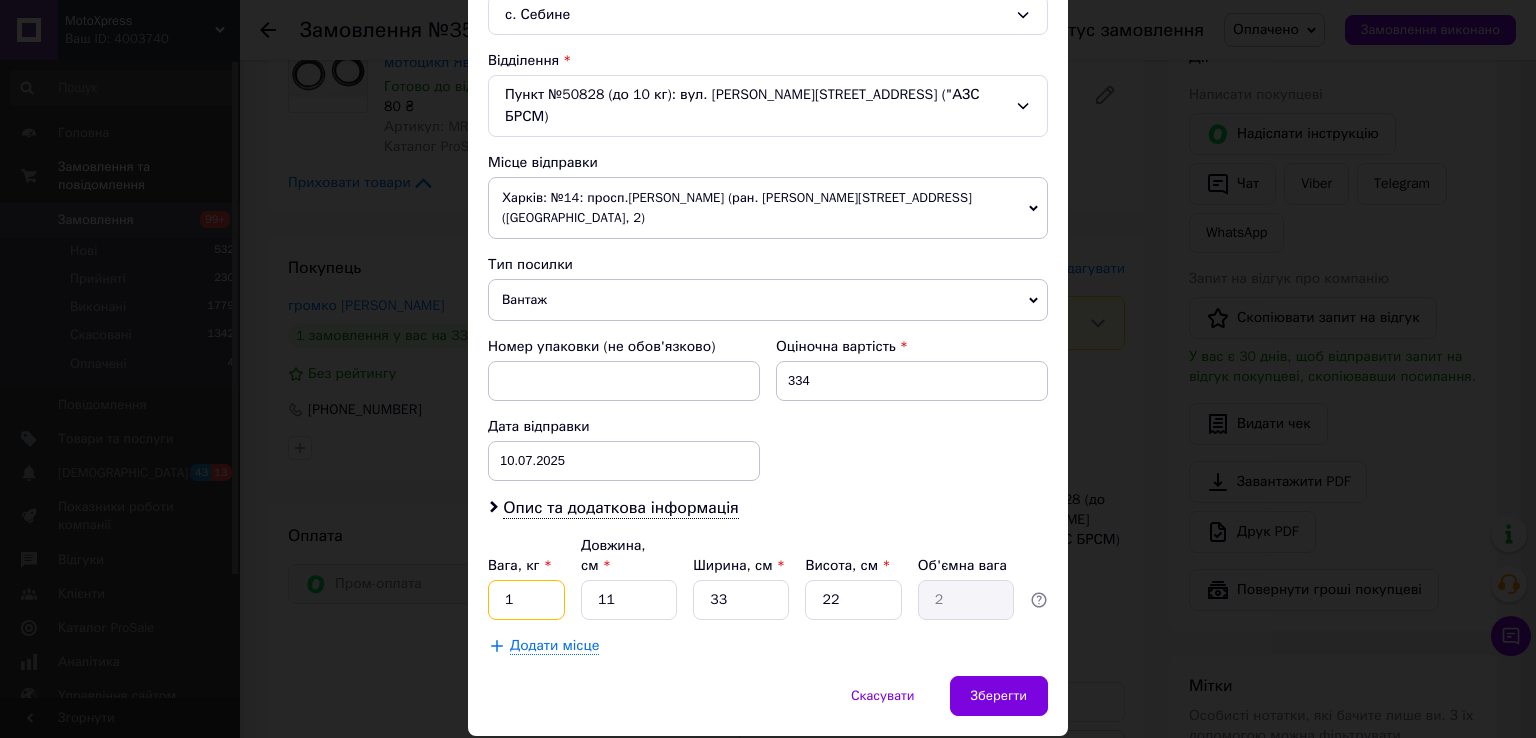 type on "1" 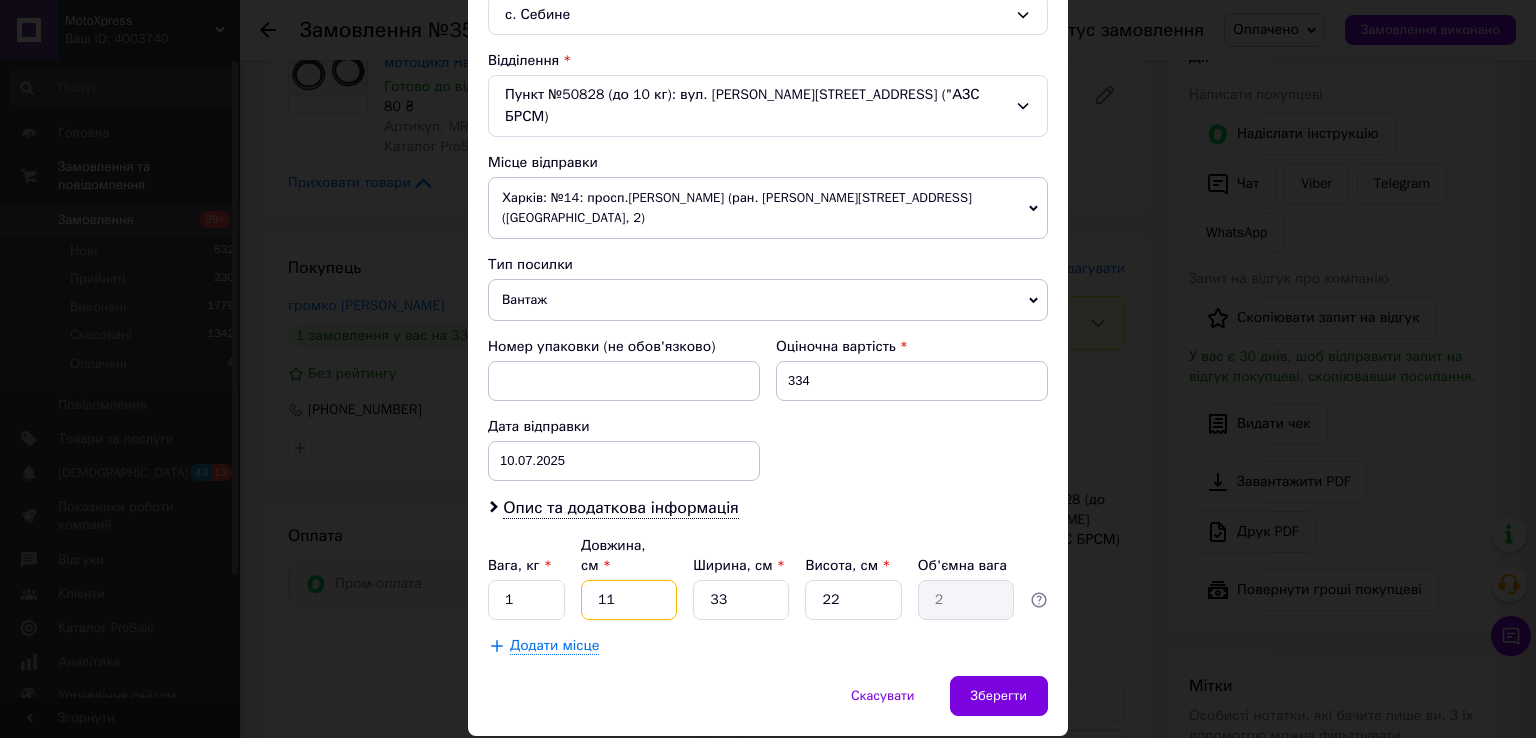 type on "2" 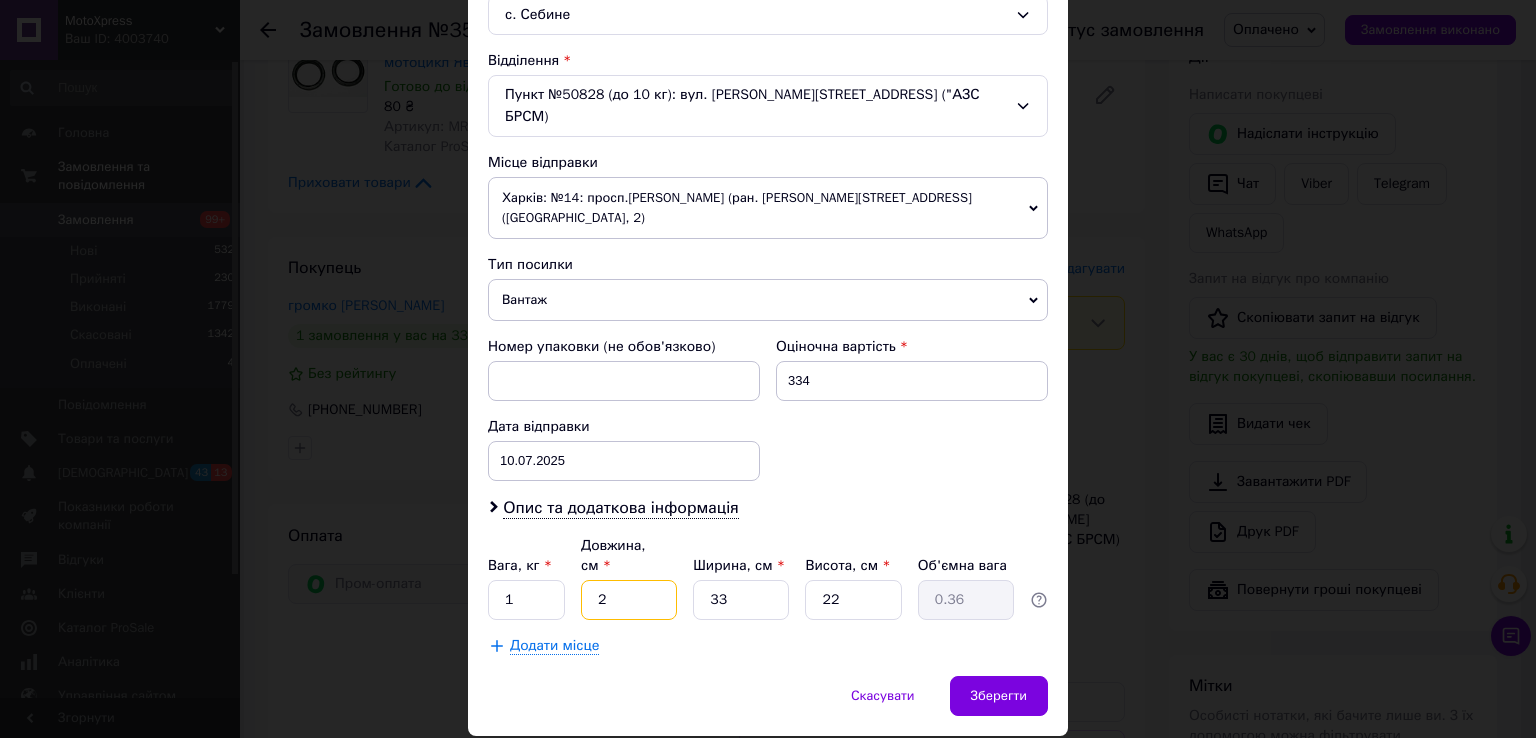 type on "23" 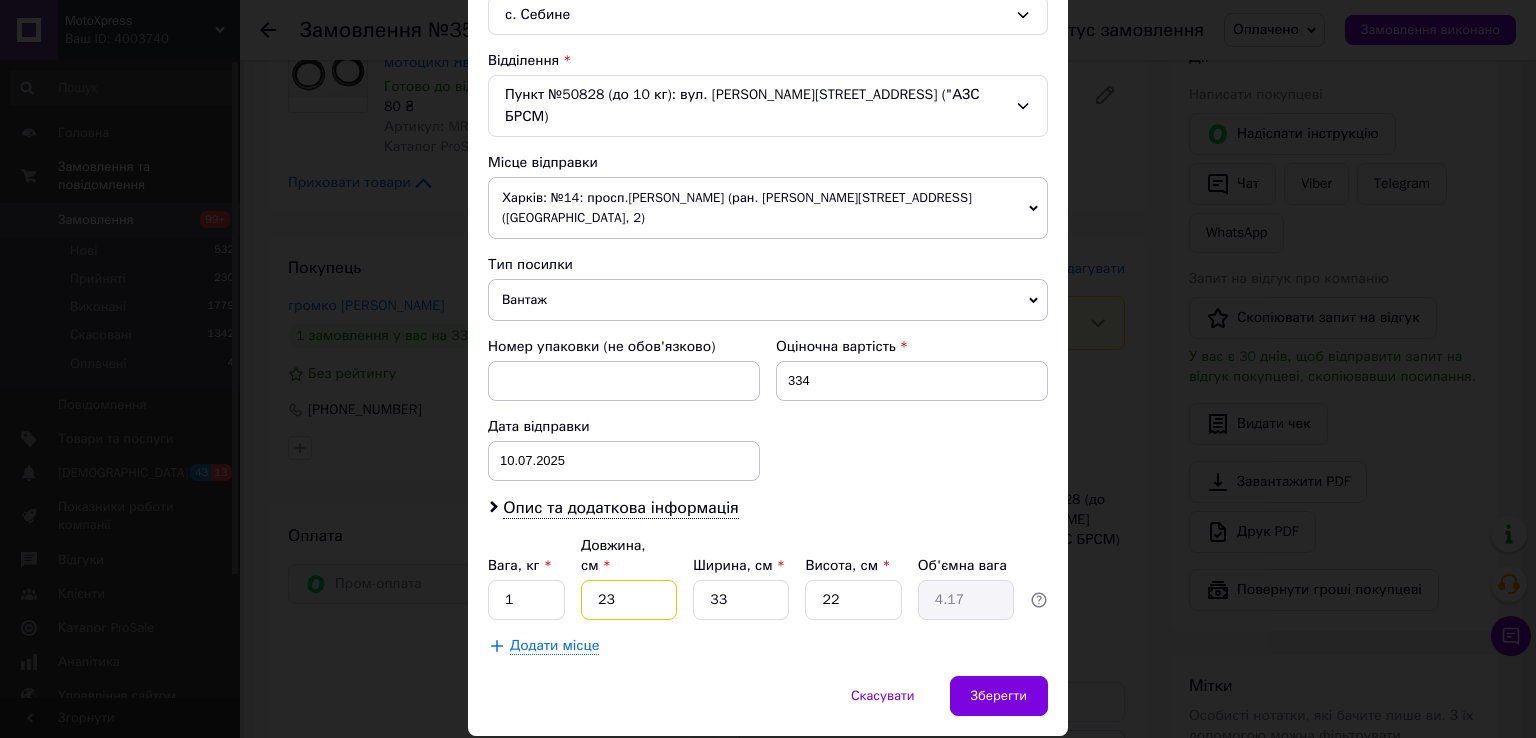type on "23" 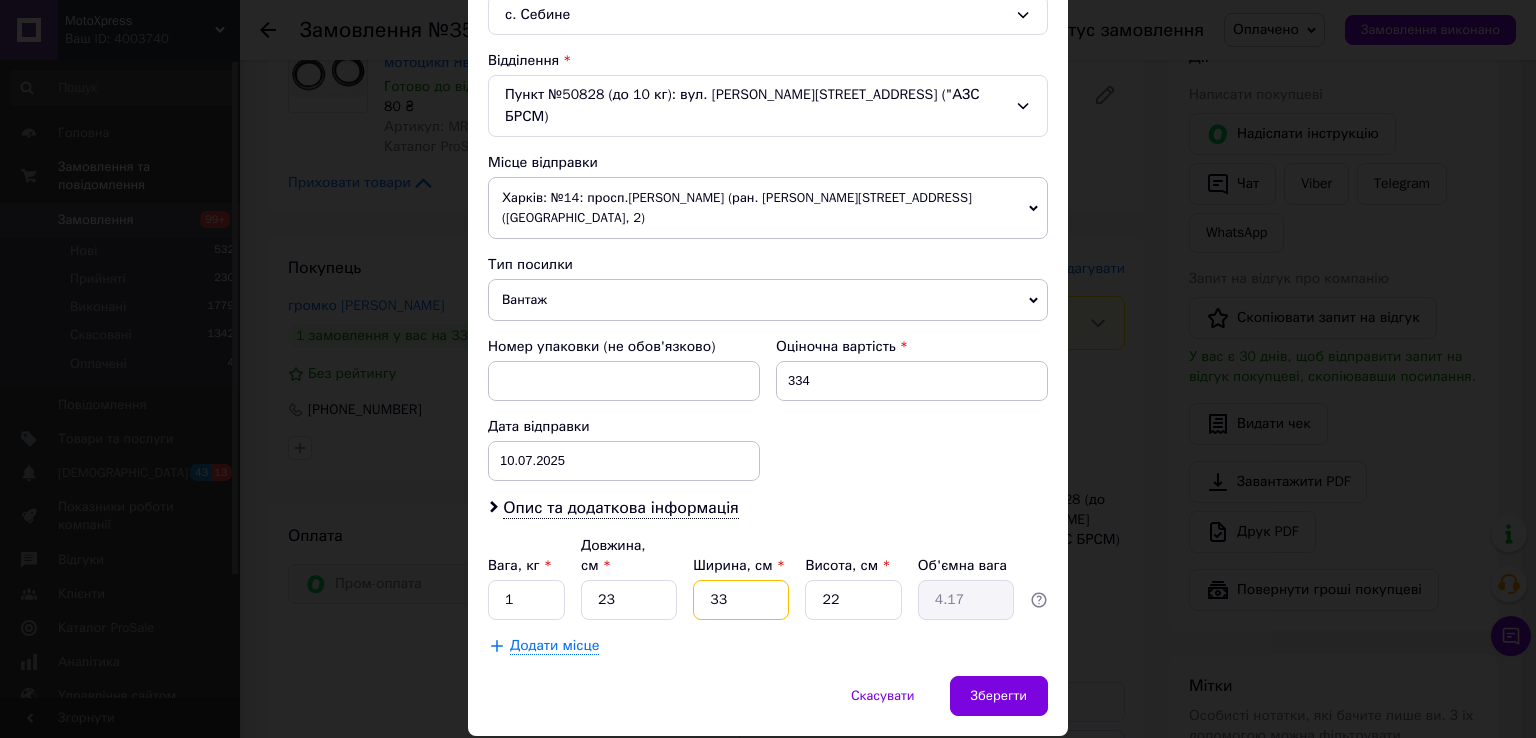 type on "1" 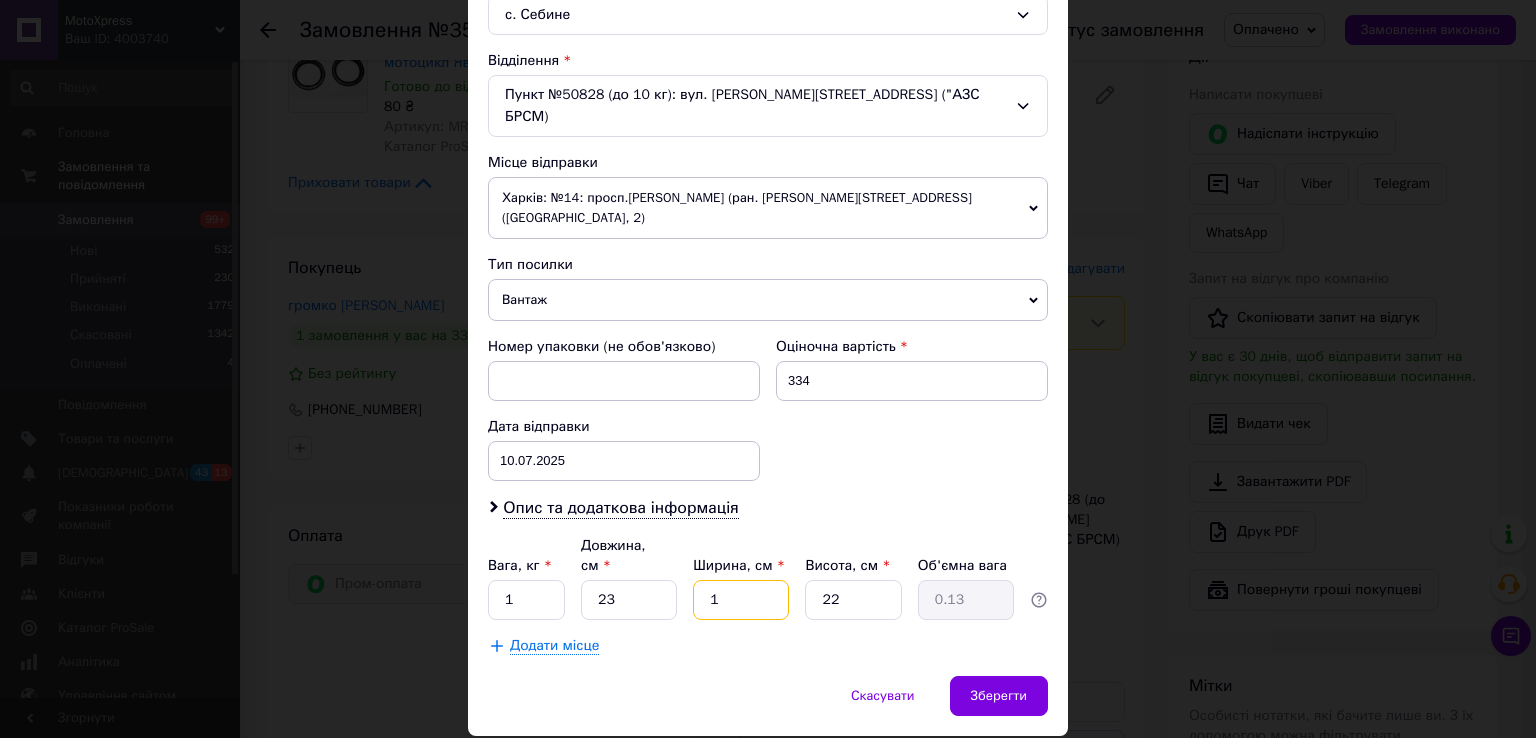 type on "16" 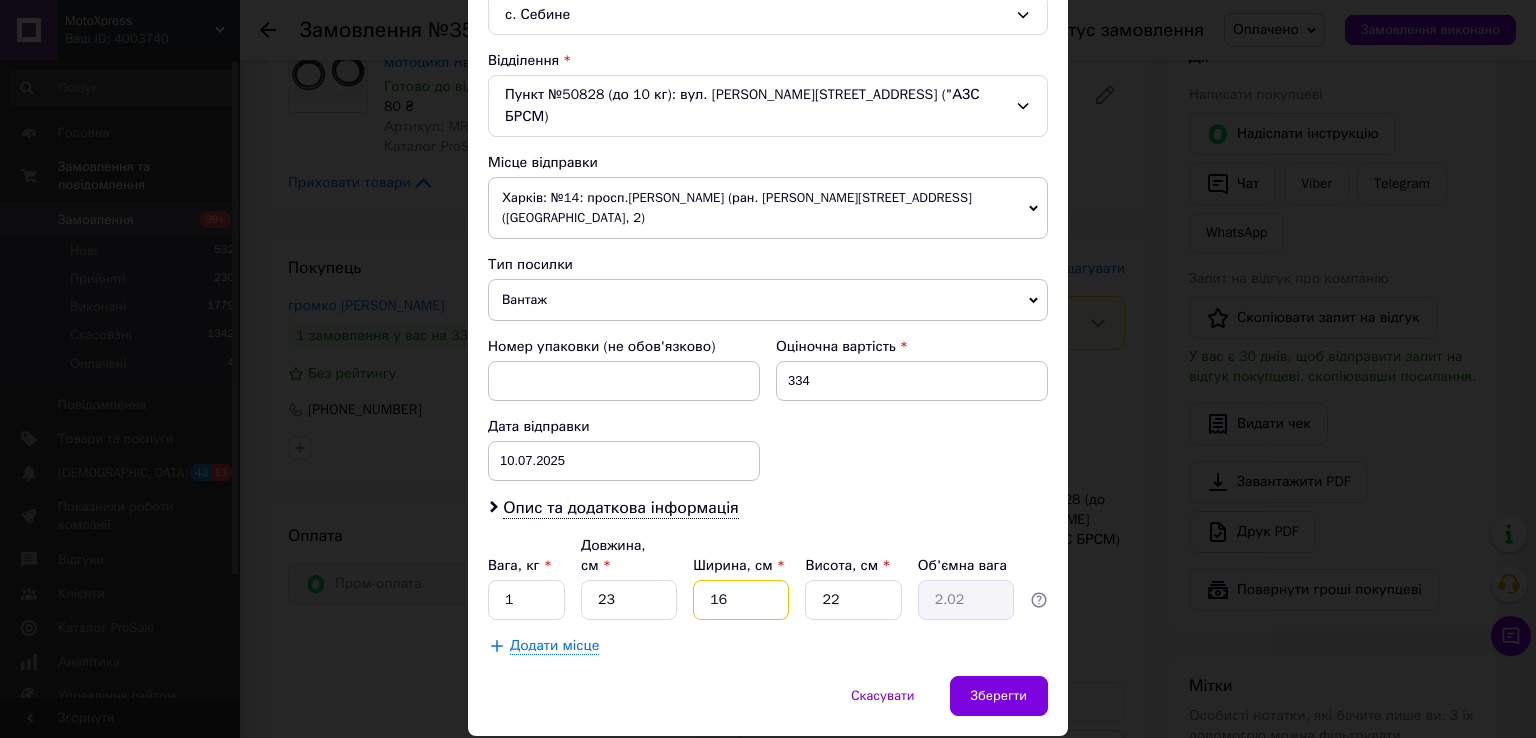 type on "16" 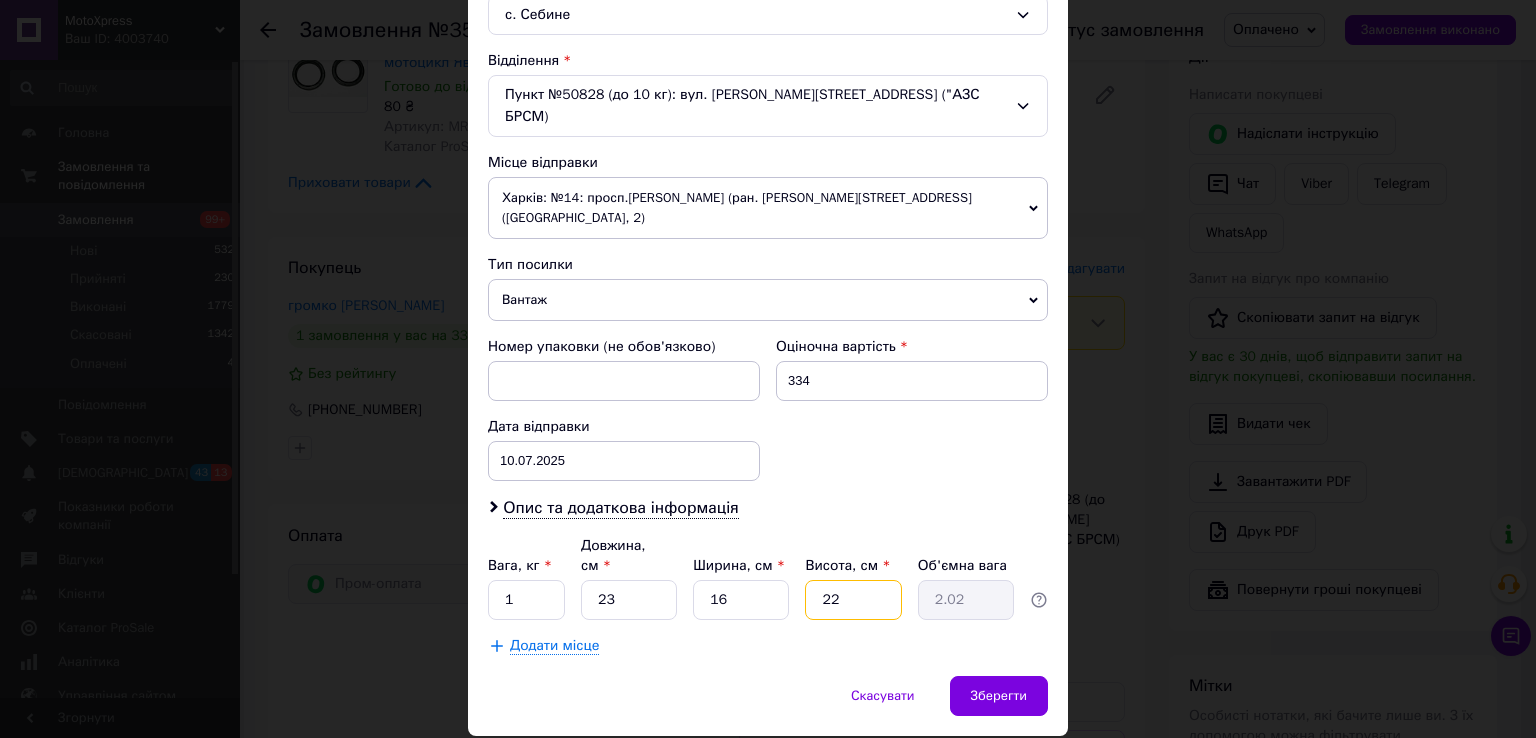type on "1" 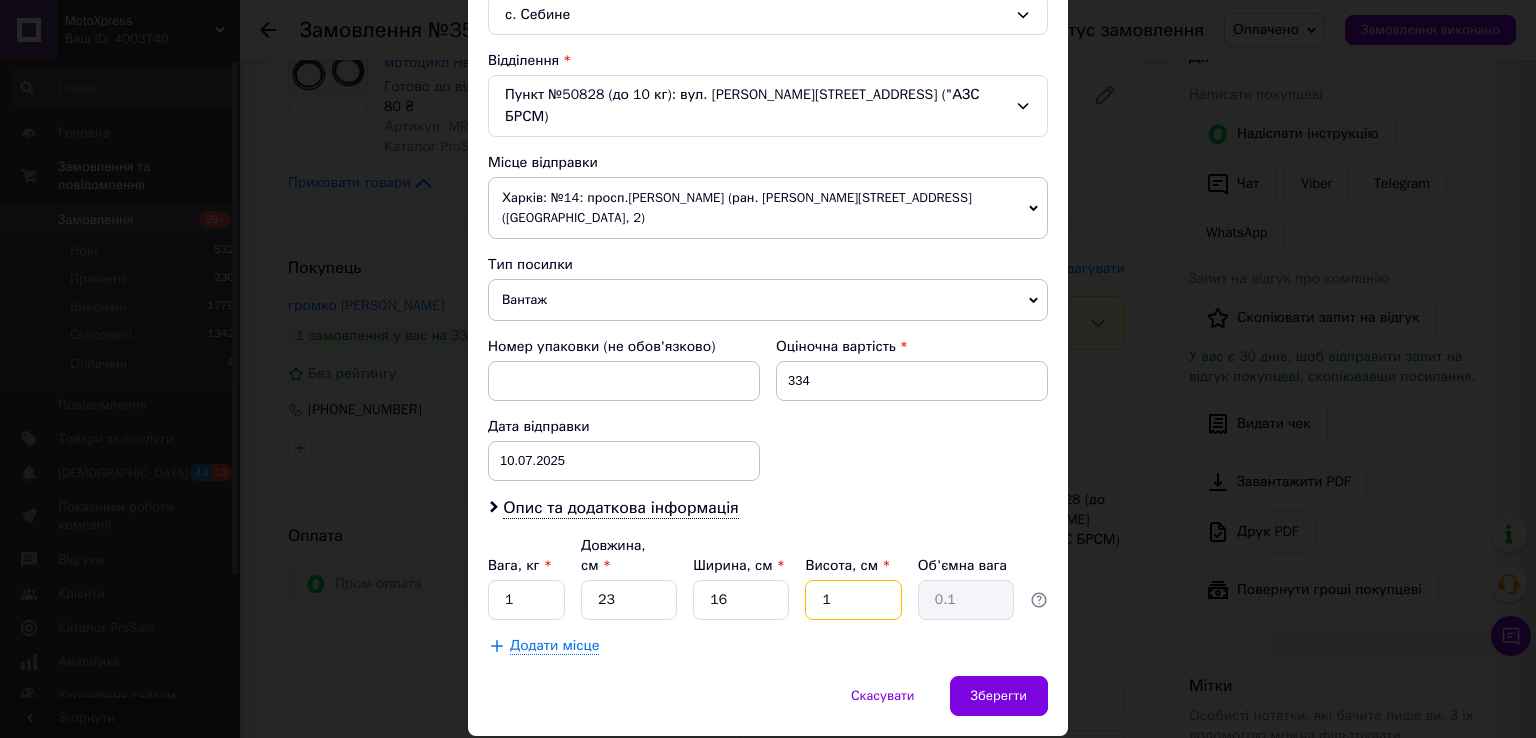 type on "10" 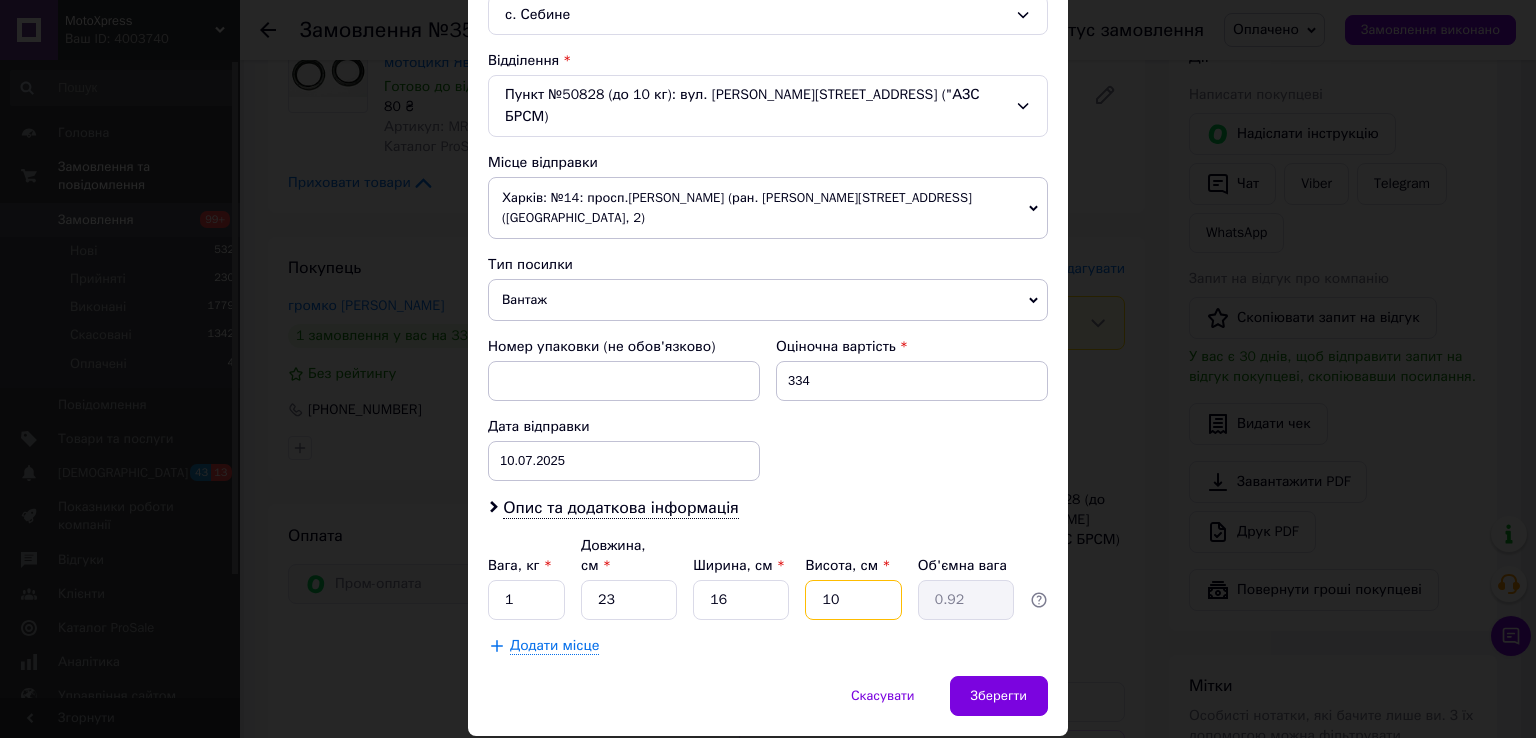 type on "10" 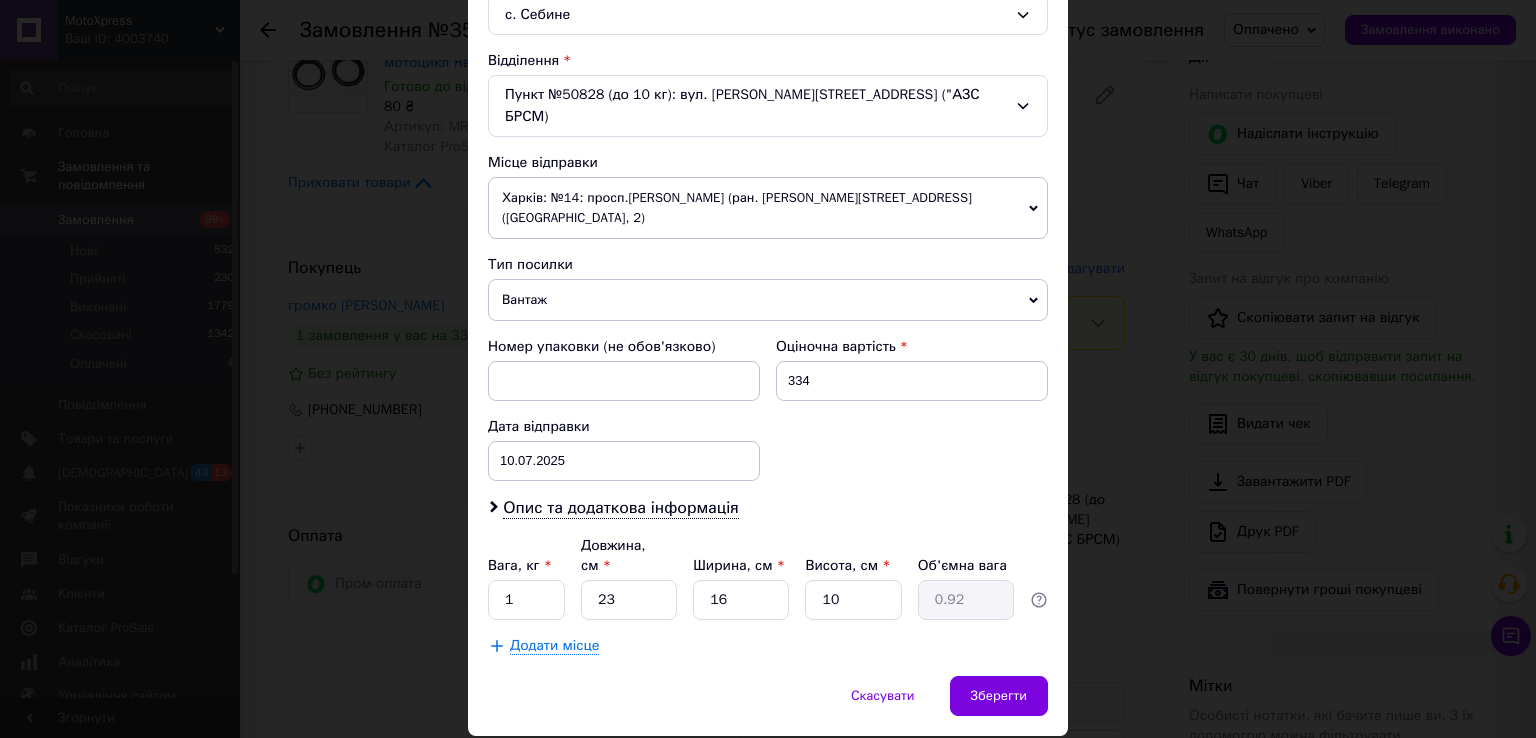 click on "Скасувати   Зберегти" at bounding box center [768, 706] 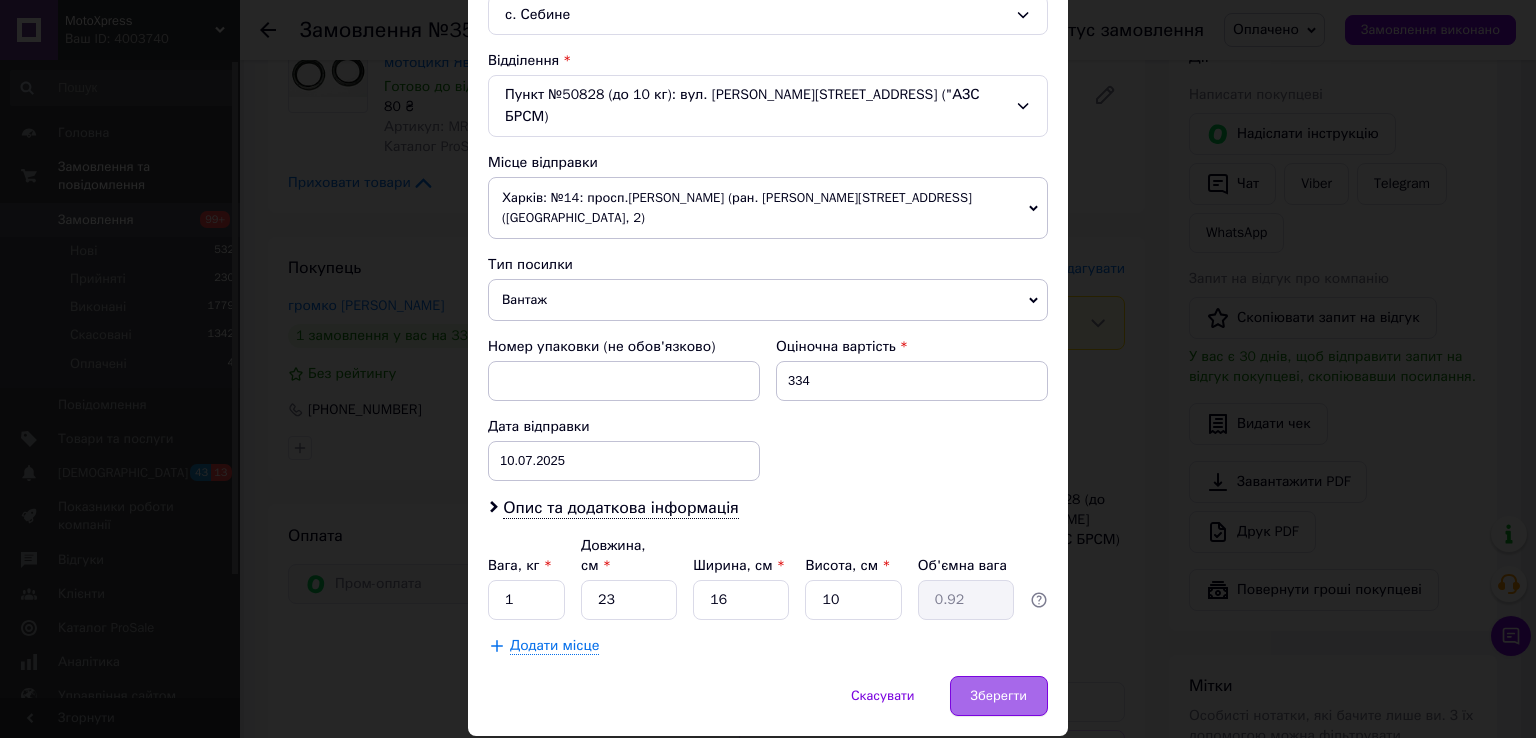click on "Зберегти" at bounding box center (999, 696) 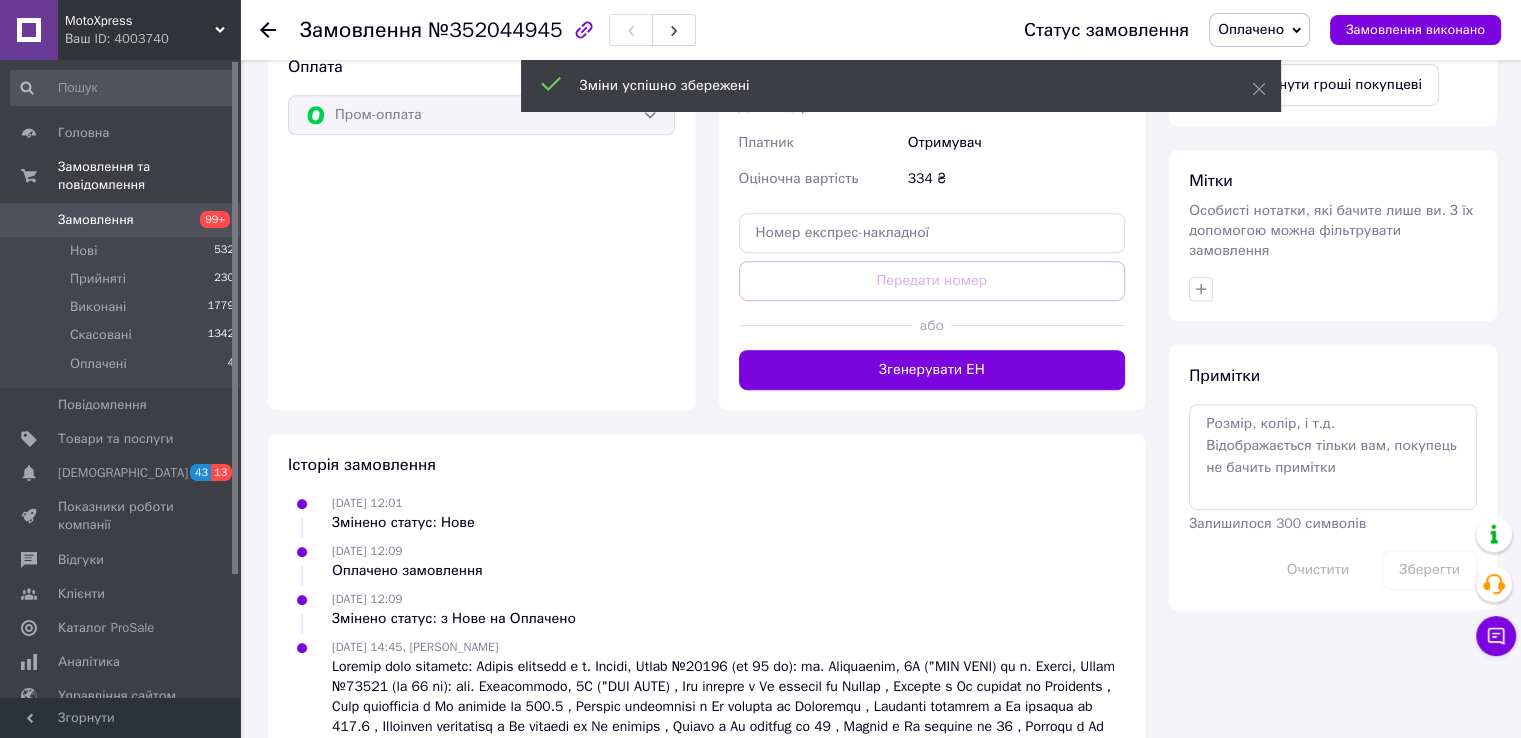 scroll, scrollTop: 900, scrollLeft: 0, axis: vertical 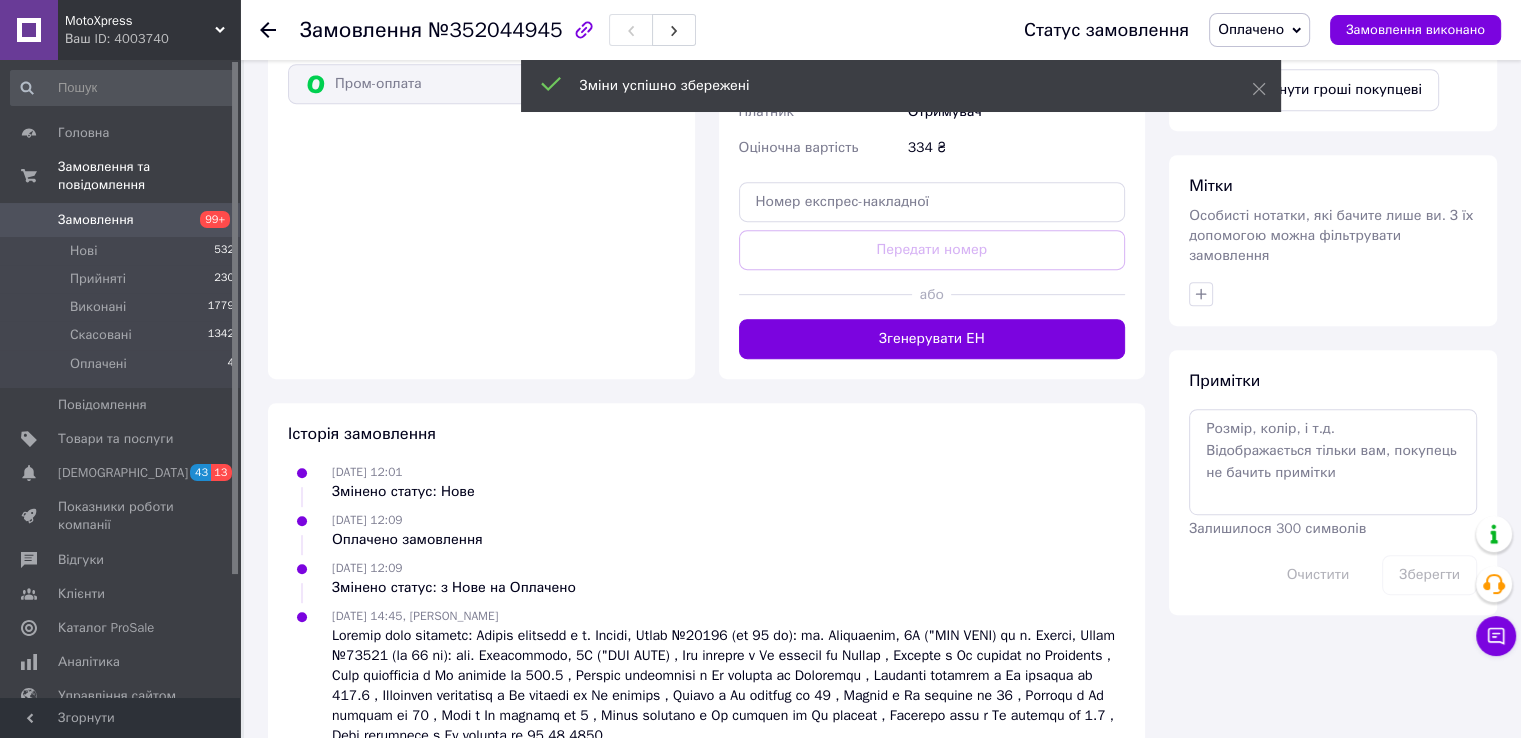 click on "Згенерувати ЕН" at bounding box center (932, 339) 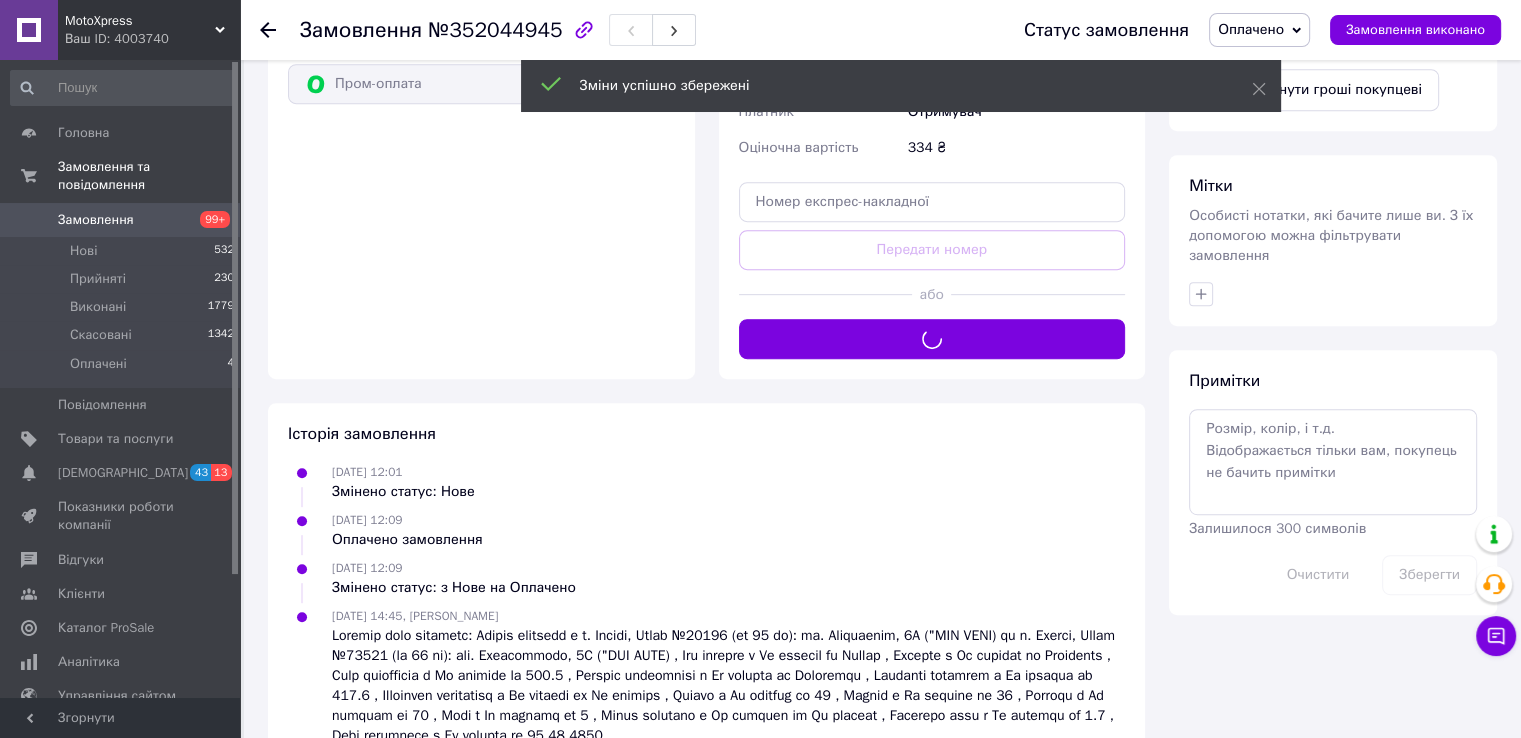click on "Оплачено" at bounding box center [1251, 29] 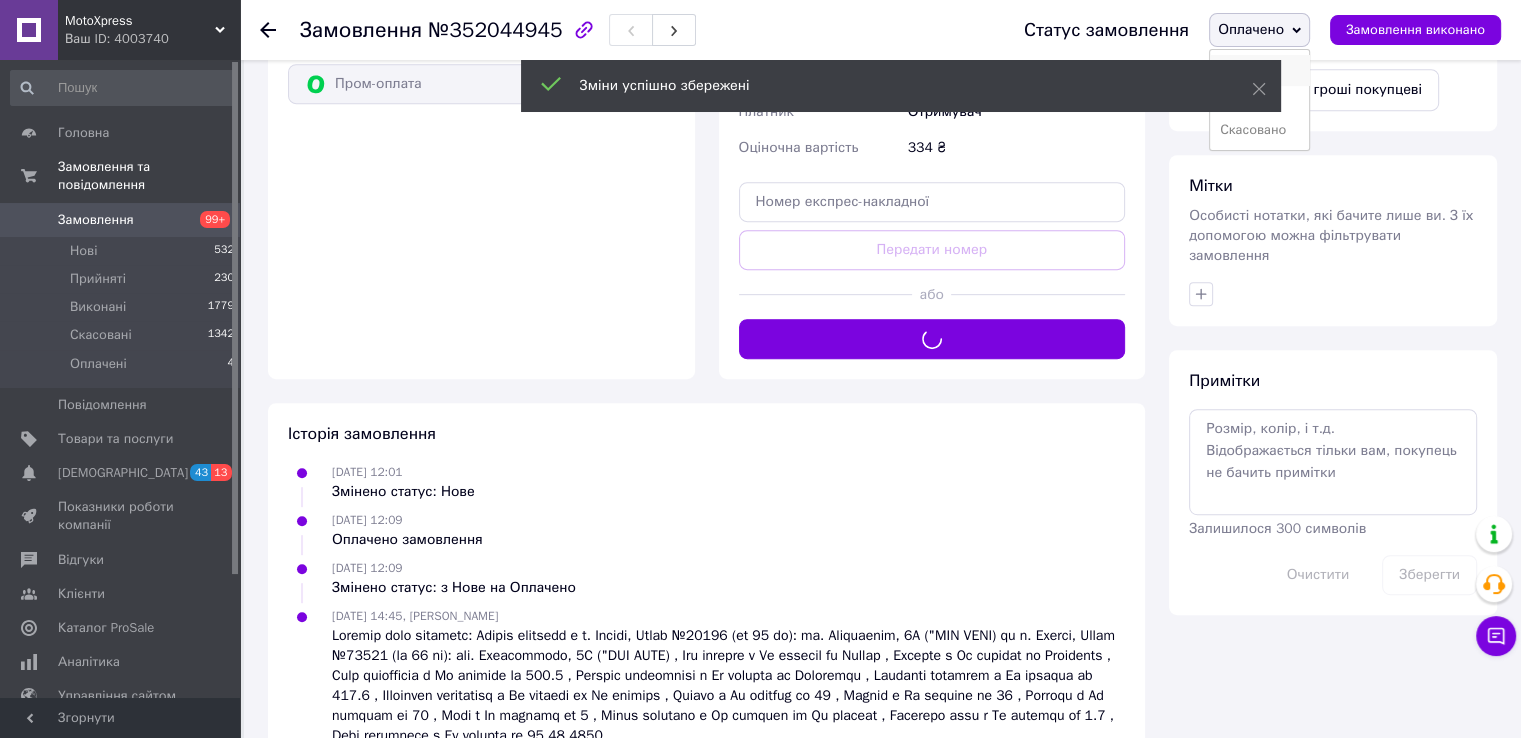 click on "Прийнято" at bounding box center (1259, 70) 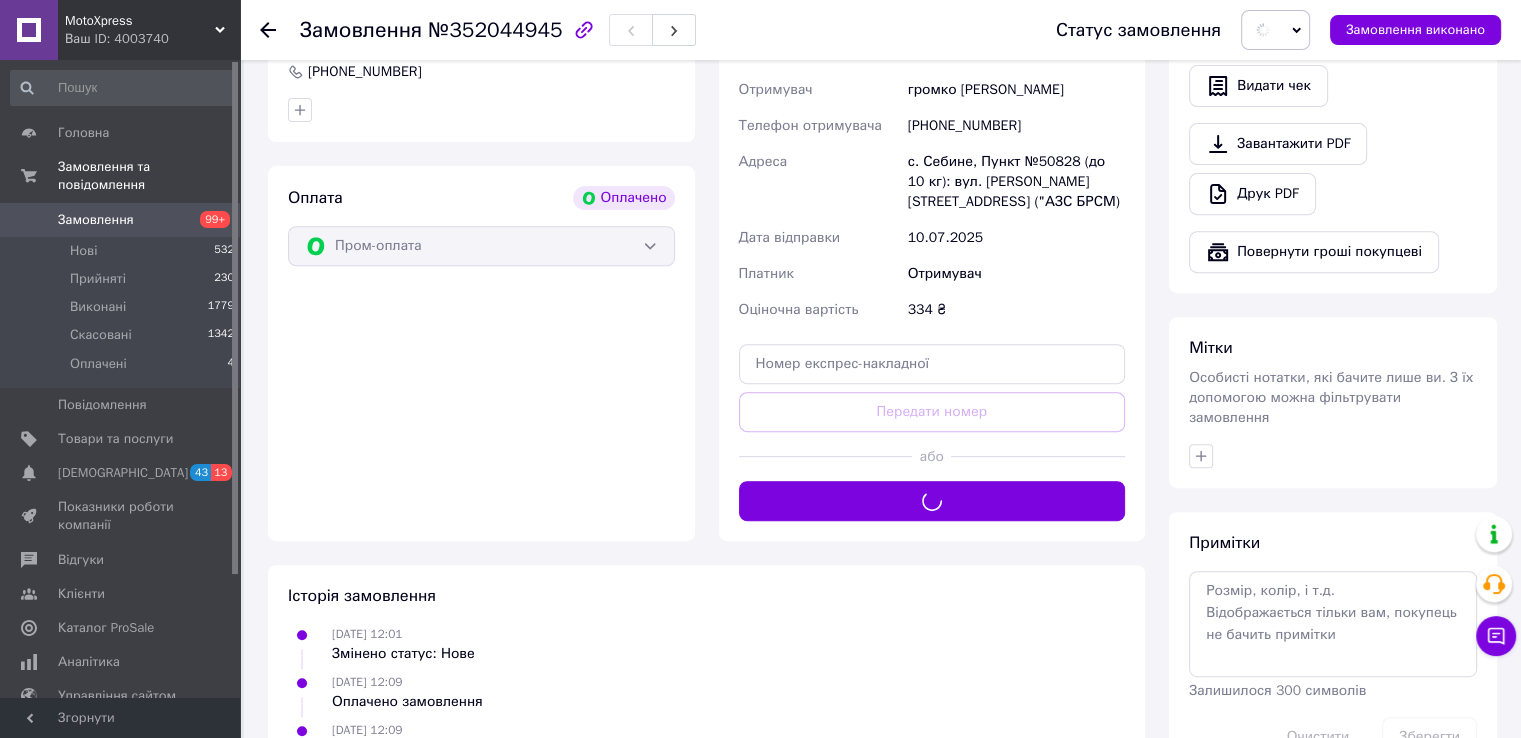 scroll, scrollTop: 500, scrollLeft: 0, axis: vertical 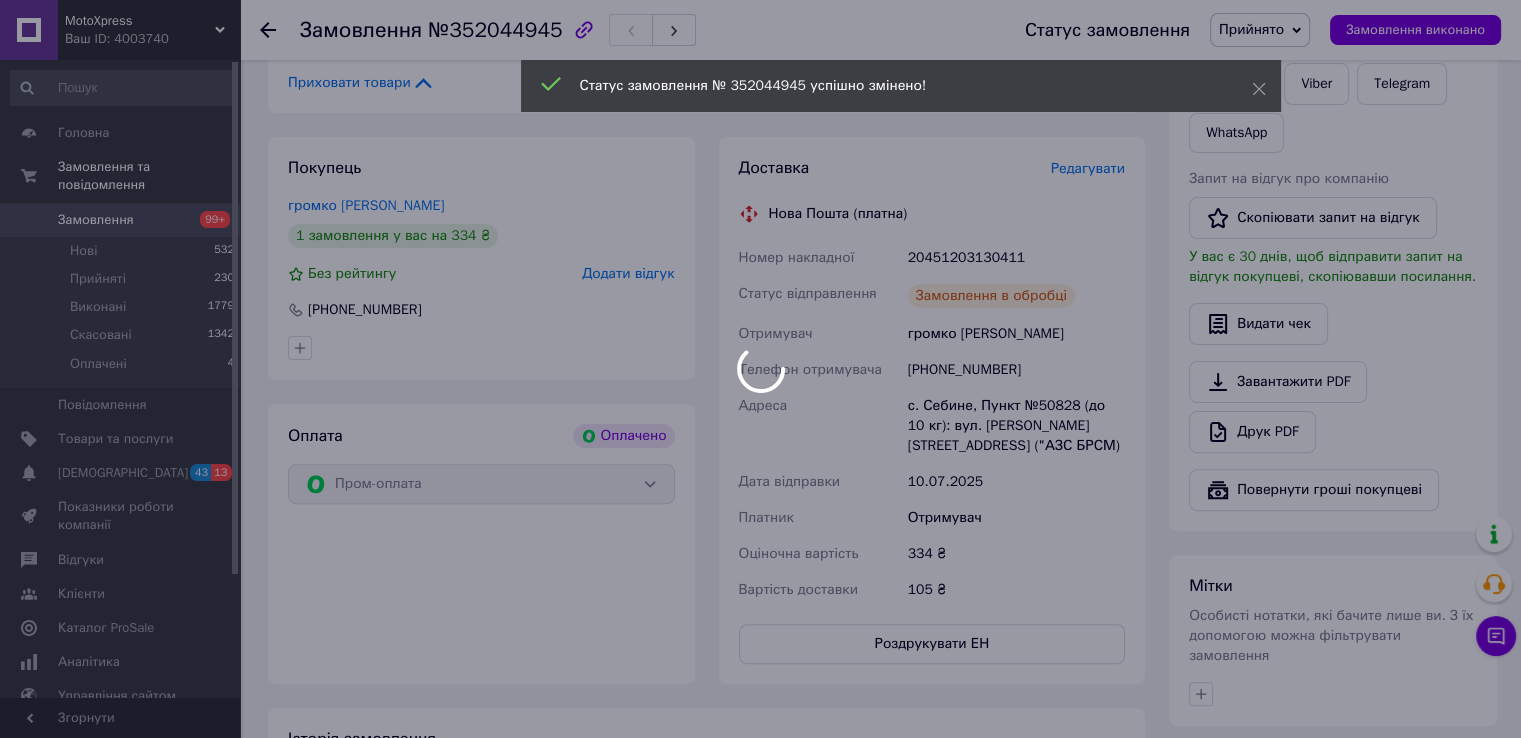 click at bounding box center (760, 369) 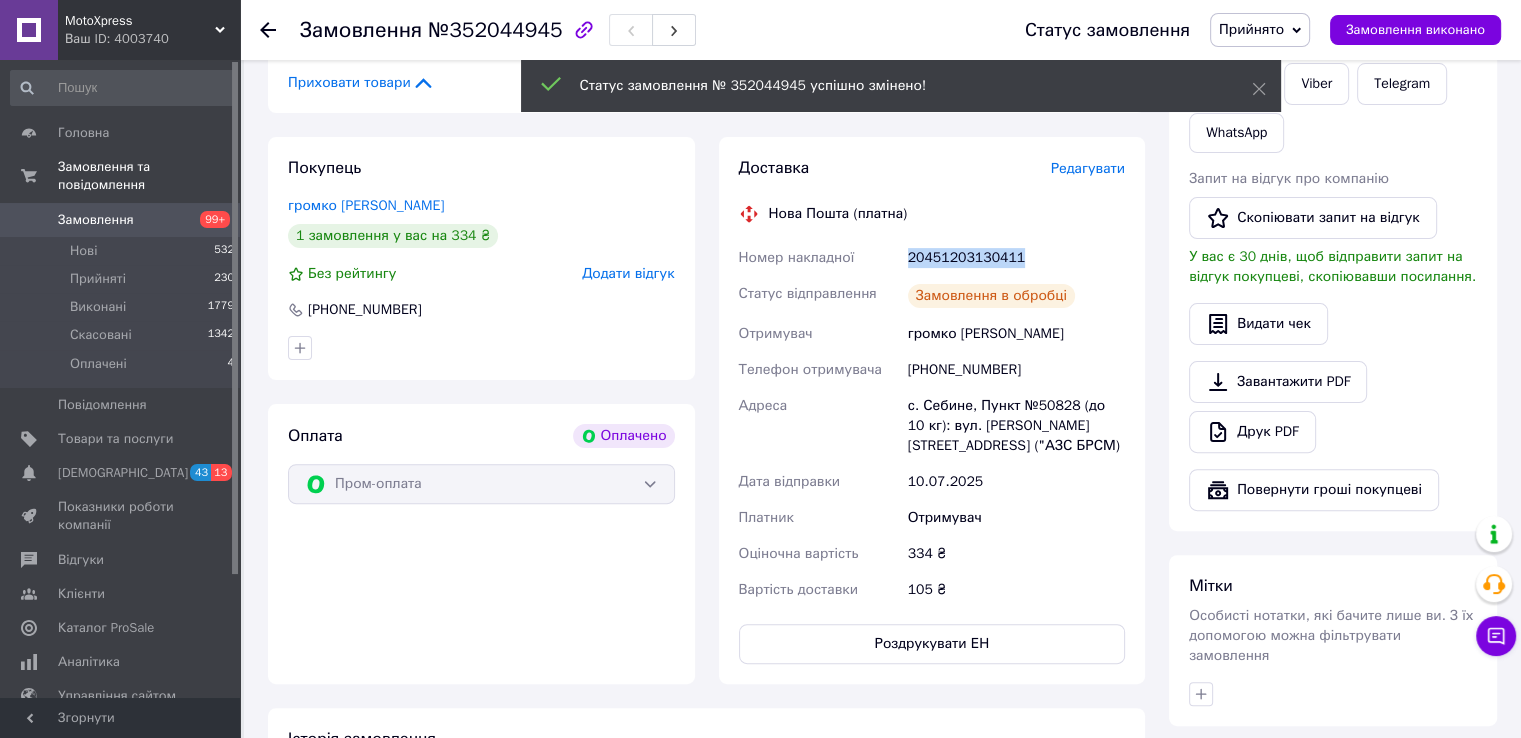 click on "20451203130411" at bounding box center (1016, 258) 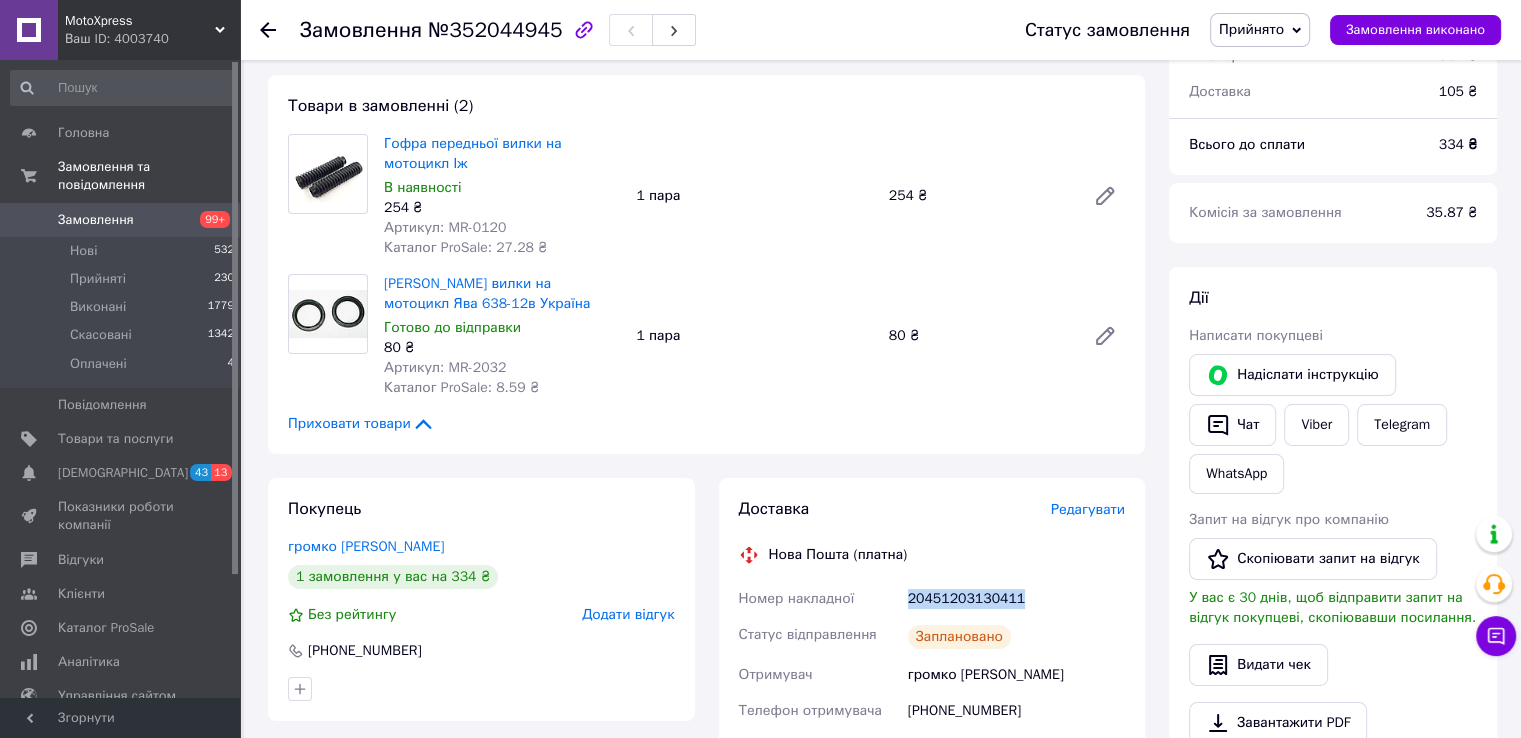 scroll, scrollTop: 0, scrollLeft: 0, axis: both 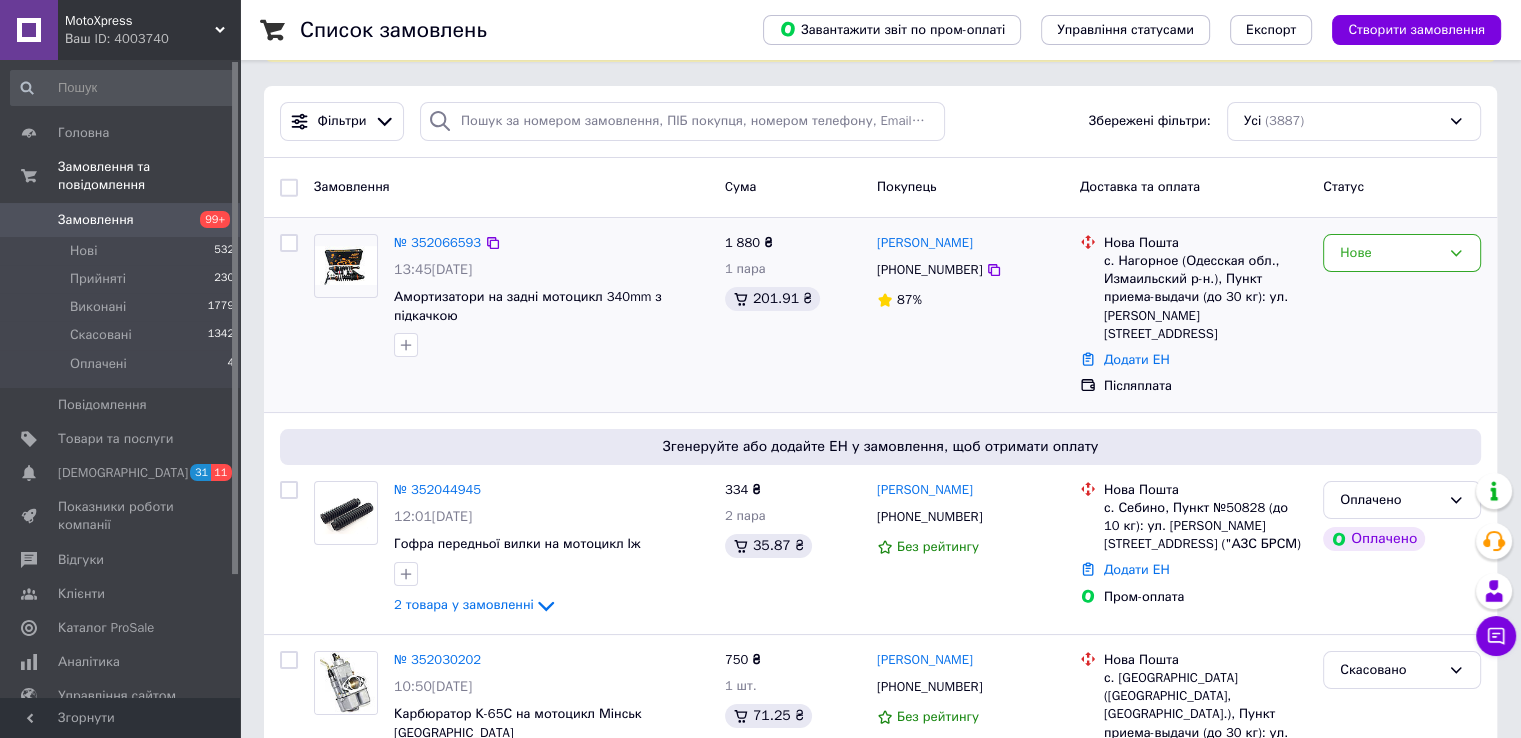 click at bounding box center [346, 265] 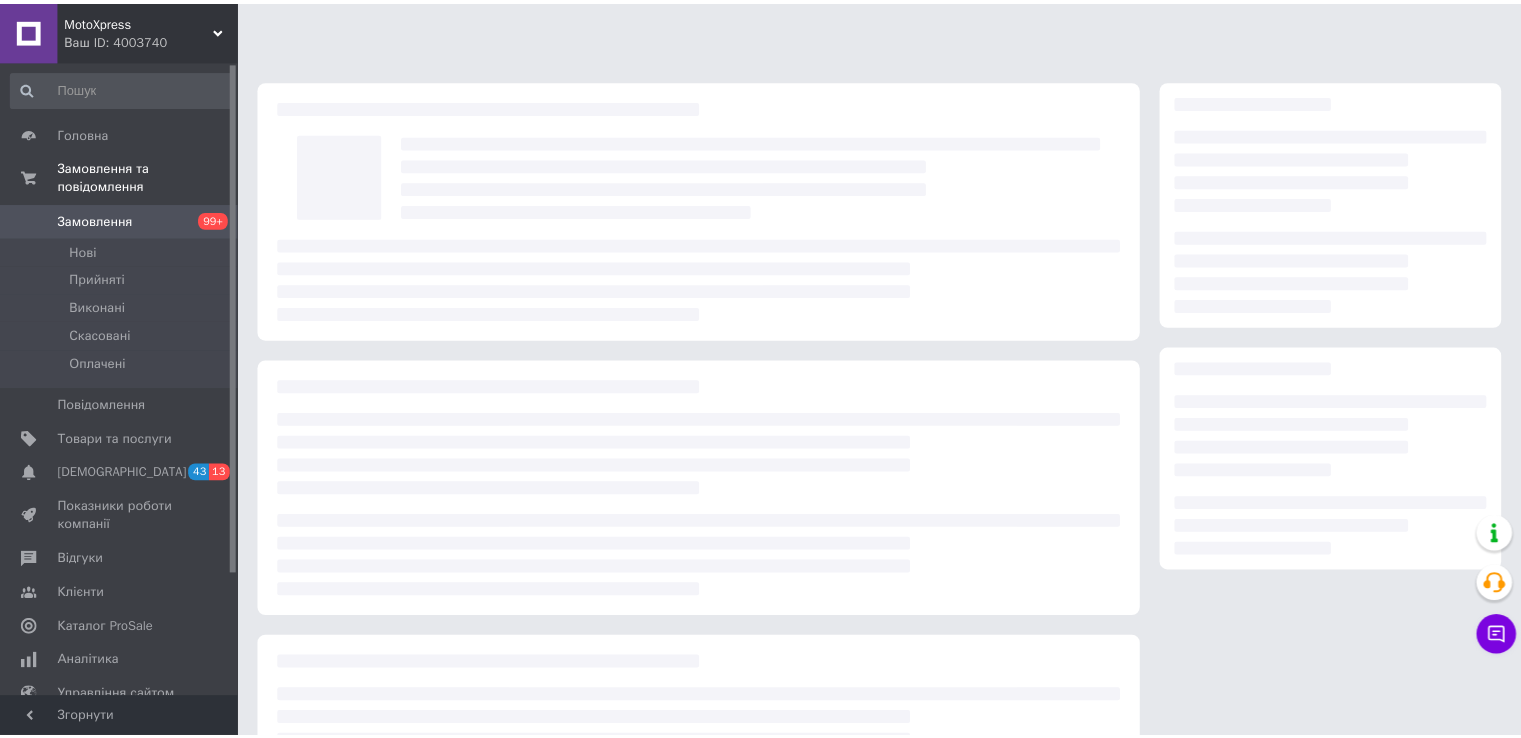 scroll, scrollTop: 0, scrollLeft: 0, axis: both 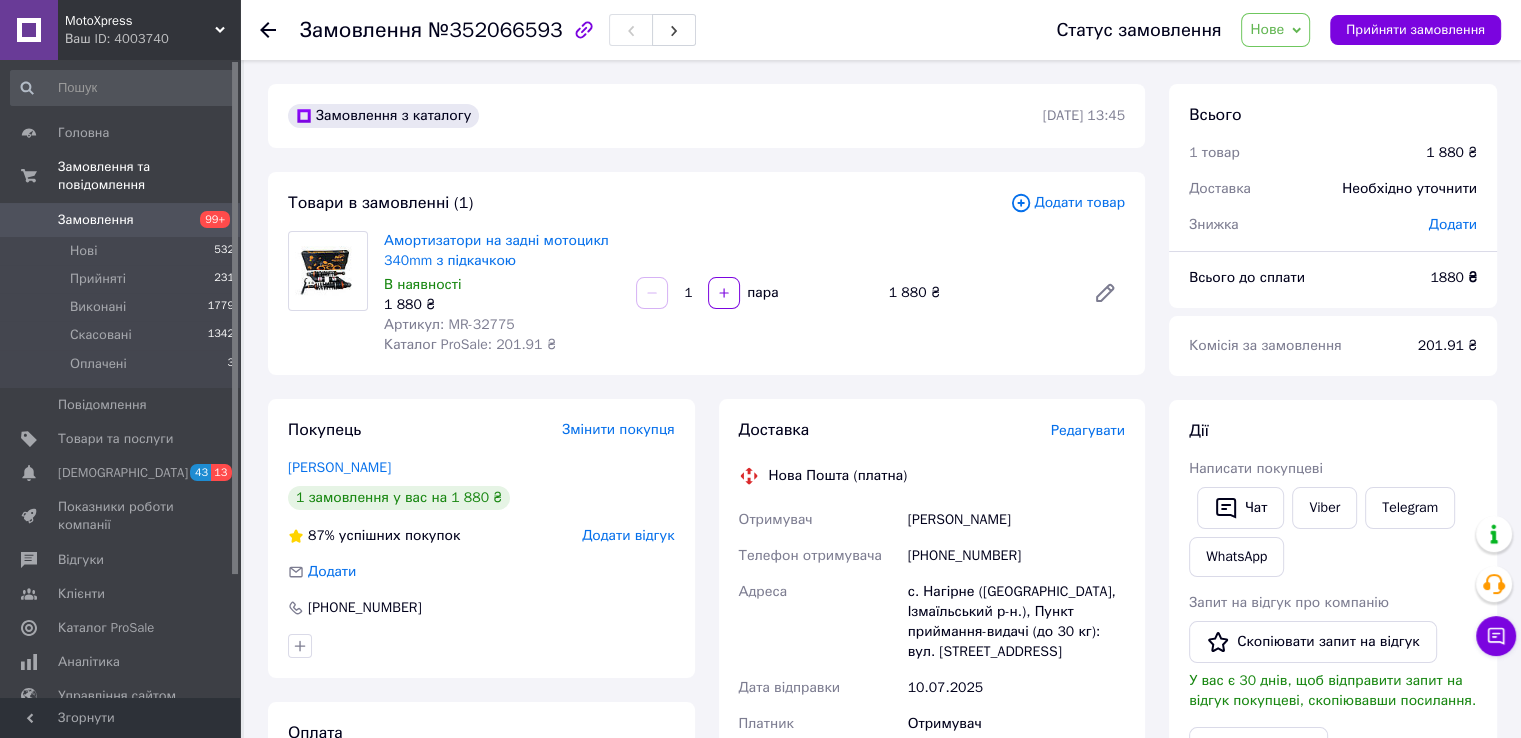 click on "Артикул: MR-32775" at bounding box center (449, 324) 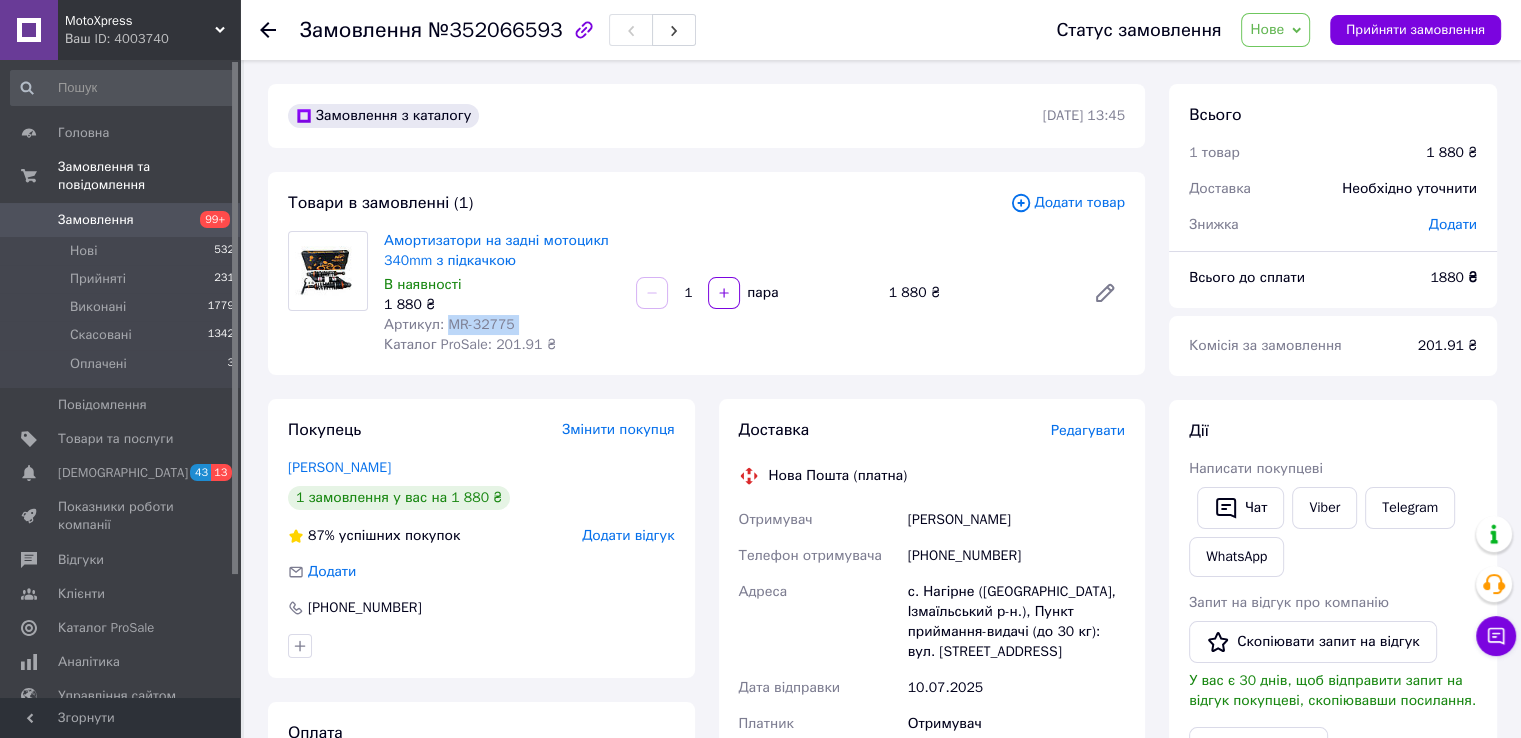 drag, startPoint x: 451, startPoint y: 327, endPoint x: 506, endPoint y: 322, distance: 55.226807 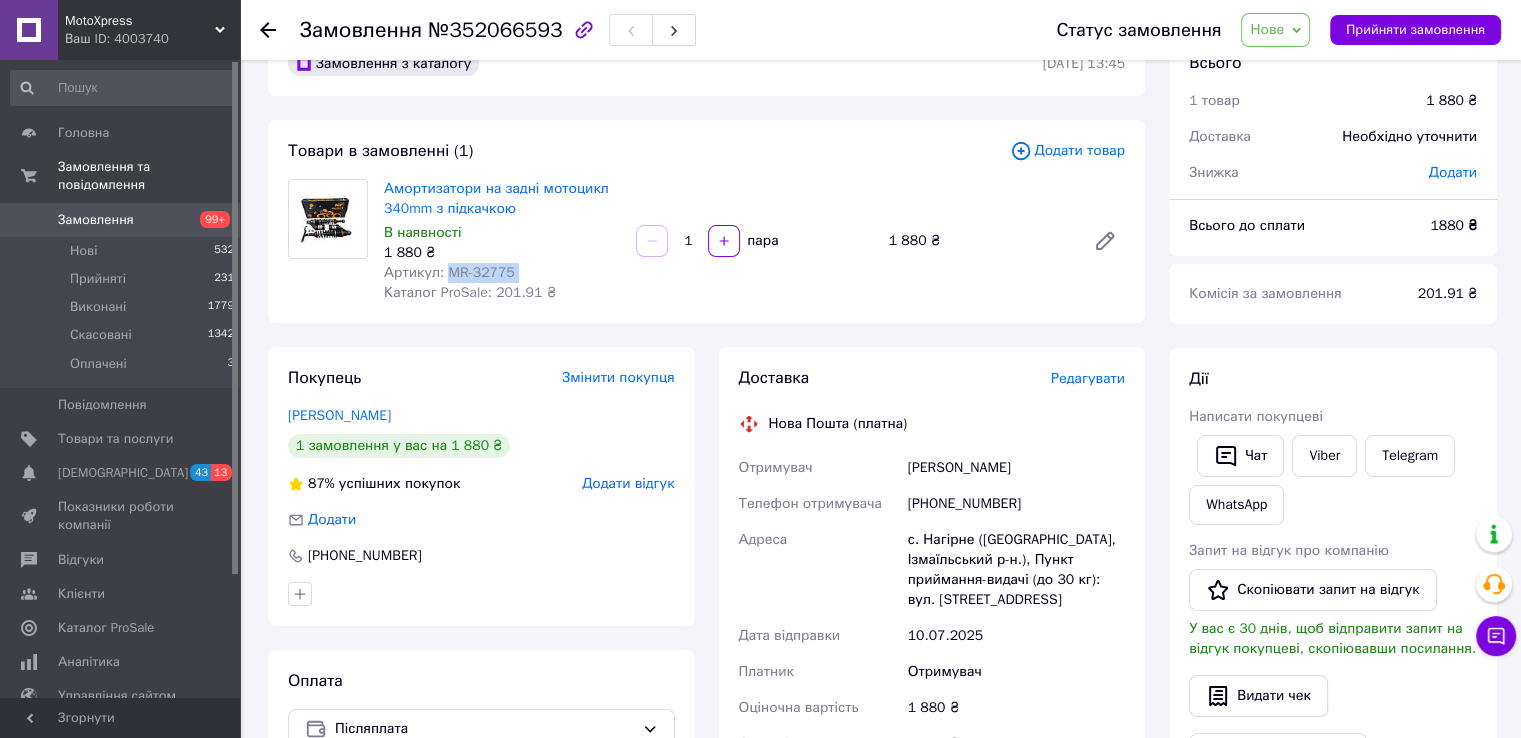 scroll, scrollTop: 100, scrollLeft: 0, axis: vertical 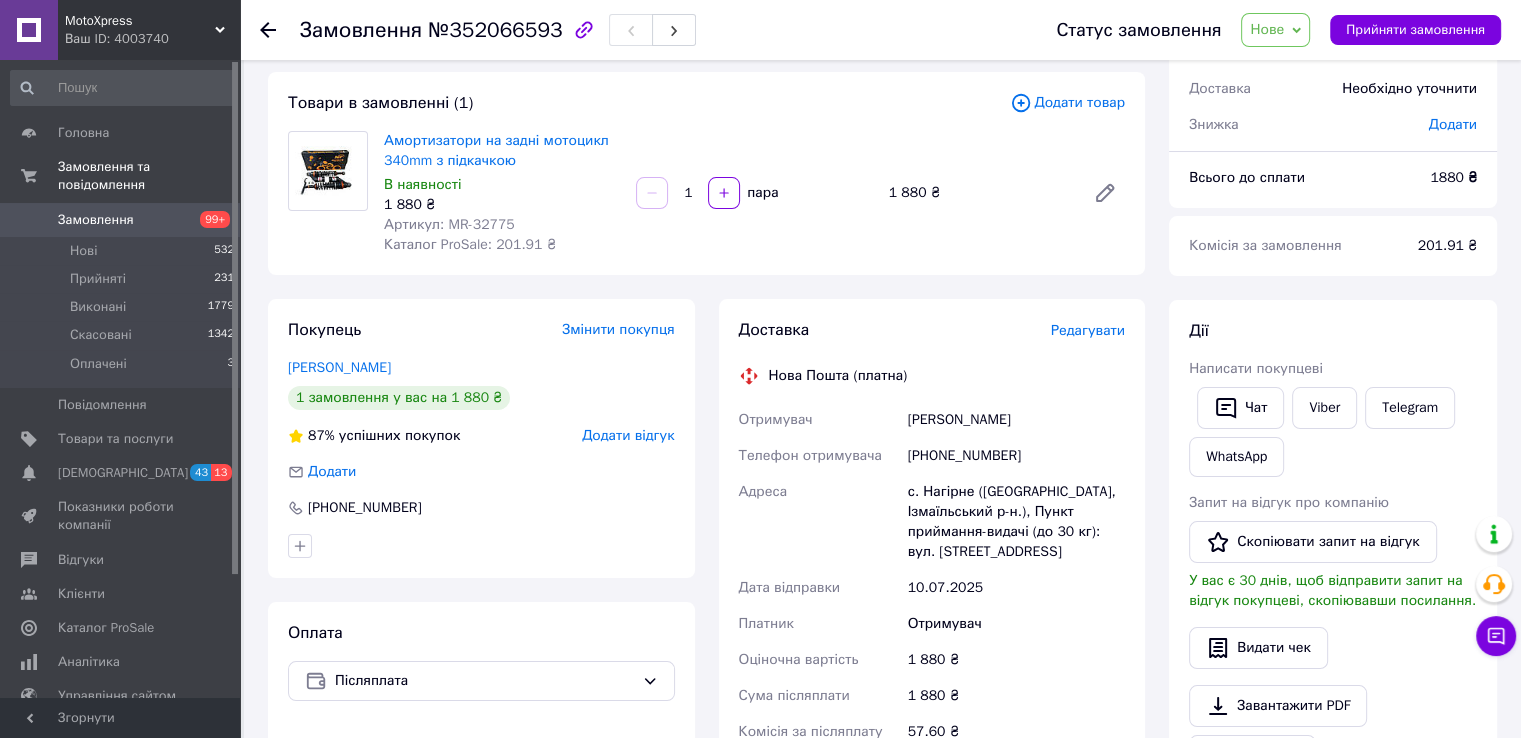 click on "[PHONE_NUMBER]" at bounding box center [1016, 456] 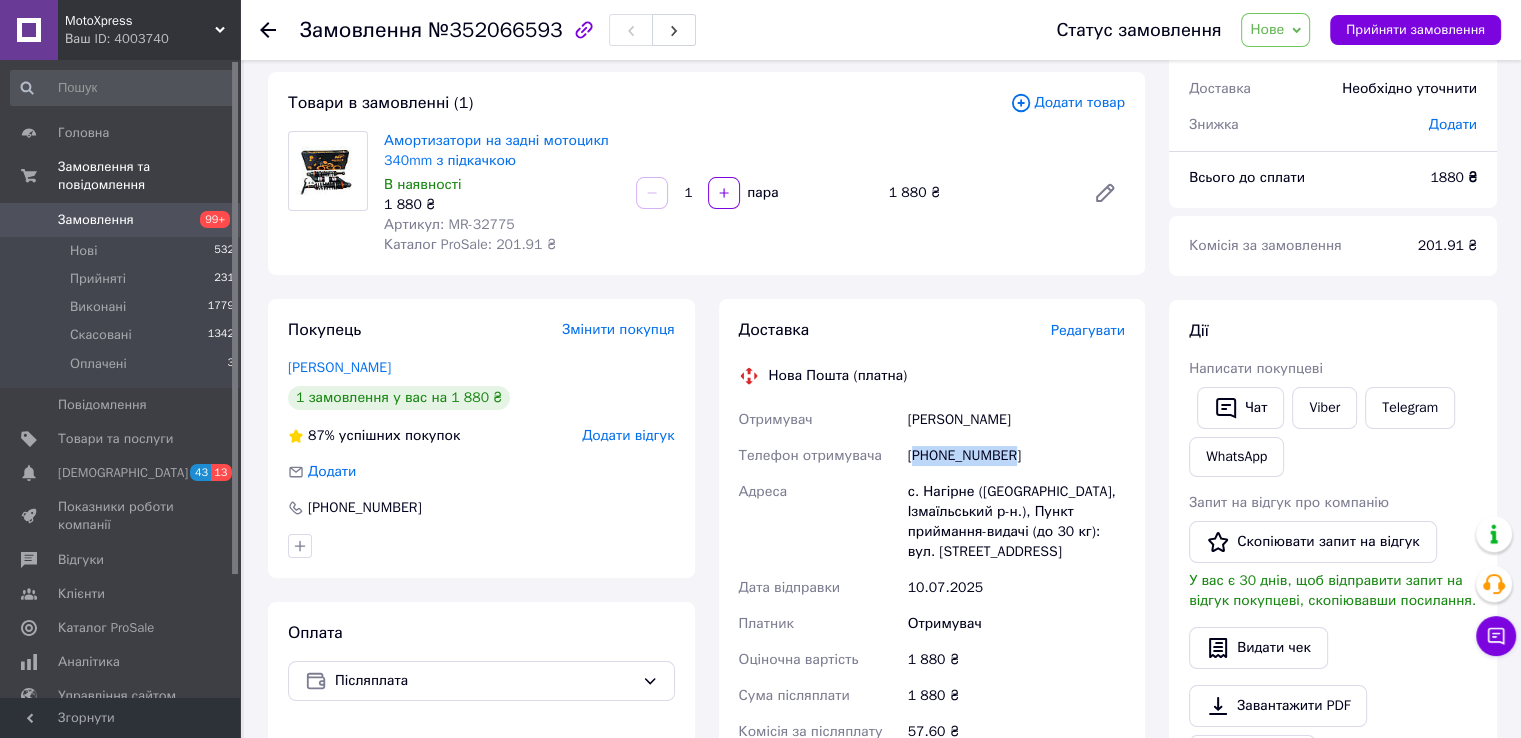 click on "[PHONE_NUMBER]" at bounding box center [1016, 456] 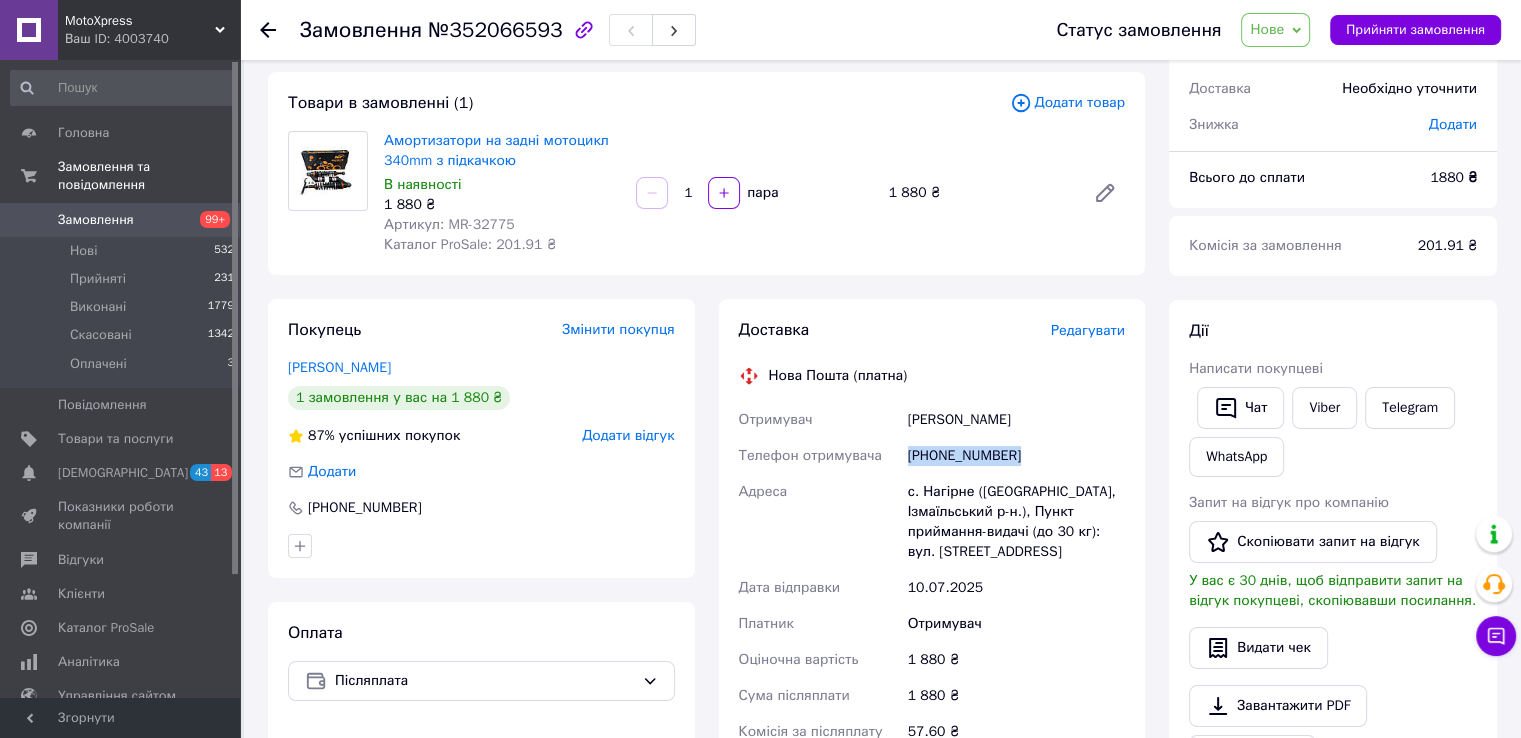 click on "[PHONE_NUMBER]" at bounding box center [1016, 456] 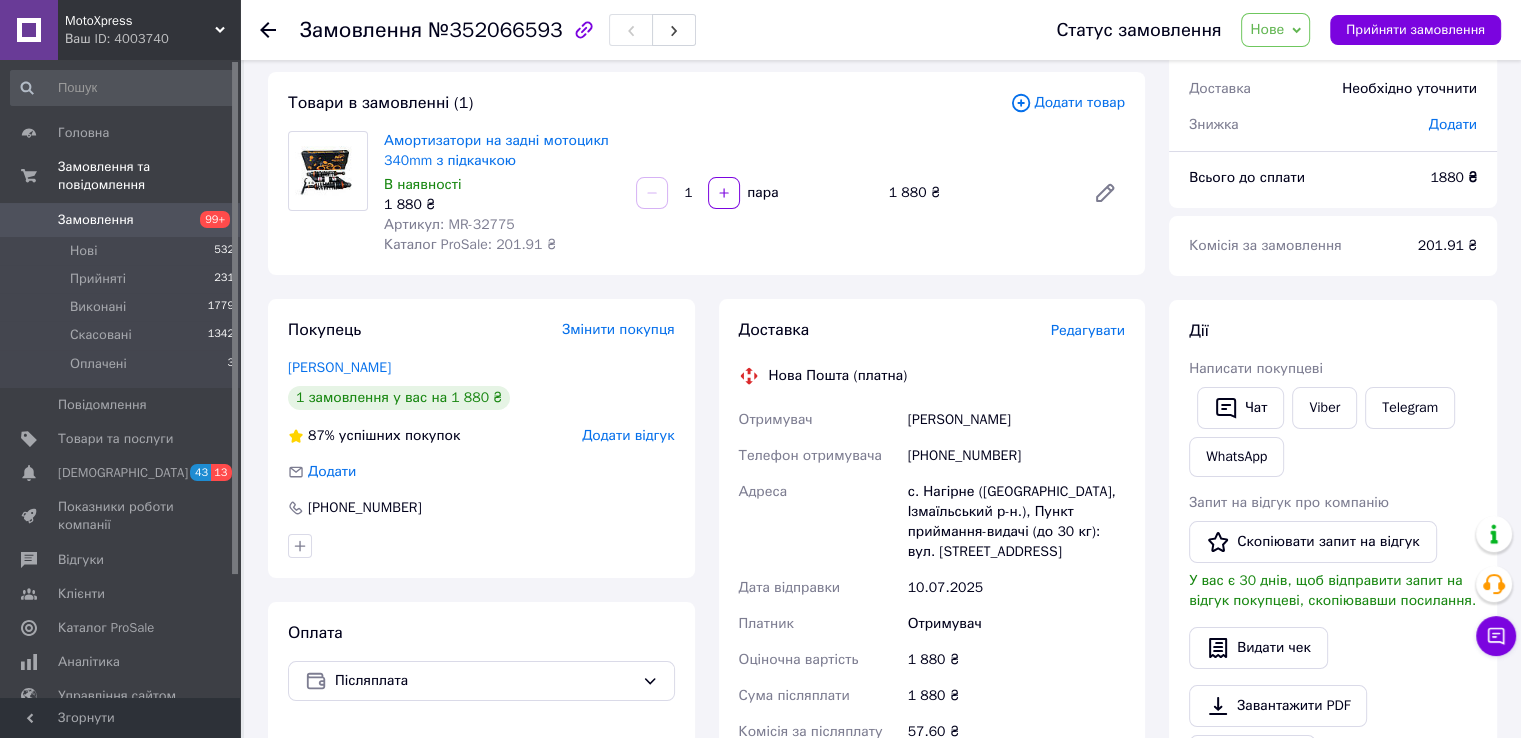 click on "Стойловский Саша" at bounding box center (1016, 420) 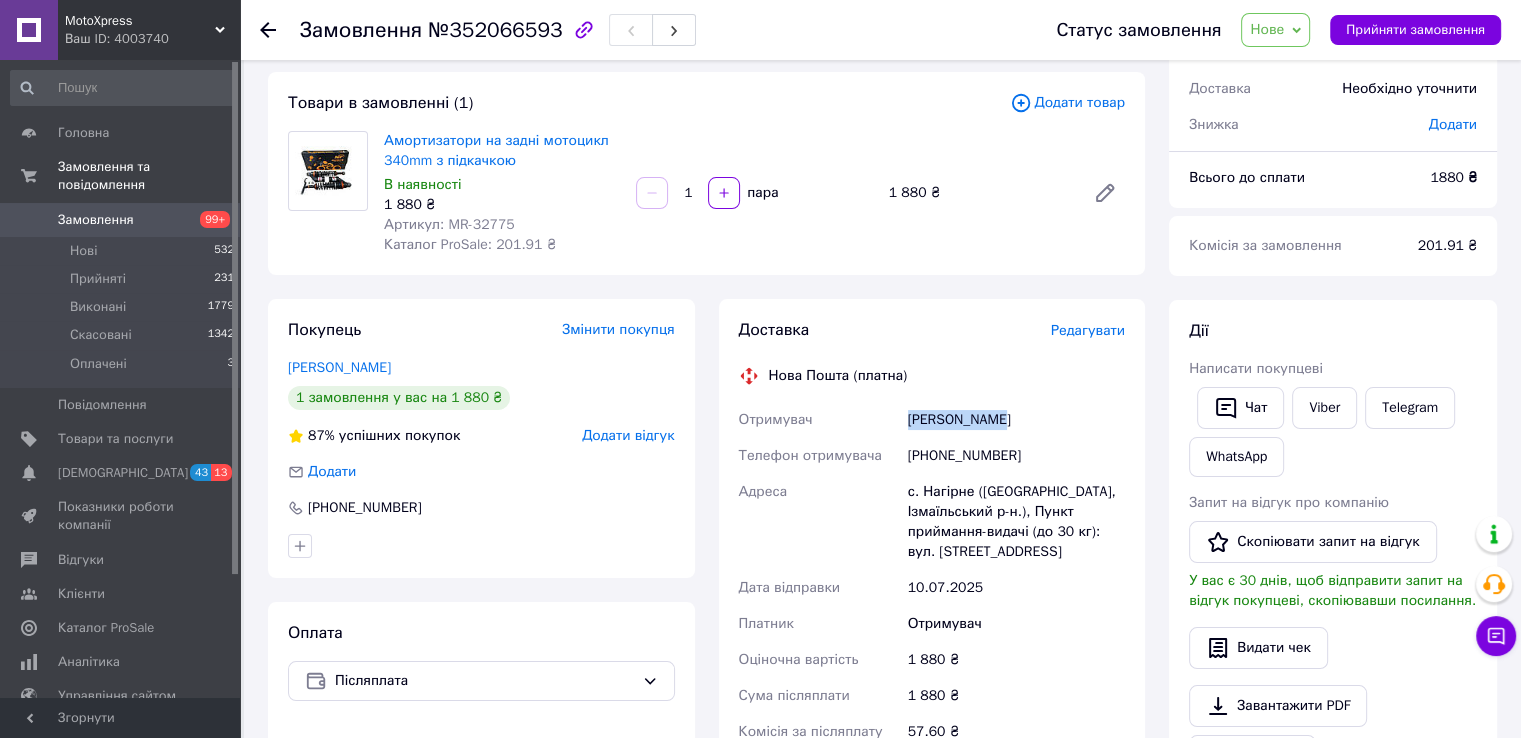 click on "Стойловский Саша" at bounding box center [1016, 420] 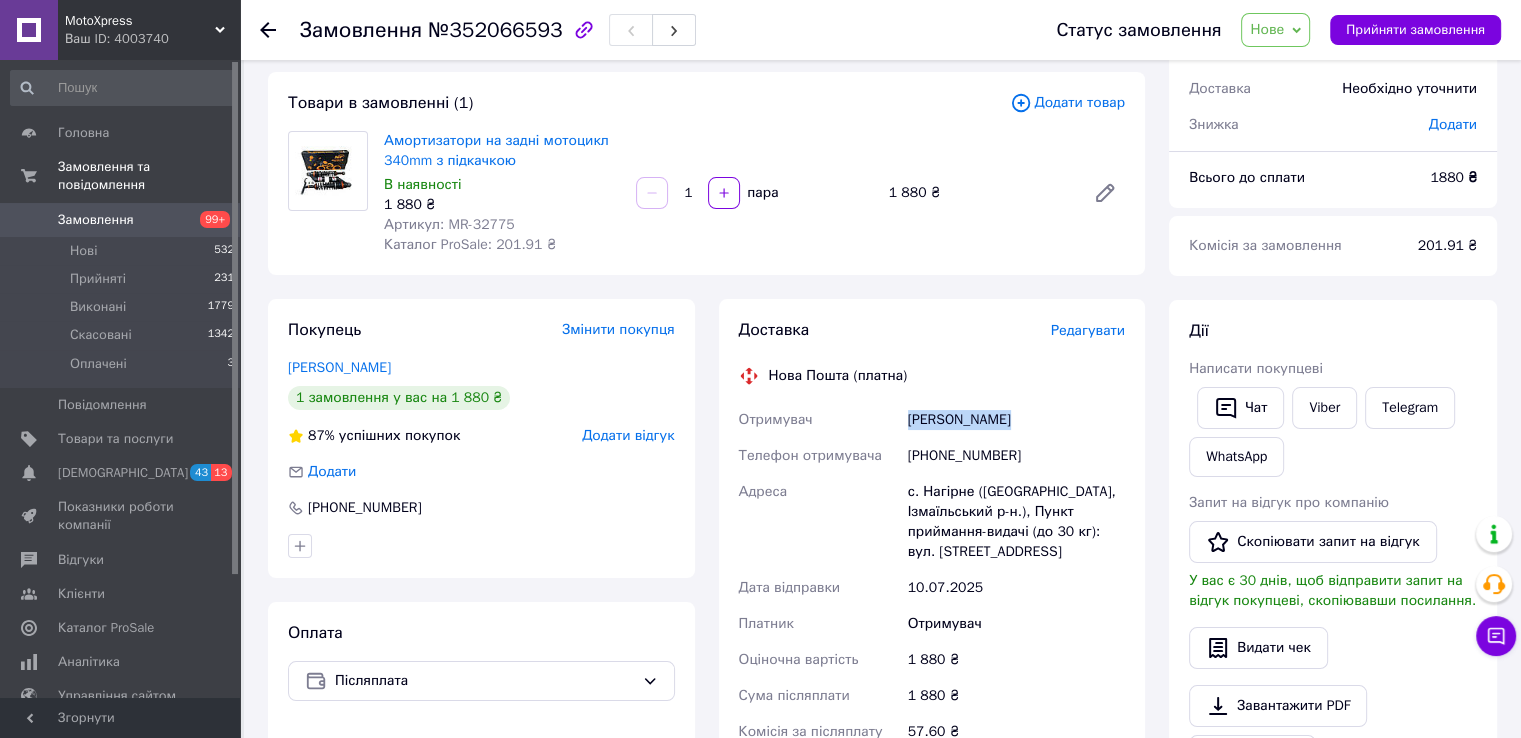 click on "Стойловский Саша" at bounding box center (1016, 420) 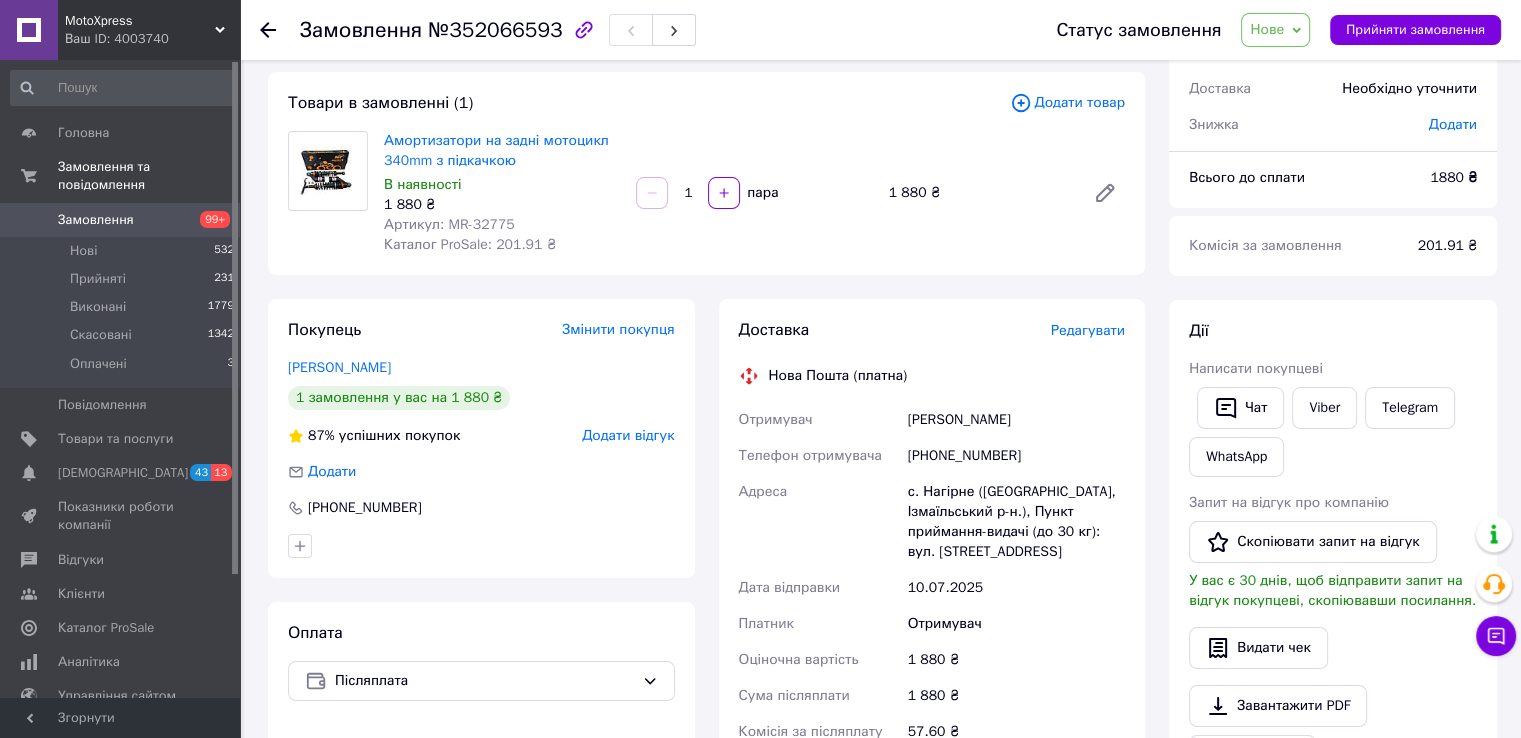 click on "с. Нагірне (Одеська обл., Ізмаїльський р-н.), Пункт приймання-видачі (до 30 кг): вул. Шевченка, 21а" at bounding box center (1016, 522) 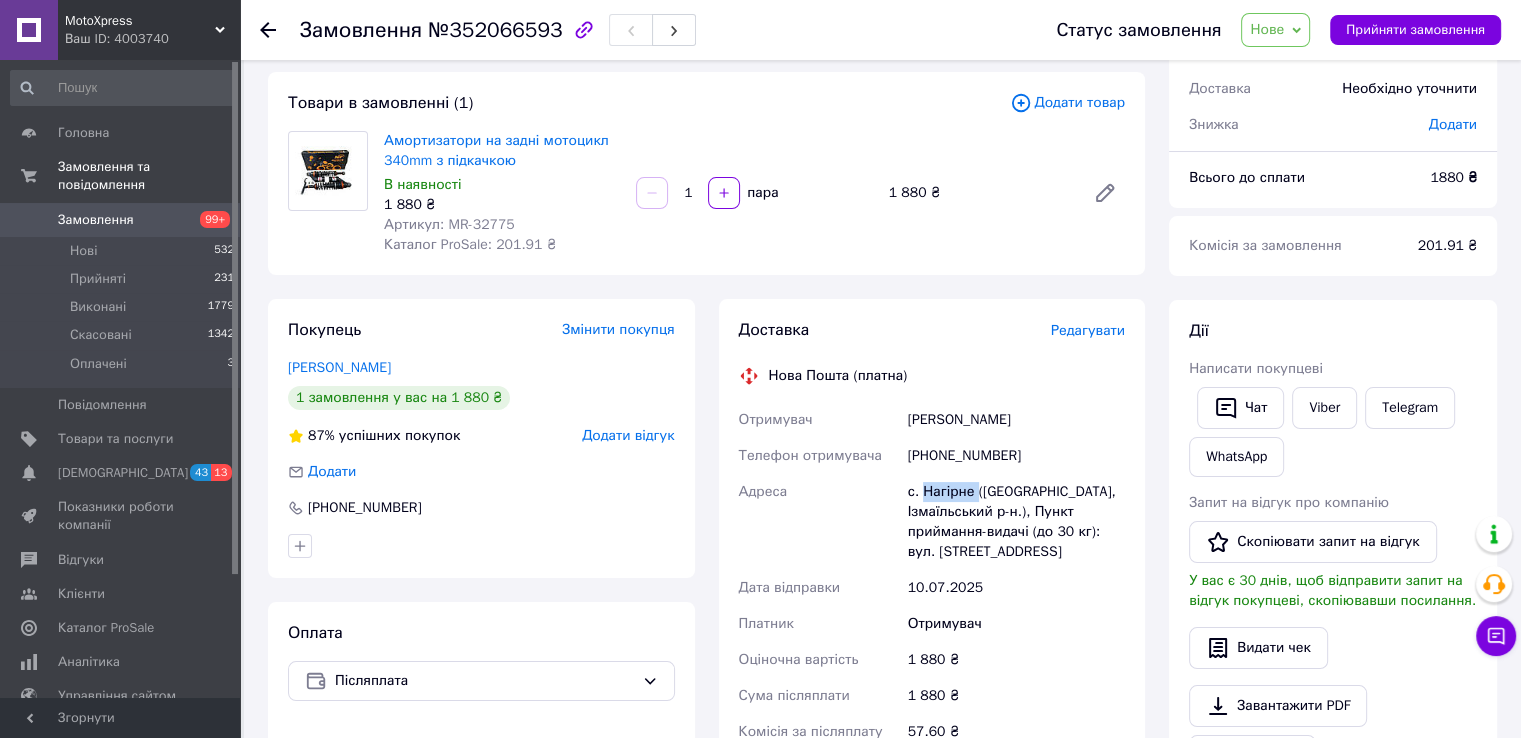 click on "с. Нагірне (Одеська обл., Ізмаїльський р-н.), Пункт приймання-видачі (до 30 кг): вул. Шевченка, 21а" at bounding box center (1016, 522) 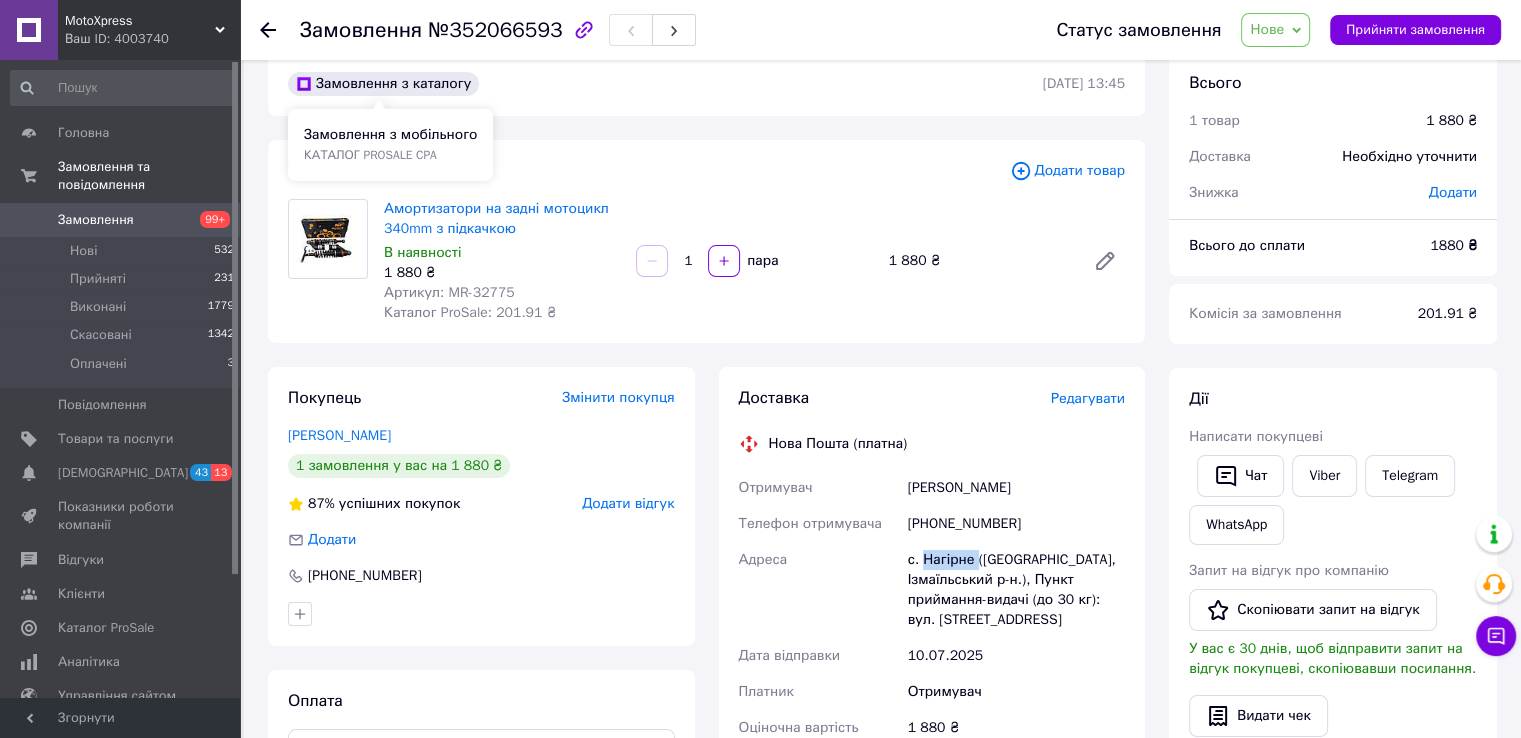 scroll, scrollTop: 0, scrollLeft: 0, axis: both 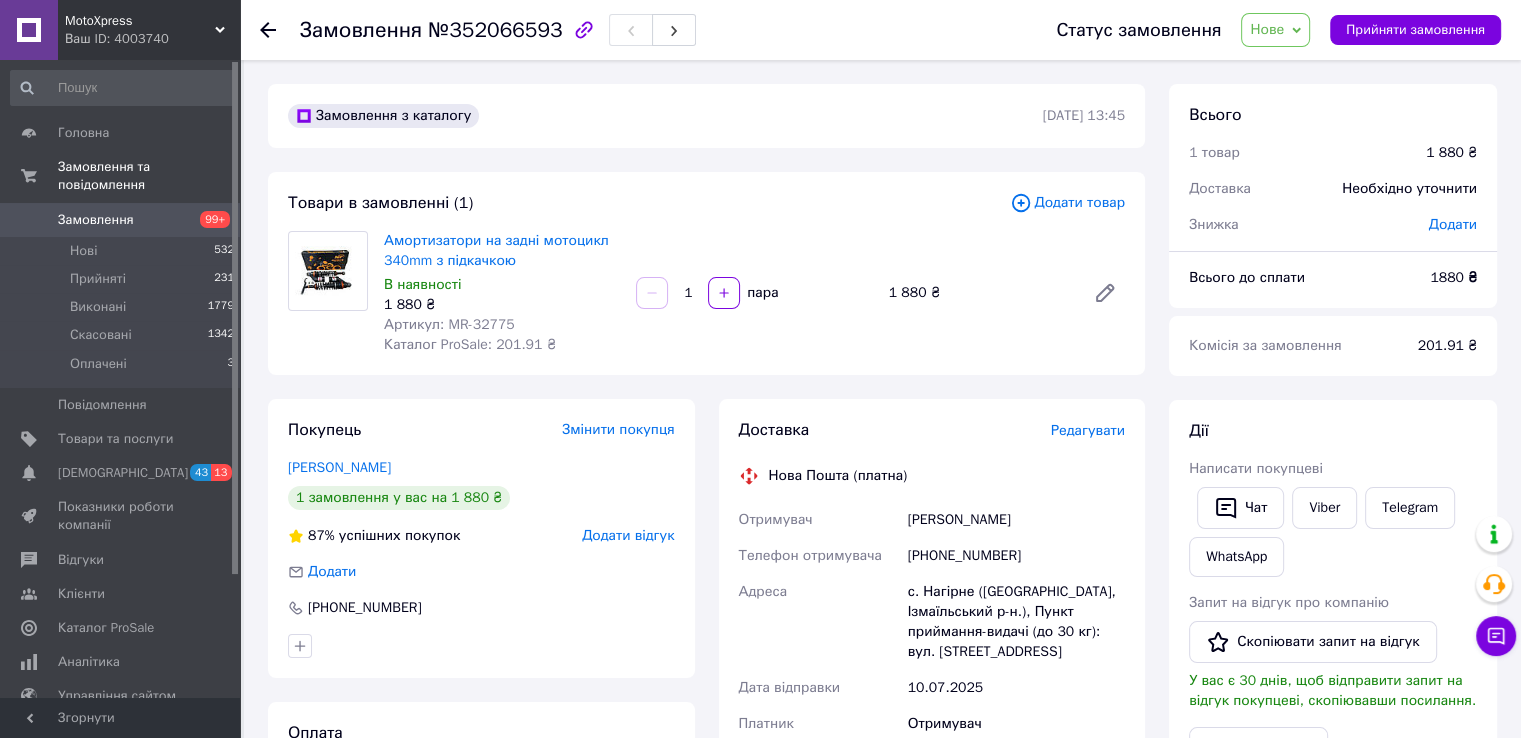 click 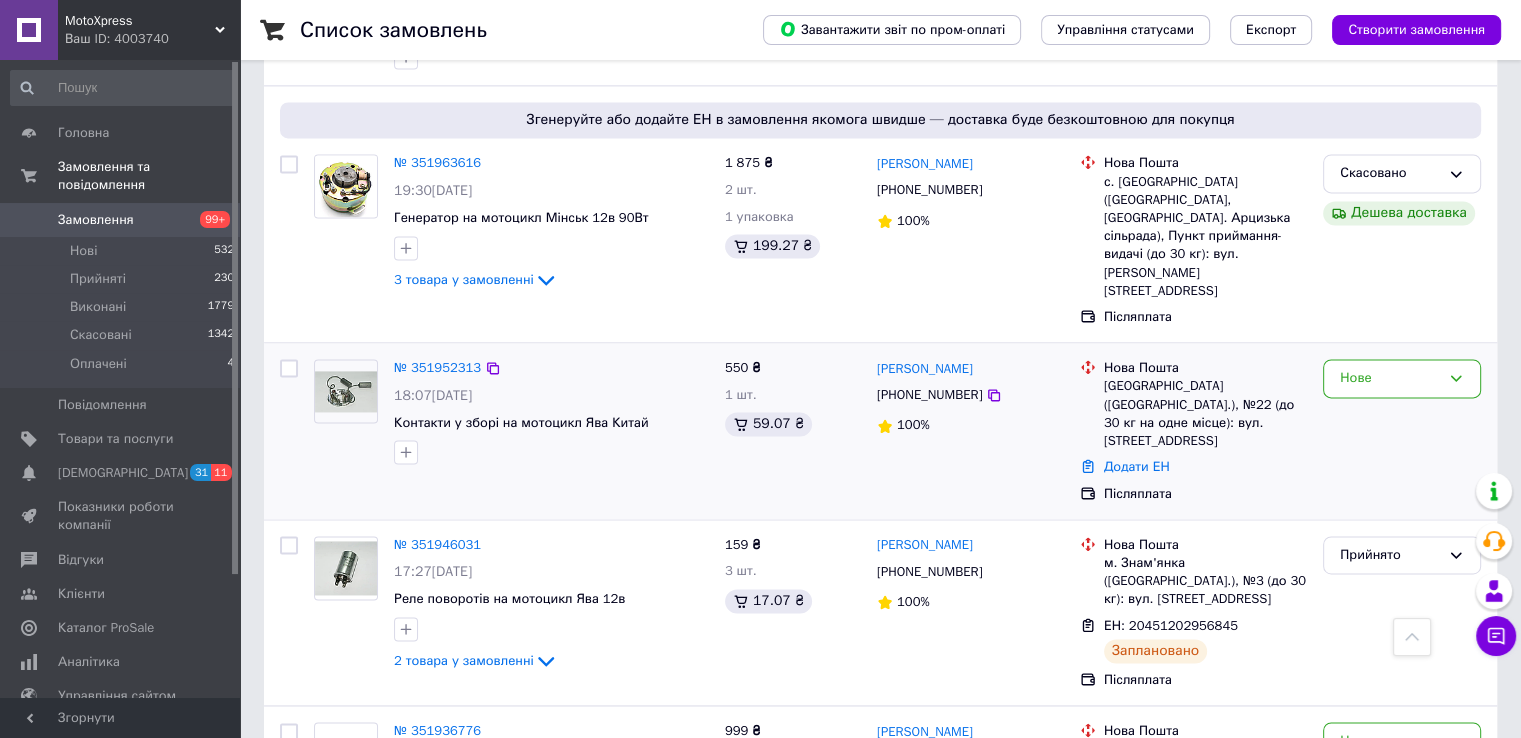 scroll, scrollTop: 2800, scrollLeft: 0, axis: vertical 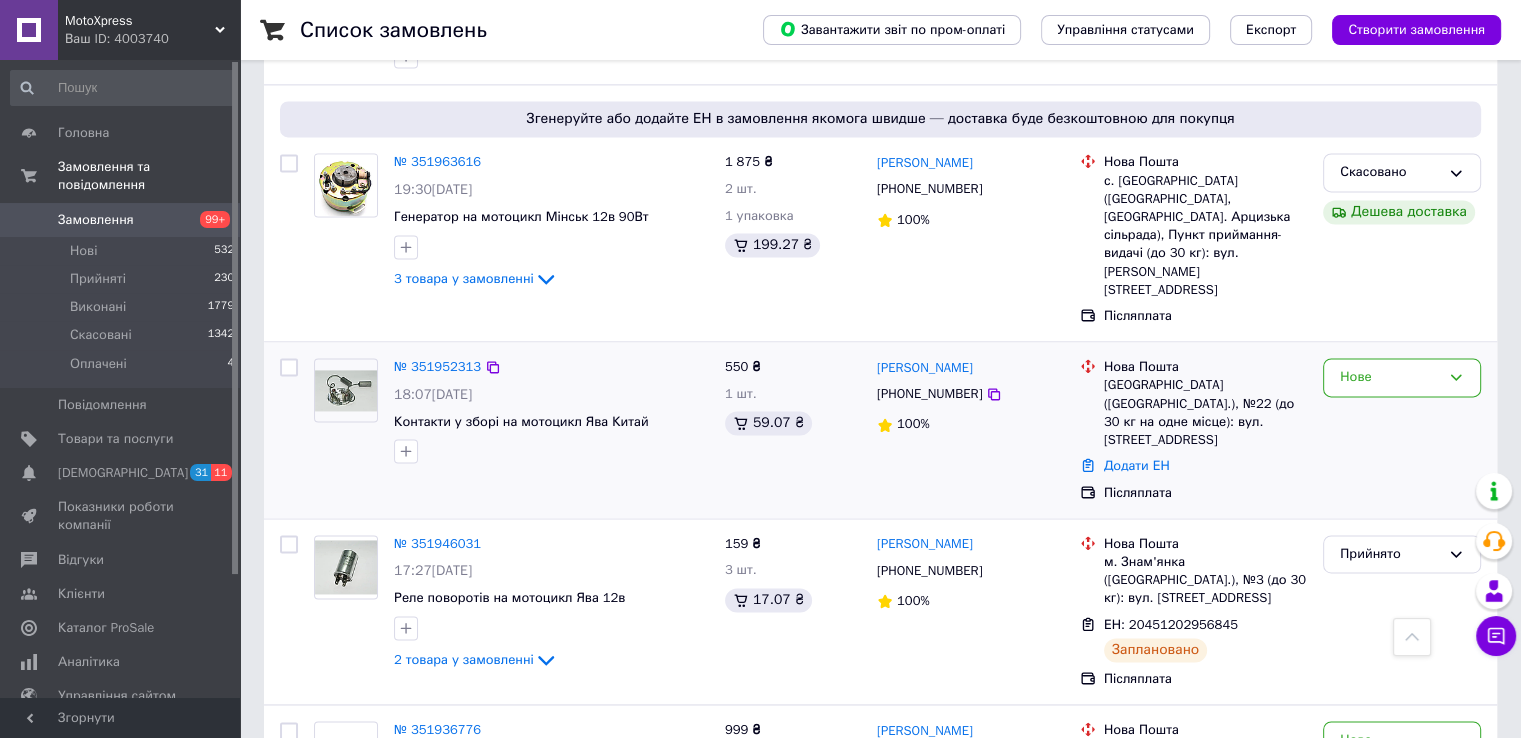 click at bounding box center [346, 390] 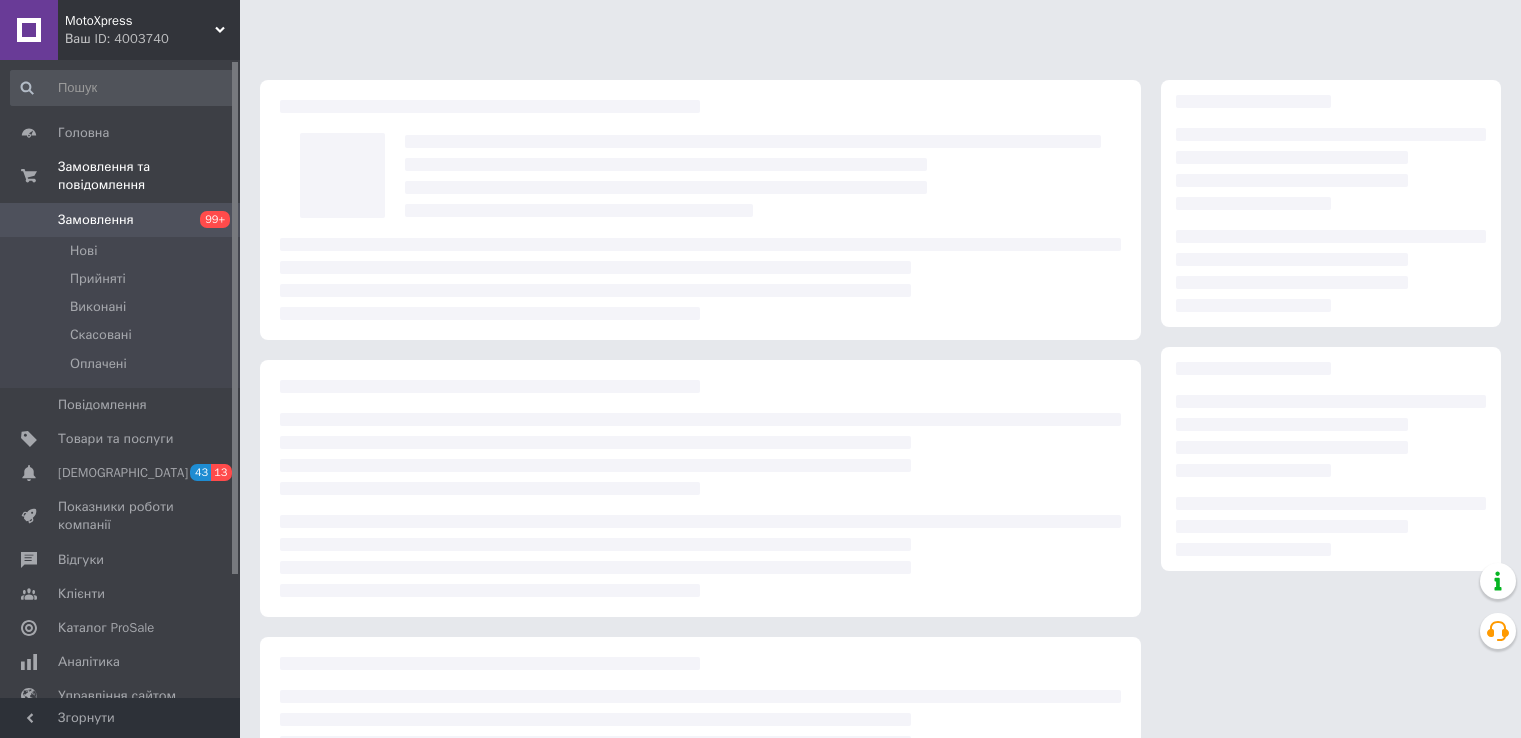 scroll, scrollTop: 0, scrollLeft: 0, axis: both 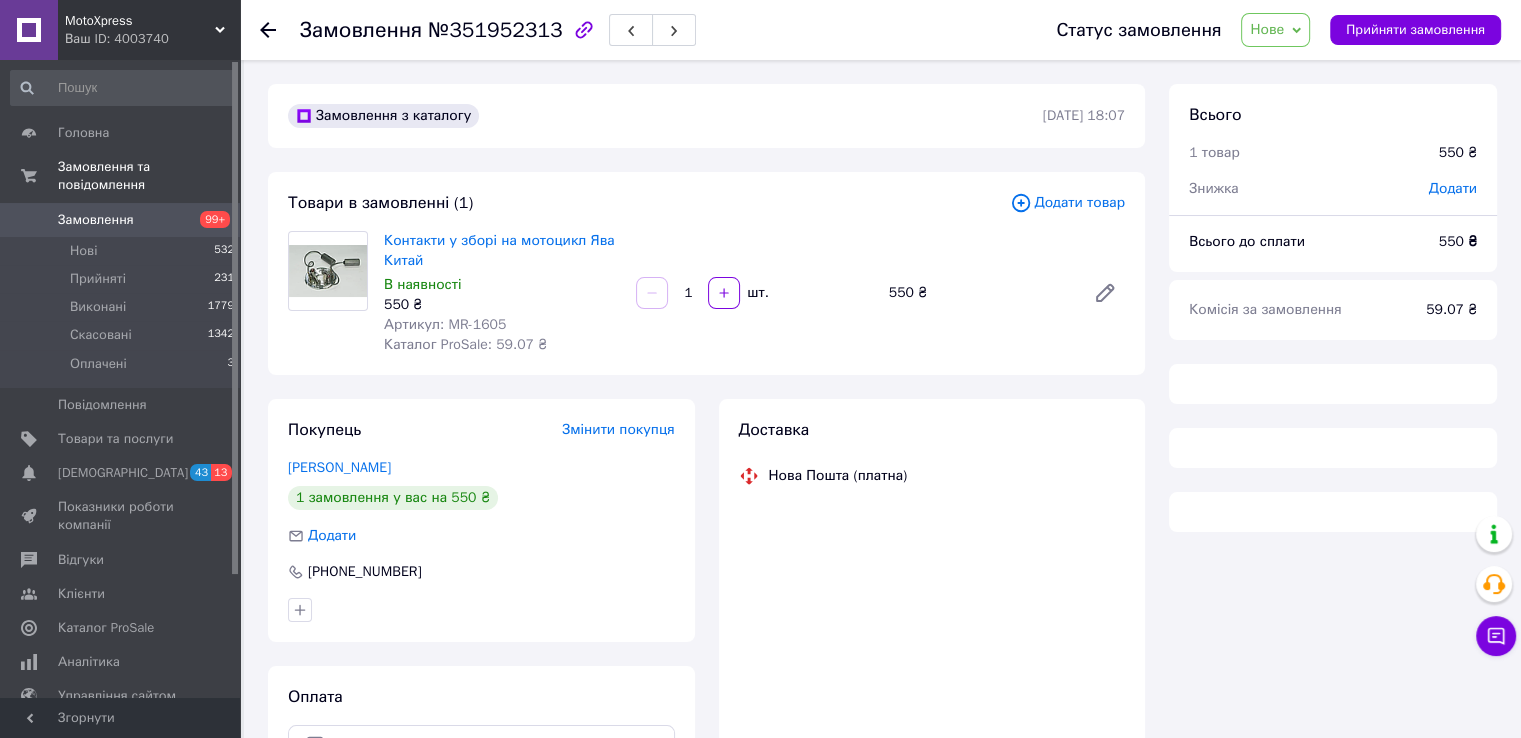 click on "Артикул: MR-1605" at bounding box center [445, 324] 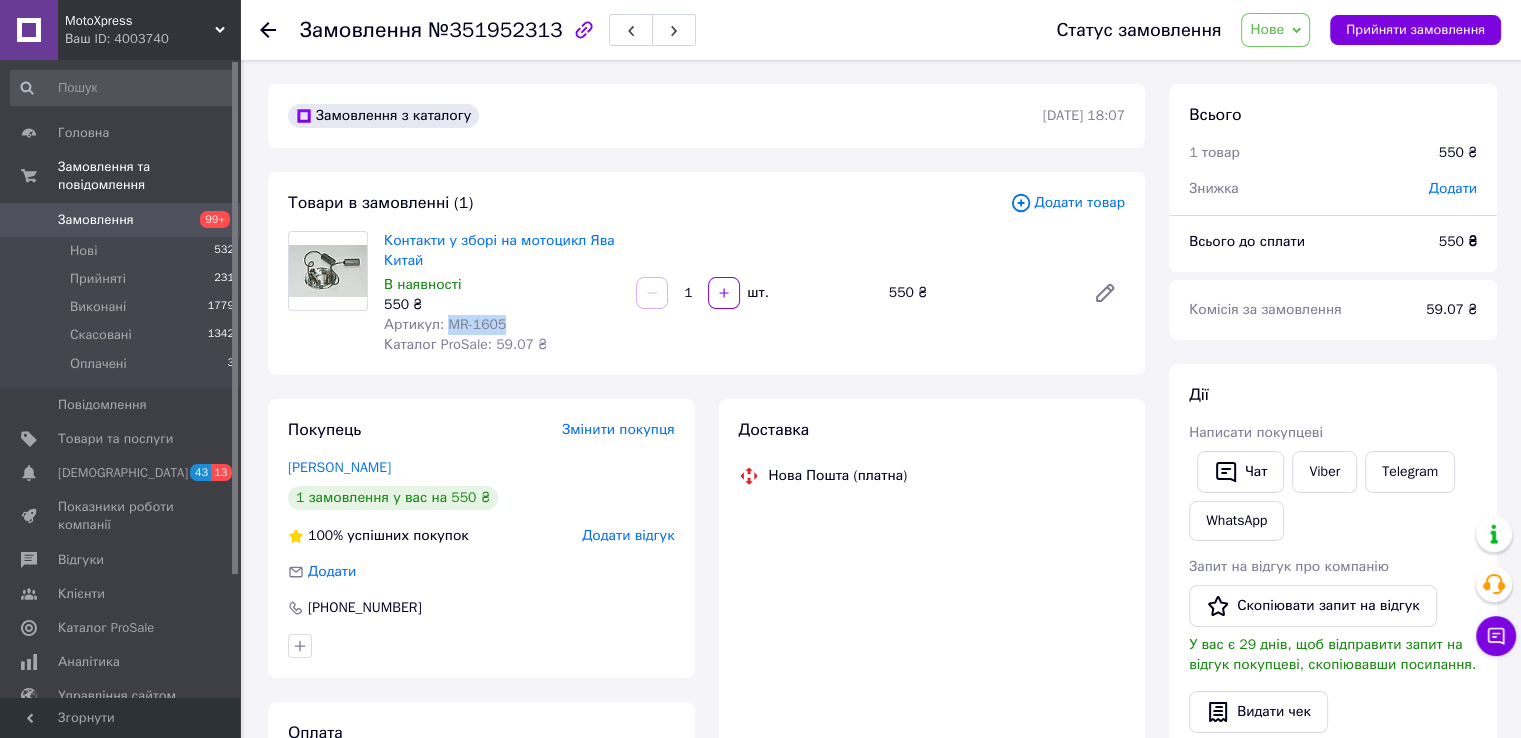 drag, startPoint x: 448, startPoint y: 324, endPoint x: 476, endPoint y: 325, distance: 28.01785 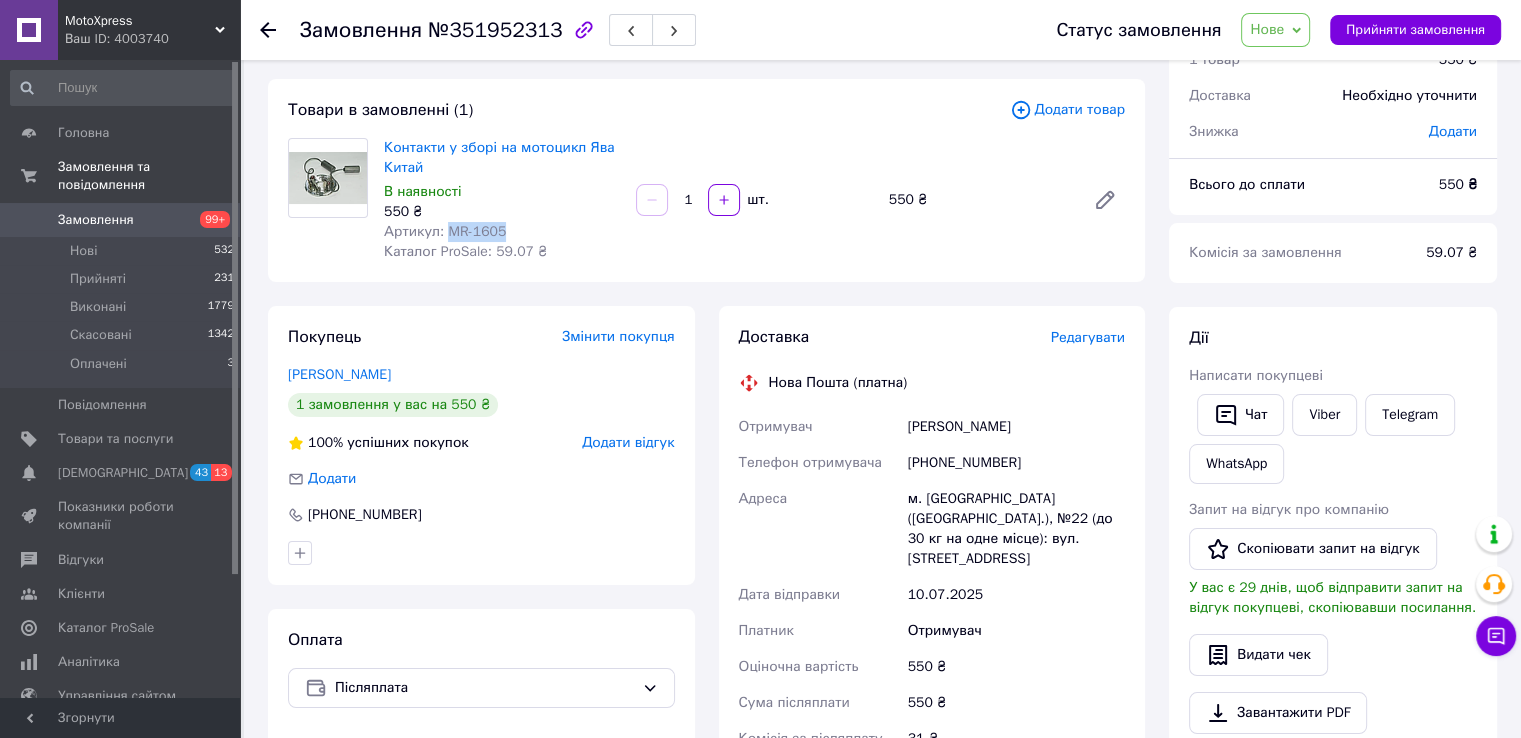 scroll, scrollTop: 200, scrollLeft: 0, axis: vertical 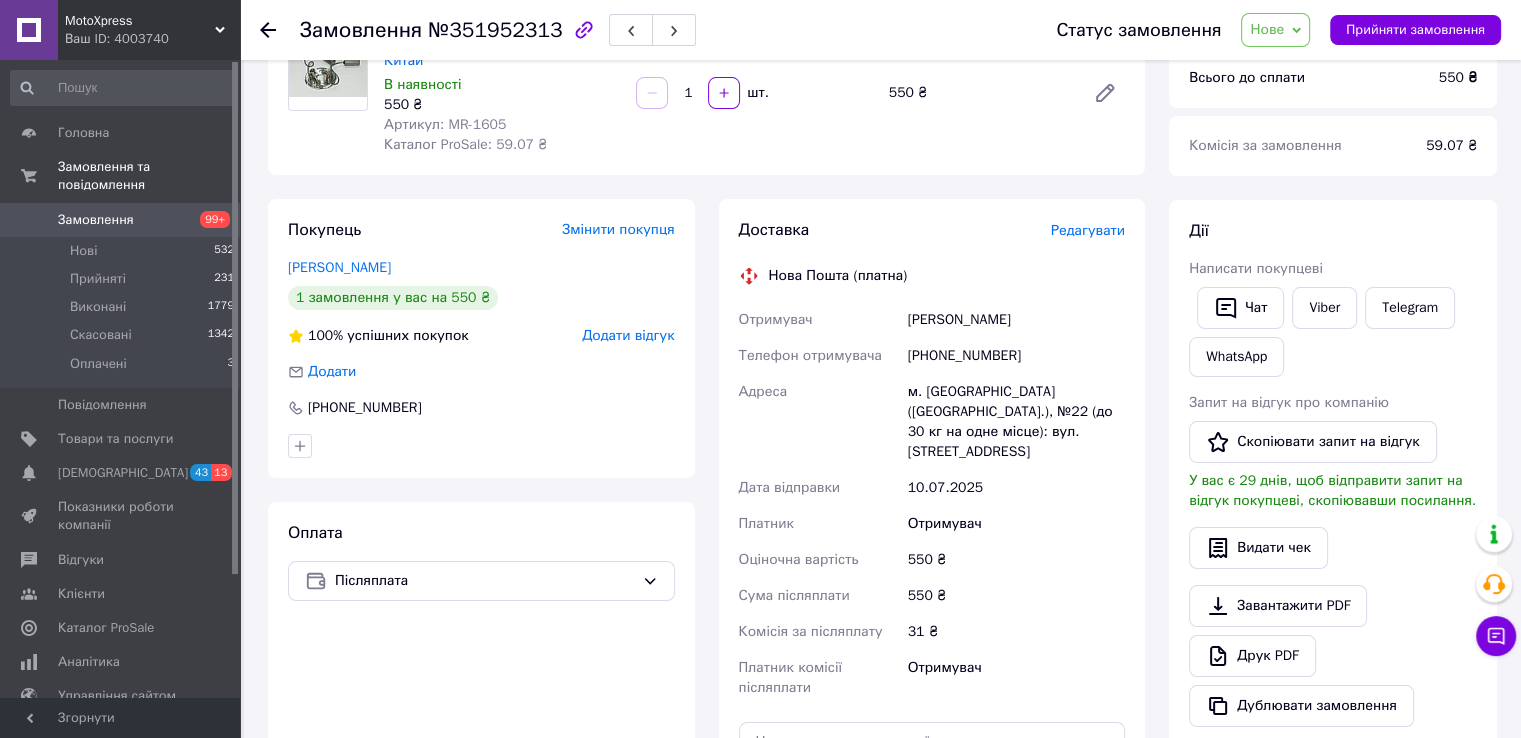 click on "[PHONE_NUMBER]" at bounding box center (1016, 356) 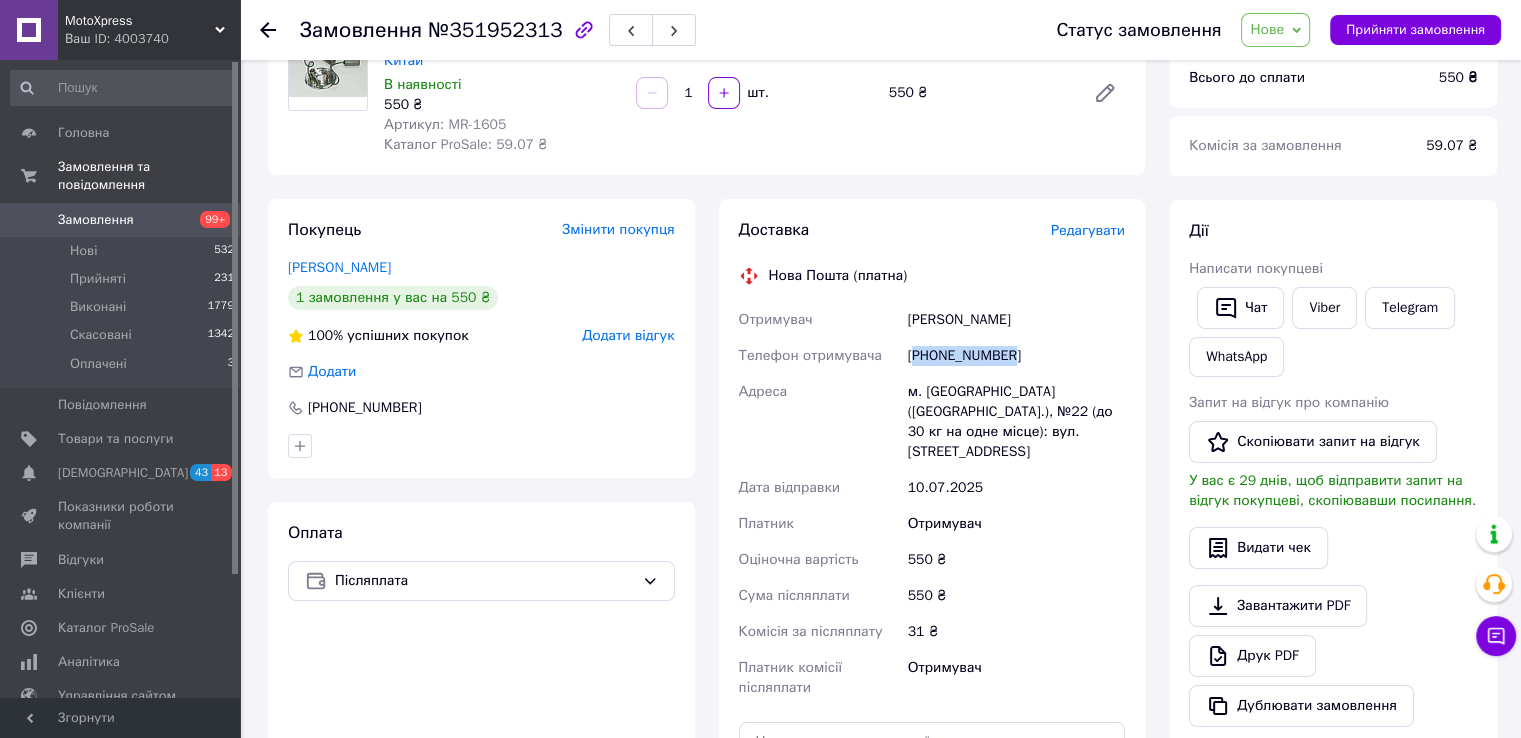 click on "[PHONE_NUMBER]" at bounding box center (1016, 356) 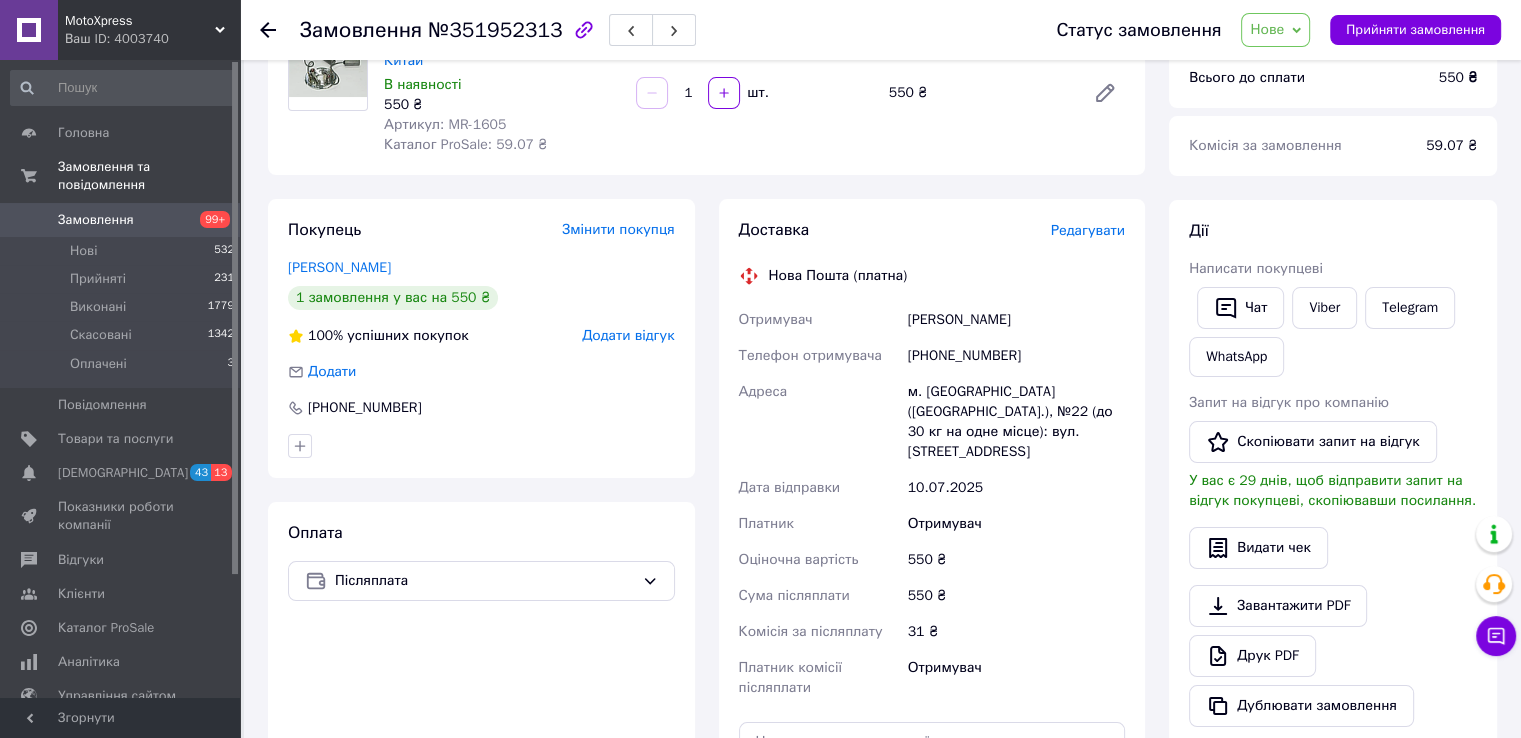 click on "Повх Ігор" at bounding box center [1016, 320] 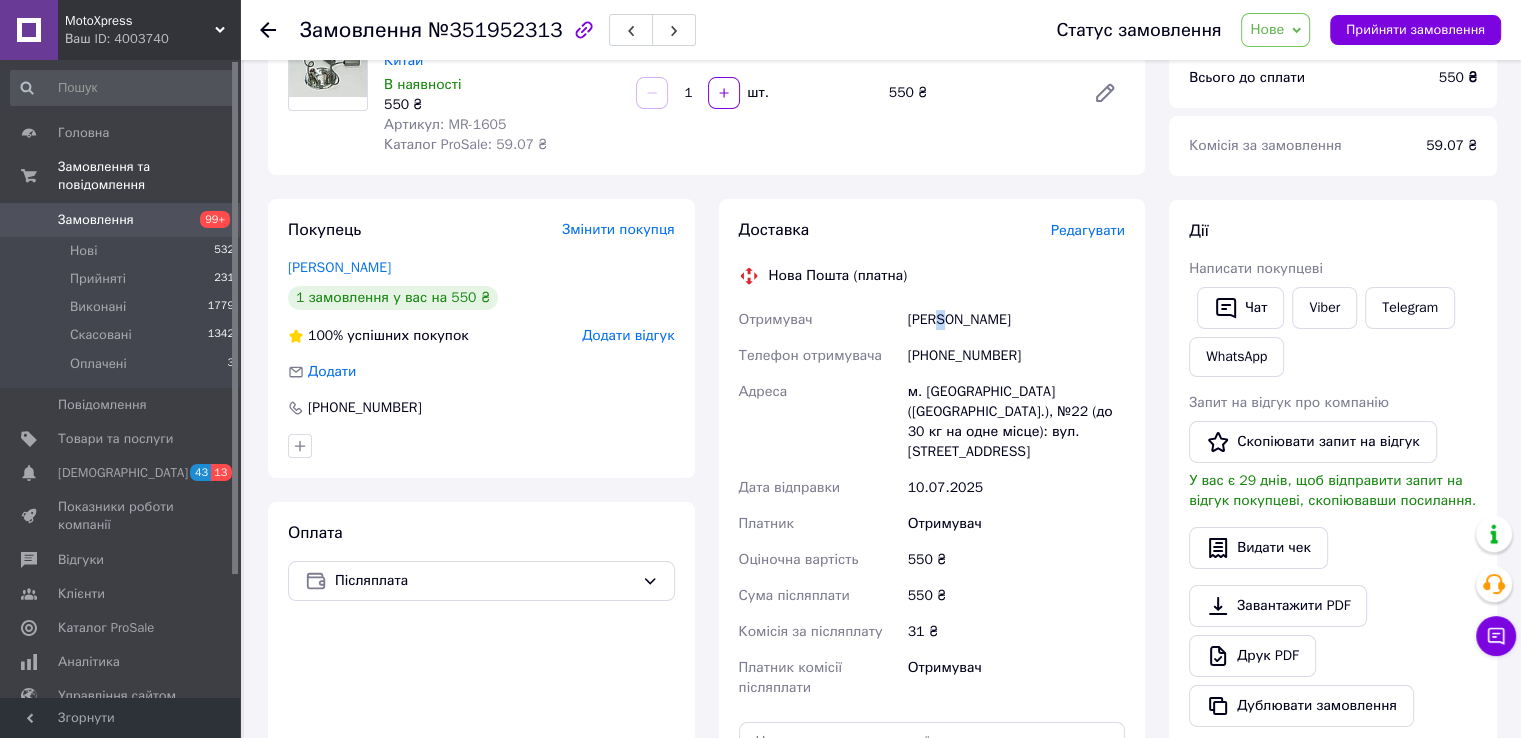click on "Повх Ігор" at bounding box center [1016, 320] 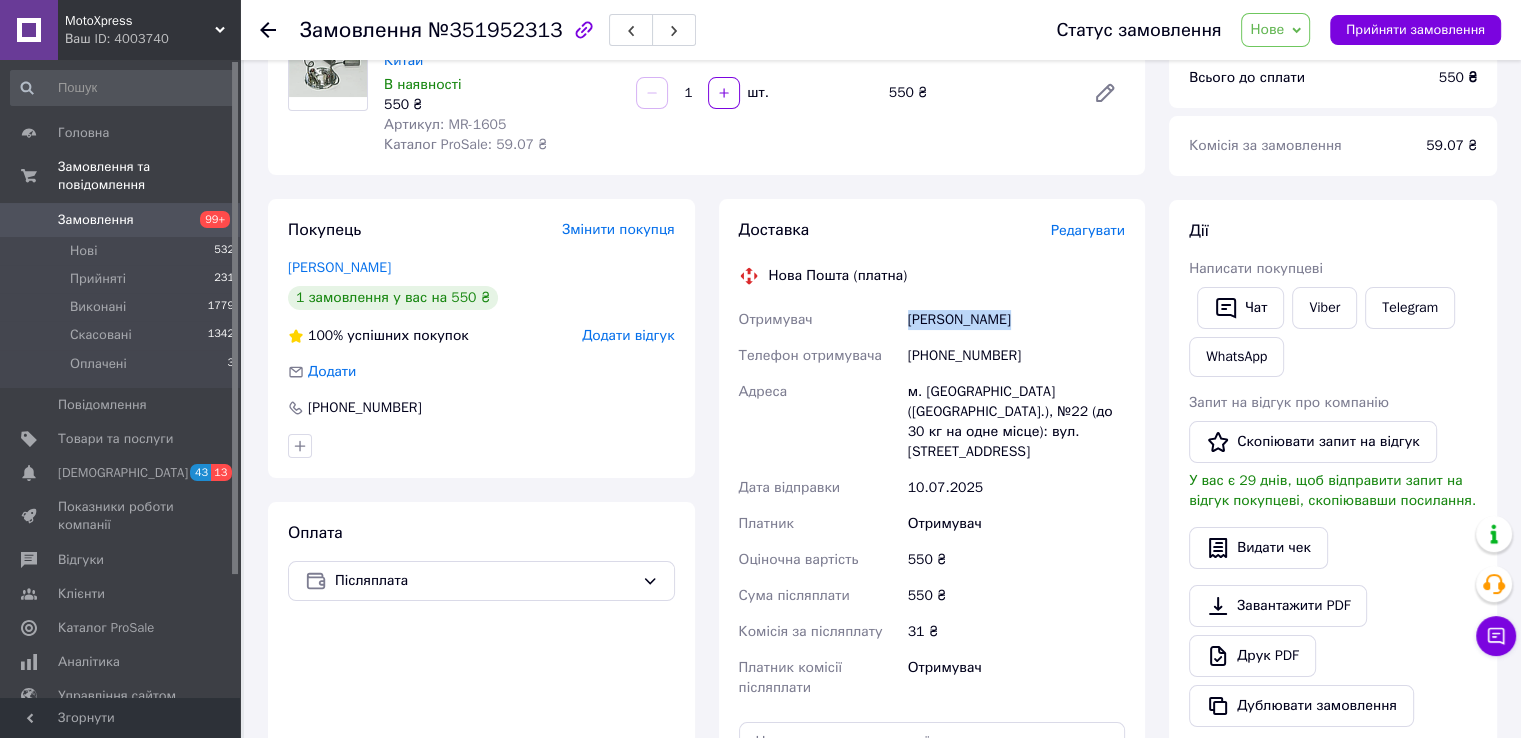 click on "Повх Ігор" at bounding box center [1016, 320] 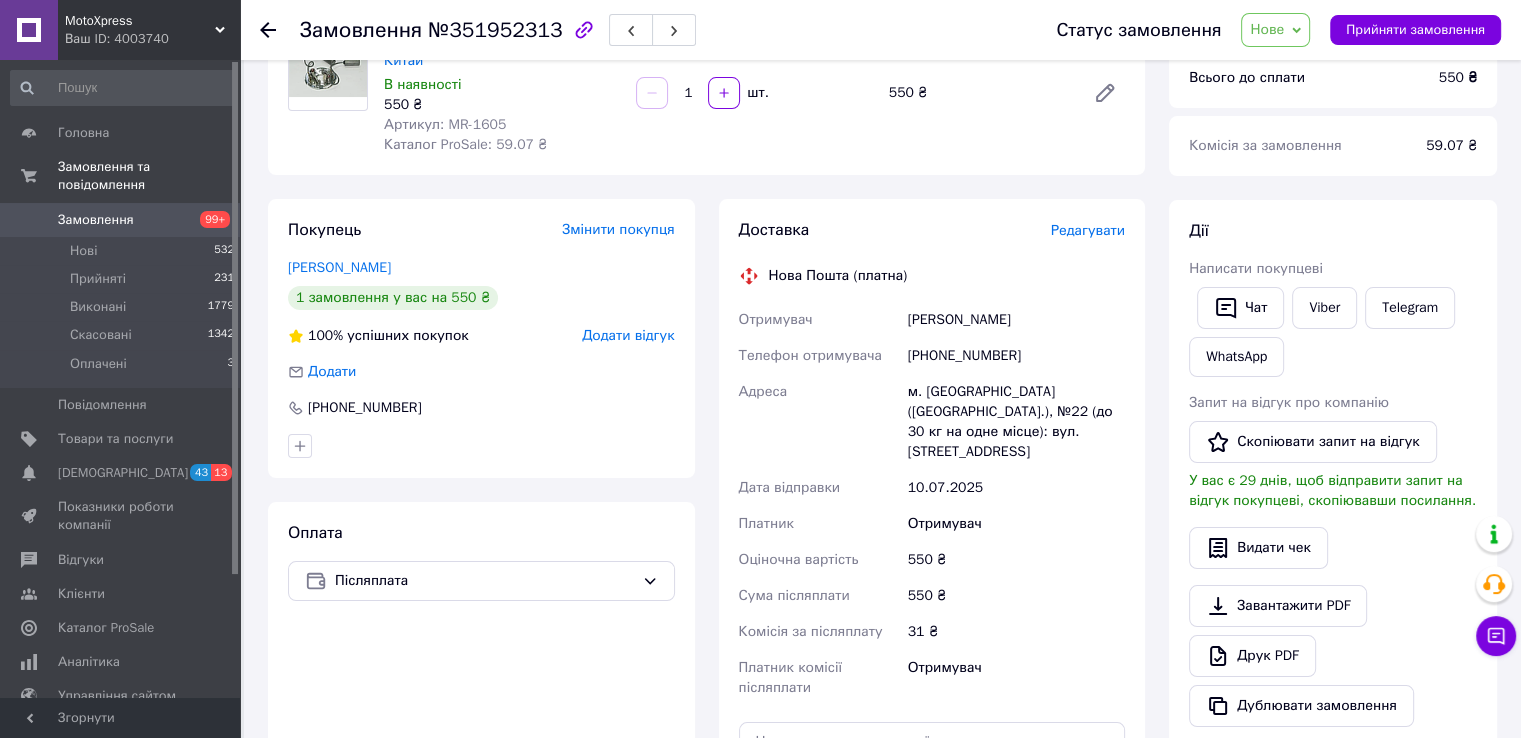 click on "м. Львів (Львівська обл.), №22 (до 30 кг на одне місце): вул. Городоцька, 174" at bounding box center (1016, 422) 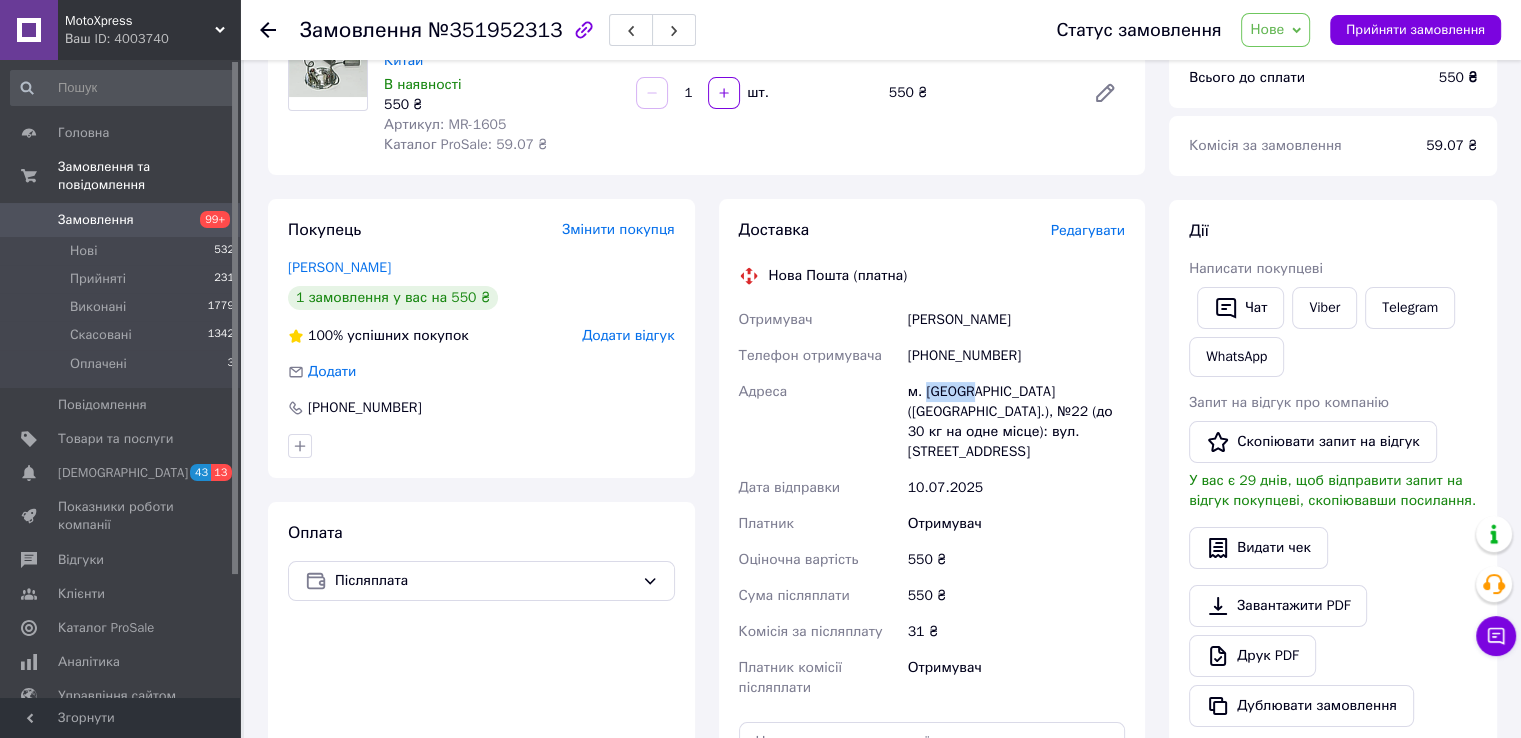 click on "м. Львів (Львівська обл.), №22 (до 30 кг на одне місце): вул. Городоцька, 174" at bounding box center [1016, 422] 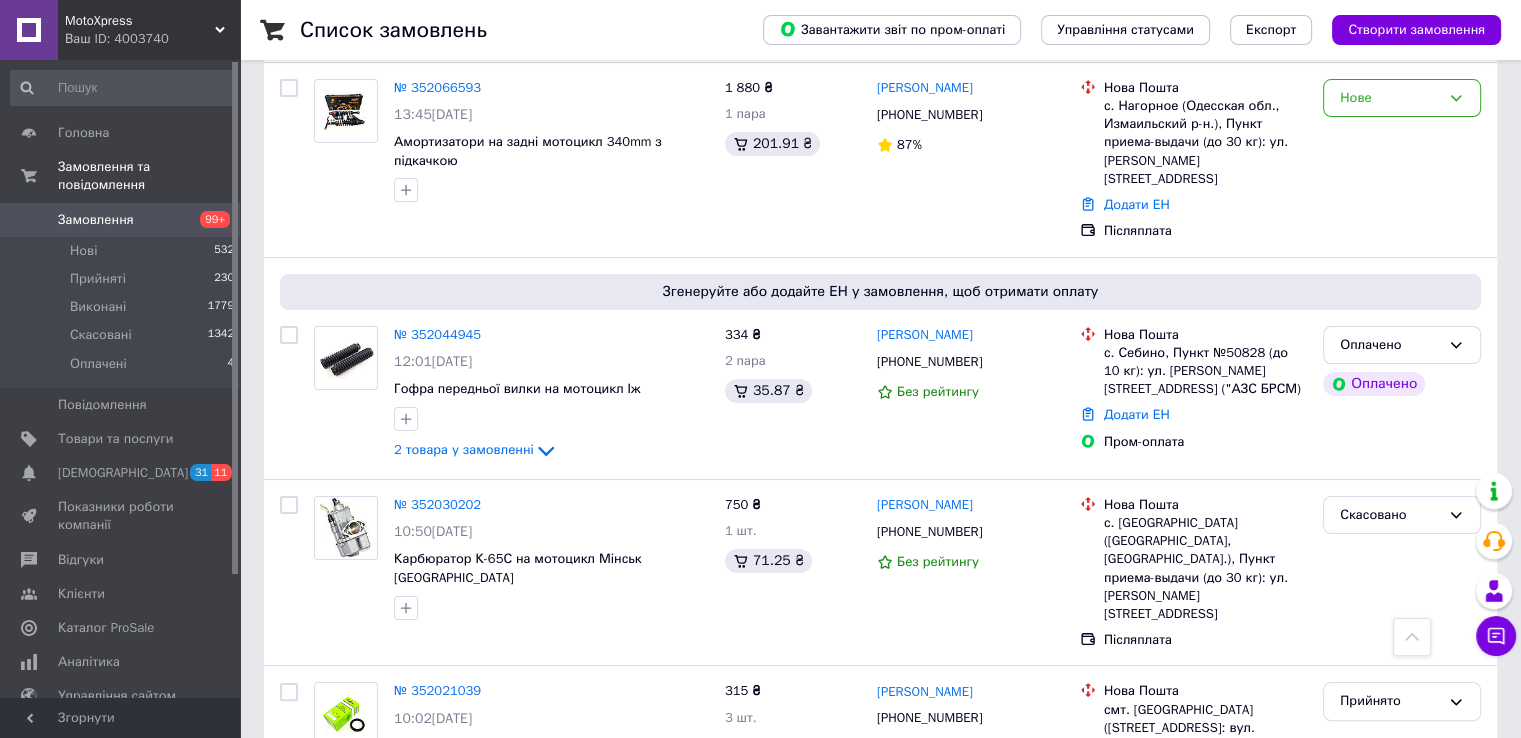scroll, scrollTop: 0, scrollLeft: 0, axis: both 